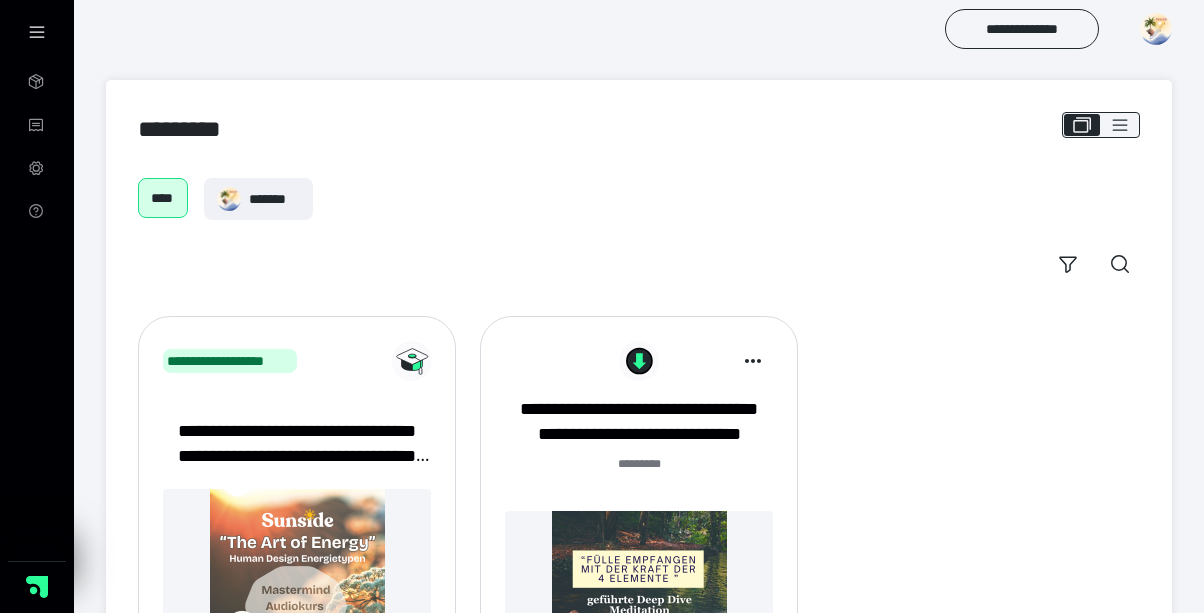 scroll, scrollTop: 0, scrollLeft: 0, axis: both 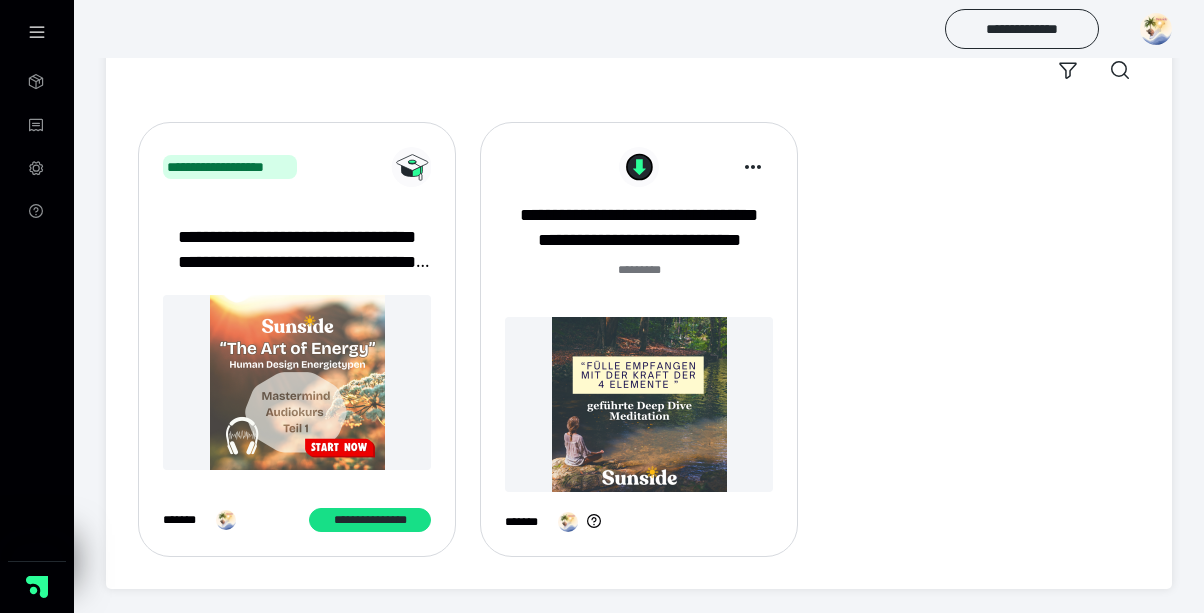 click at bounding box center [1156, 29] 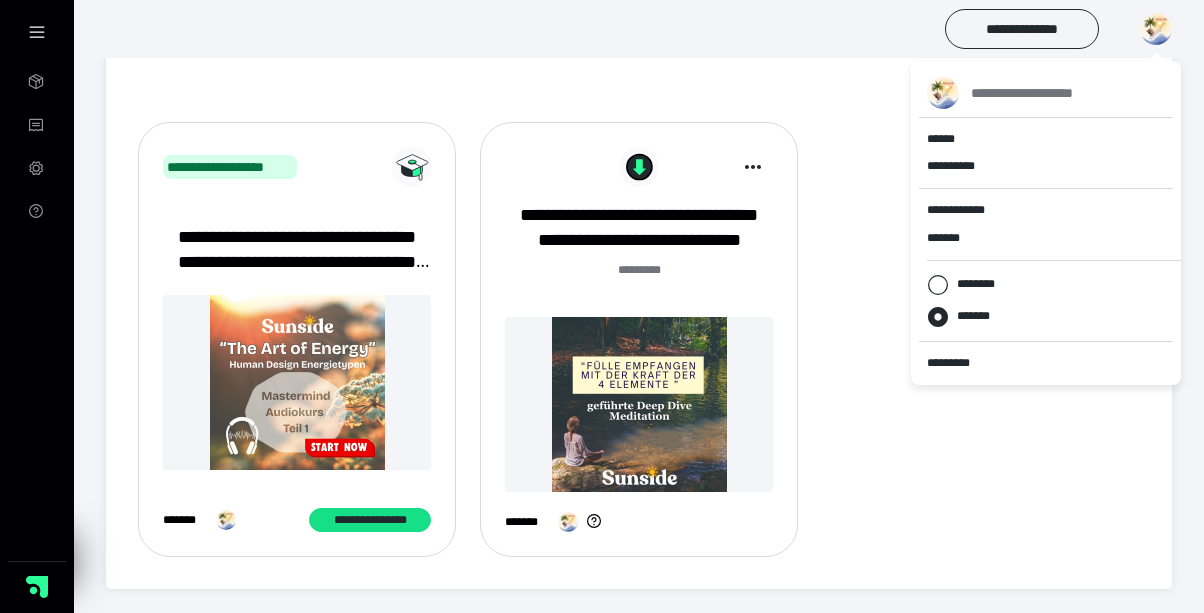 click at bounding box center [1156, 29] 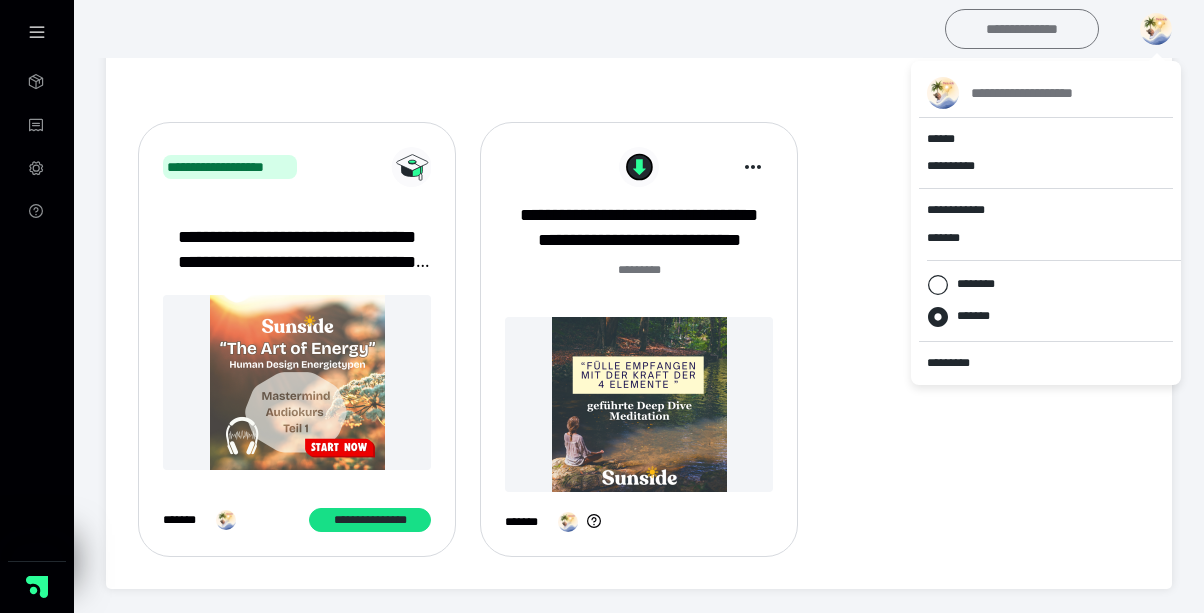 click on "**********" at bounding box center (1022, 29) 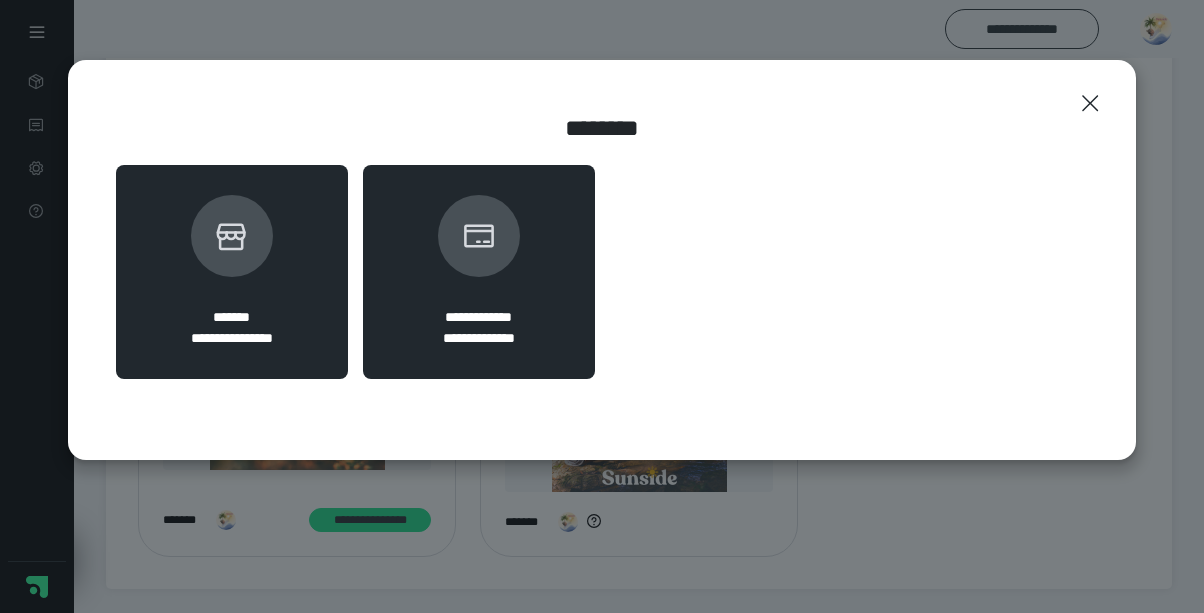 click at bounding box center (232, 236) 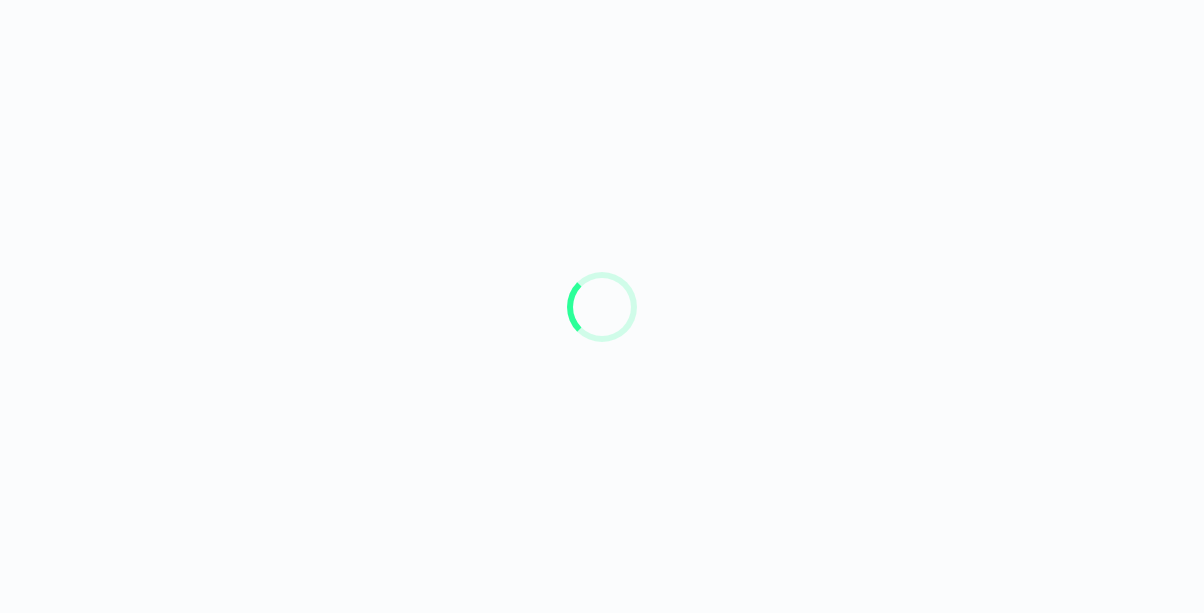 scroll, scrollTop: 0, scrollLeft: 0, axis: both 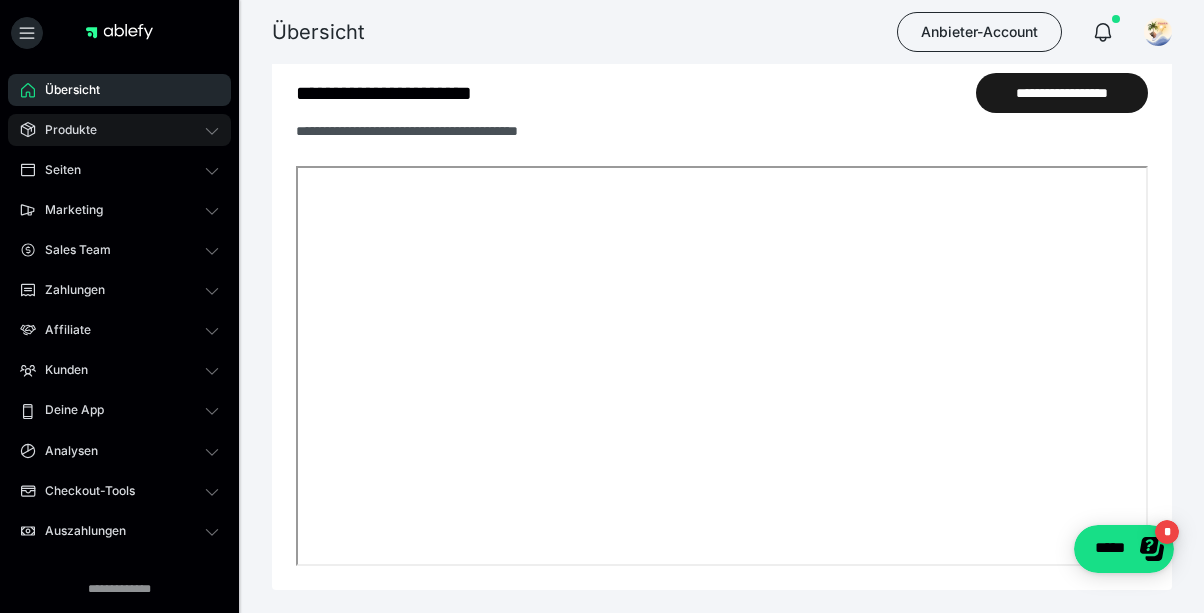 click on "Produkte" at bounding box center [64, 130] 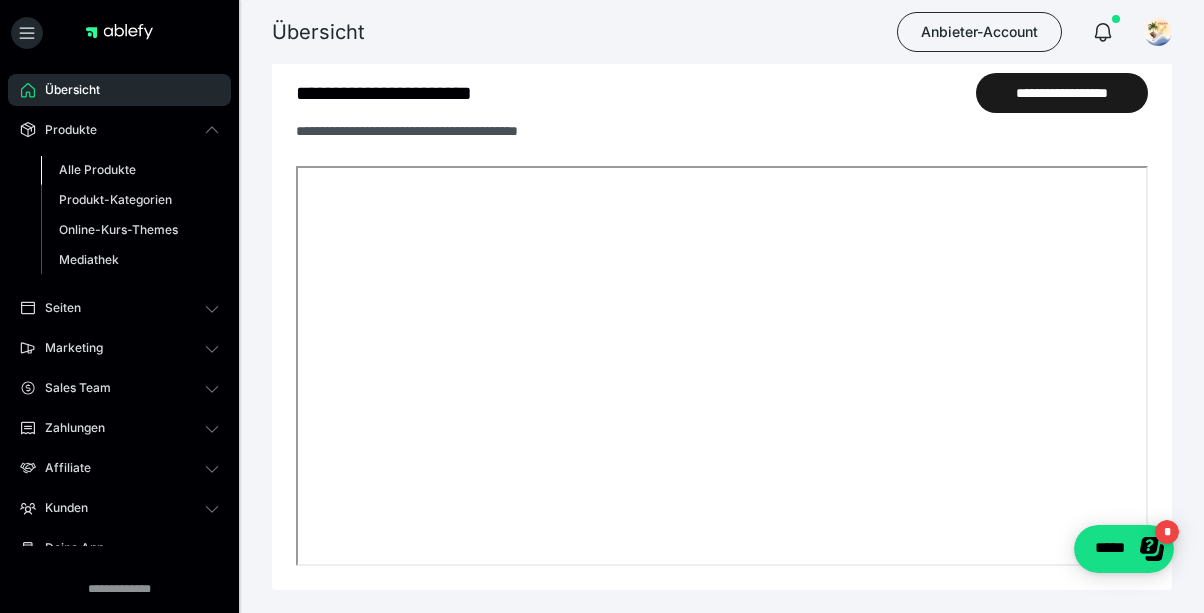 click on "Alle Produkte" at bounding box center (97, 169) 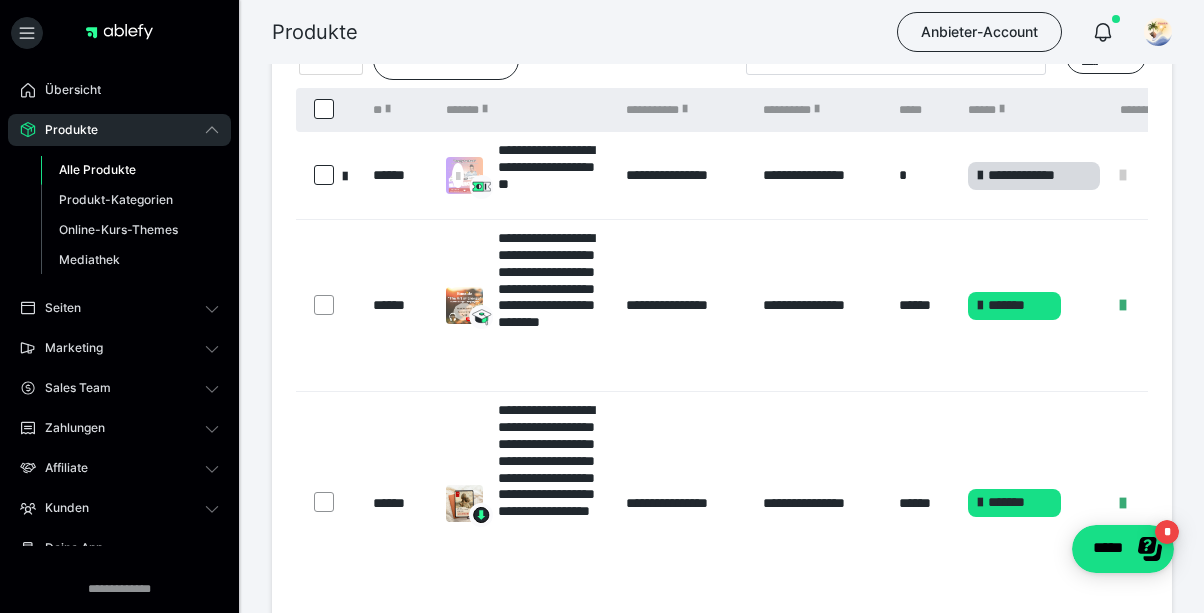 scroll, scrollTop: 115, scrollLeft: 0, axis: vertical 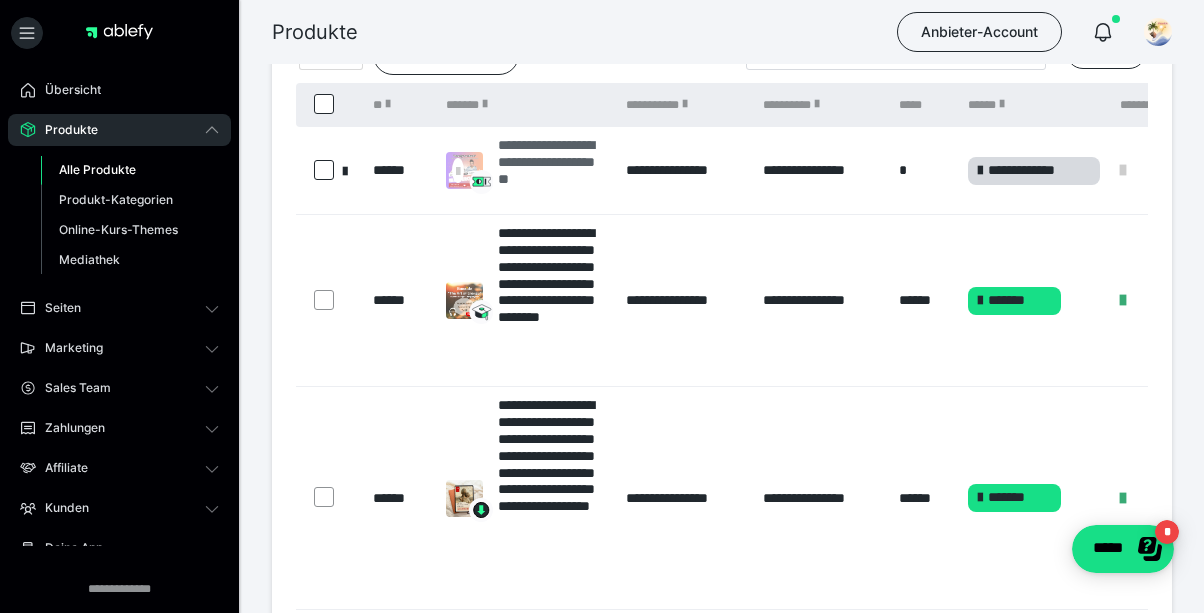 click on "**********" at bounding box center [552, 170] 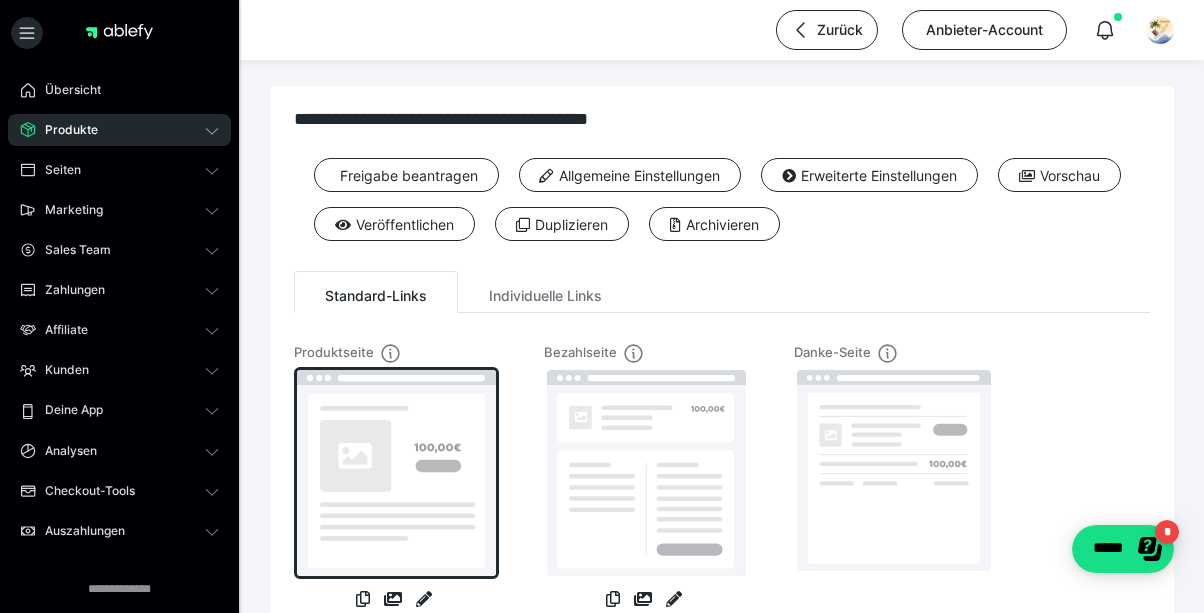 scroll, scrollTop: 5, scrollLeft: 0, axis: vertical 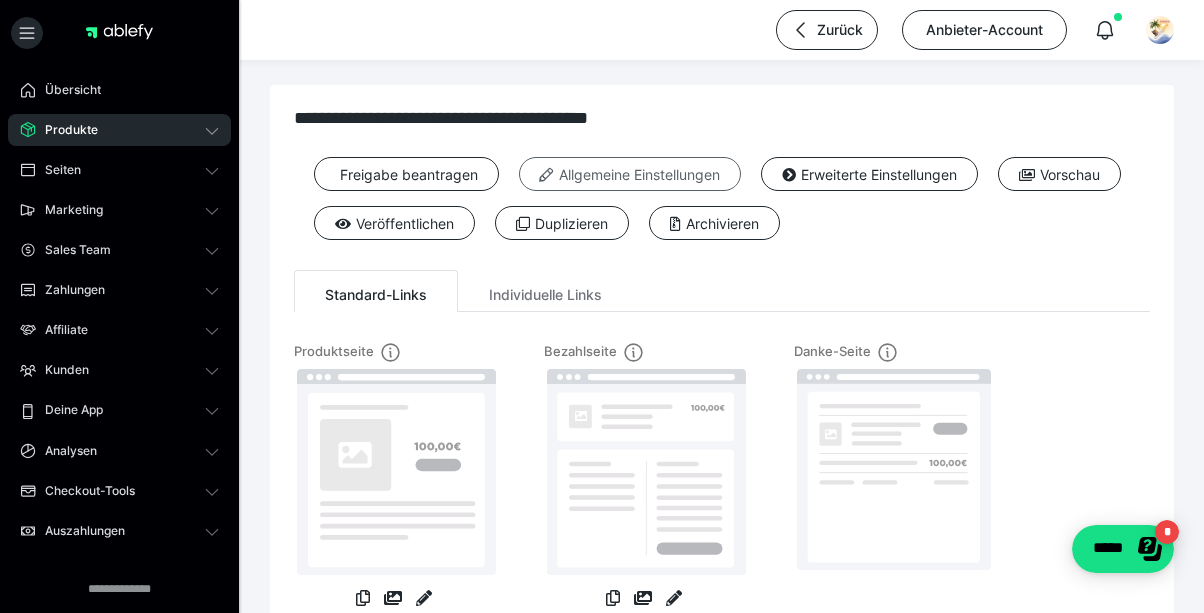 click on "Allgemeine Einstellungen" at bounding box center (630, 174) 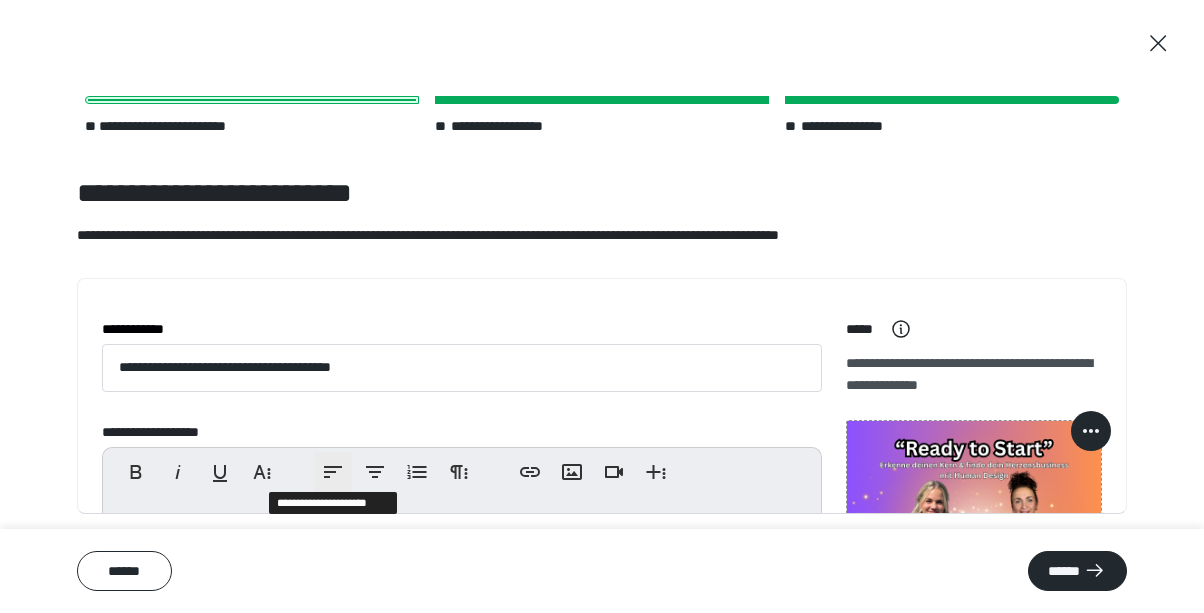 scroll, scrollTop: 203, scrollLeft: 0, axis: vertical 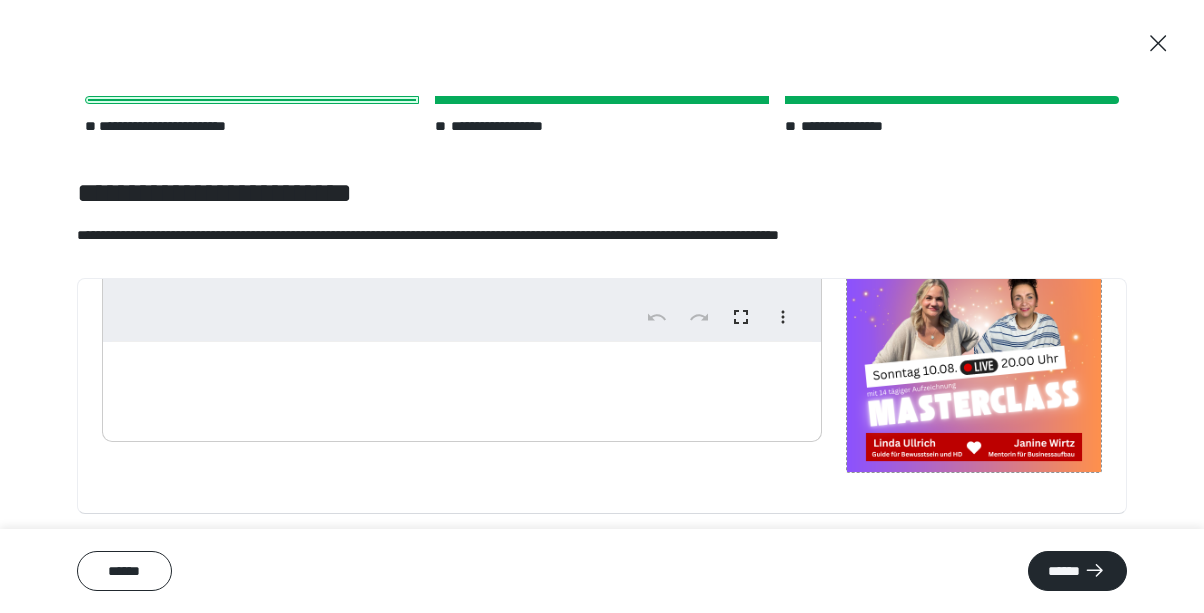 click at bounding box center [462, 387] 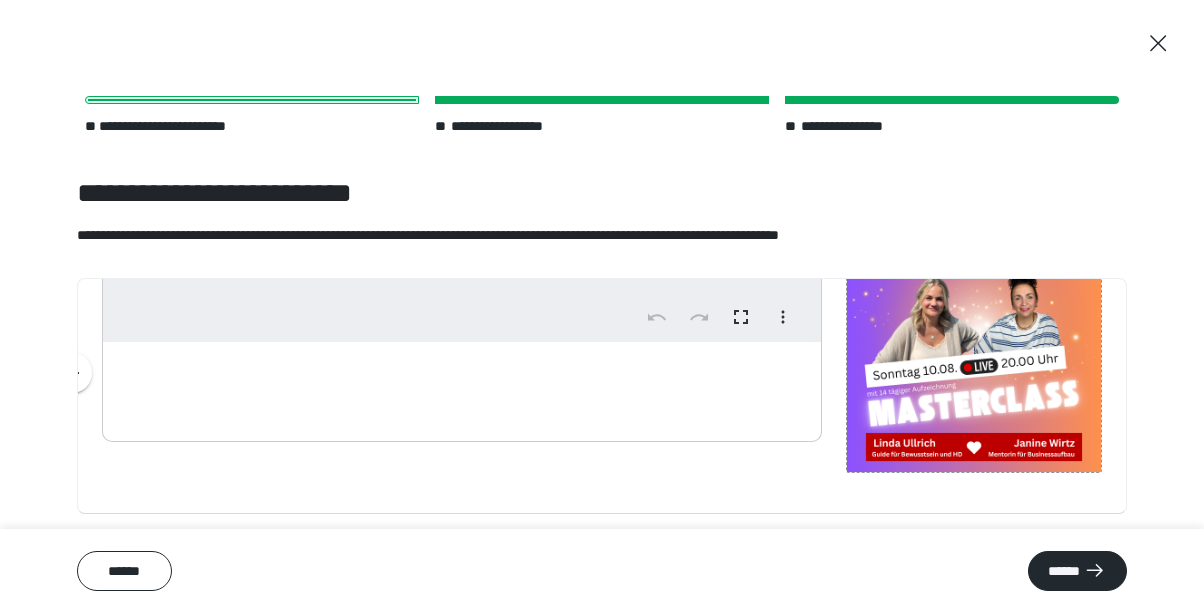 click at bounding box center (462, 387) 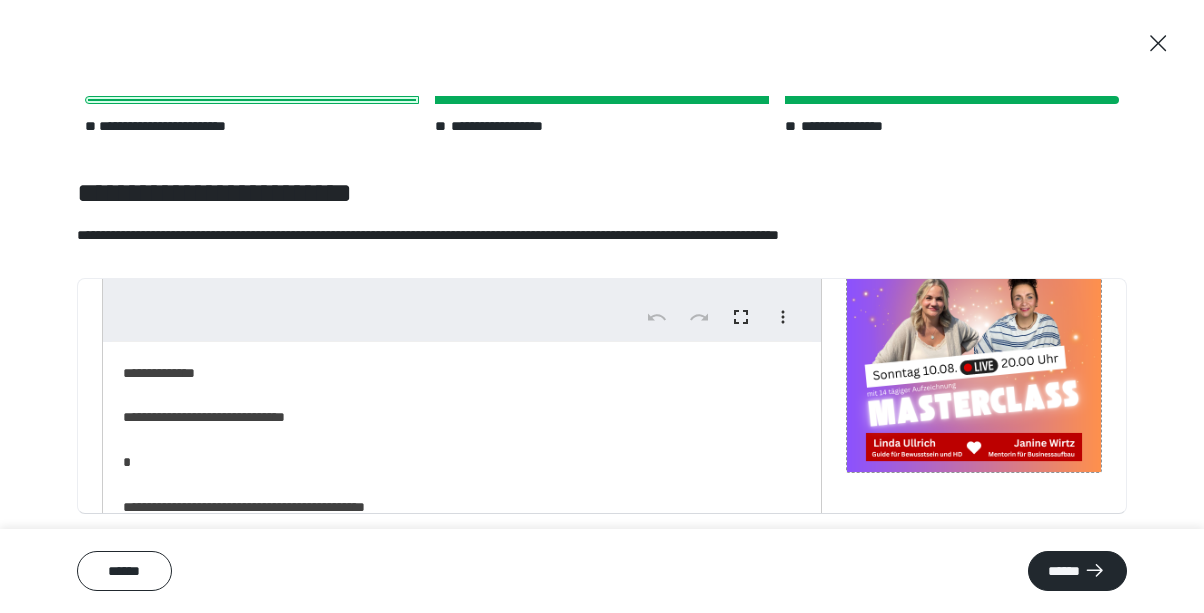 scroll, scrollTop: 1434, scrollLeft: 0, axis: vertical 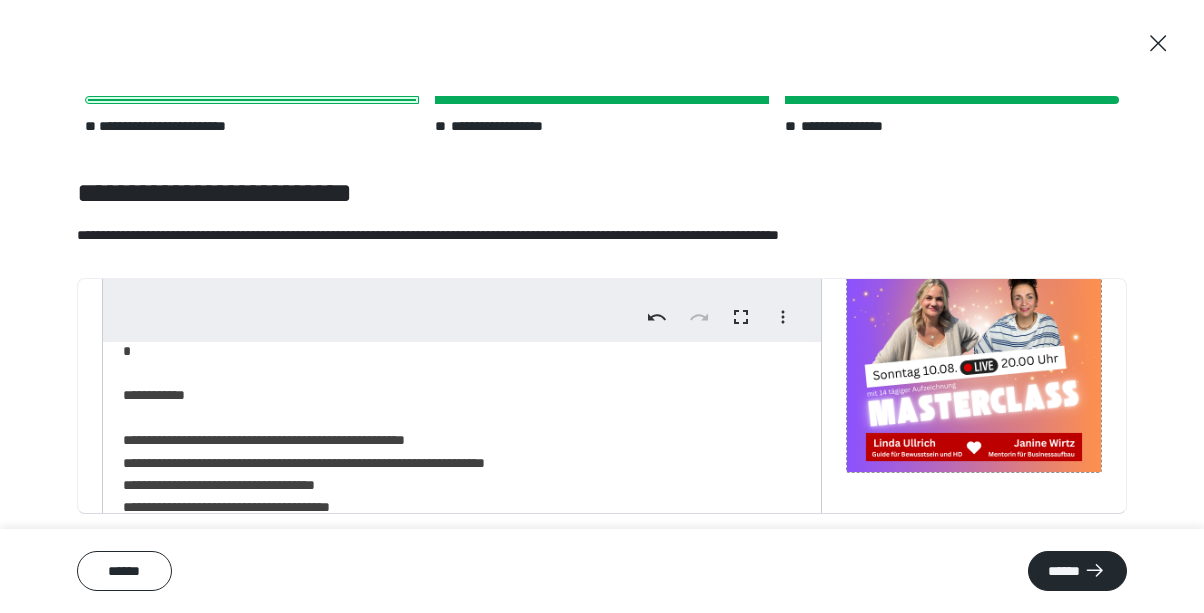 click on "**********" at bounding box center [462, -186] 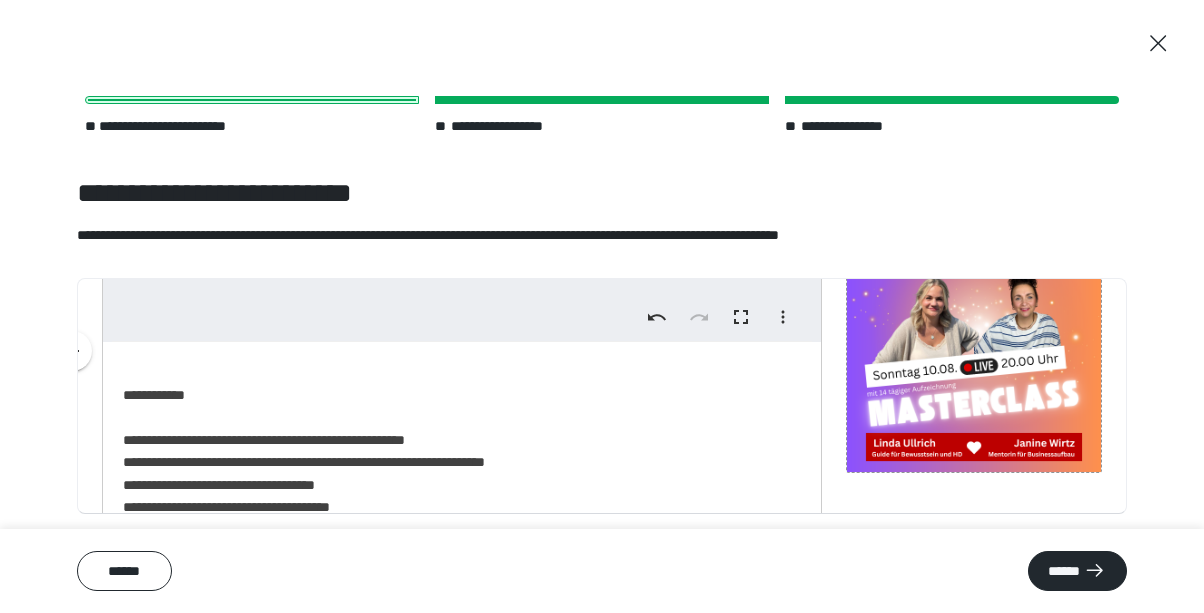 scroll, scrollTop: 1433, scrollLeft: 0, axis: vertical 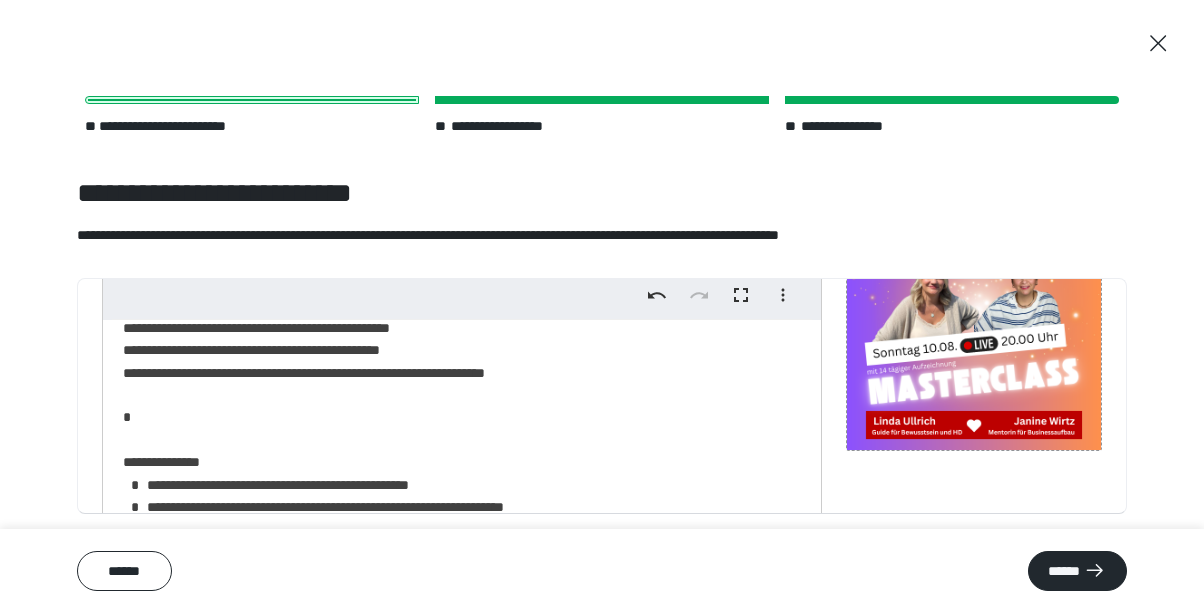 click on "**********" at bounding box center (462, 49) 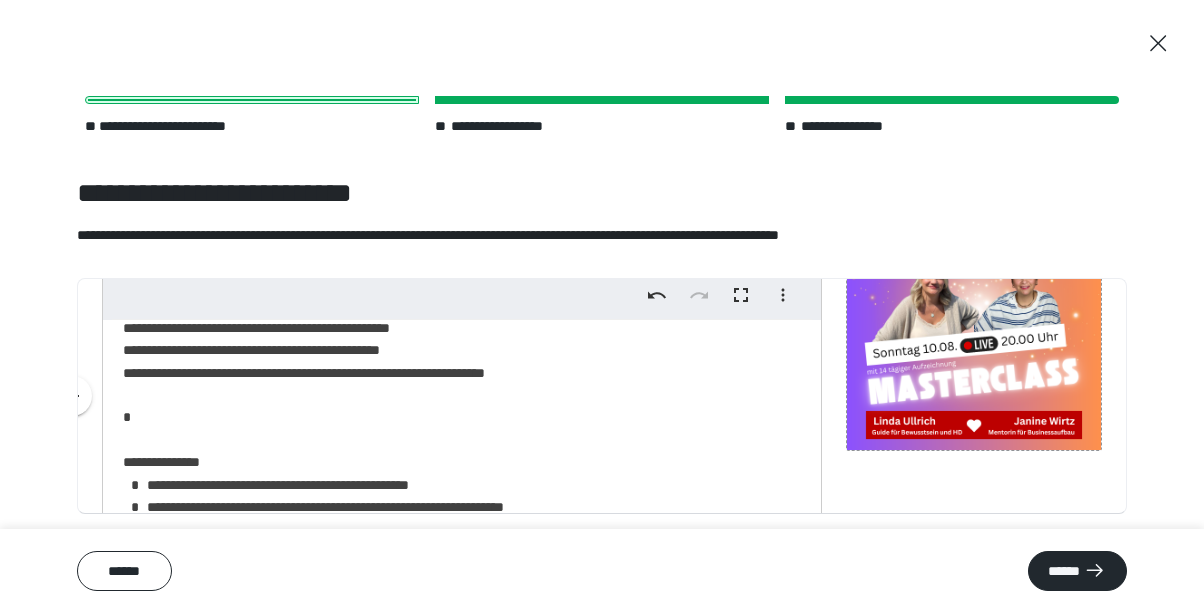 click on "**********" at bounding box center [462, 49] 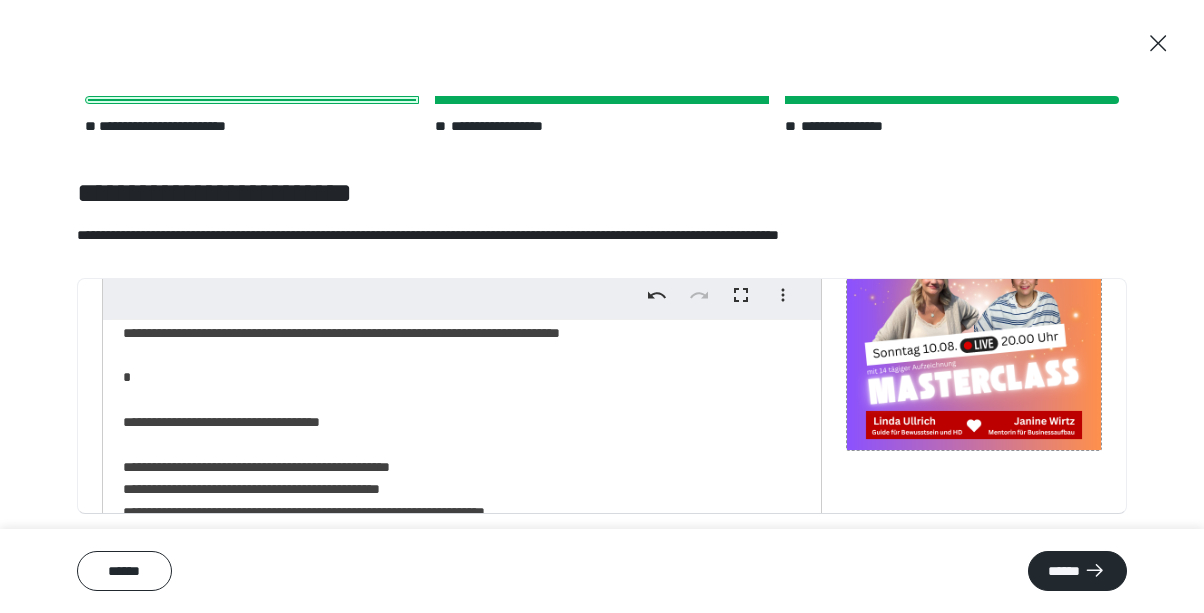 scroll, scrollTop: 968, scrollLeft: 0, axis: vertical 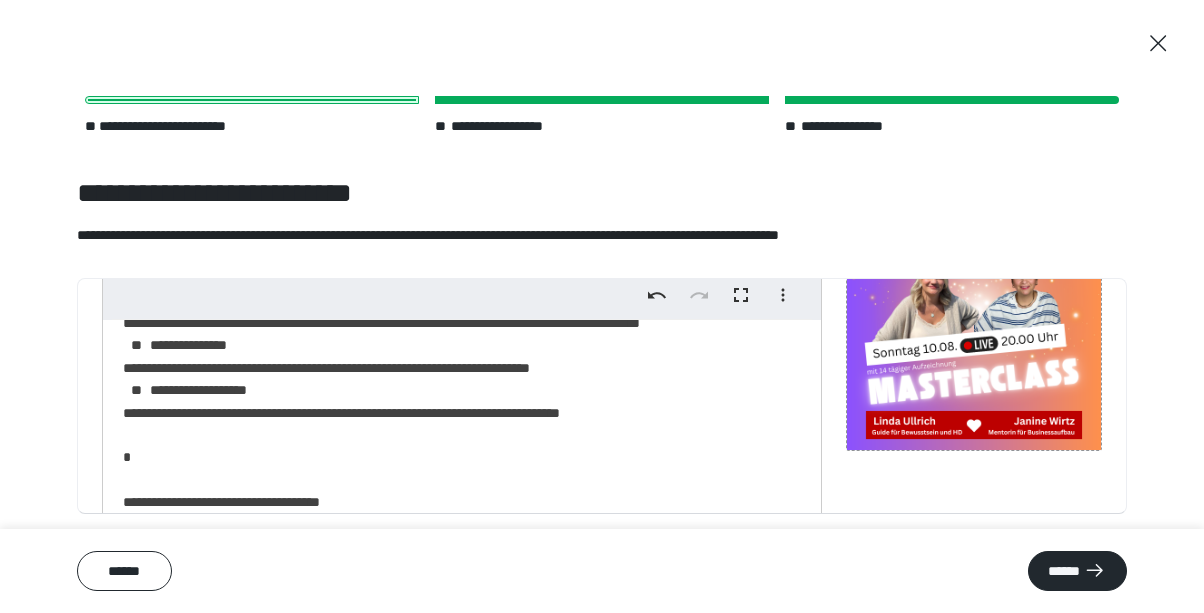 click on "**********" at bounding box center [462, 256] 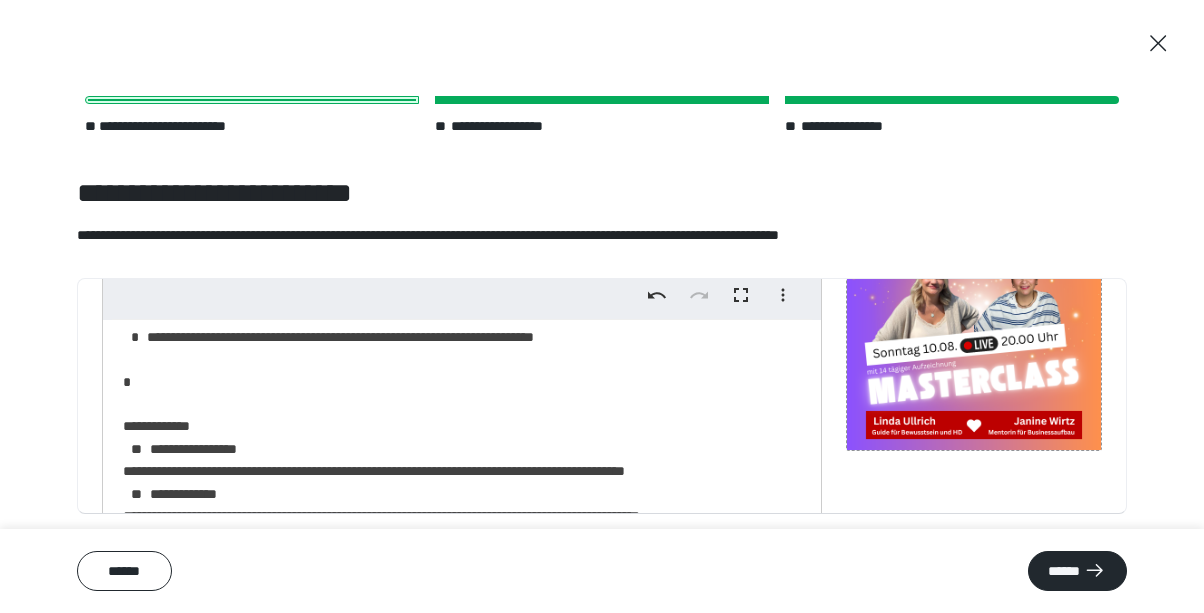 scroll, scrollTop: 758, scrollLeft: 0, axis: vertical 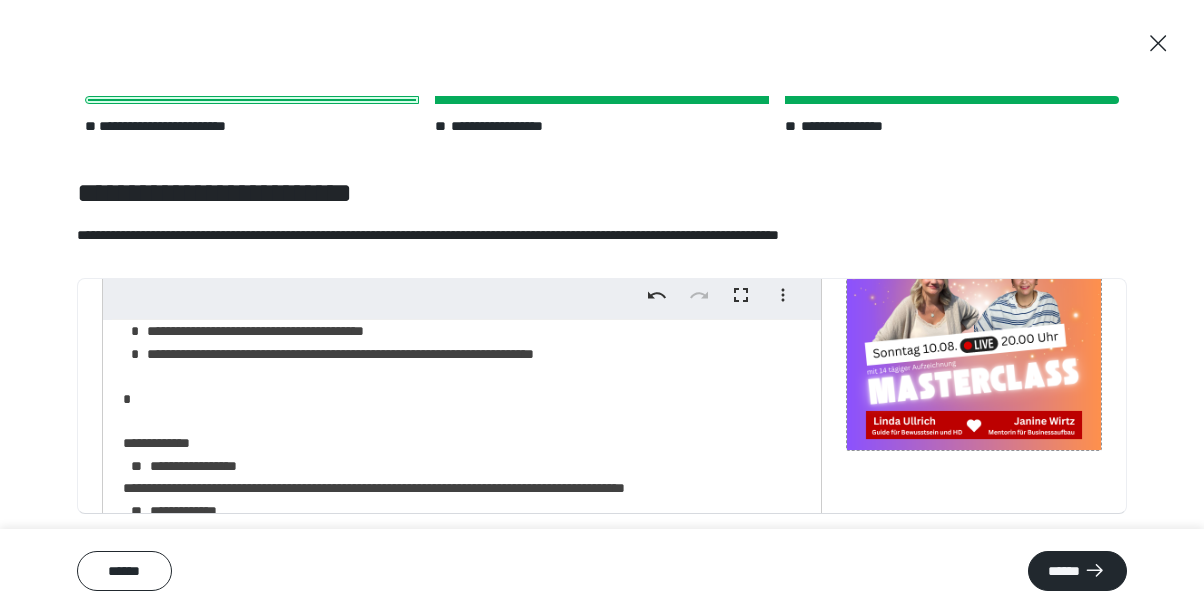 click on "**********" at bounding box center (462, 455) 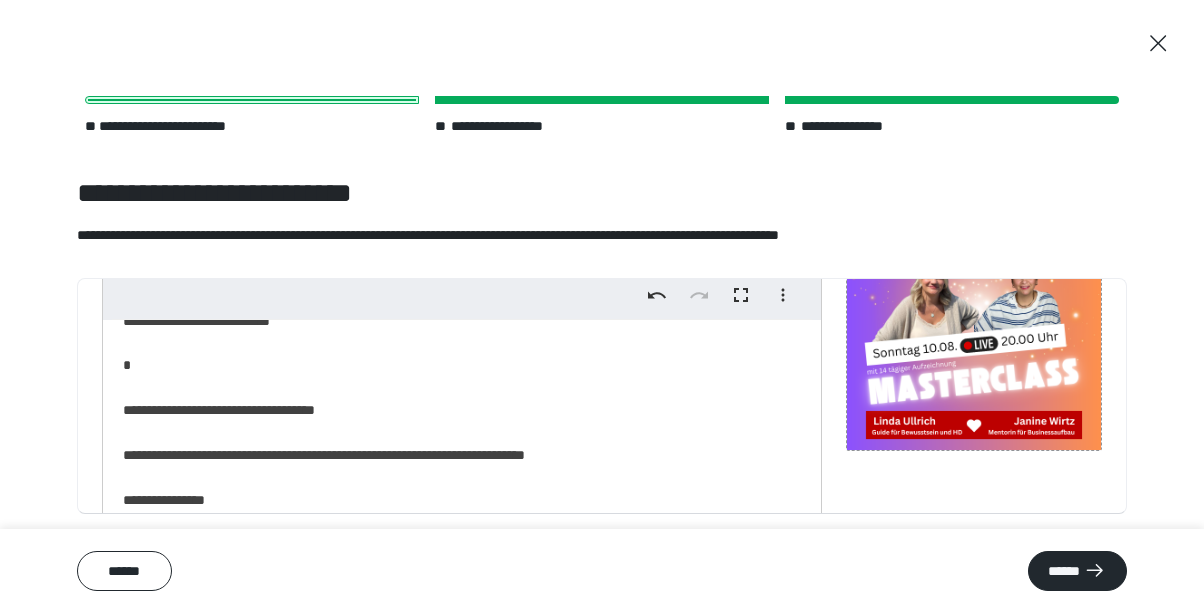 scroll, scrollTop: 528, scrollLeft: 0, axis: vertical 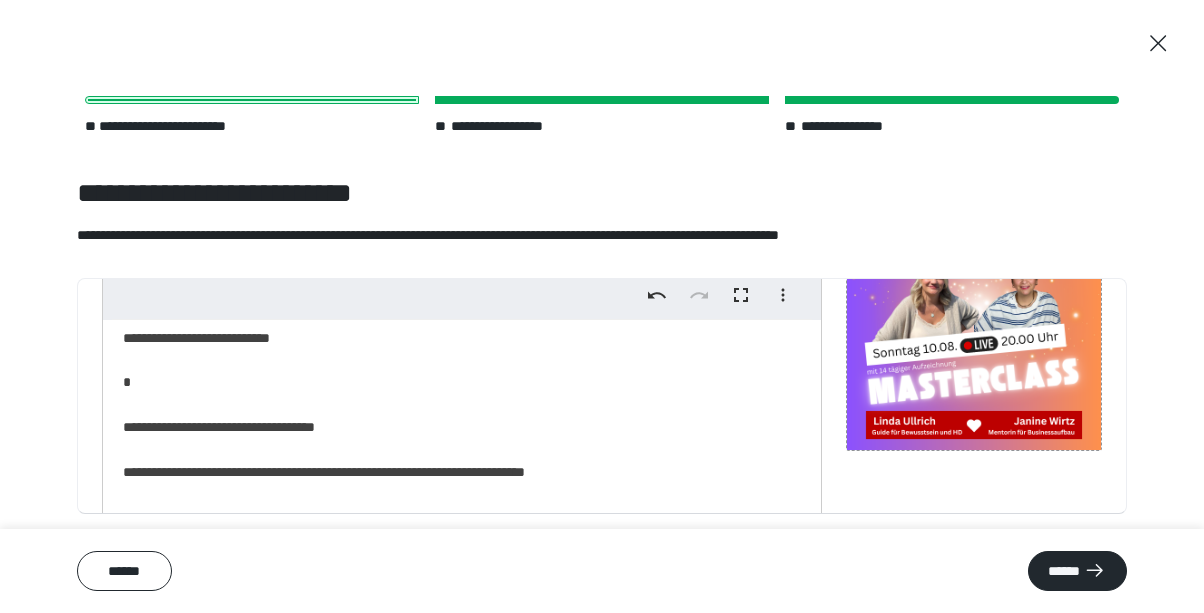 click on "**********" at bounding box center (462, 674) 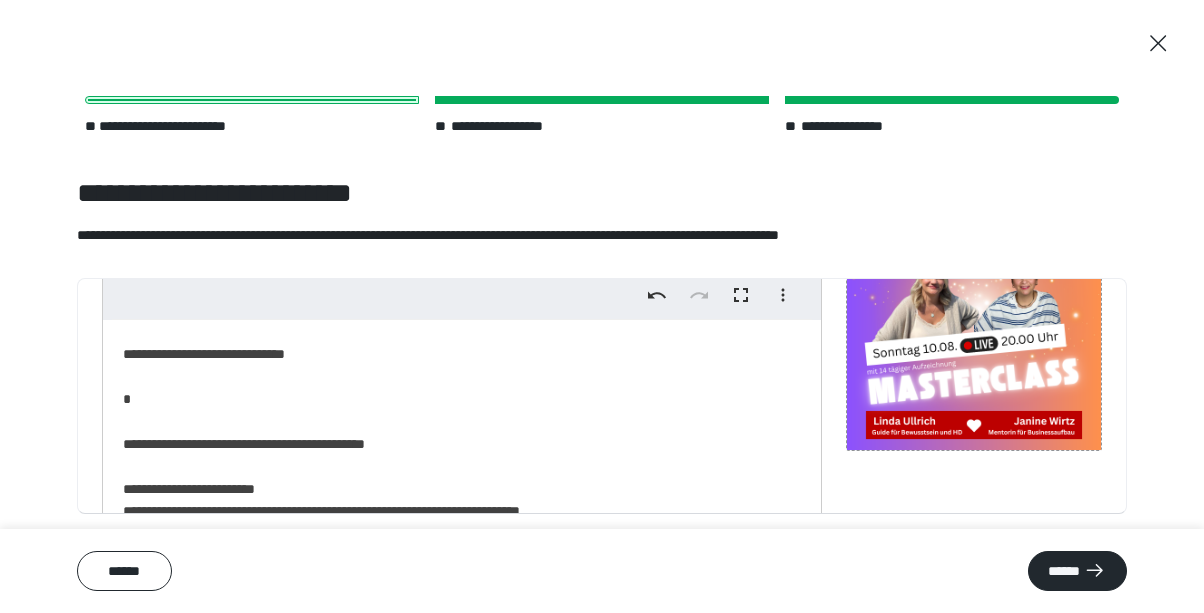 scroll, scrollTop: 0, scrollLeft: 0, axis: both 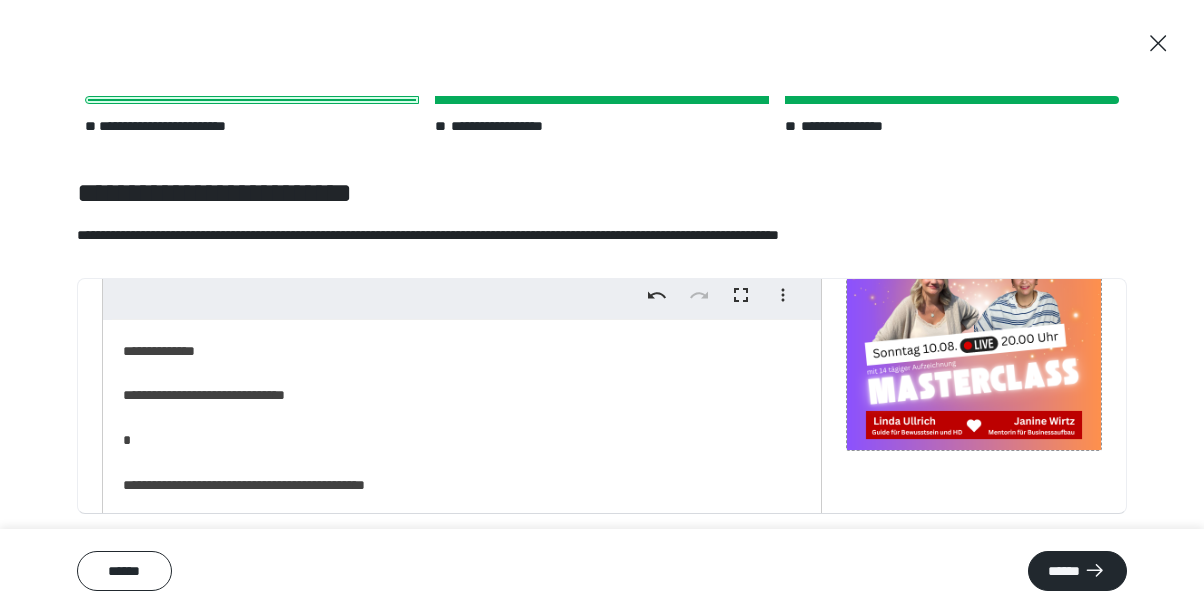 click on "**********" at bounding box center [462, 1191] 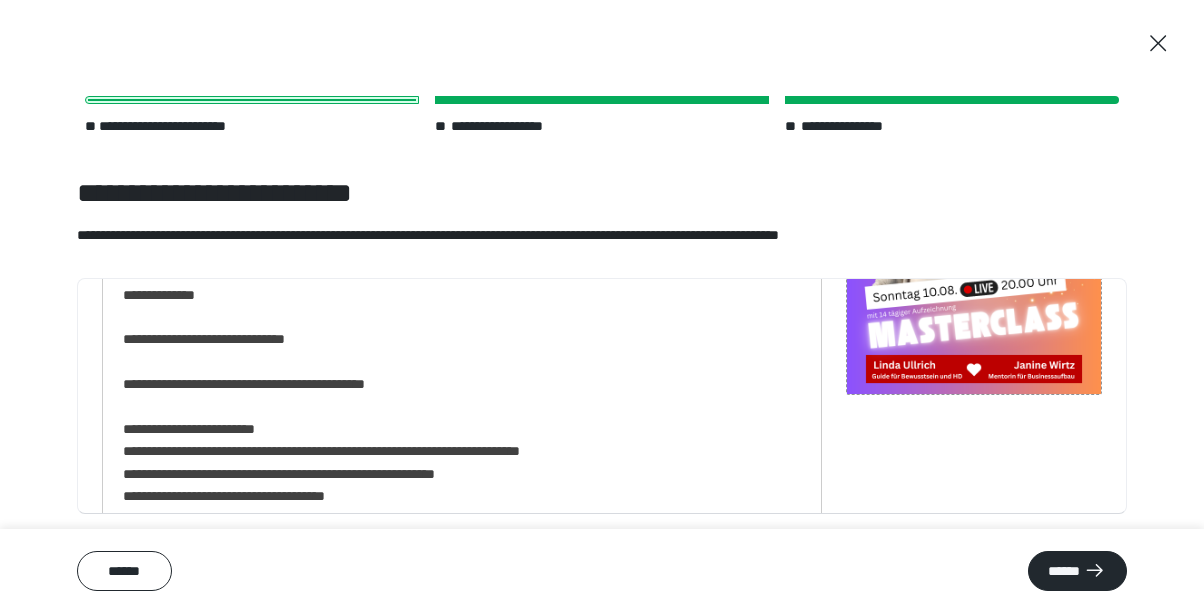 scroll, scrollTop: 332, scrollLeft: 0, axis: vertical 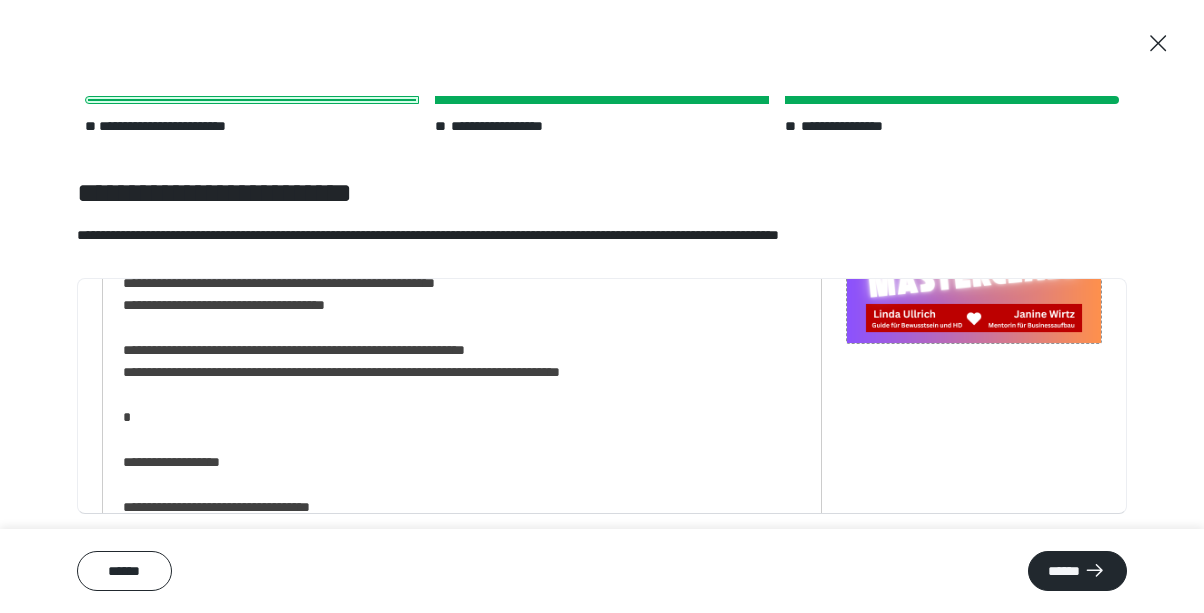 click on "**********" at bounding box center (462, 921) 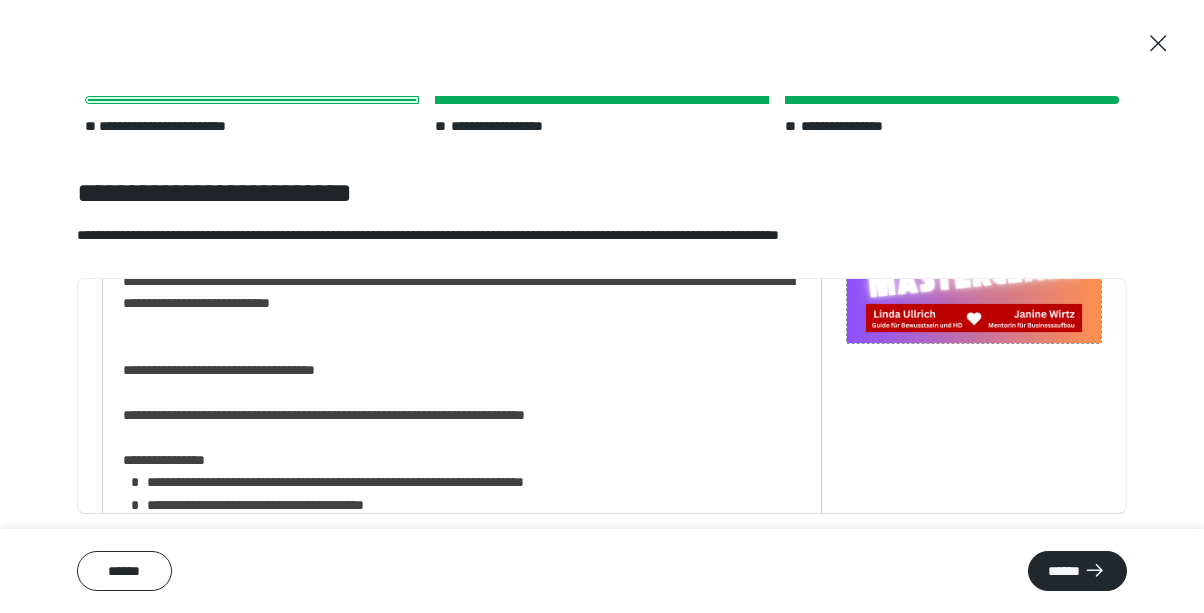 scroll, scrollTop: 375, scrollLeft: 0, axis: vertical 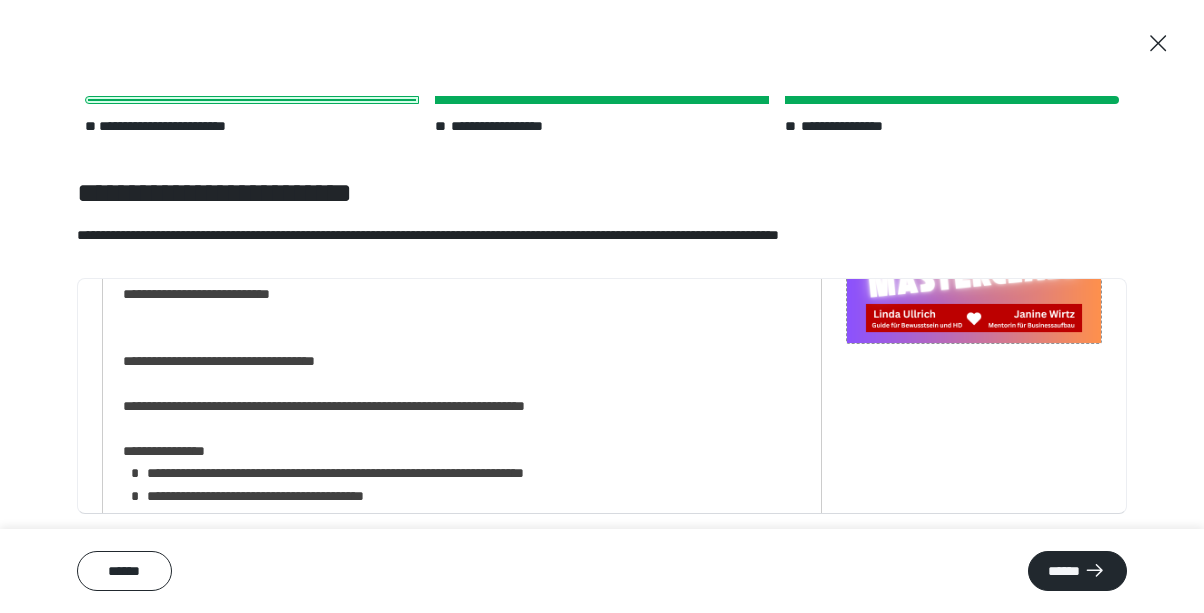 click on "**********" at bounding box center (462, 664) 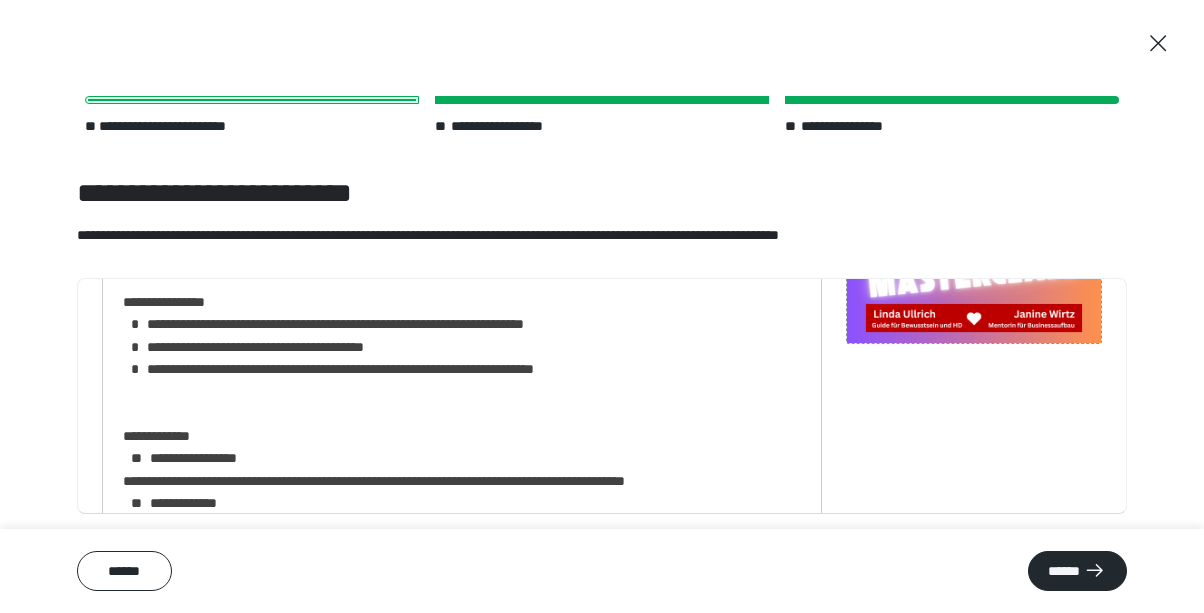 scroll, scrollTop: 518, scrollLeft: 0, axis: vertical 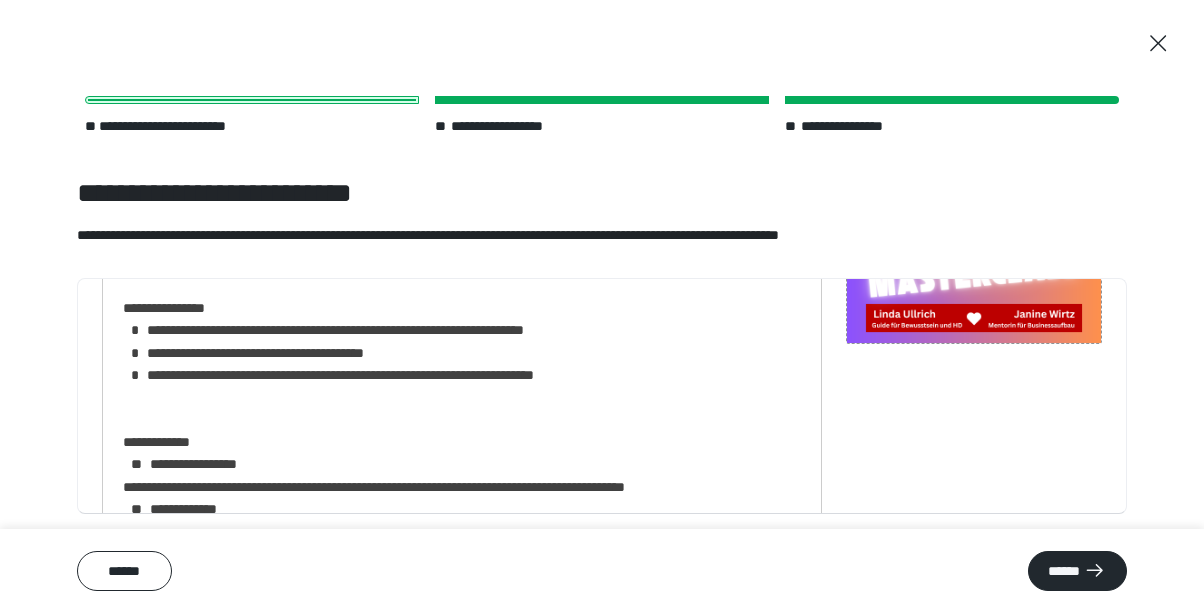 click on "**********" at bounding box center (462, 521) 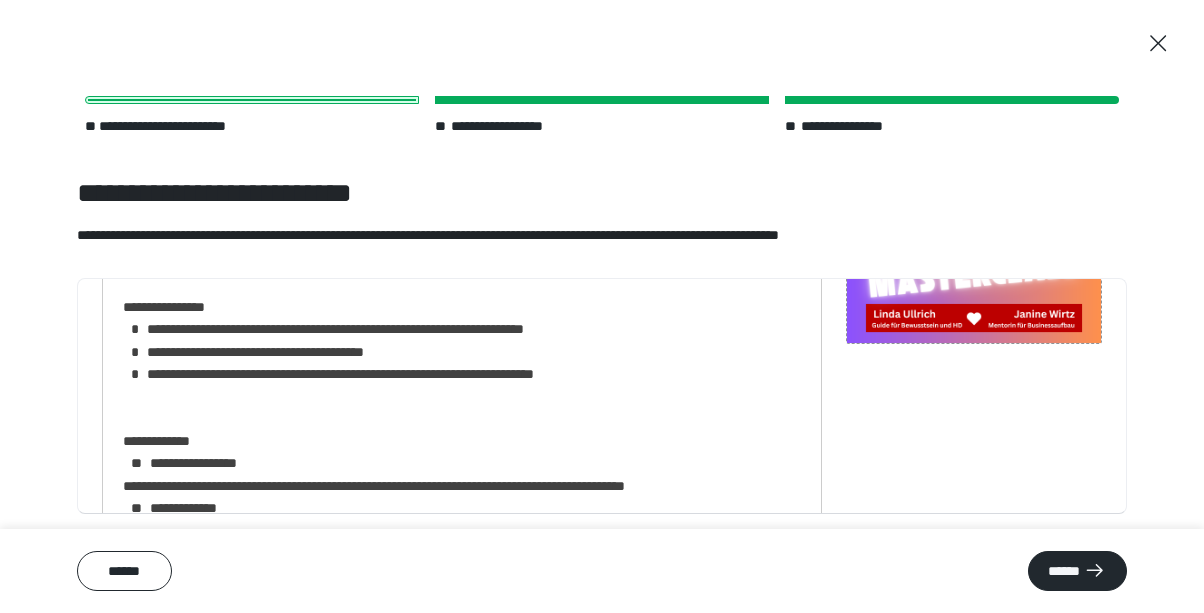 type 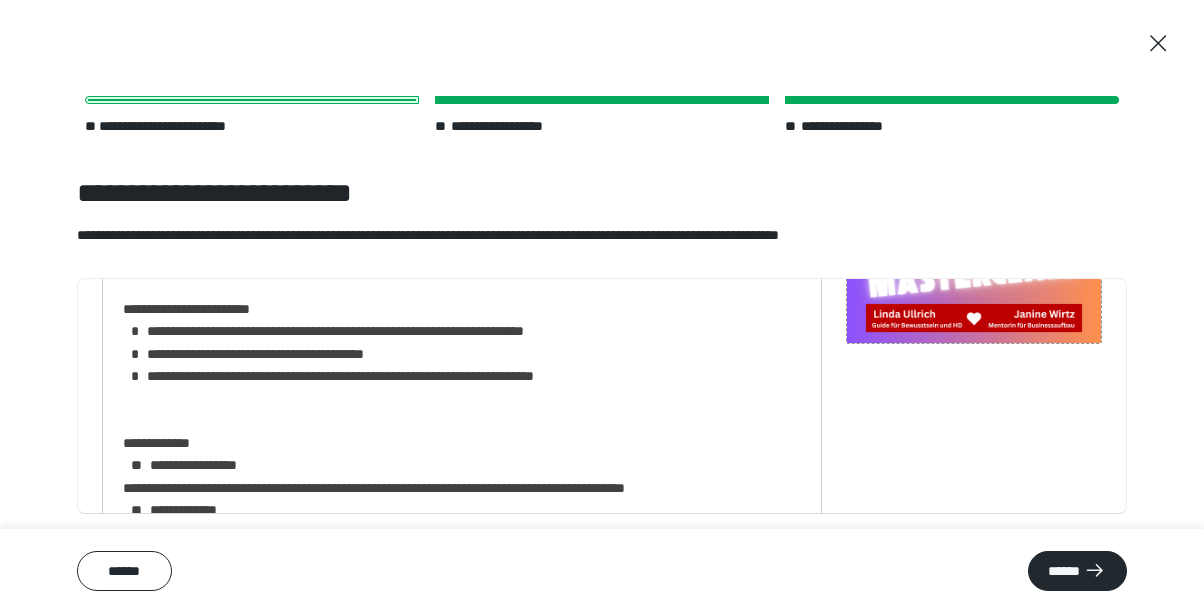 scroll, scrollTop: 516, scrollLeft: 0, axis: vertical 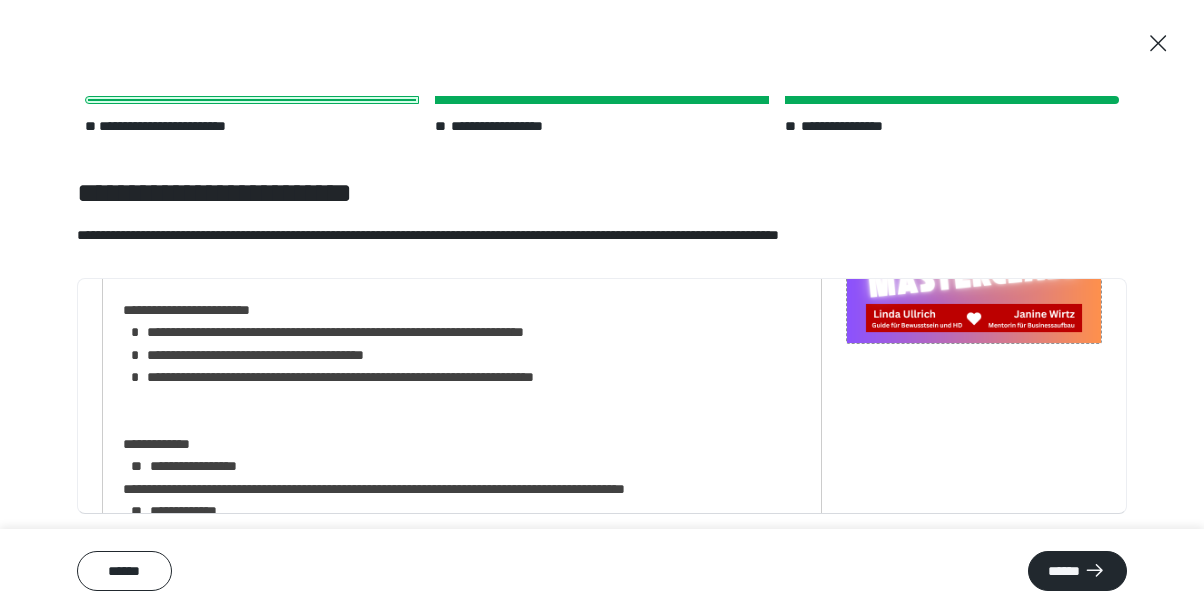 click on "**********" at bounding box center (323, 332) 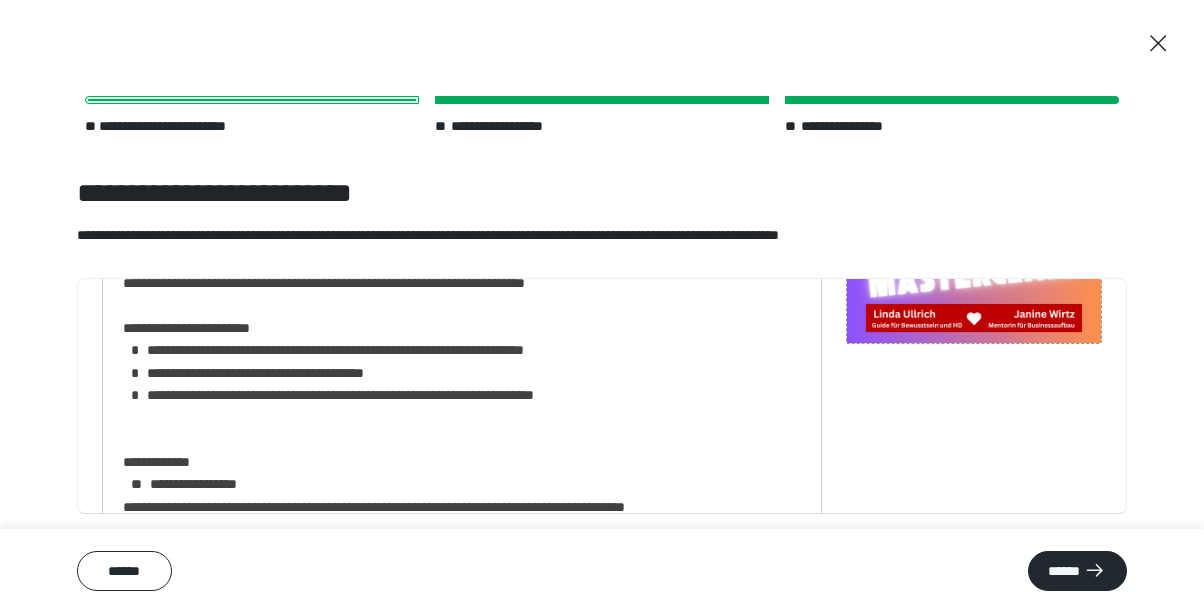 scroll, scrollTop: 504, scrollLeft: 0, axis: vertical 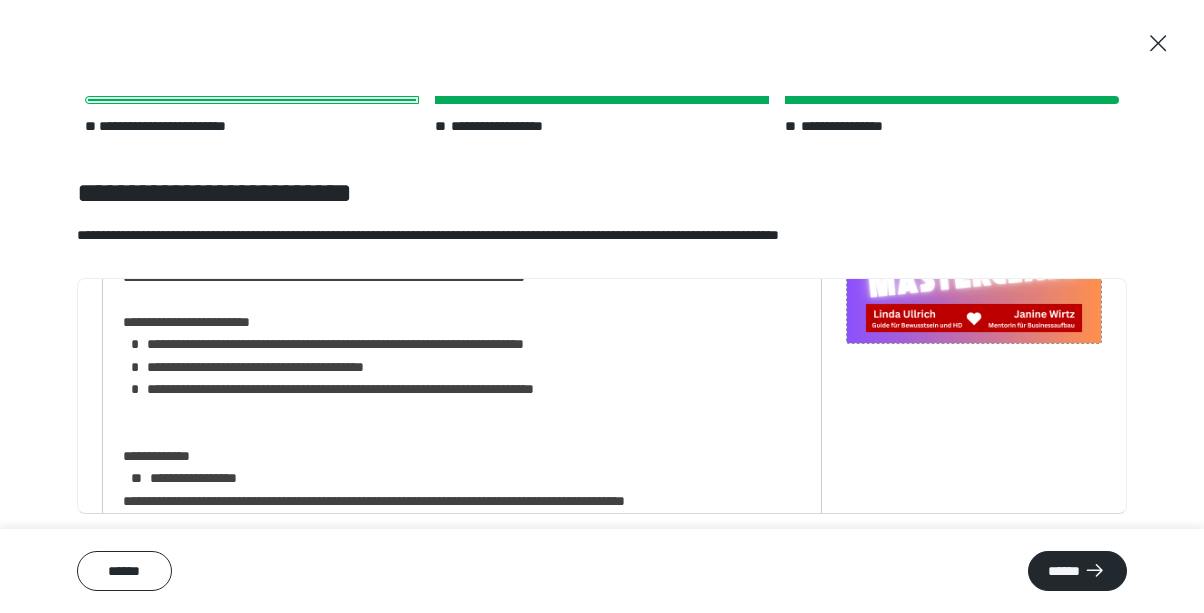 click on "**********" at bounding box center (328, 389) 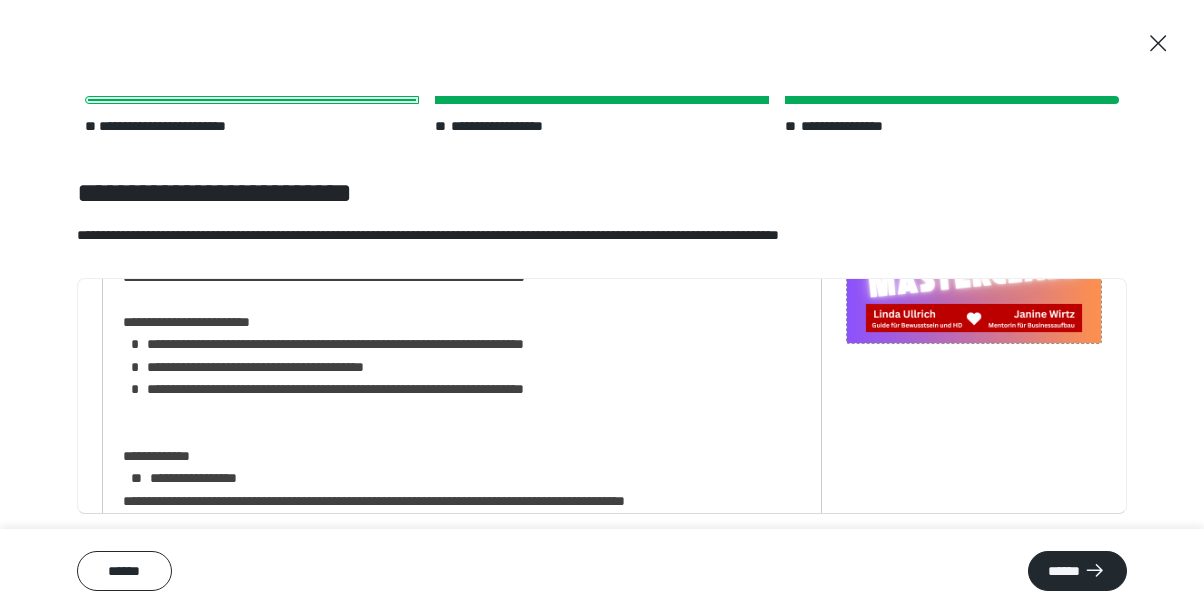 click on "**********" at bounding box center (323, 344) 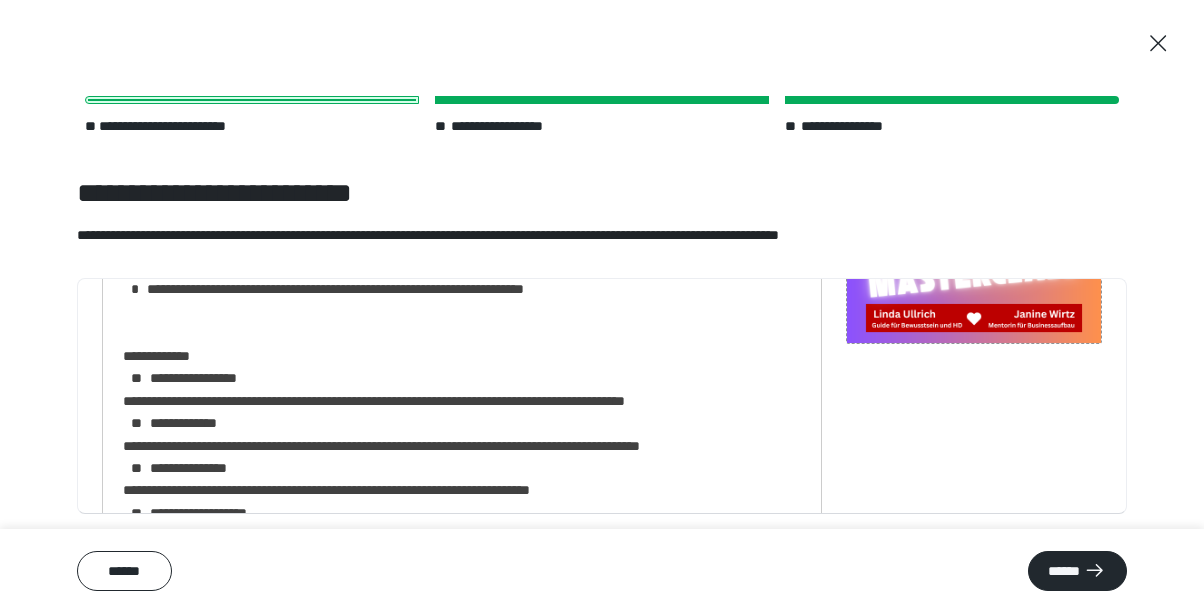 scroll, scrollTop: 615, scrollLeft: 0, axis: vertical 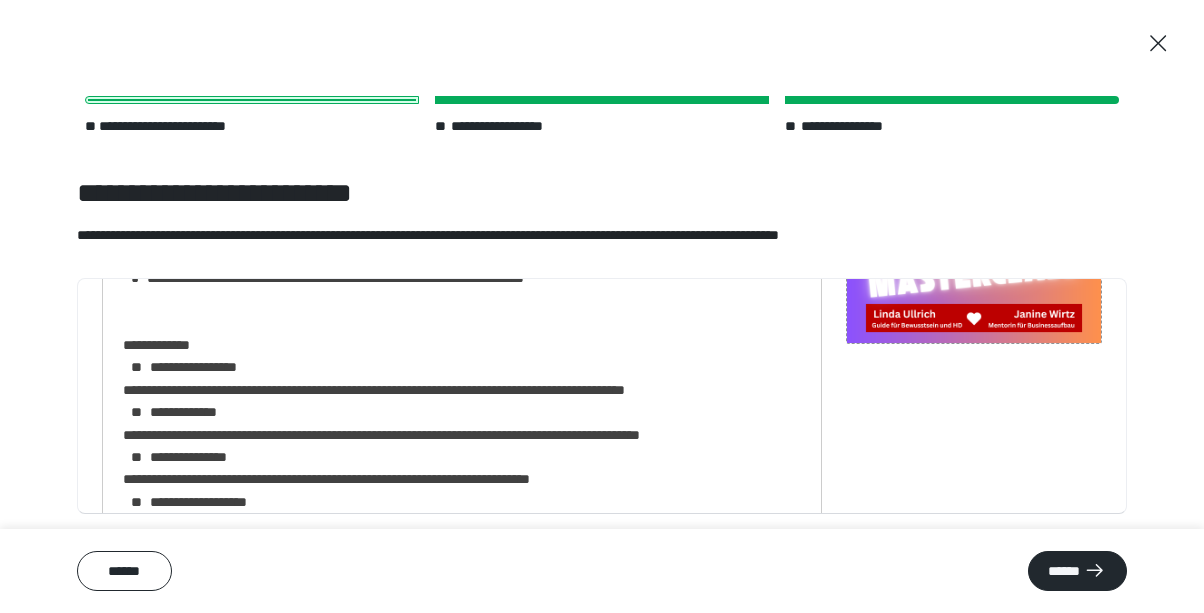 click on "**********" at bounding box center [462, 424] 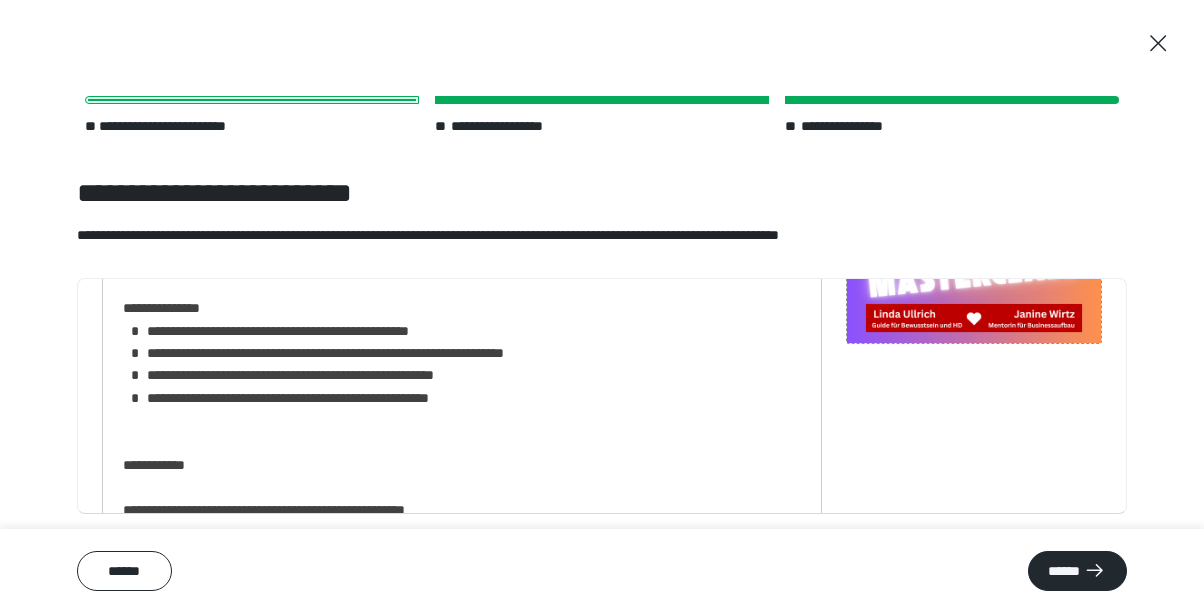 scroll, scrollTop: 1056, scrollLeft: 0, axis: vertical 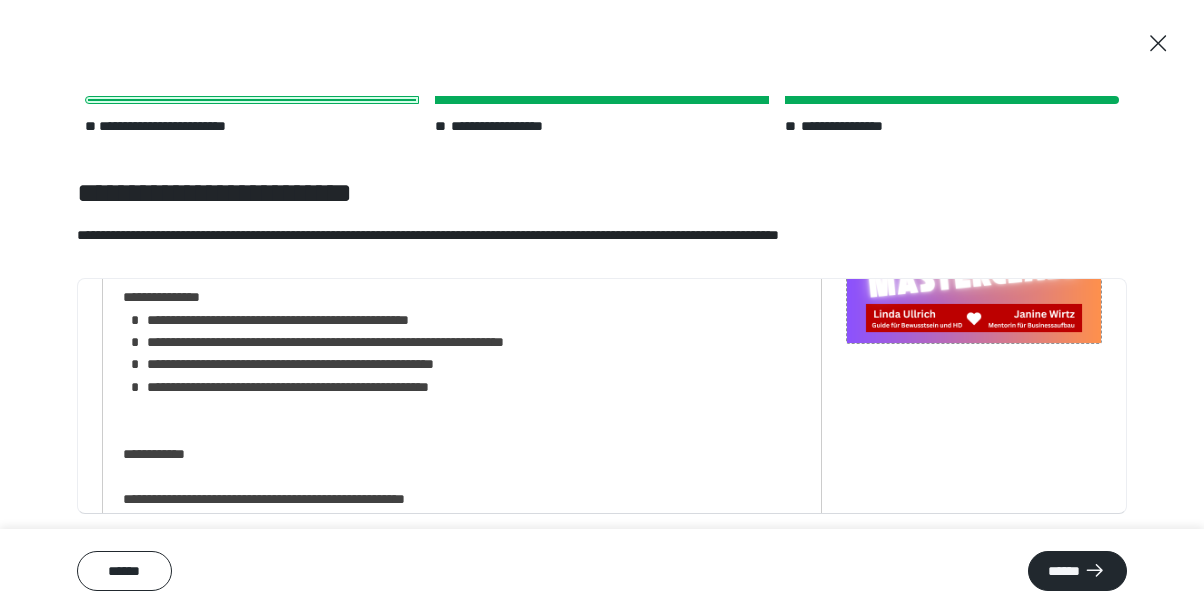 click on "**********" at bounding box center (462, -27) 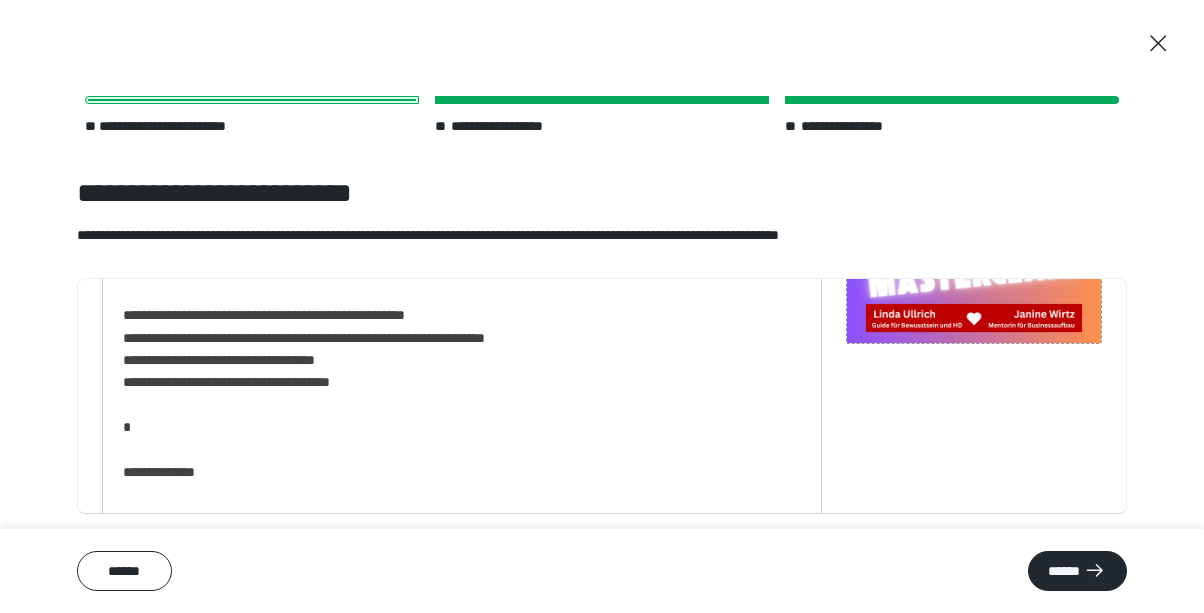 scroll, scrollTop: 1231, scrollLeft: 0, axis: vertical 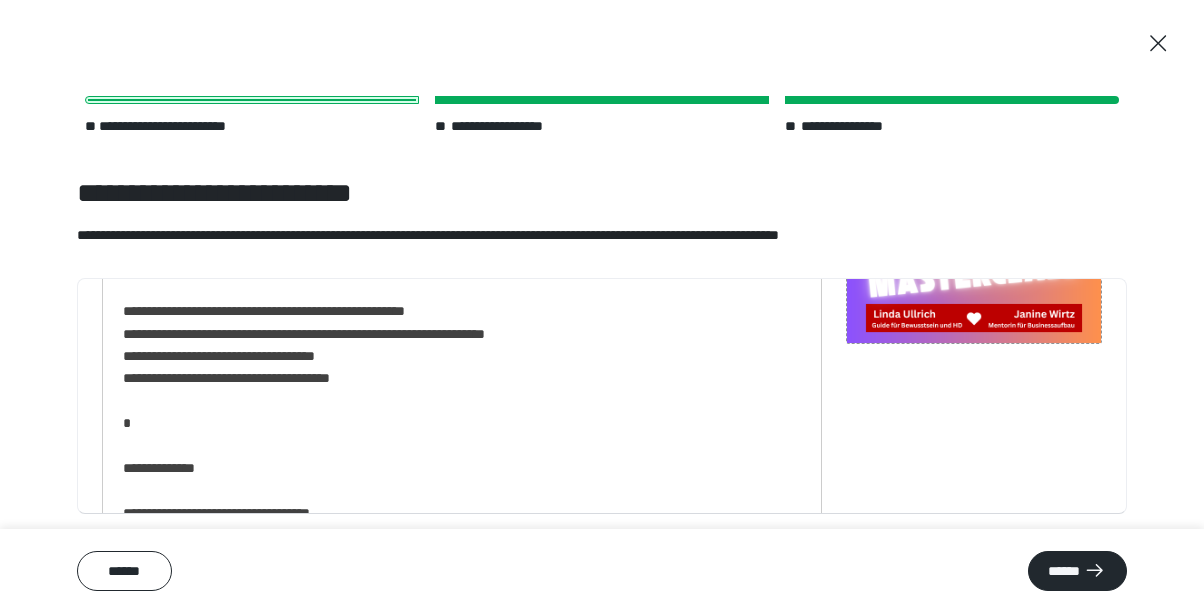 click on "**********" at bounding box center (462, -203) 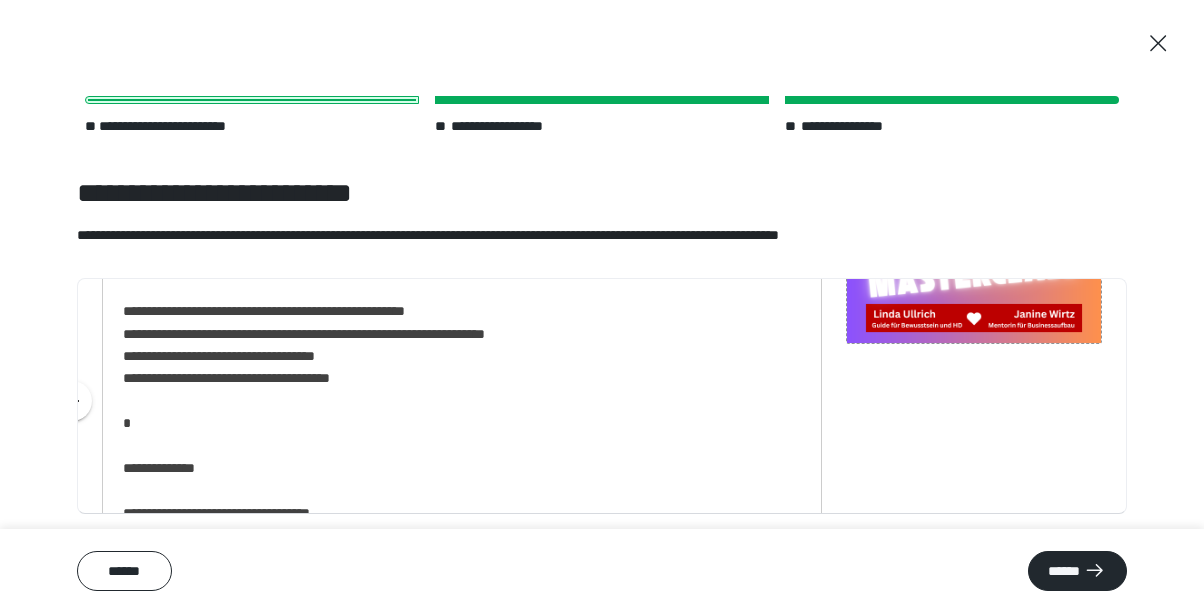 click on "**********" at bounding box center (462, -203) 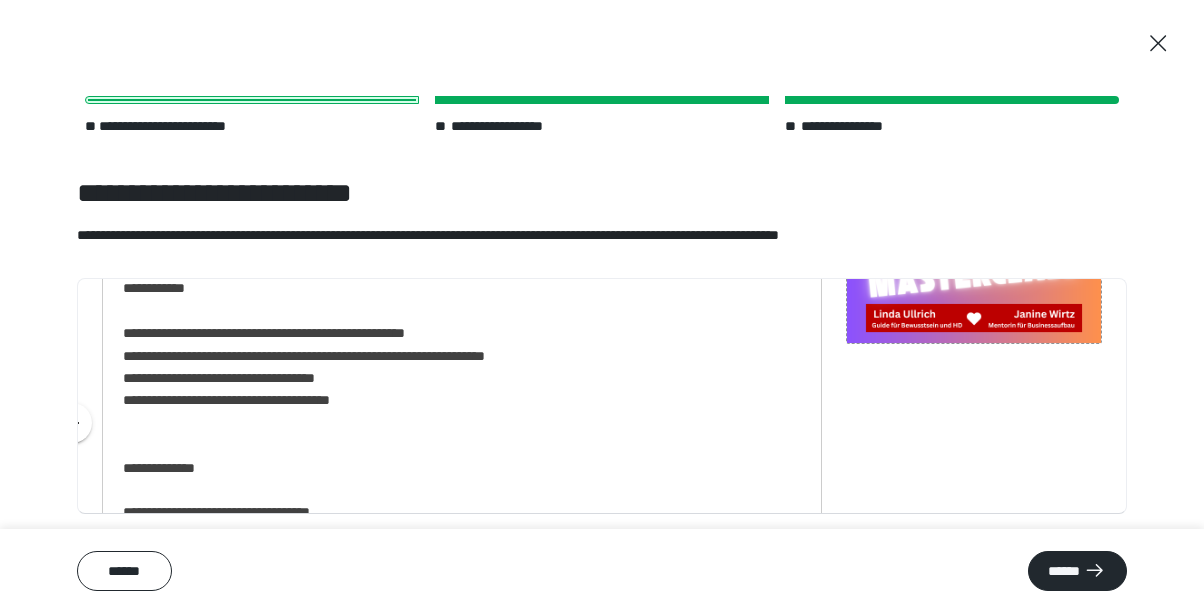 scroll, scrollTop: 1209, scrollLeft: 0, axis: vertical 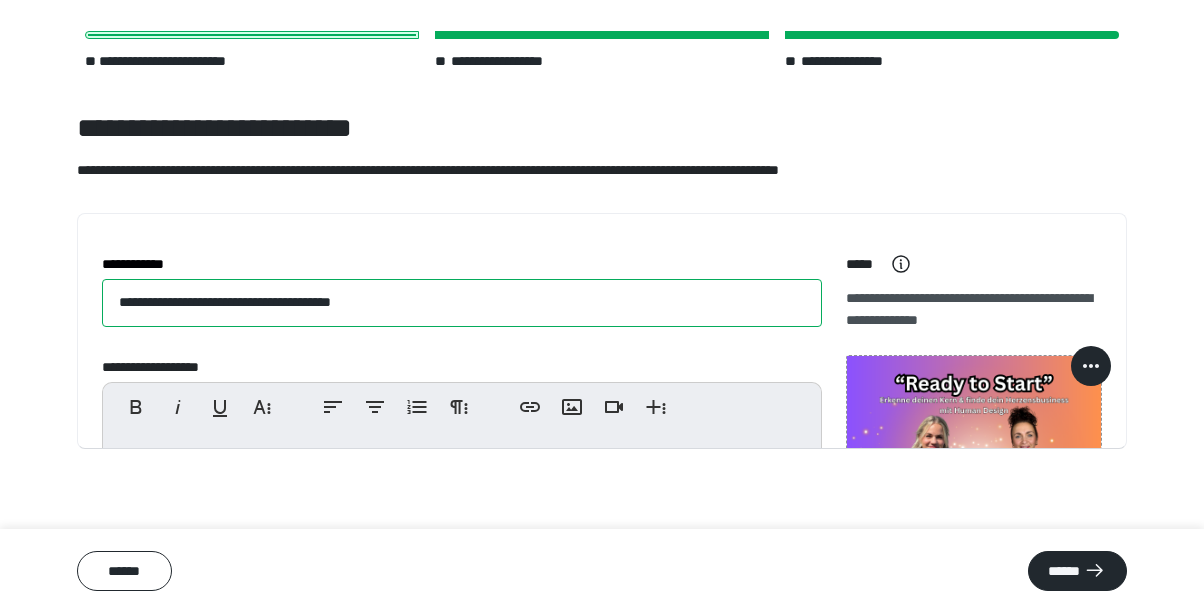 click on "**********" at bounding box center [462, 303] 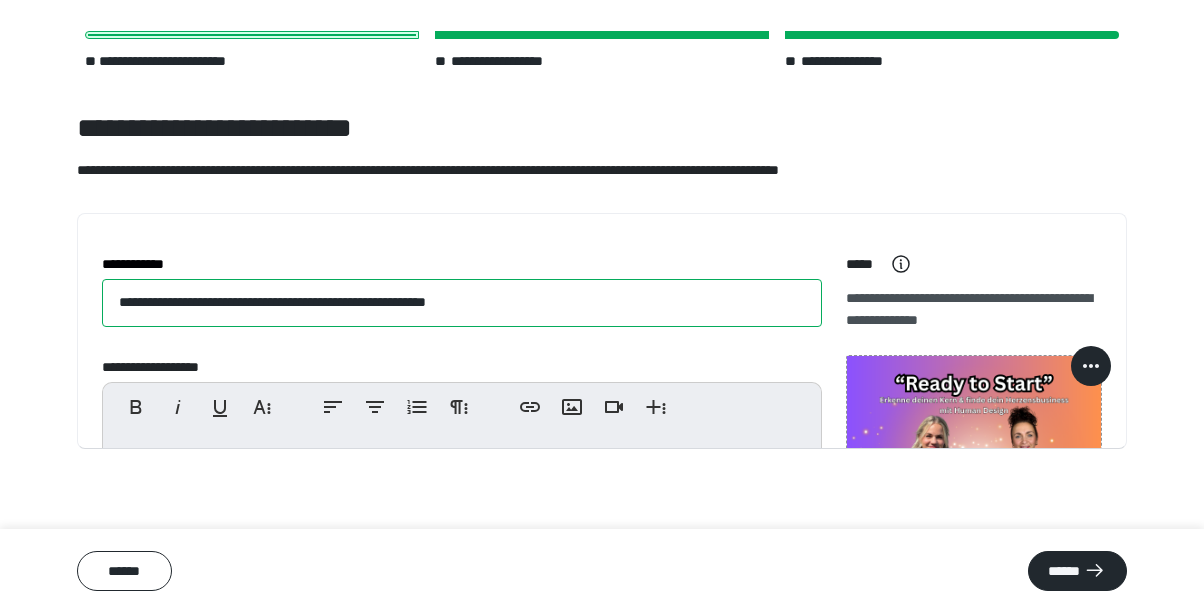 type on "**********" 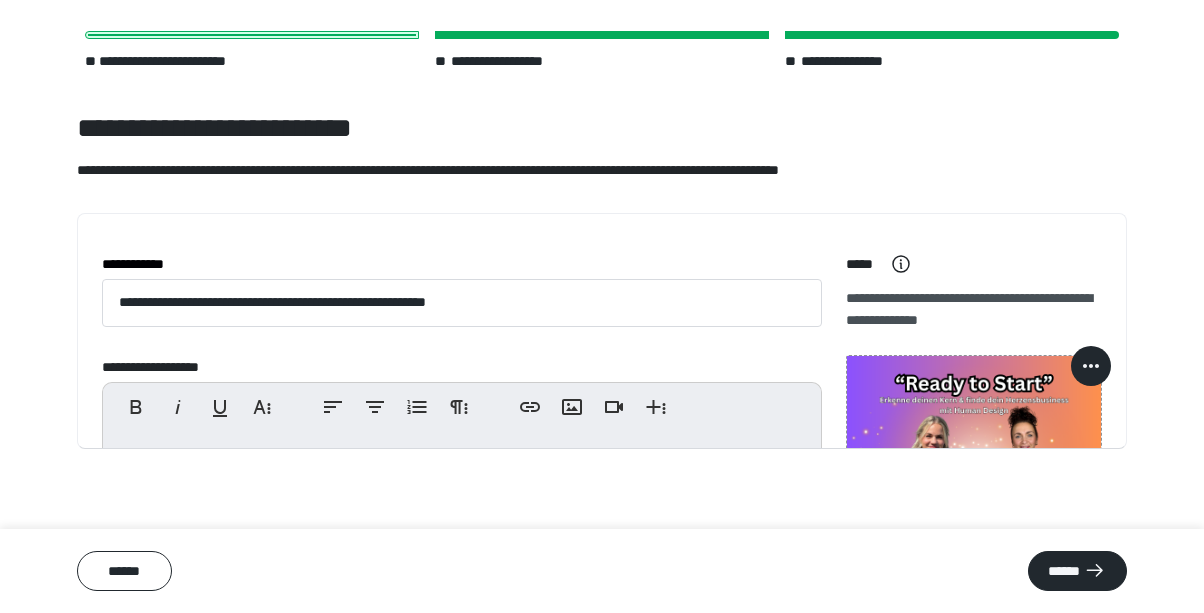 click on "**********" at bounding box center (462, 571) 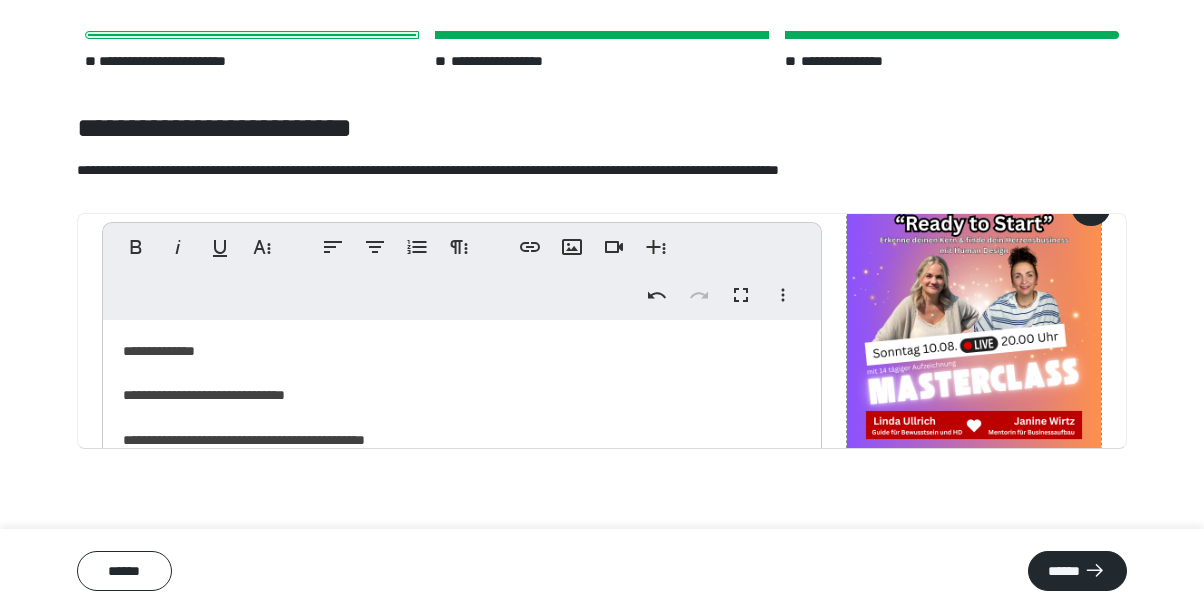scroll, scrollTop: 167, scrollLeft: 0, axis: vertical 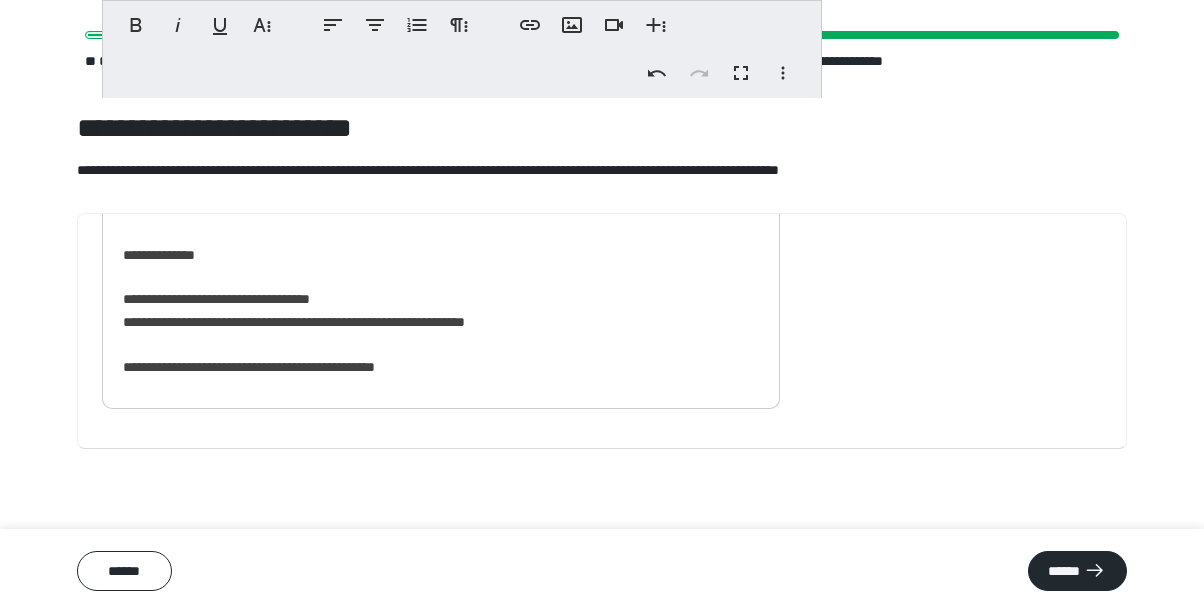 drag, startPoint x: 454, startPoint y: 367, endPoint x: 250, endPoint y: 372, distance: 204.06126 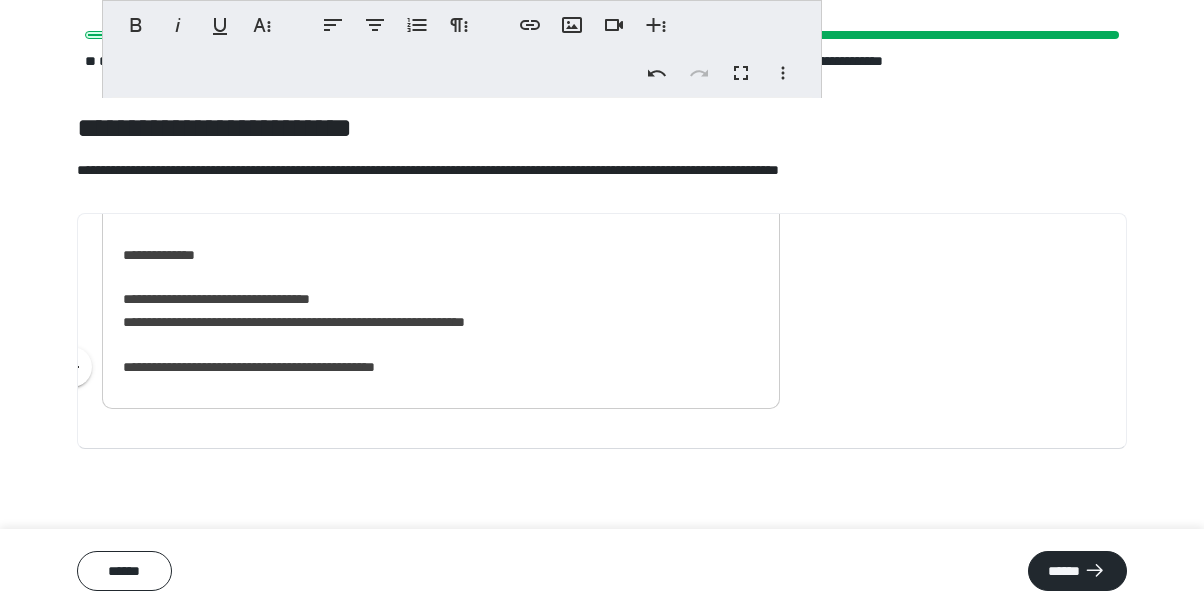 click on "**********" at bounding box center (441, -394) 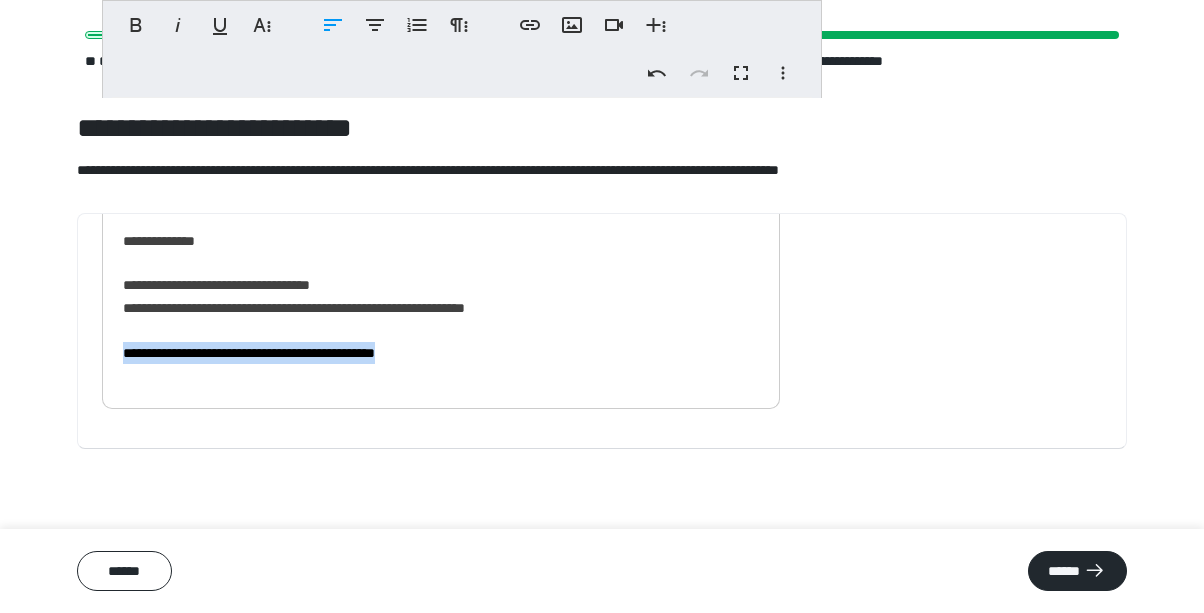 scroll, scrollTop: 1231, scrollLeft: 0, axis: vertical 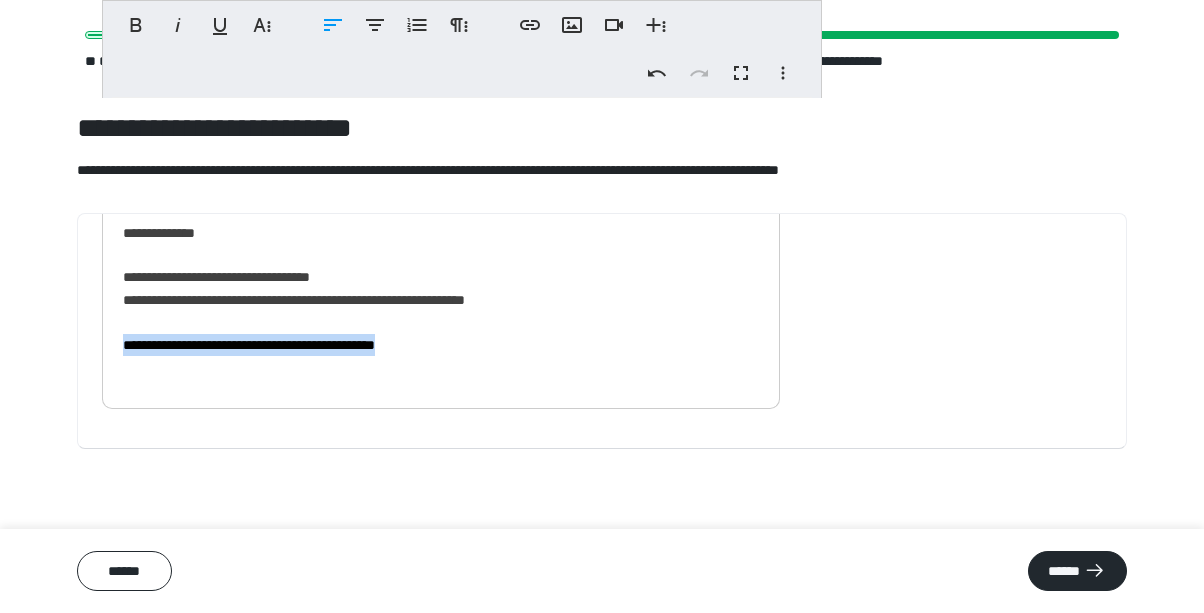 drag, startPoint x: 119, startPoint y: 390, endPoint x: 419, endPoint y: 385, distance: 300.04166 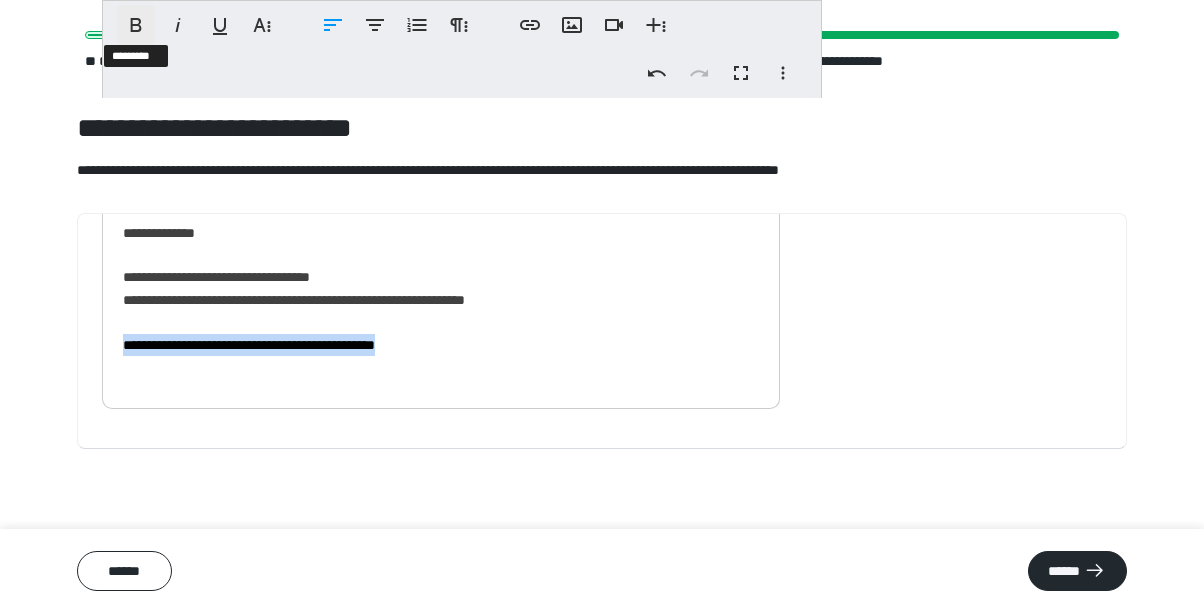 click 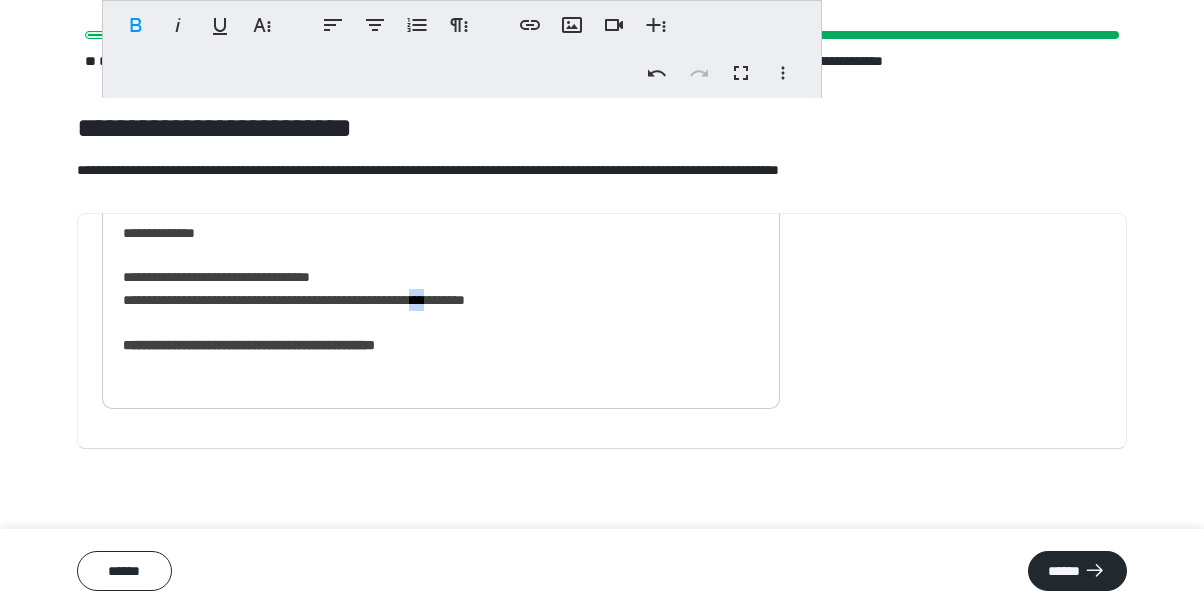 drag, startPoint x: 493, startPoint y: 323, endPoint x: 541, endPoint y: 342, distance: 51.62364 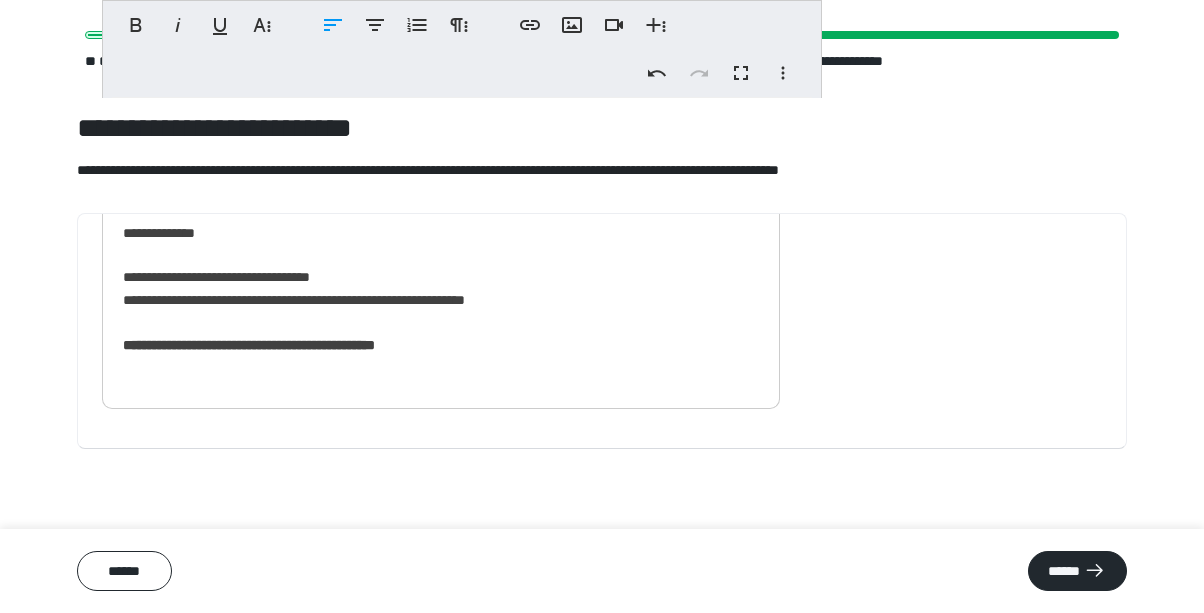click on "**********" at bounding box center (441, -416) 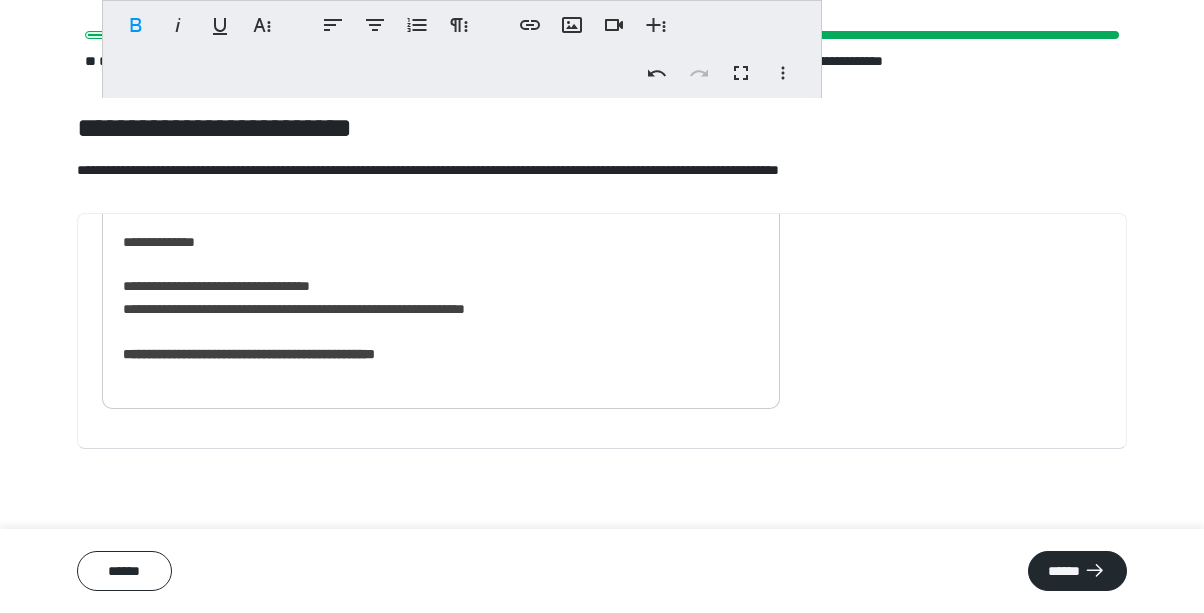 scroll, scrollTop: 1231, scrollLeft: 0, axis: vertical 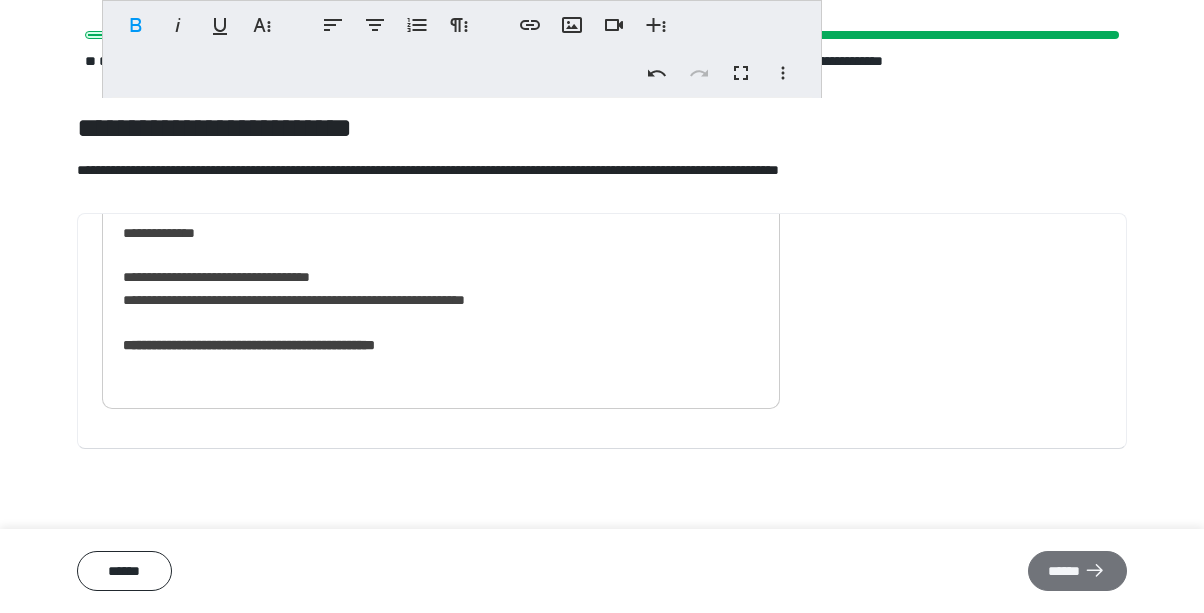 click 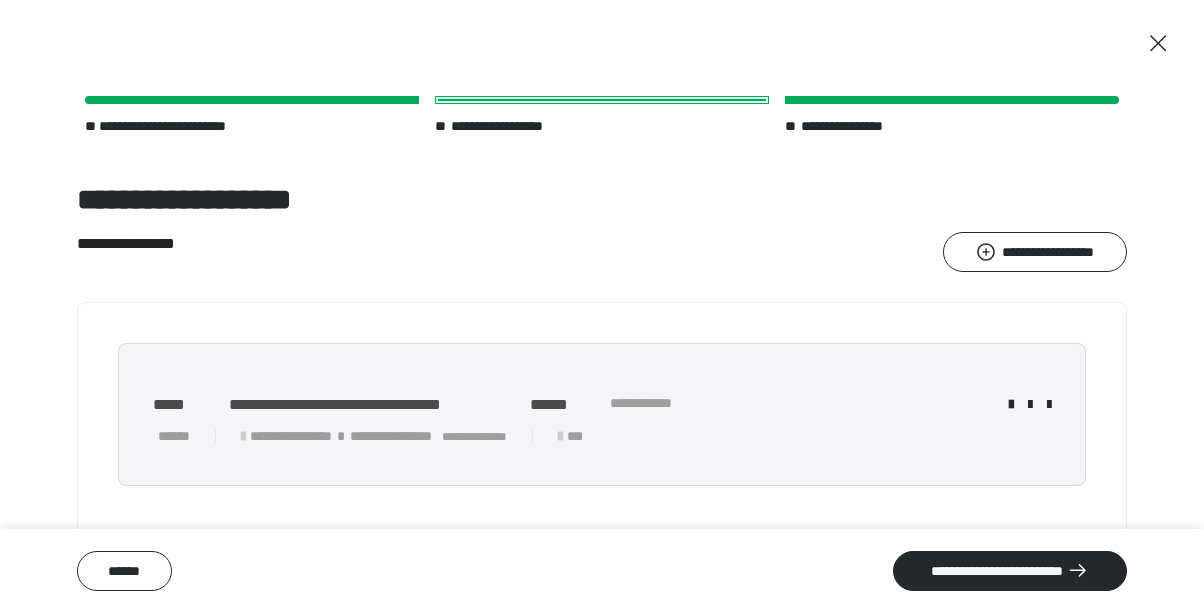 scroll, scrollTop: 23, scrollLeft: 0, axis: vertical 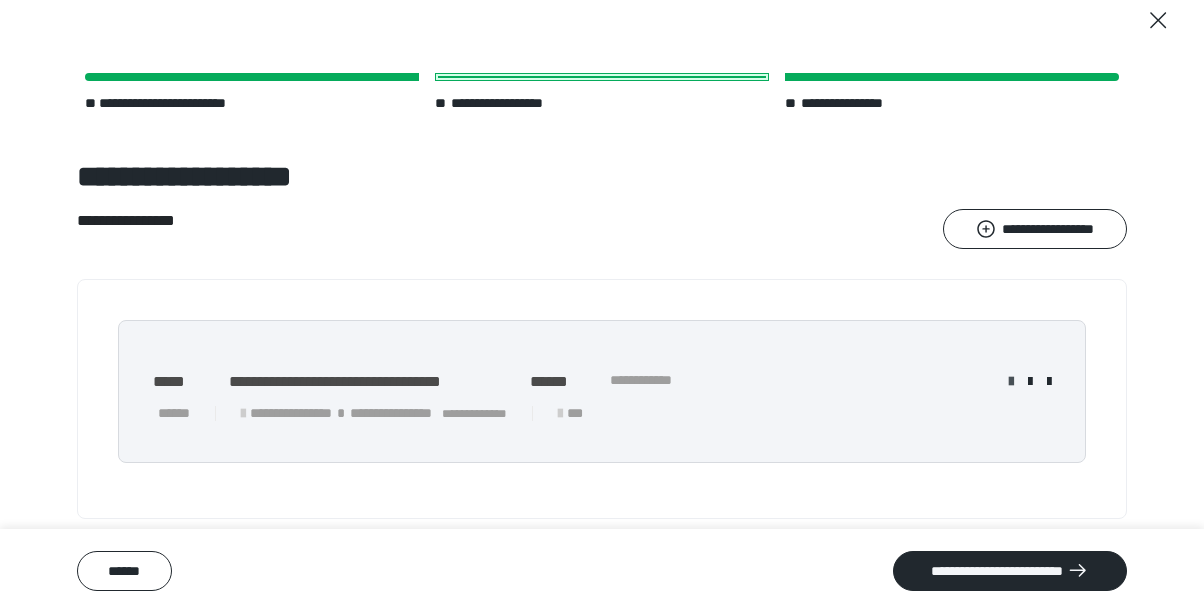 click at bounding box center (1011, 382) 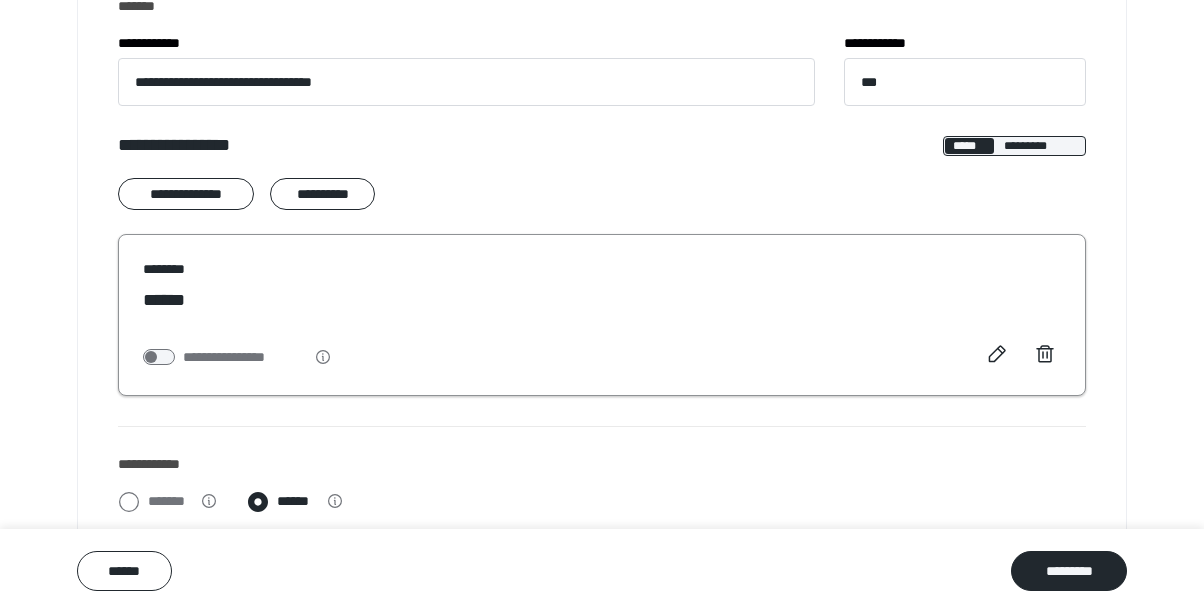 scroll, scrollTop: 356, scrollLeft: 0, axis: vertical 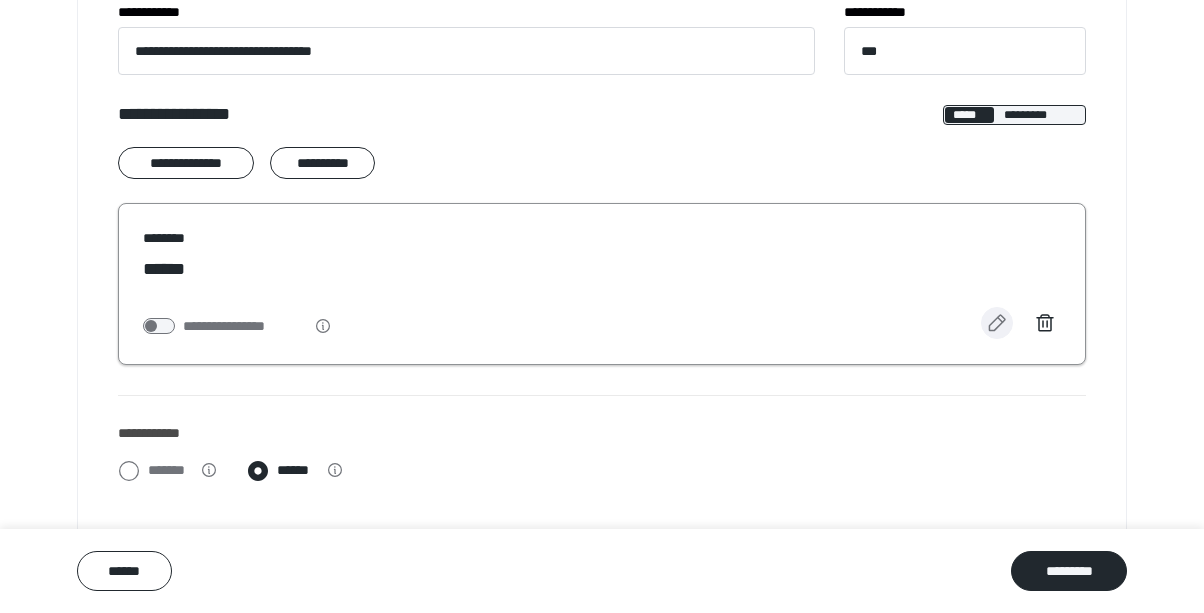 click 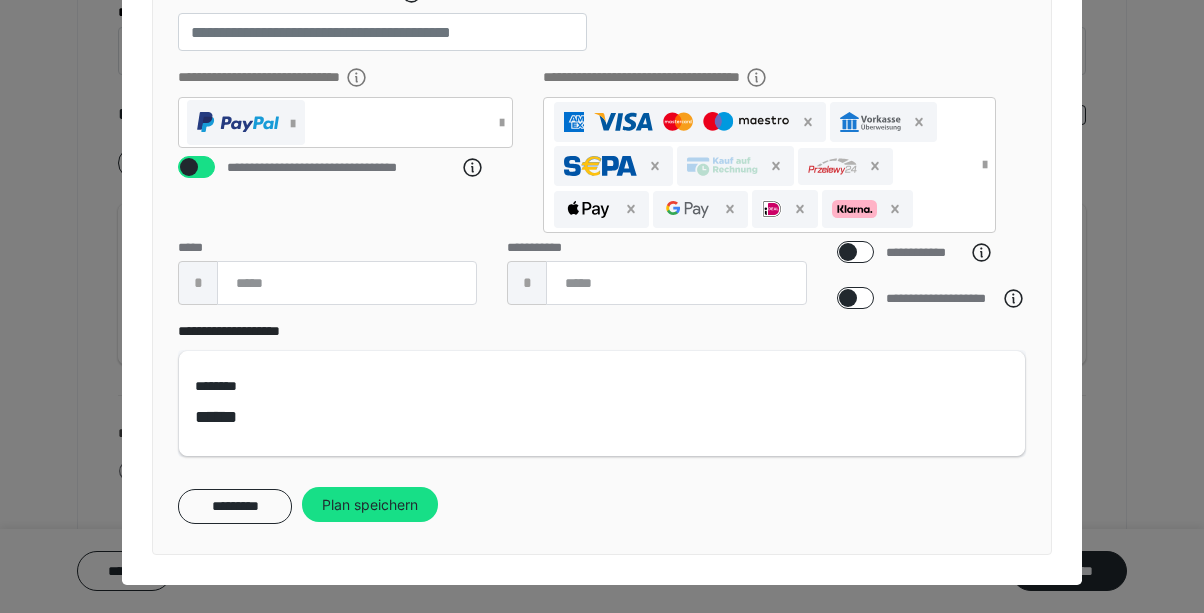scroll, scrollTop: 537, scrollLeft: 0, axis: vertical 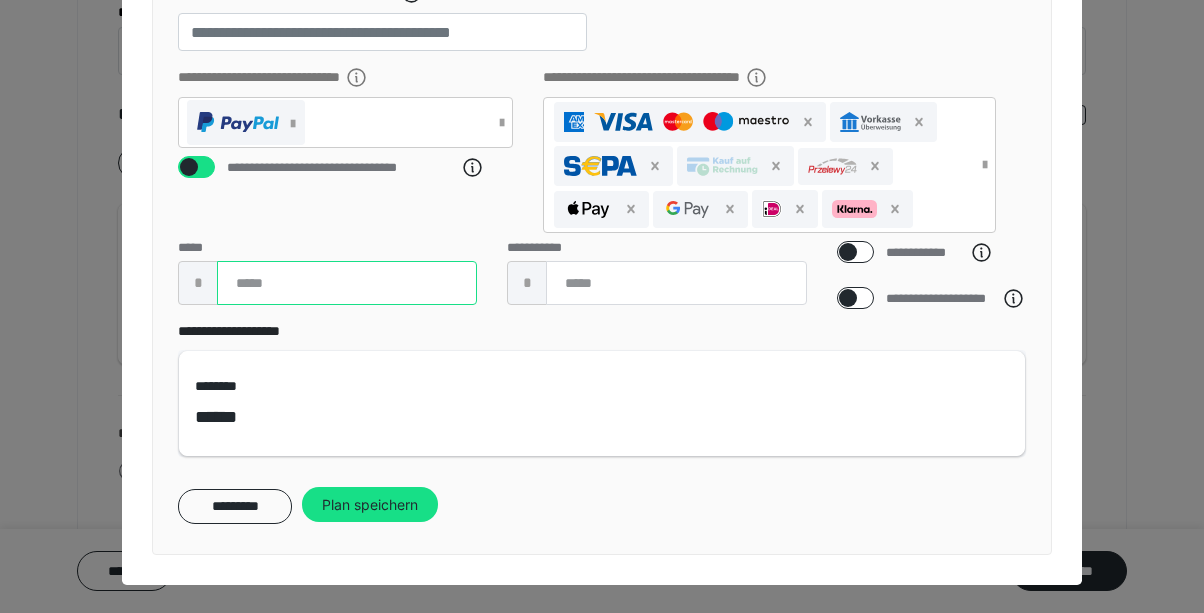 click on "*****" at bounding box center (347, 283) 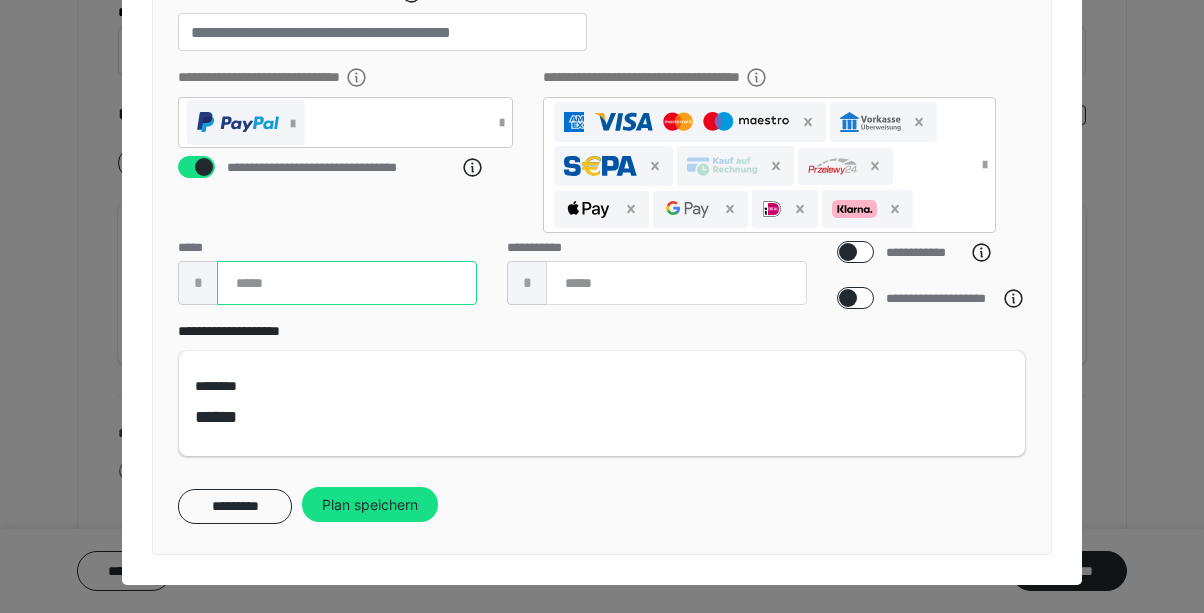 type on "*" 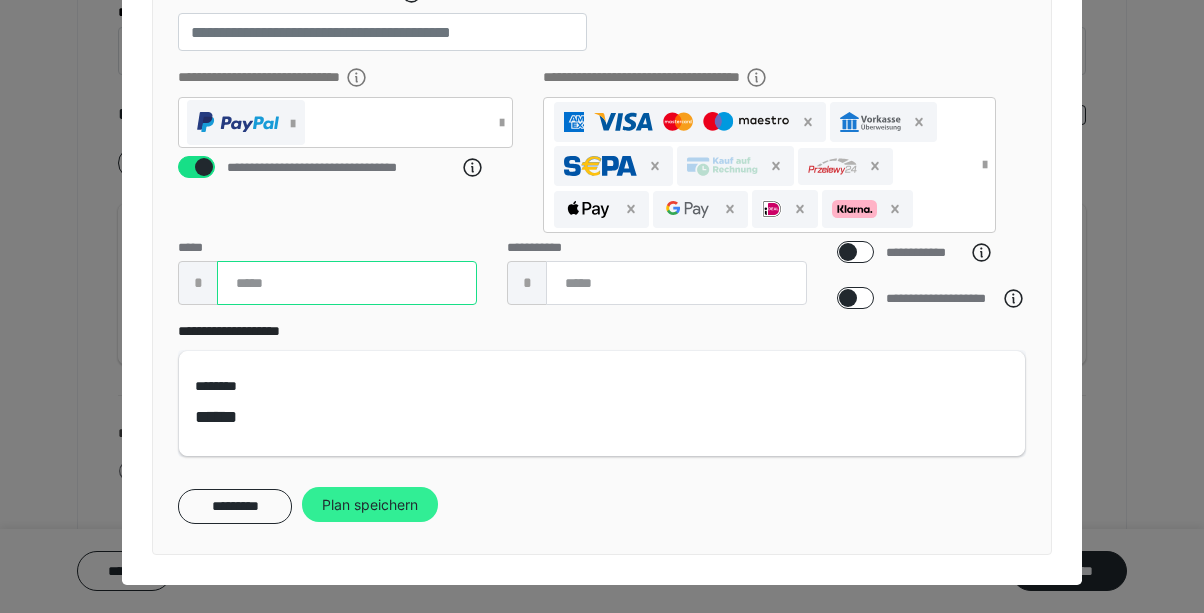 type on "*****" 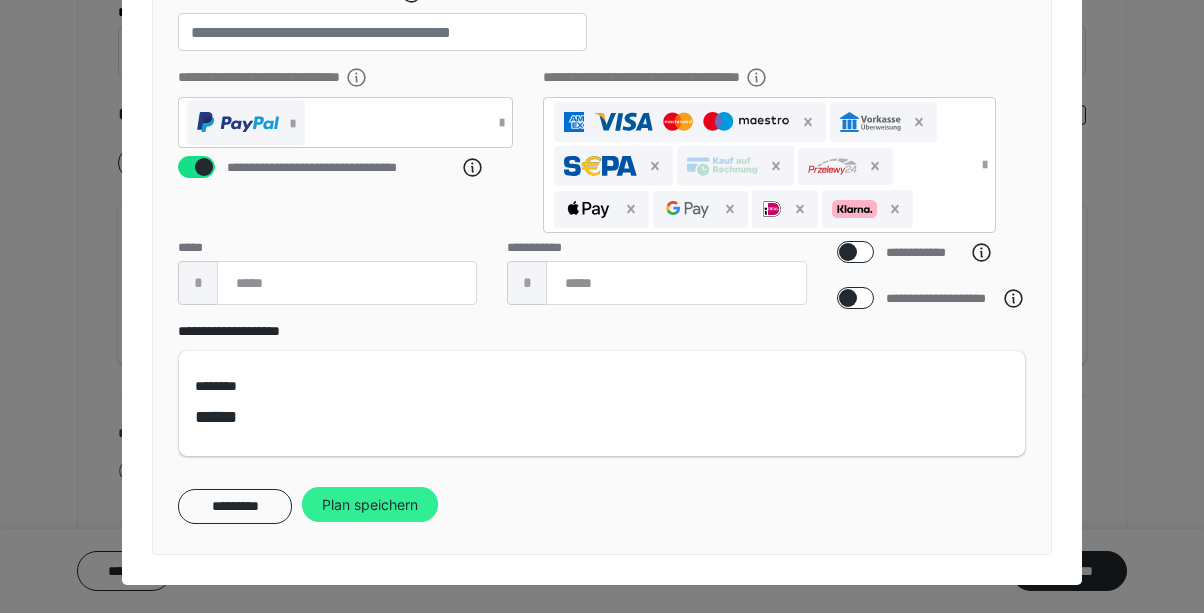click on "Plan speichern" at bounding box center (370, 505) 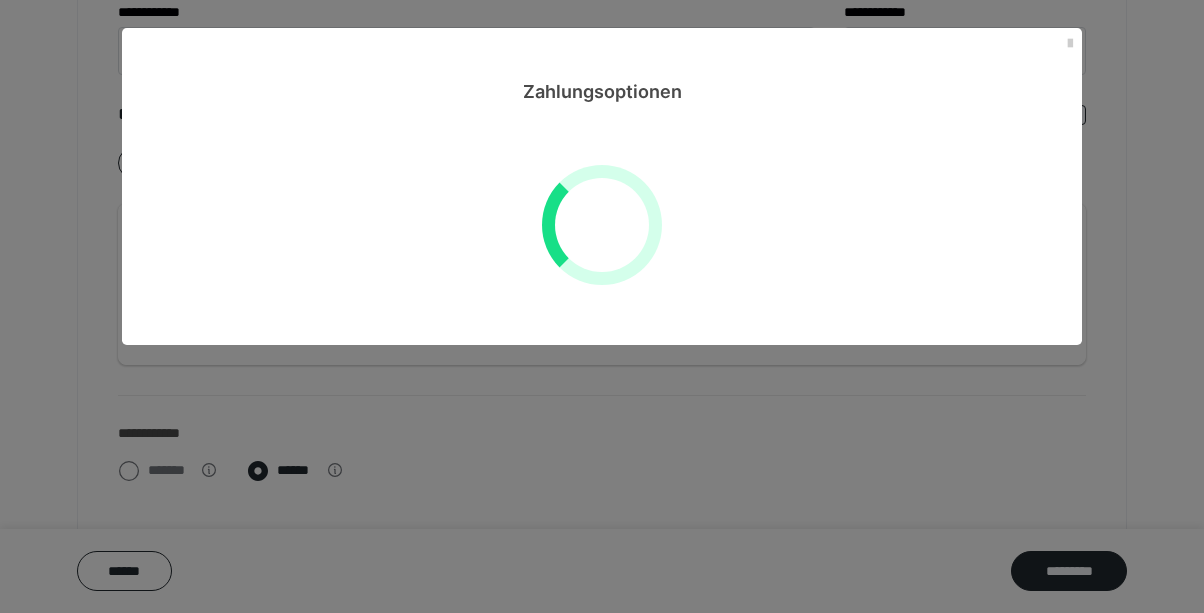 scroll, scrollTop: 0, scrollLeft: 0, axis: both 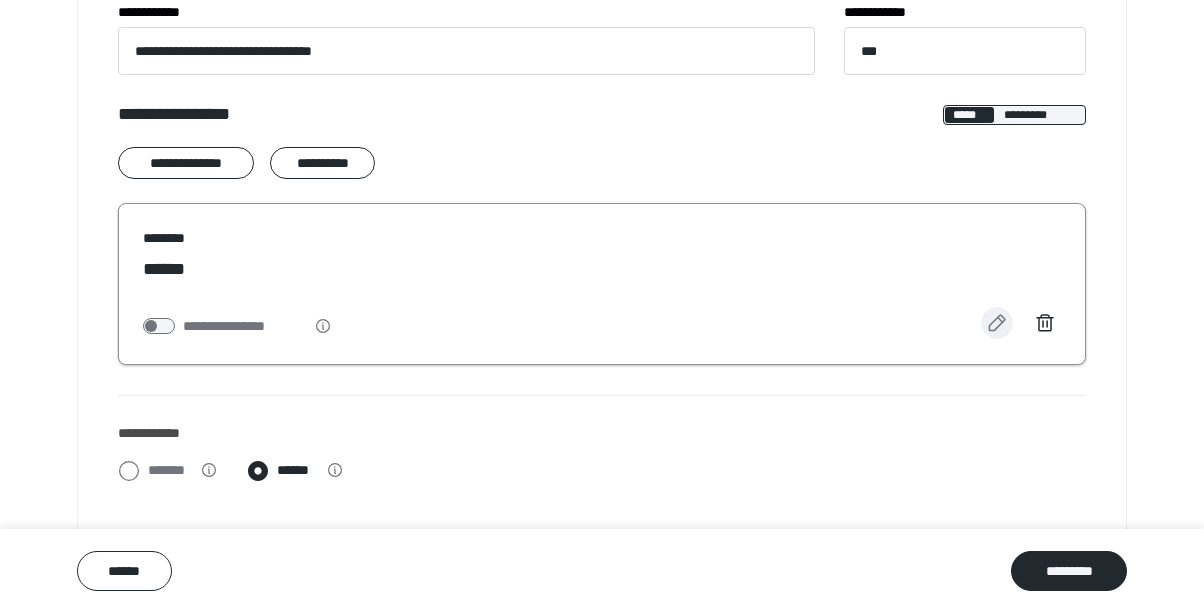 click 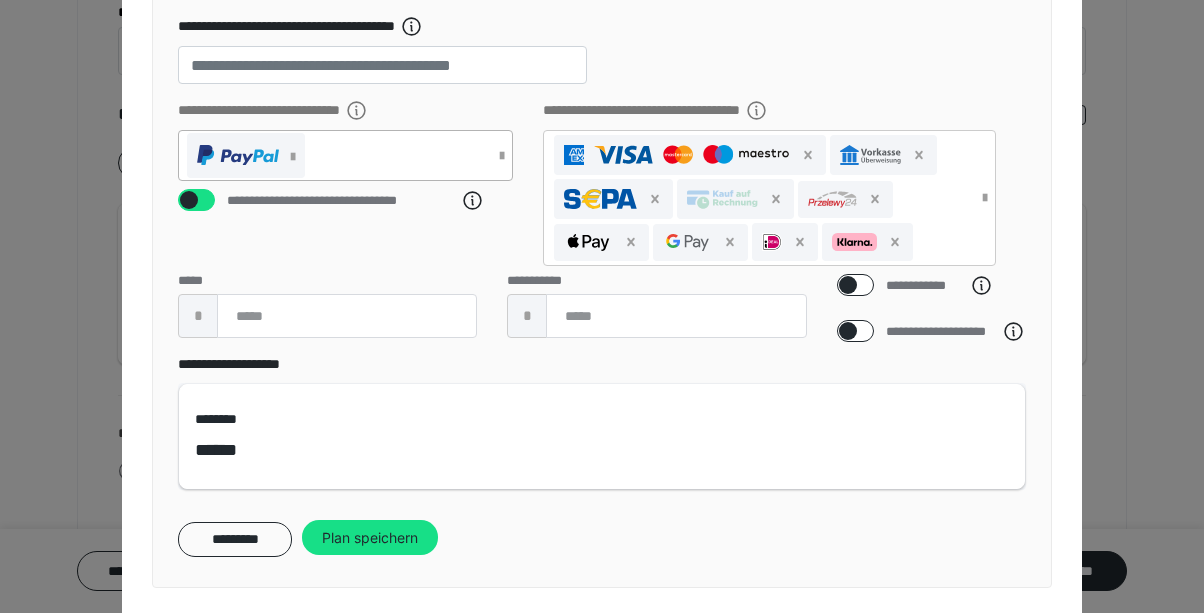 scroll, scrollTop: 537, scrollLeft: 0, axis: vertical 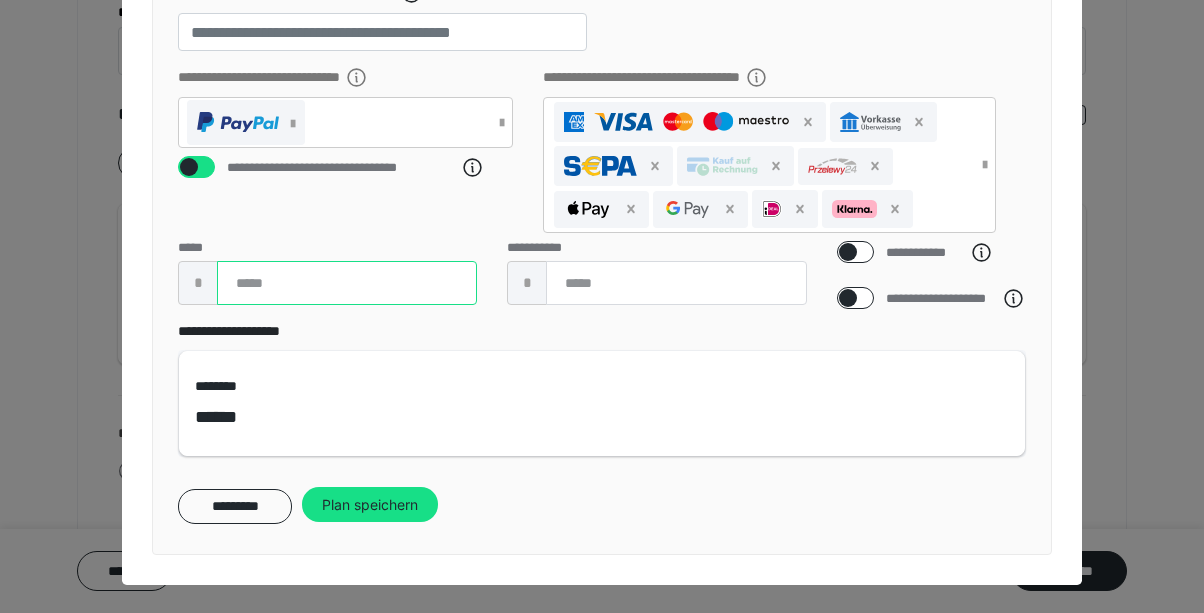 click on "*****" at bounding box center [347, 283] 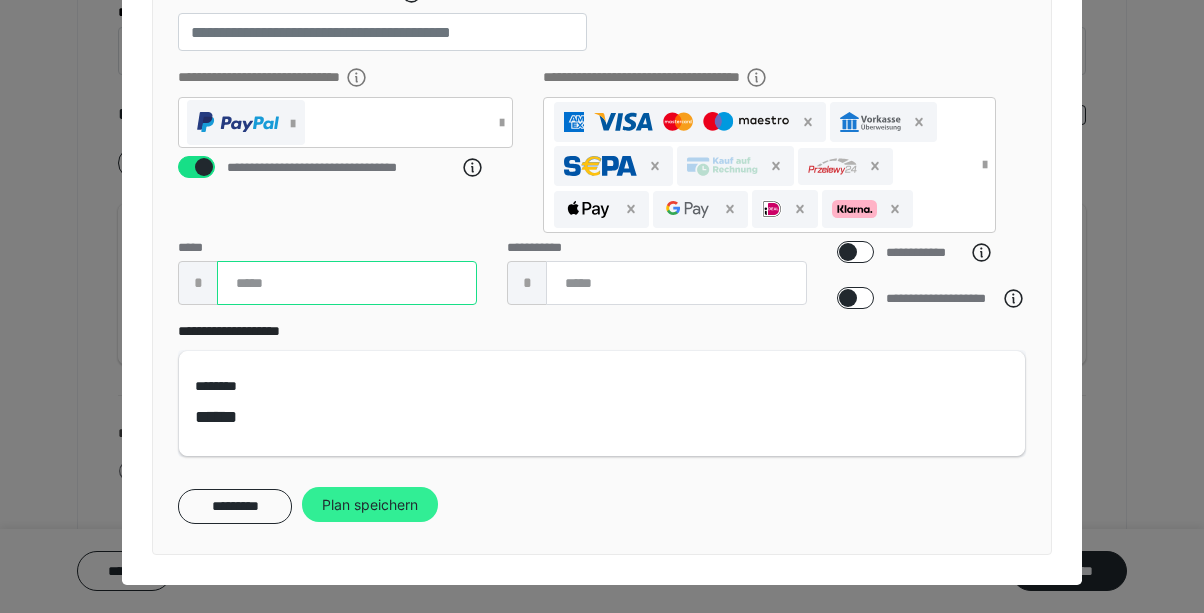 type on "**" 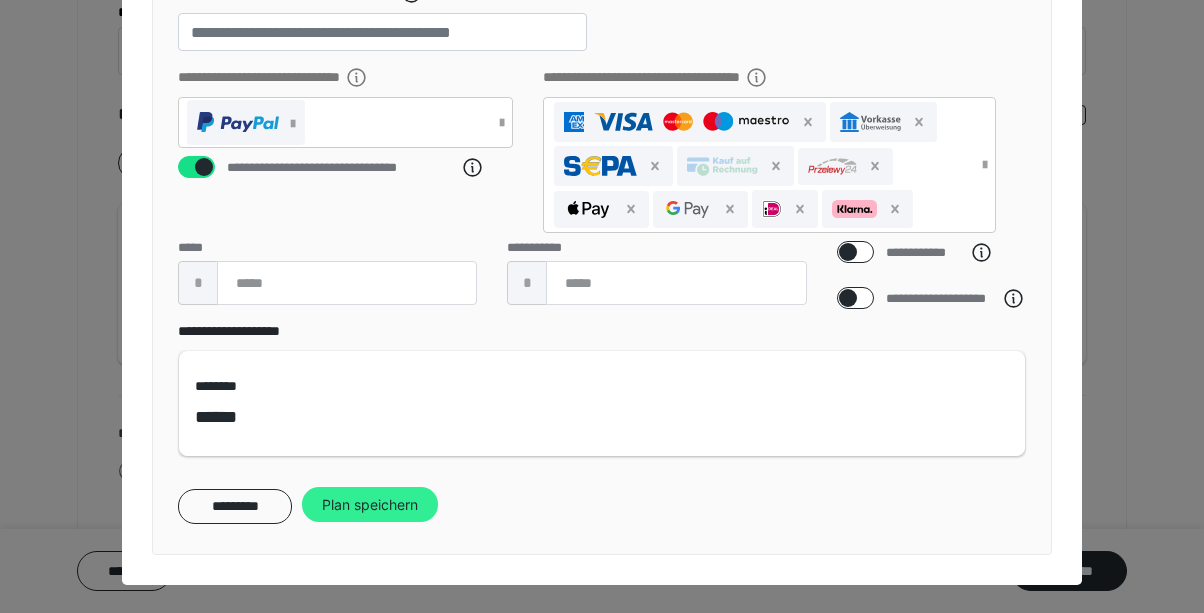 click on "Plan speichern" at bounding box center (370, 505) 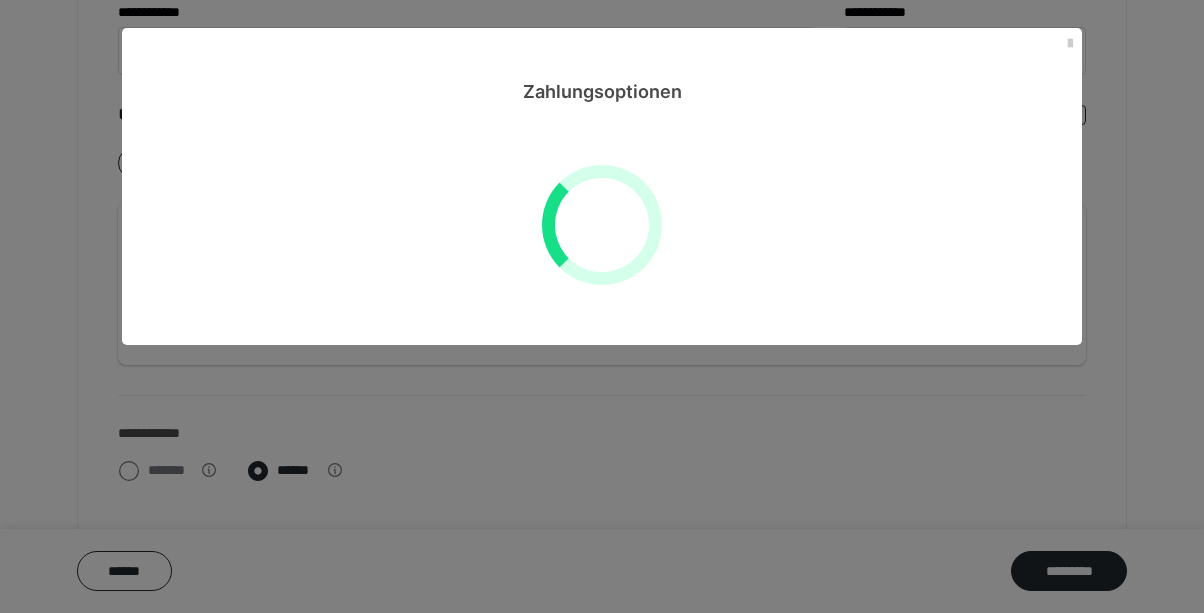 scroll, scrollTop: 0, scrollLeft: 0, axis: both 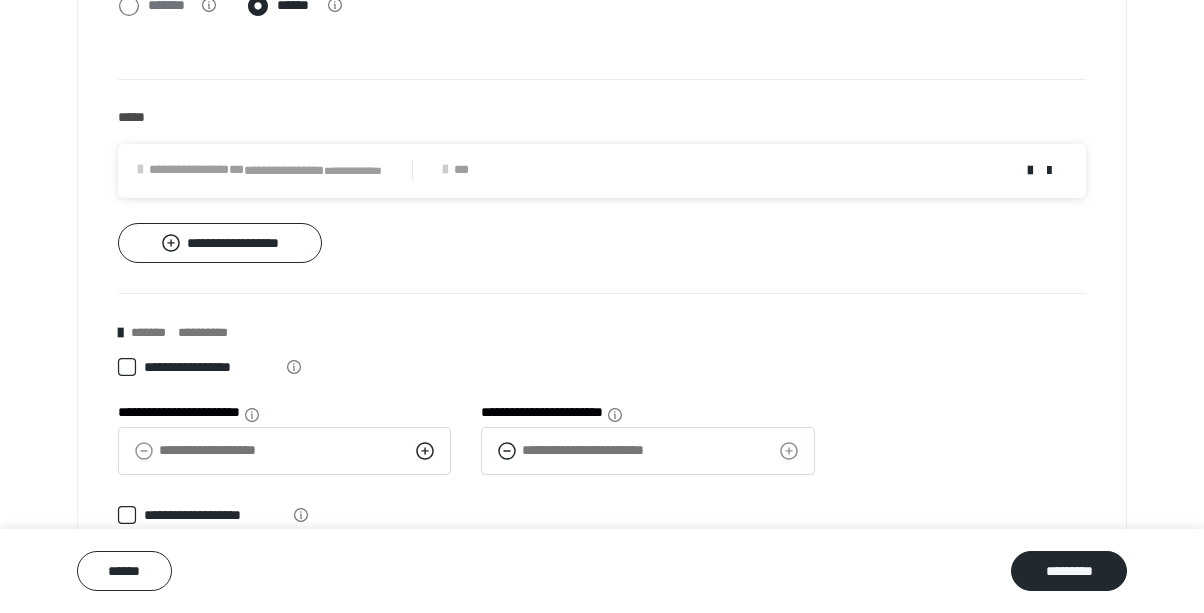 click 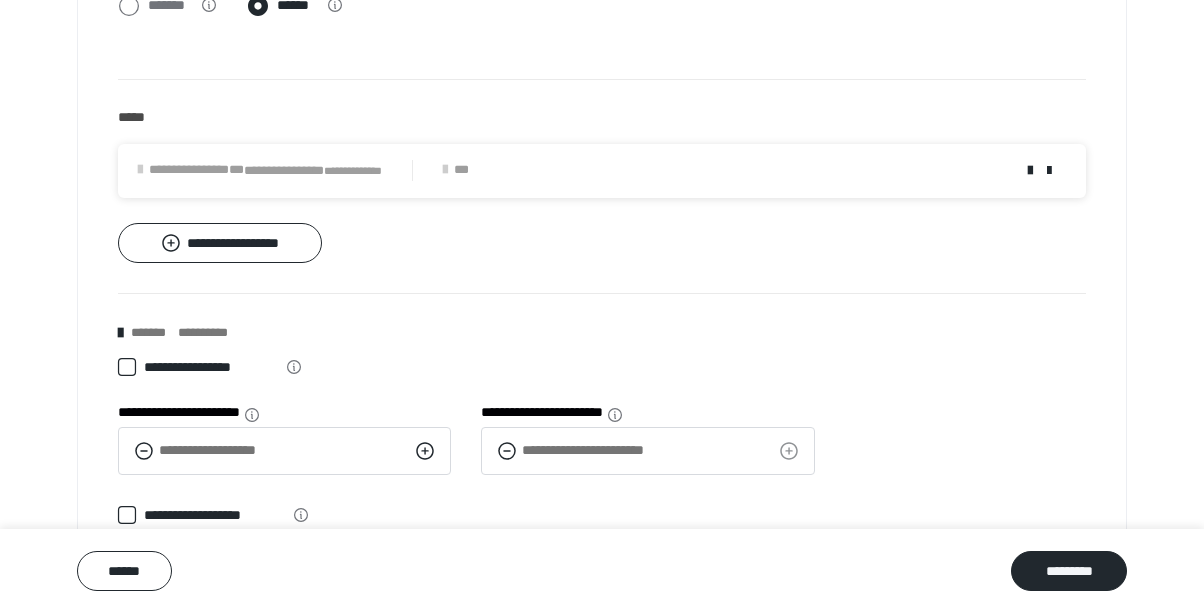 click 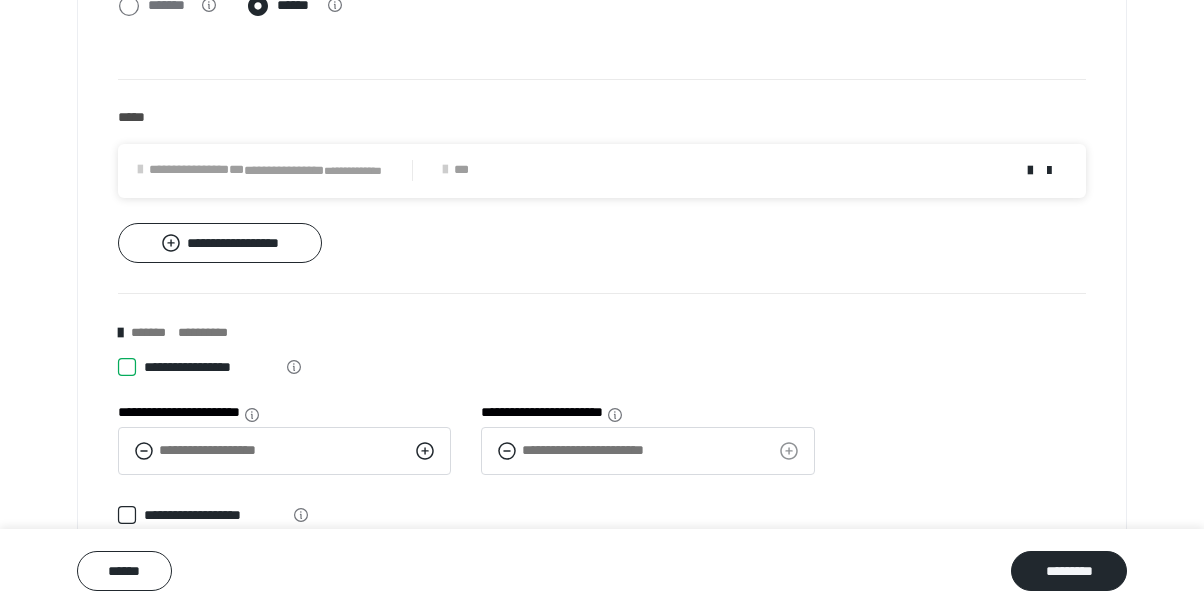 click on "**********" at bounding box center [118, 367] 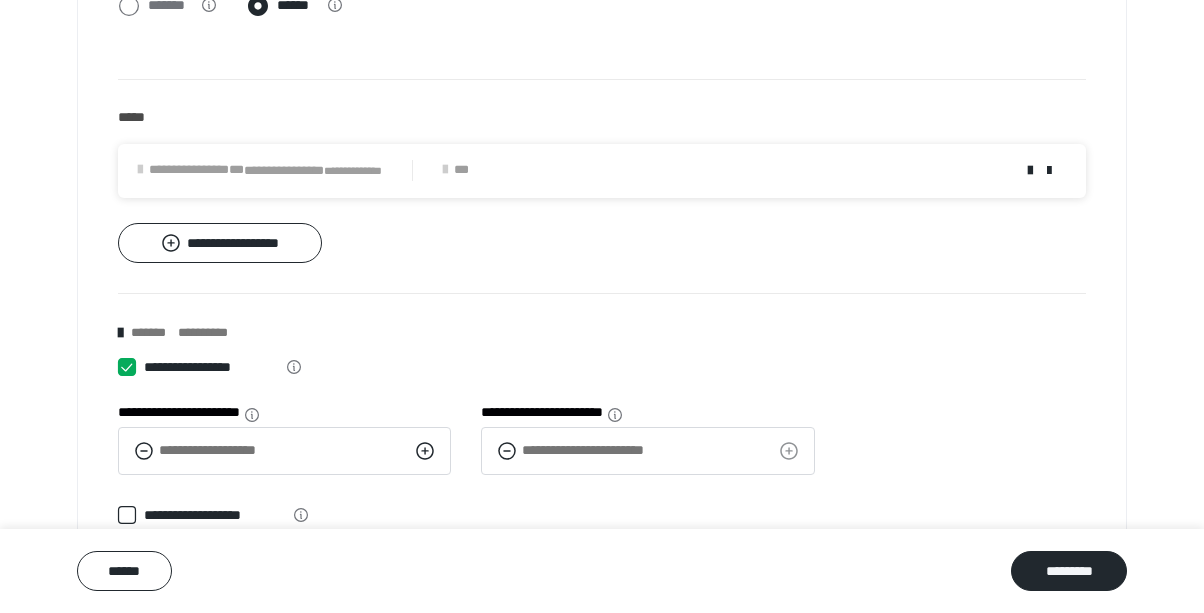 scroll, scrollTop: 856, scrollLeft: 0, axis: vertical 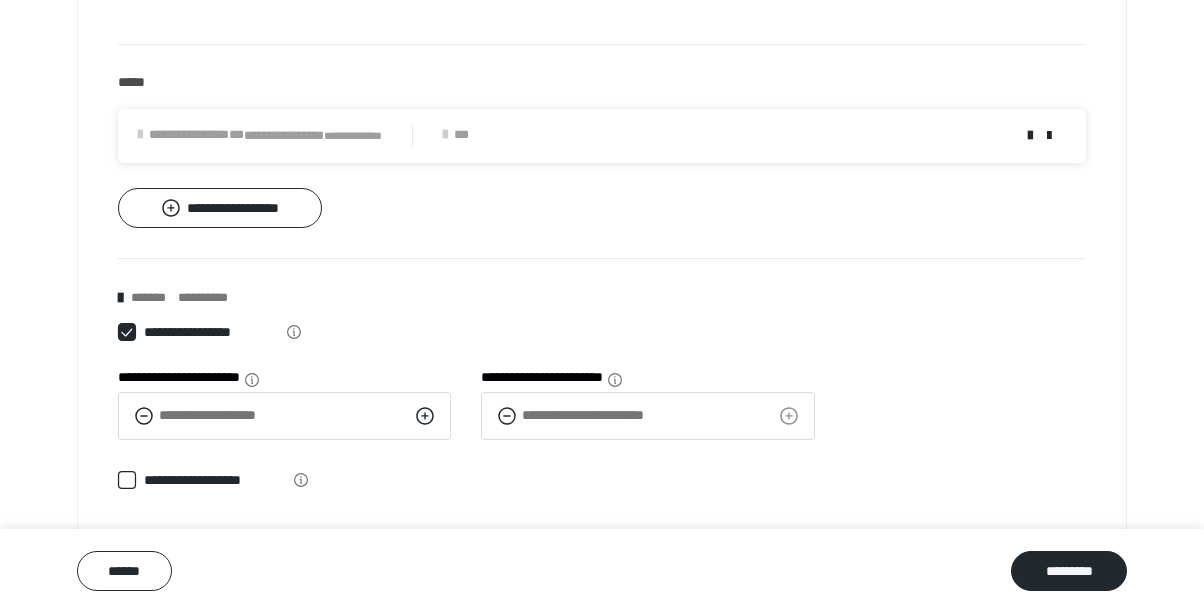 click at bounding box center (127, 332) 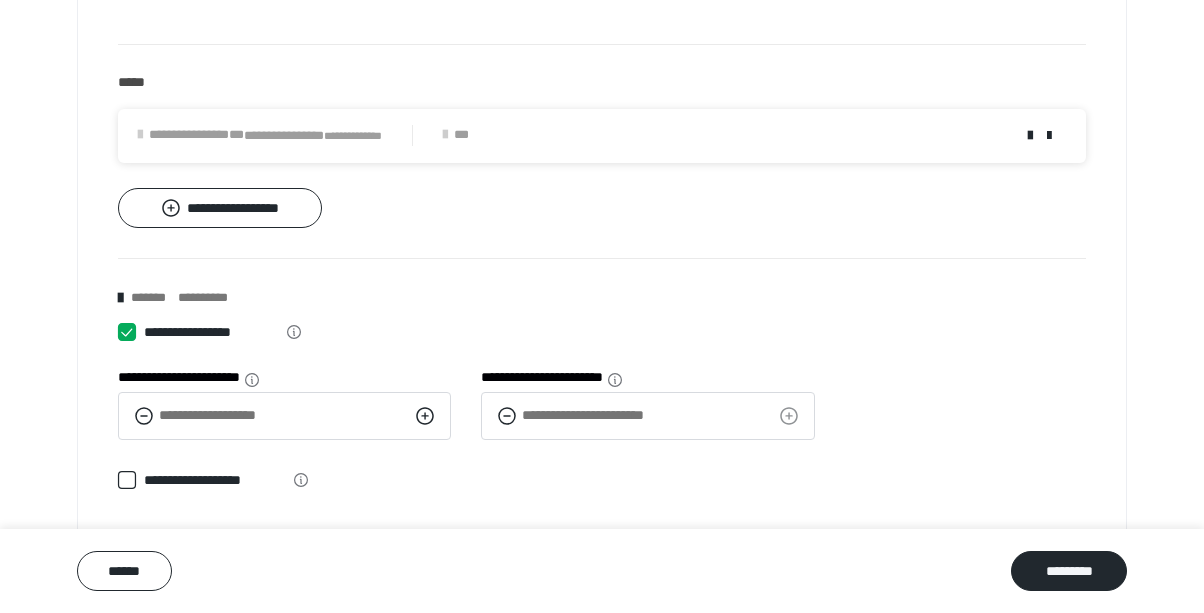 click on "**********" at bounding box center [118, 332] 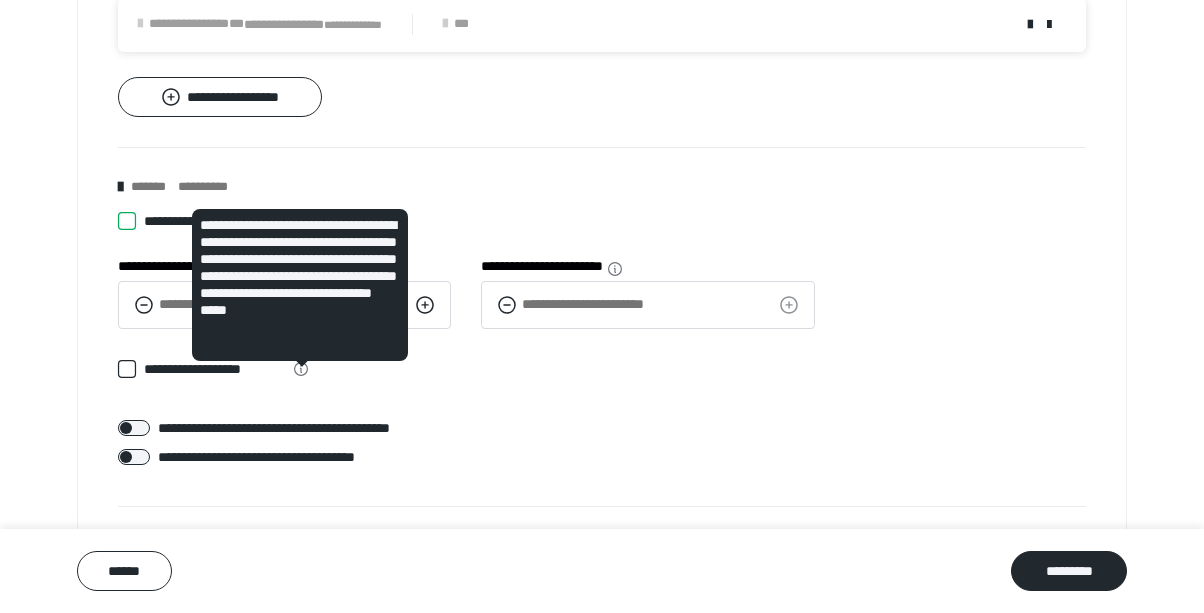 scroll, scrollTop: 1013, scrollLeft: 0, axis: vertical 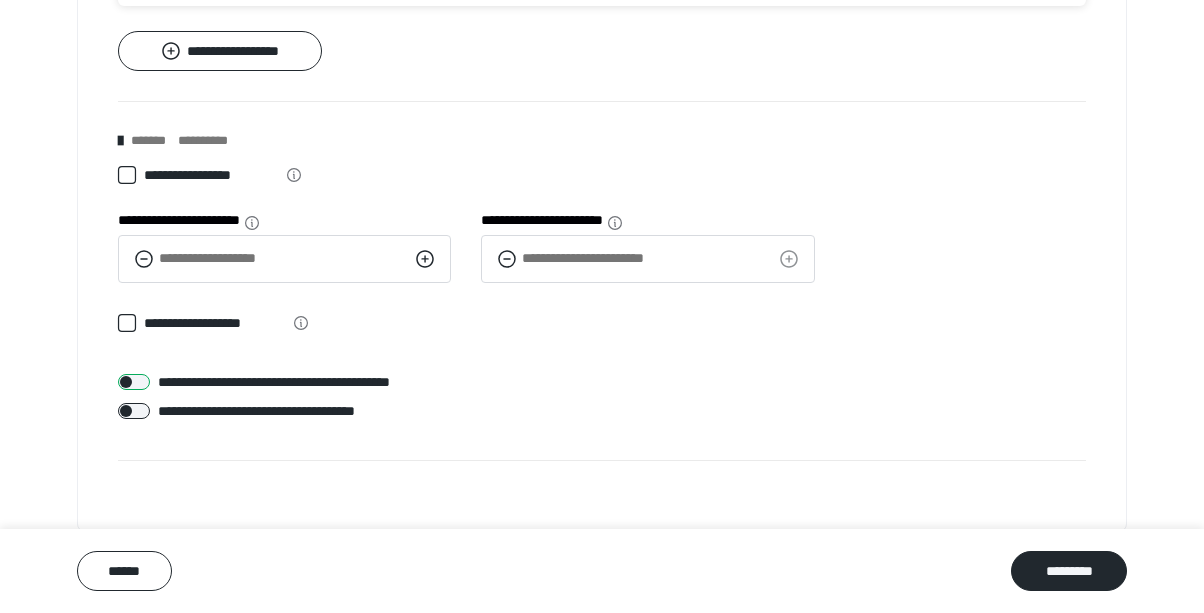 click at bounding box center [134, 382] 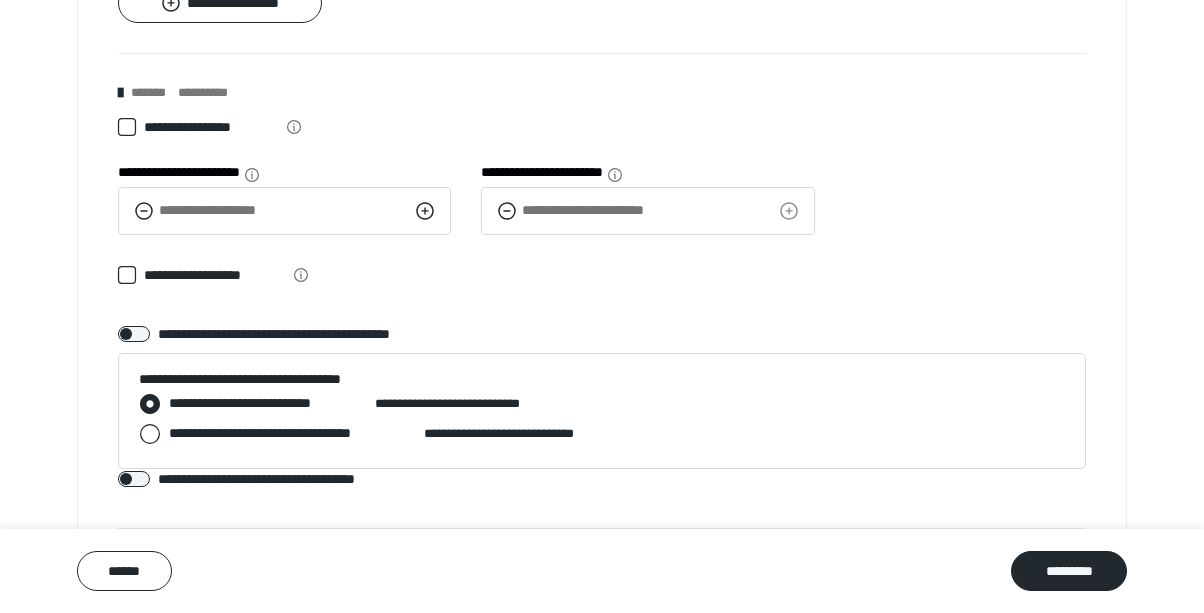 scroll, scrollTop: 1143, scrollLeft: 0, axis: vertical 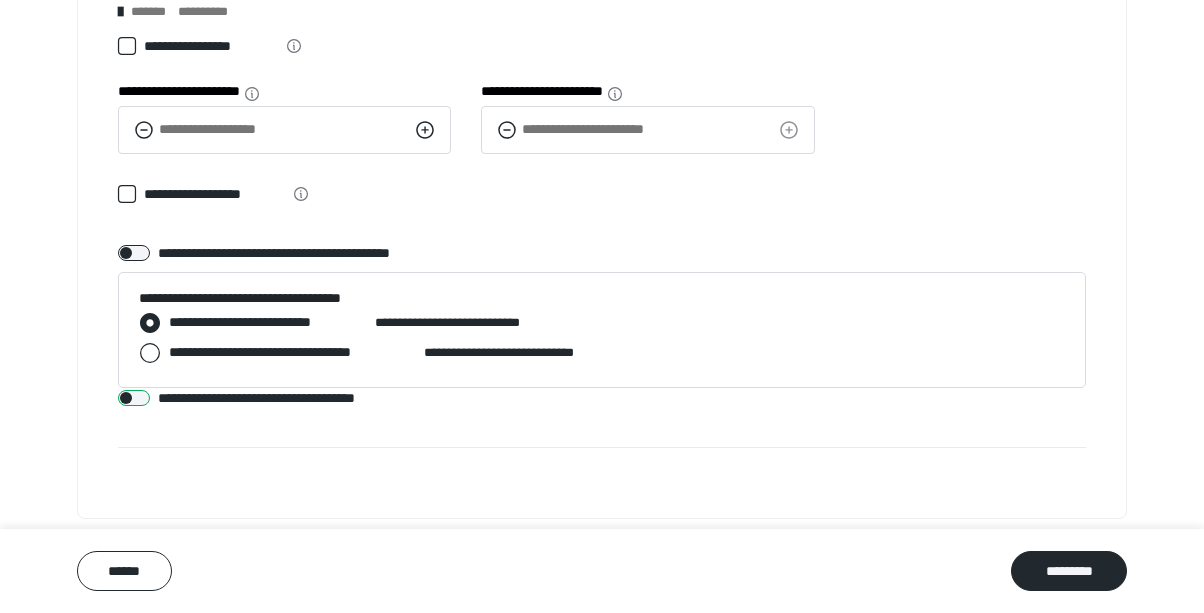 click at bounding box center (134, 398) 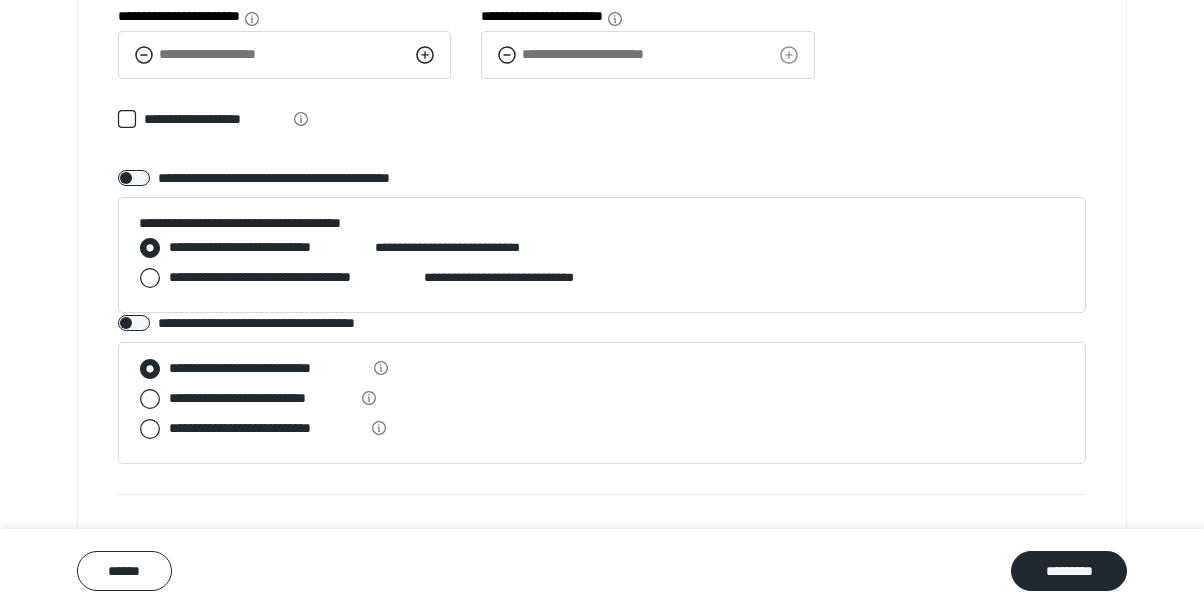 scroll, scrollTop: 1218, scrollLeft: 0, axis: vertical 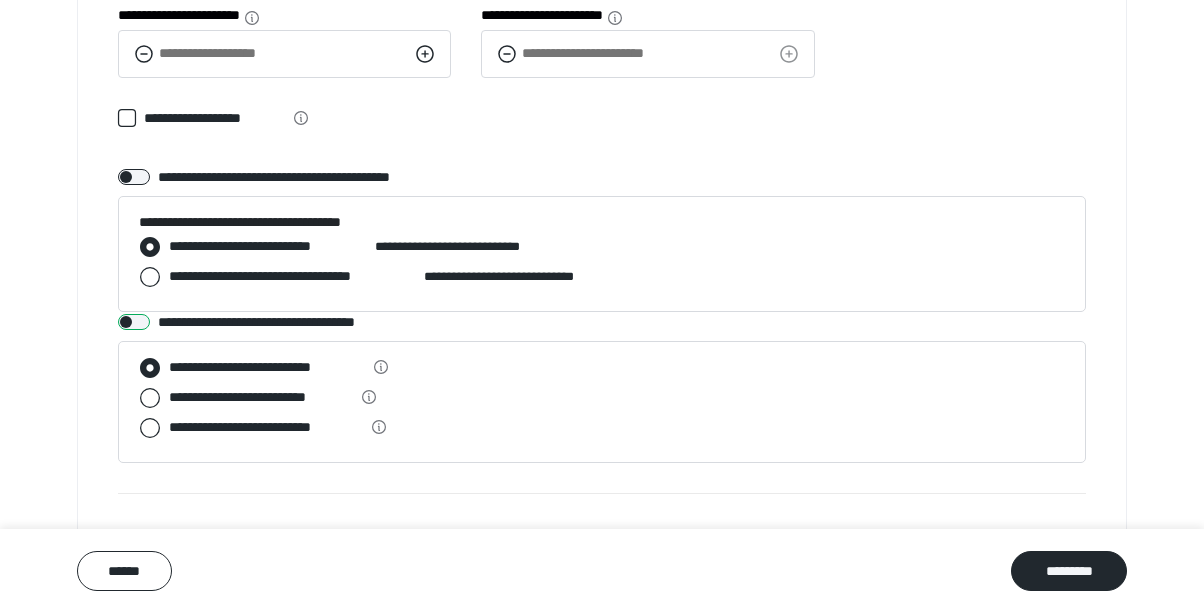 click at bounding box center [134, 322] 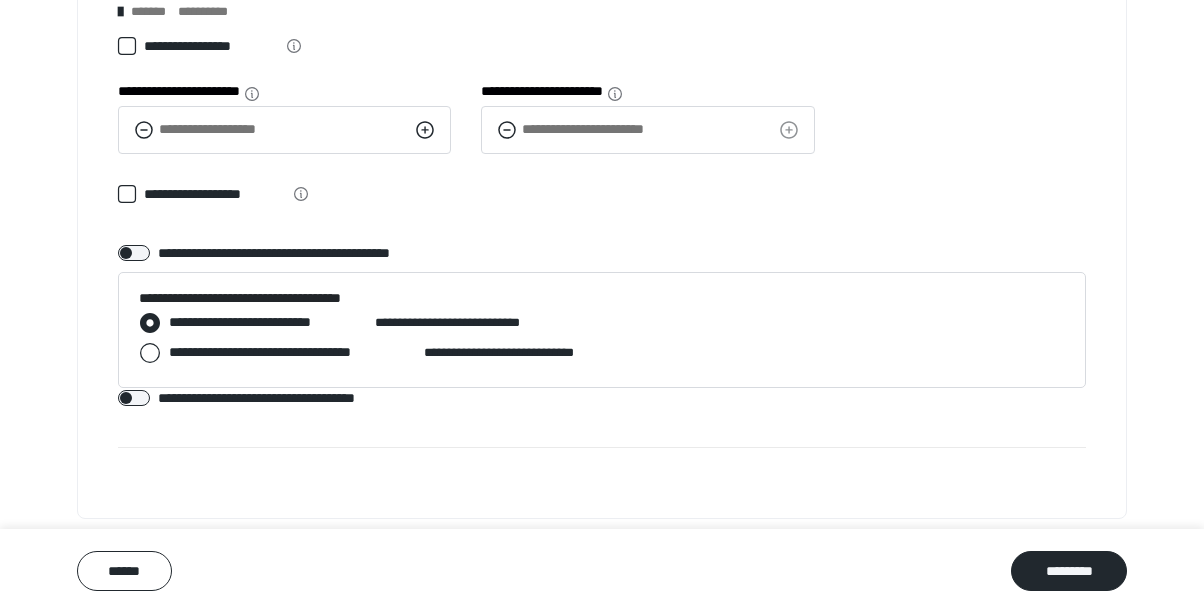 click 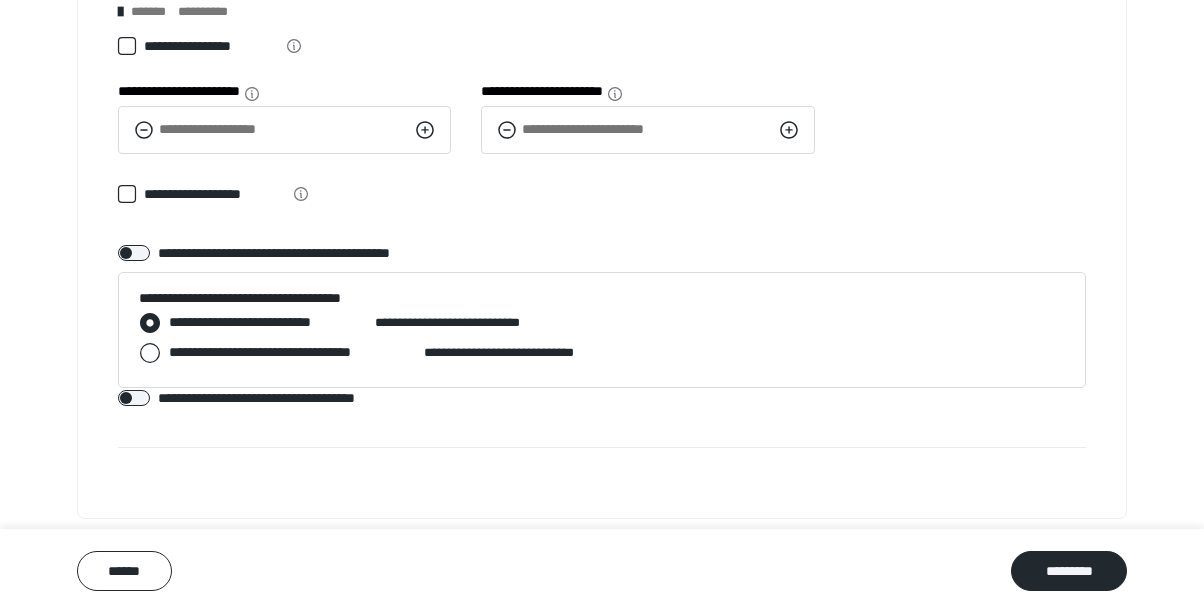 click 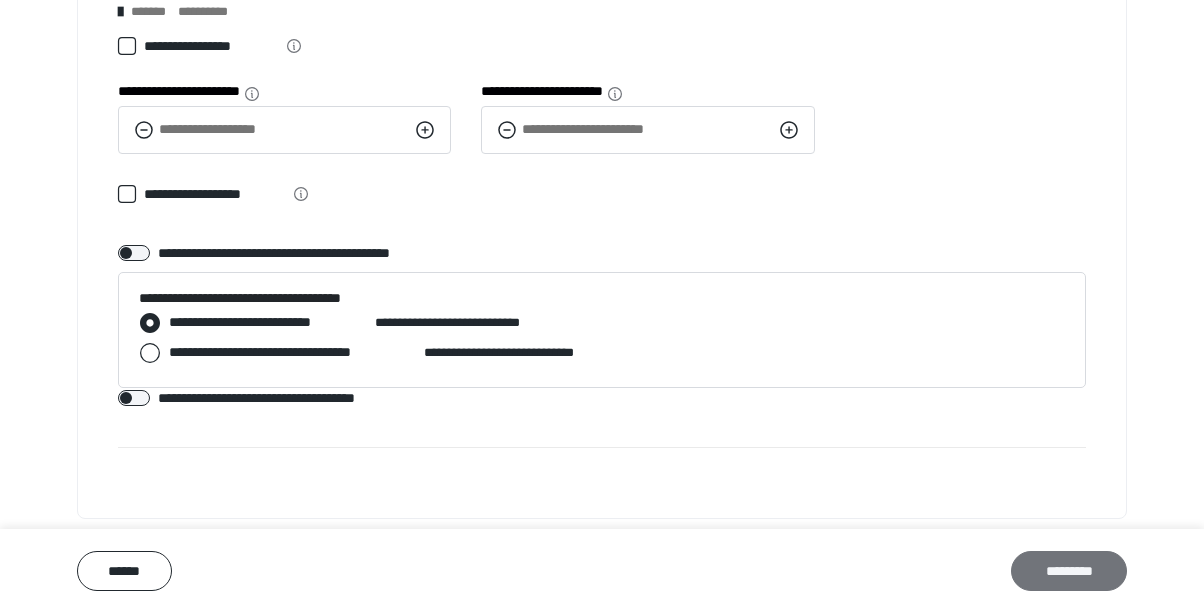 click on "*********" at bounding box center (1069, 571) 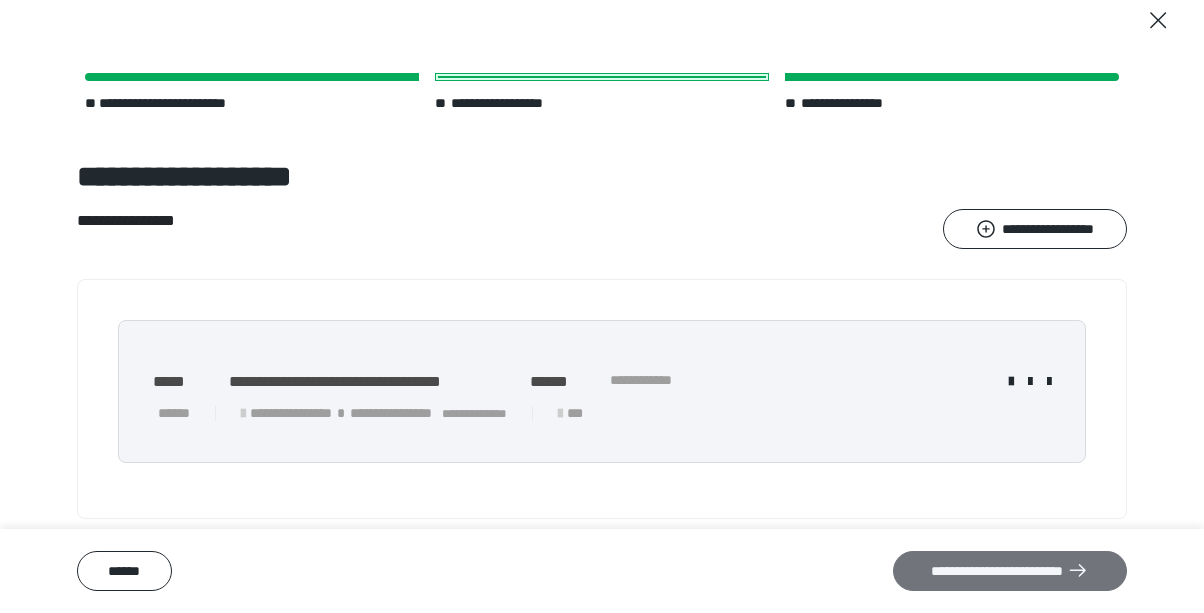 scroll, scrollTop: 23, scrollLeft: 0, axis: vertical 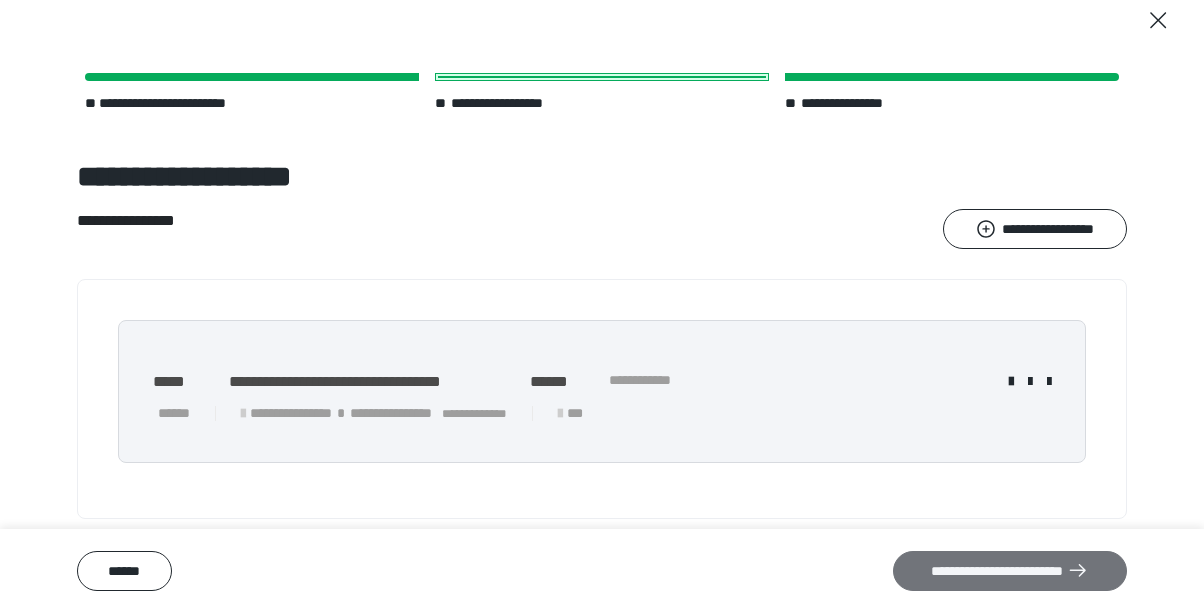 click on "**********" at bounding box center [1010, 571] 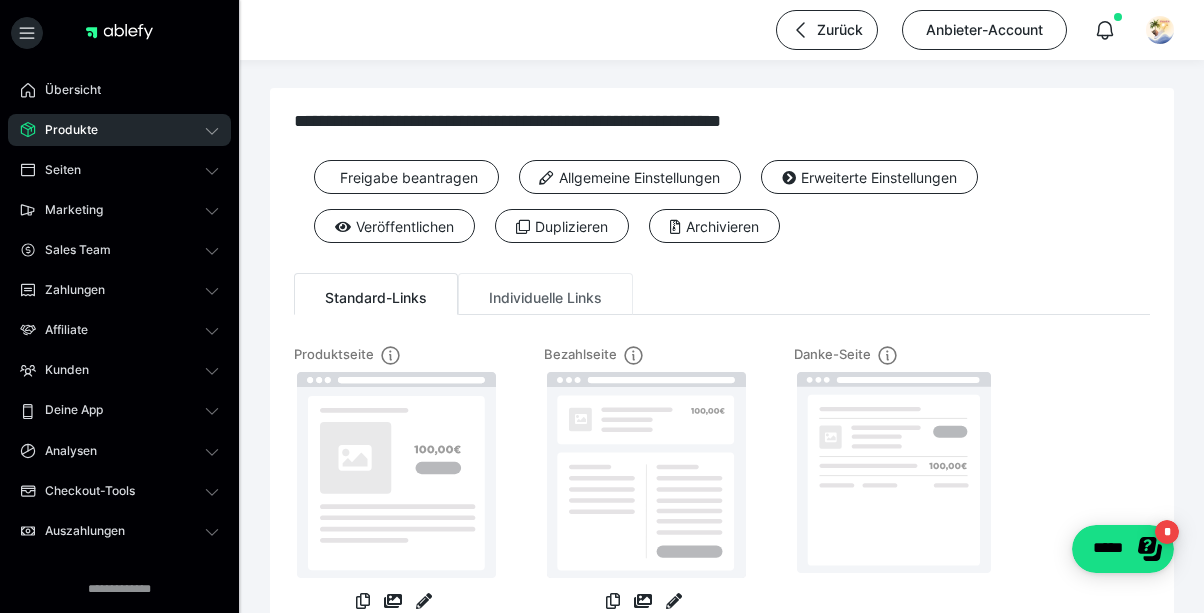 scroll, scrollTop: 1, scrollLeft: 0, axis: vertical 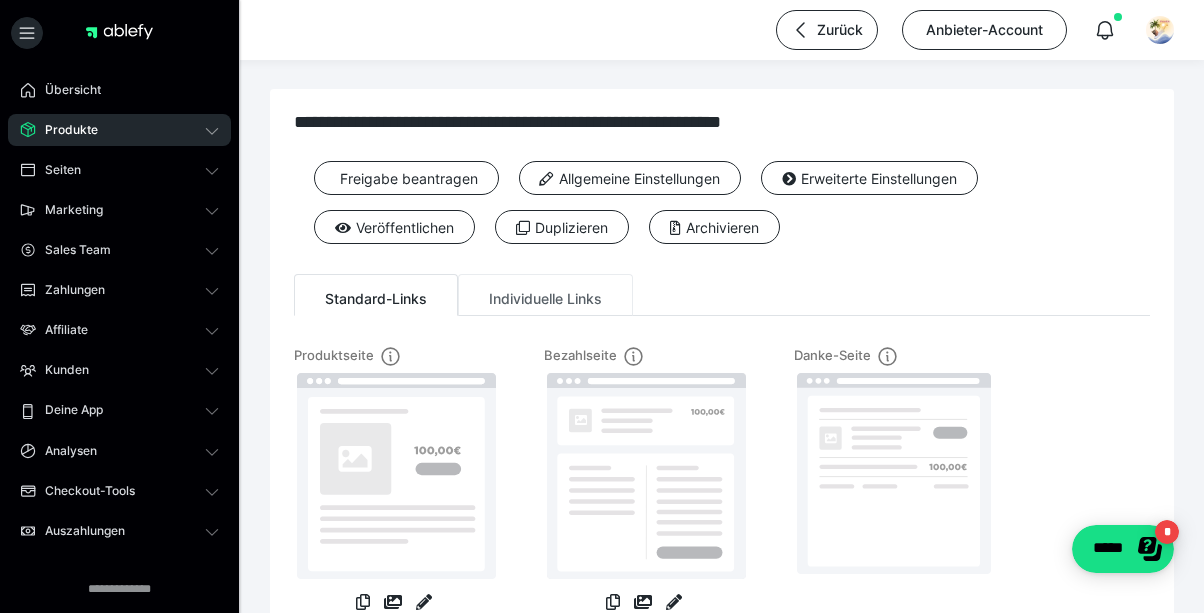 click on "Individuelle Links" at bounding box center (545, 295) 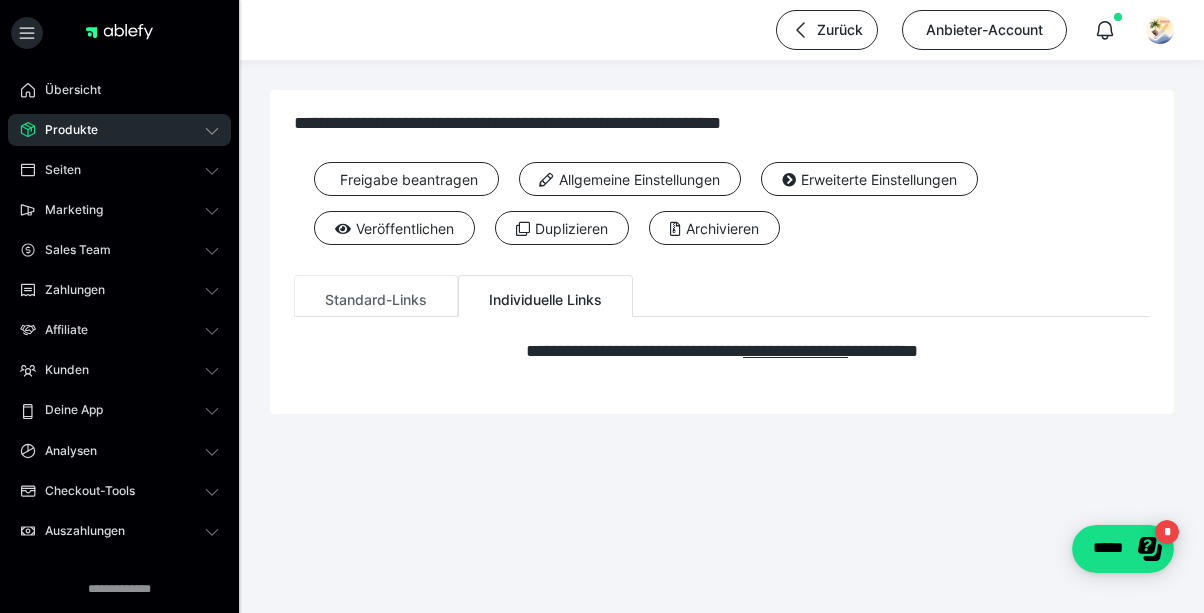 click on "Standard-Links" at bounding box center [376, 296] 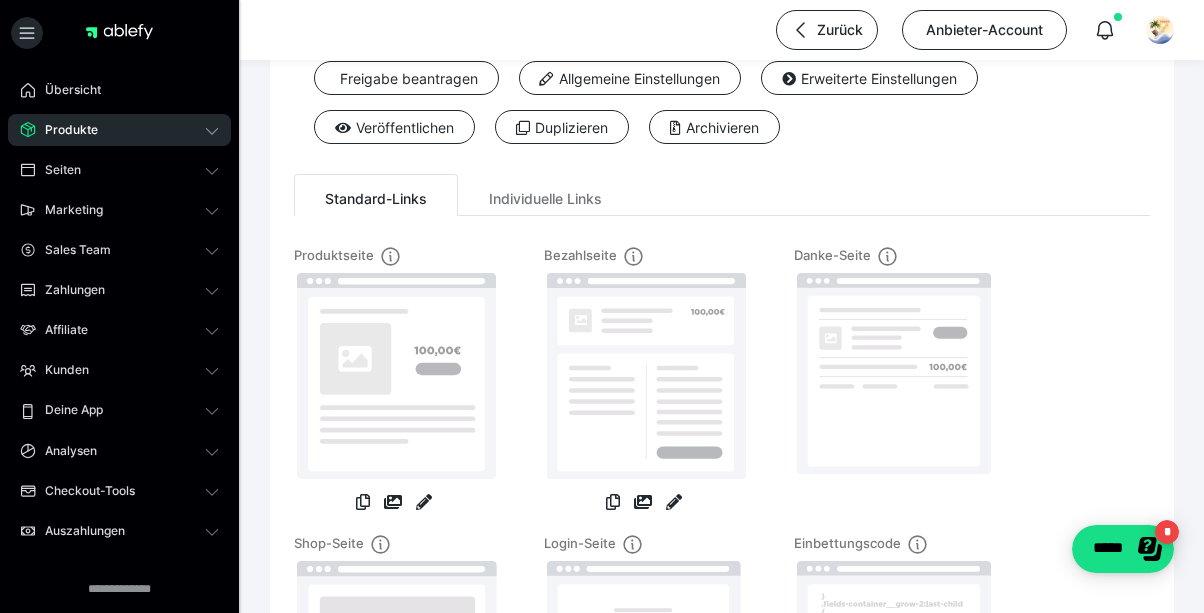 scroll, scrollTop: 118, scrollLeft: 0, axis: vertical 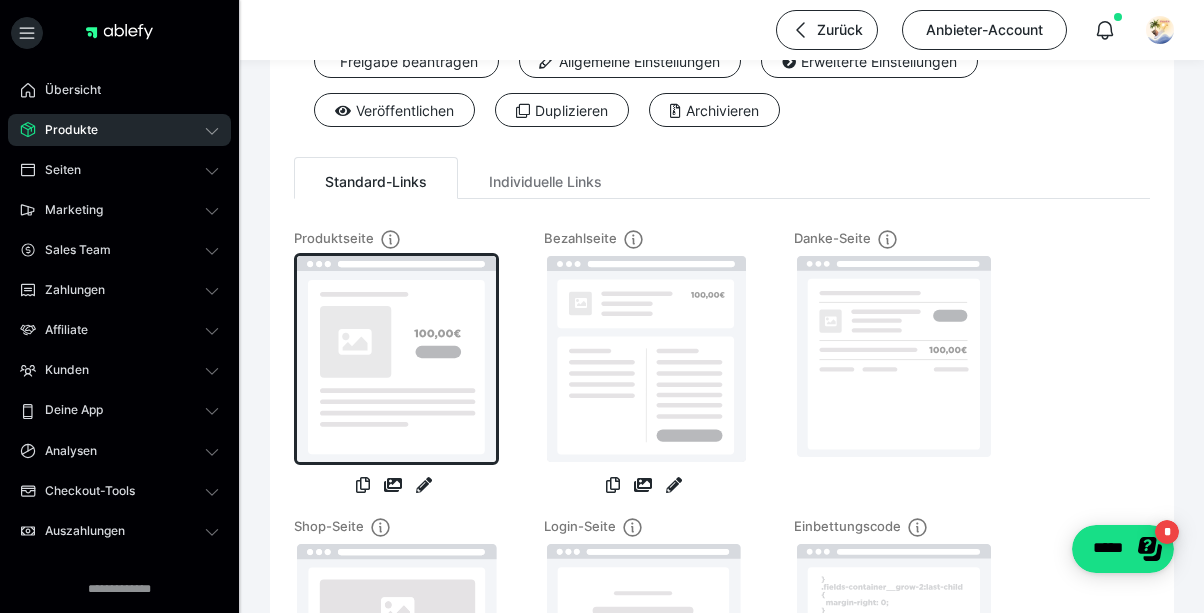 click at bounding box center (396, 359) 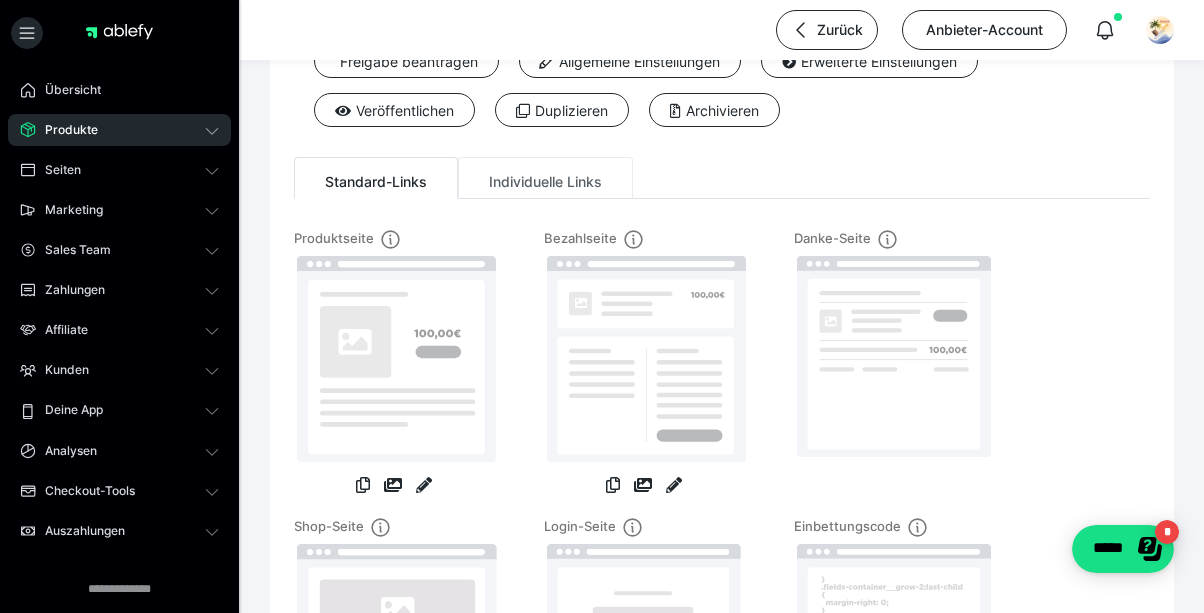scroll, scrollTop: 0, scrollLeft: 0, axis: both 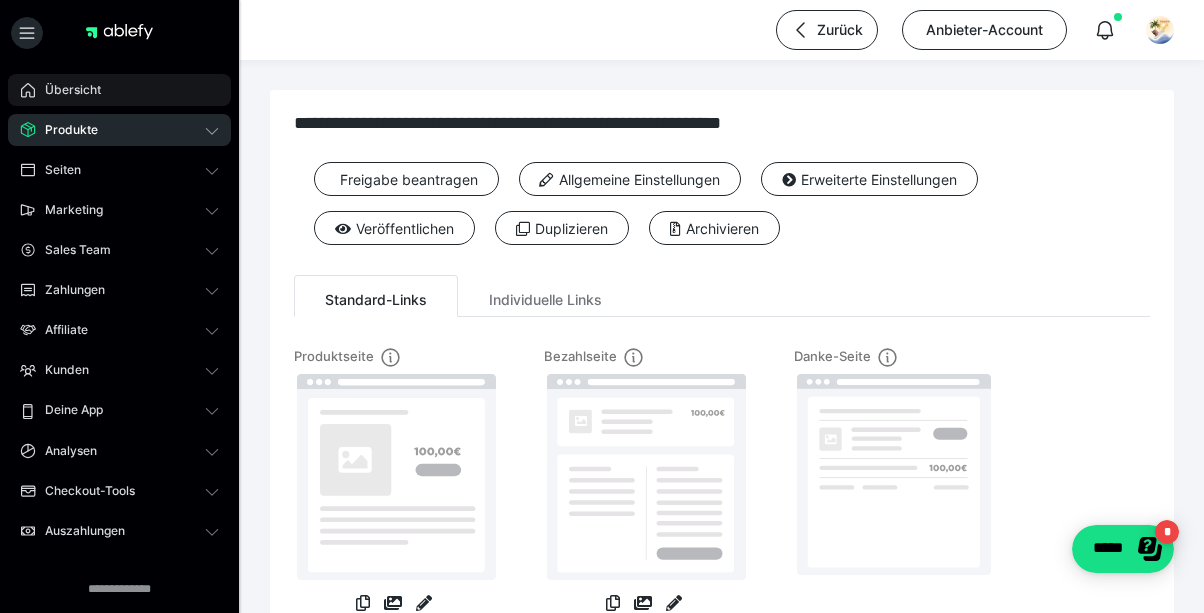 click on "Übersicht" at bounding box center (66, 90) 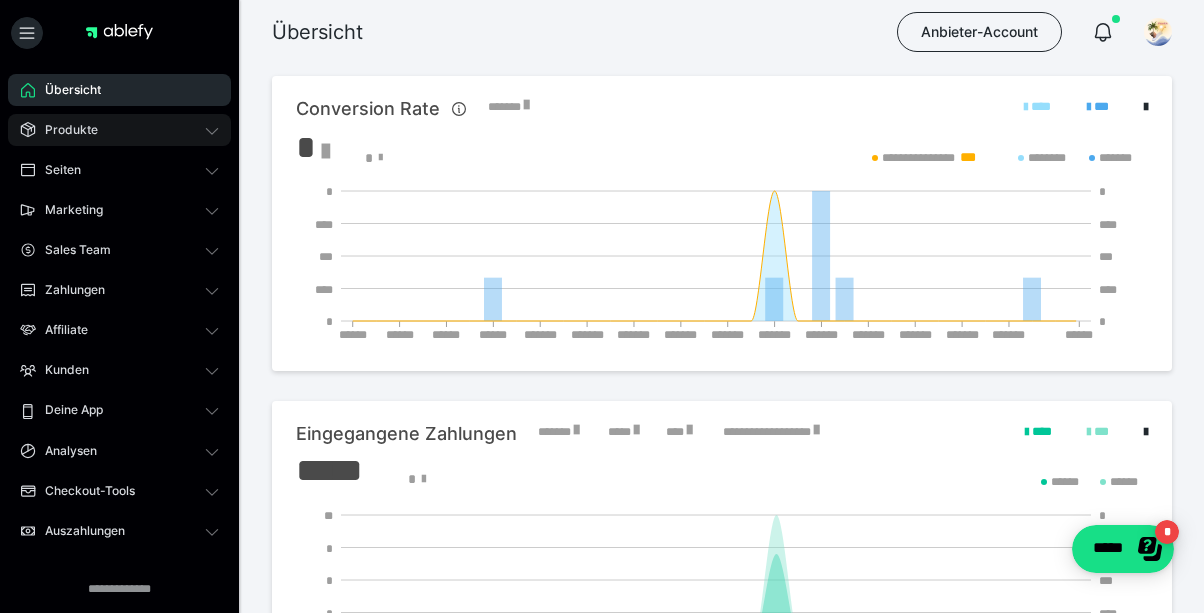 click on "Produkte" at bounding box center (64, 130) 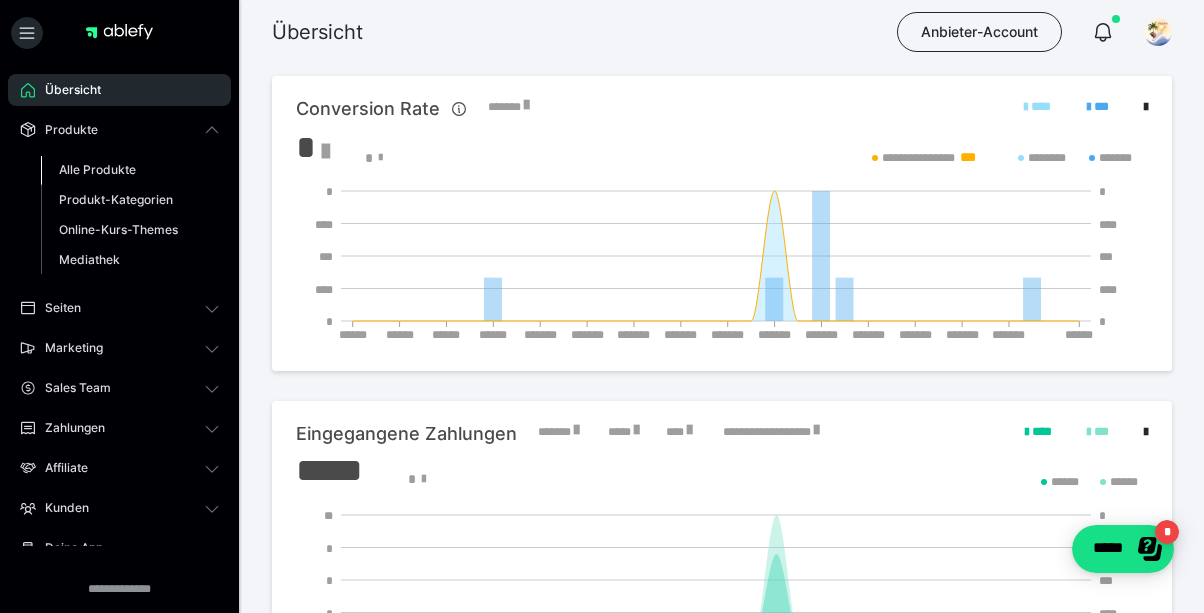 click on "Alle Produkte" at bounding box center [97, 169] 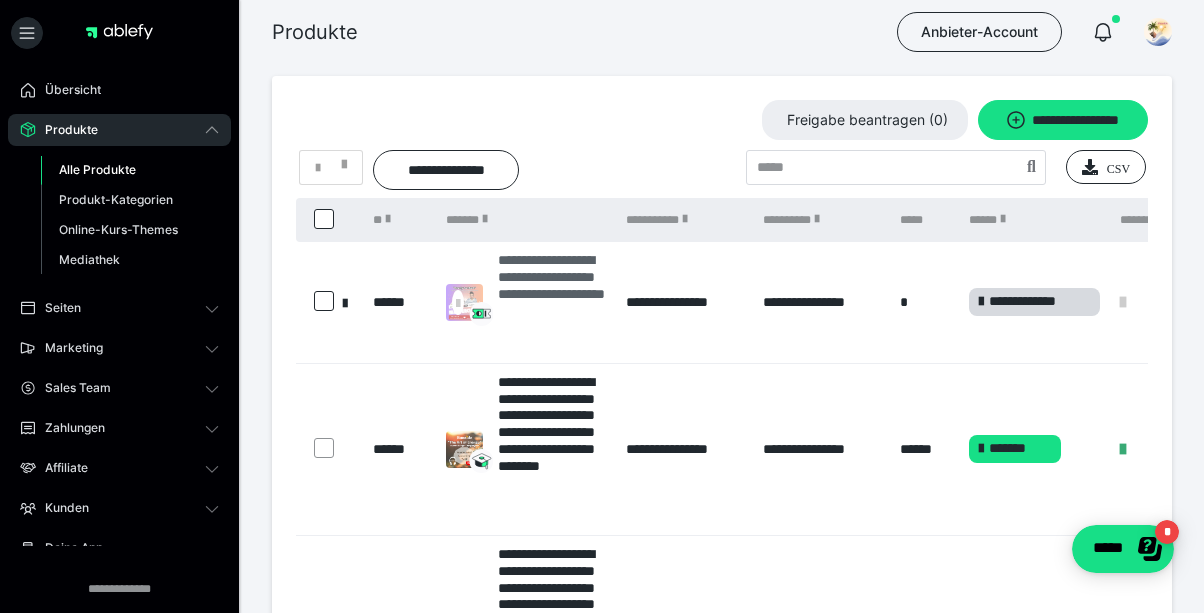 scroll, scrollTop: 111, scrollLeft: 0, axis: vertical 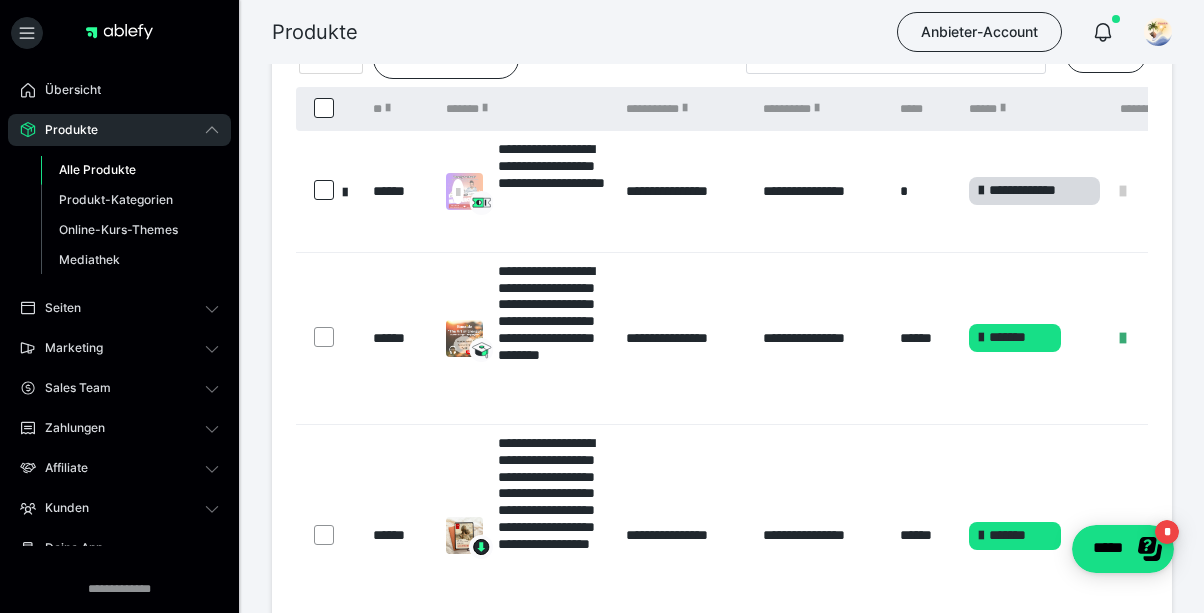 click at bounding box center [324, 190] 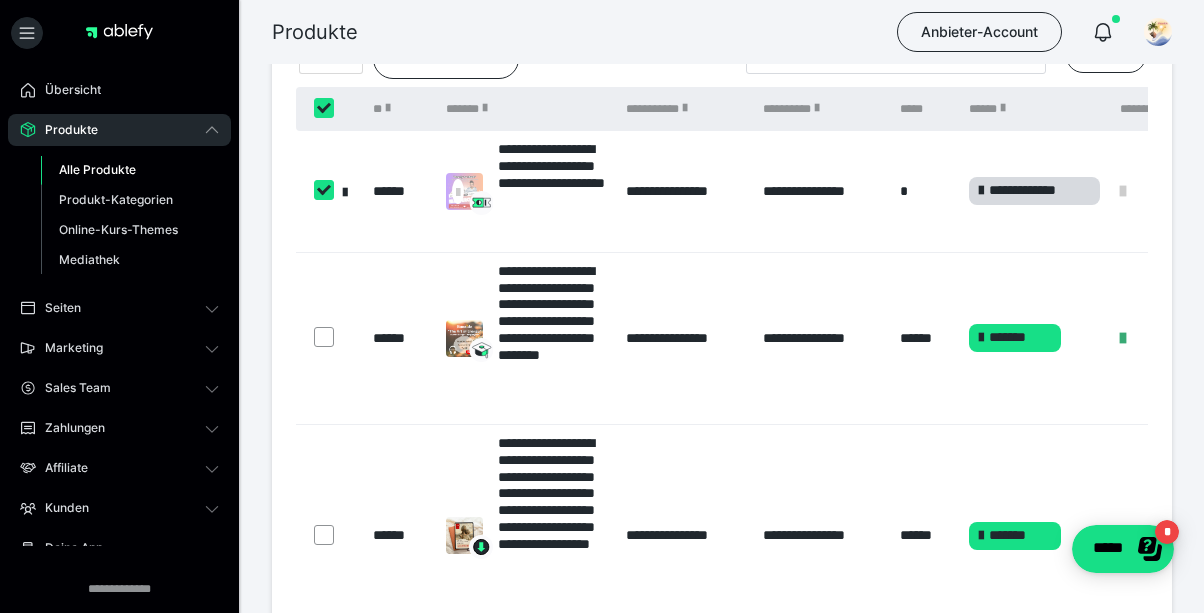 checkbox on "****" 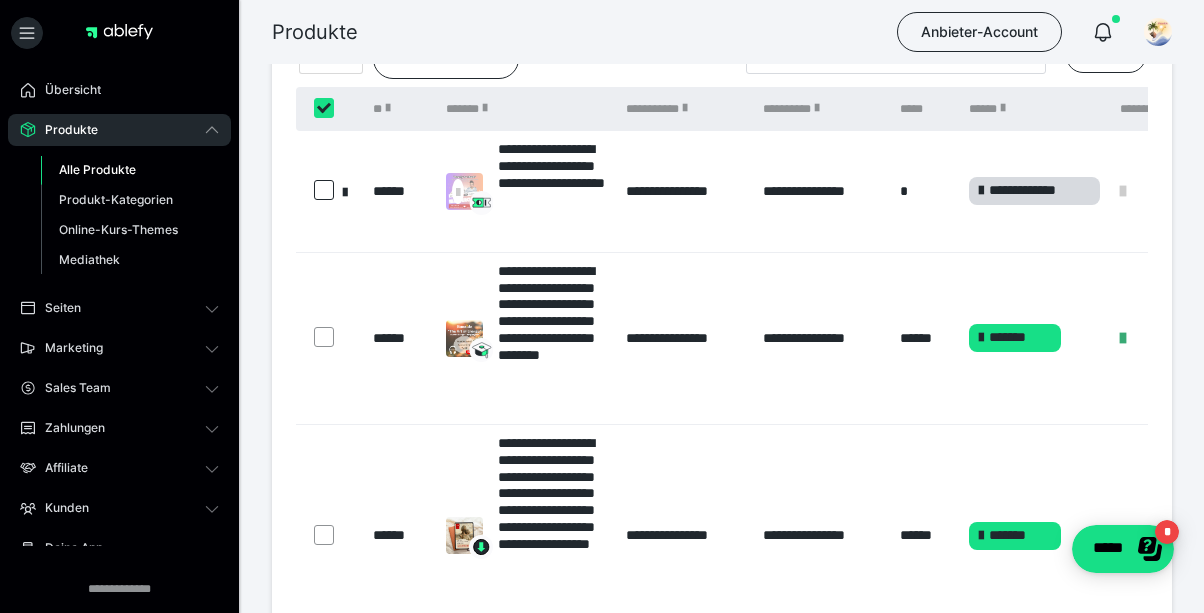 checkbox on "****" 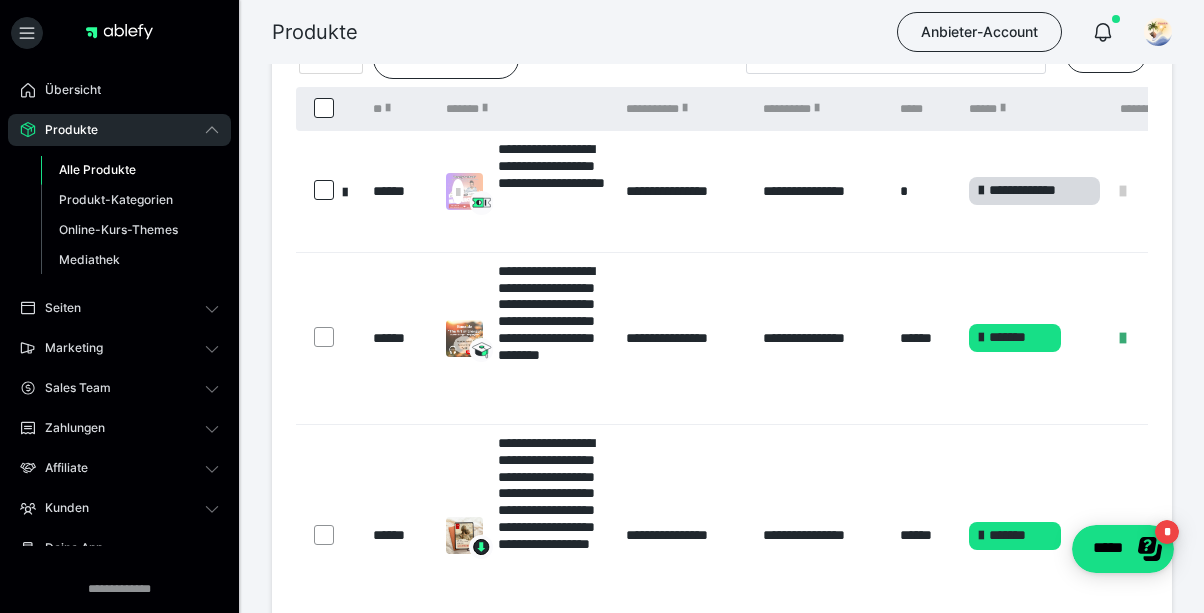 click at bounding box center [324, 190] 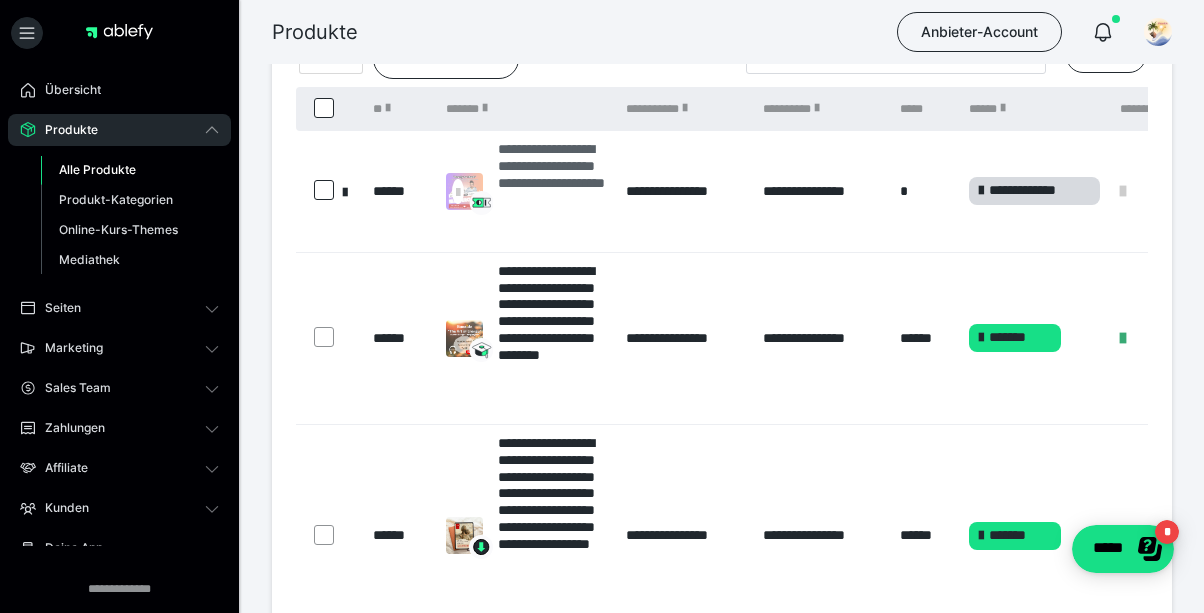 click at bounding box center [458, 191] 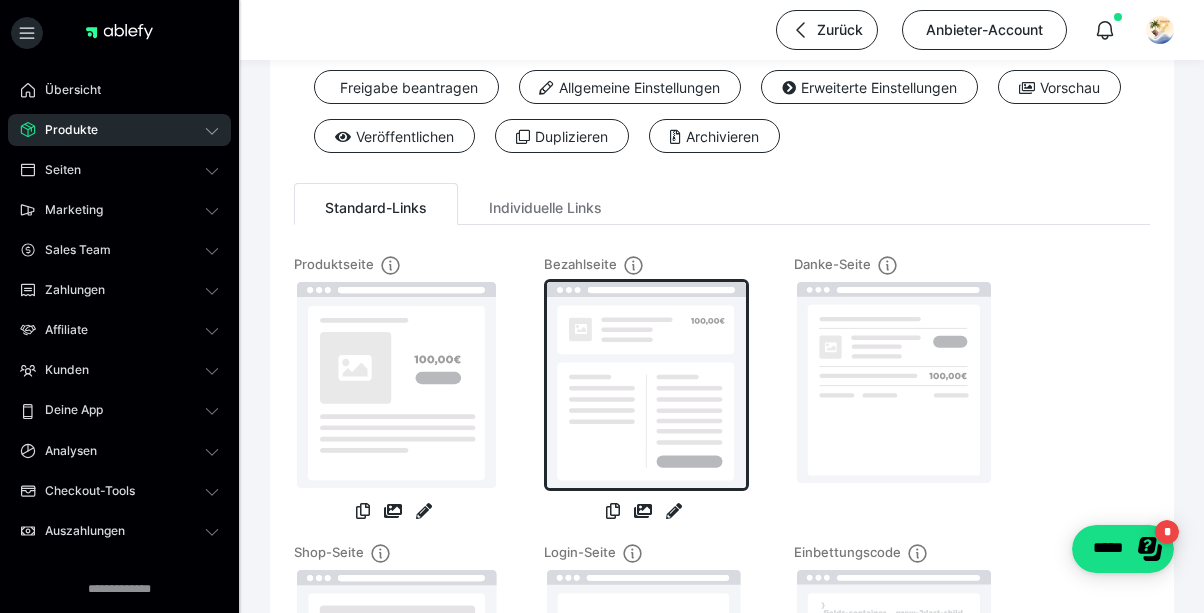 scroll, scrollTop: 105, scrollLeft: 0, axis: vertical 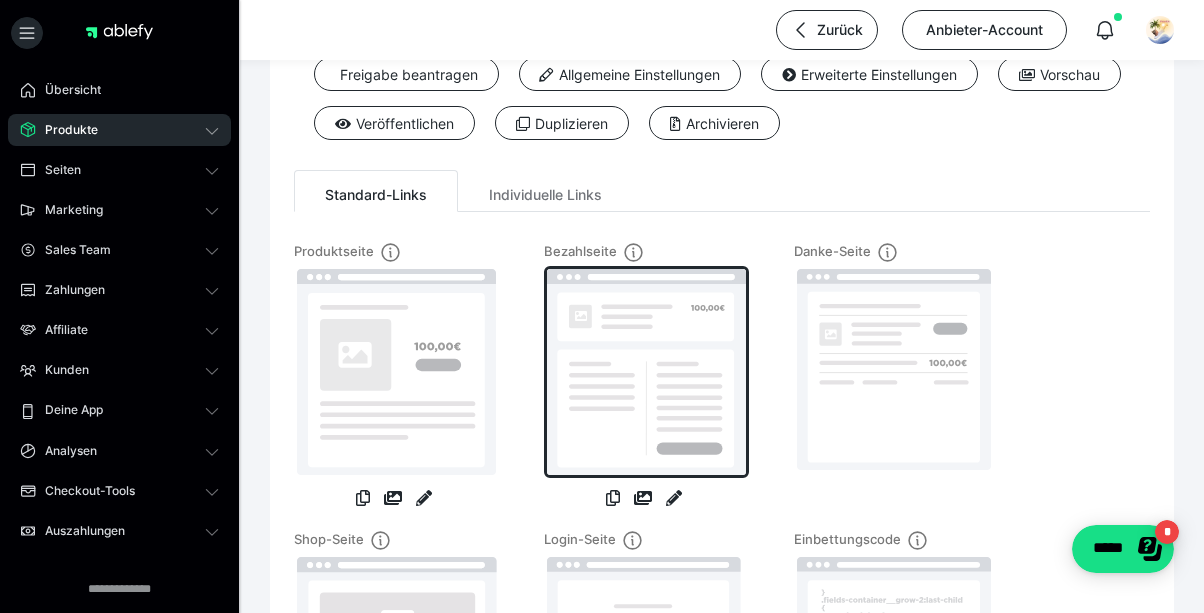 click at bounding box center (646, 372) 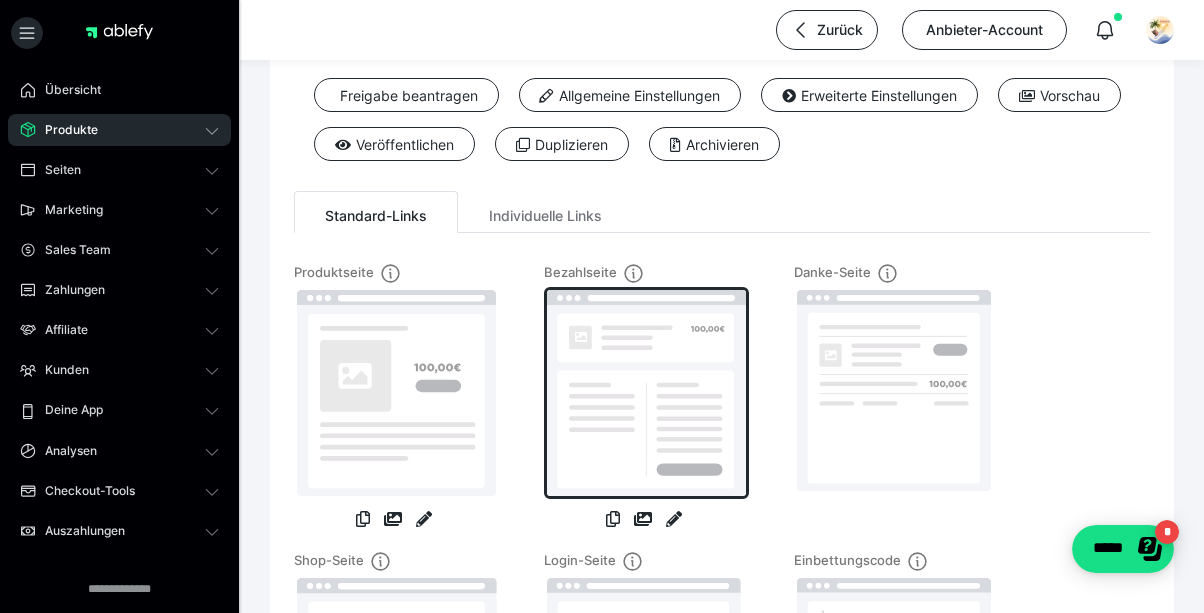 scroll, scrollTop: 75, scrollLeft: 0, axis: vertical 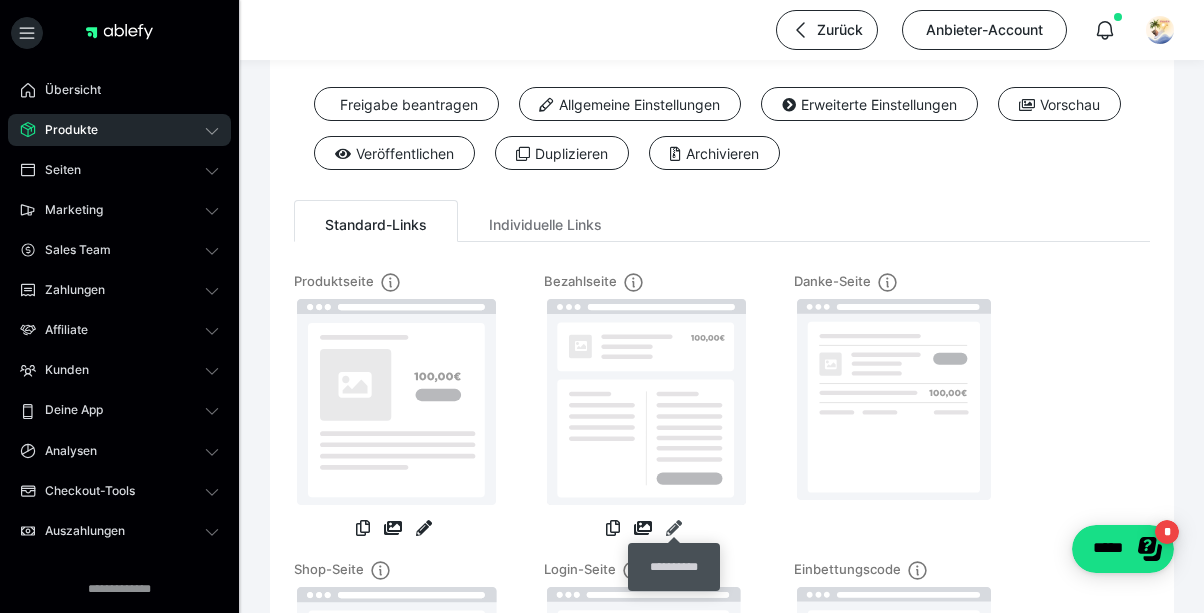 click at bounding box center (674, 528) 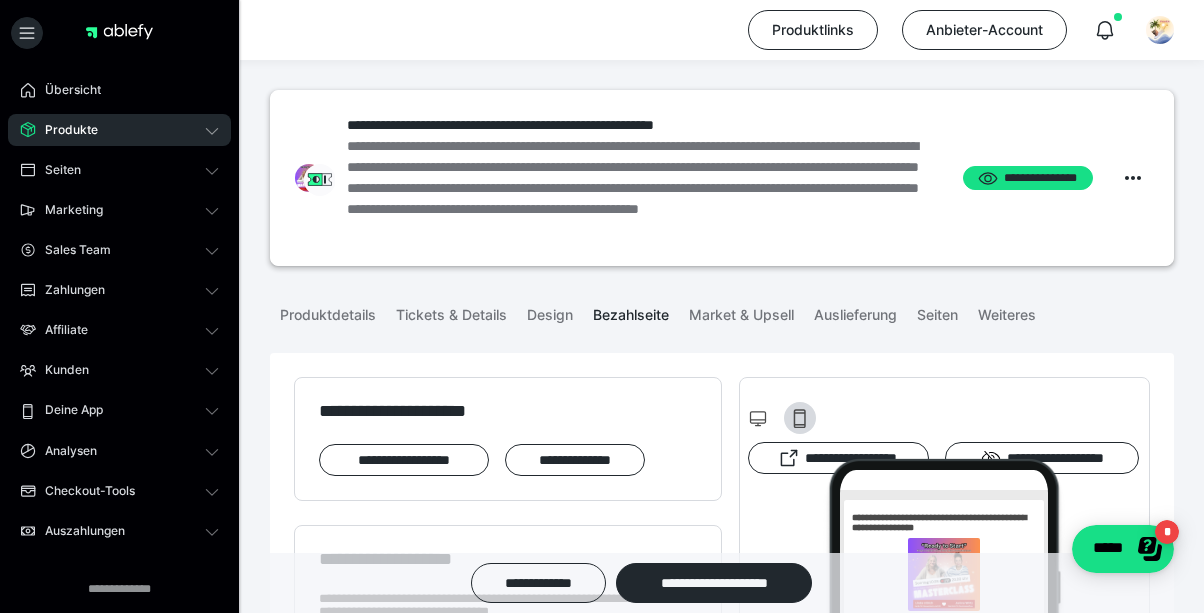scroll, scrollTop: 0, scrollLeft: 0, axis: both 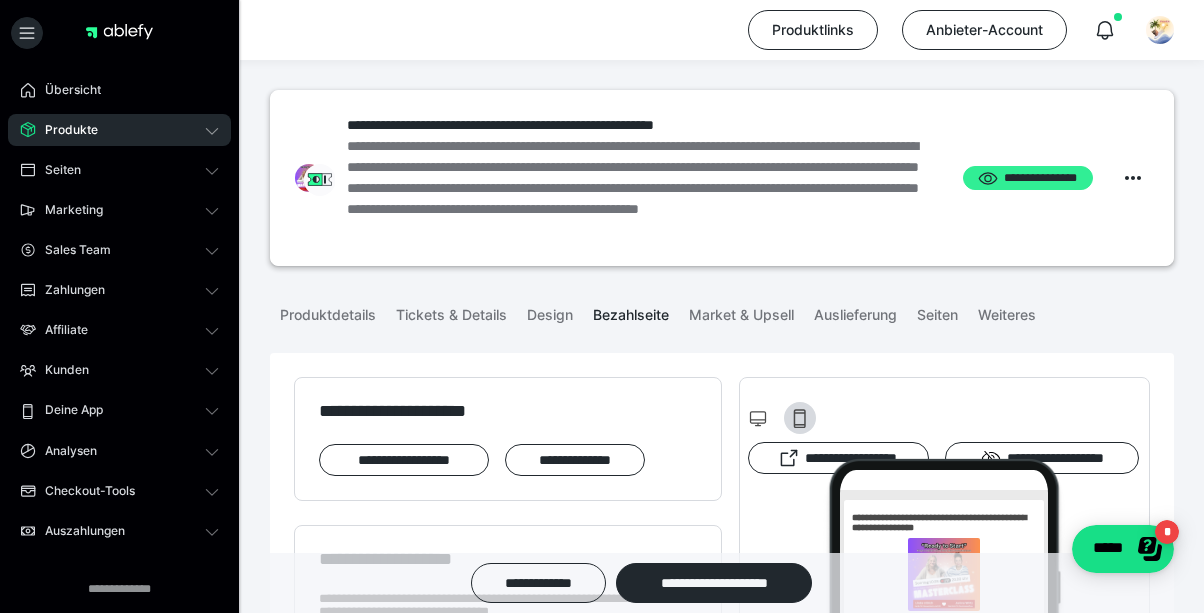 click on "**********" at bounding box center (1028, 178) 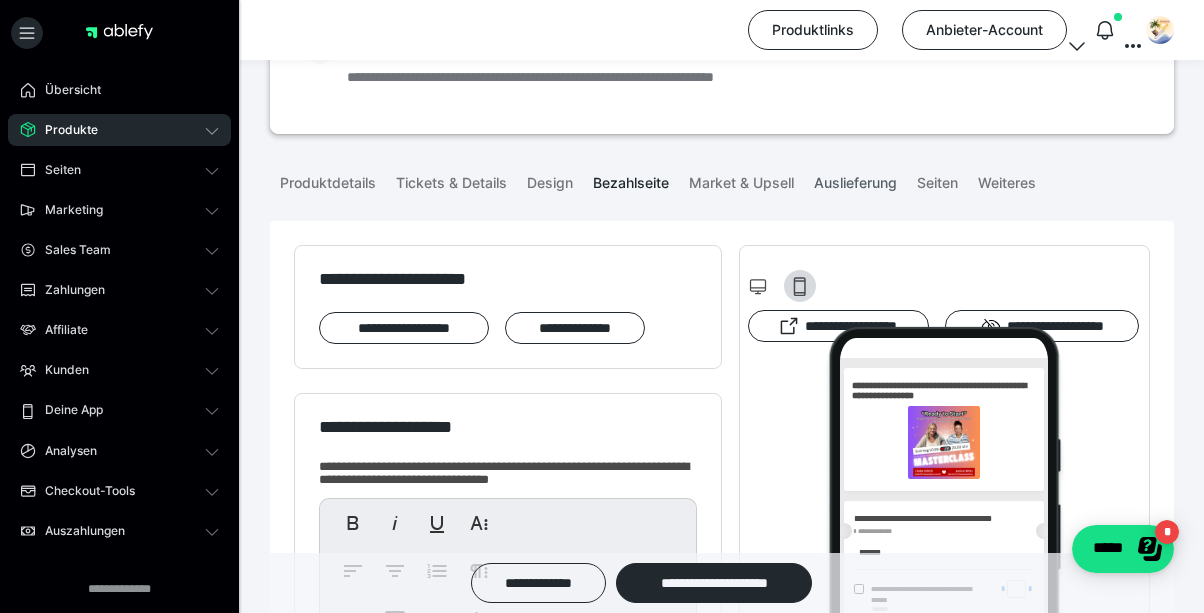 scroll, scrollTop: 183, scrollLeft: 0, axis: vertical 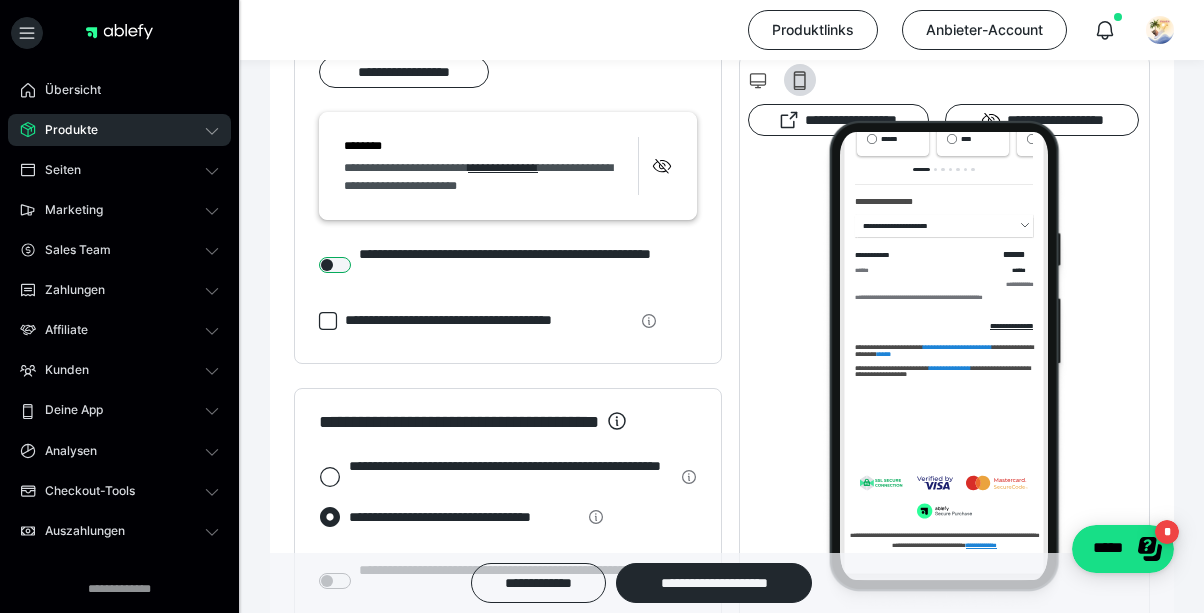 click at bounding box center [335, 265] 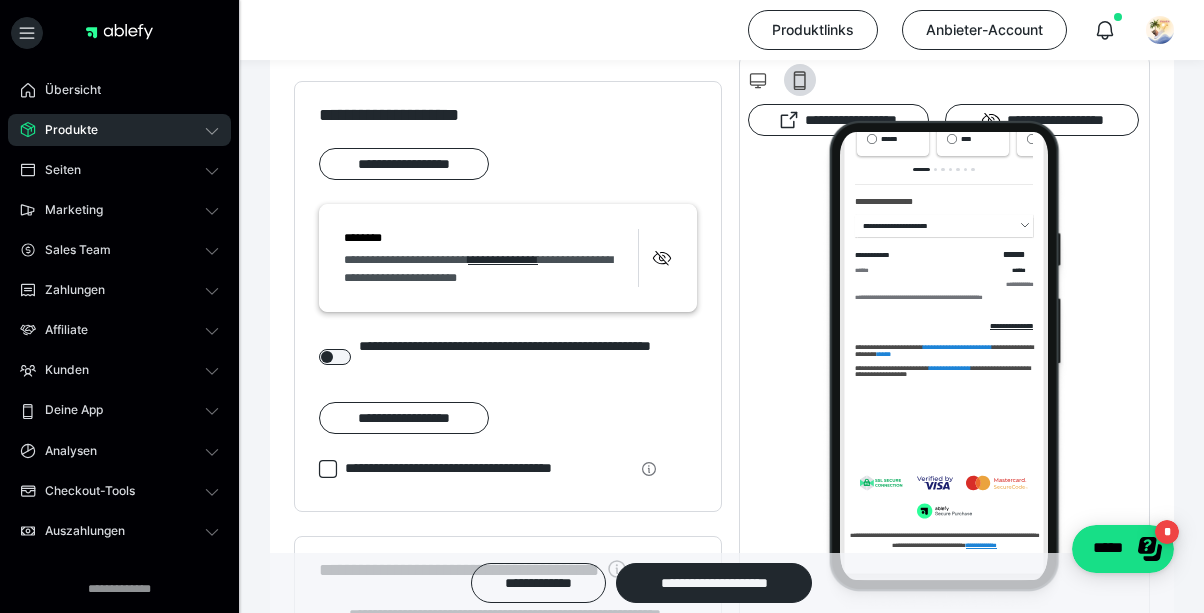 scroll, scrollTop: 1066, scrollLeft: 0, axis: vertical 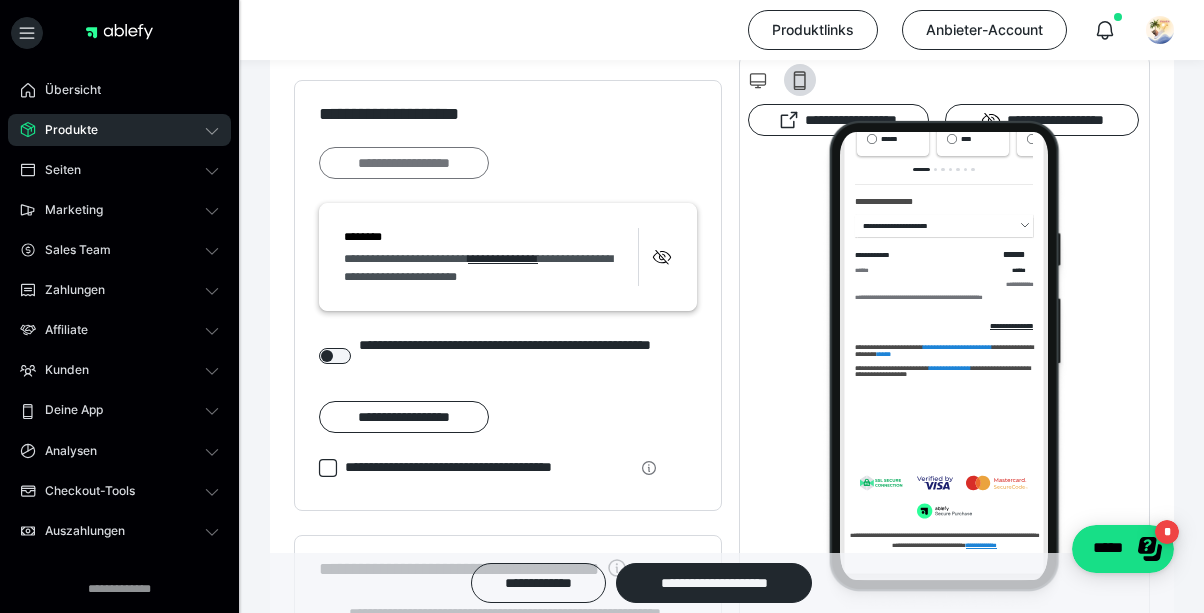 click on "**********" at bounding box center (404, 163) 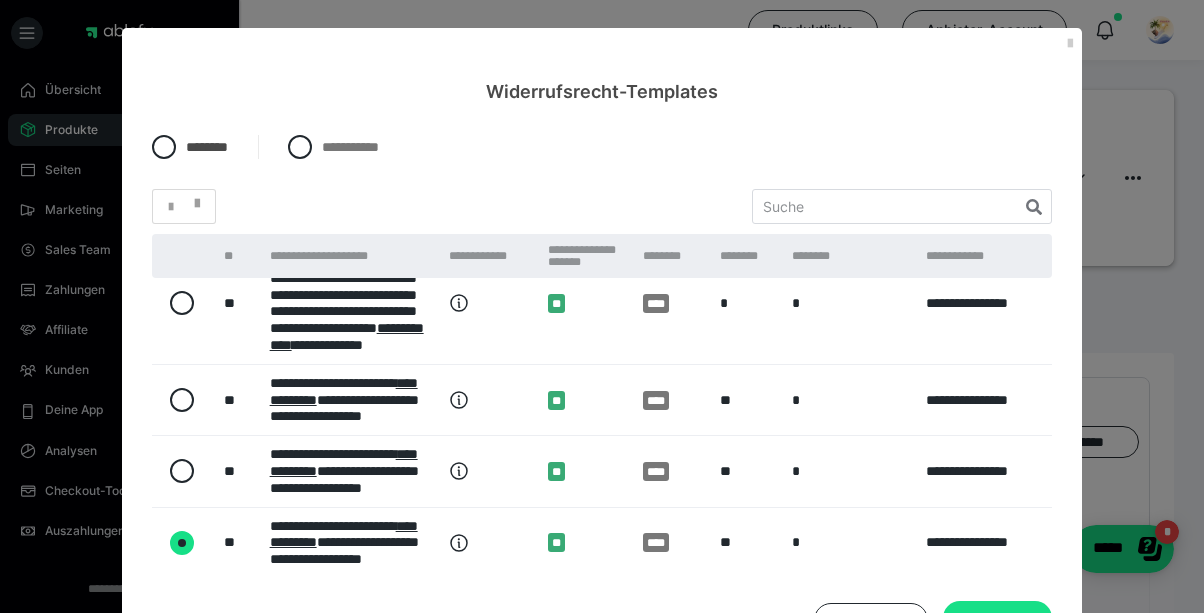 scroll, scrollTop: 320, scrollLeft: 0, axis: vertical 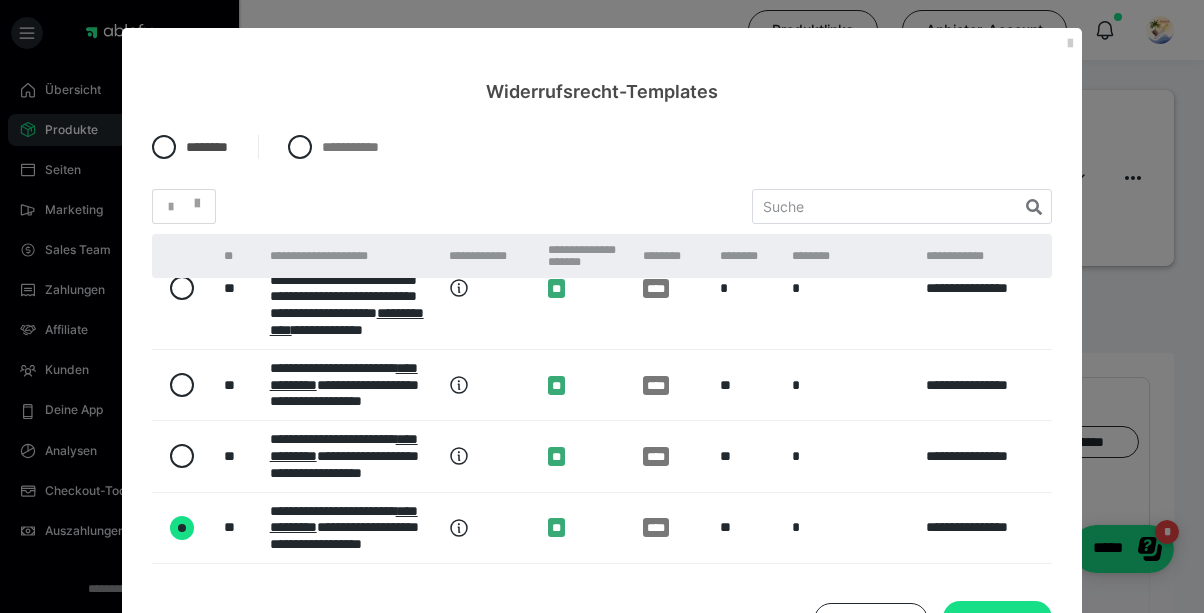 click at bounding box center (182, 288) 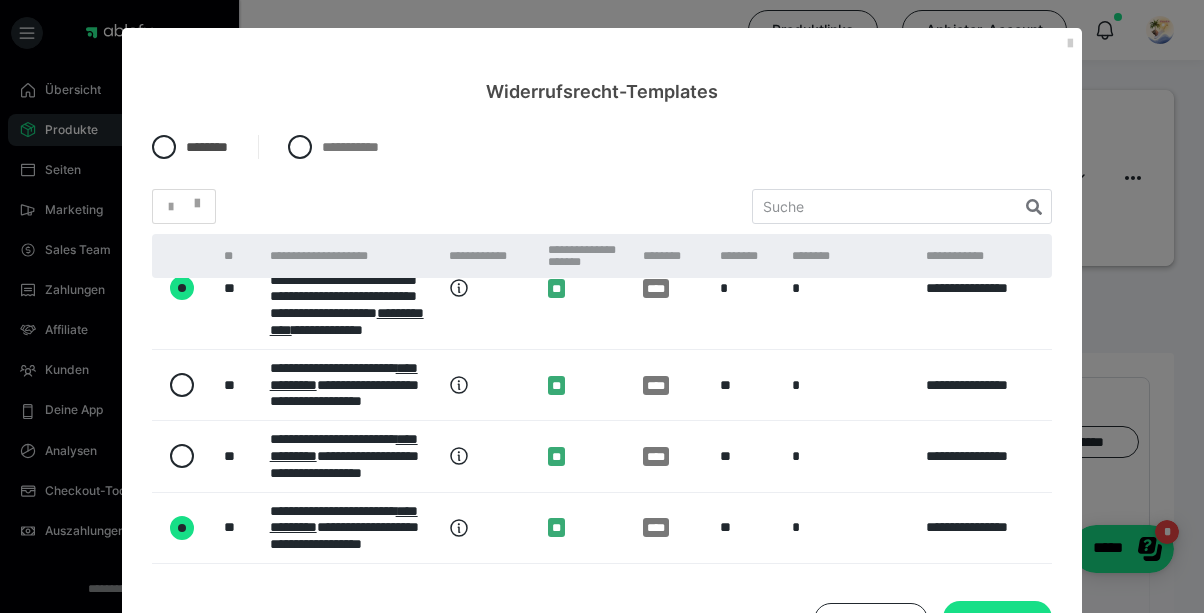 radio on "true" 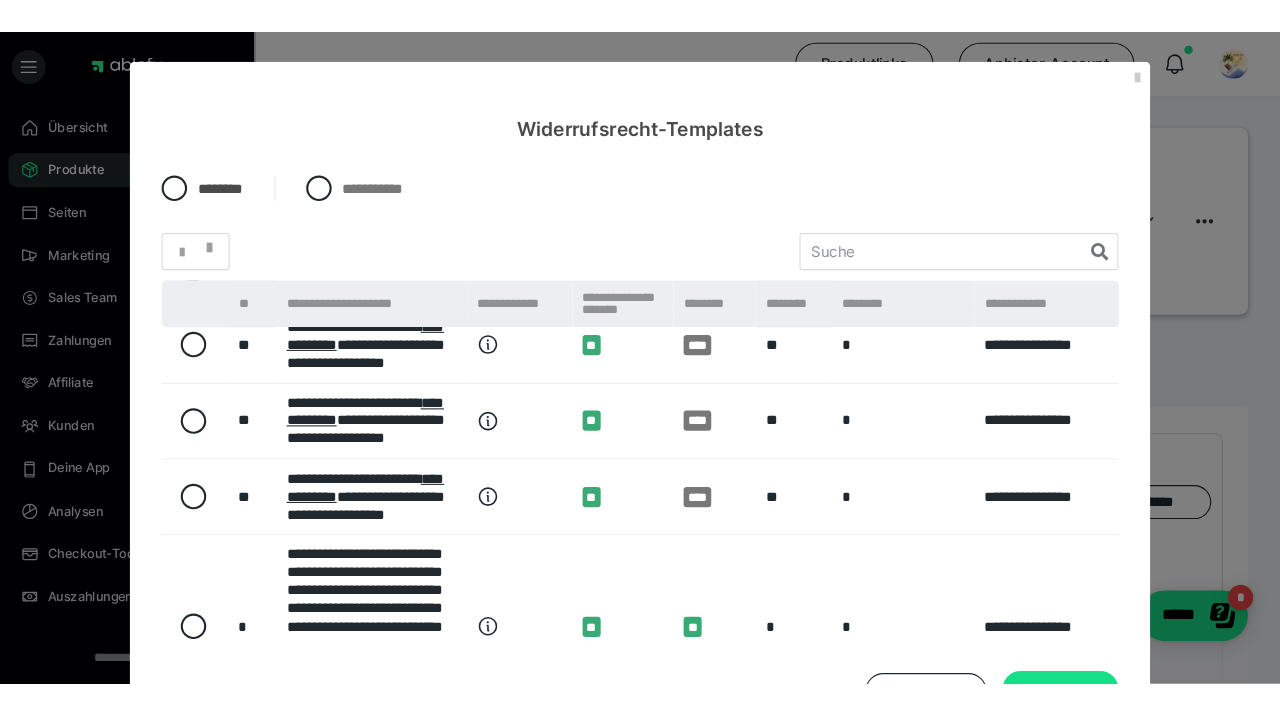 scroll, scrollTop: 521, scrollLeft: 0, axis: vertical 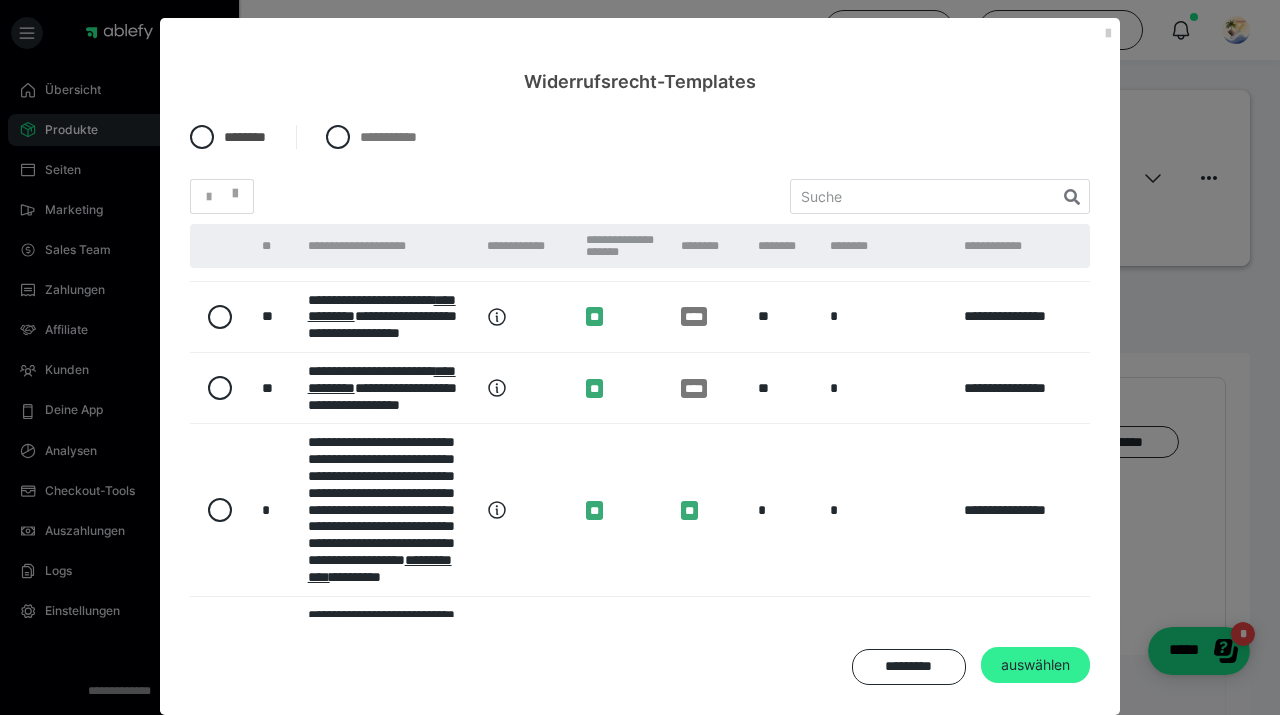 click on "auswählen" at bounding box center (1035, 665) 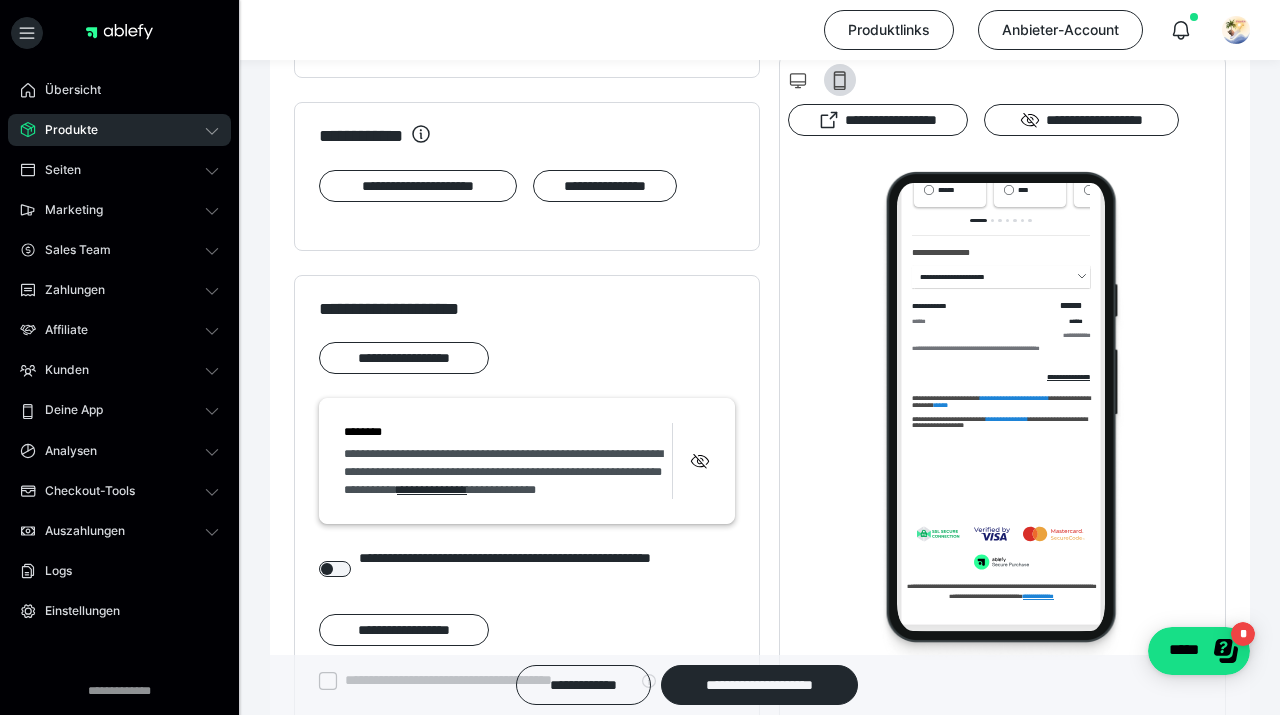scroll, scrollTop: 777, scrollLeft: 0, axis: vertical 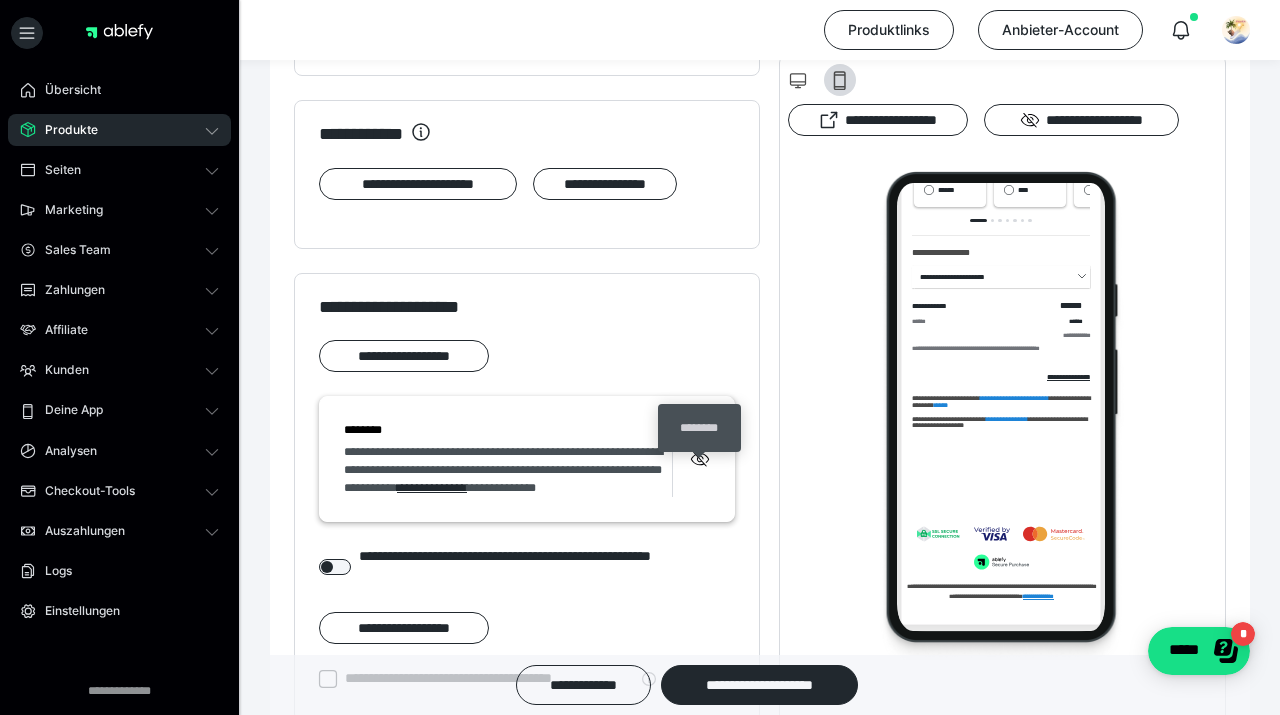 click 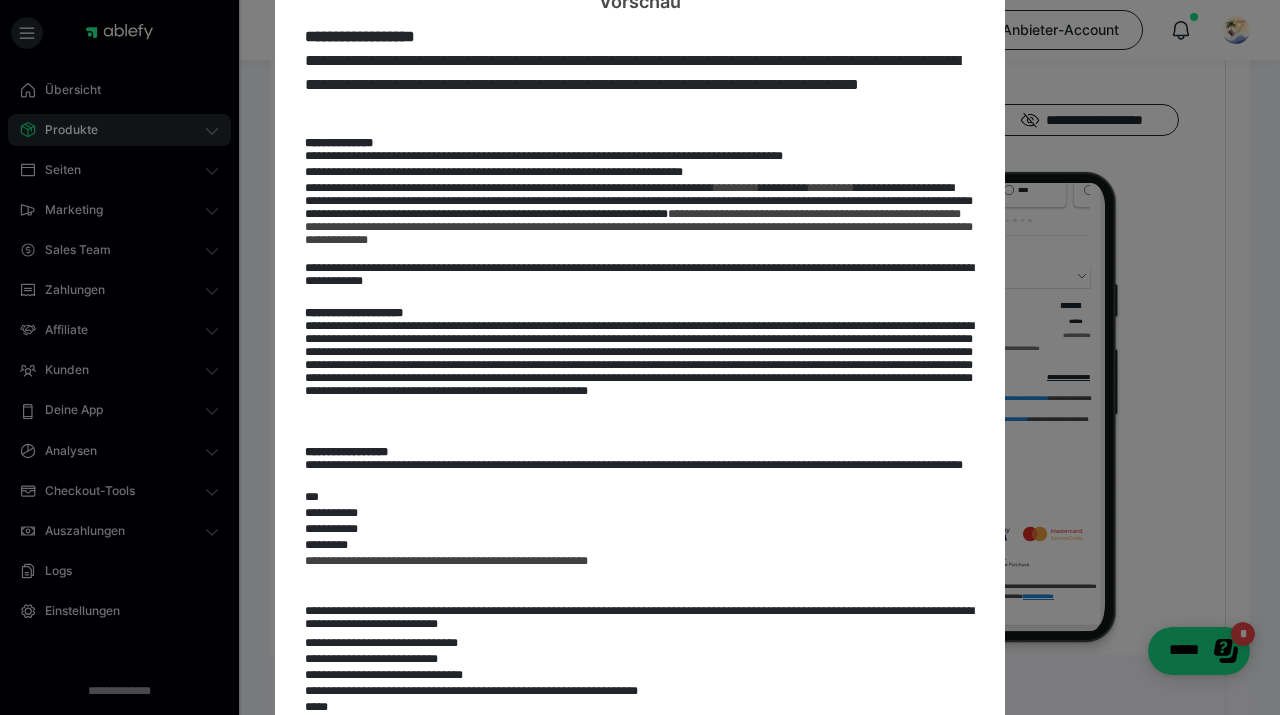 scroll, scrollTop: 0, scrollLeft: 0, axis: both 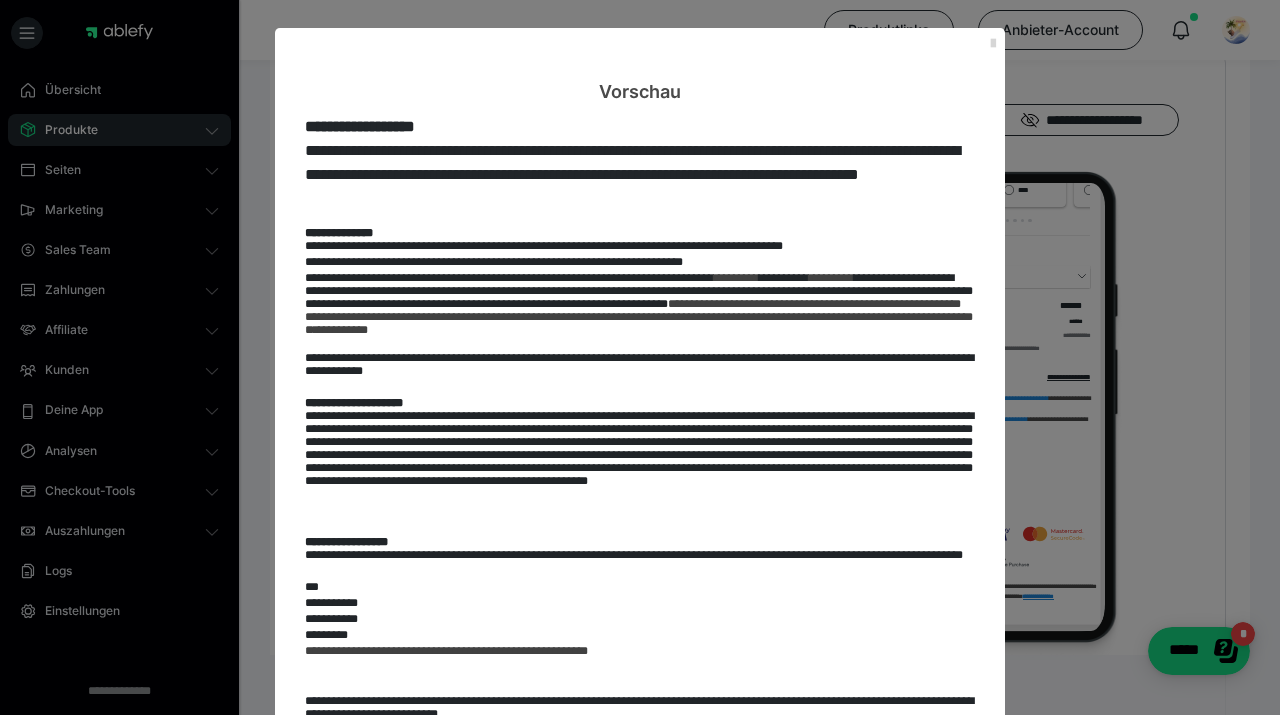 click at bounding box center (993, 44) 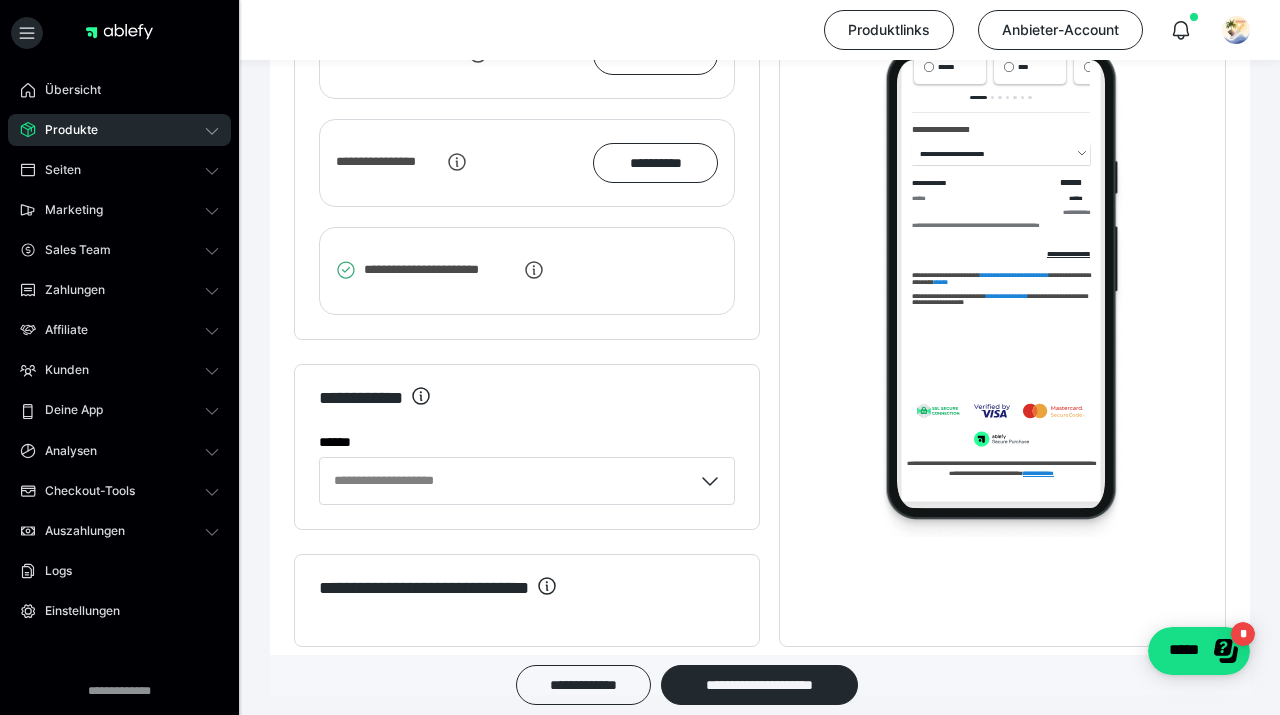 scroll, scrollTop: 2643, scrollLeft: 0, axis: vertical 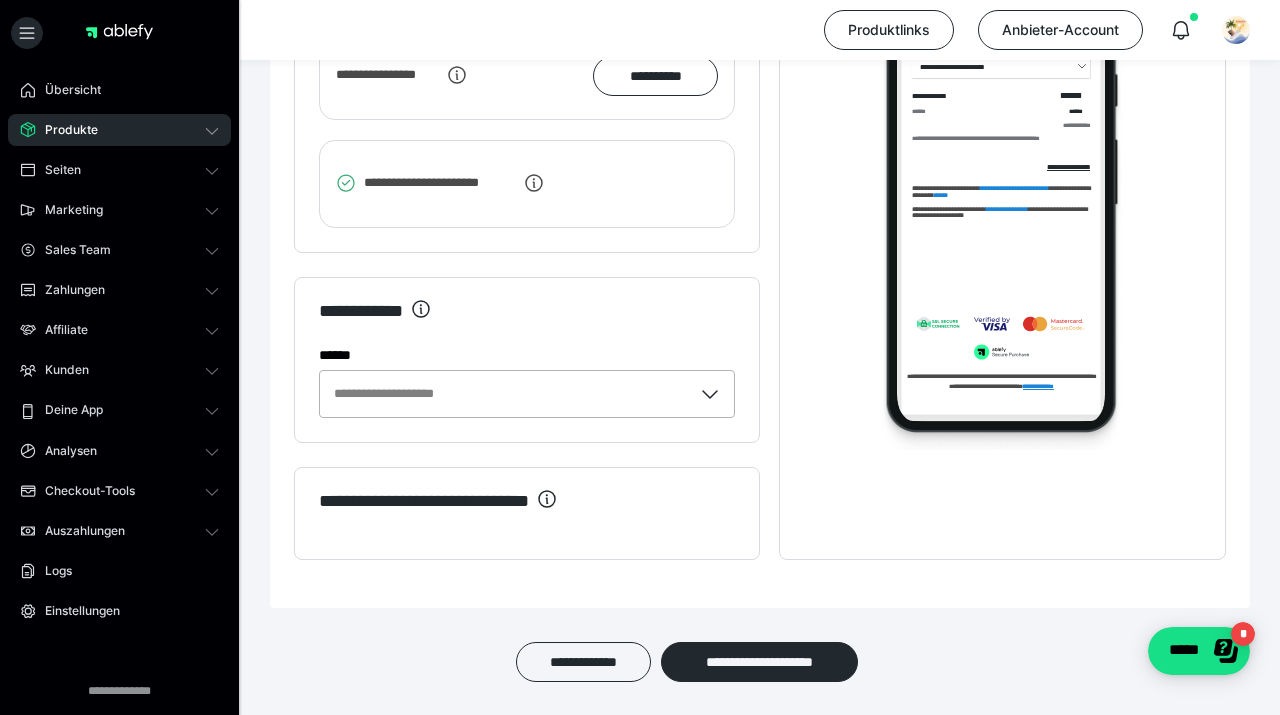 click on "**********" at bounding box center [506, 394] 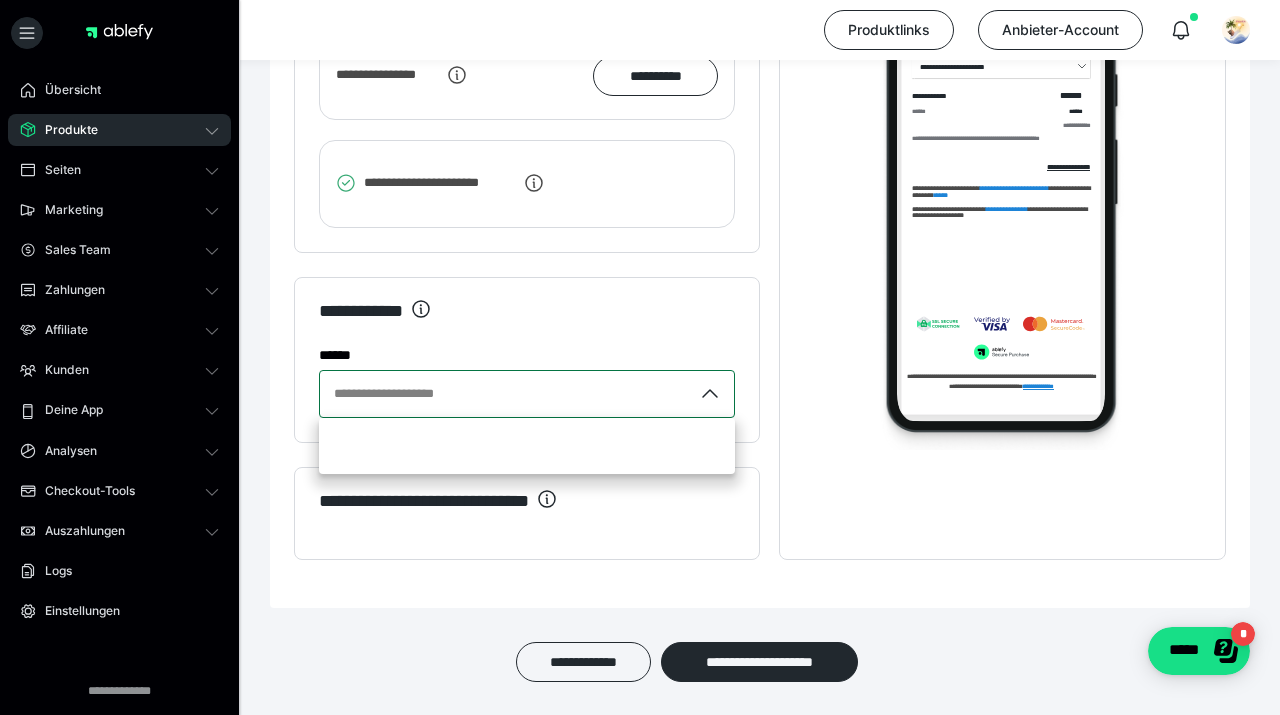 click on "**********" at bounding box center [506, 394] 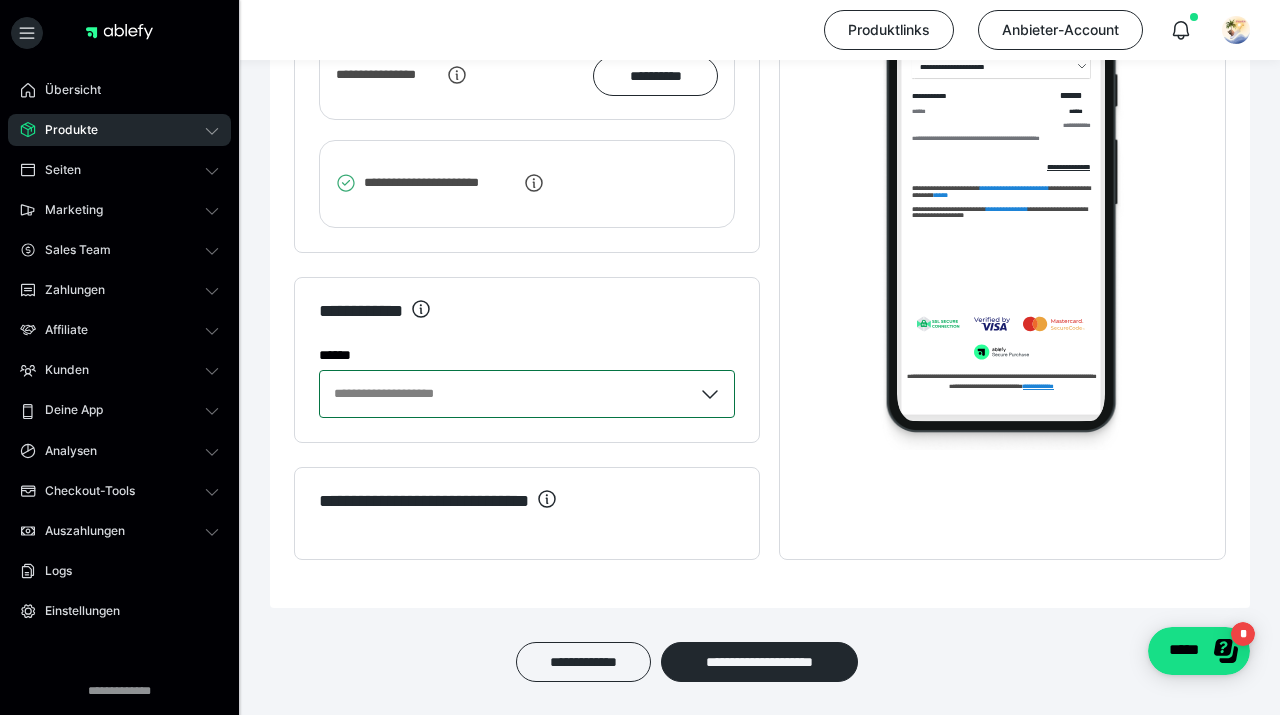 scroll, scrollTop: 2737, scrollLeft: 0, axis: vertical 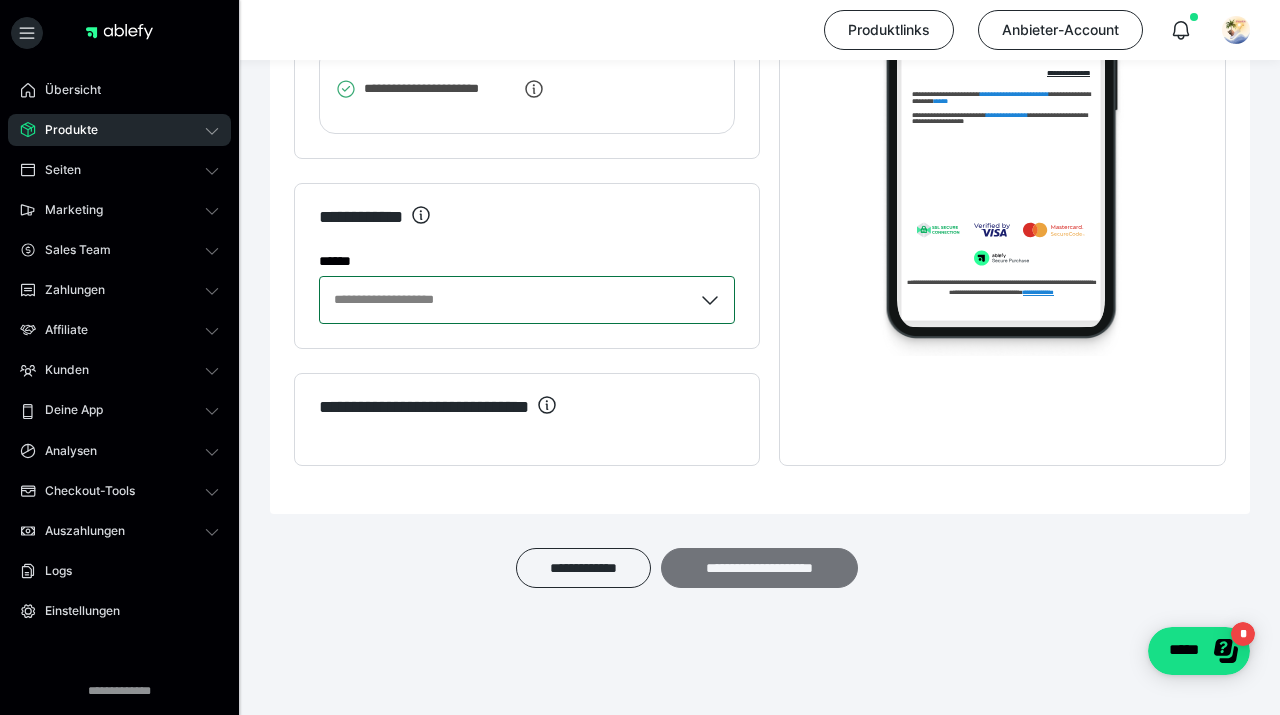 click on "**********" at bounding box center (759, 568) 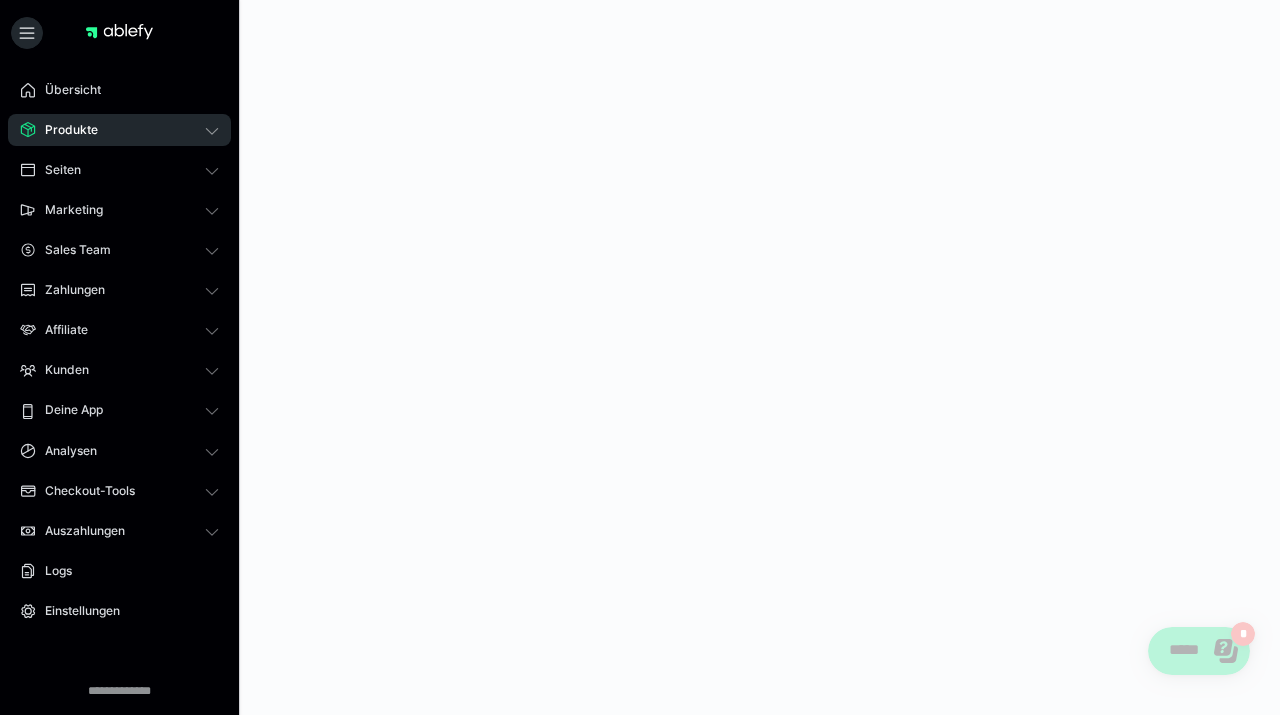 scroll, scrollTop: 0, scrollLeft: 0, axis: both 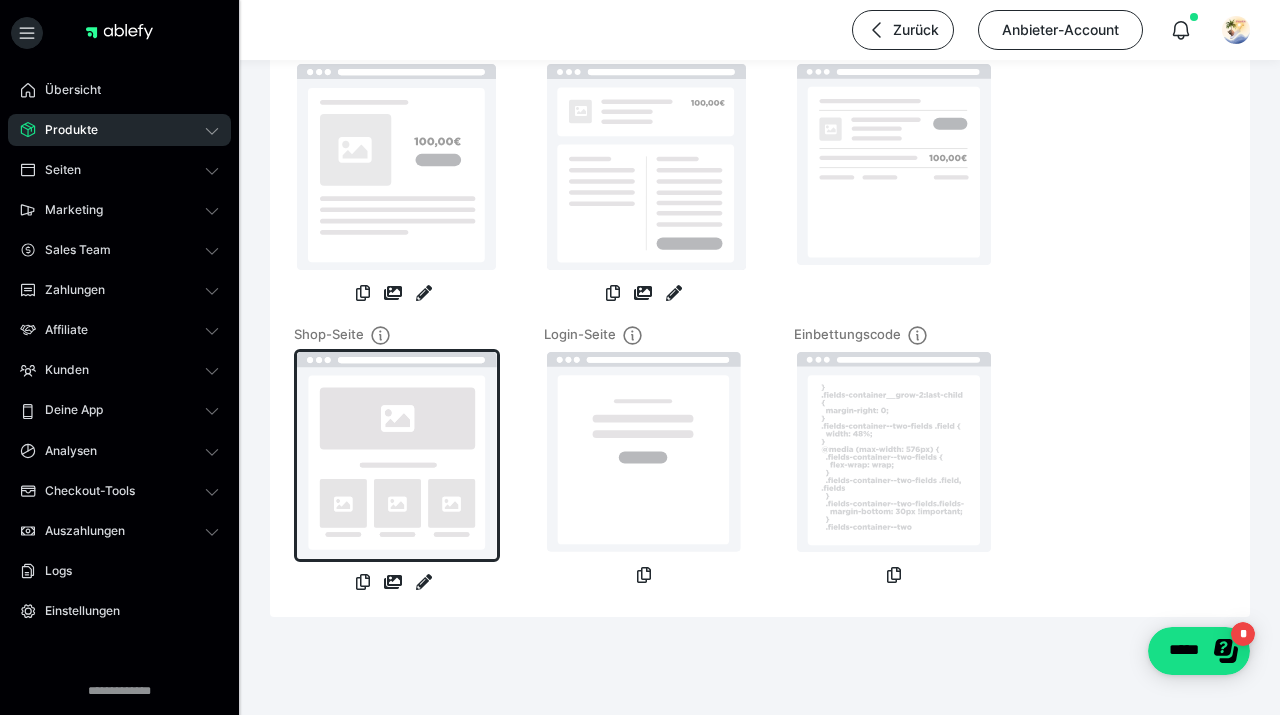 click at bounding box center [397, 455] 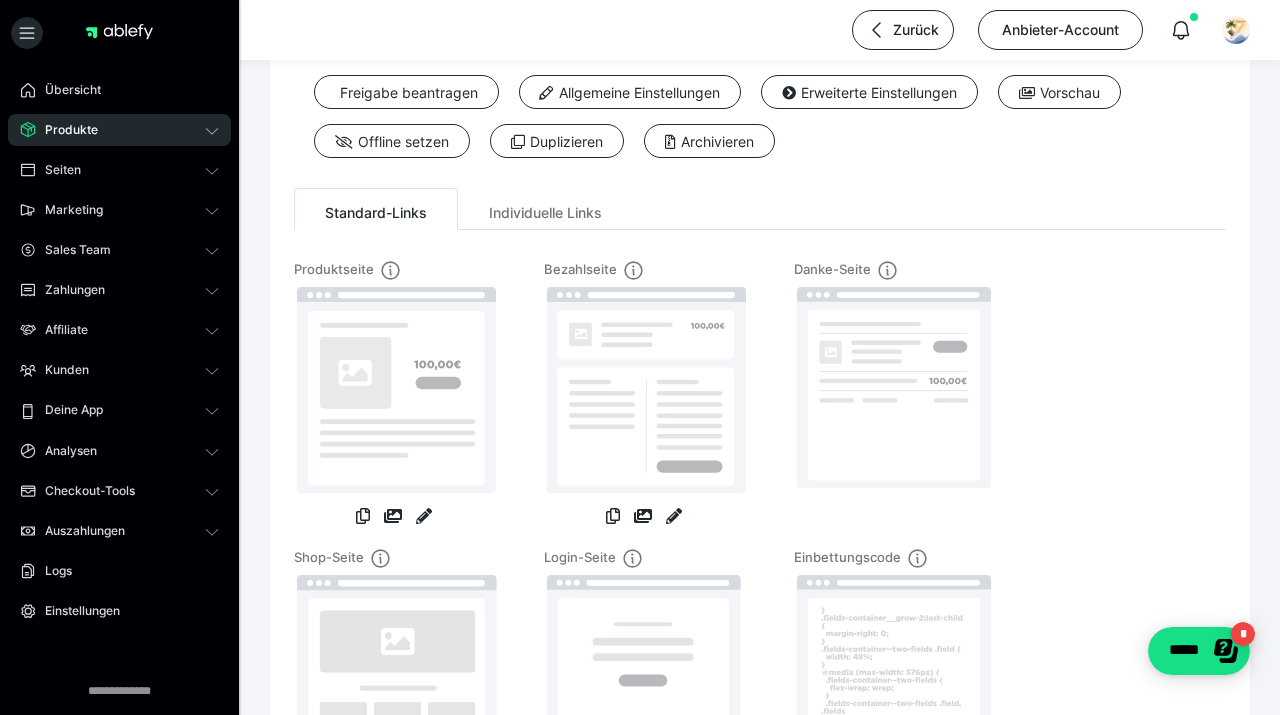 scroll, scrollTop: 0, scrollLeft: 0, axis: both 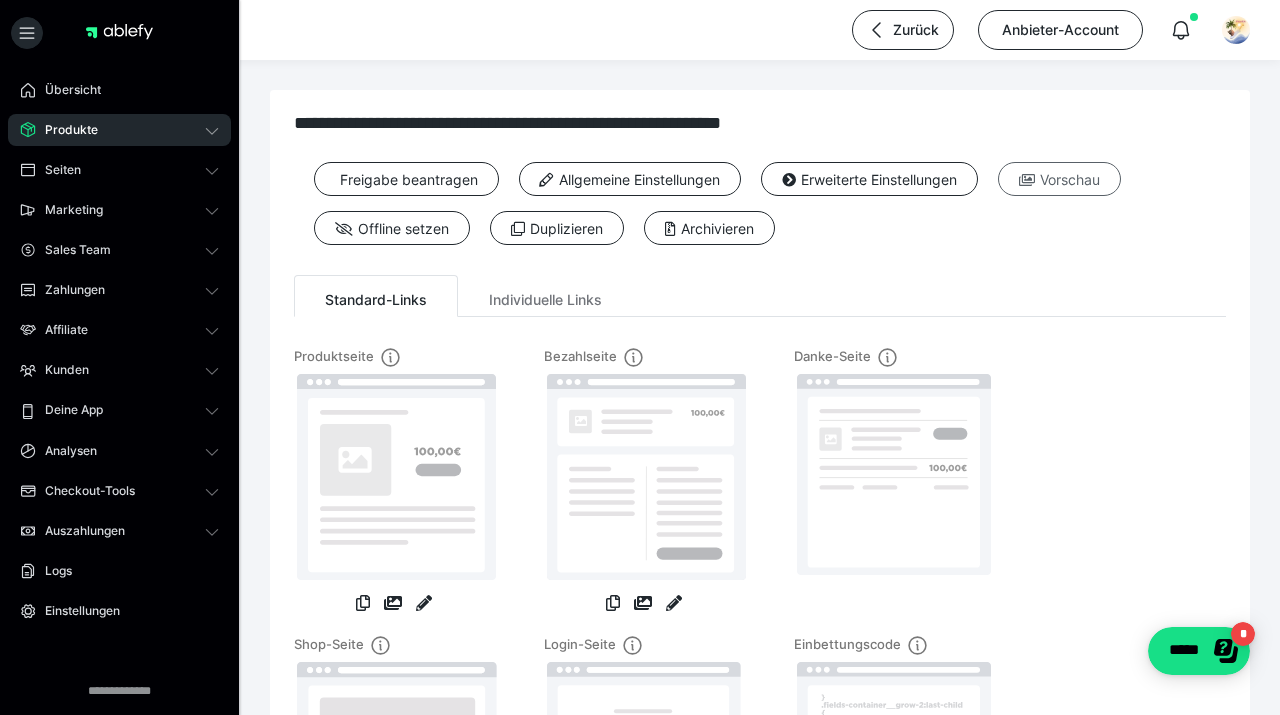click on "Vorschau" at bounding box center (1059, 179) 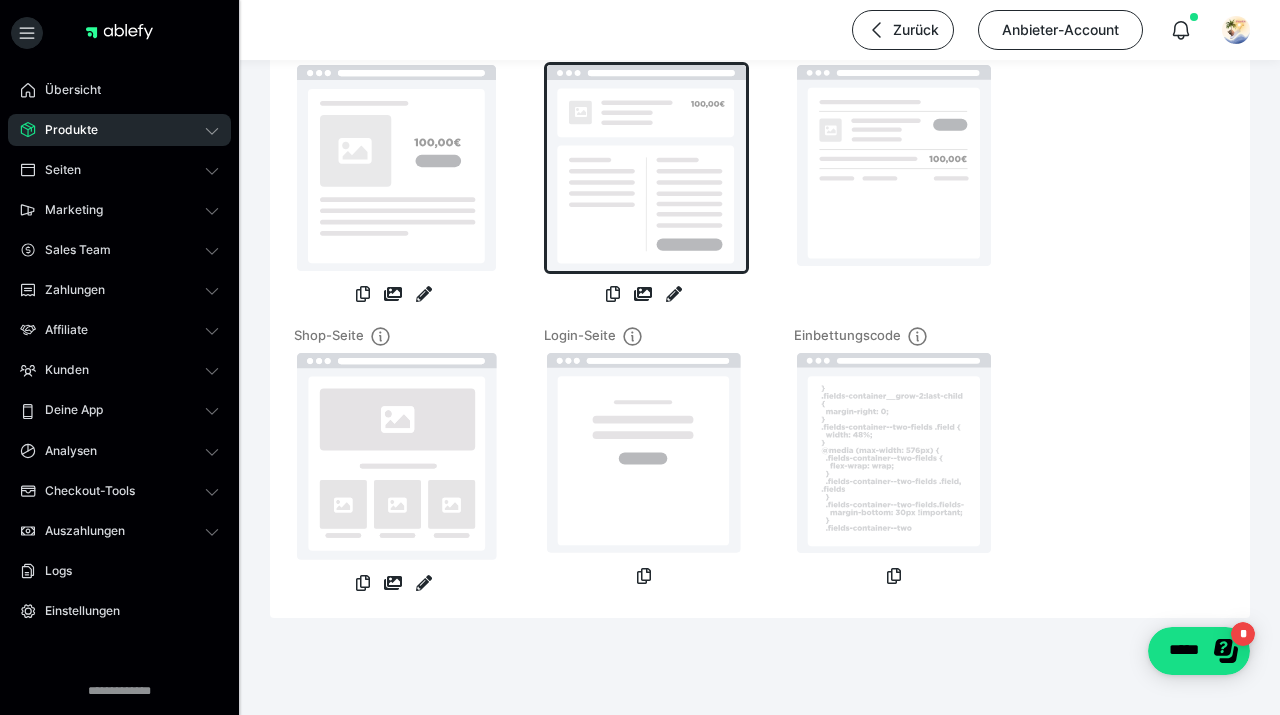 scroll, scrollTop: 310, scrollLeft: 0, axis: vertical 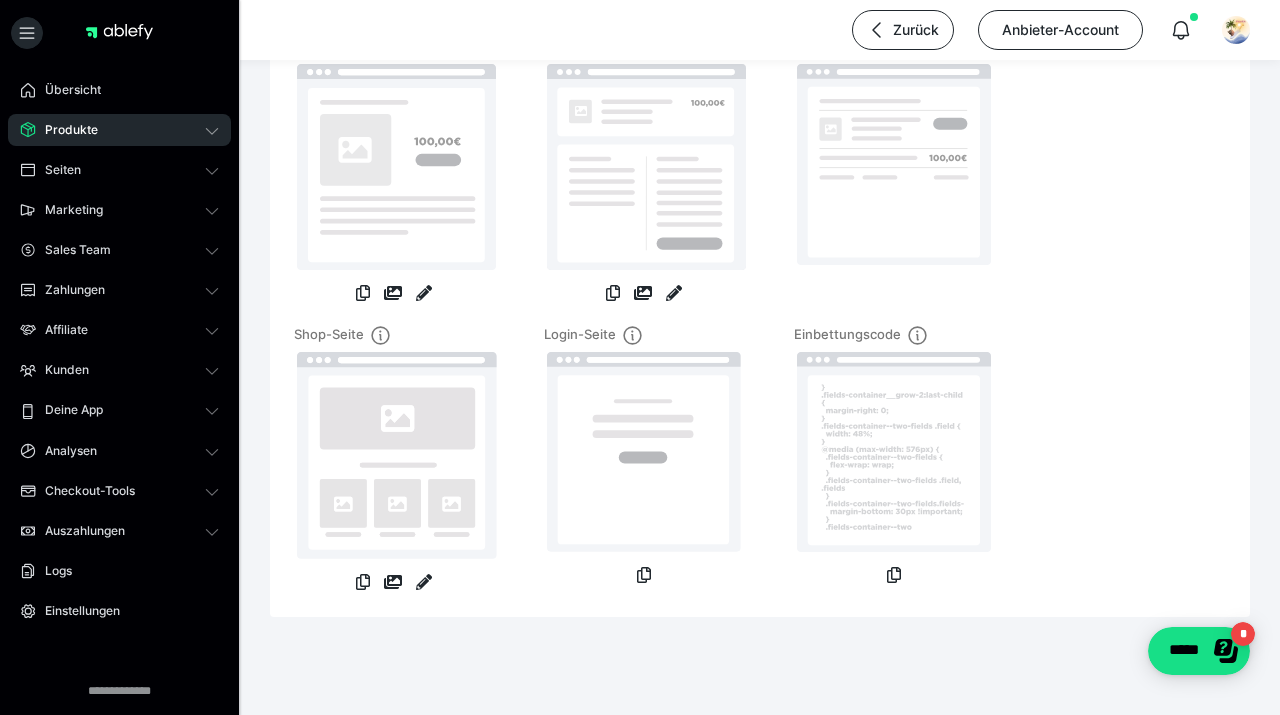 click on "Danke-Seite" at bounding box center (894, 181) 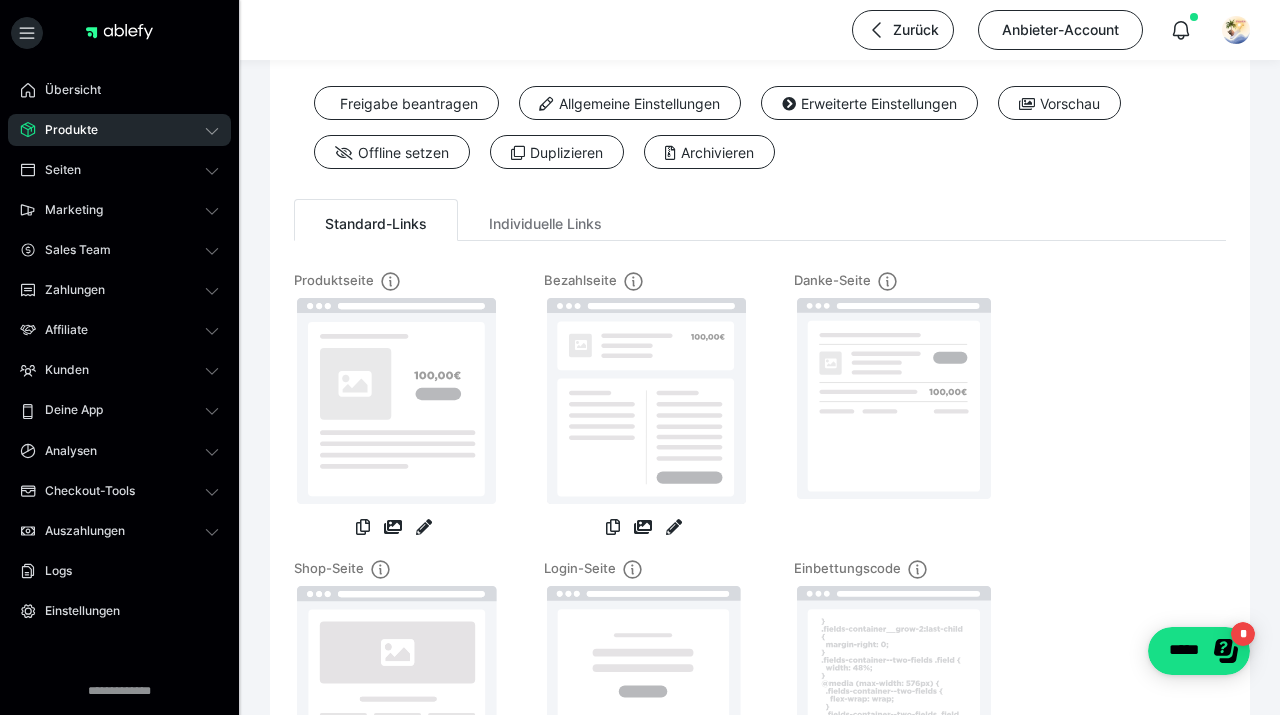 scroll, scrollTop: 0, scrollLeft: 0, axis: both 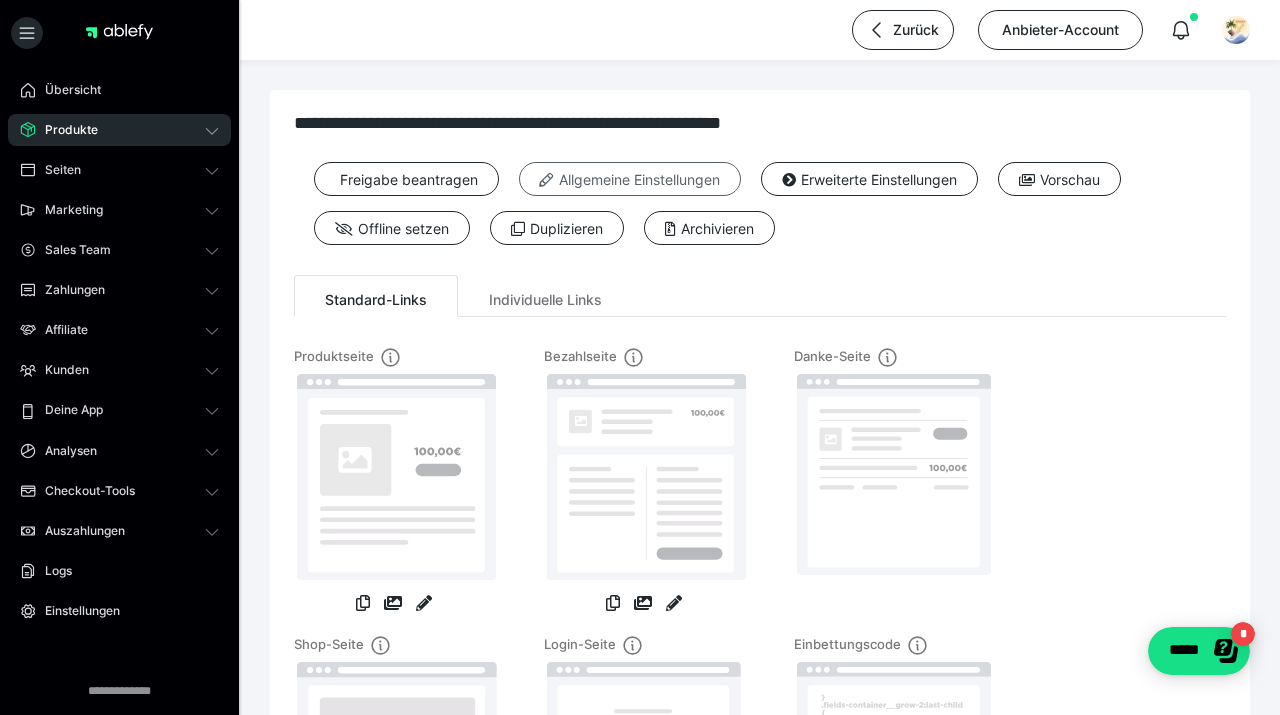 click on "Allgemeine Einstellungen" at bounding box center [630, 179] 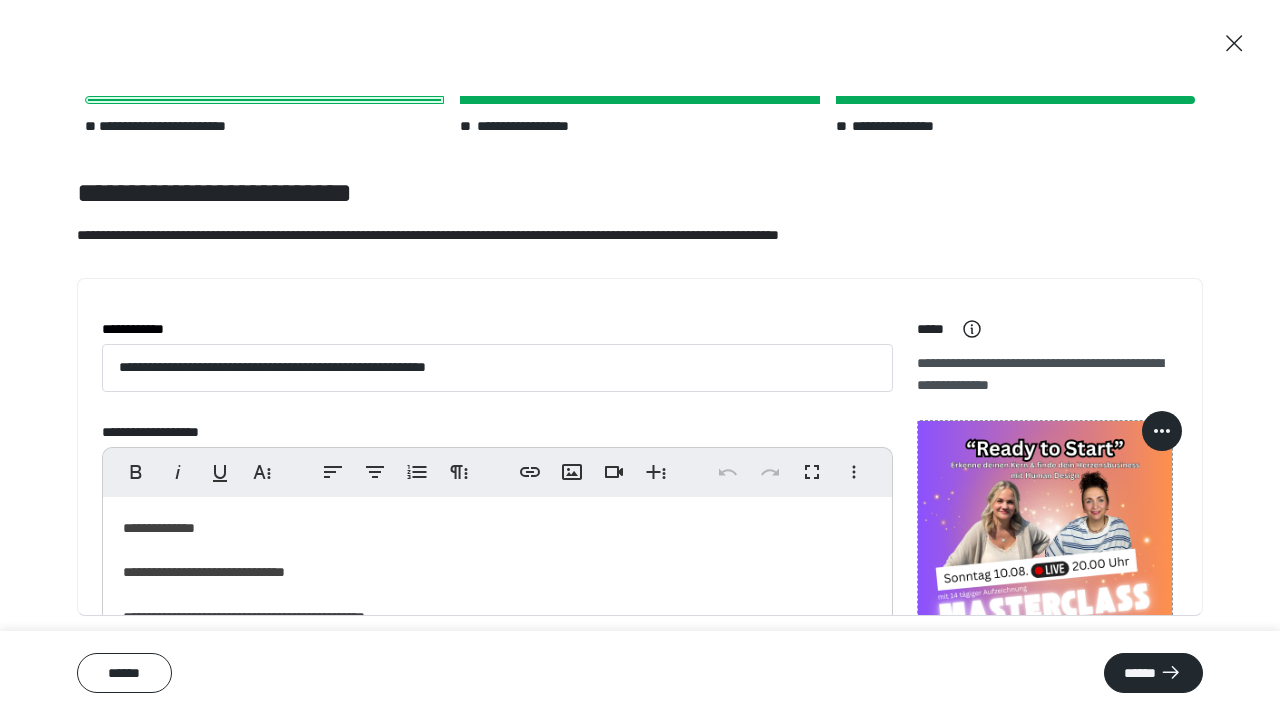 scroll, scrollTop: 65, scrollLeft: 0, axis: vertical 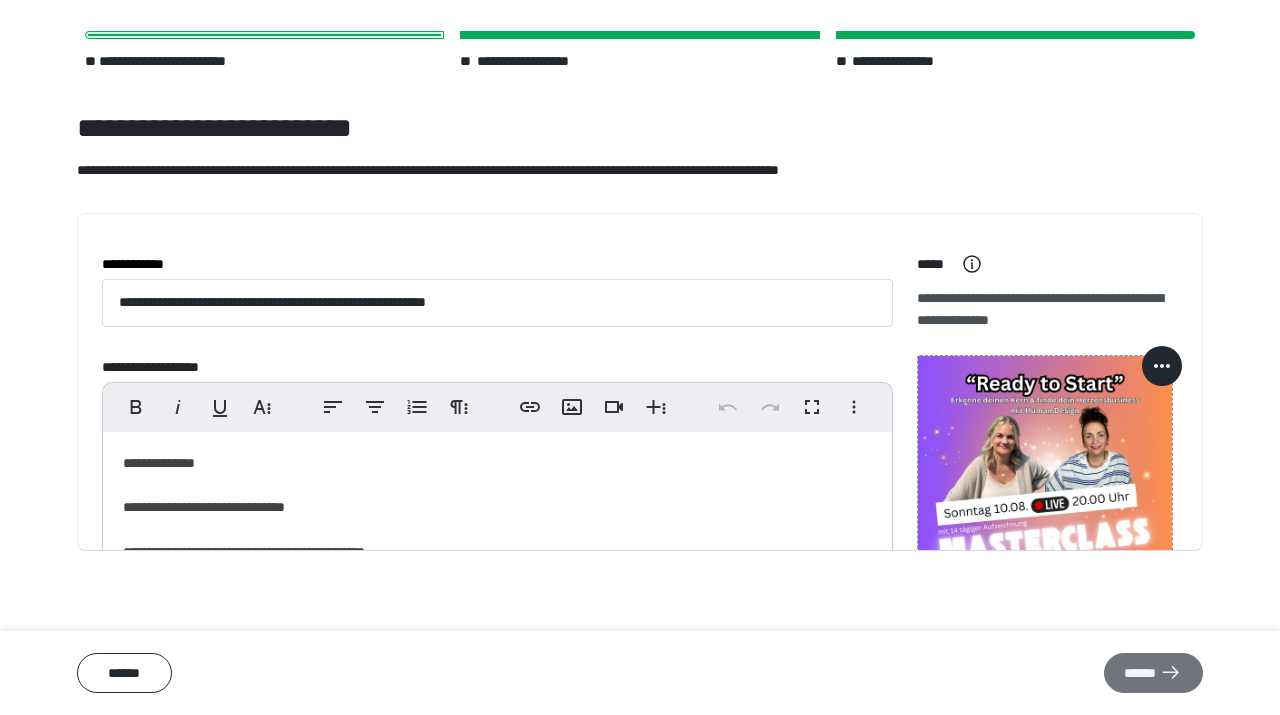 click on "******" at bounding box center [1153, 673] 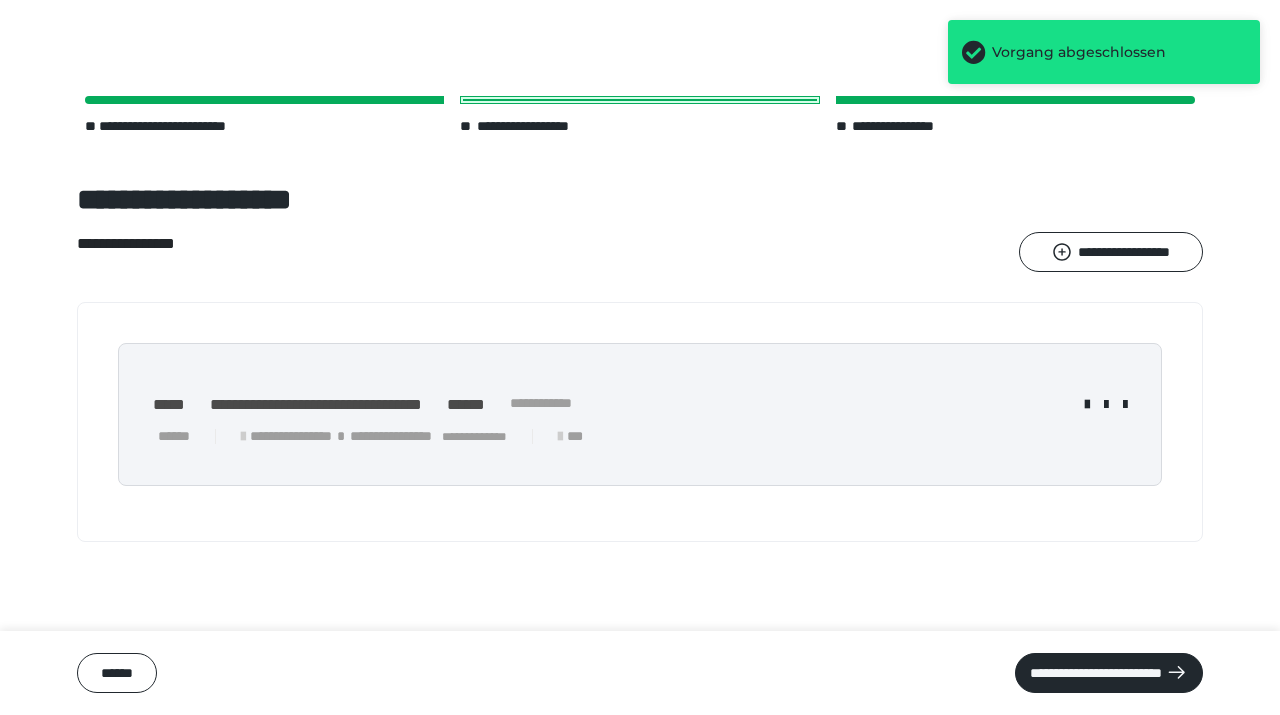 scroll, scrollTop: 0, scrollLeft: 0, axis: both 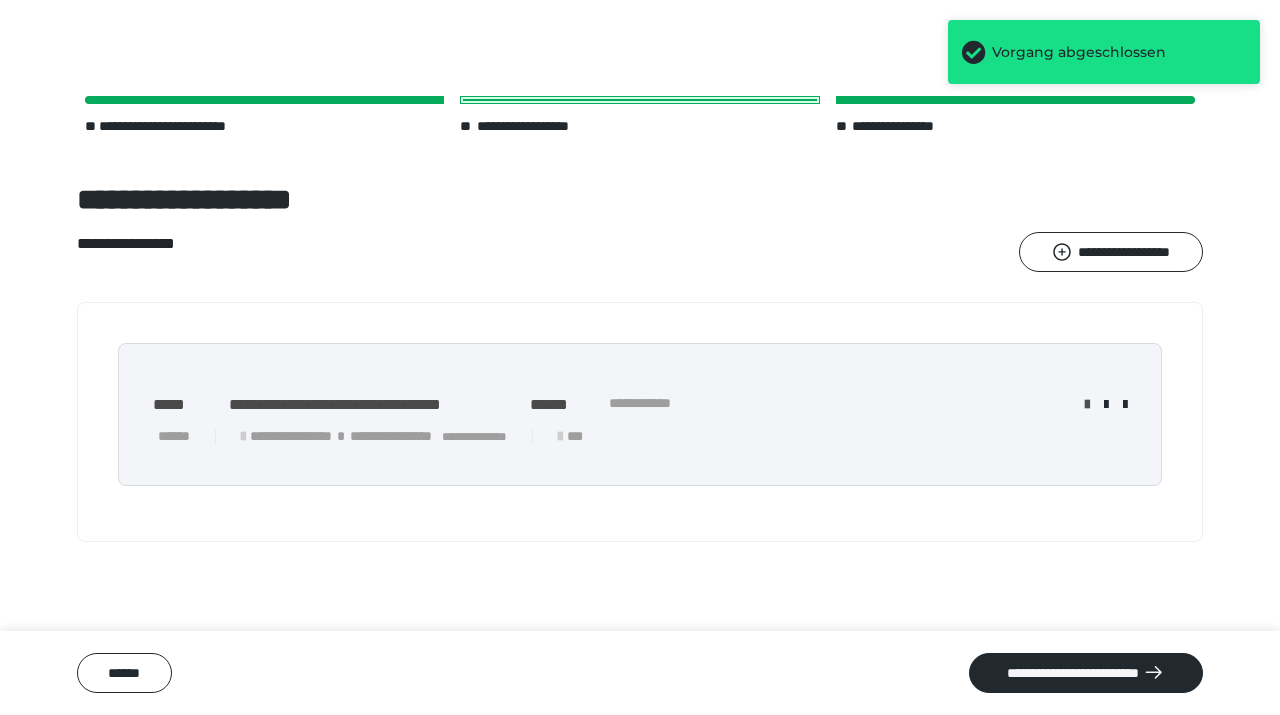 click at bounding box center [1087, 405] 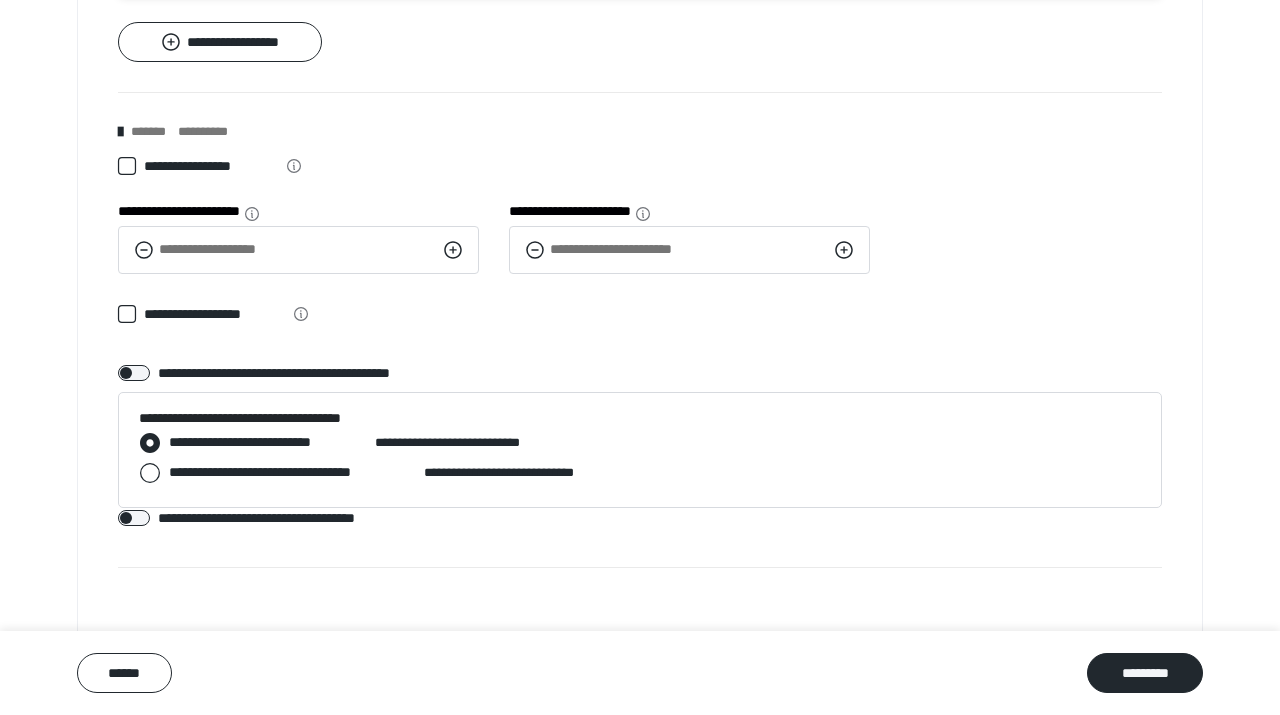 scroll, scrollTop: 1041, scrollLeft: 0, axis: vertical 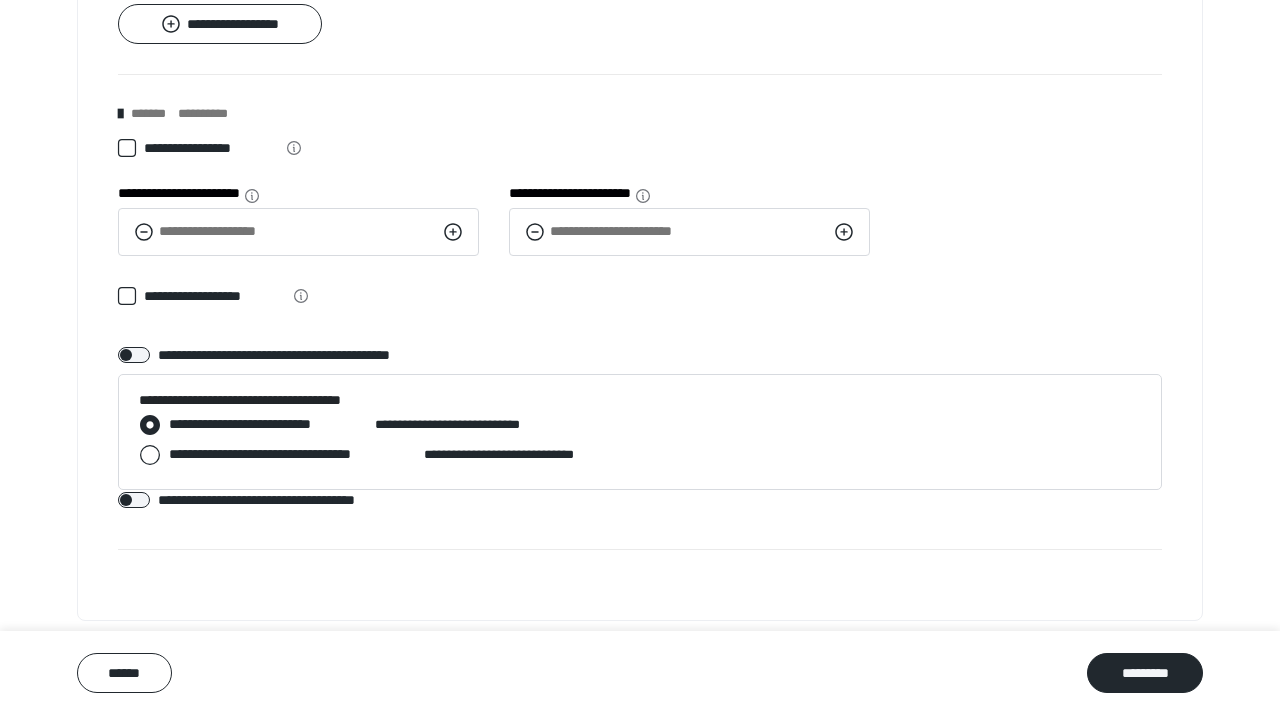 click 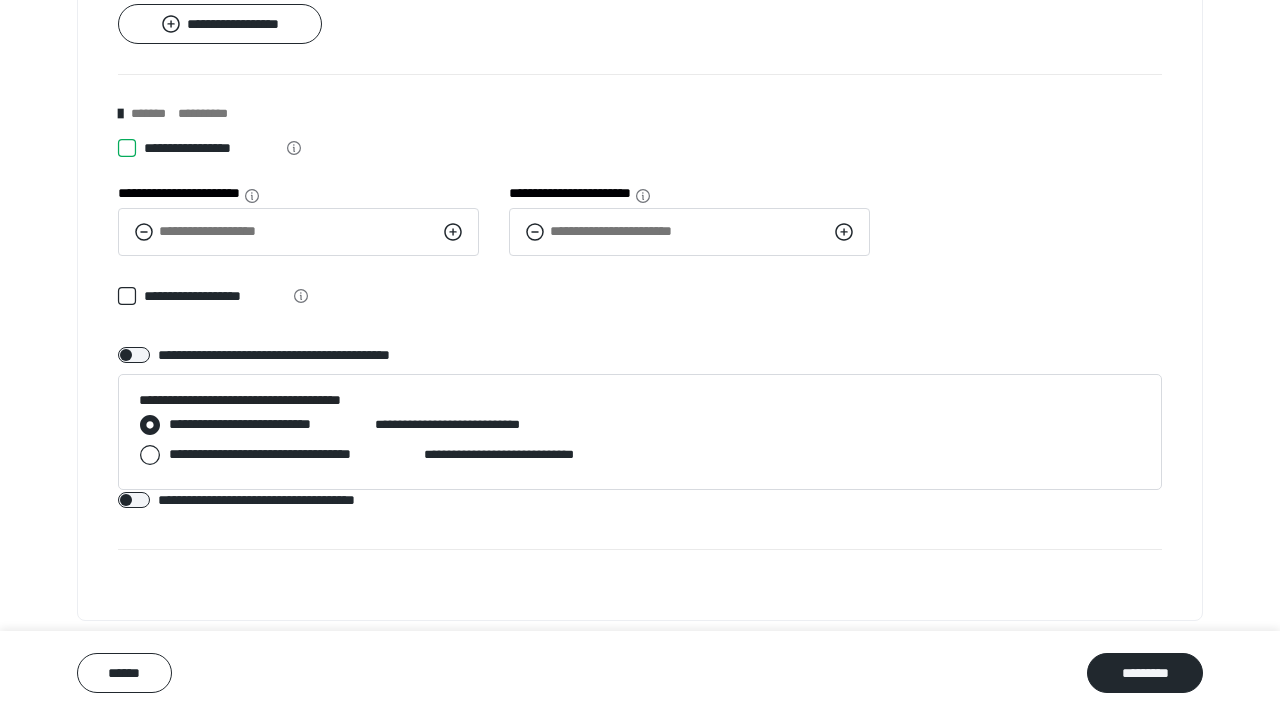 click on "**********" at bounding box center (118, 148) 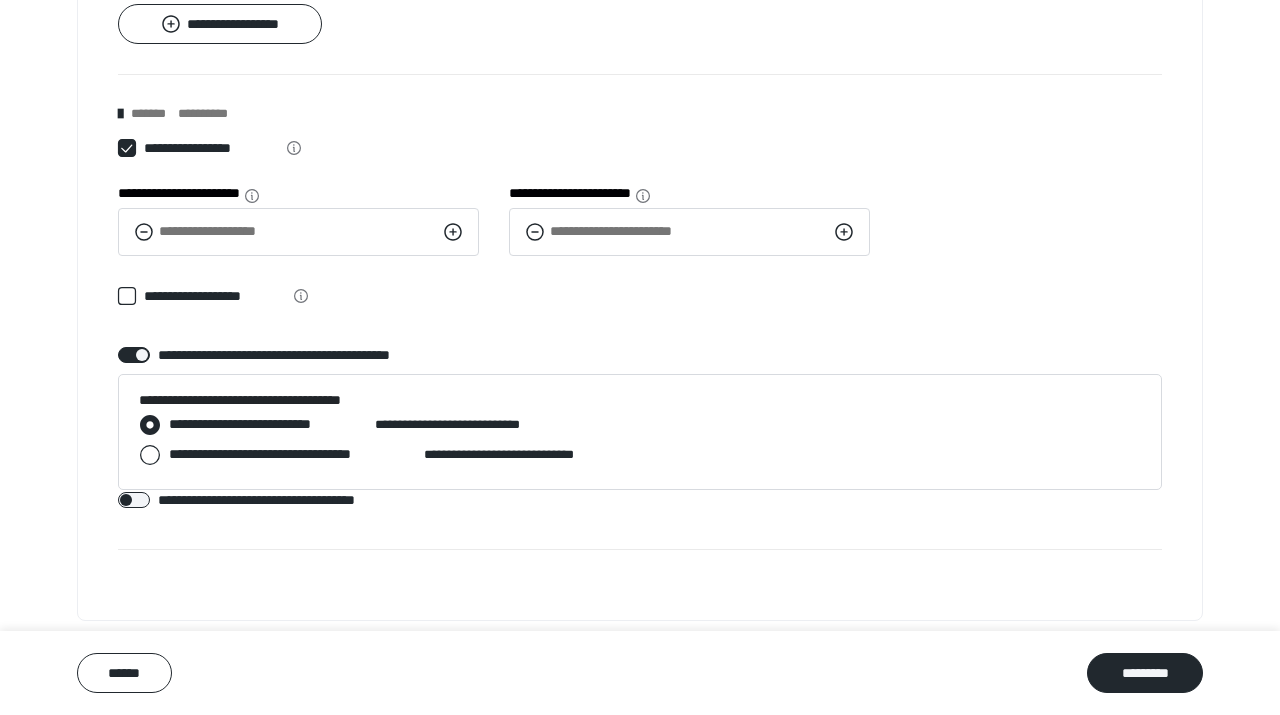click at bounding box center [127, 148] 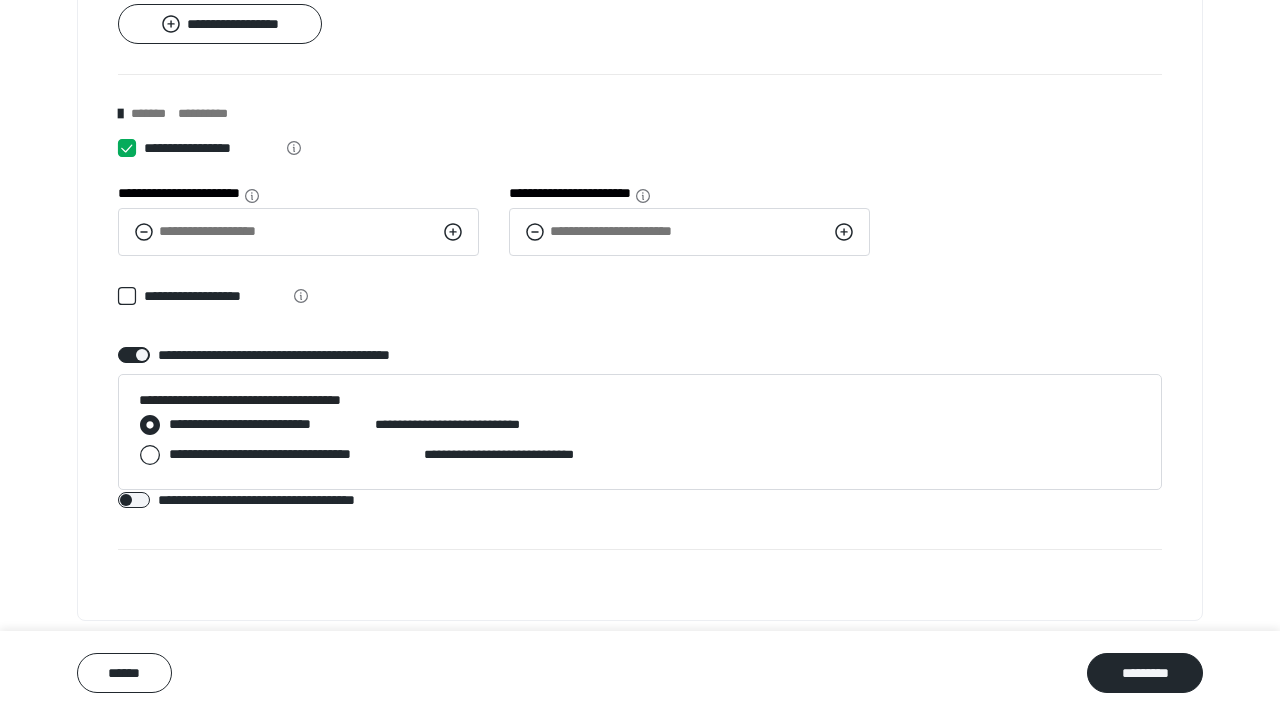 click on "**********" at bounding box center [118, 148] 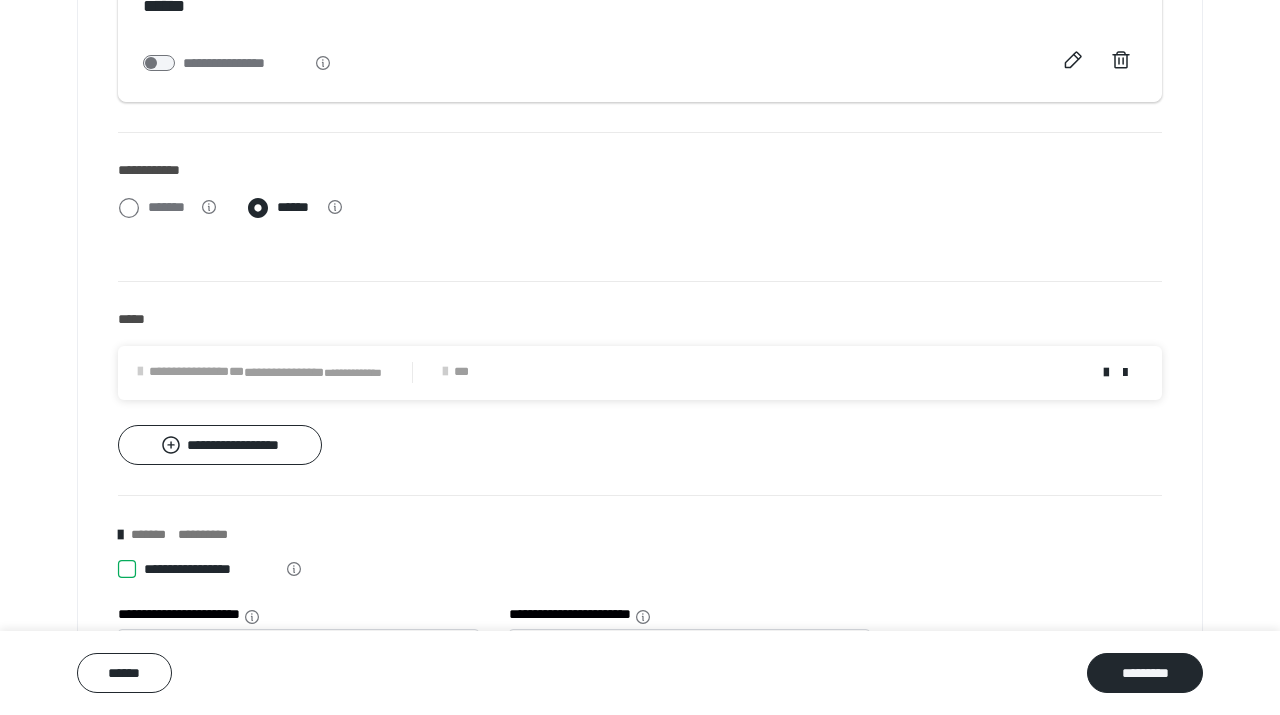 scroll, scrollTop: 639, scrollLeft: 0, axis: vertical 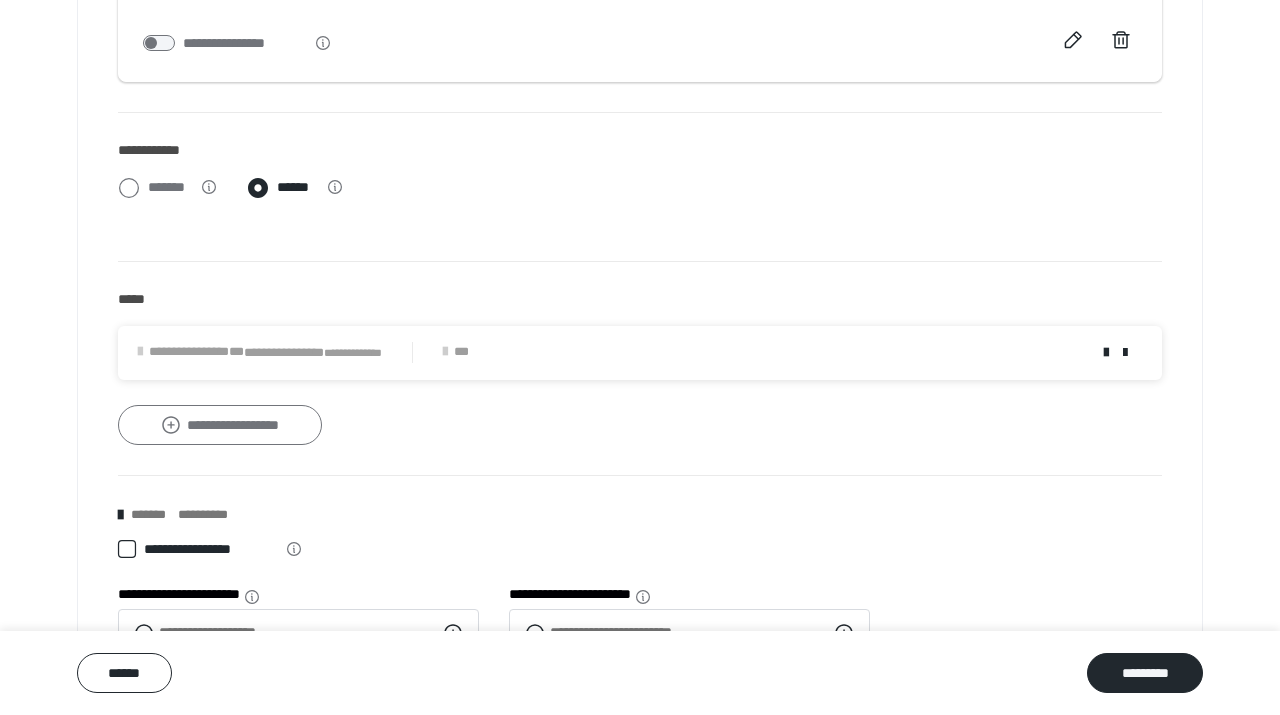 click on "**********" at bounding box center [220, 425] 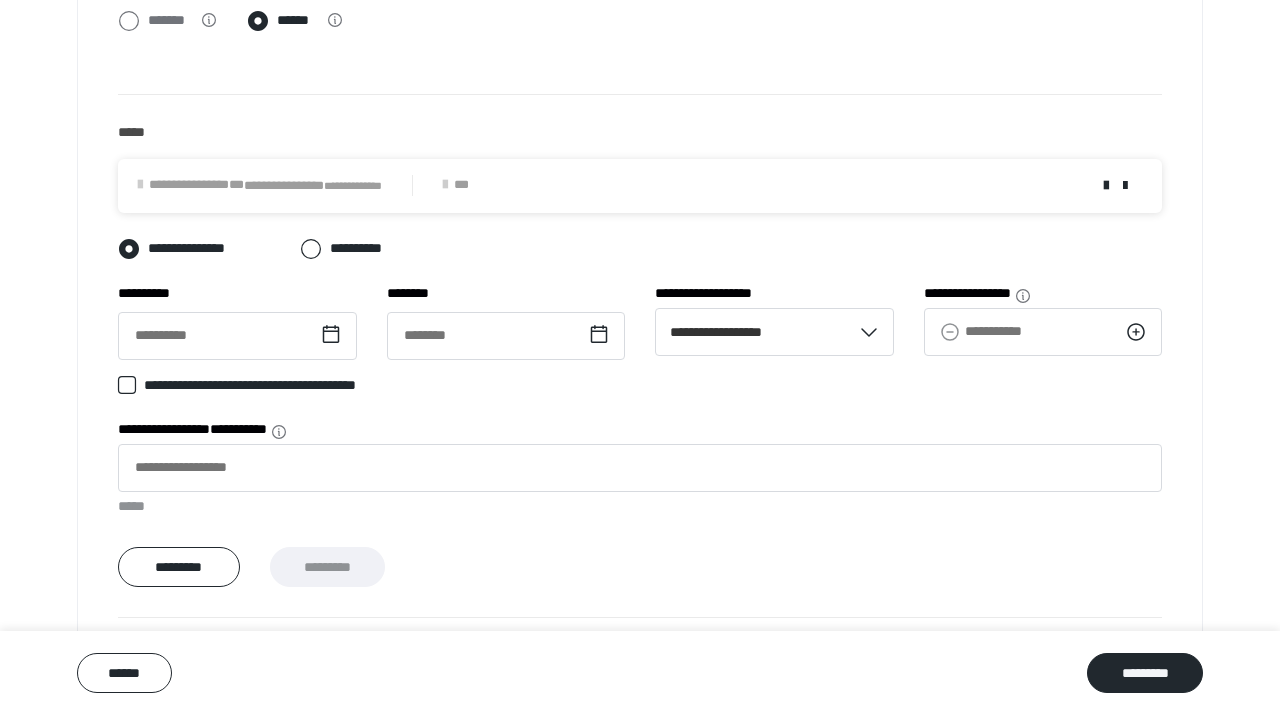 scroll, scrollTop: 809, scrollLeft: 0, axis: vertical 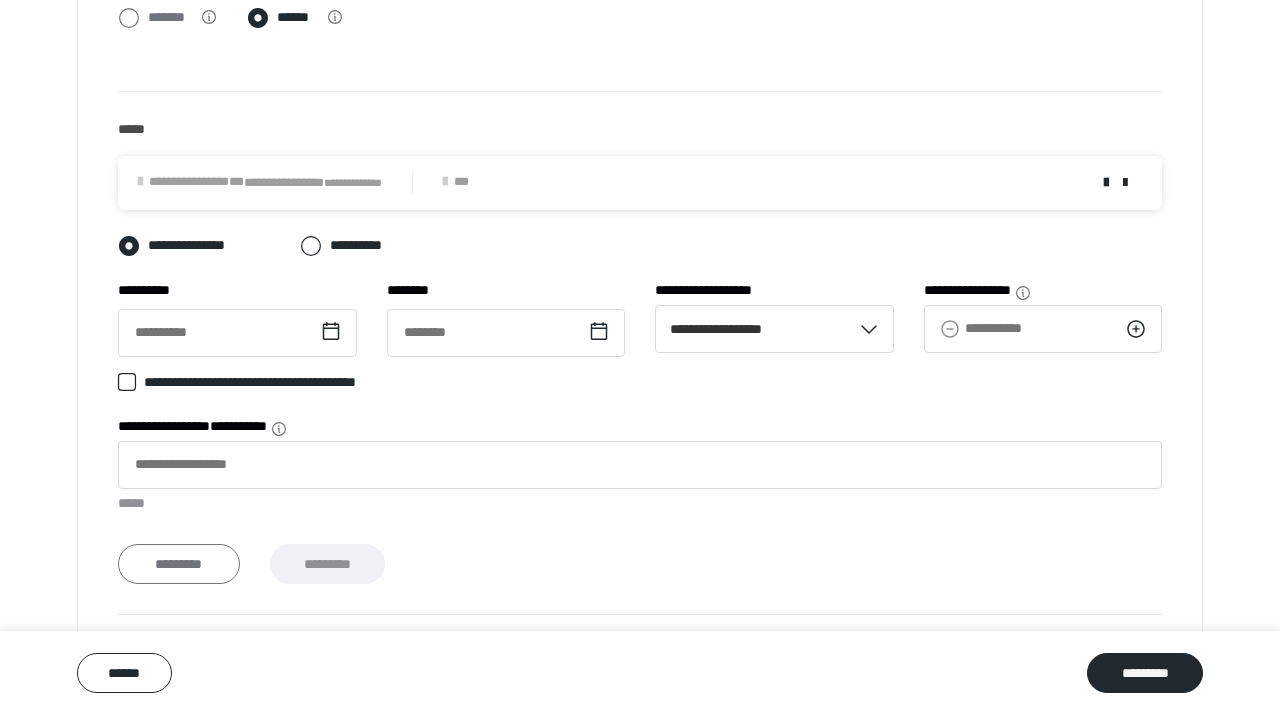 click on "*********" at bounding box center [179, 564] 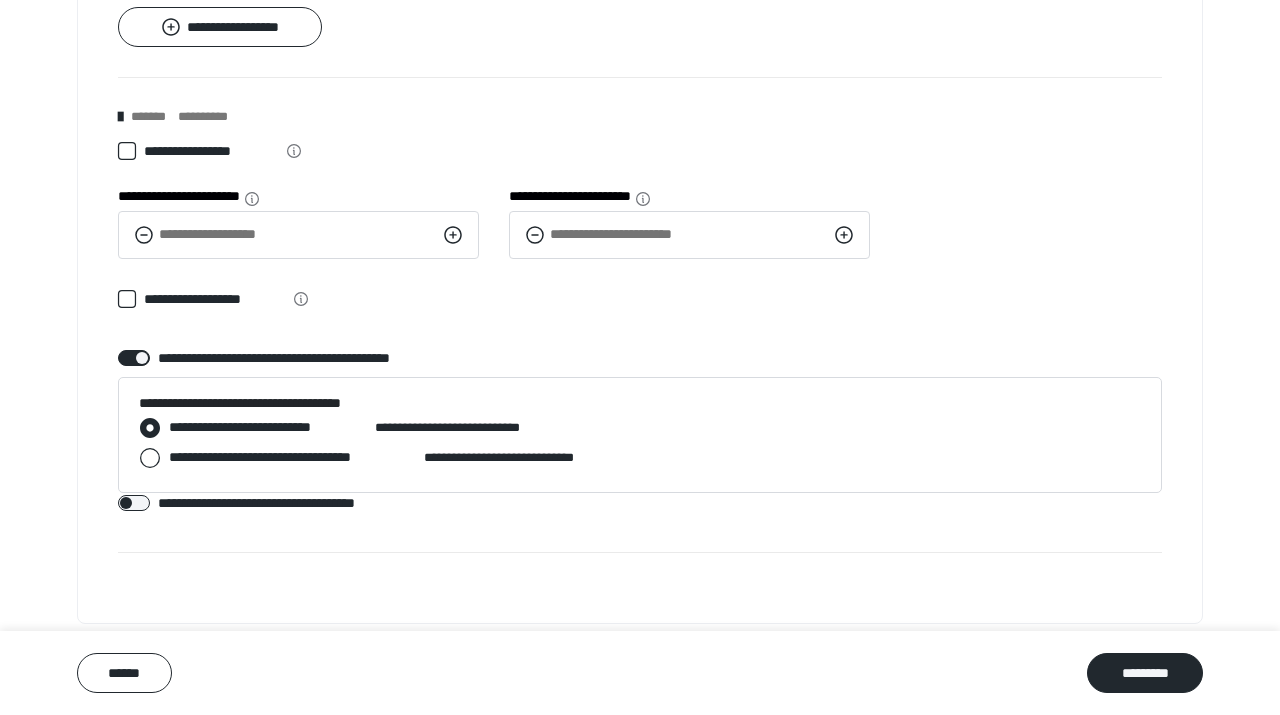 scroll, scrollTop: 1041, scrollLeft: 0, axis: vertical 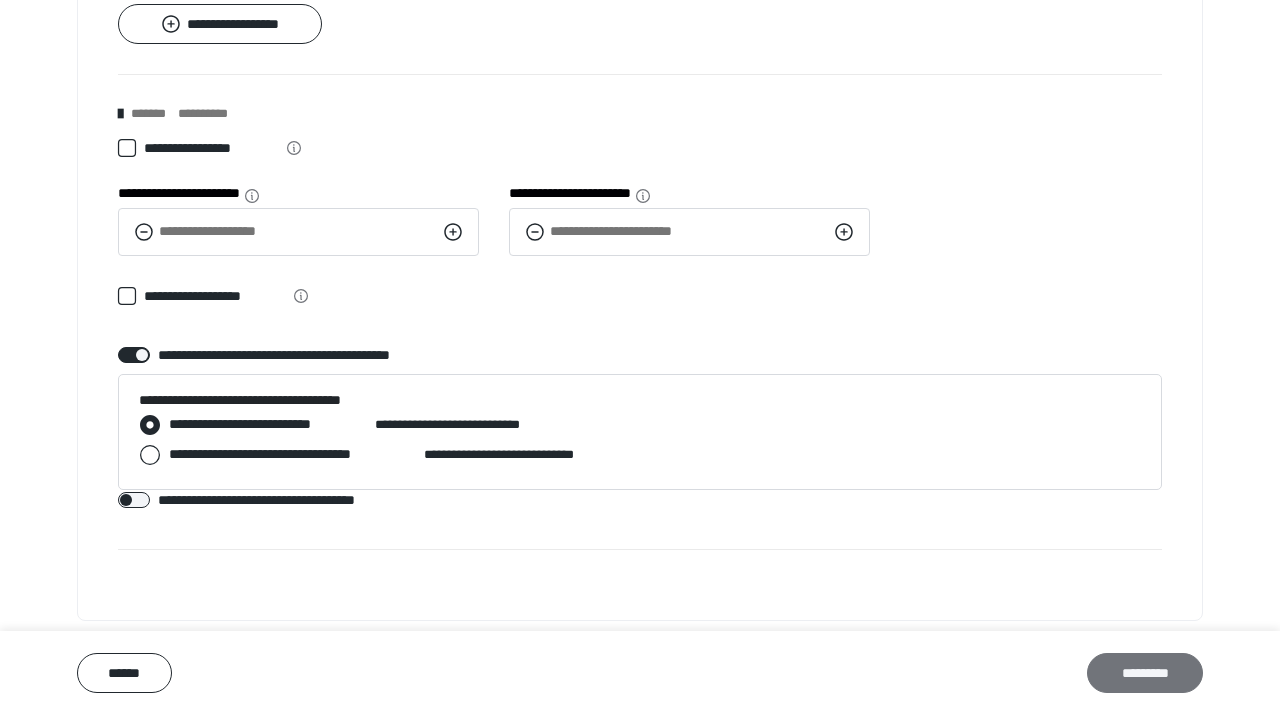 click on "*********" at bounding box center [1145, 673] 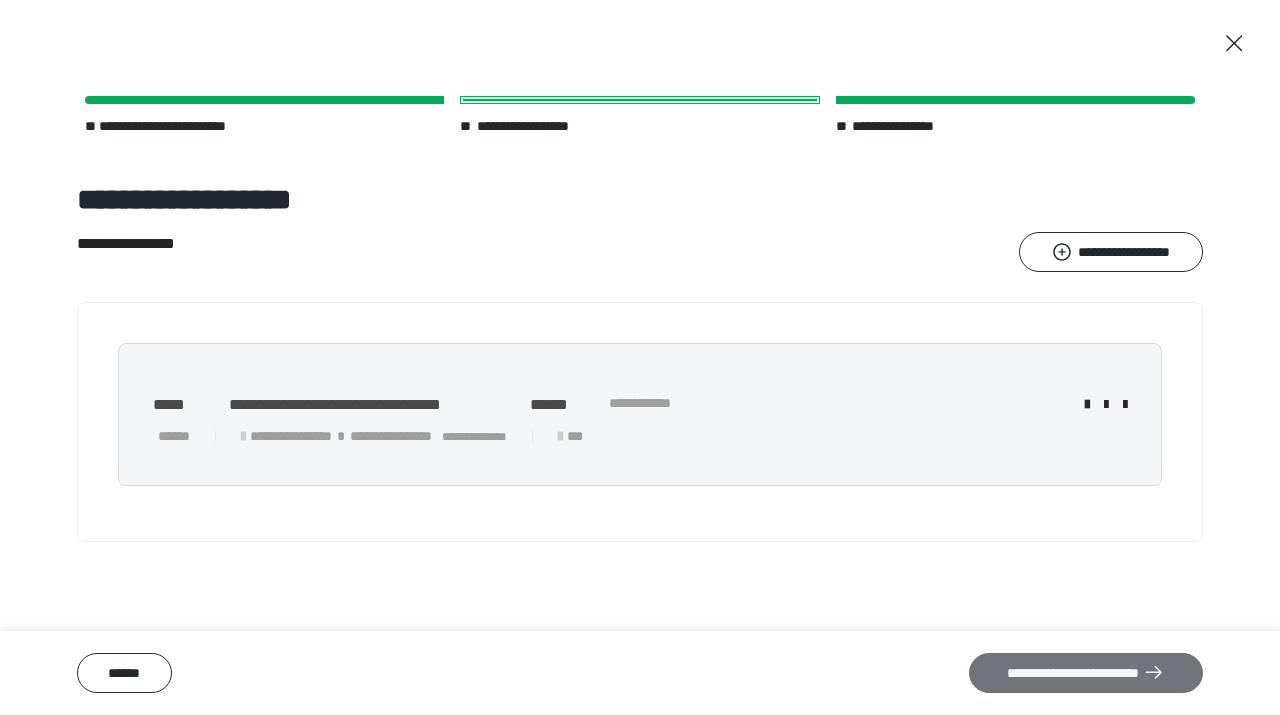 scroll, scrollTop: 0, scrollLeft: 0, axis: both 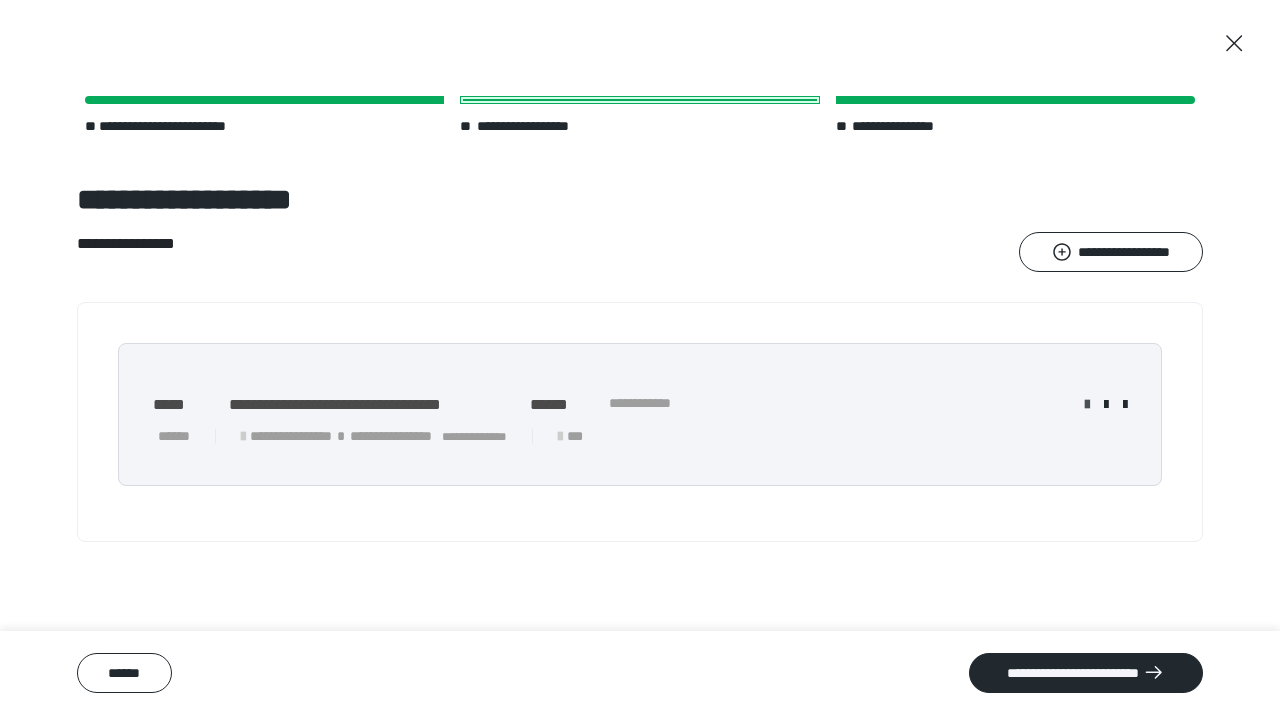 click at bounding box center [1087, 405] 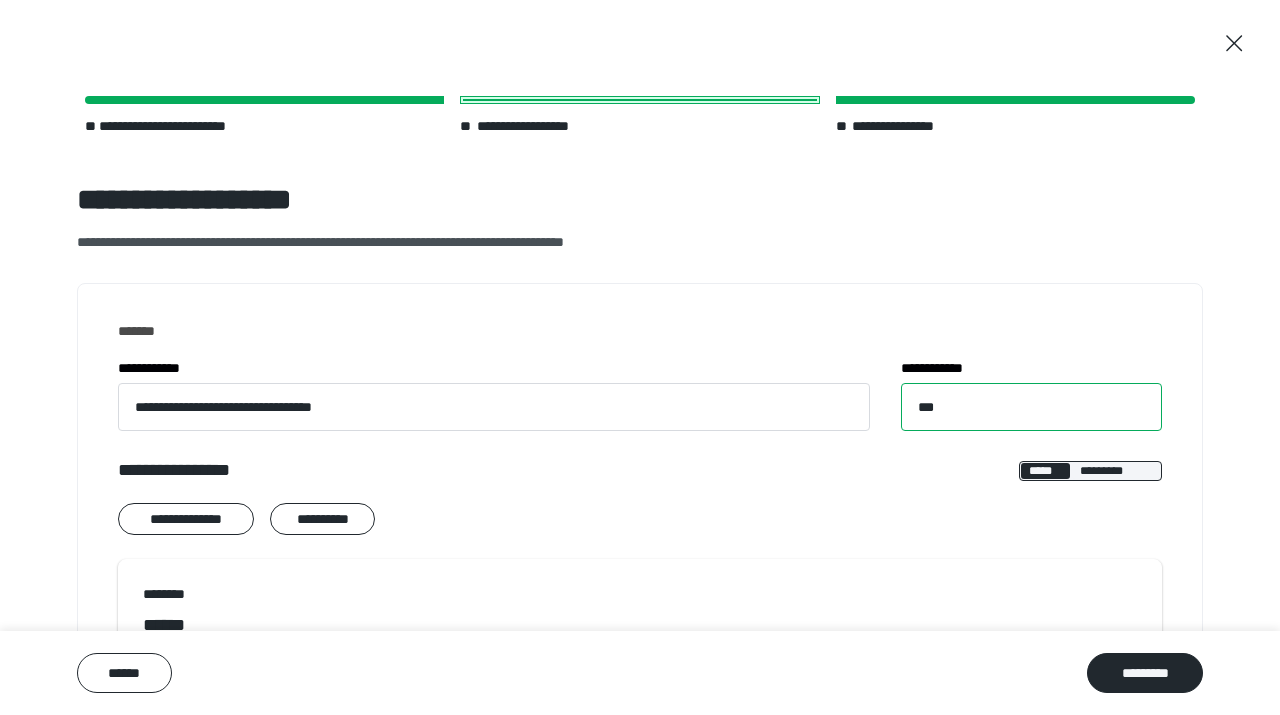 click on "***" at bounding box center [1031, 407] 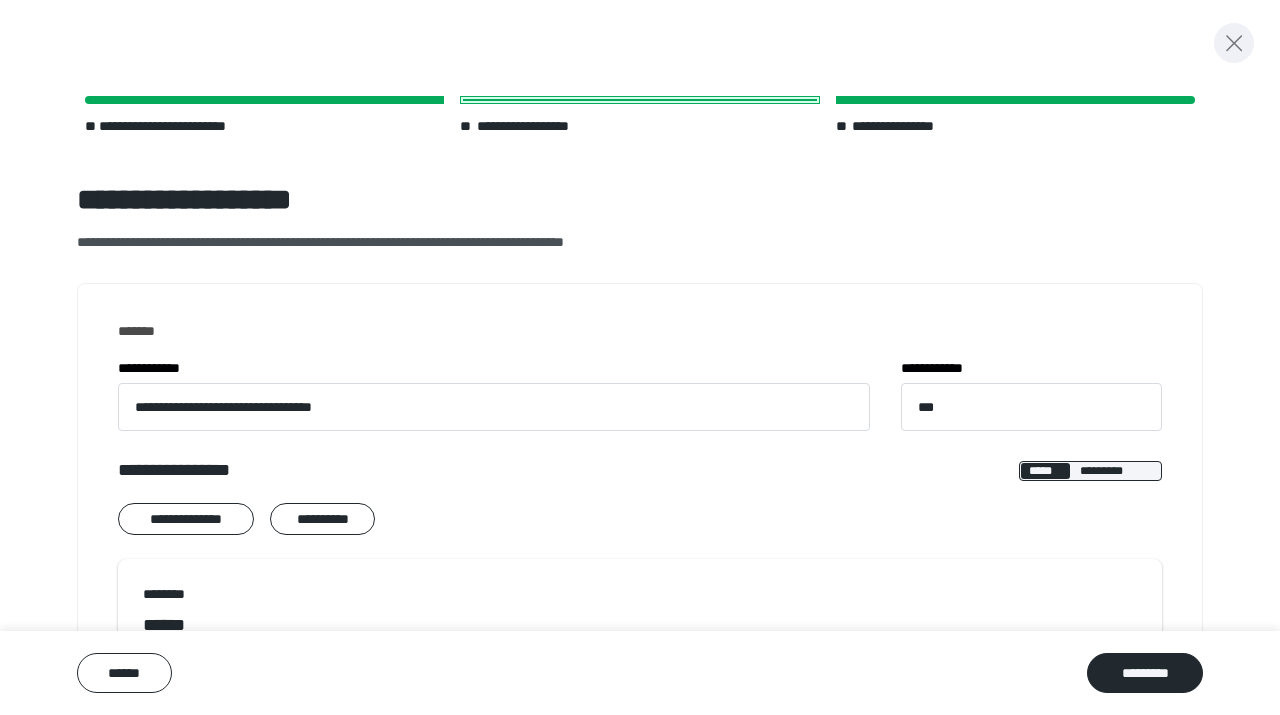 click at bounding box center [1234, 43] 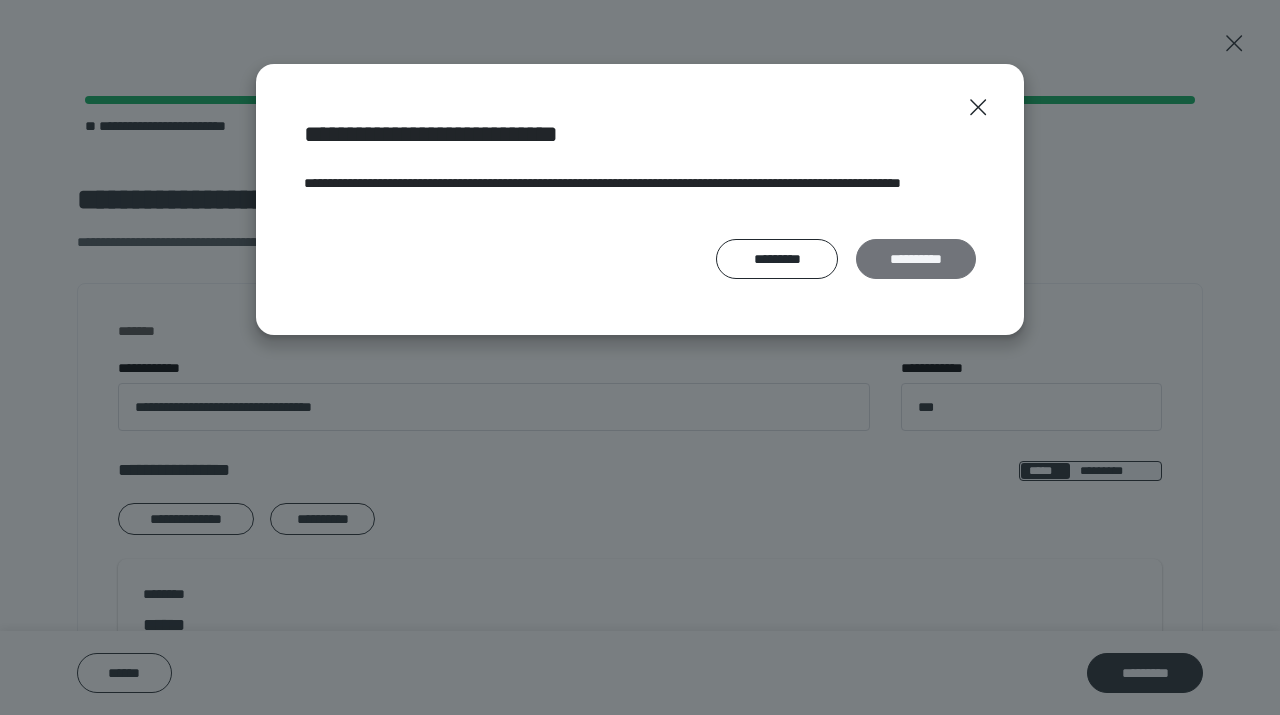 click on "**********" at bounding box center [916, 259] 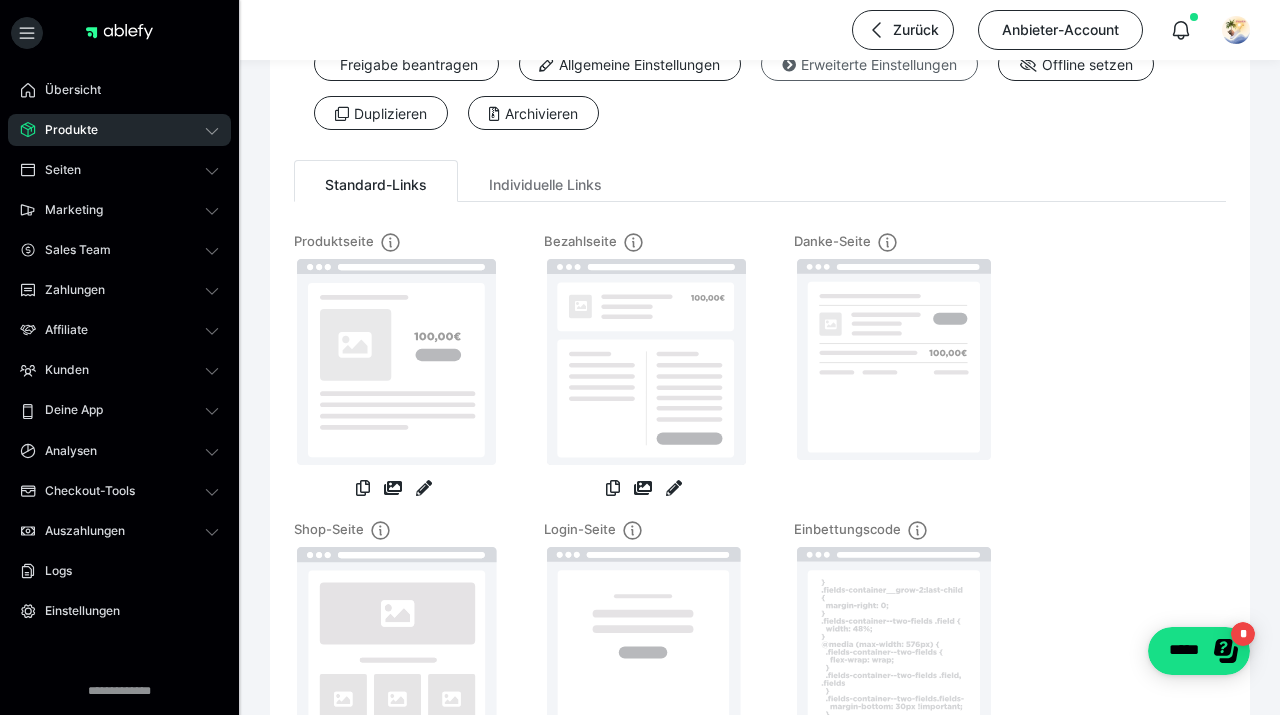 scroll, scrollTop: 116, scrollLeft: 0, axis: vertical 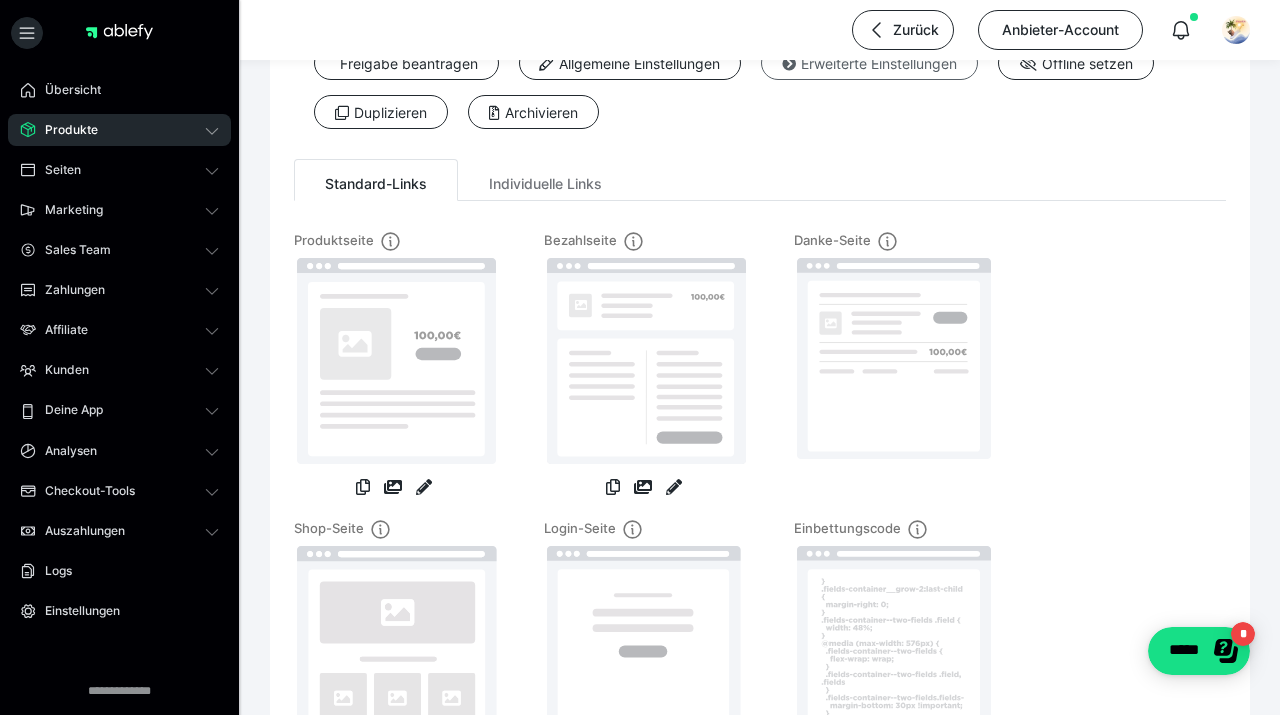 click on "Erweiterte Einstellungen" at bounding box center [869, 63] 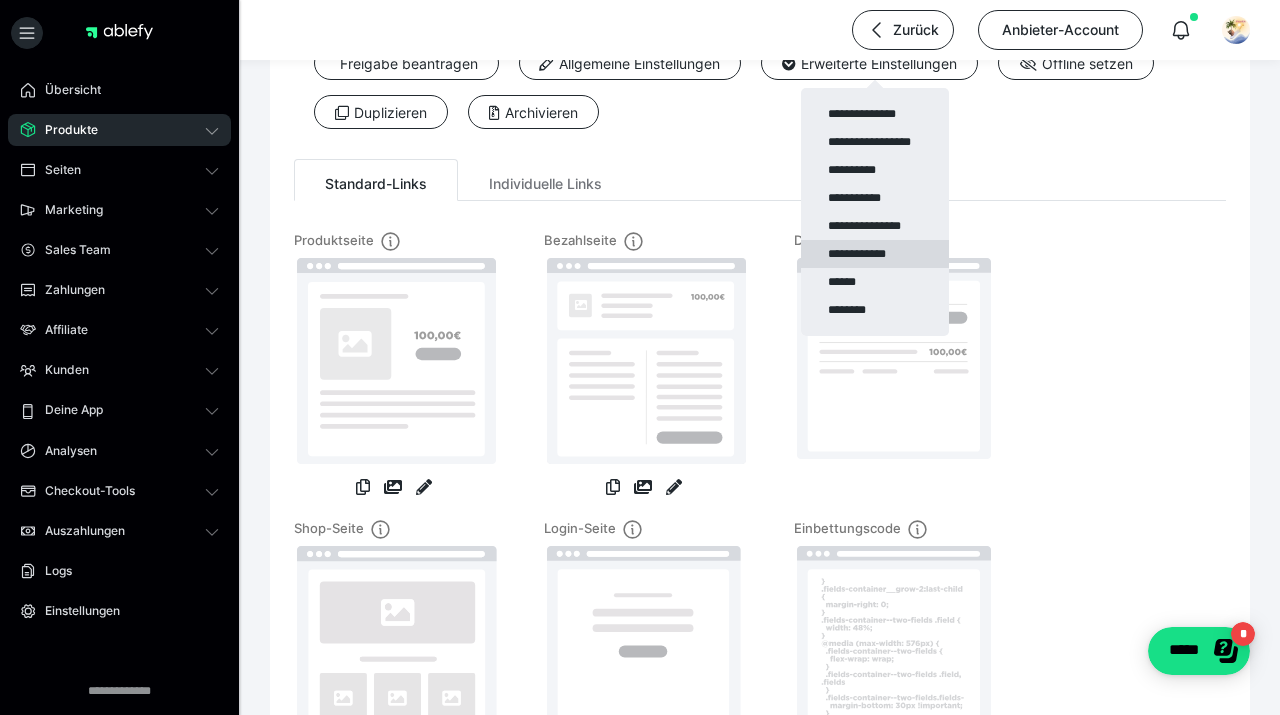 click on "**********" at bounding box center (875, 254) 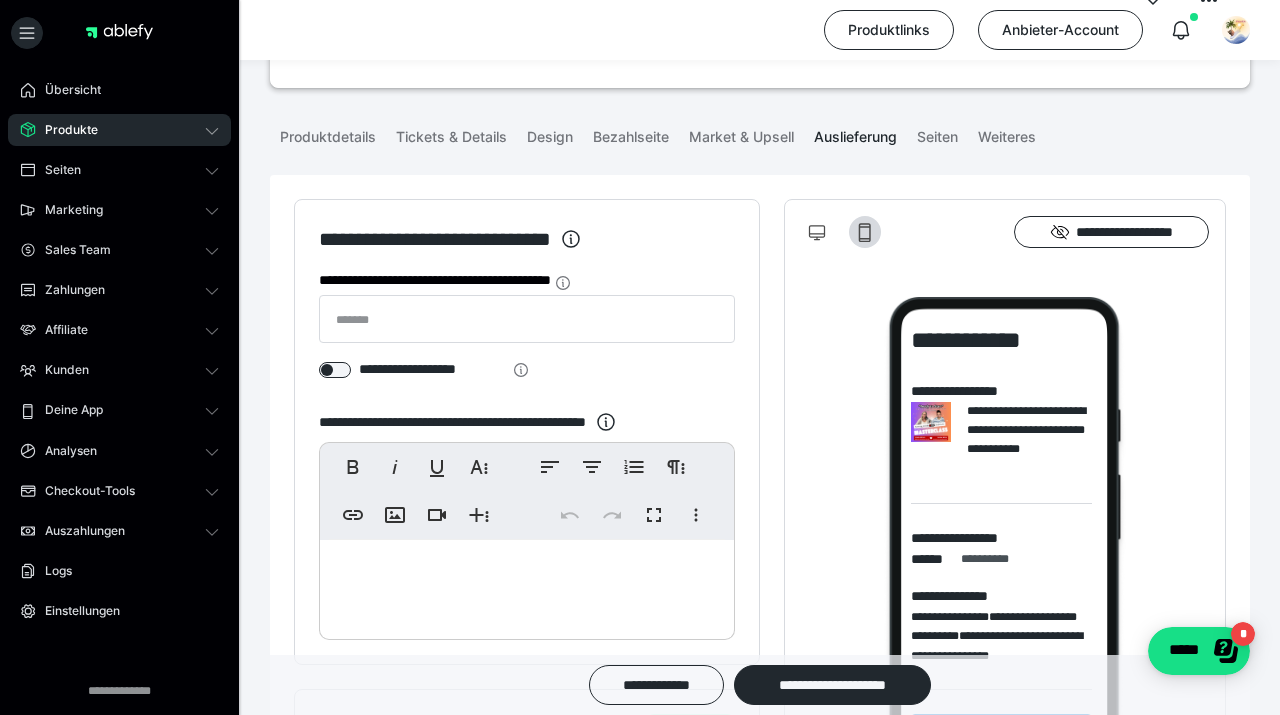 scroll, scrollTop: 217, scrollLeft: 0, axis: vertical 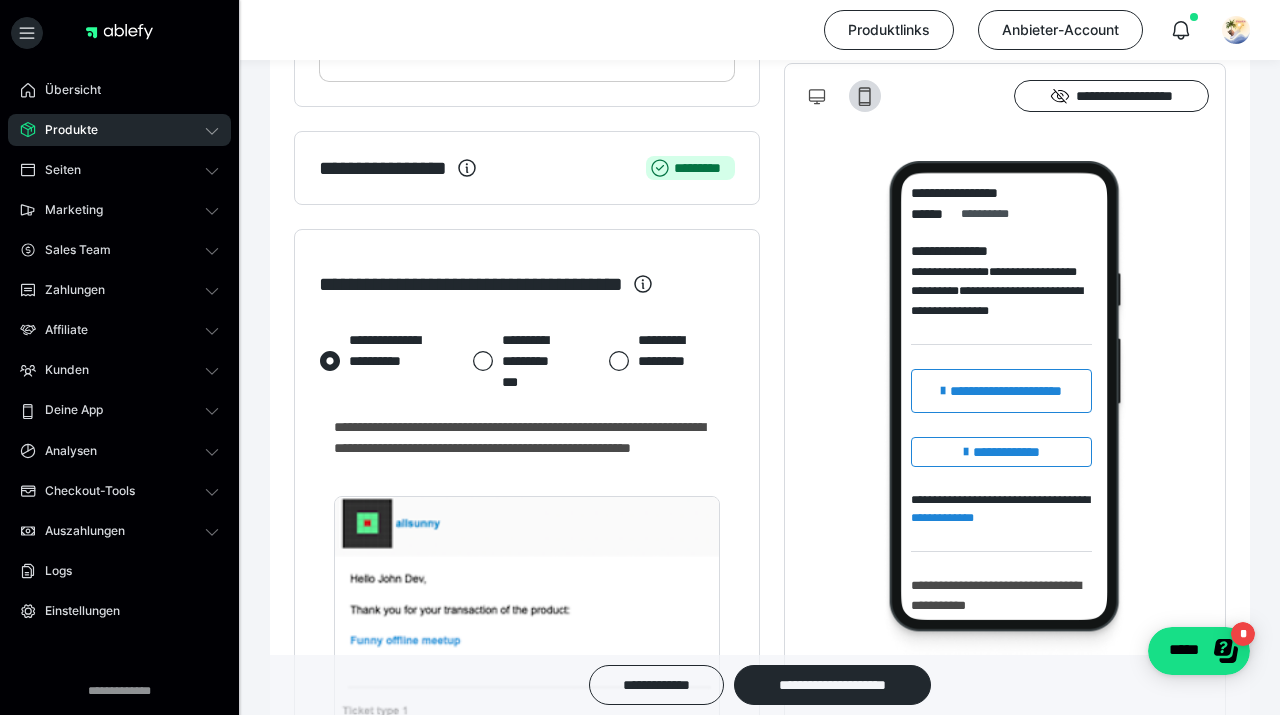 click 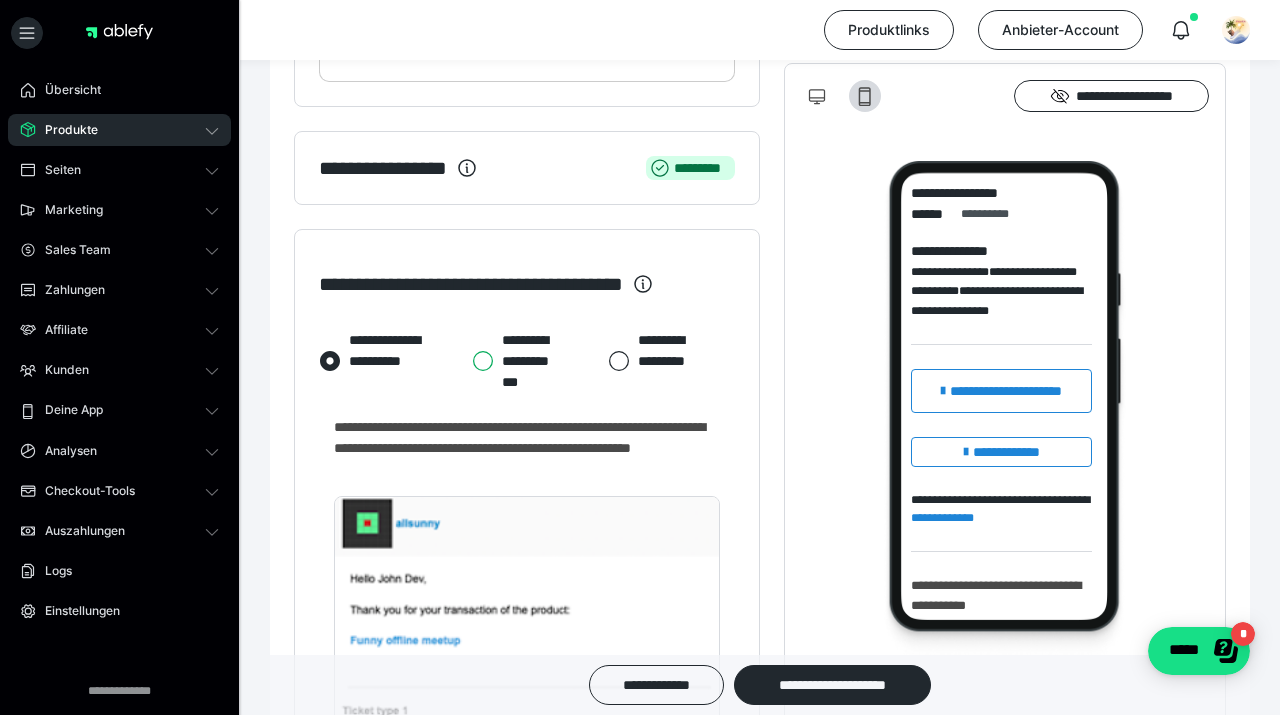 click on "**********" at bounding box center (472, 361) 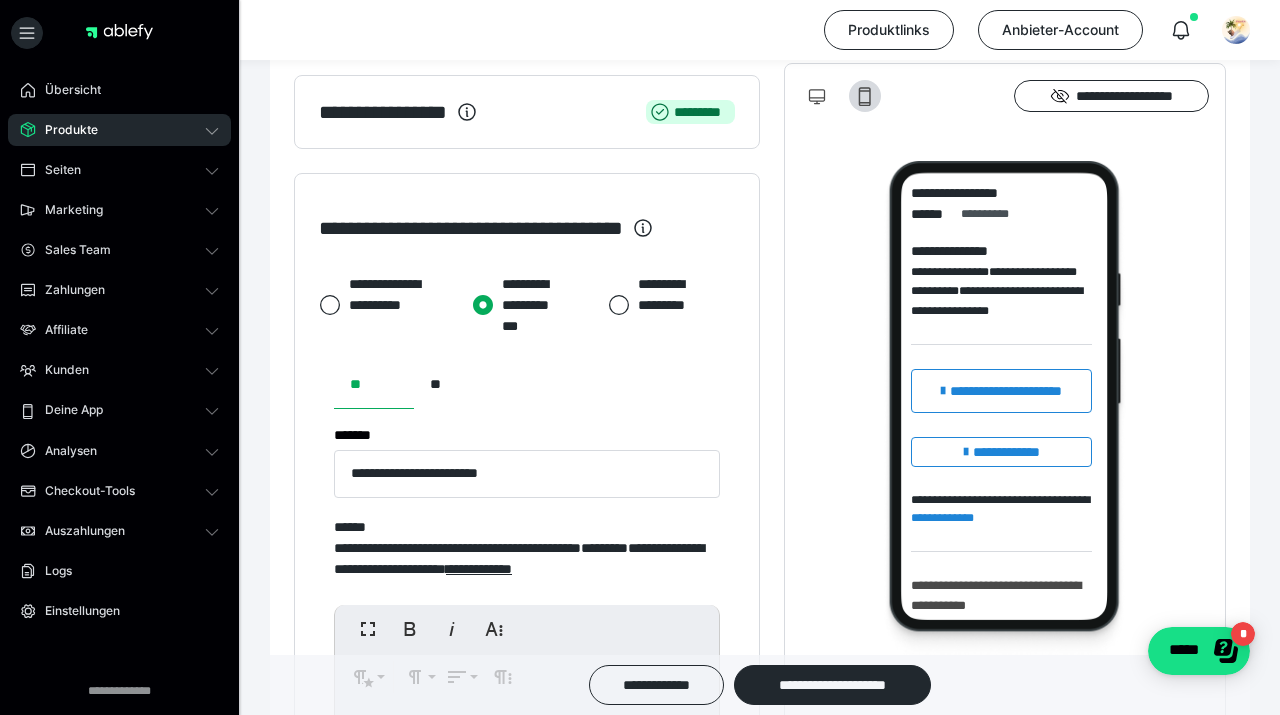 scroll, scrollTop: 797, scrollLeft: 0, axis: vertical 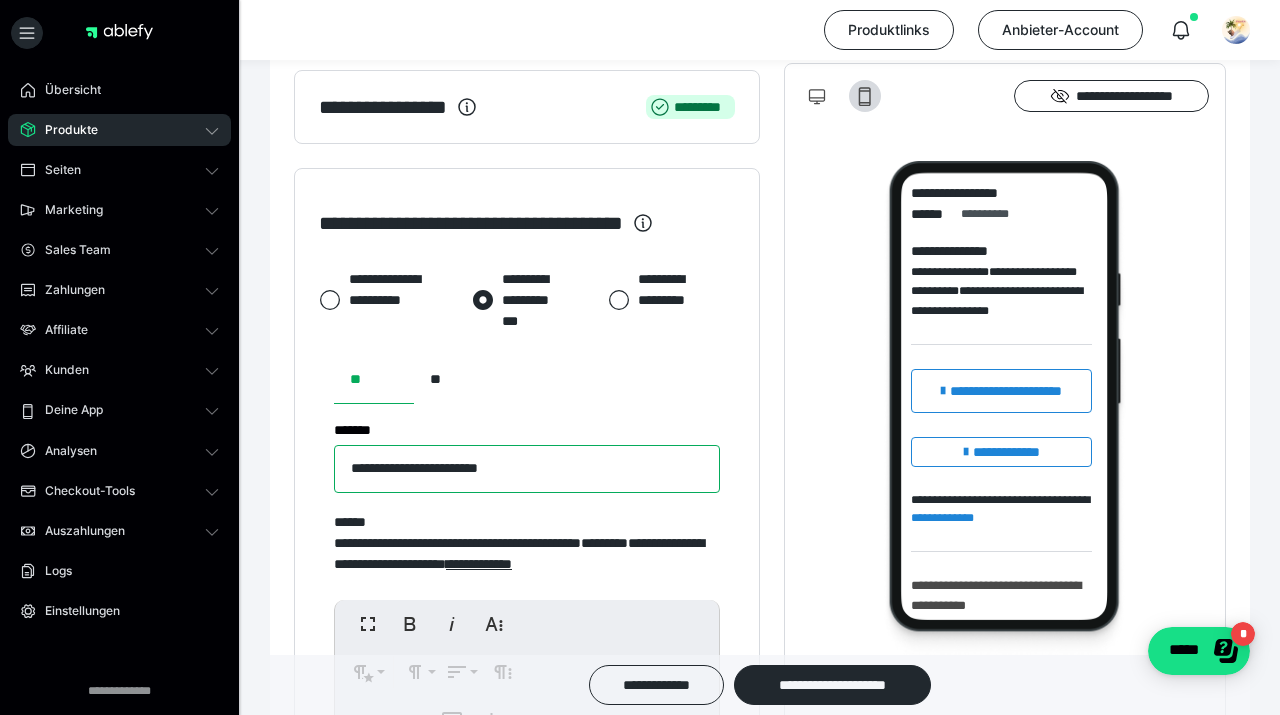 click on "**********" at bounding box center [527, 469] 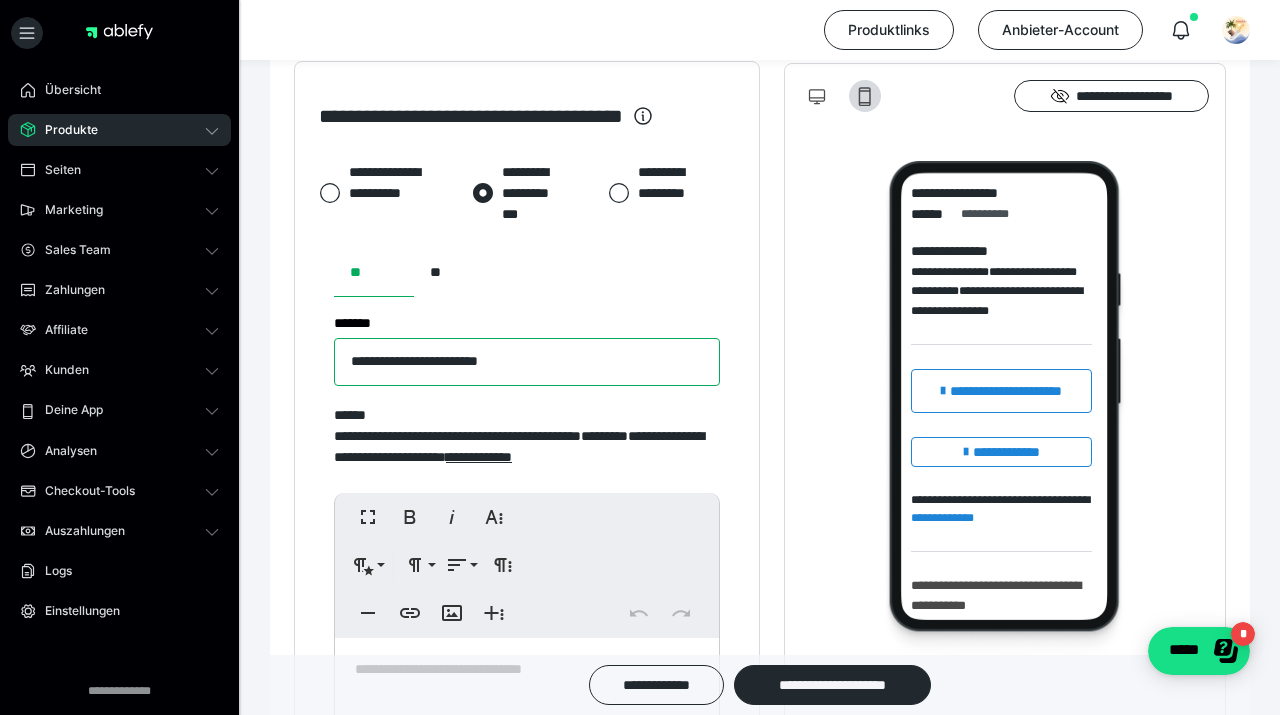 scroll, scrollTop: 906, scrollLeft: 0, axis: vertical 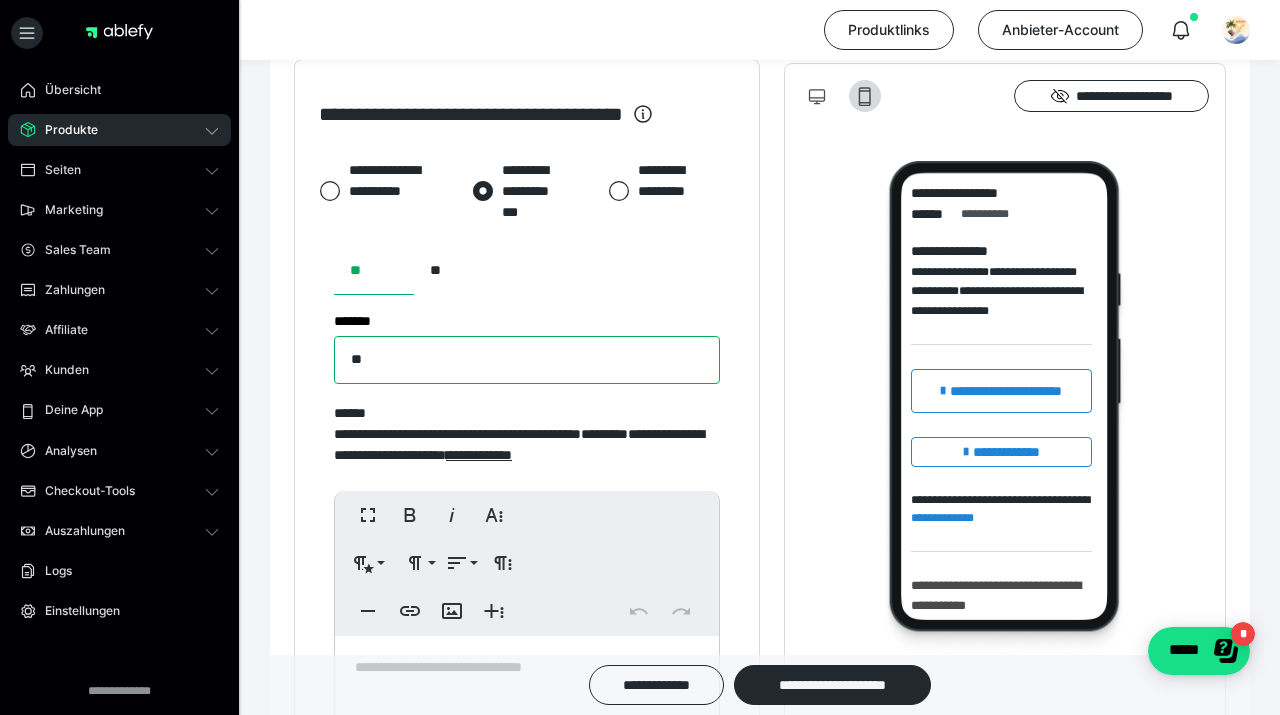 type on "*" 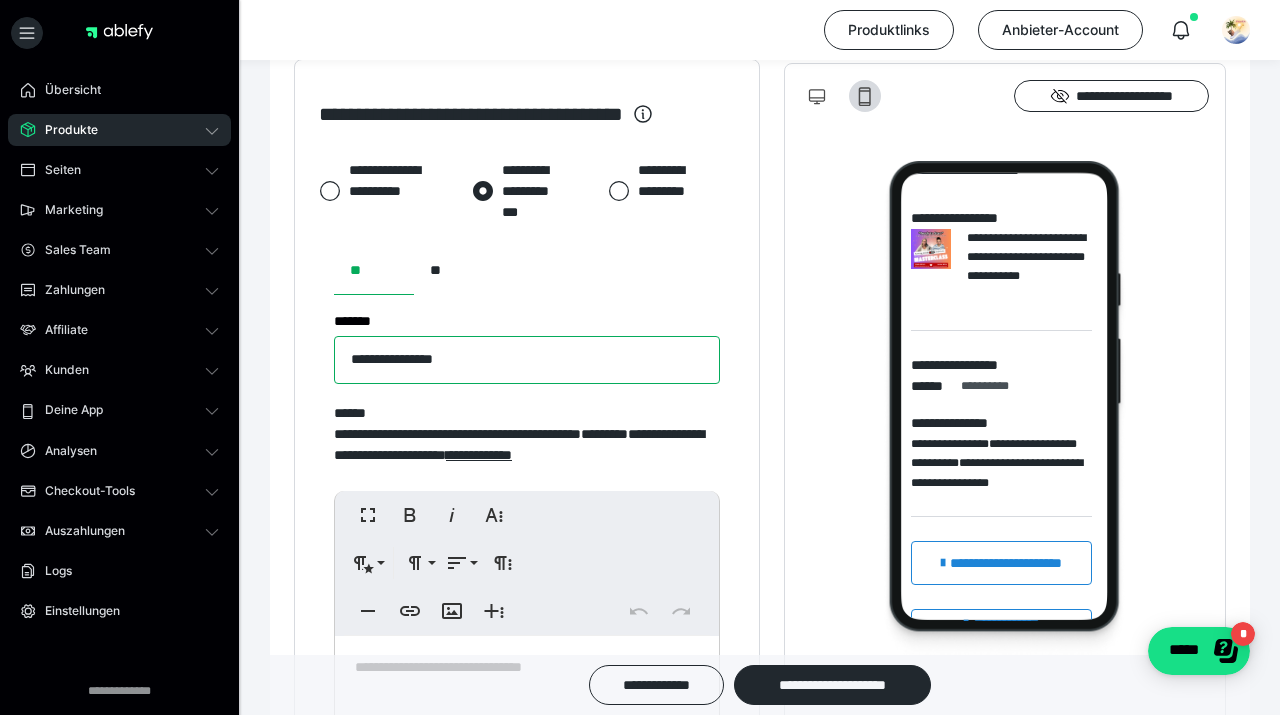scroll, scrollTop: 0, scrollLeft: 0, axis: both 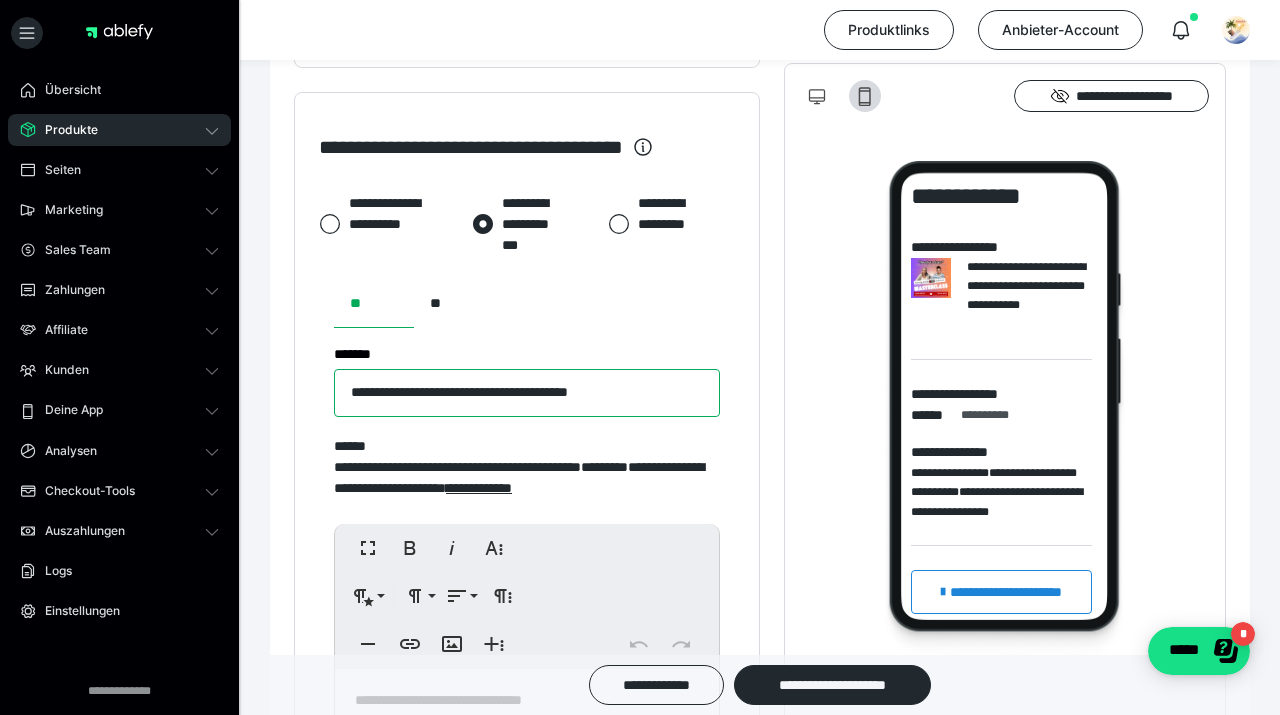 type on "**********" 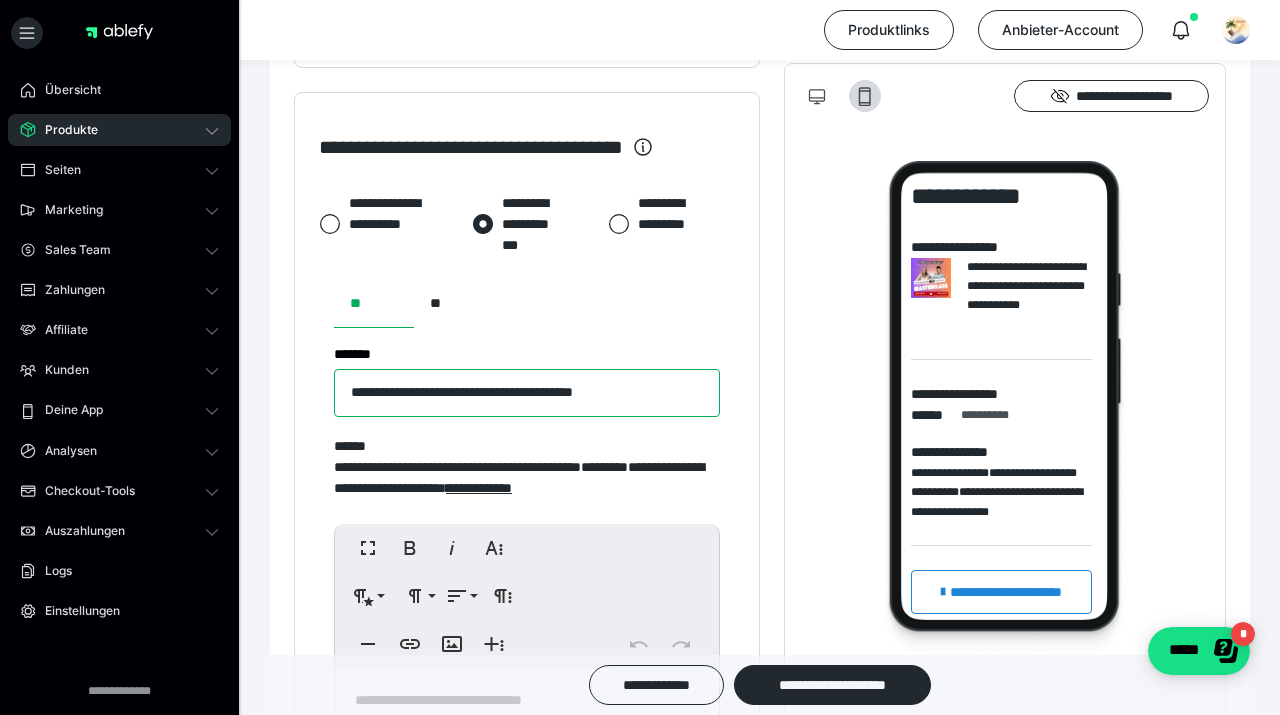 drag, startPoint x: 350, startPoint y: 392, endPoint x: 644, endPoint y: 394, distance: 294.0068 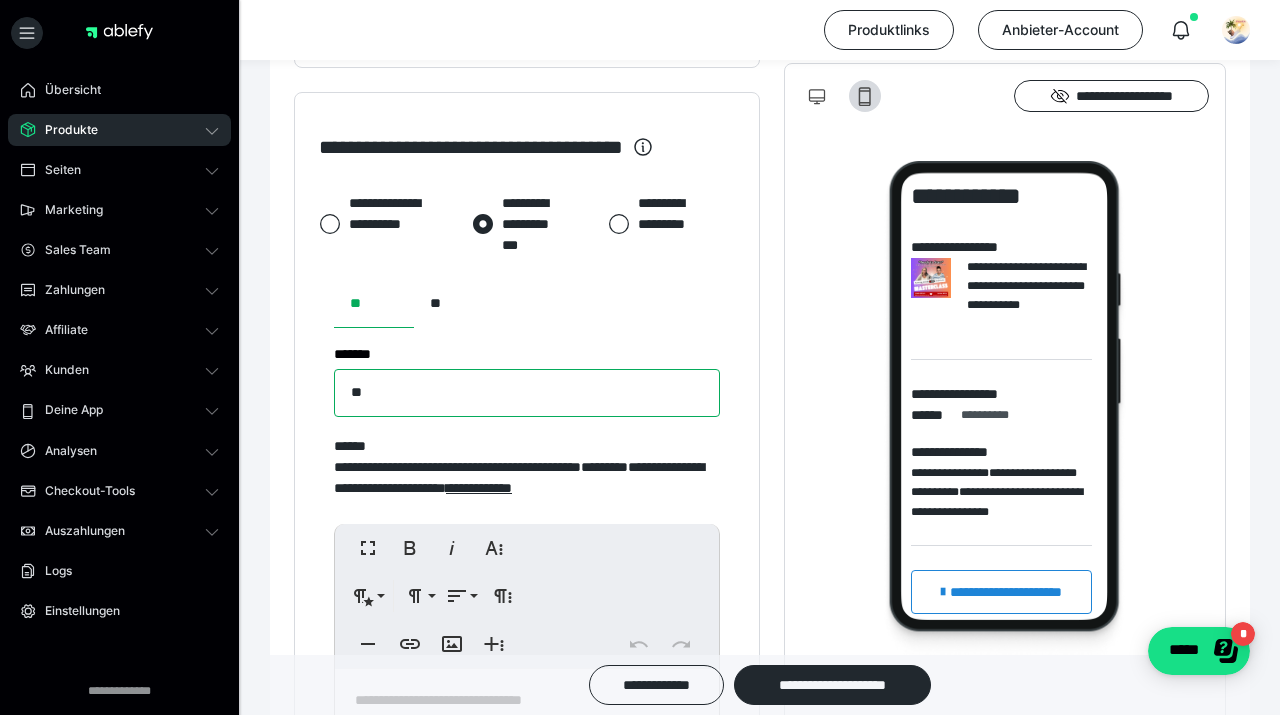 type on "*" 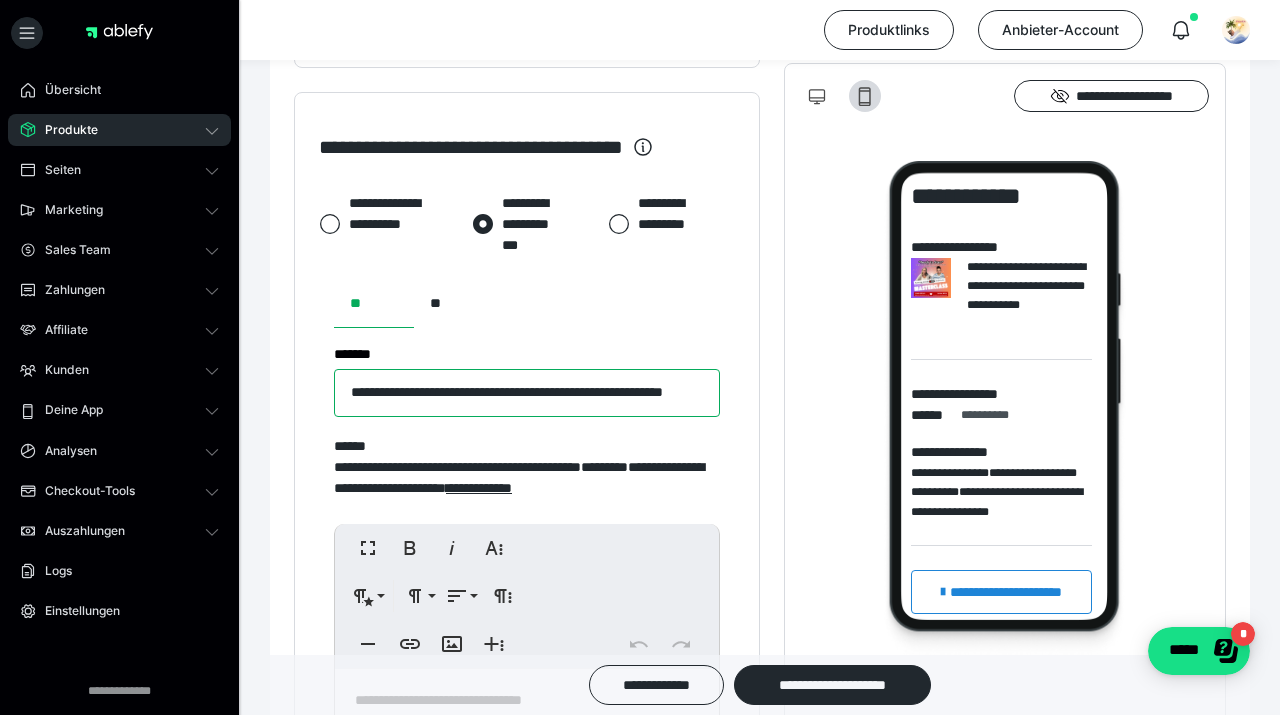 scroll, scrollTop: 0, scrollLeft: 57, axis: horizontal 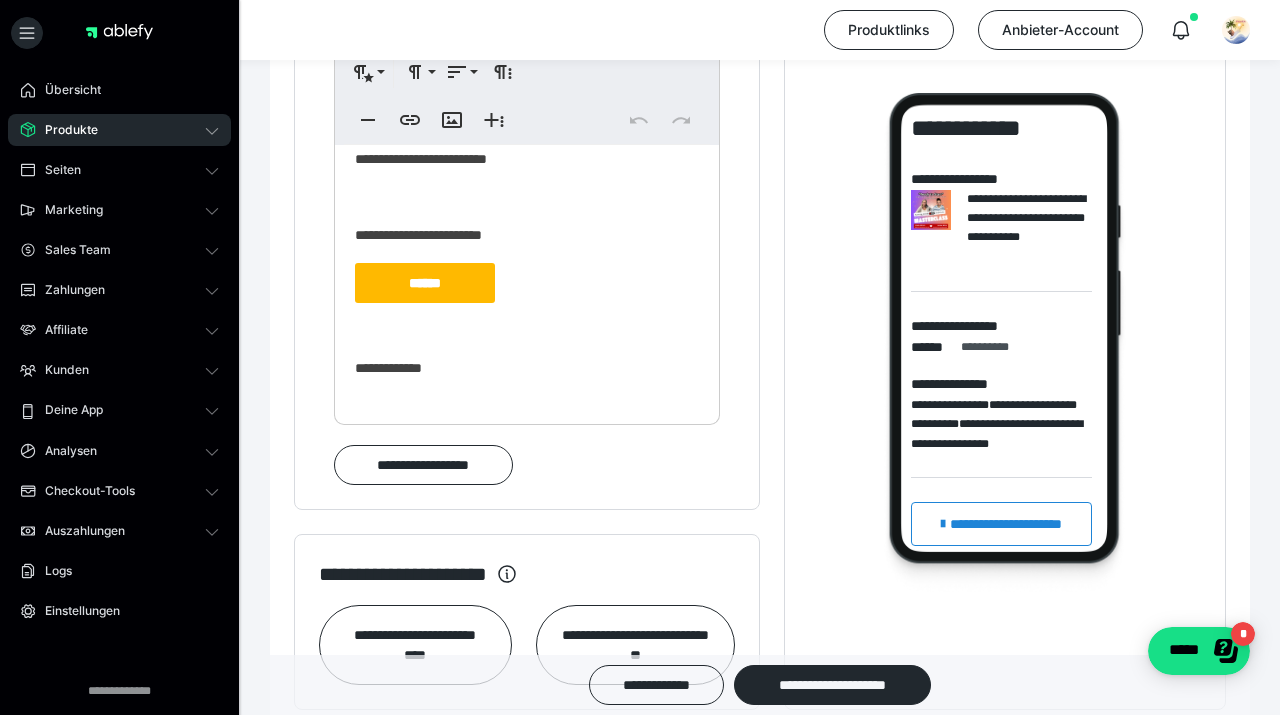 type on "**********" 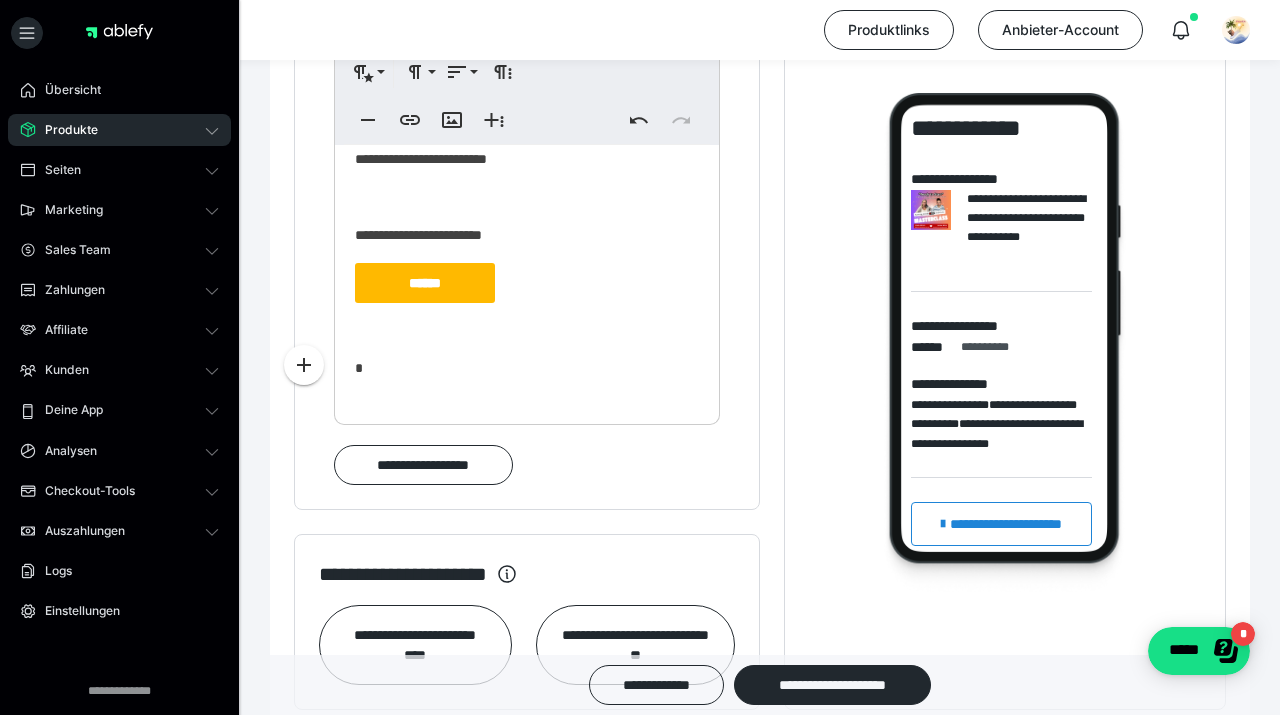 type 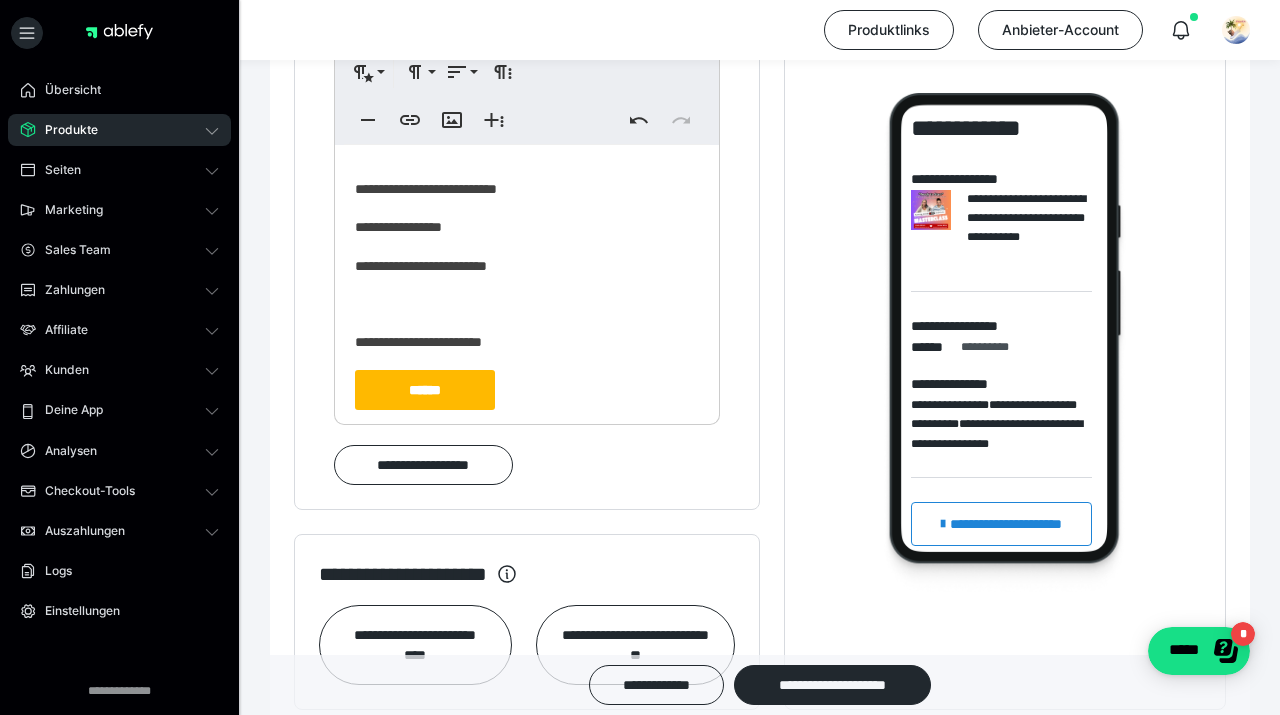 scroll, scrollTop: 0, scrollLeft: 0, axis: both 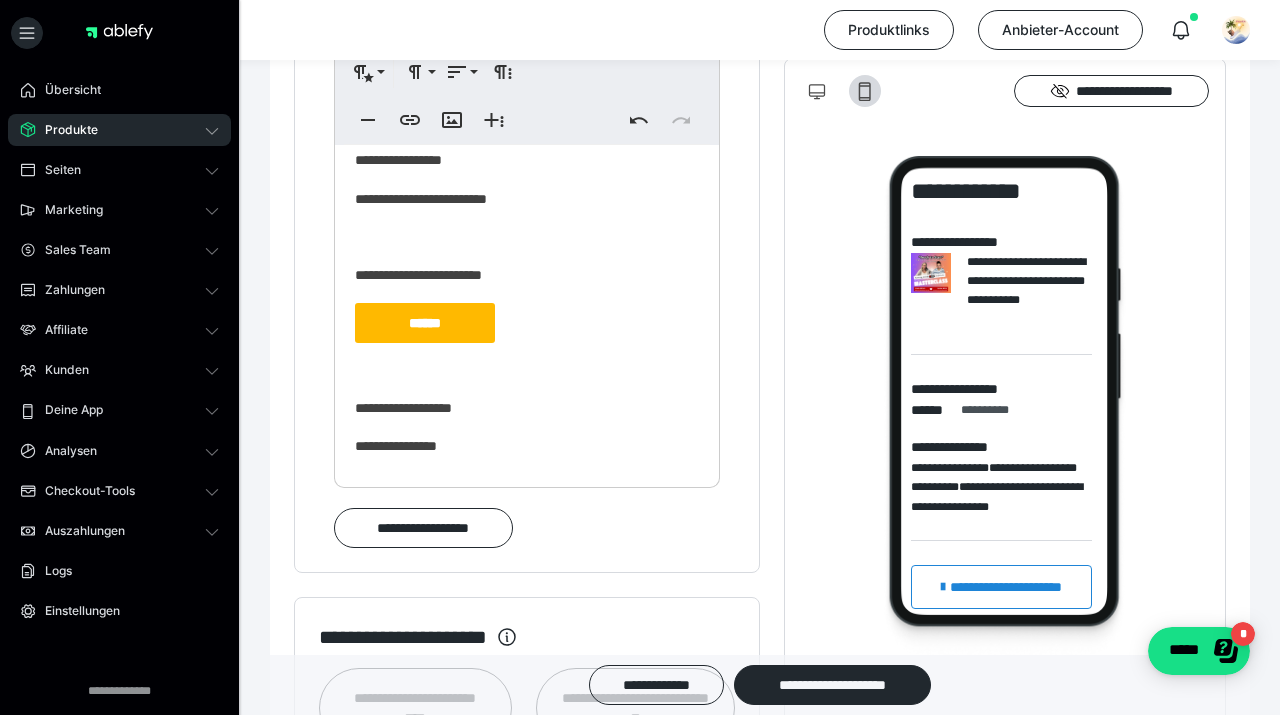 click on "**********" at bounding box center [527, 408] 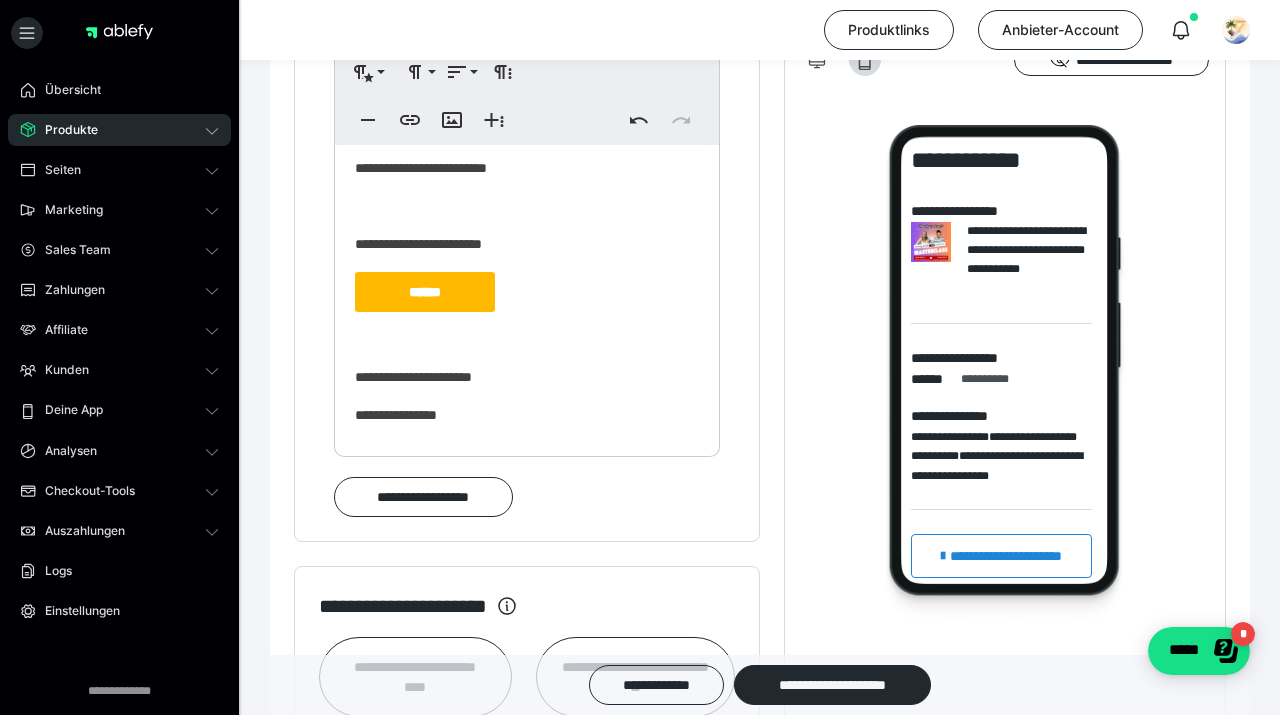 scroll, scrollTop: 1502, scrollLeft: 0, axis: vertical 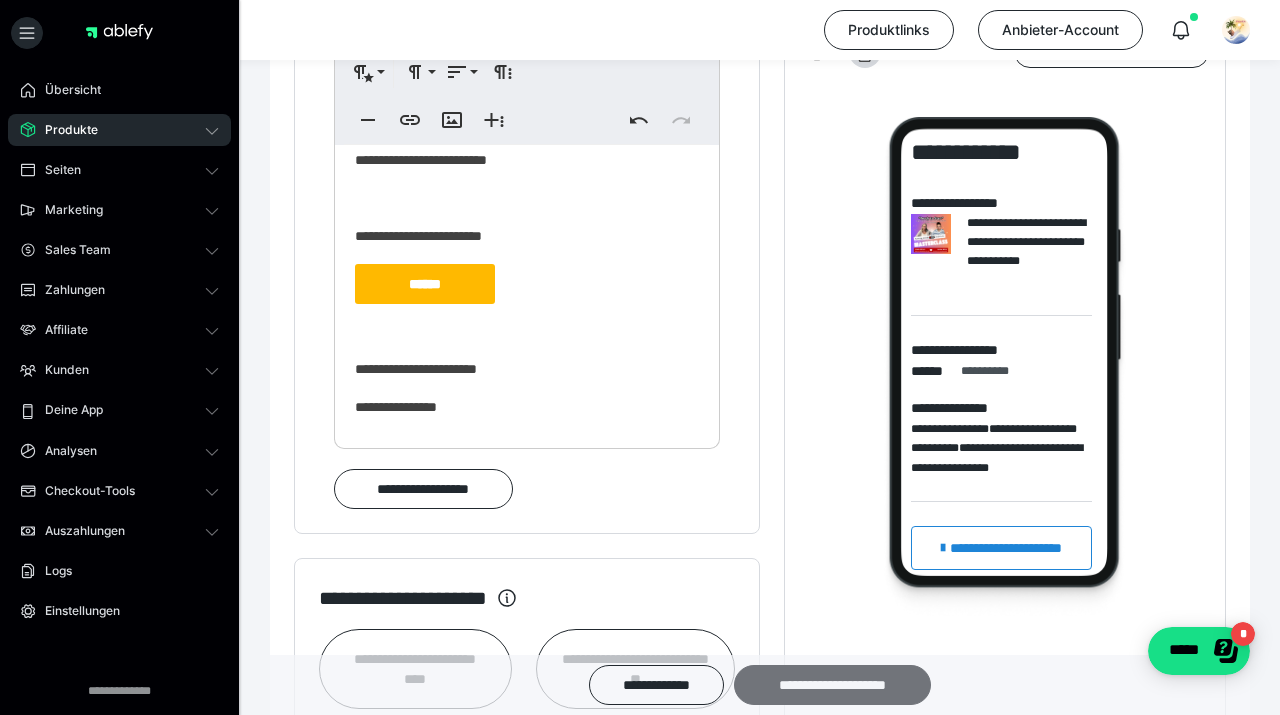 click on "**********" at bounding box center [832, 685] 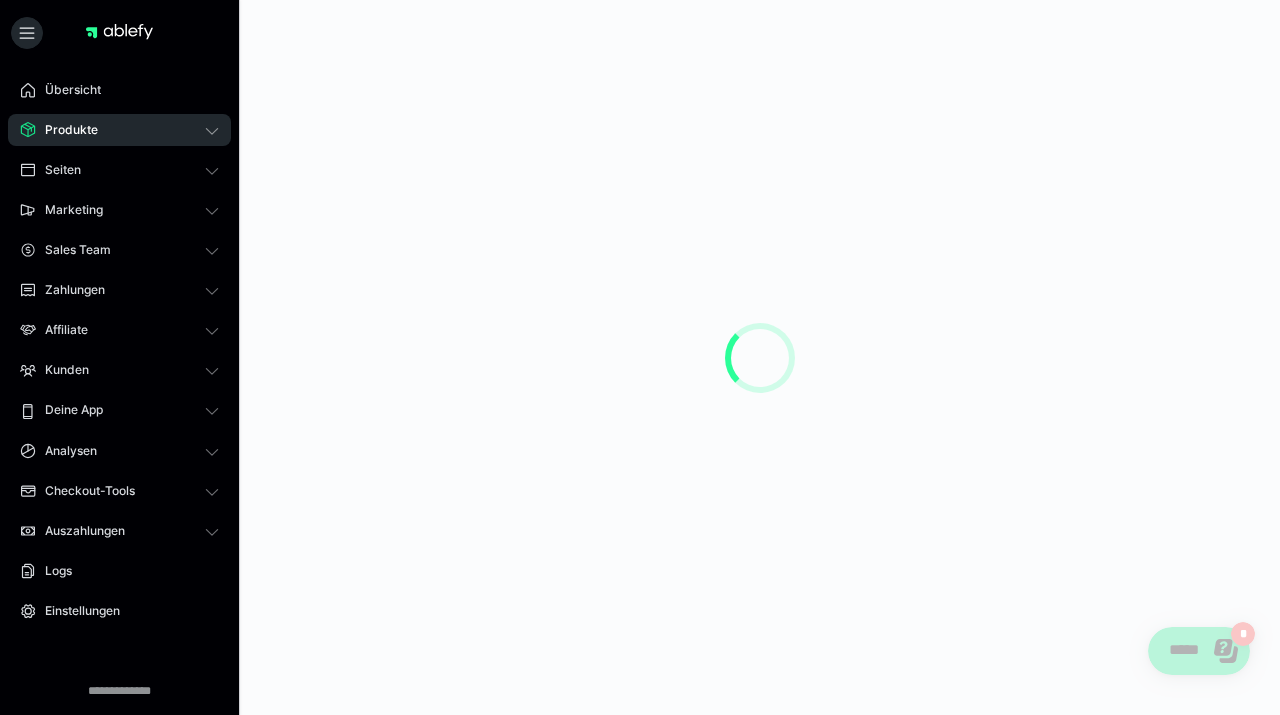scroll, scrollTop: 0, scrollLeft: 0, axis: both 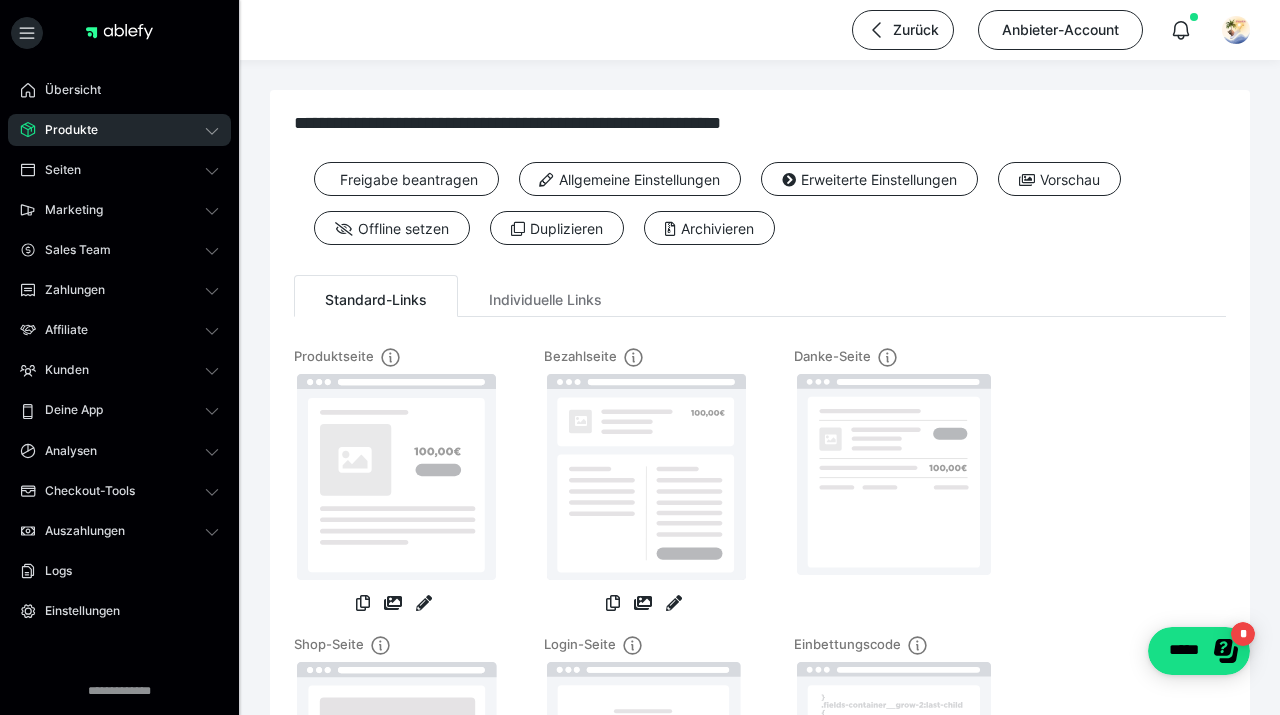 click on "Produkte" at bounding box center [64, 130] 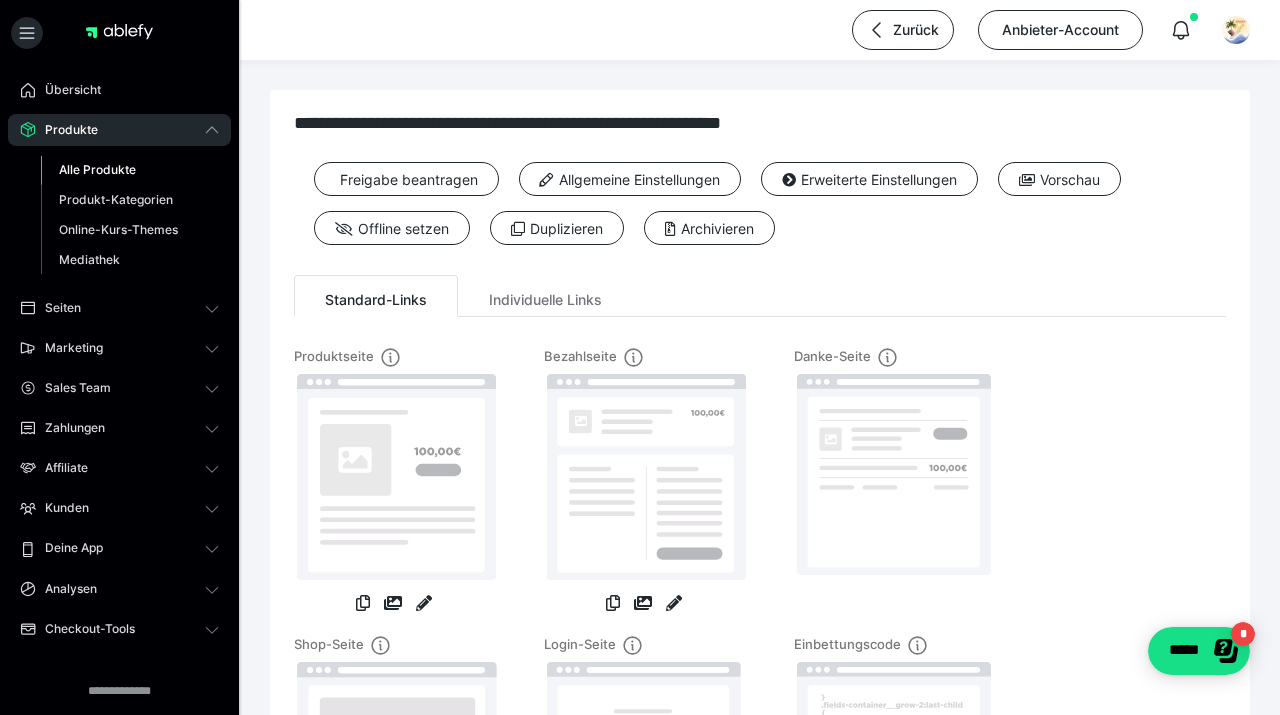 click on "Alle Produkte" at bounding box center [130, 170] 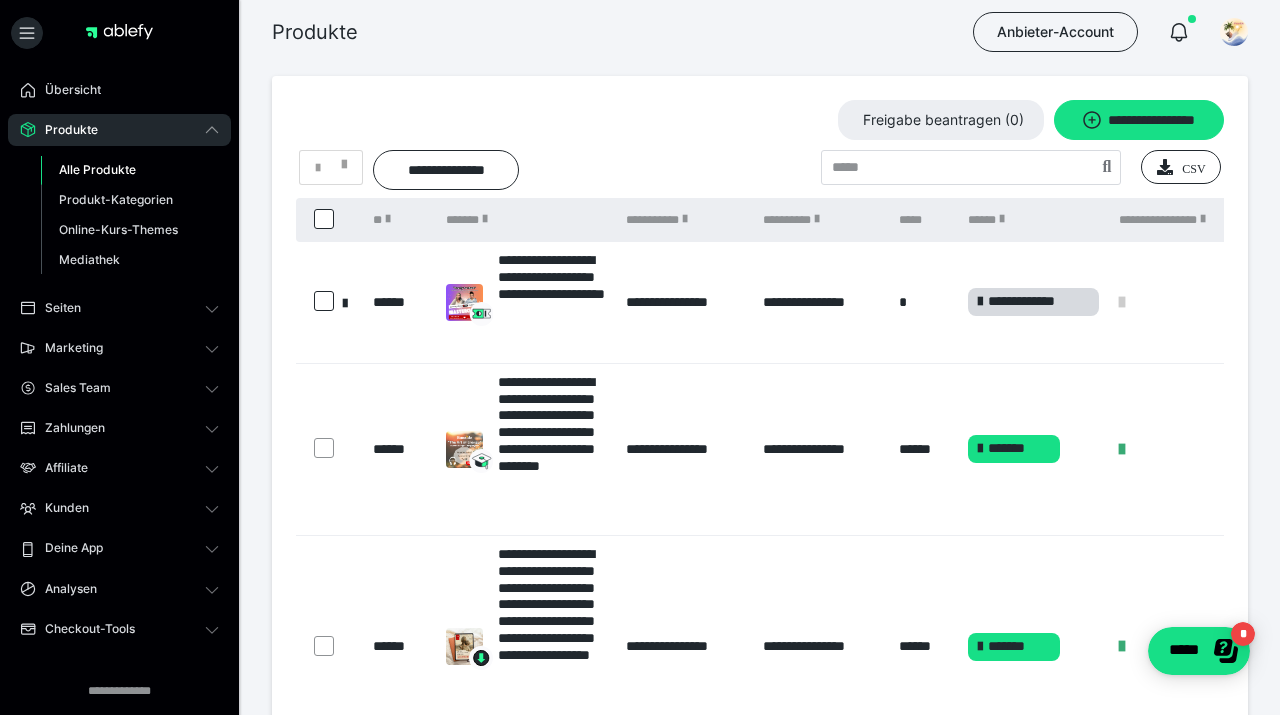 click at bounding box center [324, 301] 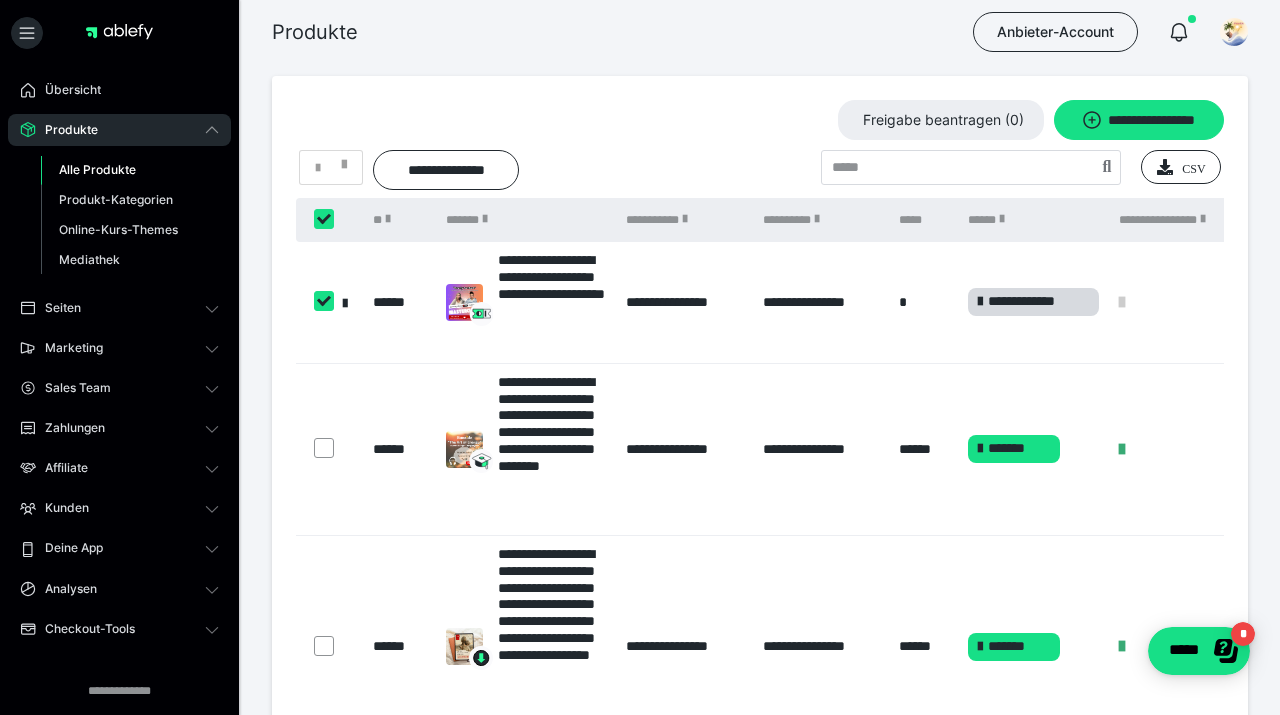 checkbox on "****" 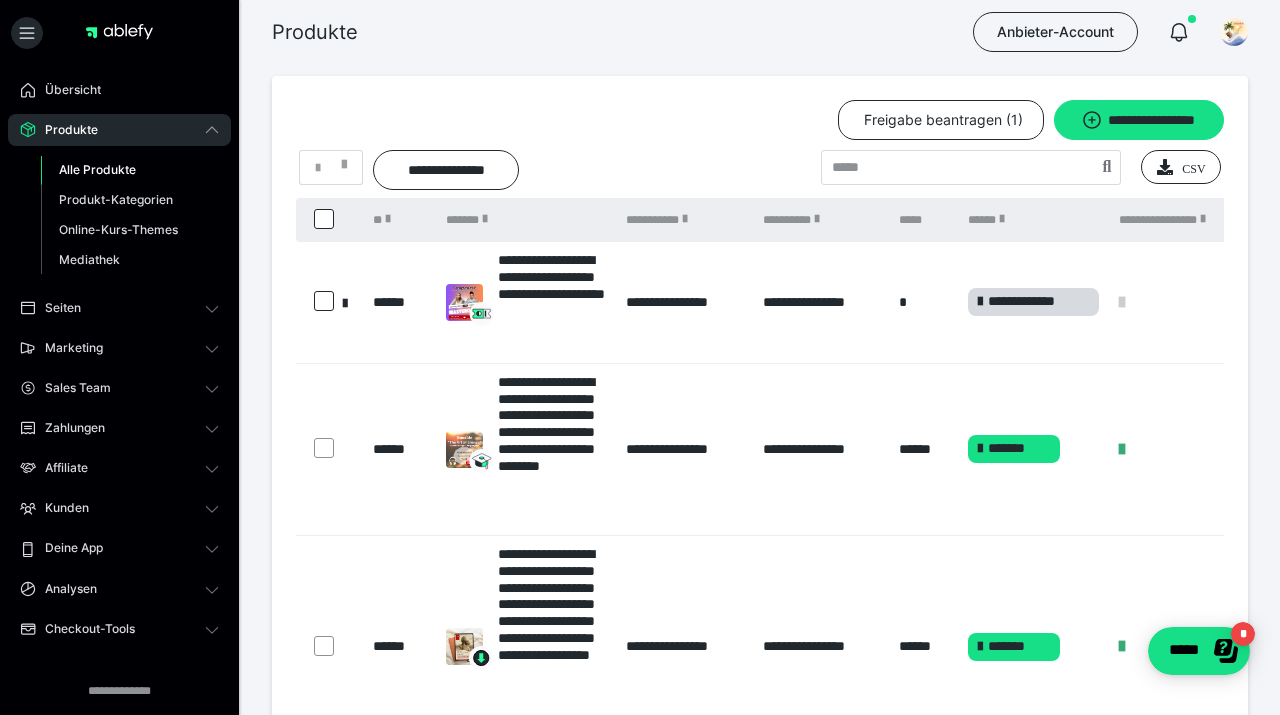 scroll, scrollTop: 0, scrollLeft: 249, axis: horizontal 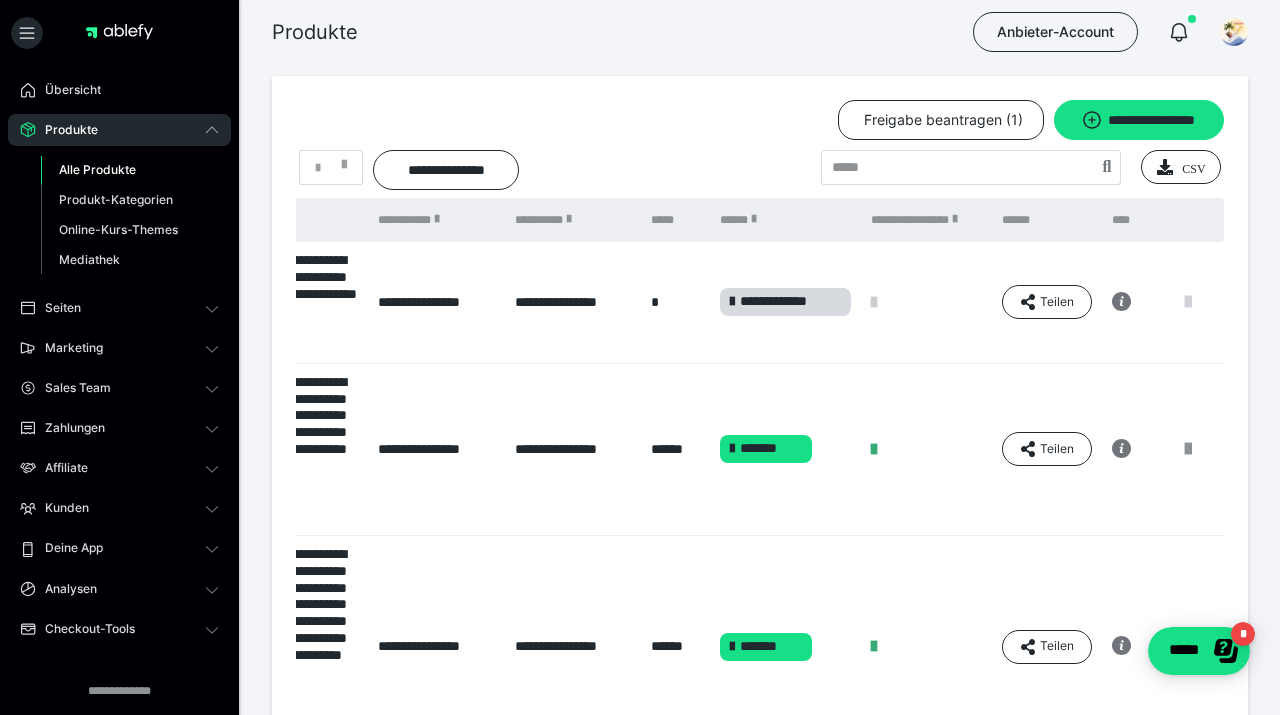 click at bounding box center (1188, 302) 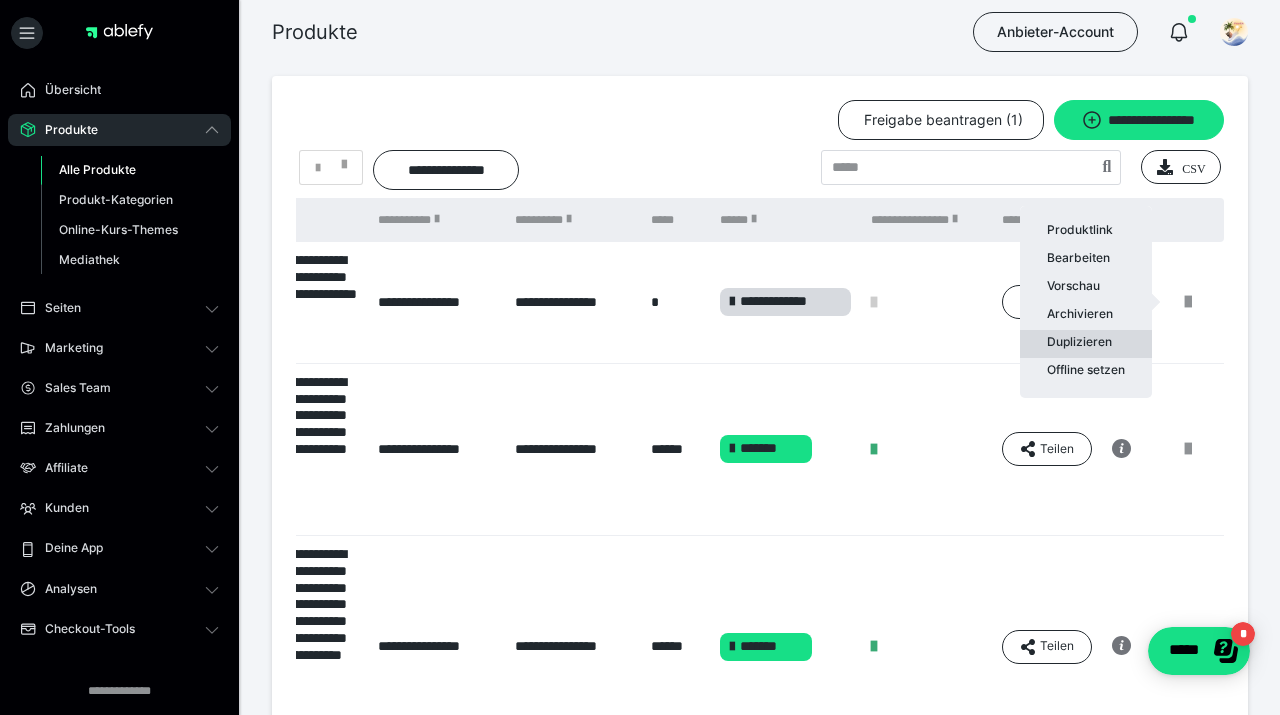 click on "Duplizieren" at bounding box center (1086, 344) 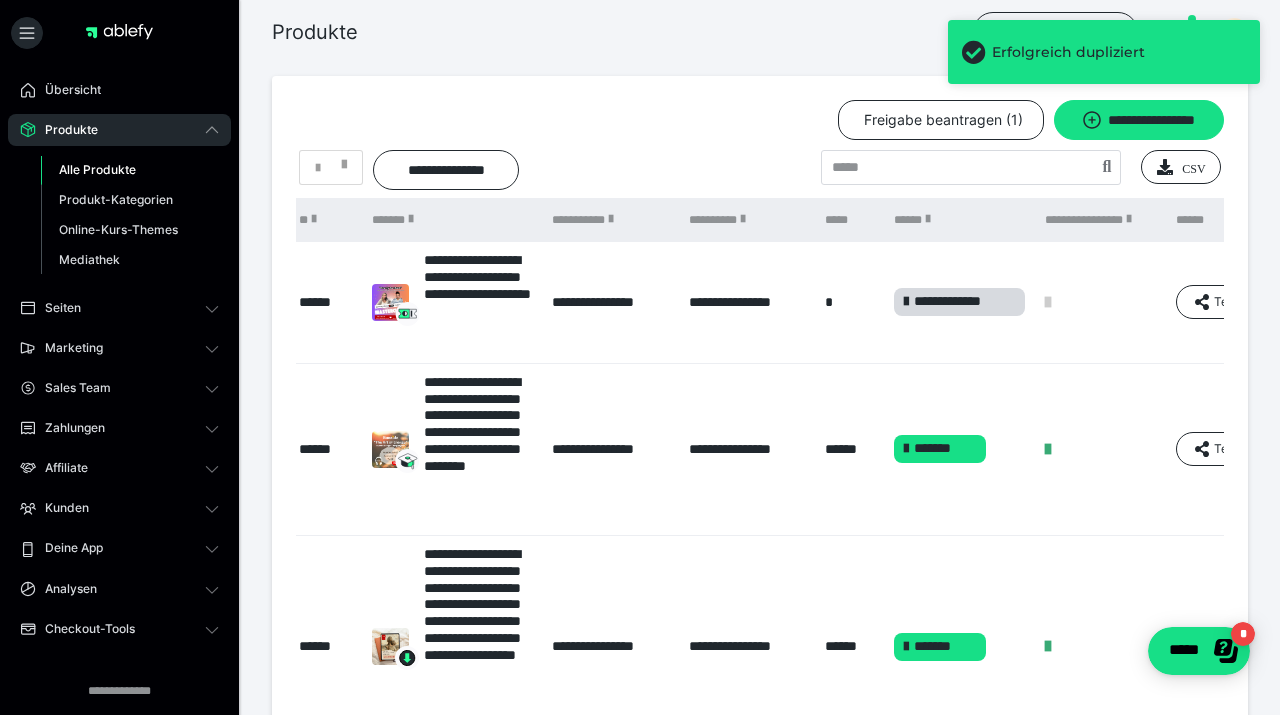 scroll, scrollTop: 0, scrollLeft: 0, axis: both 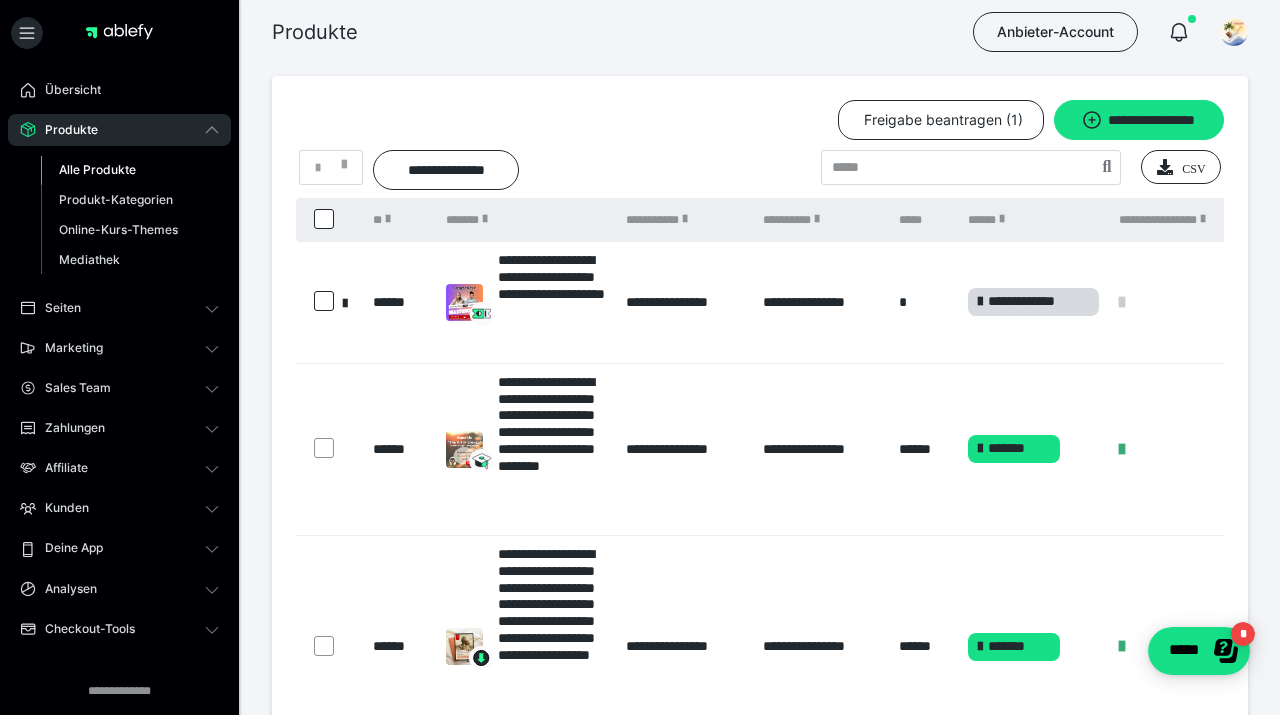 click at bounding box center (345, 302) 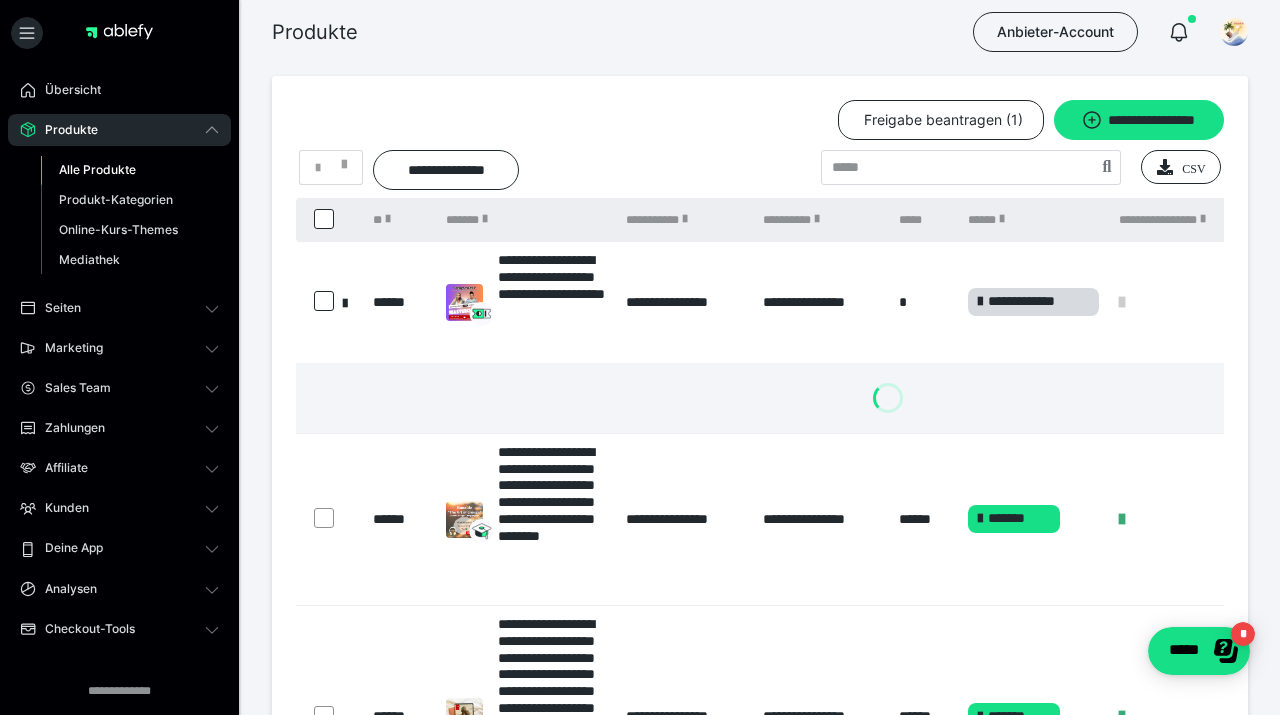 click at bounding box center (345, 302) 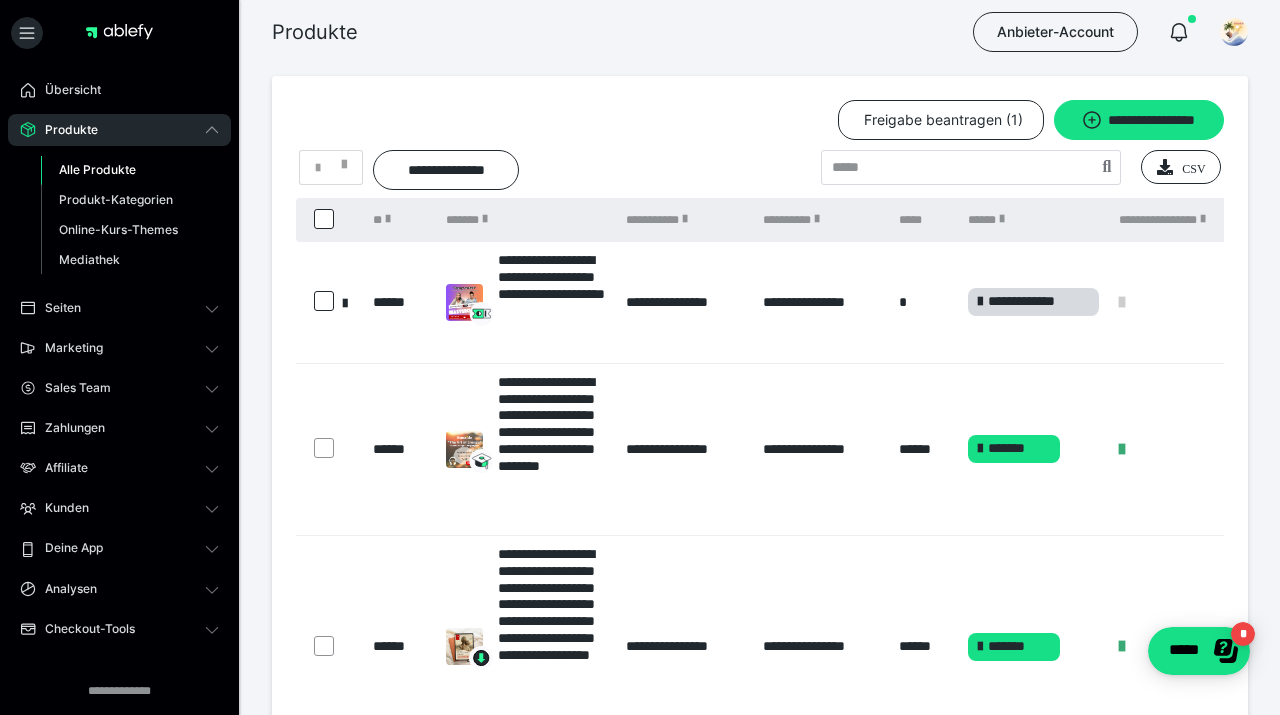 click at bounding box center [324, 219] 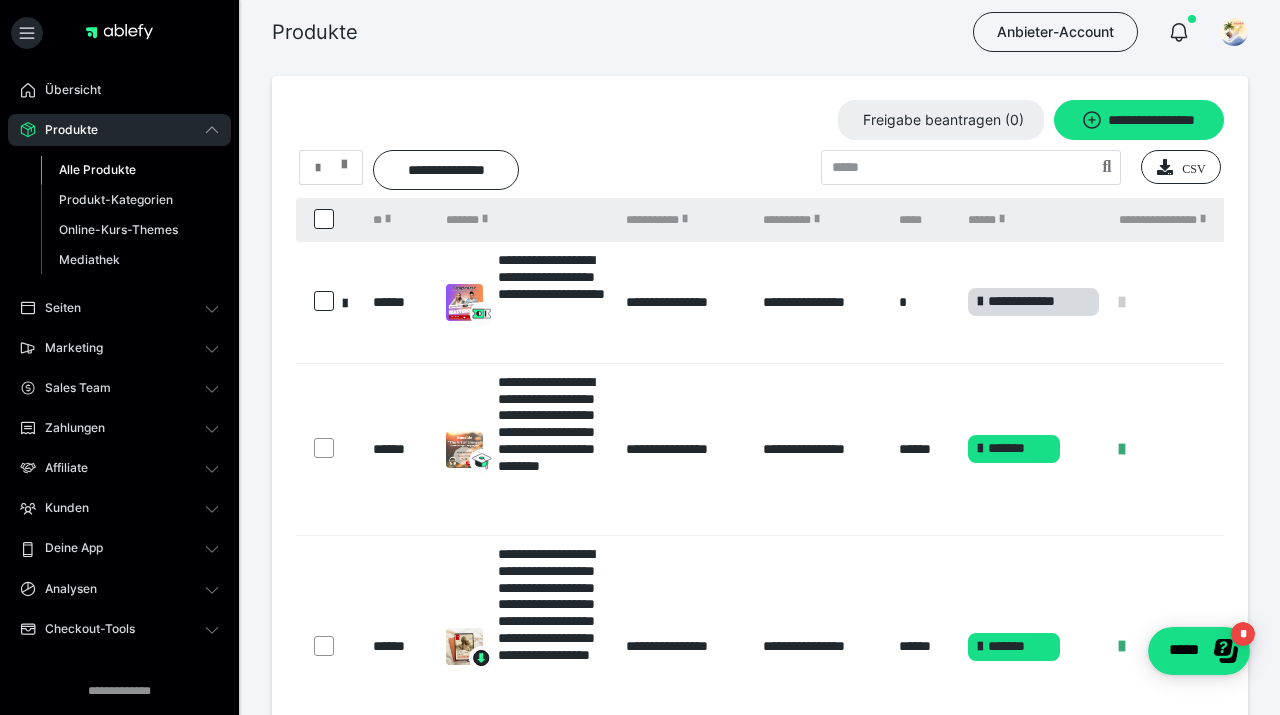 click at bounding box center [331, 168] 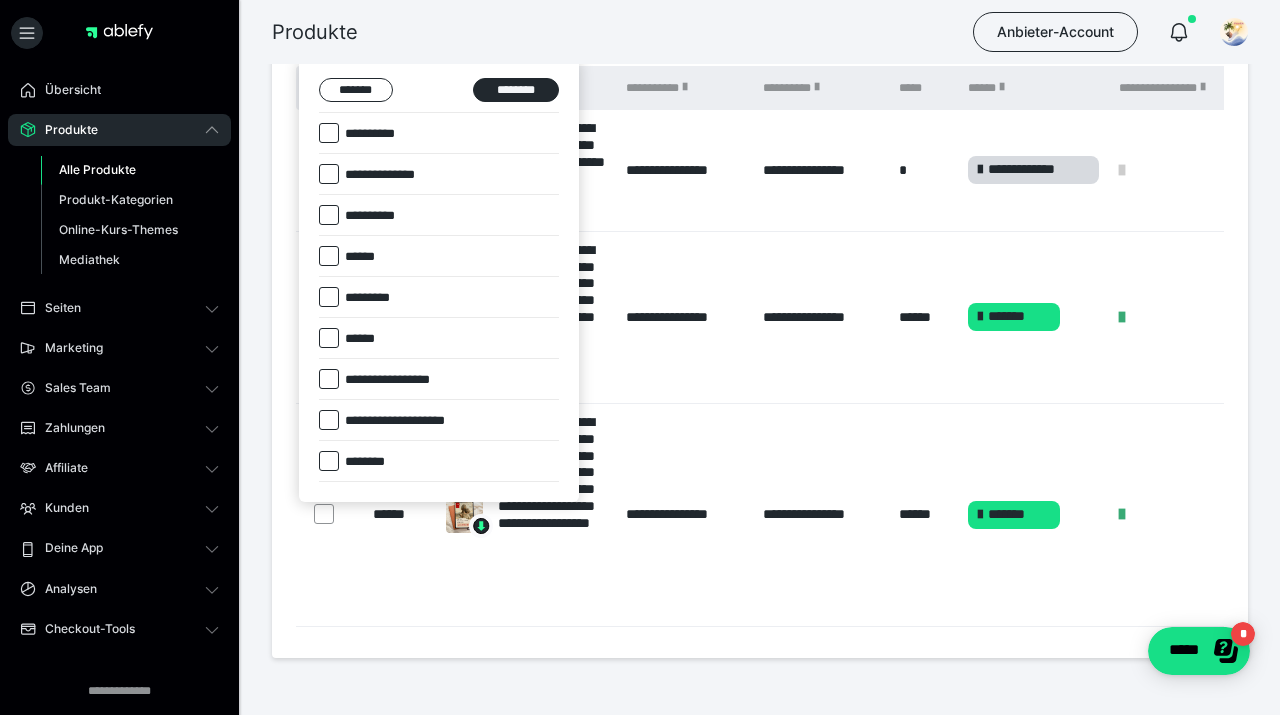 scroll, scrollTop: 21, scrollLeft: 0, axis: vertical 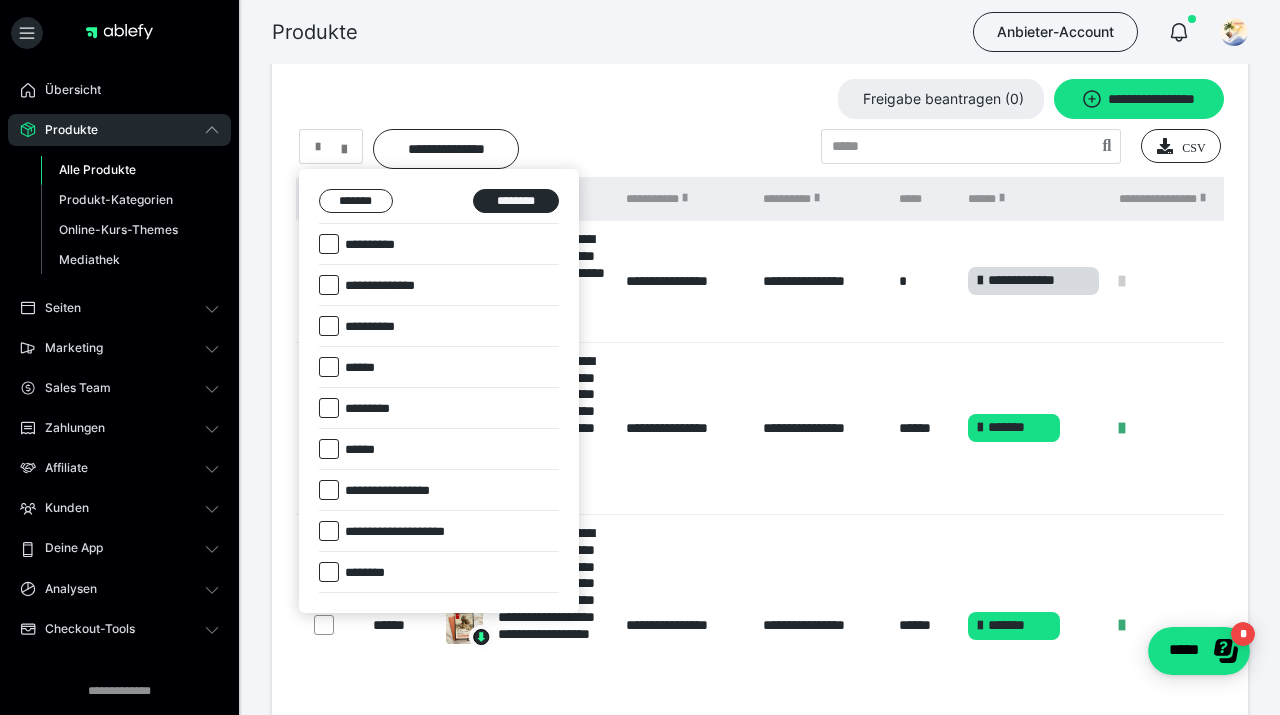 click on "**********" at bounding box center [379, 245] 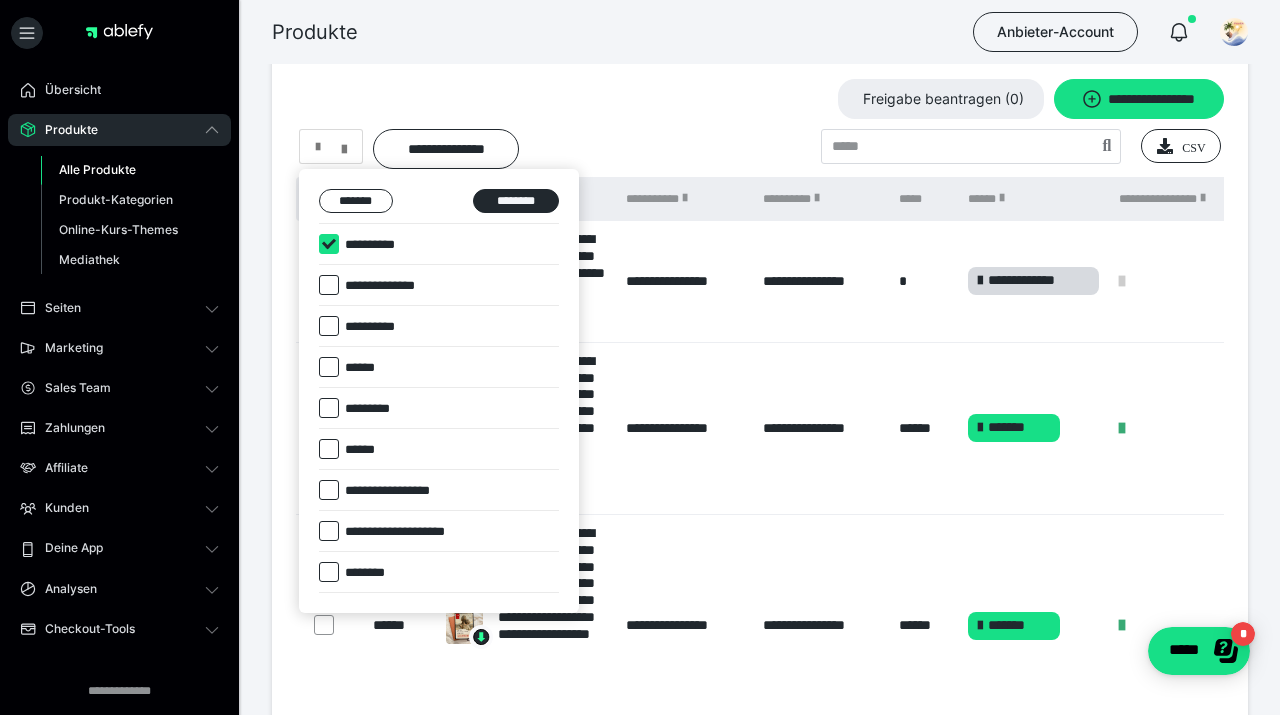 checkbox on "****" 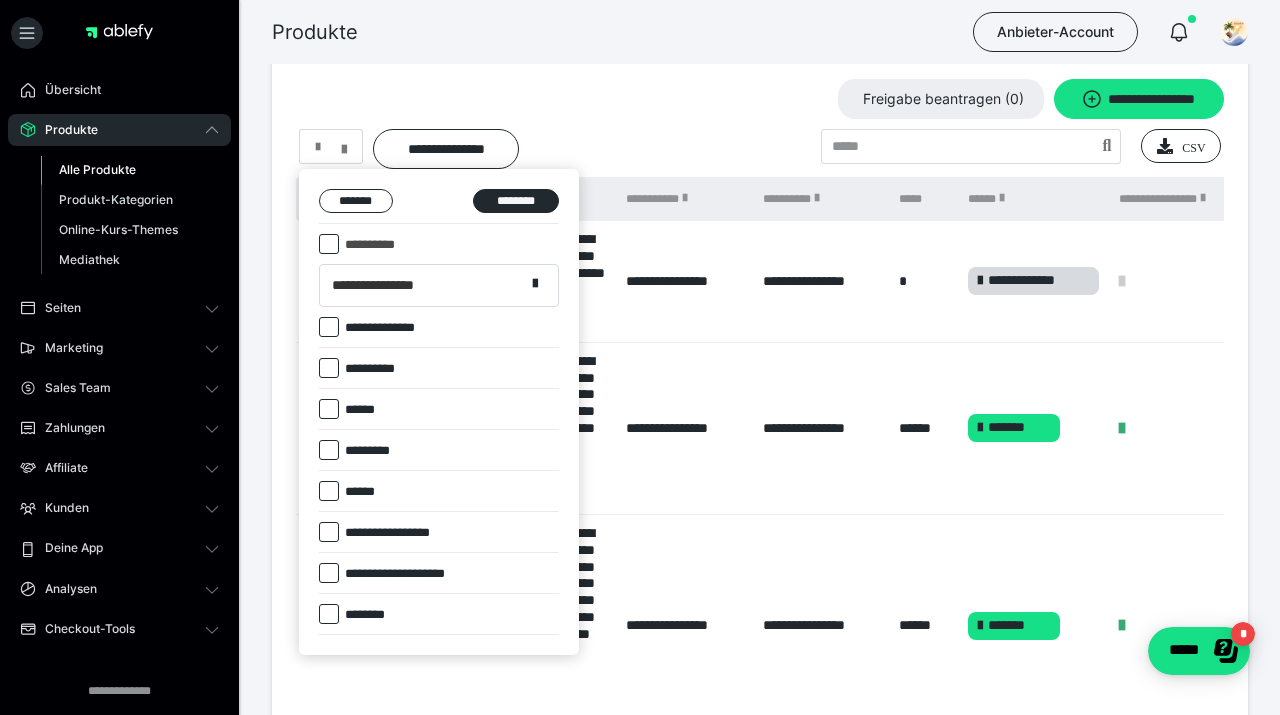 click on "**********" at bounding box center (422, 285) 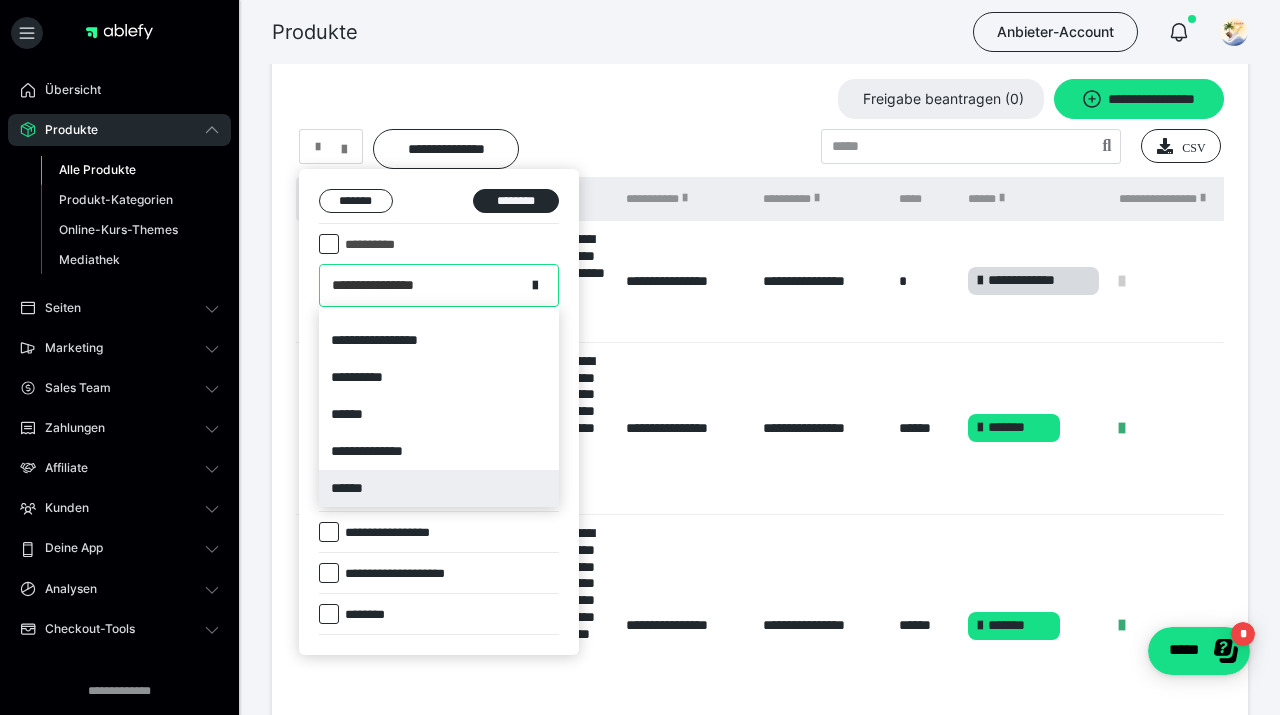 scroll, scrollTop: 0, scrollLeft: 0, axis: both 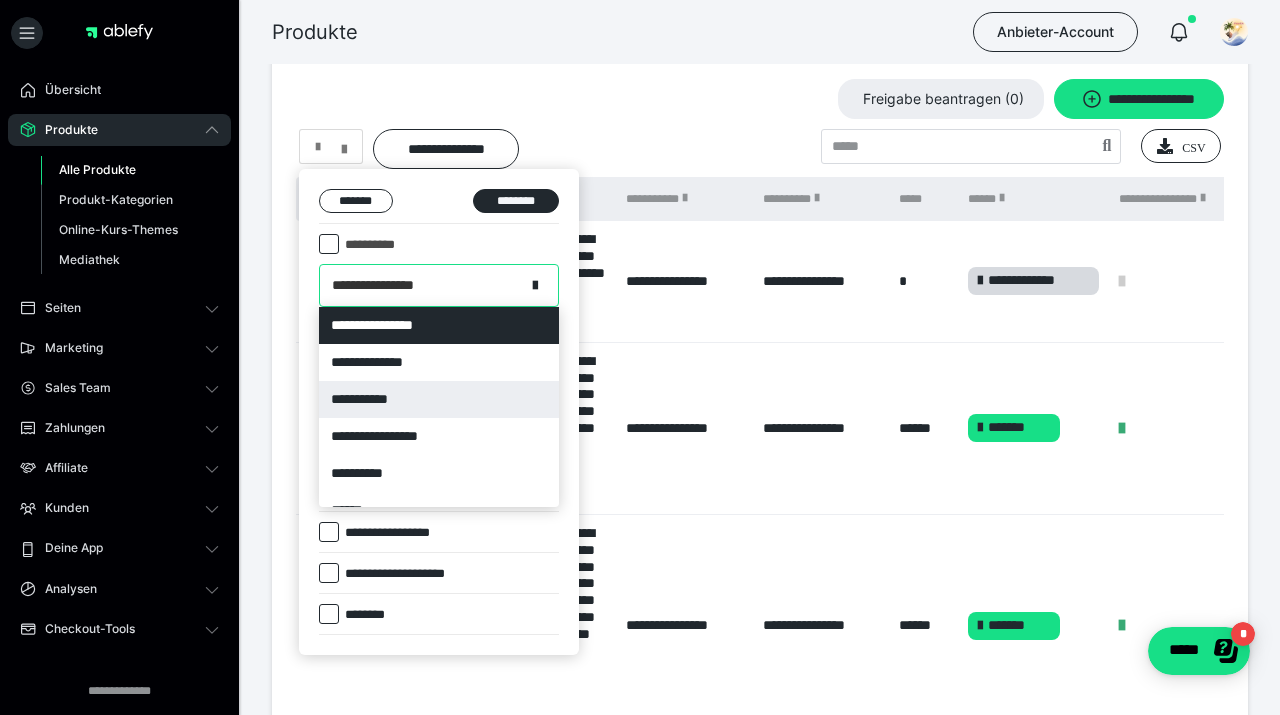 click on "**********" at bounding box center [439, 399] 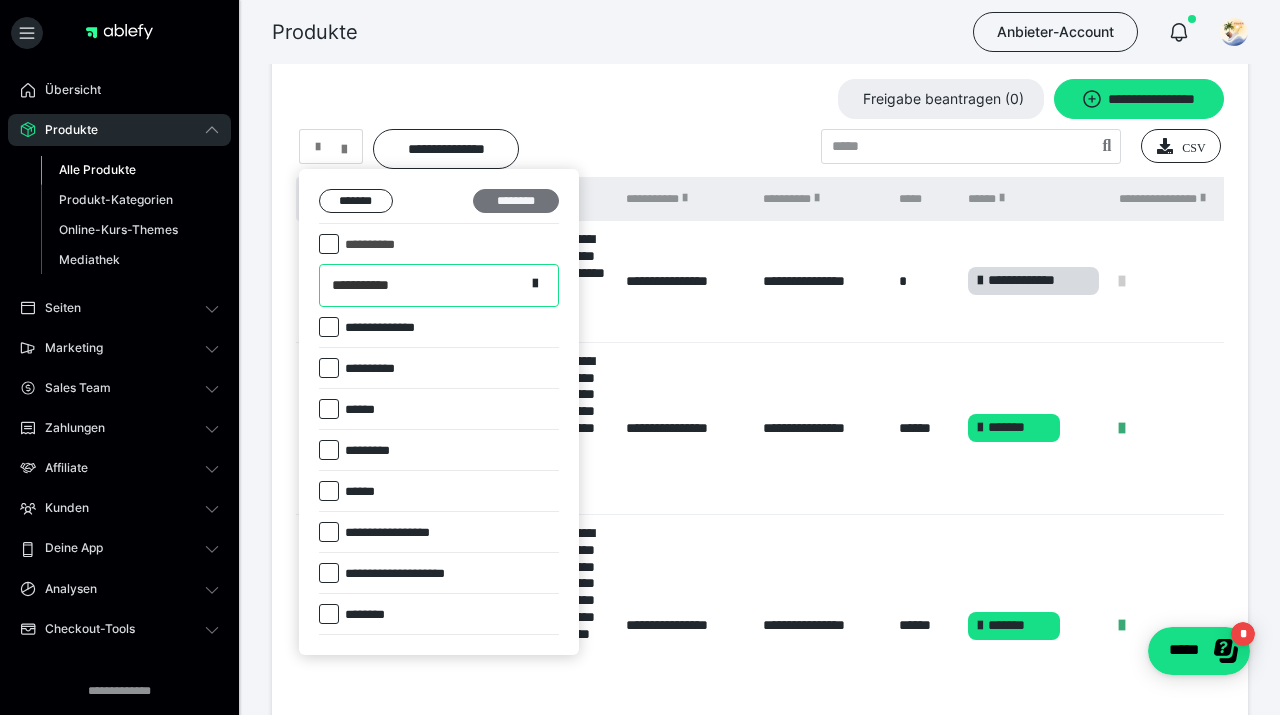 click on "********" at bounding box center [516, 201] 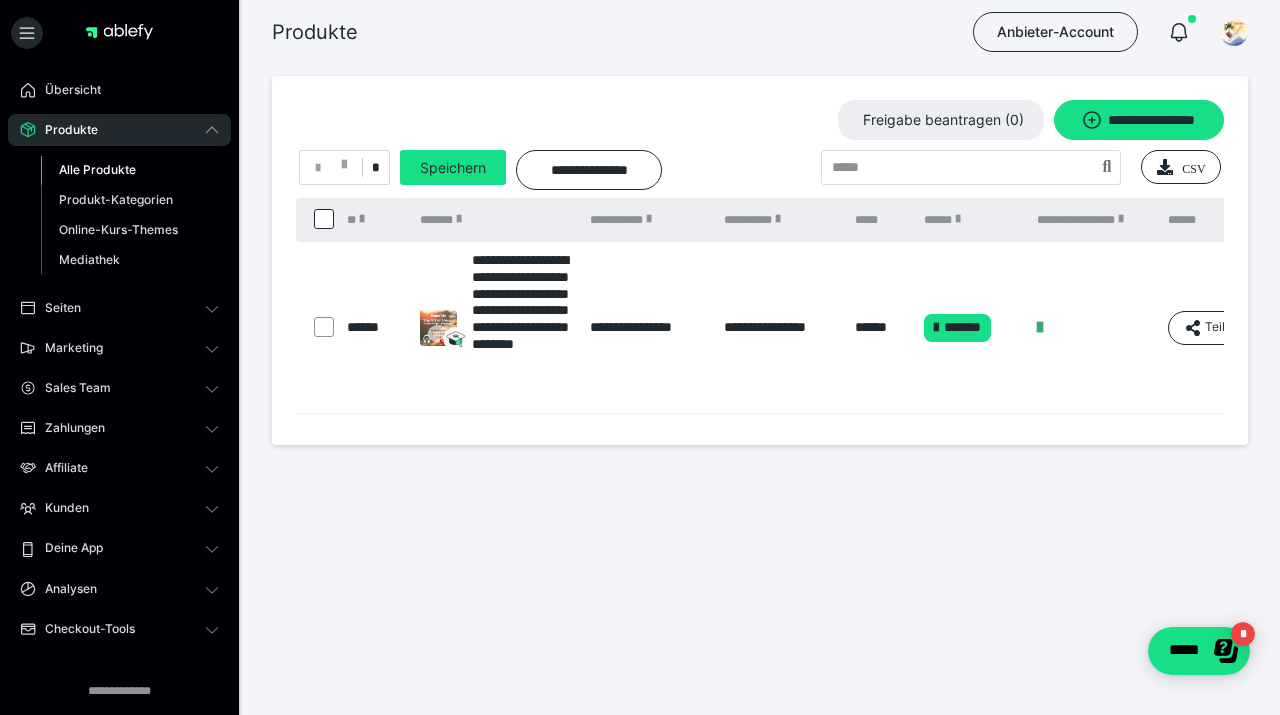 scroll, scrollTop: 0, scrollLeft: 0, axis: both 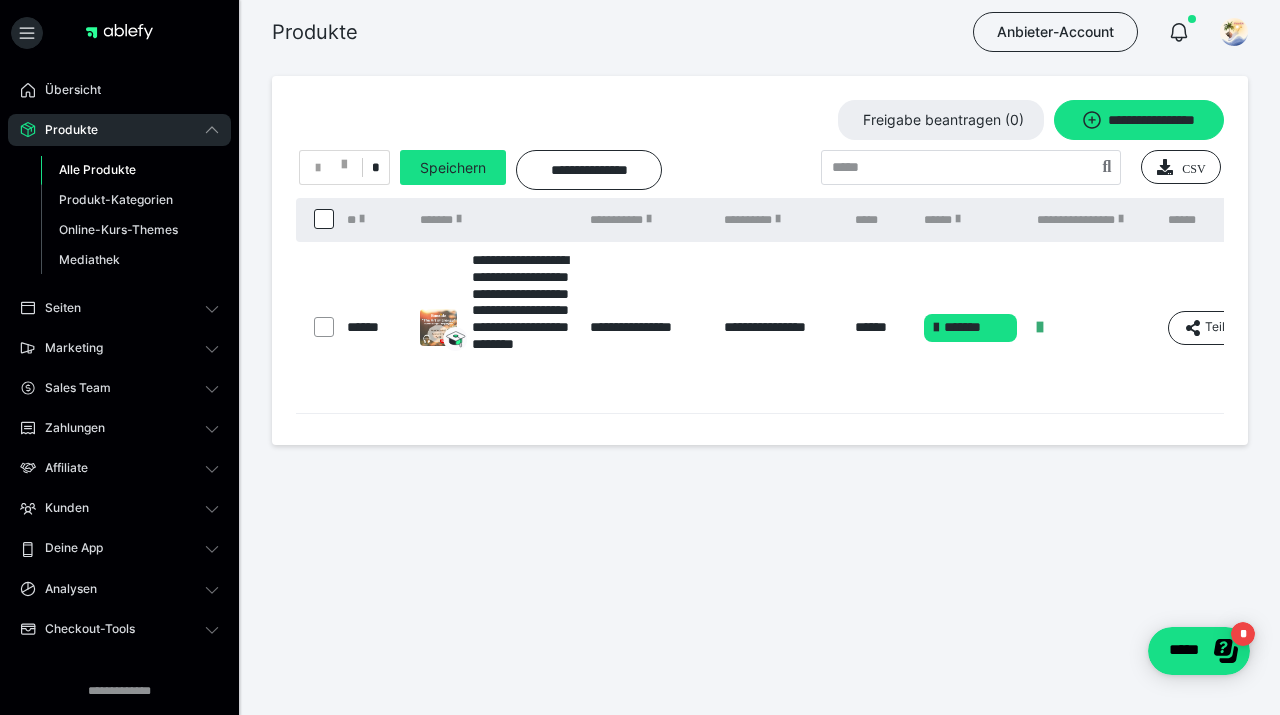 click on "*" at bounding box center [375, 168] 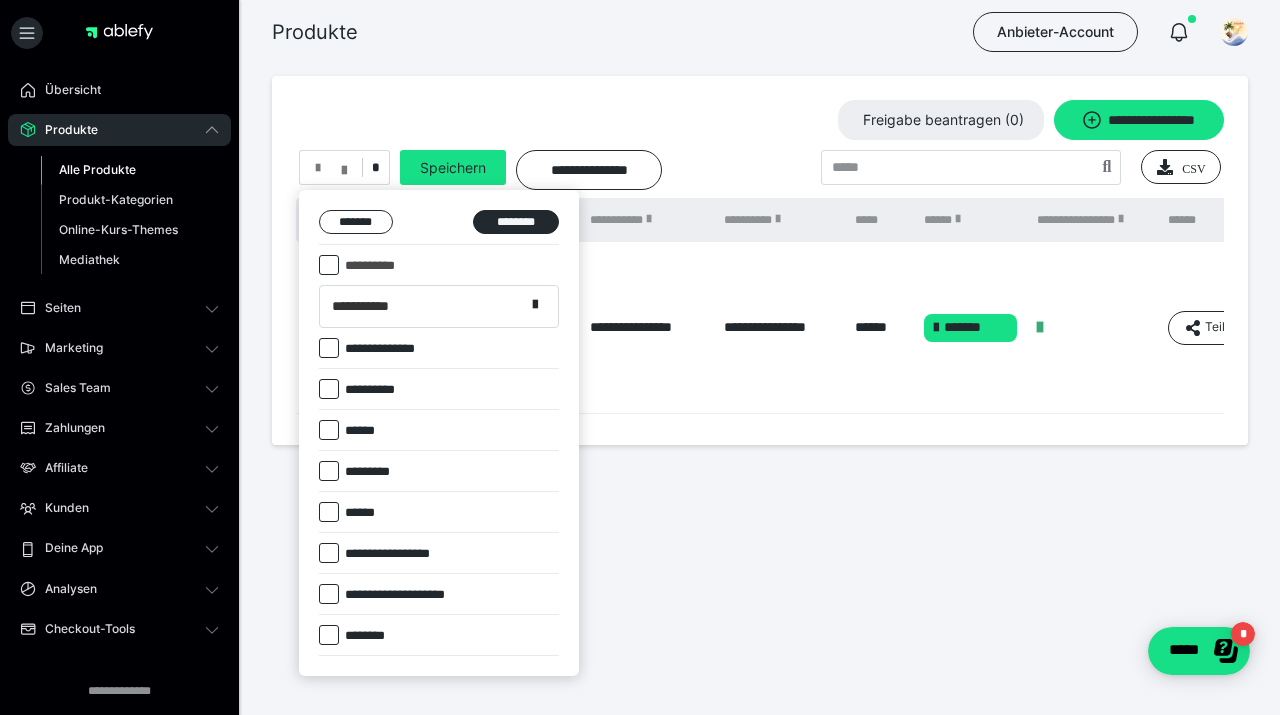 click at bounding box center [329, 265] 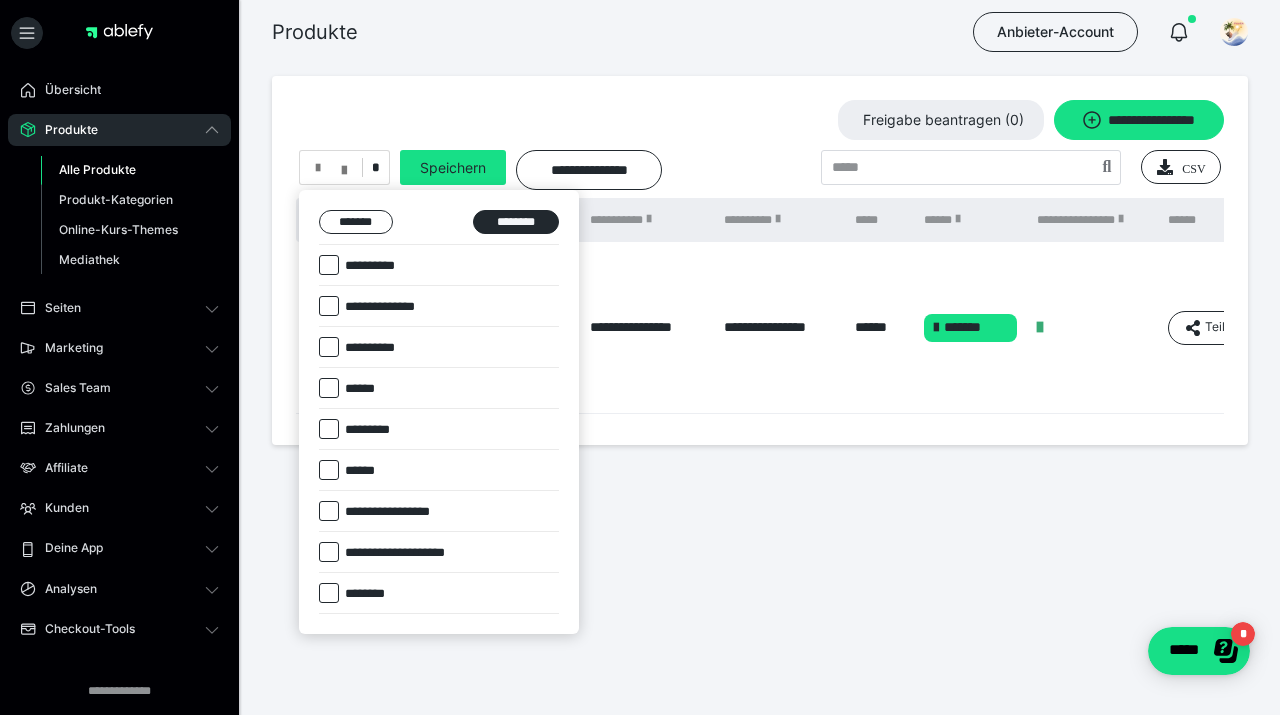 click at bounding box center (640, 357) 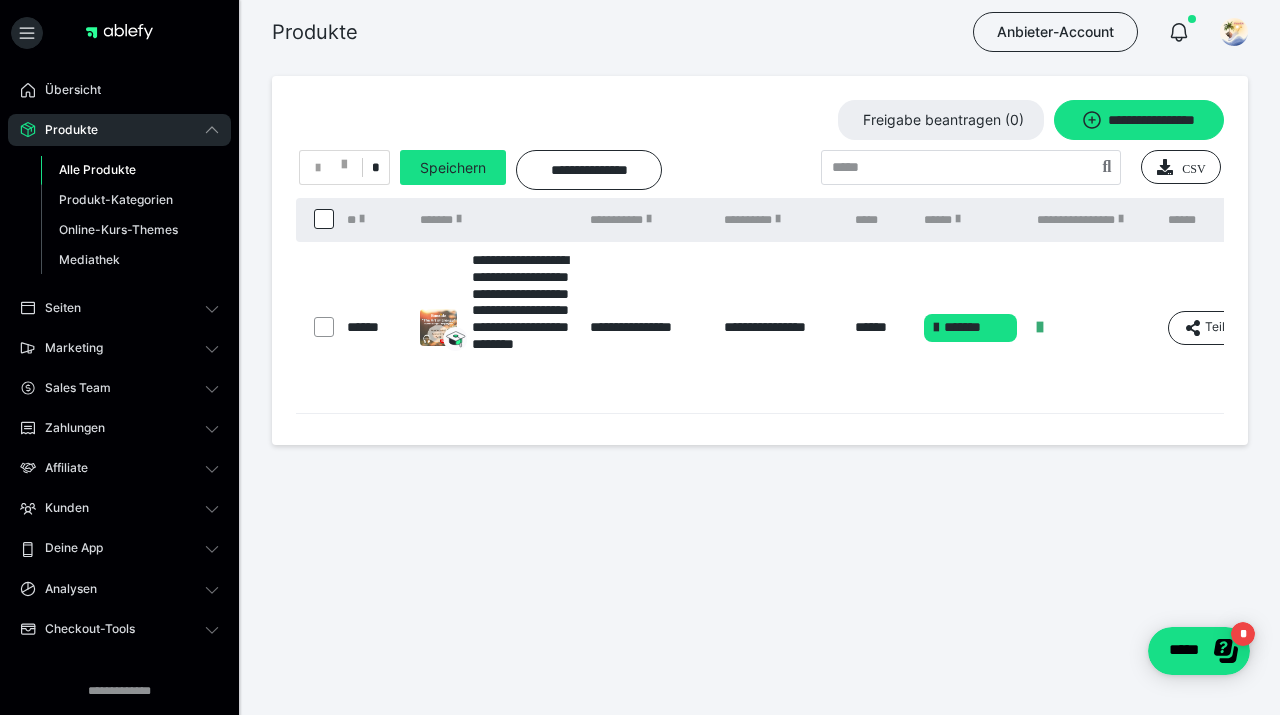 click on "*" at bounding box center (375, 168) 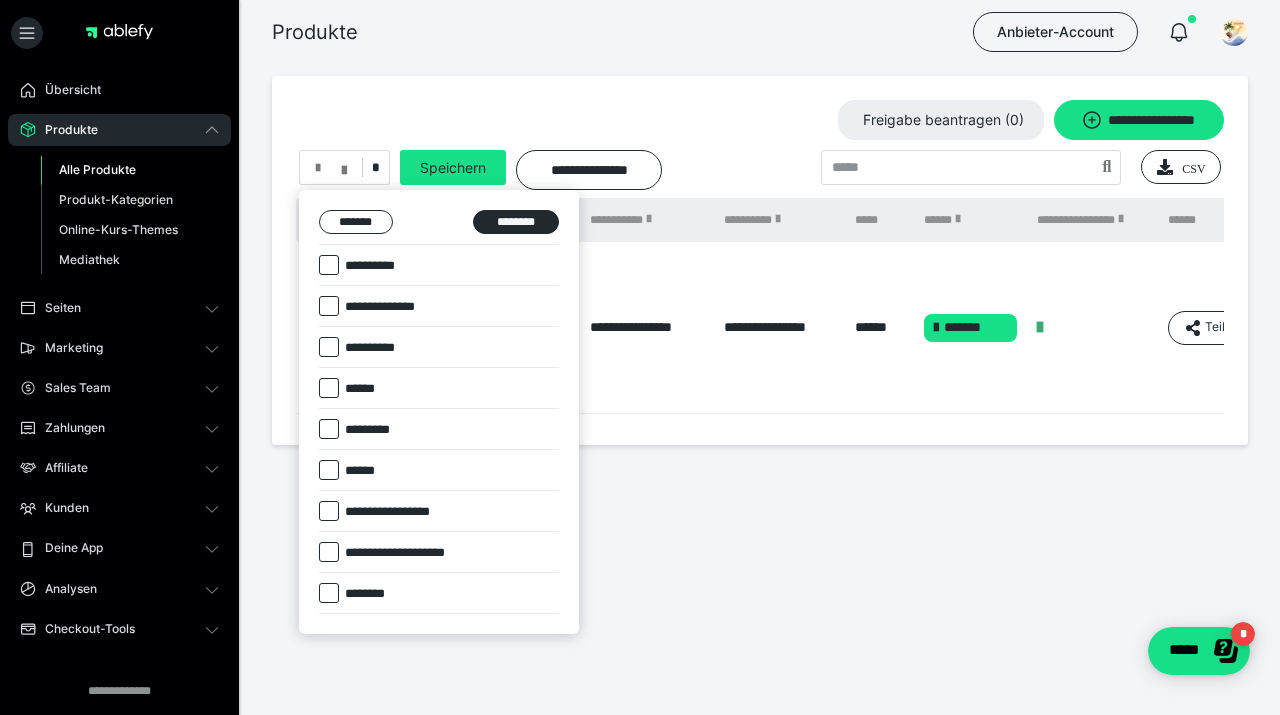 click on "**********" at bounding box center (379, 266) 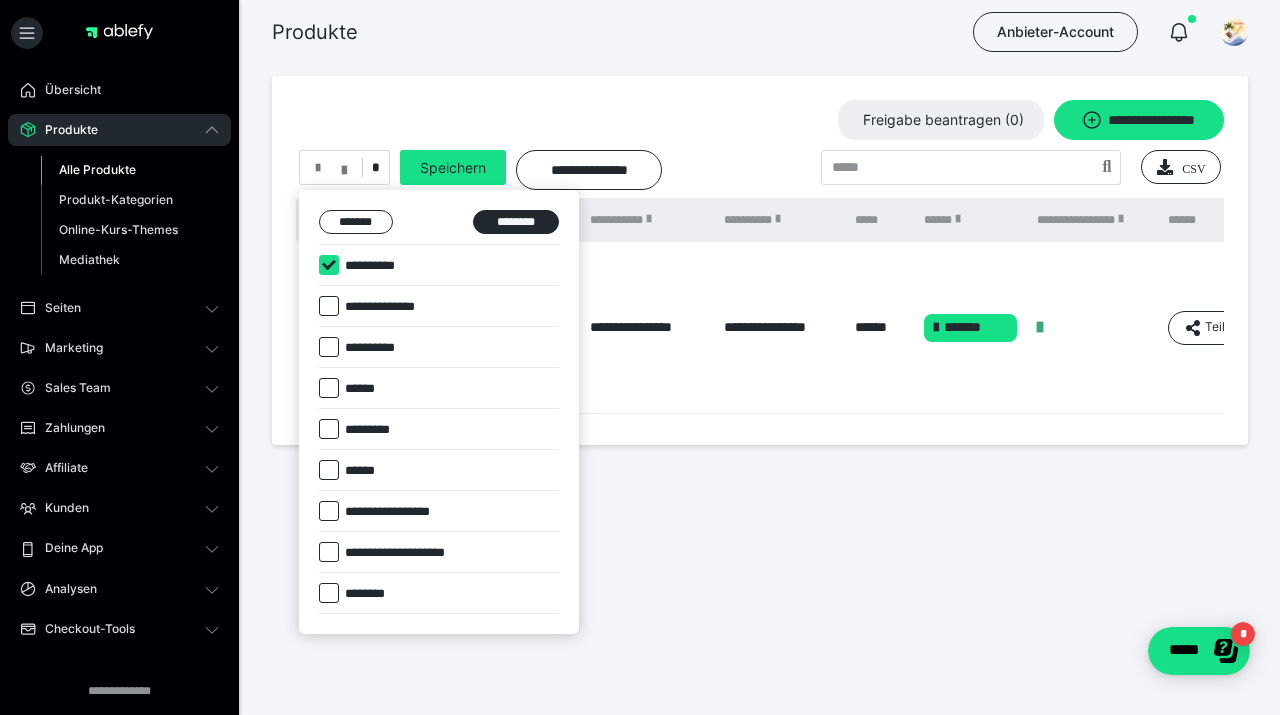 checkbox on "****" 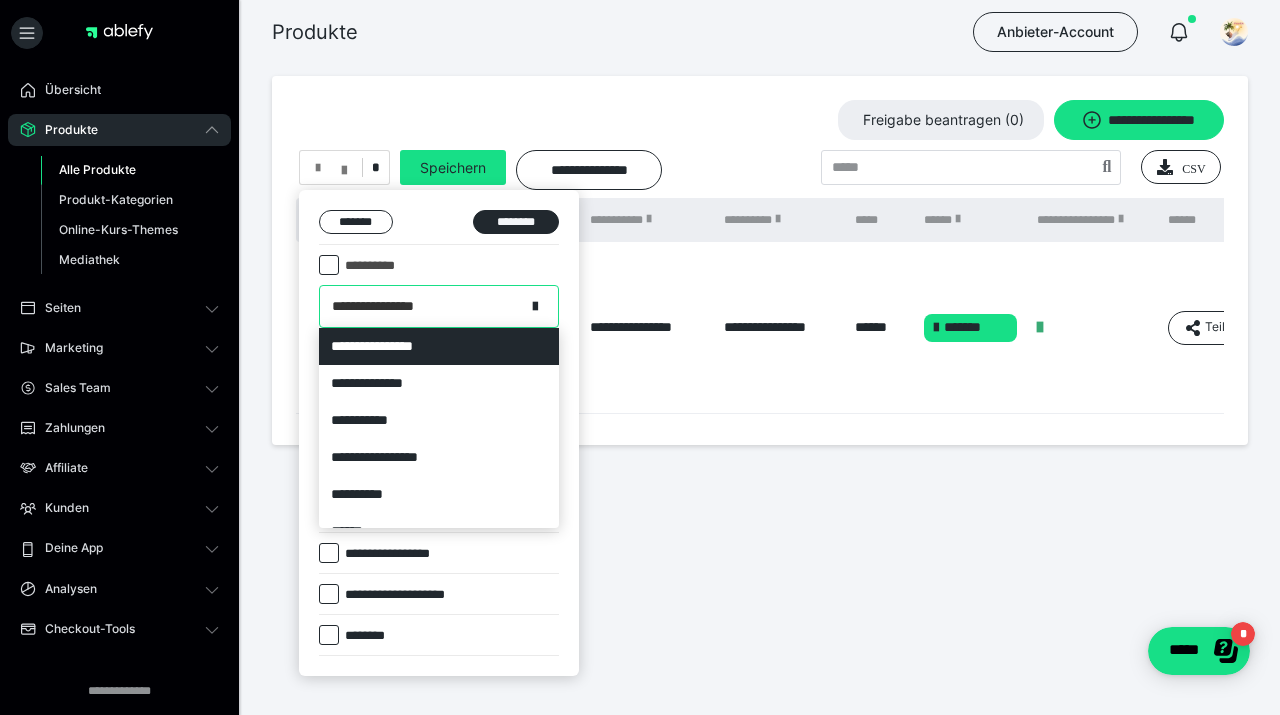 click on "**********" at bounding box center [422, 306] 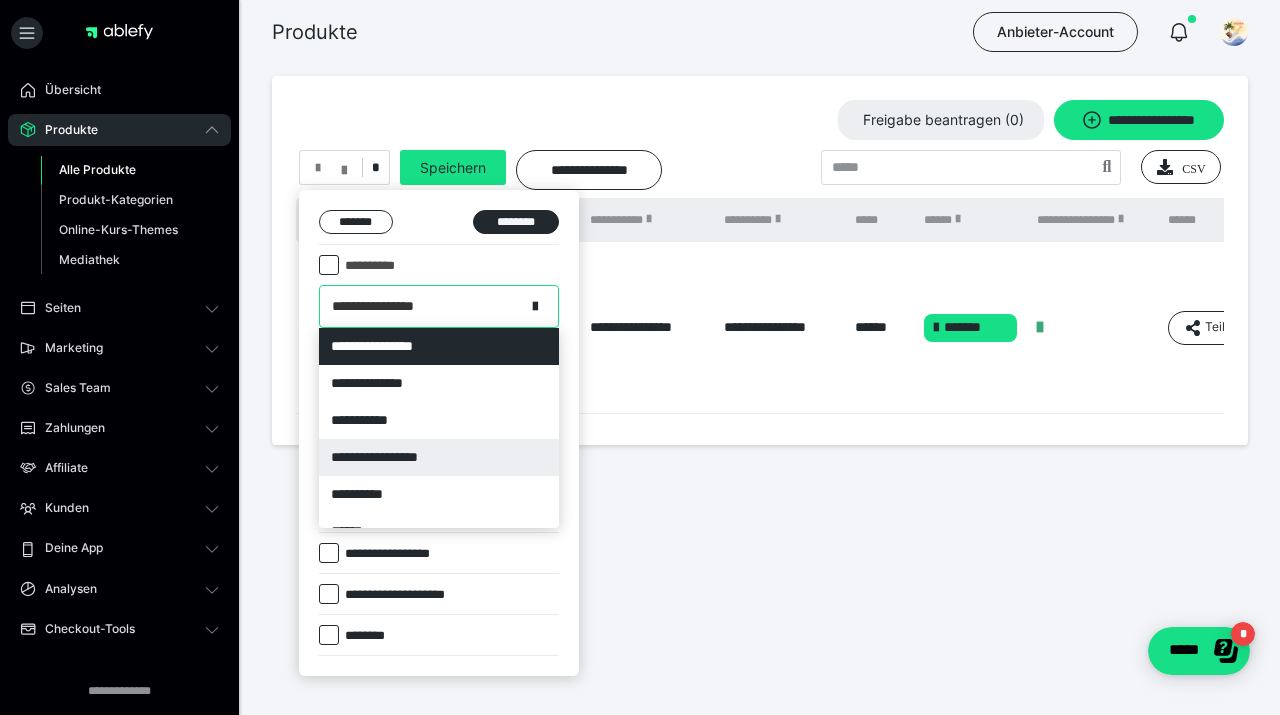 click on "**********" at bounding box center [439, 457] 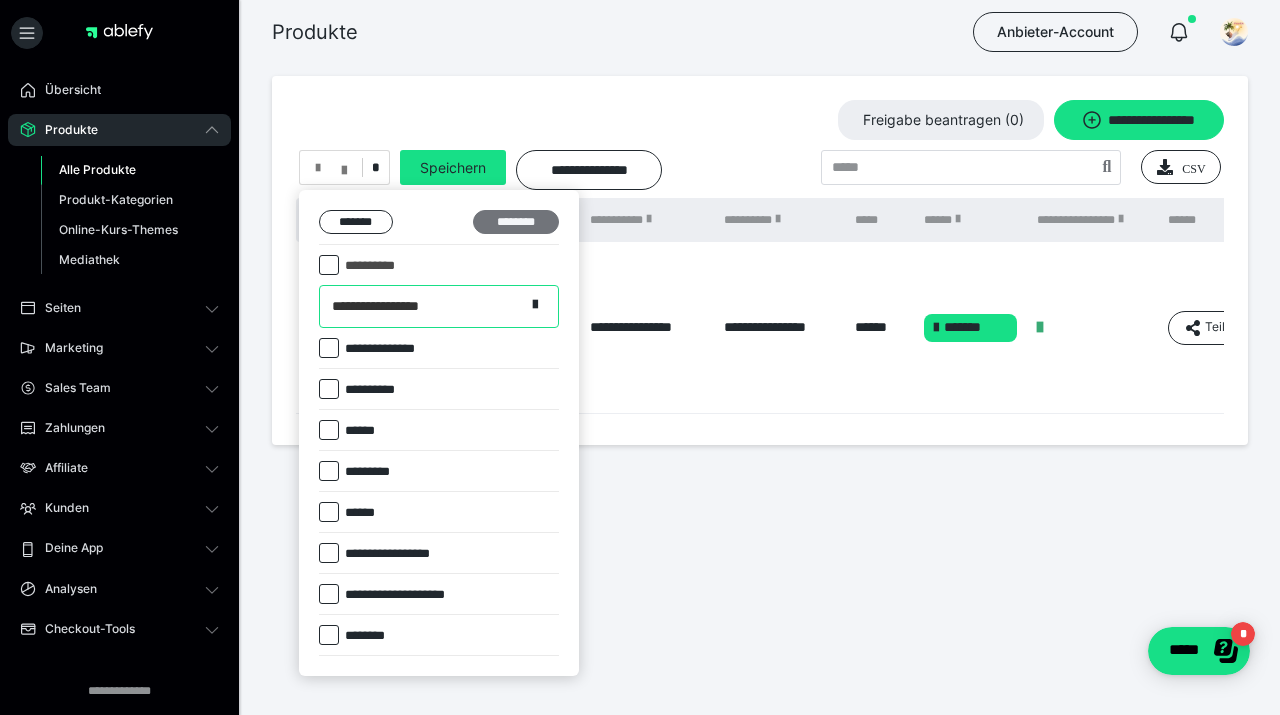click on "********" at bounding box center [516, 222] 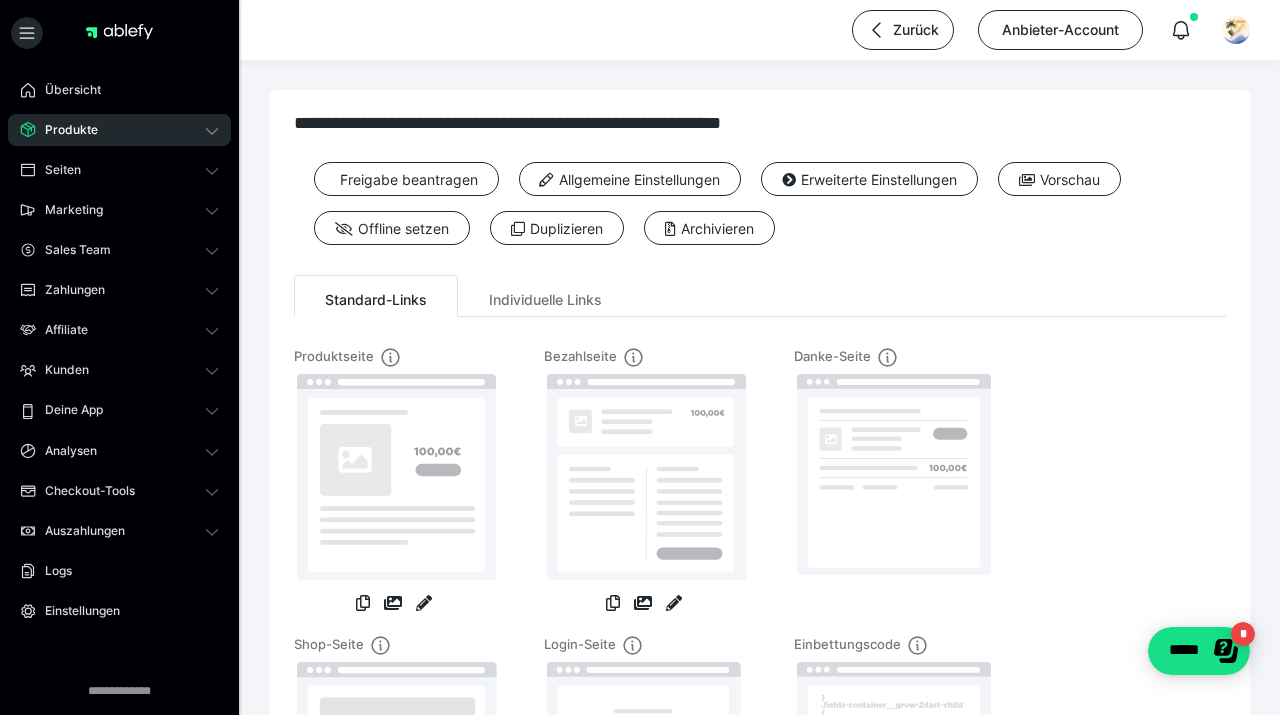click on "Produkte" at bounding box center [119, 130] 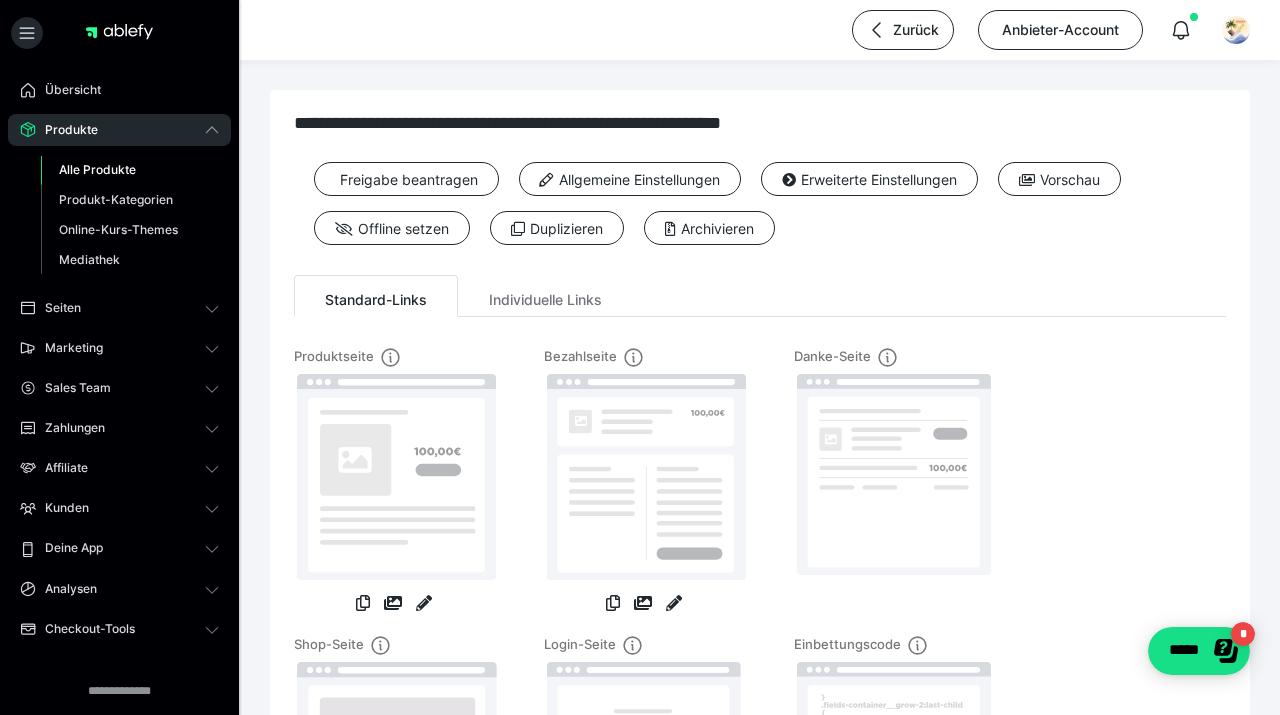 click on "Alle Produkte" at bounding box center [97, 169] 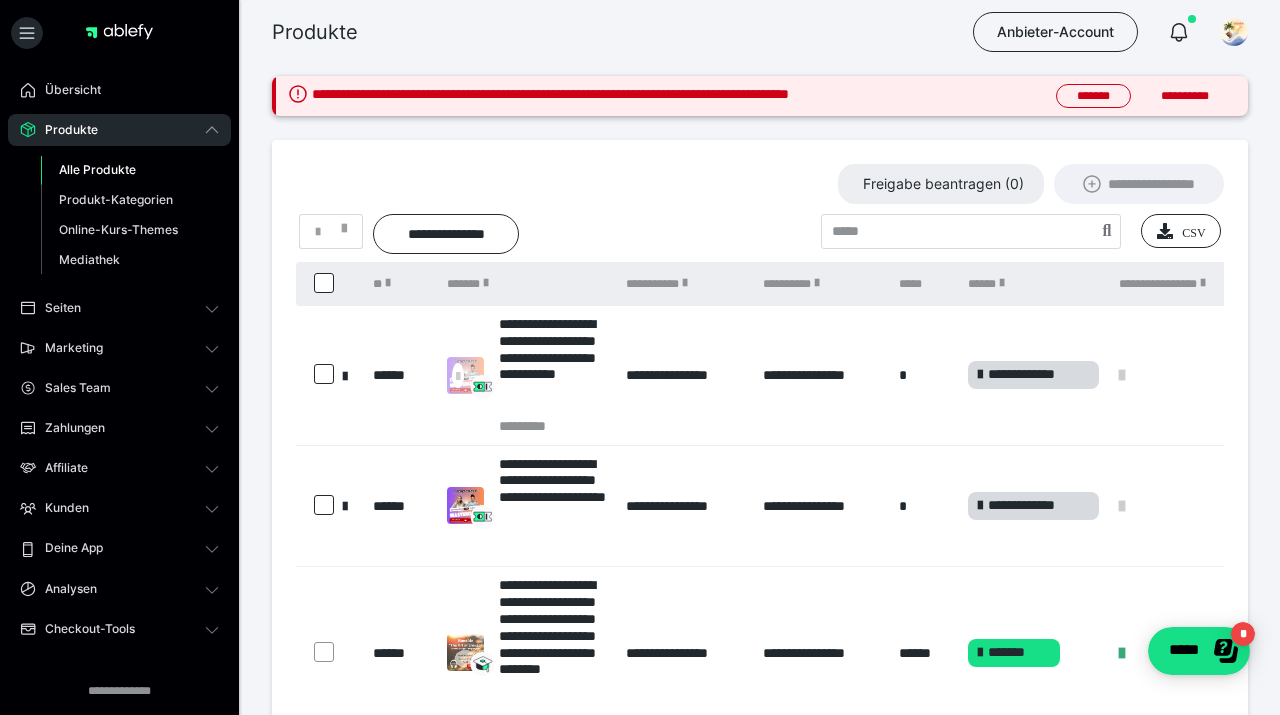 scroll, scrollTop: 68, scrollLeft: 0, axis: vertical 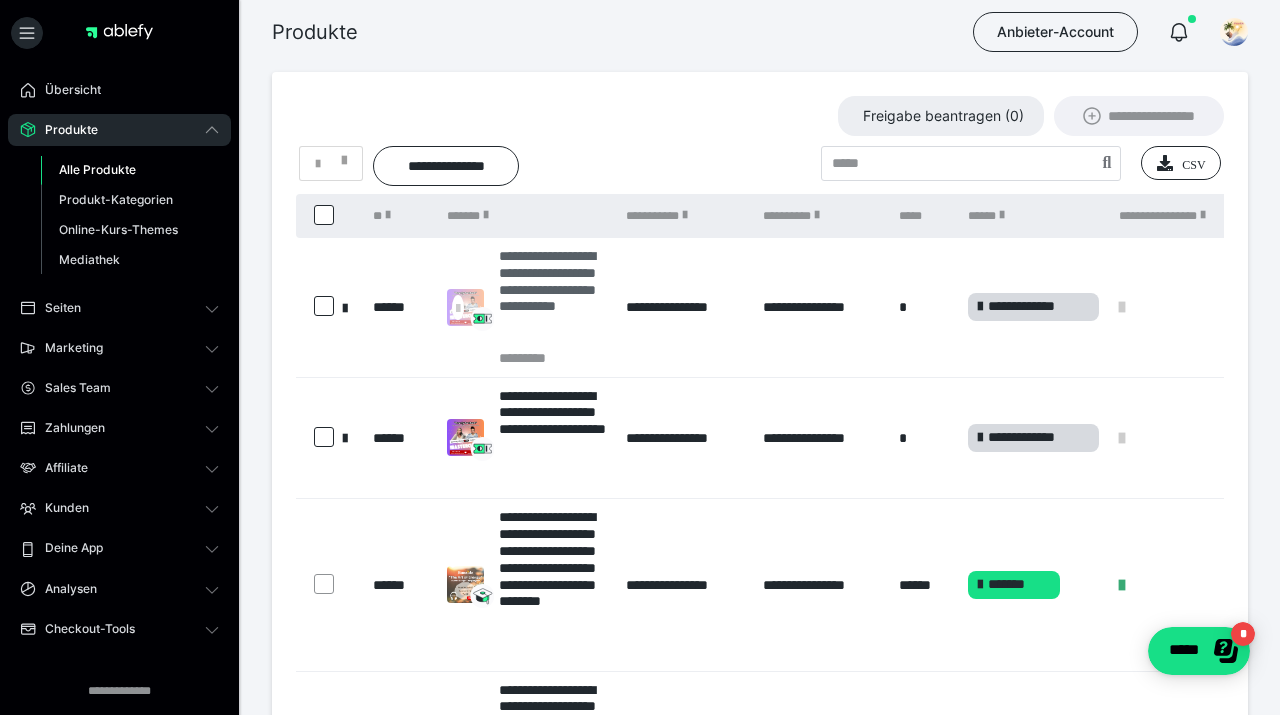 click at bounding box center (458, 307) 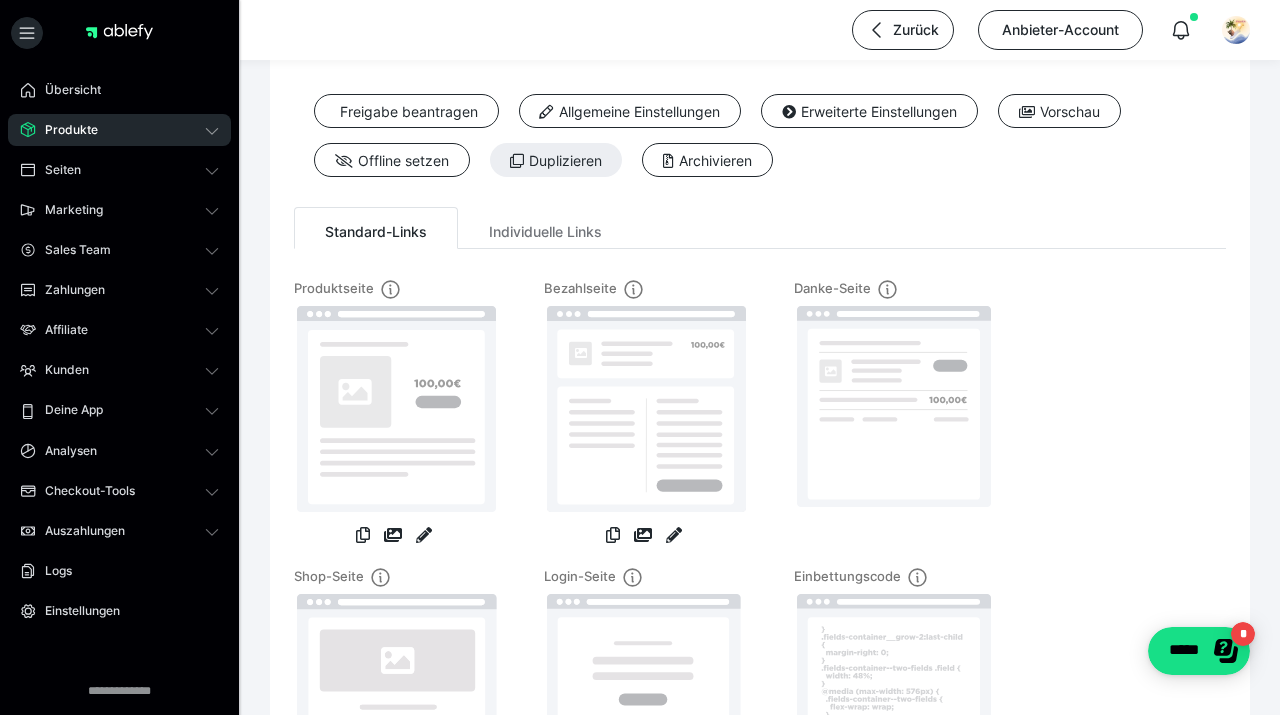 scroll, scrollTop: 128, scrollLeft: 0, axis: vertical 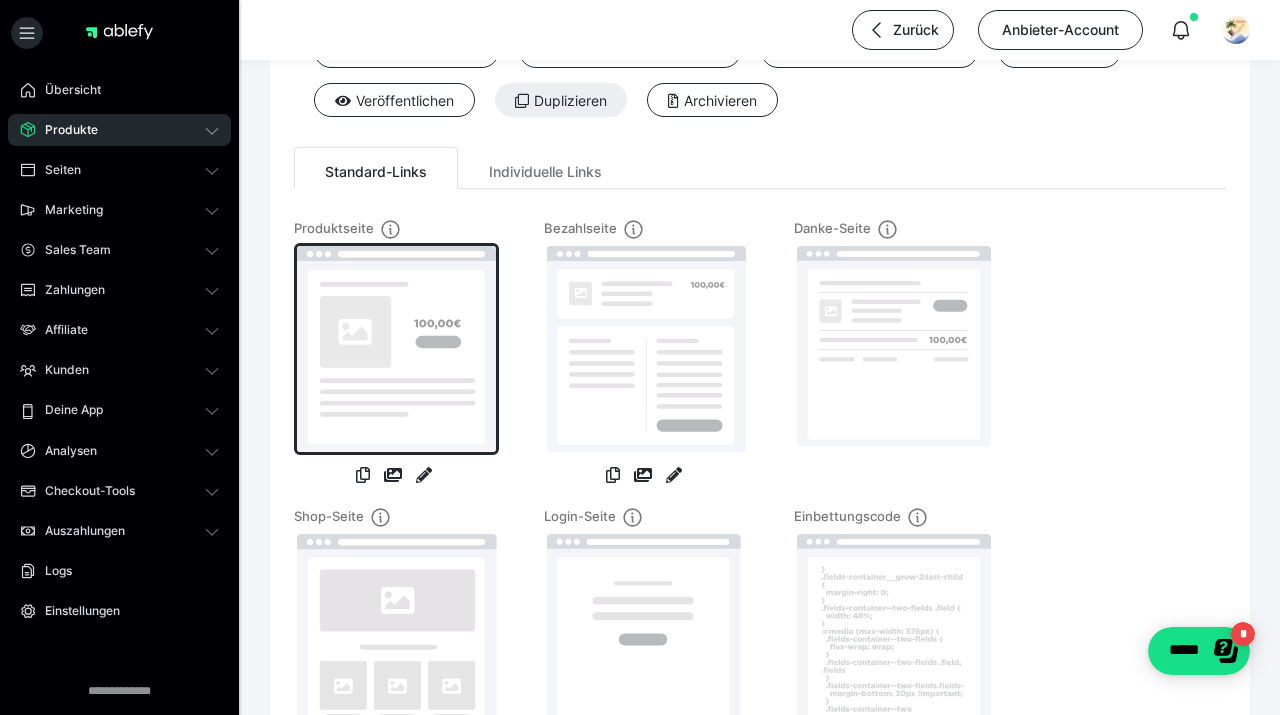 click at bounding box center (396, 349) 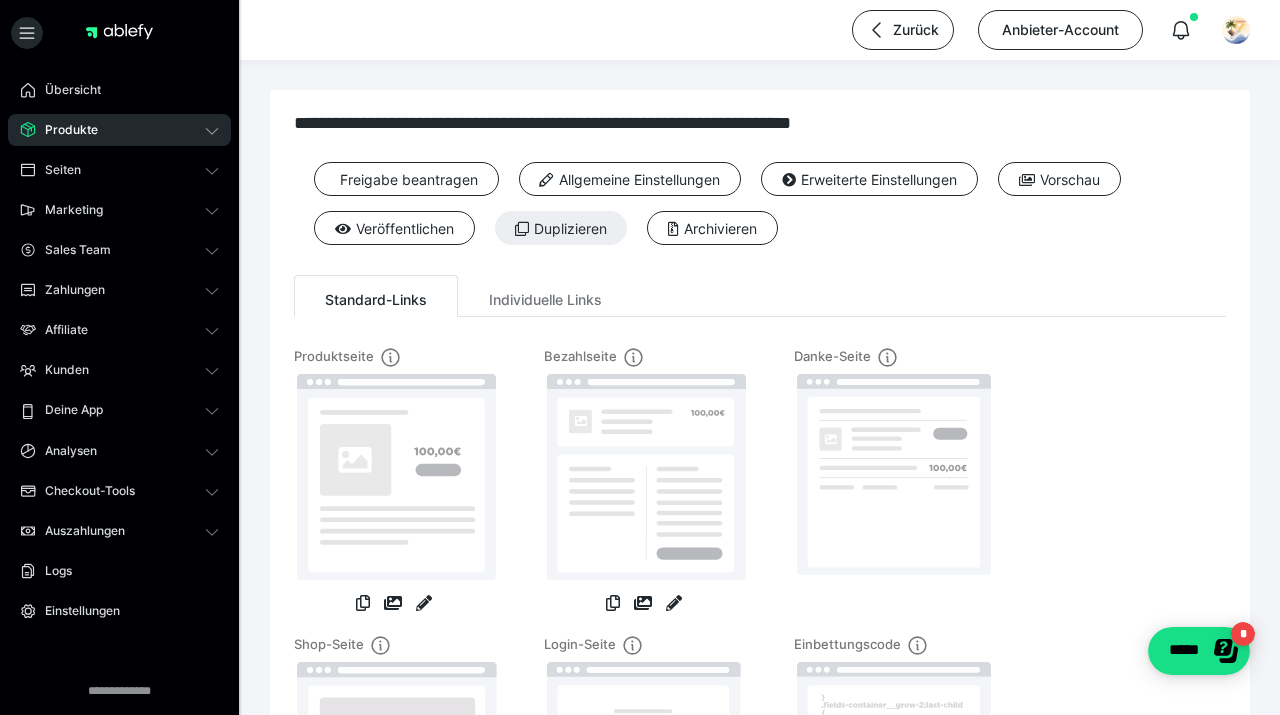 scroll, scrollTop: 3, scrollLeft: 0, axis: vertical 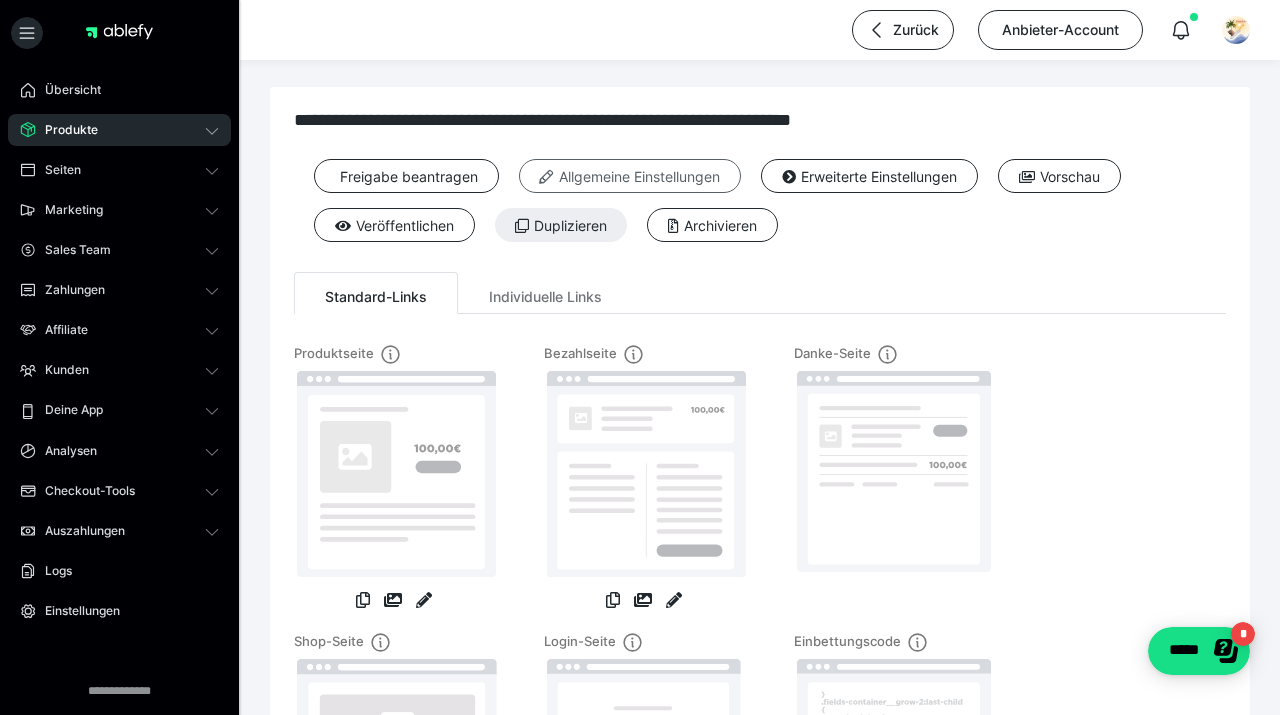click on "Allgemeine Einstellungen" at bounding box center [630, 176] 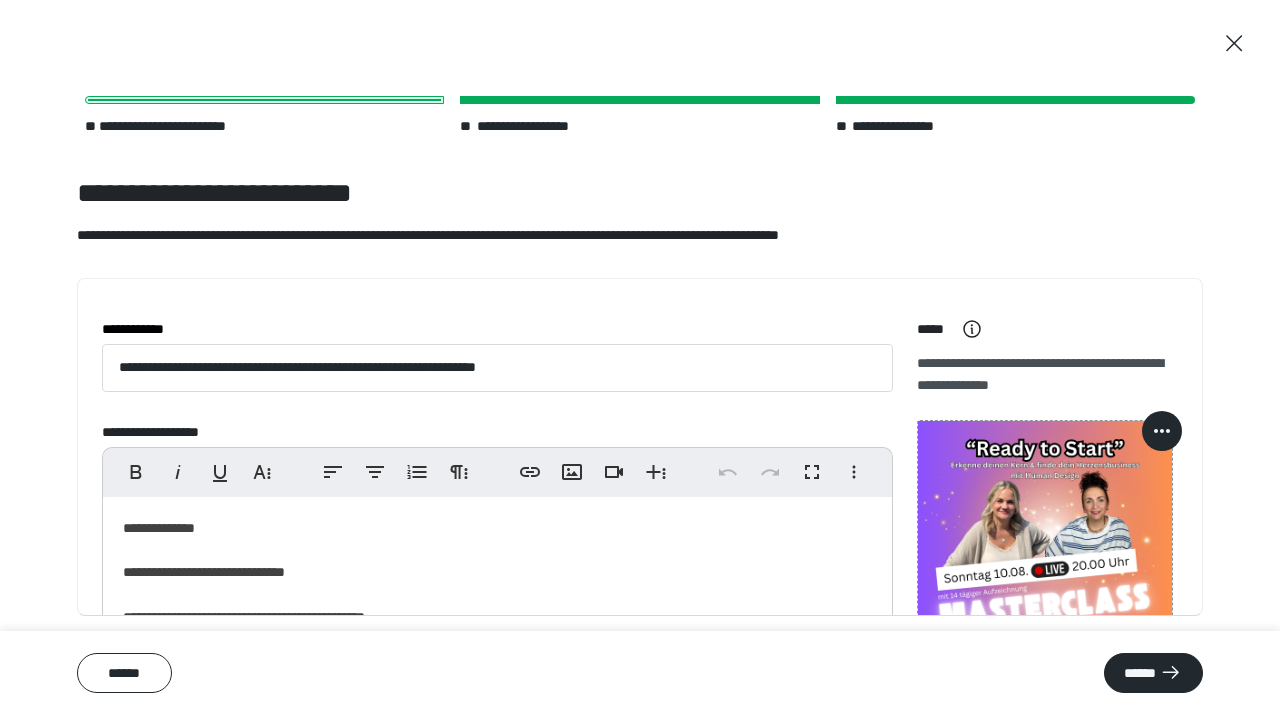 scroll, scrollTop: 34, scrollLeft: 0, axis: vertical 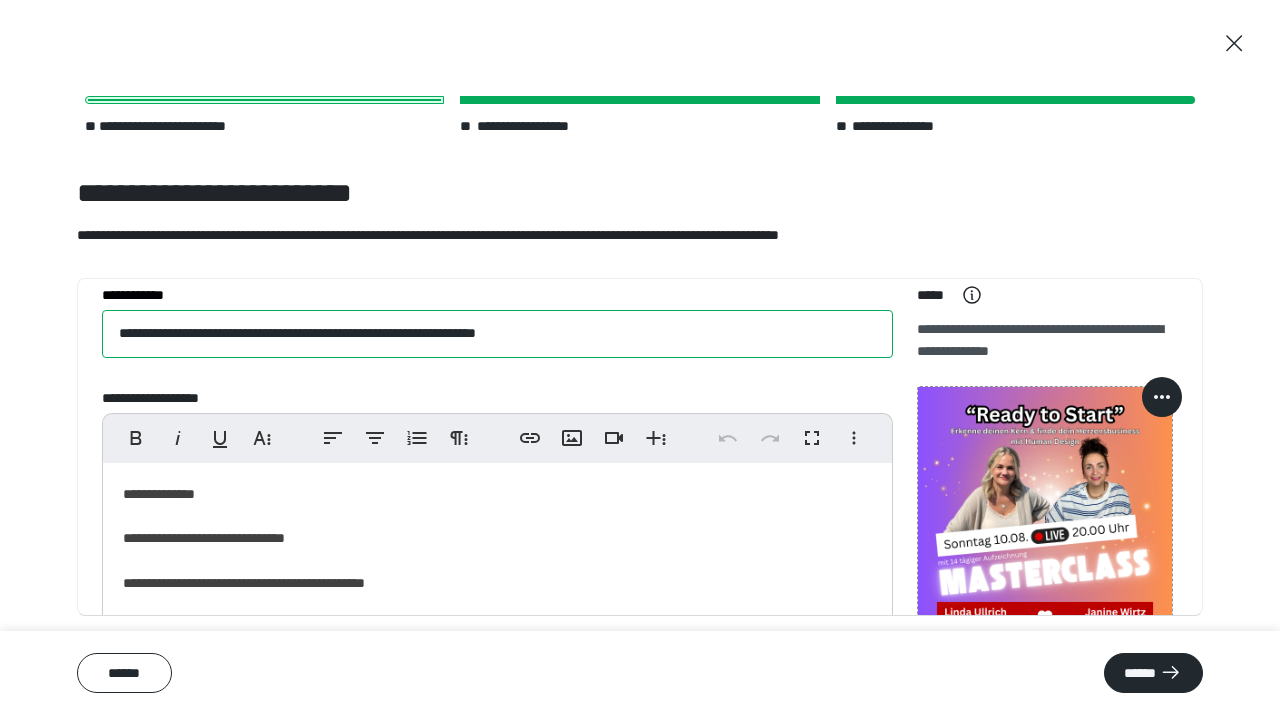 drag, startPoint x: 191, startPoint y: 332, endPoint x: 227, endPoint y: 332, distance: 36 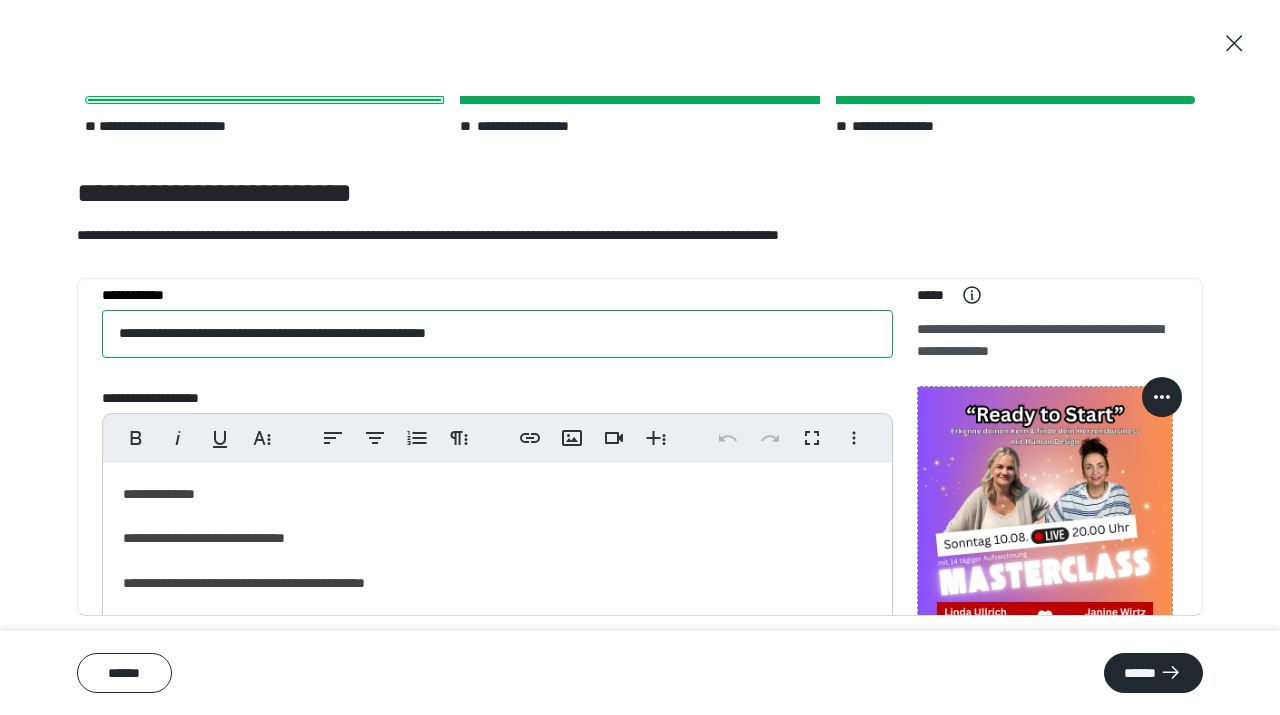 click on "**********" at bounding box center (497, 334) 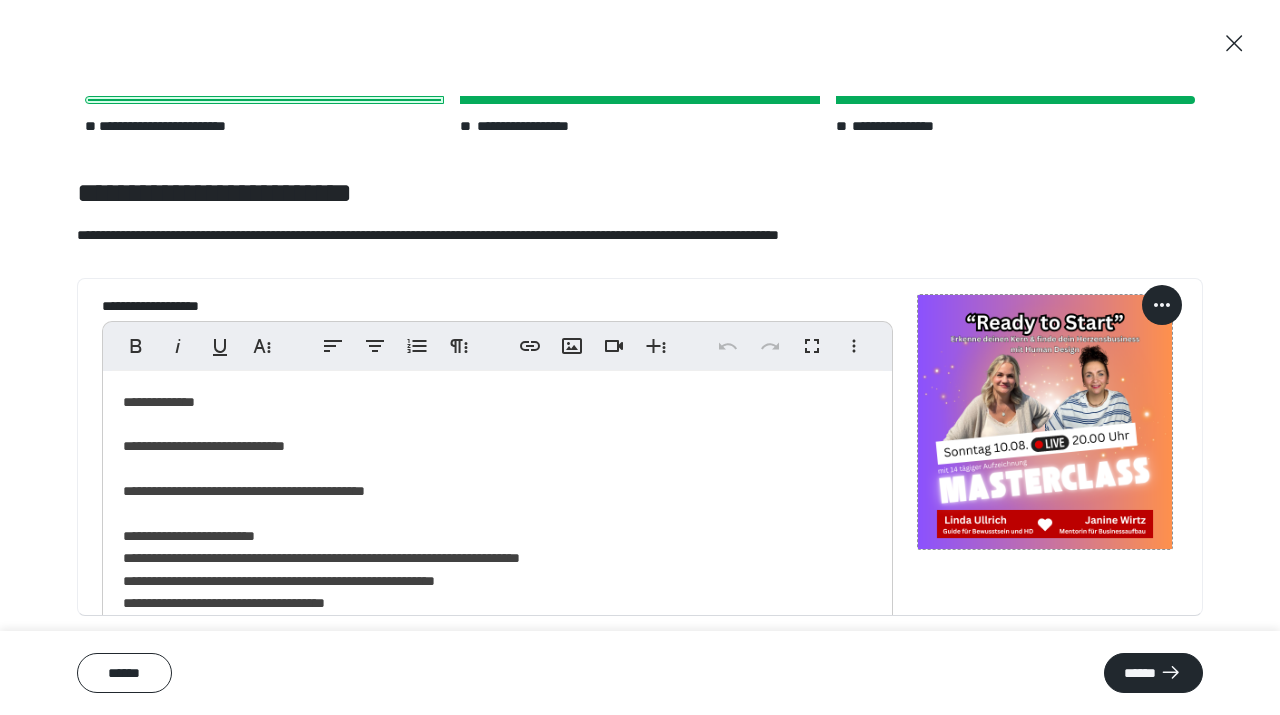 scroll, scrollTop: 139, scrollLeft: 0, axis: vertical 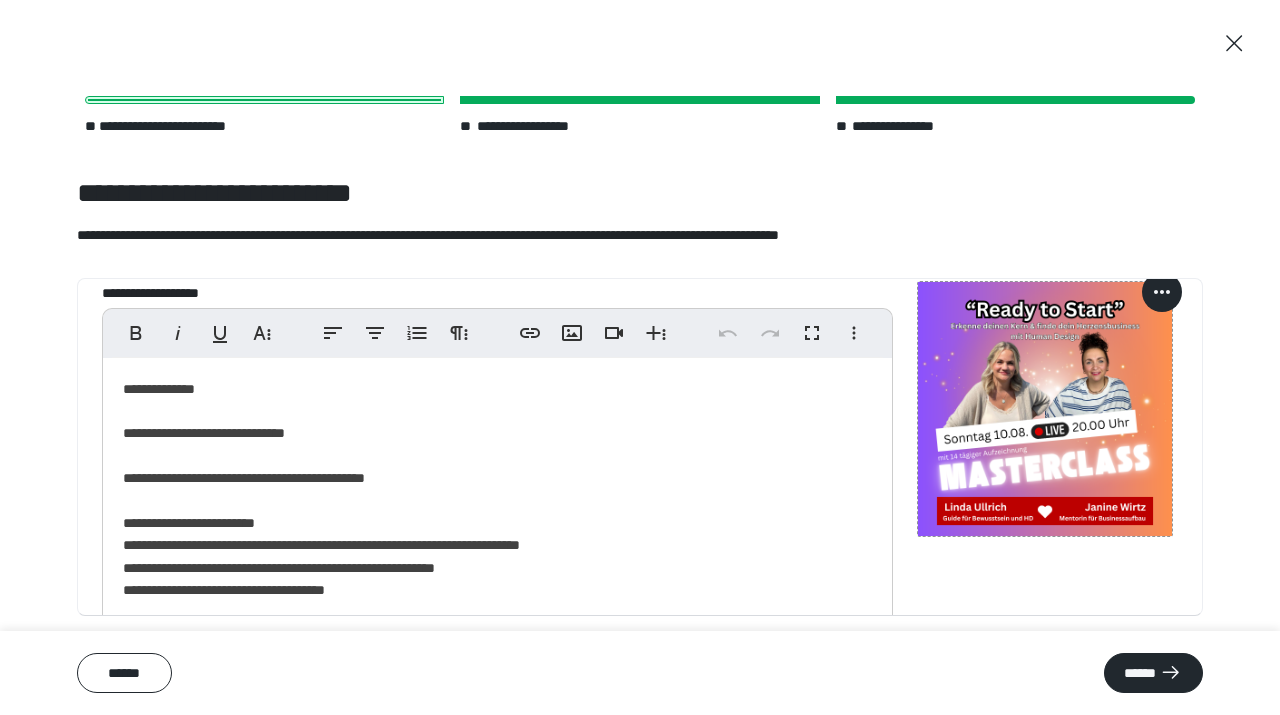 type on "**********" 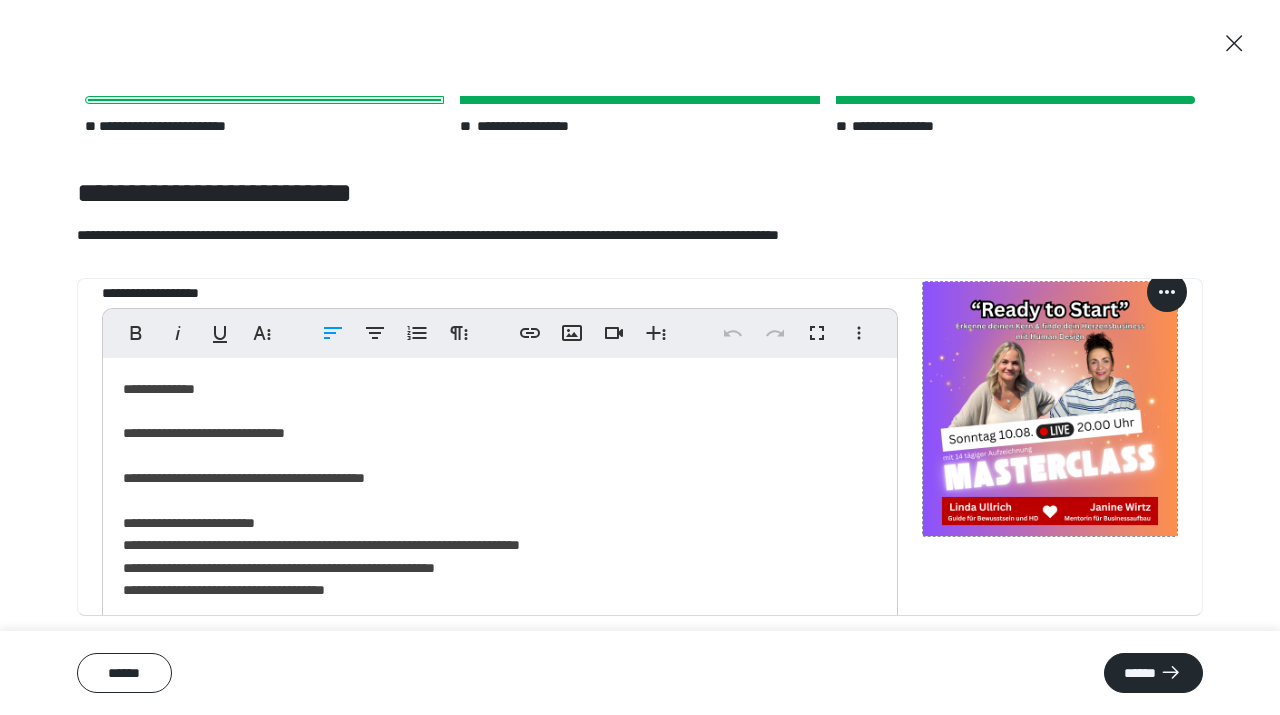 click at bounding box center [1050, 409] 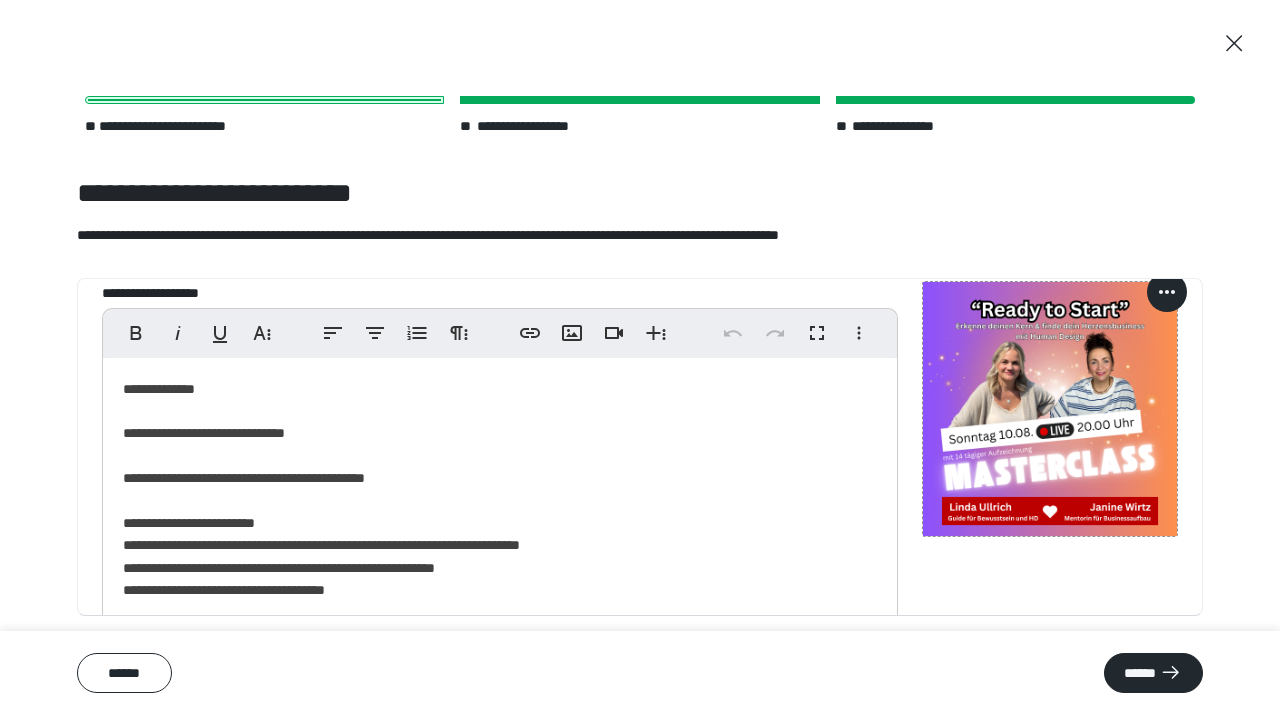 click 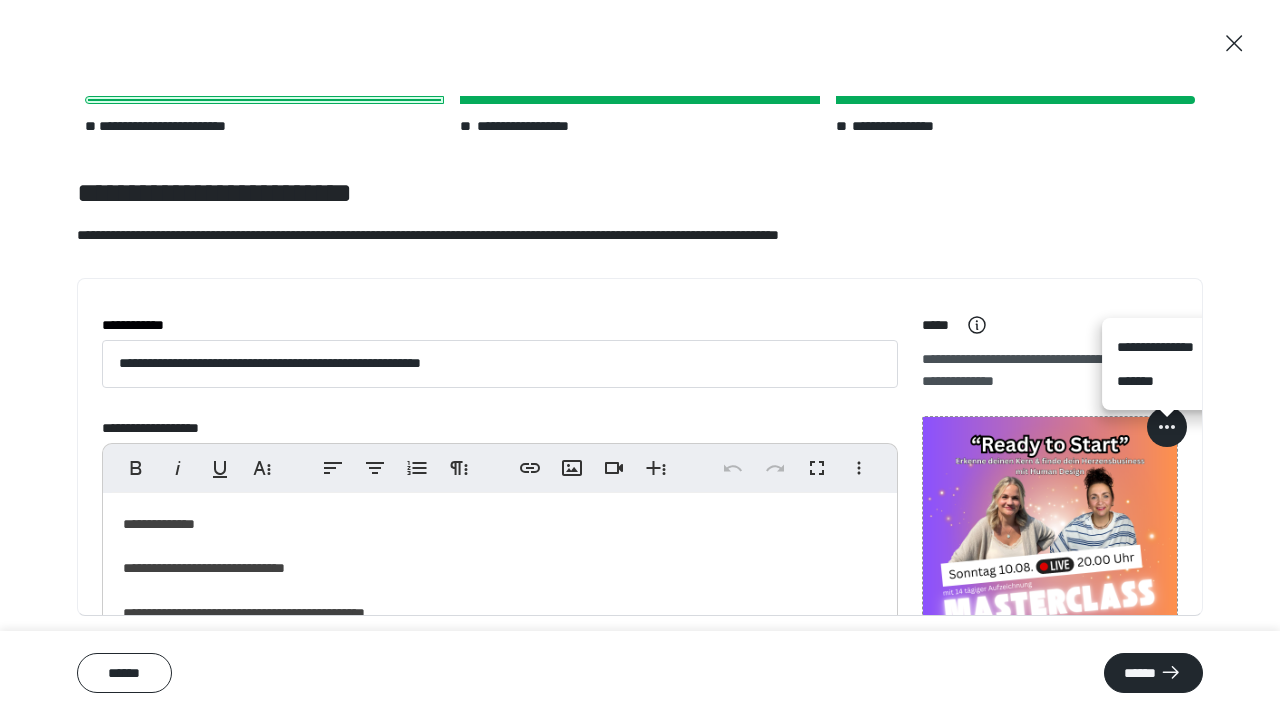 scroll, scrollTop: 0, scrollLeft: 0, axis: both 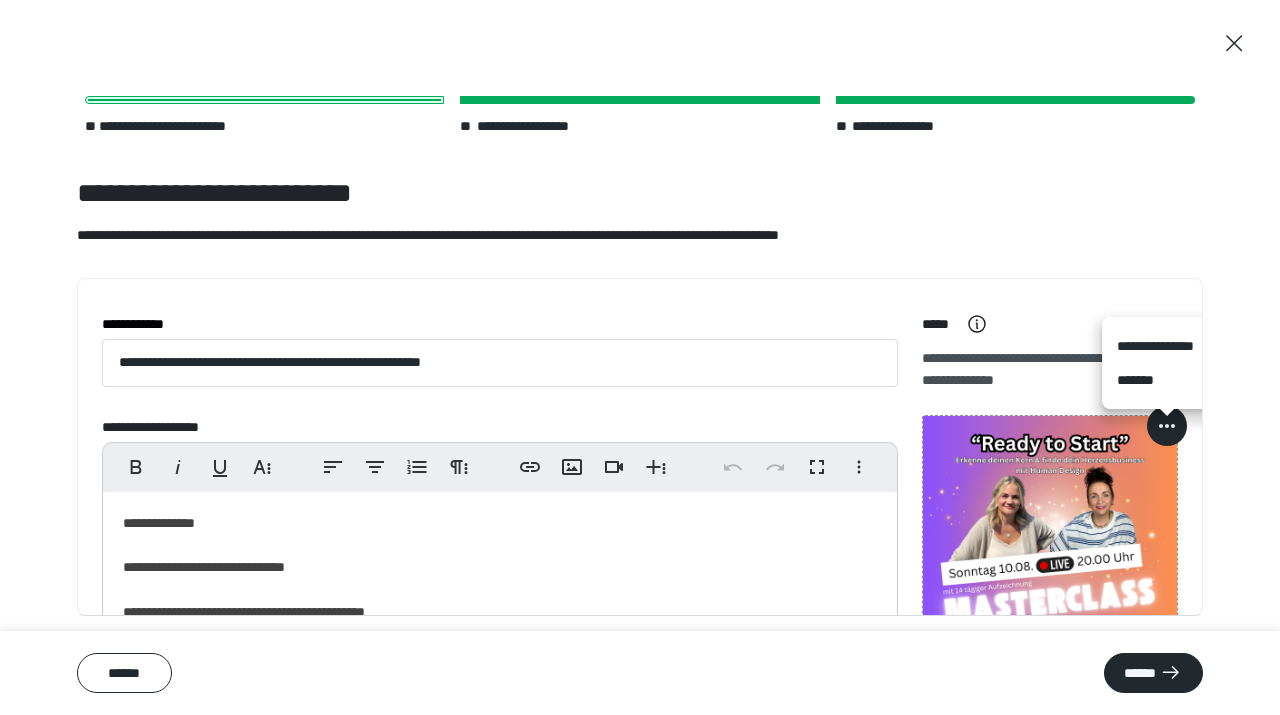 click on "**********" at bounding box center (1167, 346) 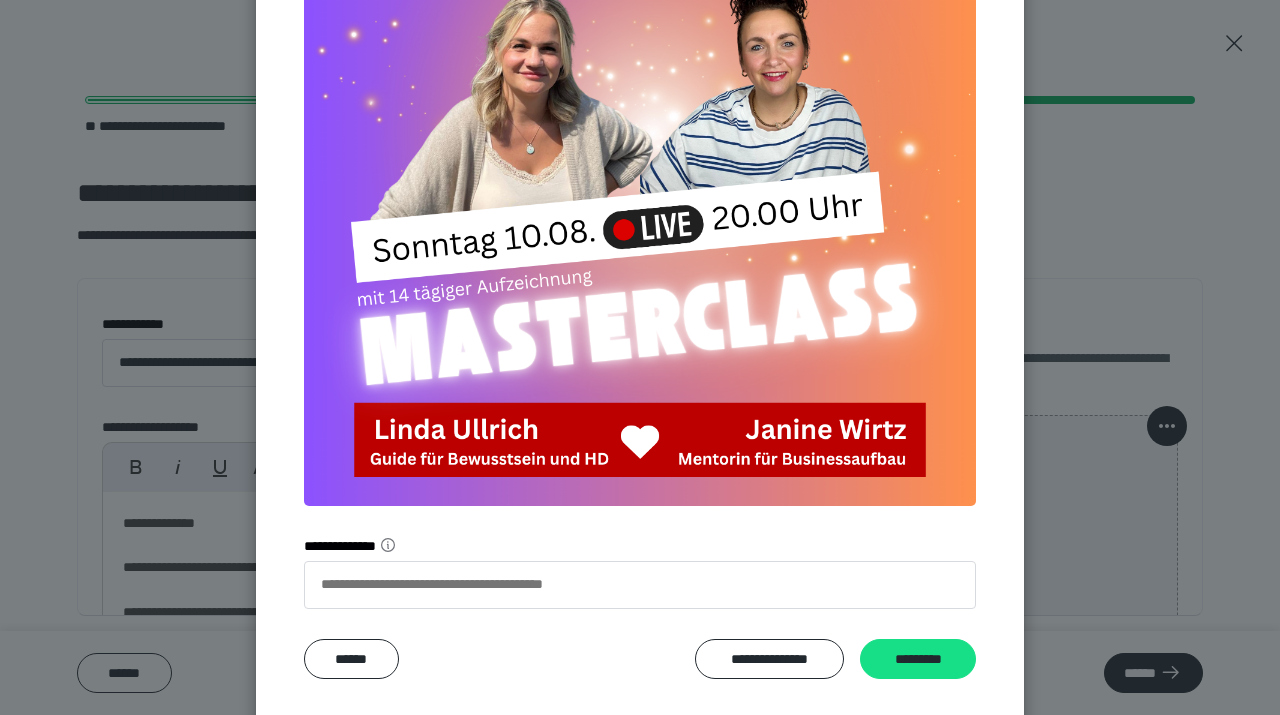 scroll, scrollTop: 396, scrollLeft: 0, axis: vertical 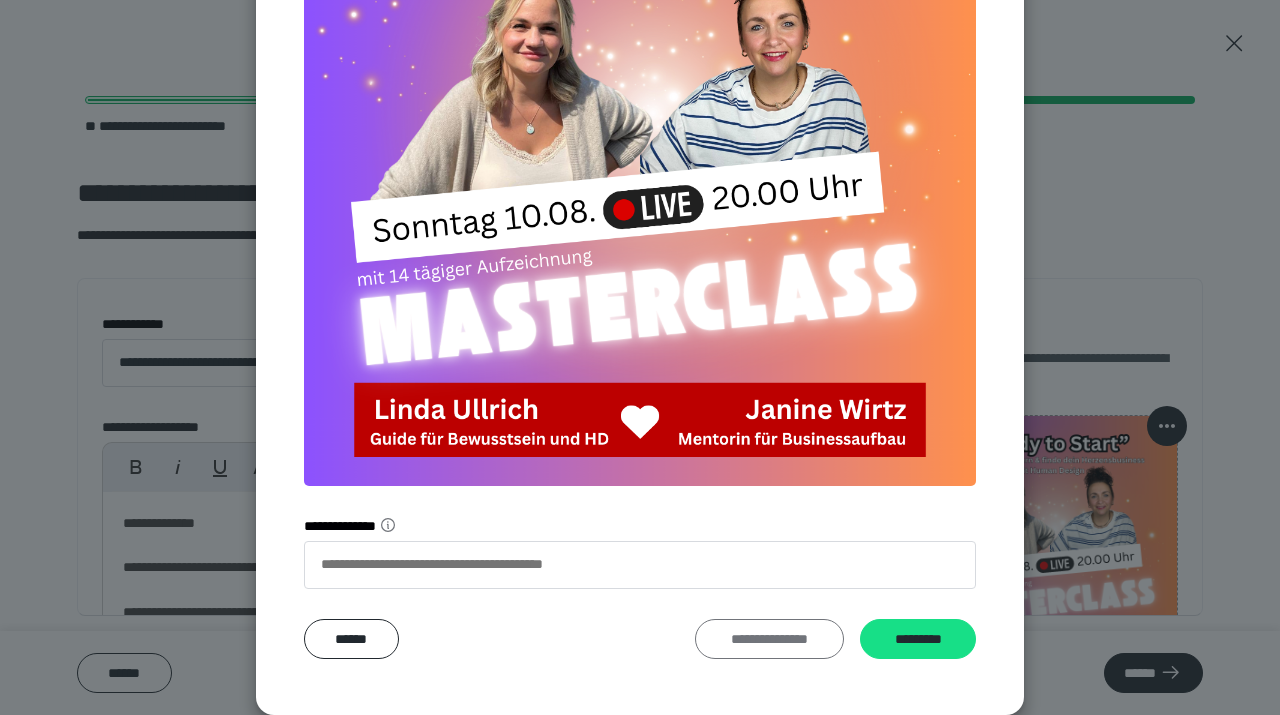 click on "**********" at bounding box center (769, 639) 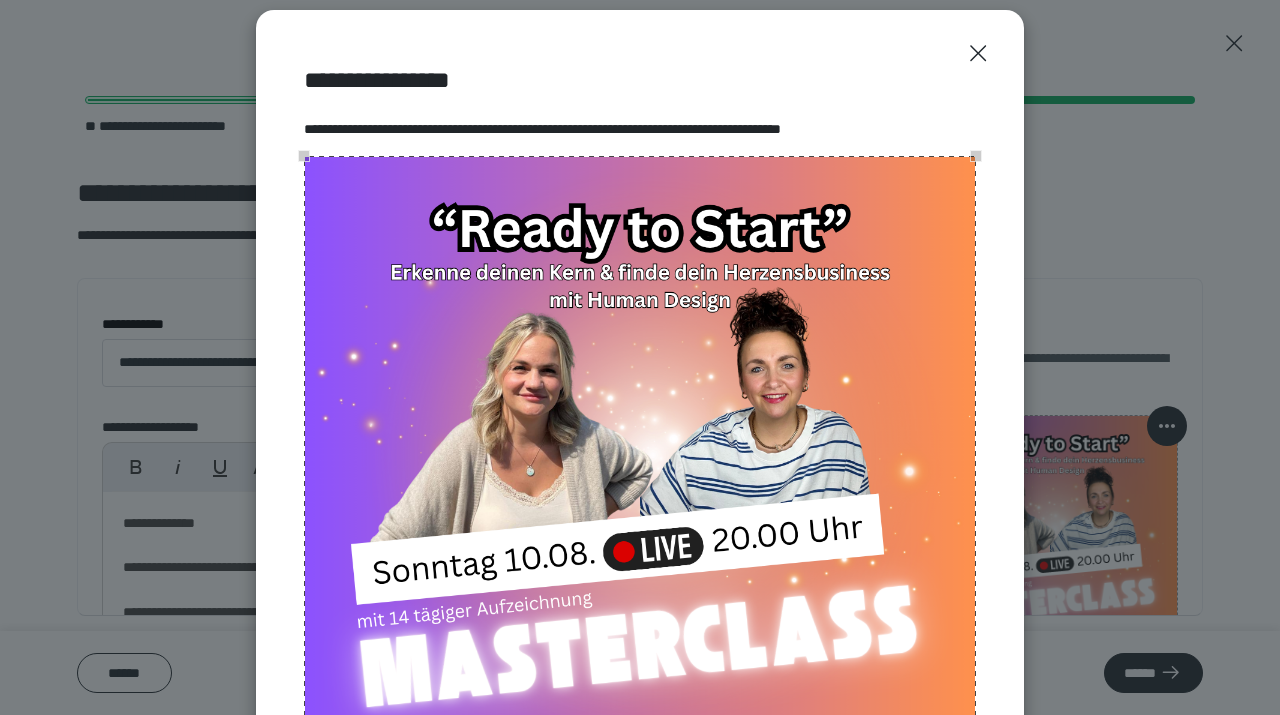 scroll, scrollTop: 79, scrollLeft: 0, axis: vertical 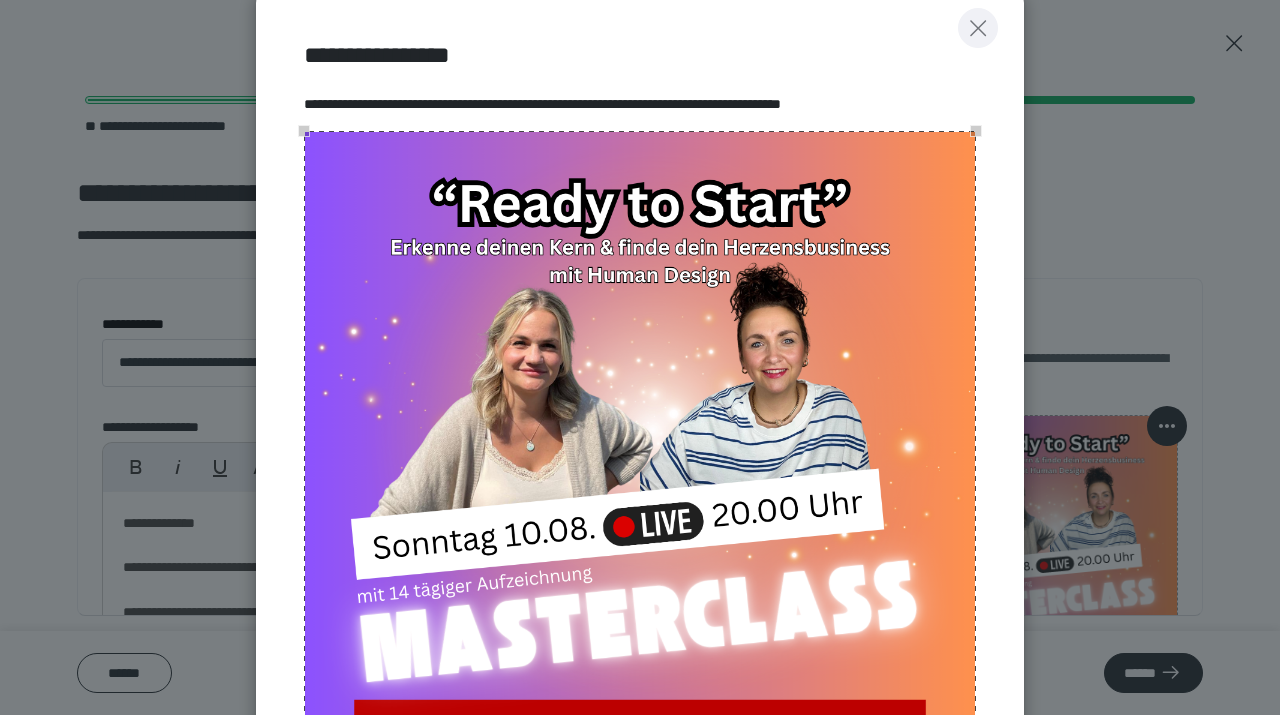 click 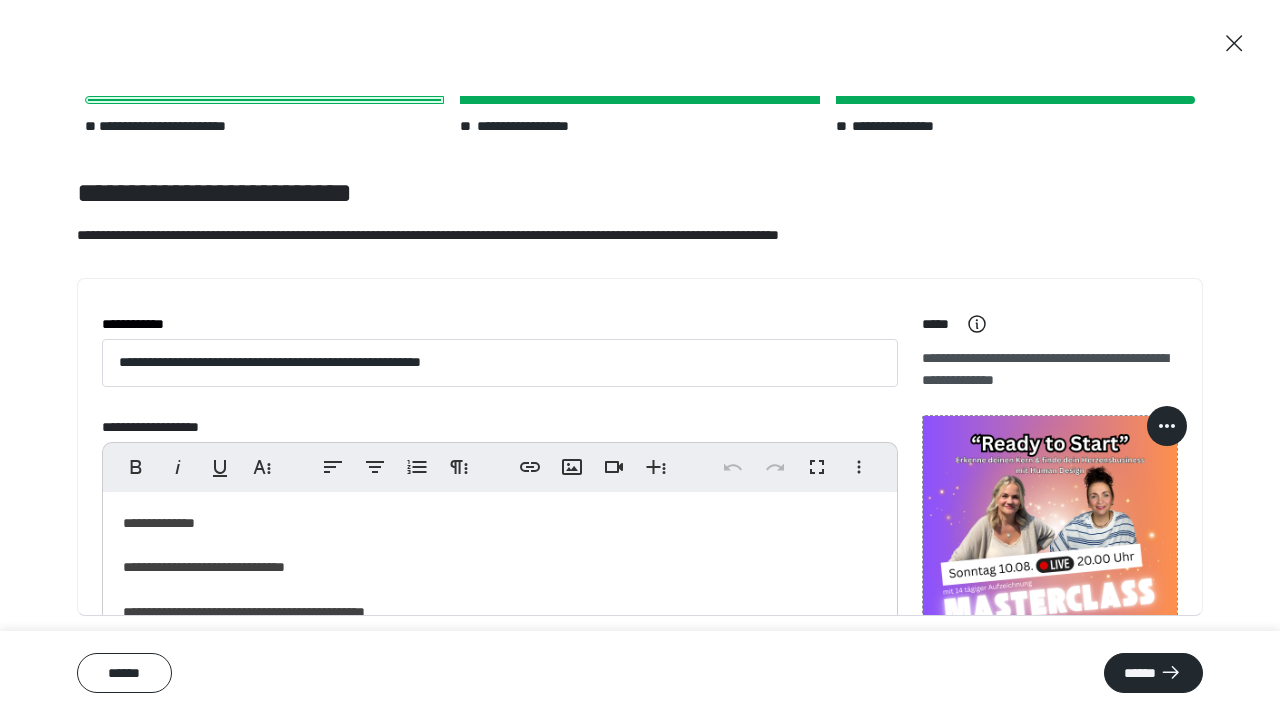 scroll, scrollTop: 147, scrollLeft: 0, axis: vertical 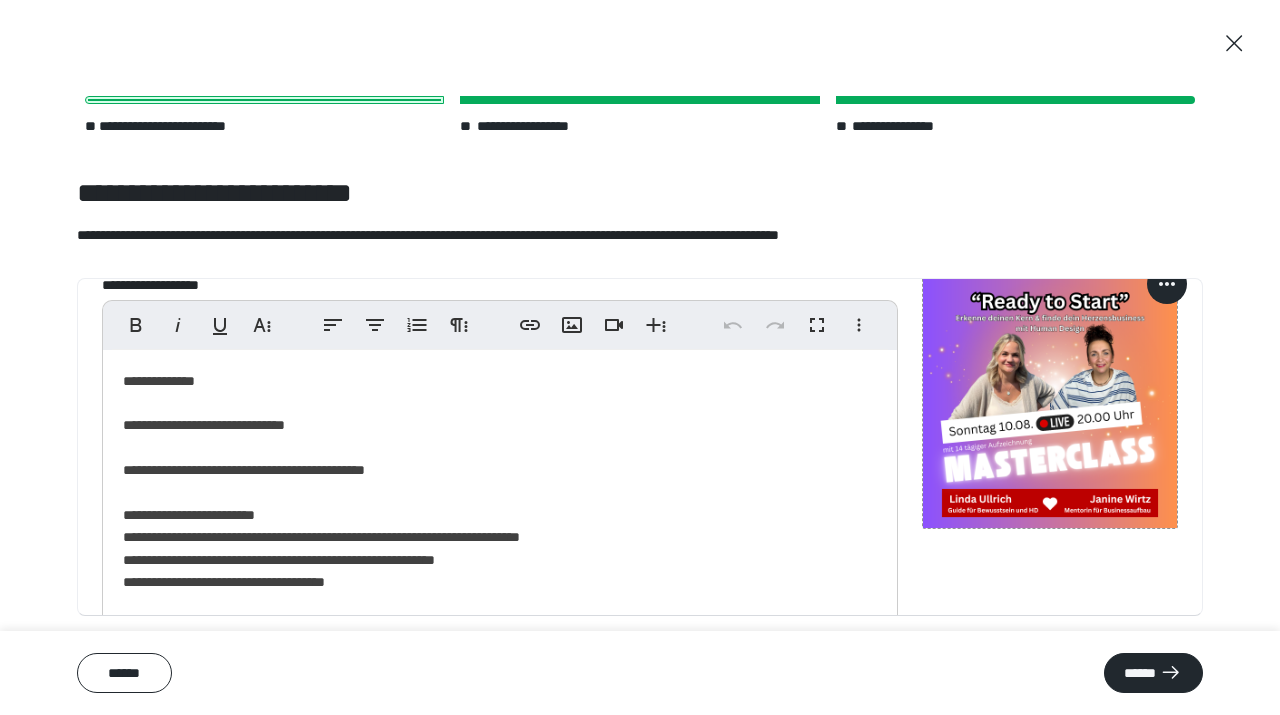 click at bounding box center (1167, 284) 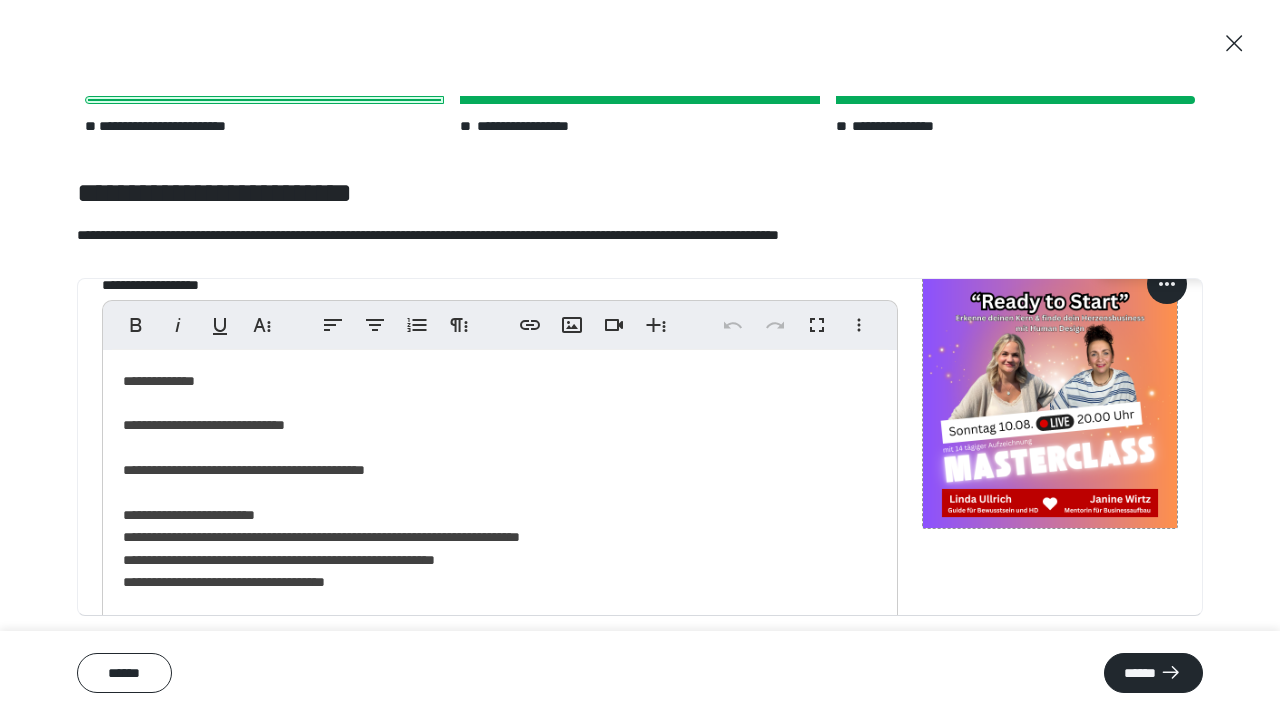 click 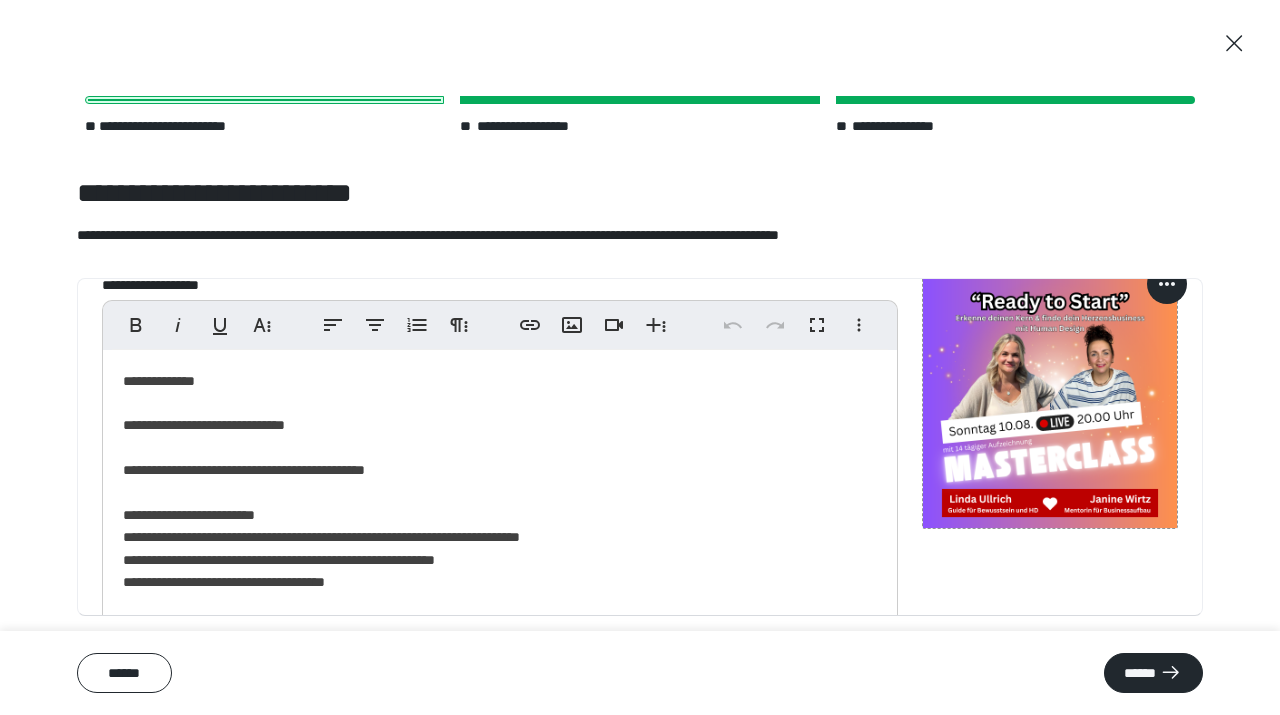 click 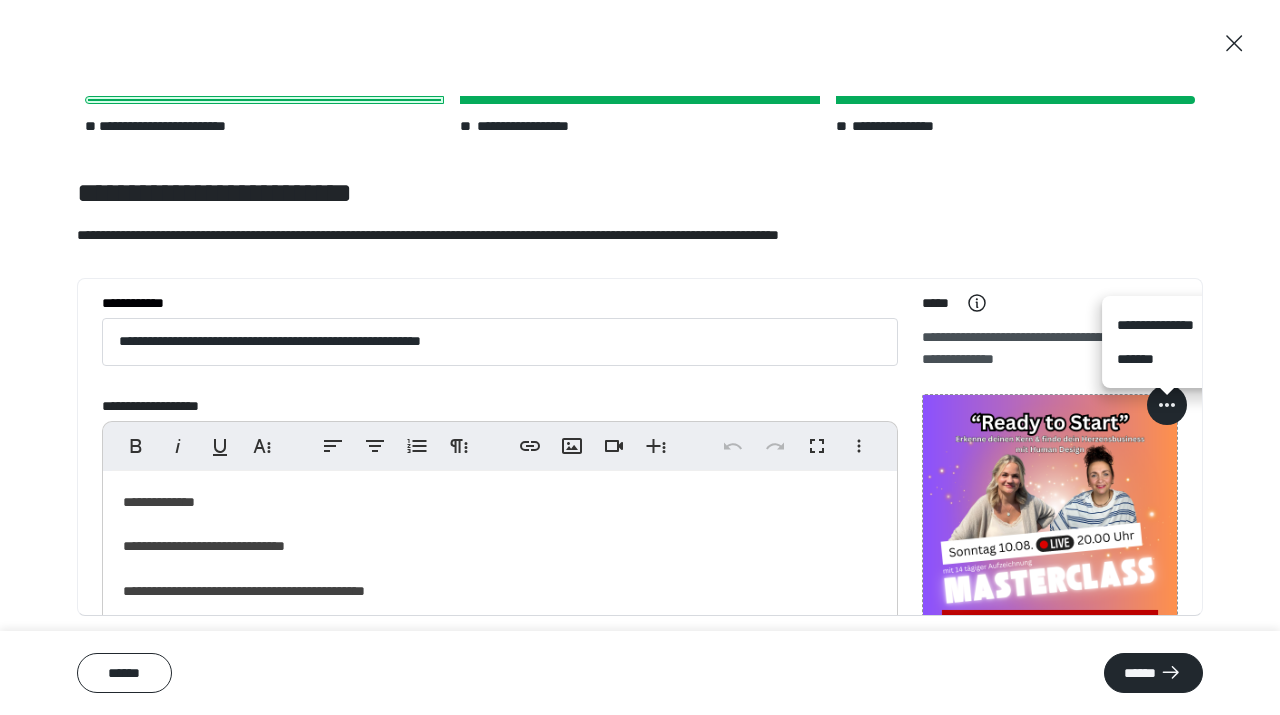 scroll, scrollTop: 17, scrollLeft: 0, axis: vertical 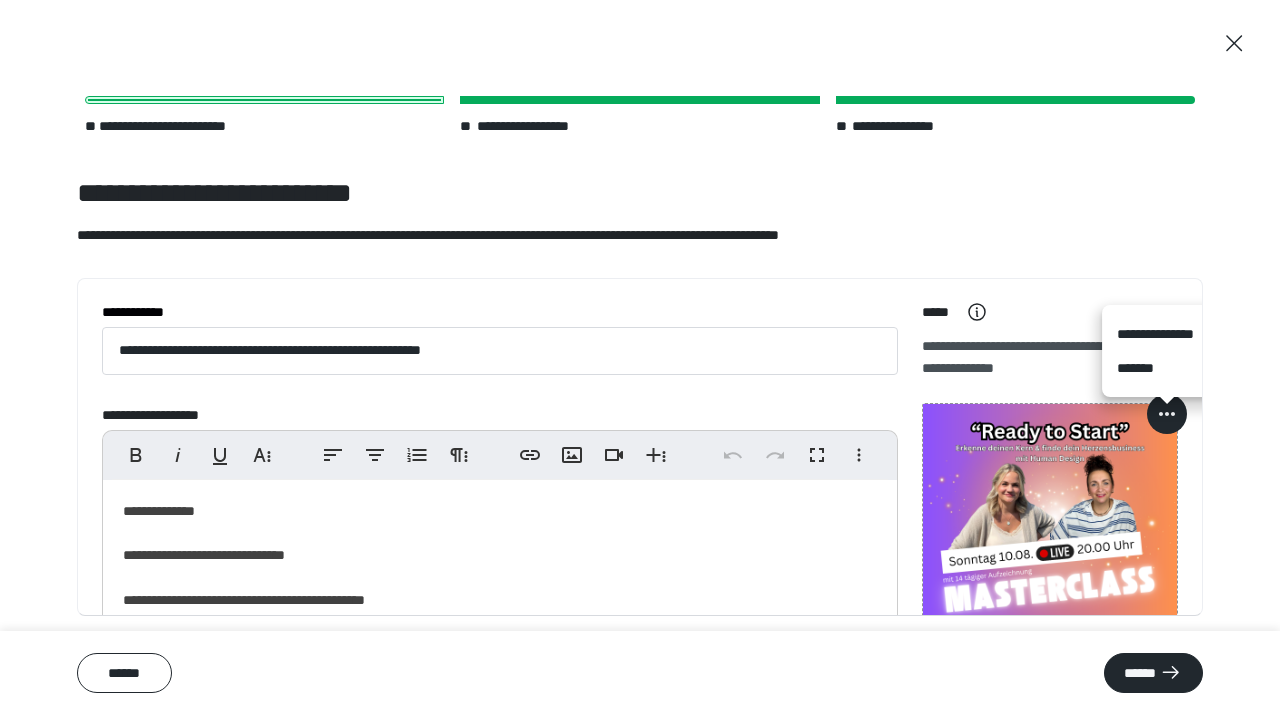 click on "*******" at bounding box center (1167, 368) 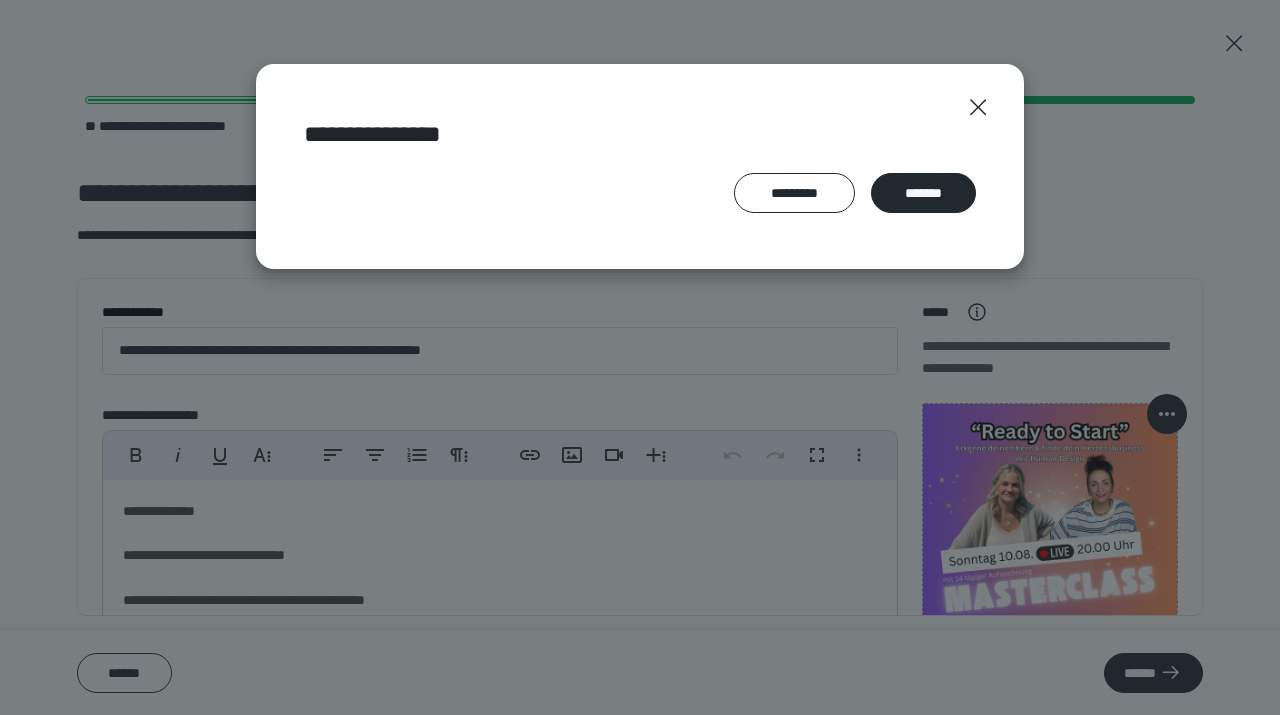 click on "*******" at bounding box center [923, 193] 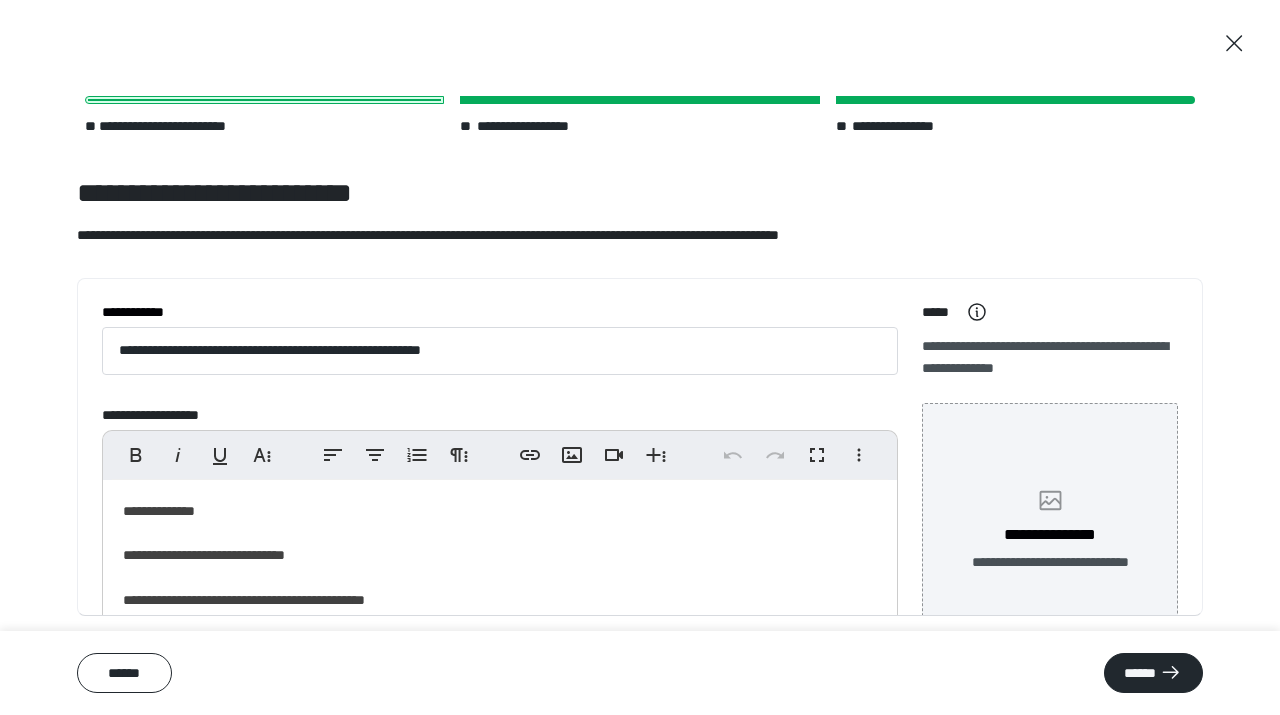 click on "**********" at bounding box center (1050, 535) 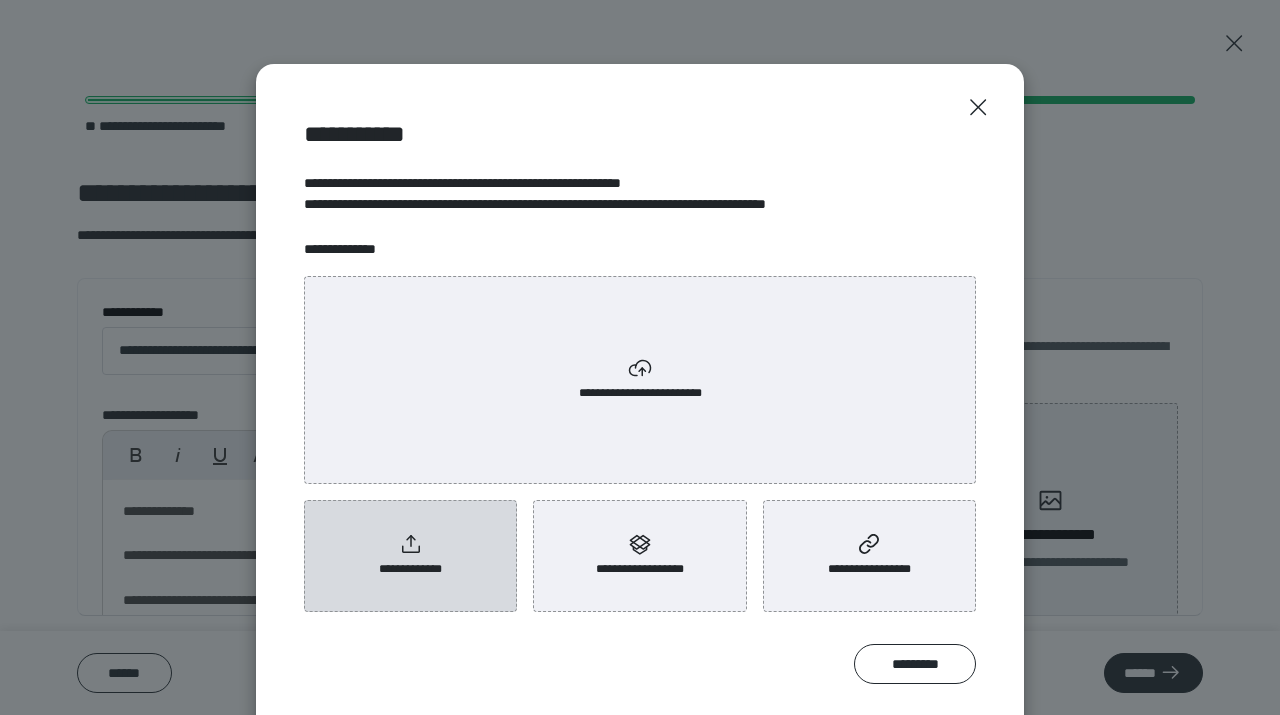 click 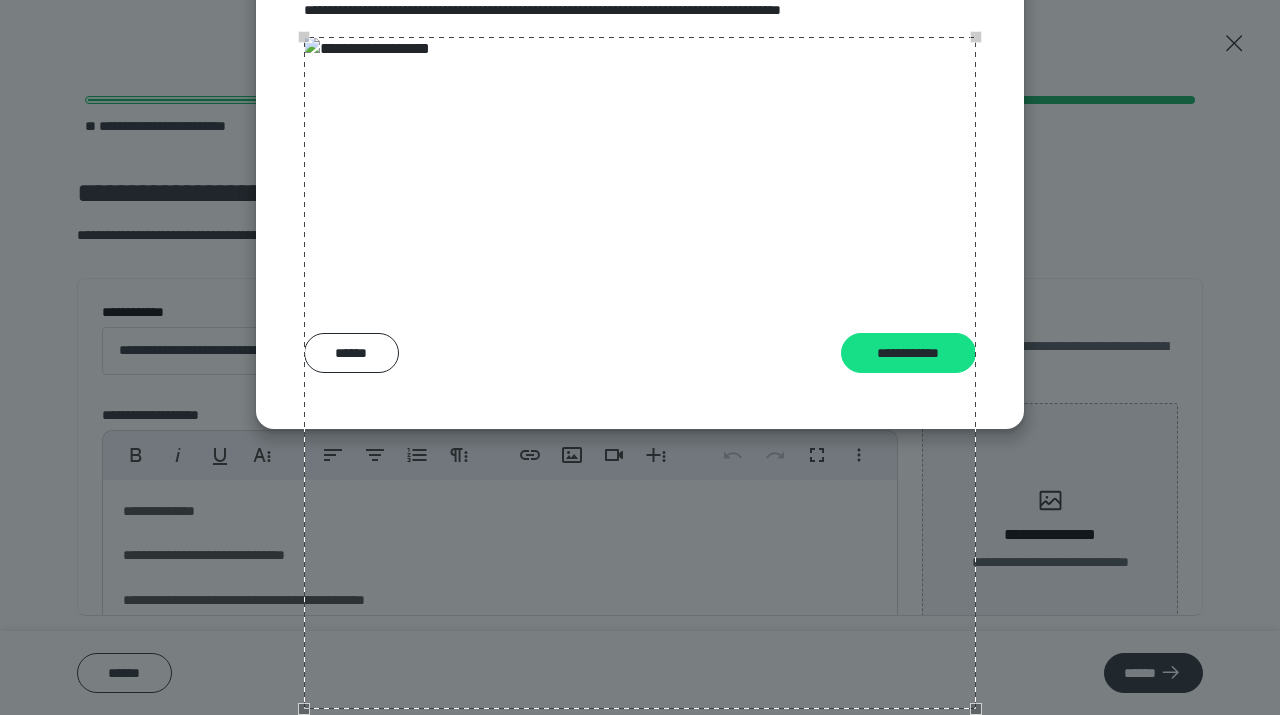 scroll, scrollTop: 286, scrollLeft: 0, axis: vertical 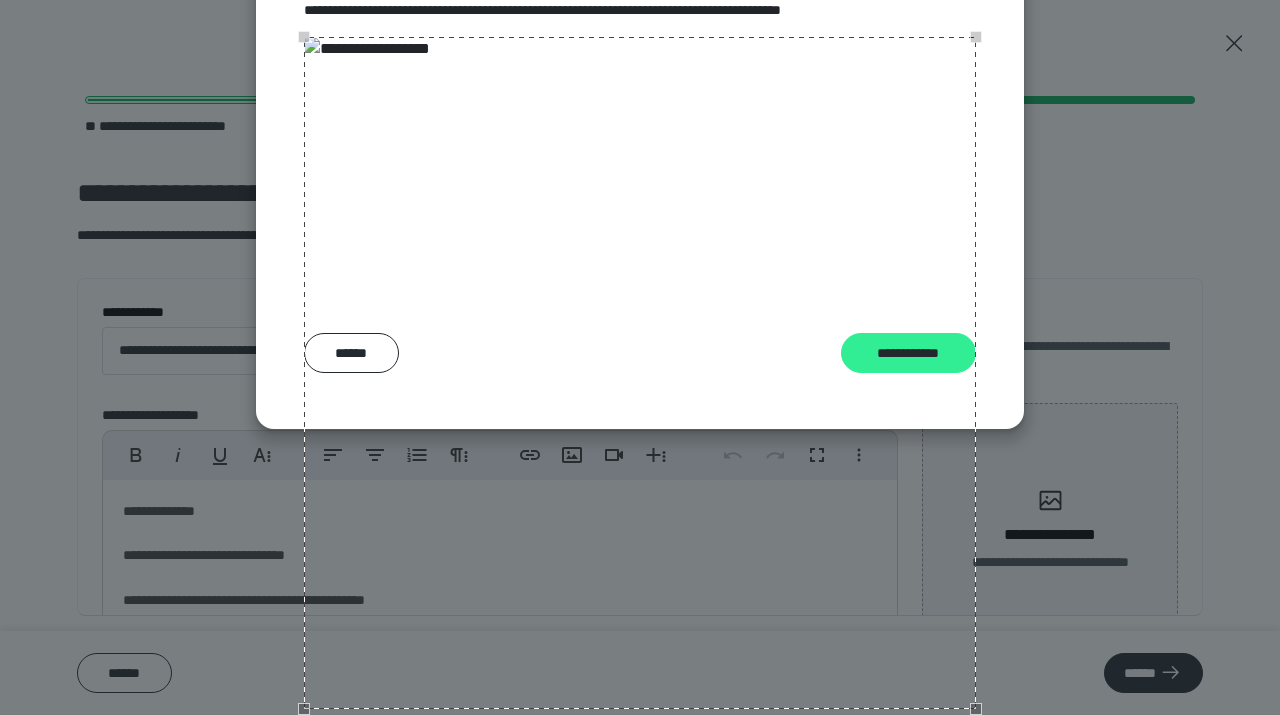 click on "**********" at bounding box center (909, 353) 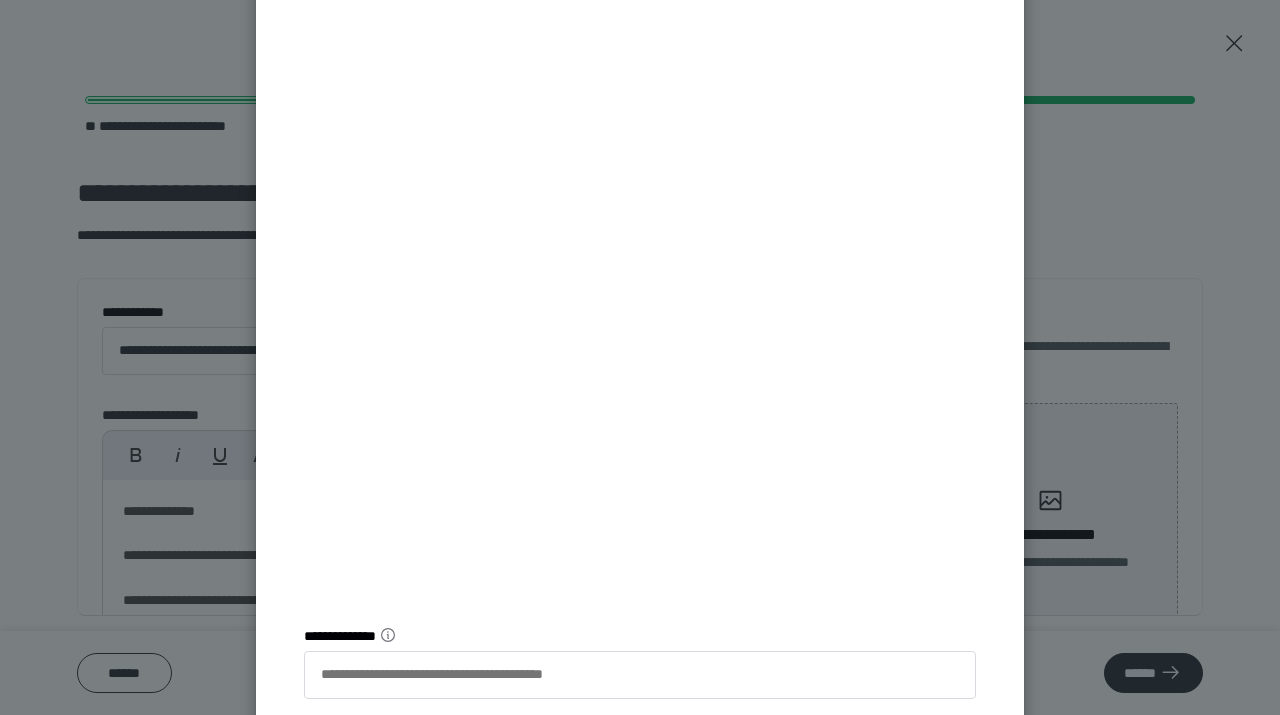 scroll, scrollTop: 396, scrollLeft: 0, axis: vertical 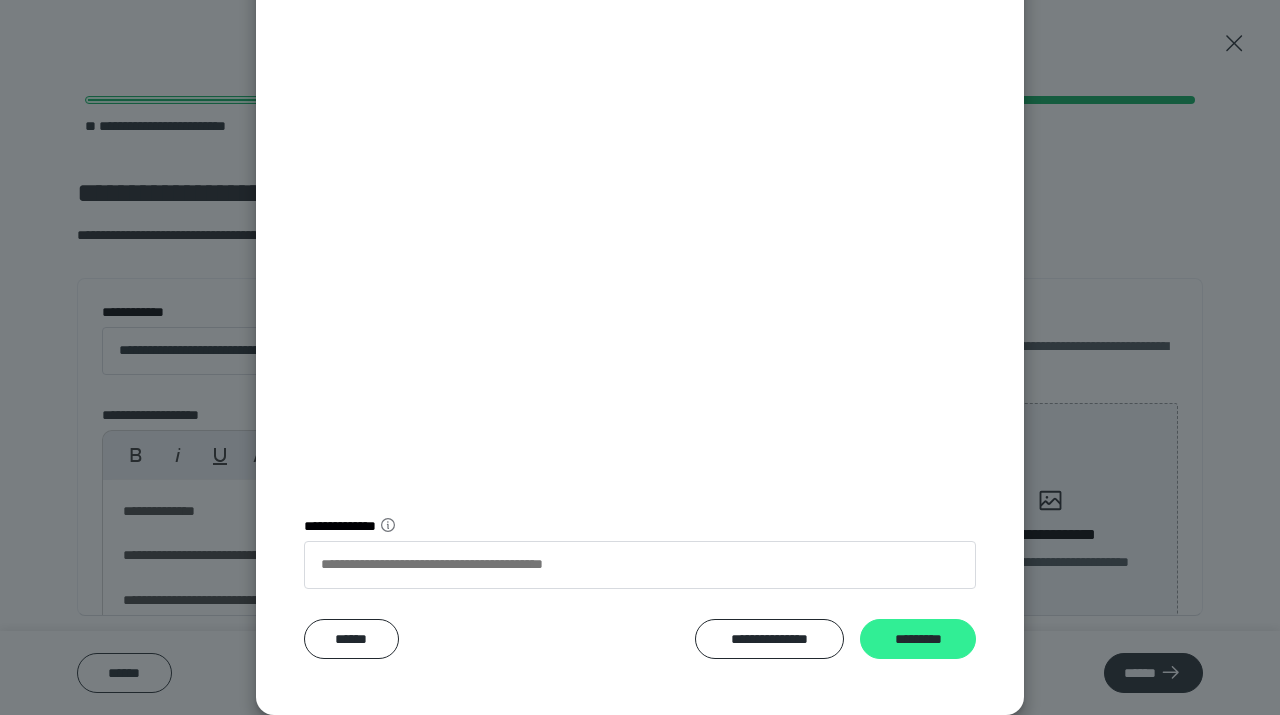 click on "*********" at bounding box center (918, 639) 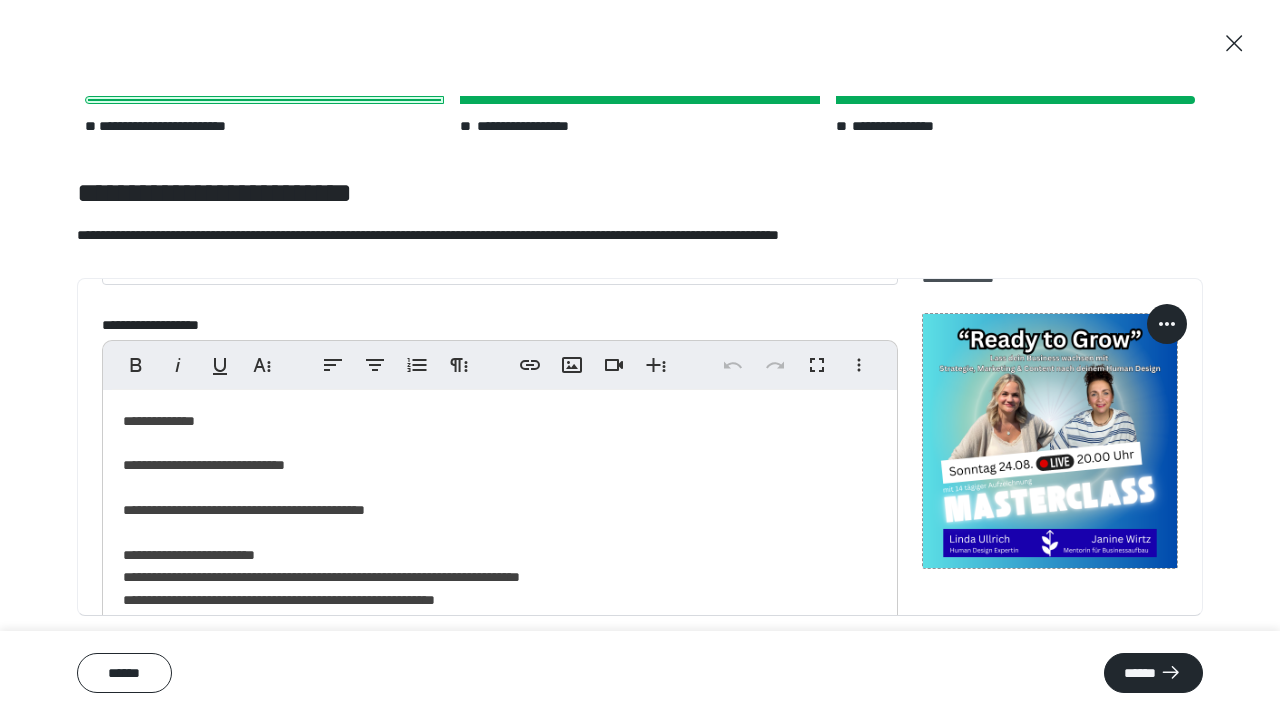 scroll, scrollTop: 121, scrollLeft: 0, axis: vertical 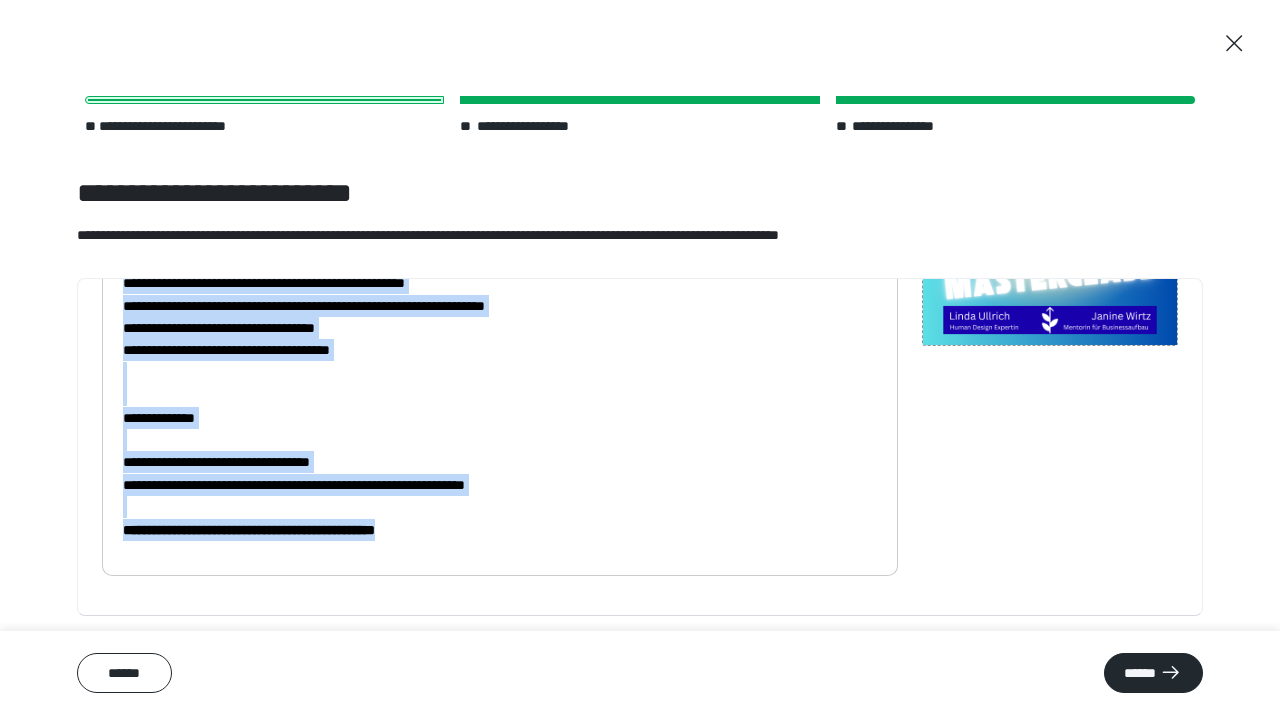 drag, startPoint x: 227, startPoint y: 424, endPoint x: 606, endPoint y: 551, distance: 399.7124 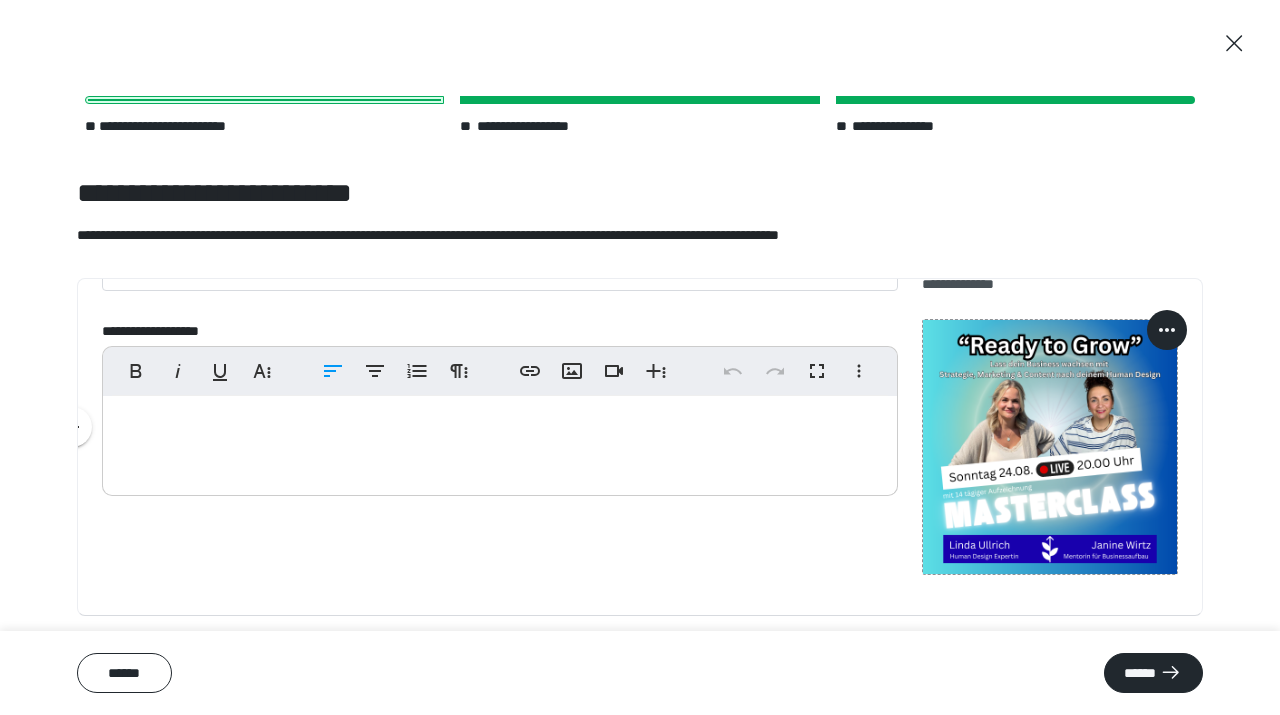 scroll, scrollTop: 0, scrollLeft: 0, axis: both 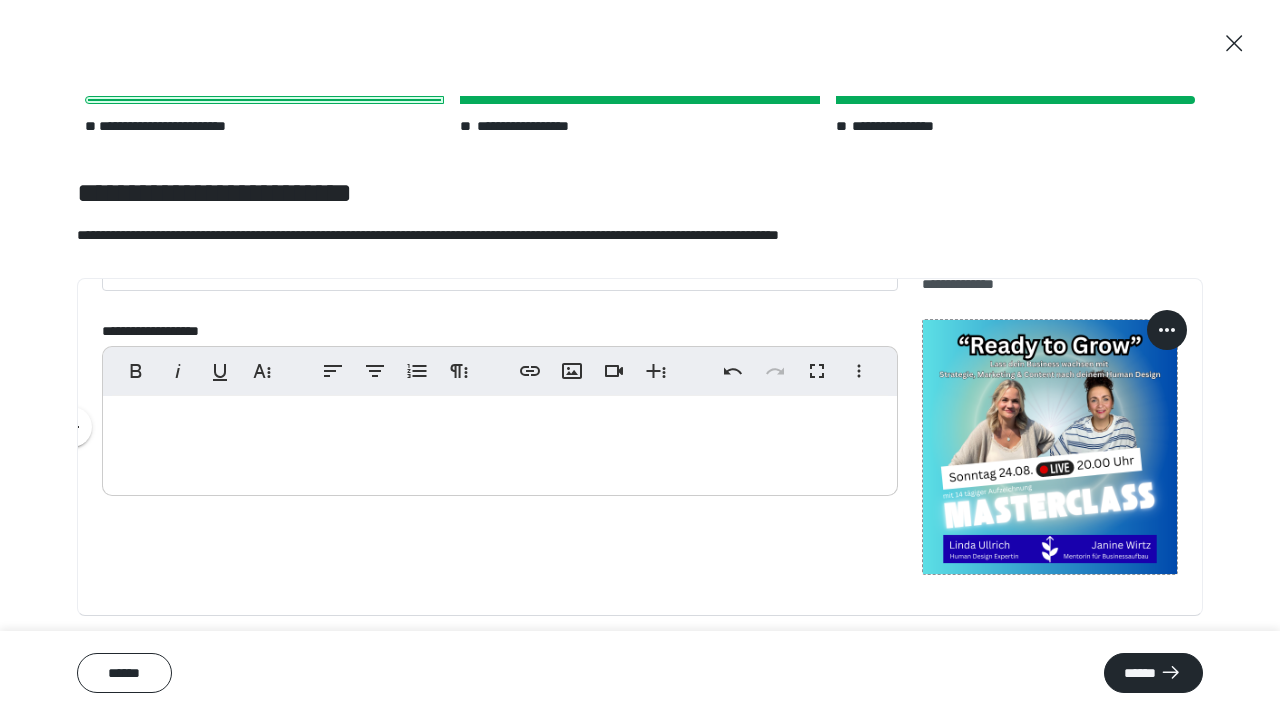 click at bounding box center [500, 441] 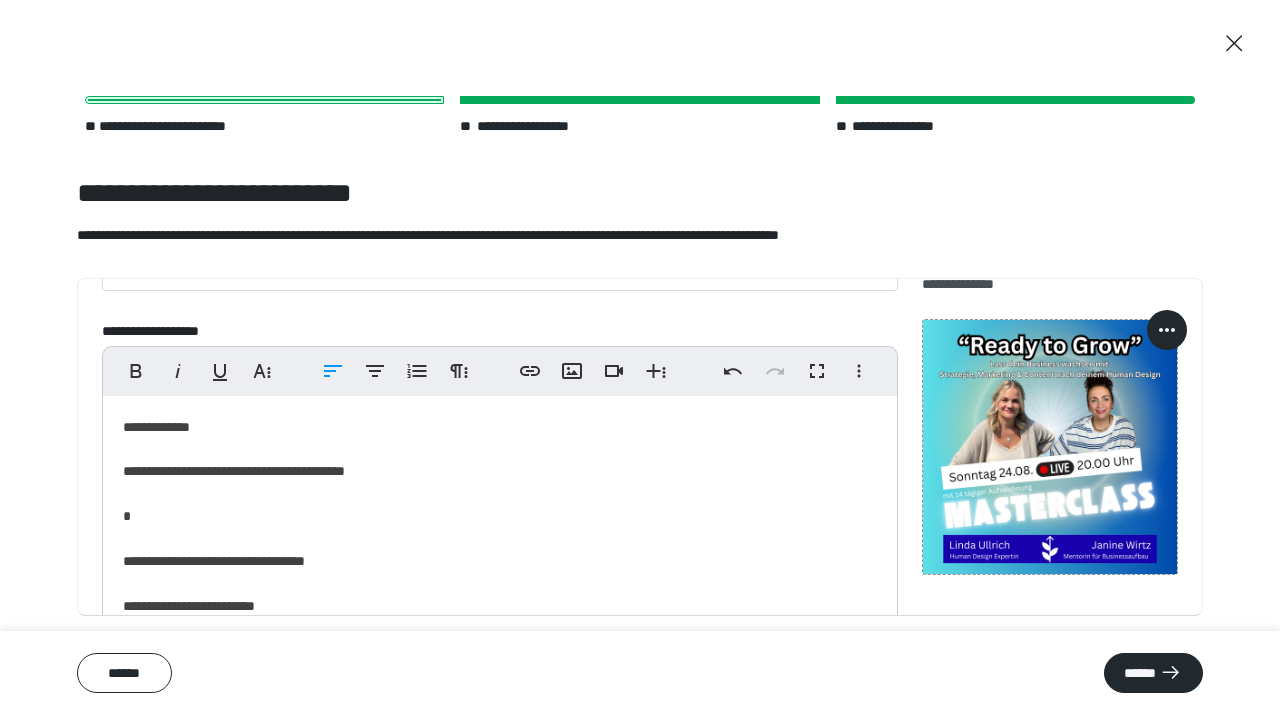 scroll, scrollTop: 1793, scrollLeft: 0, axis: vertical 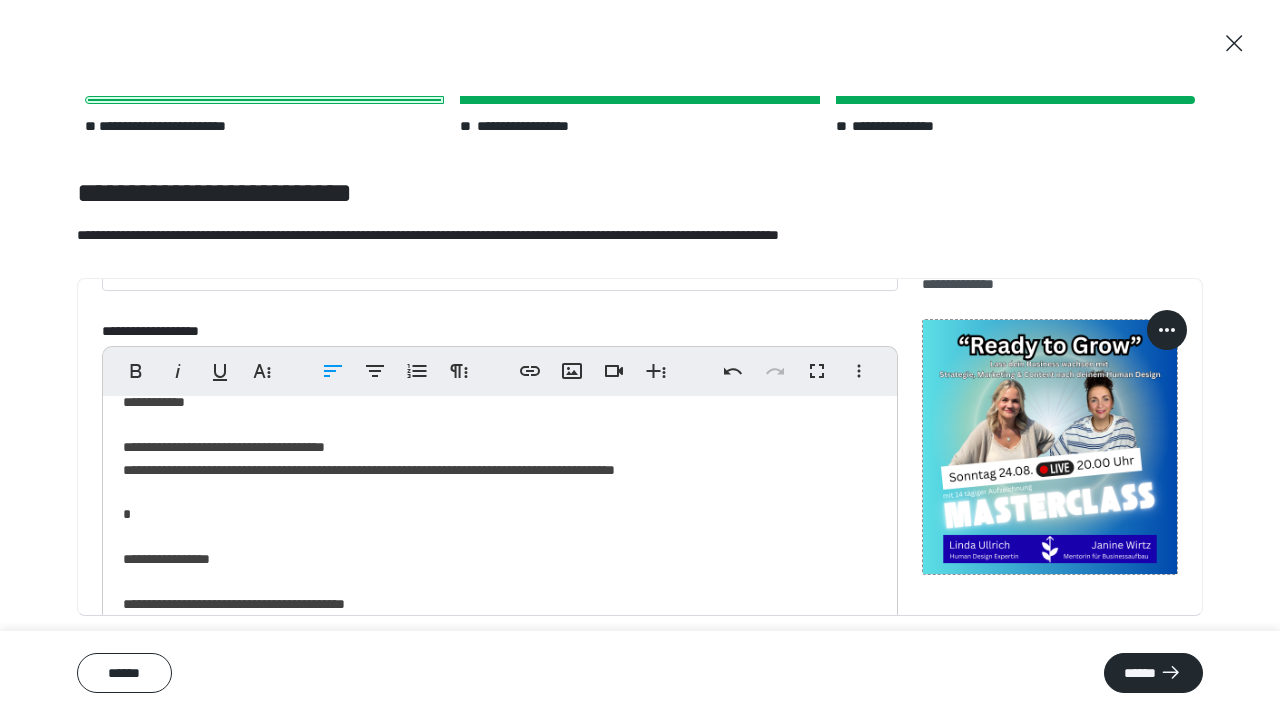 click on "**********" at bounding box center (500, -291) 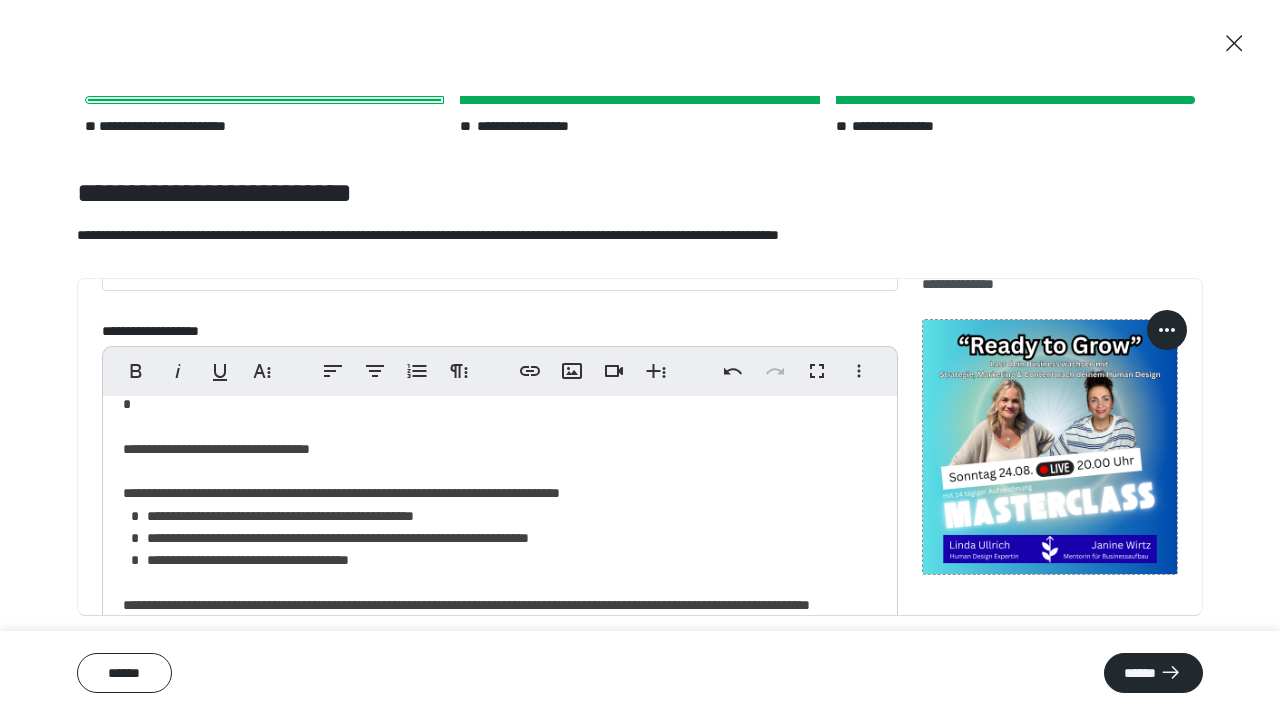 scroll, scrollTop: 0, scrollLeft: 0, axis: both 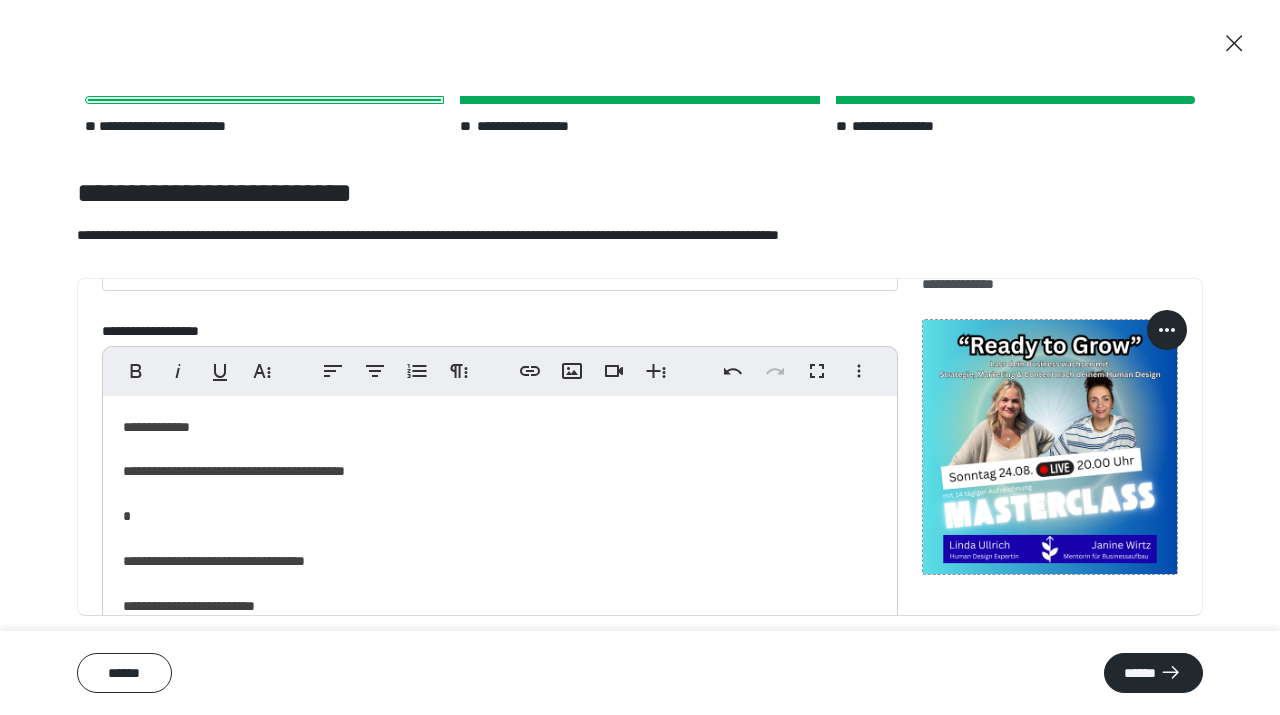 click on "**********" at bounding box center [500, 1502] 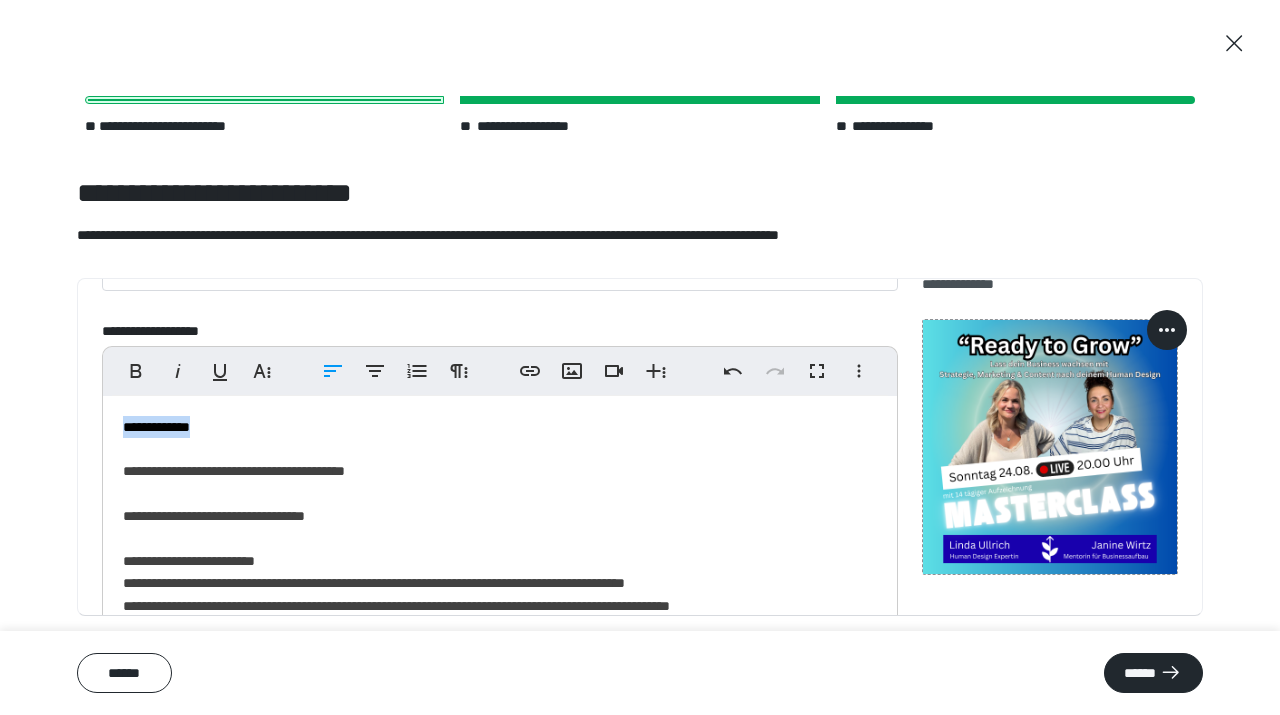 drag, startPoint x: 230, startPoint y: 430, endPoint x: 93, endPoint y: 432, distance: 137.0146 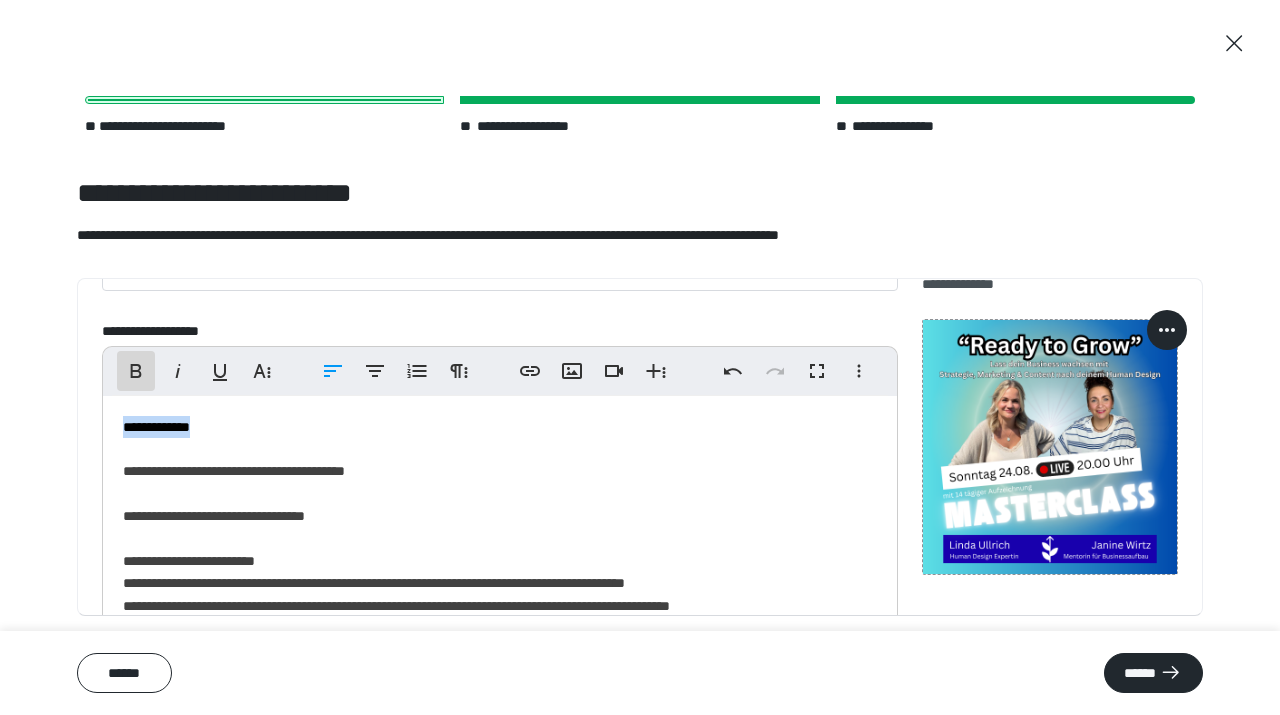 click 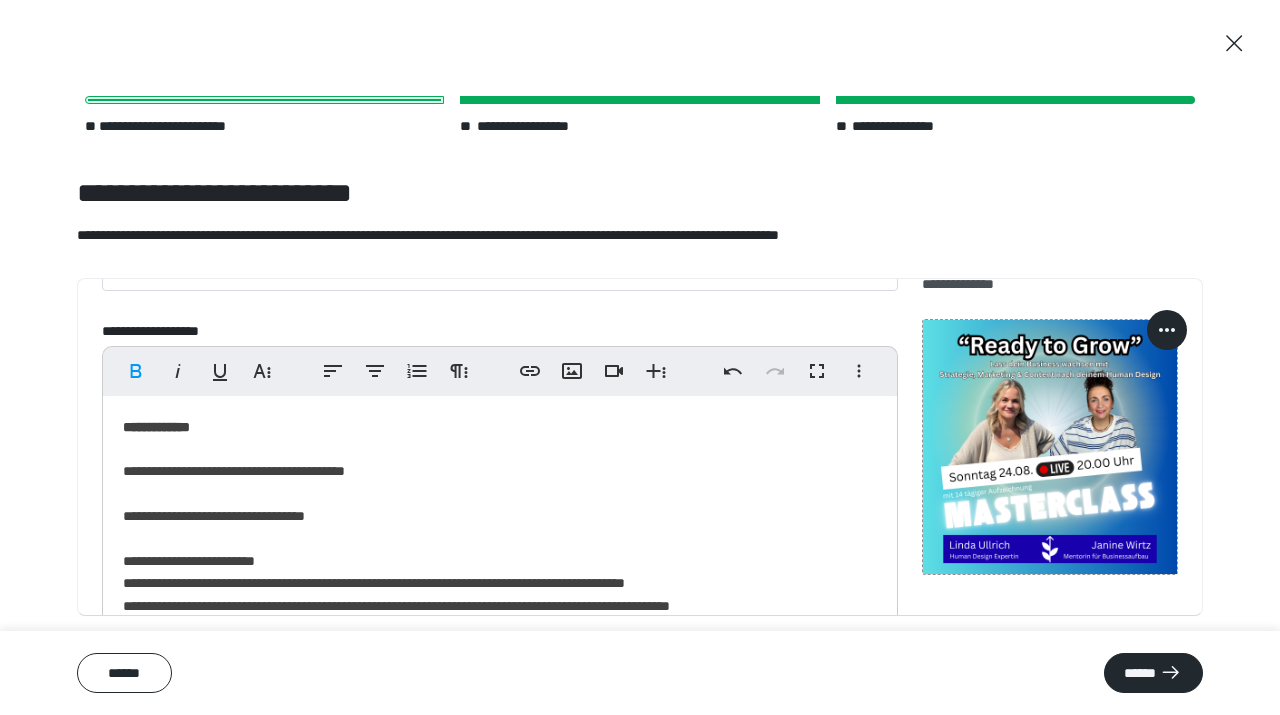 click on "**********" at bounding box center [500, 1480] 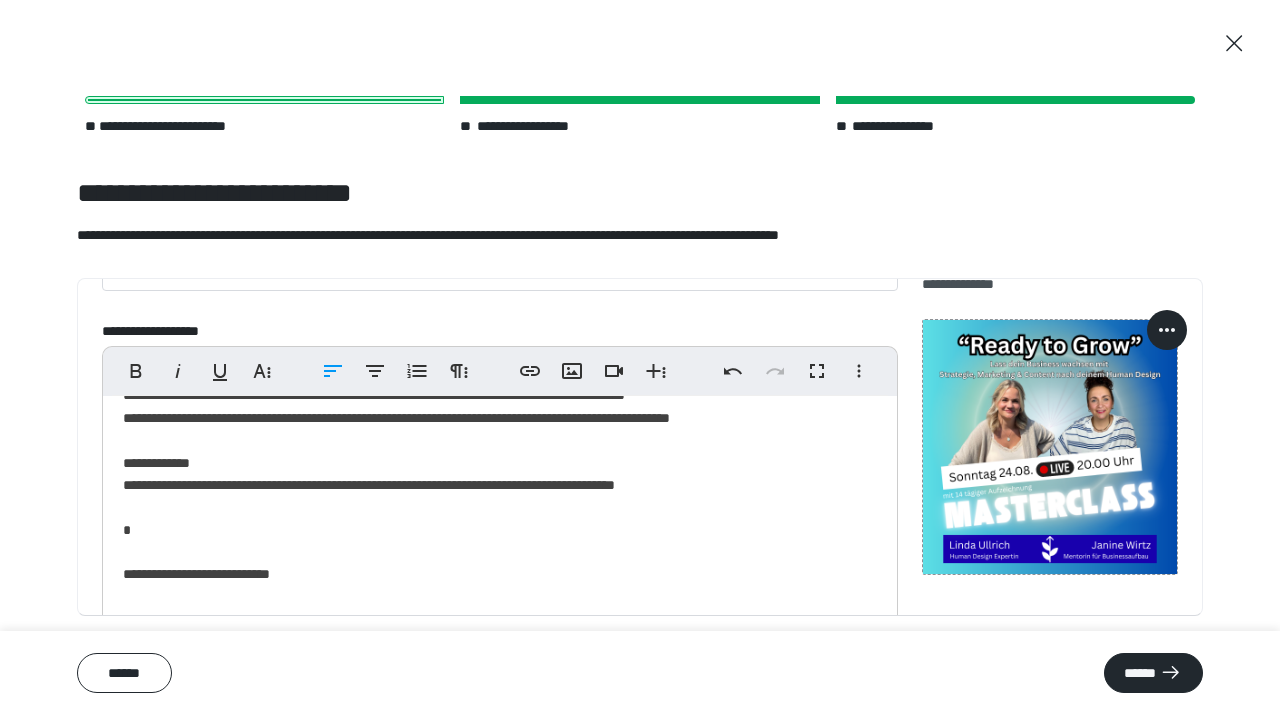 scroll, scrollTop: 199, scrollLeft: 0, axis: vertical 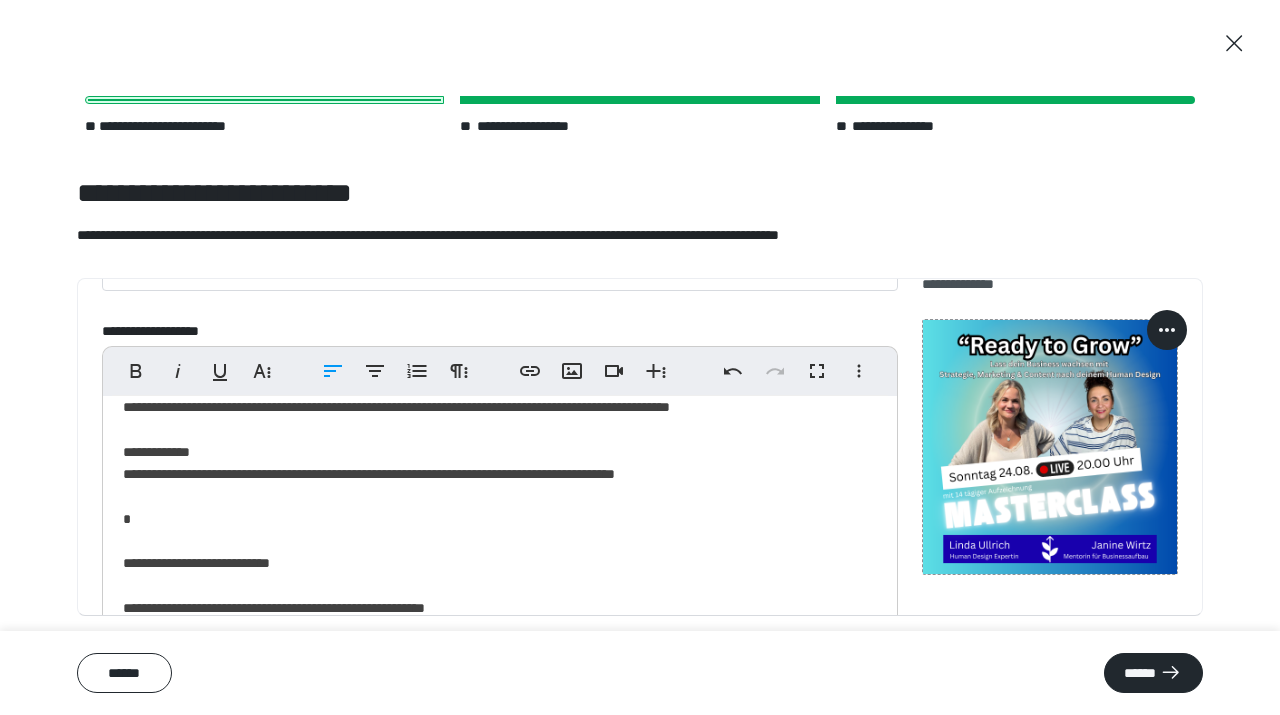 click on "**********" at bounding box center [500, 1281] 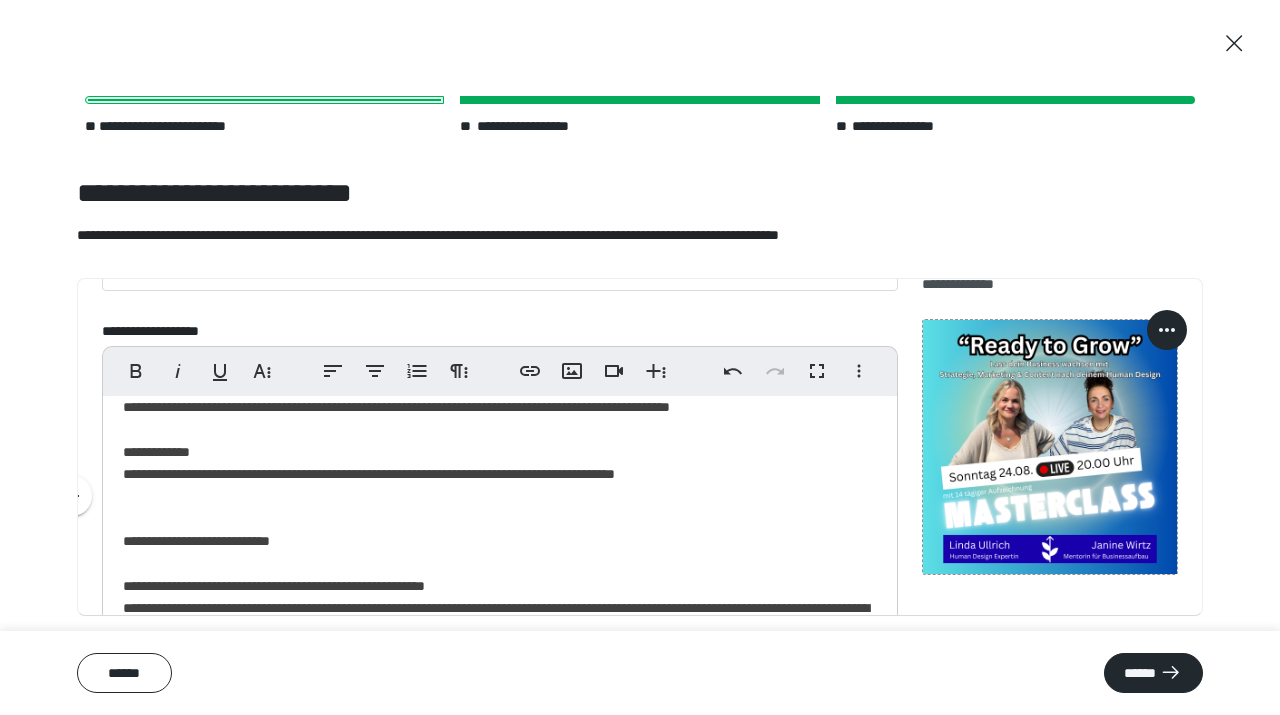 click on "**********" at bounding box center (500, 1269) 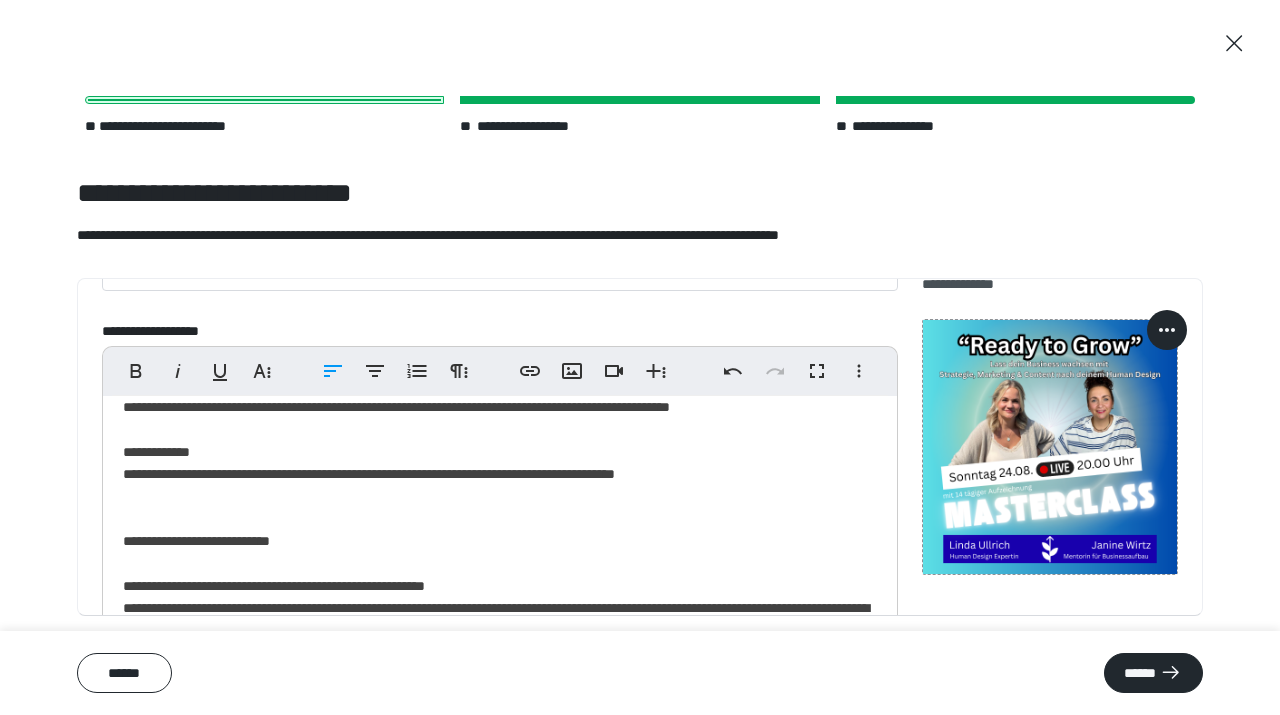 click on "**********" at bounding box center (500, 1269) 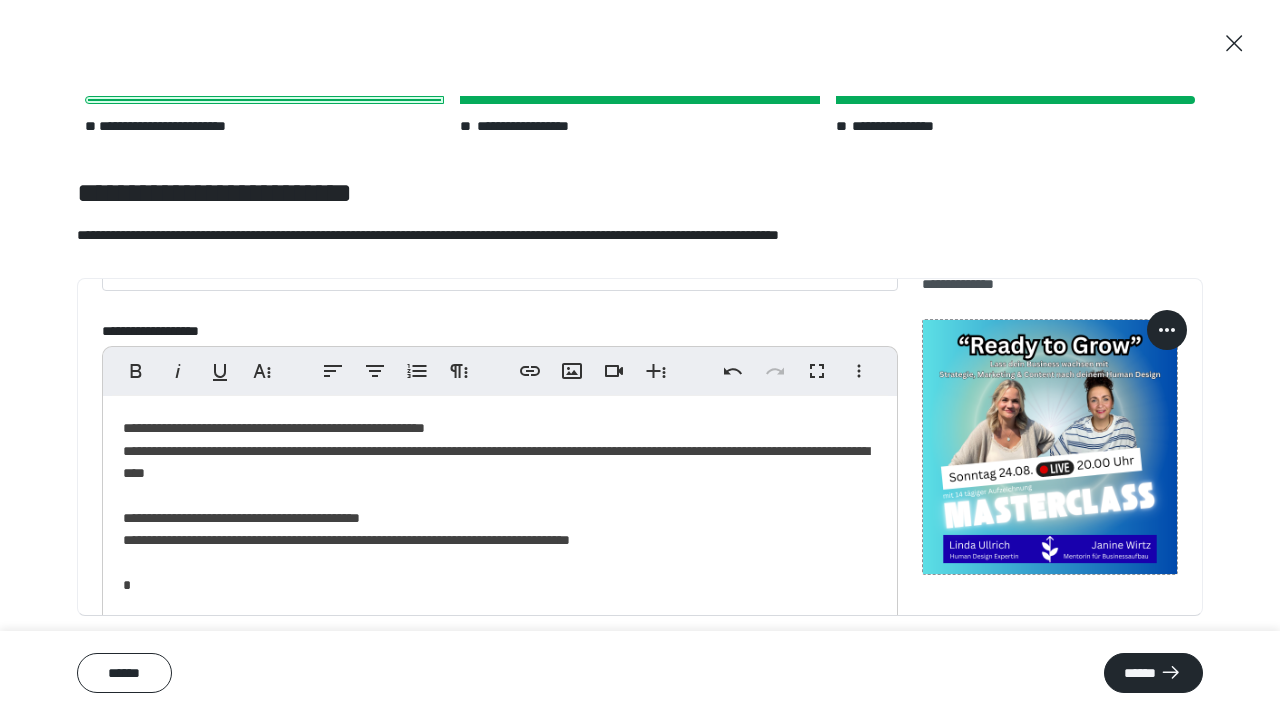 scroll, scrollTop: 353, scrollLeft: 0, axis: vertical 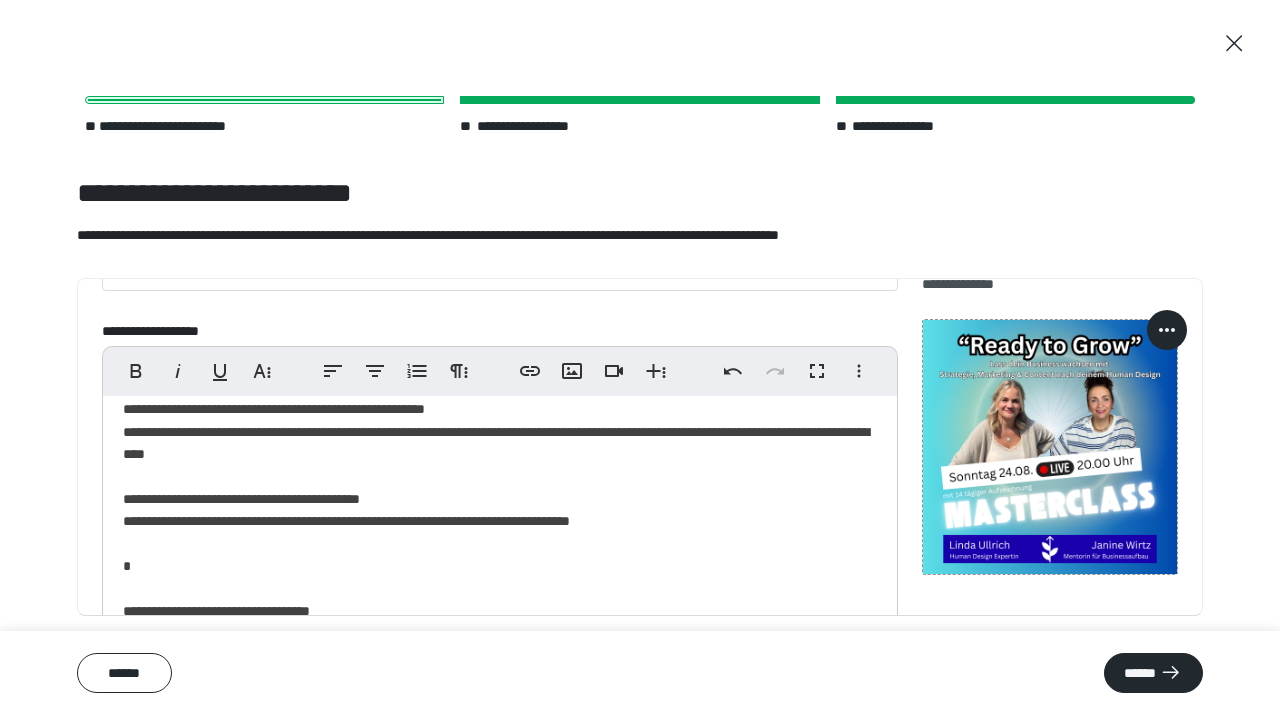 click on "**********" at bounding box center [500, 1104] 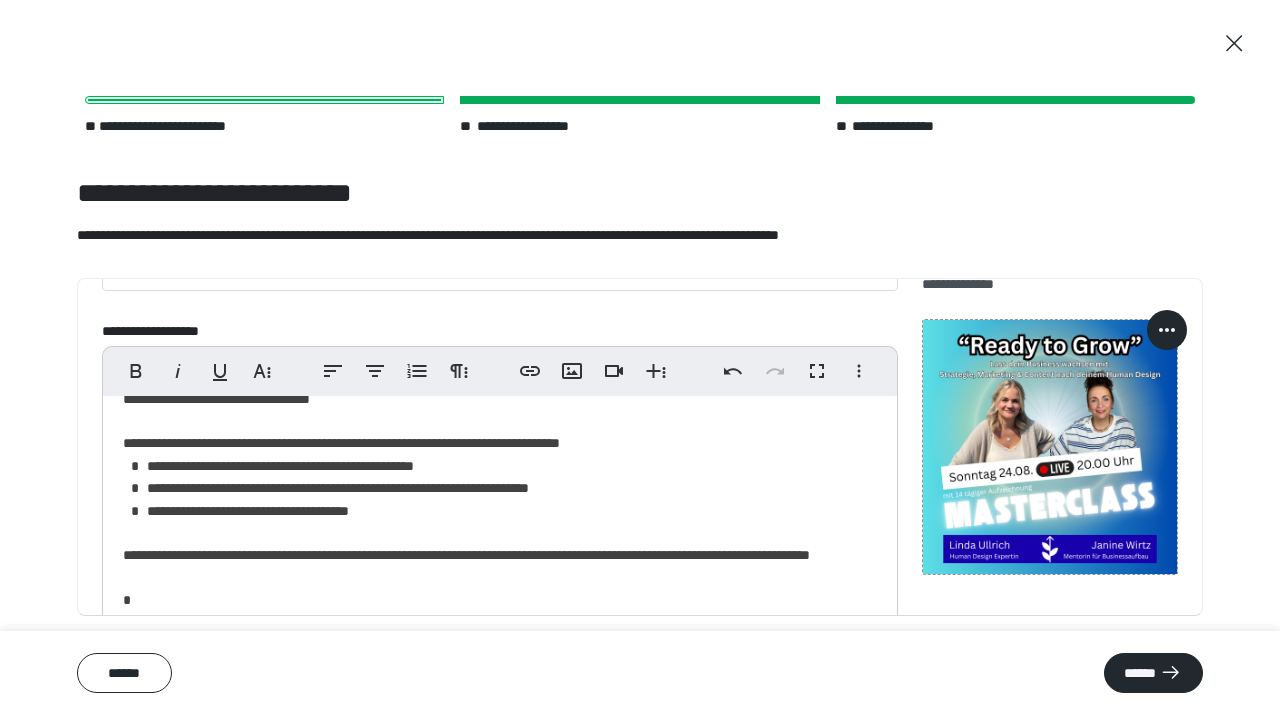 scroll, scrollTop: 646, scrollLeft: 0, axis: vertical 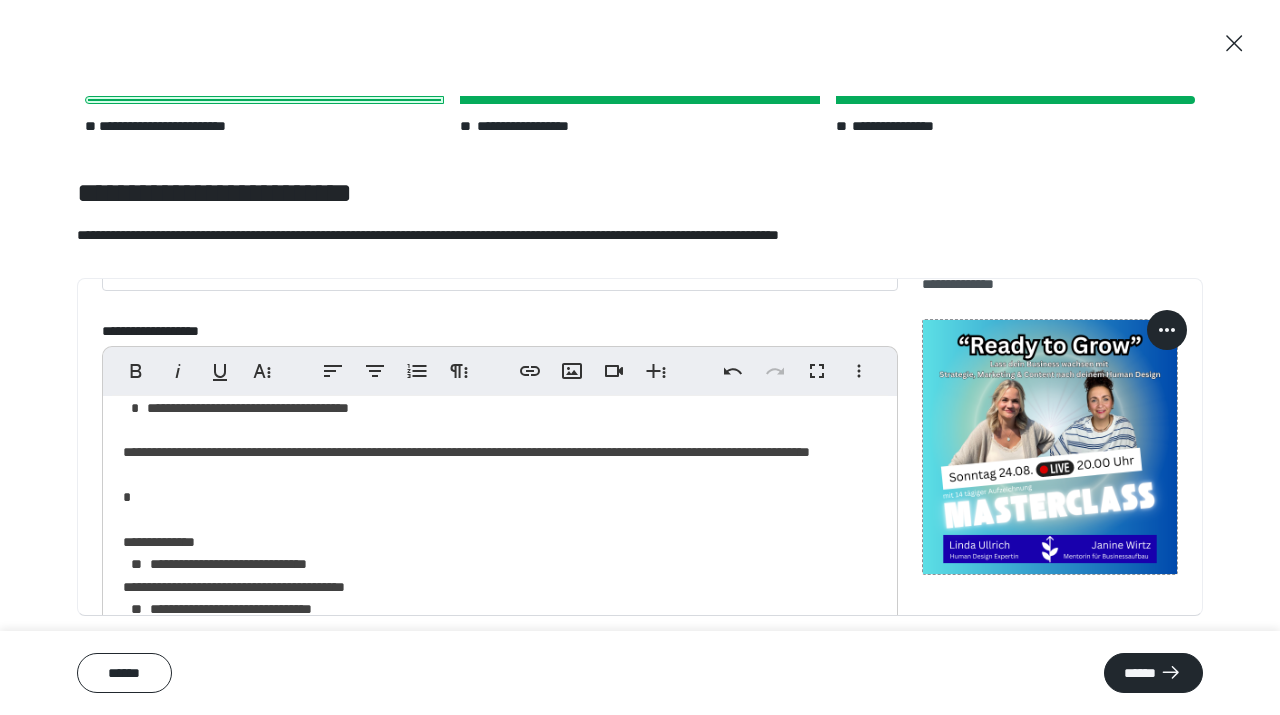 click on "**********" at bounding box center (500, 800) 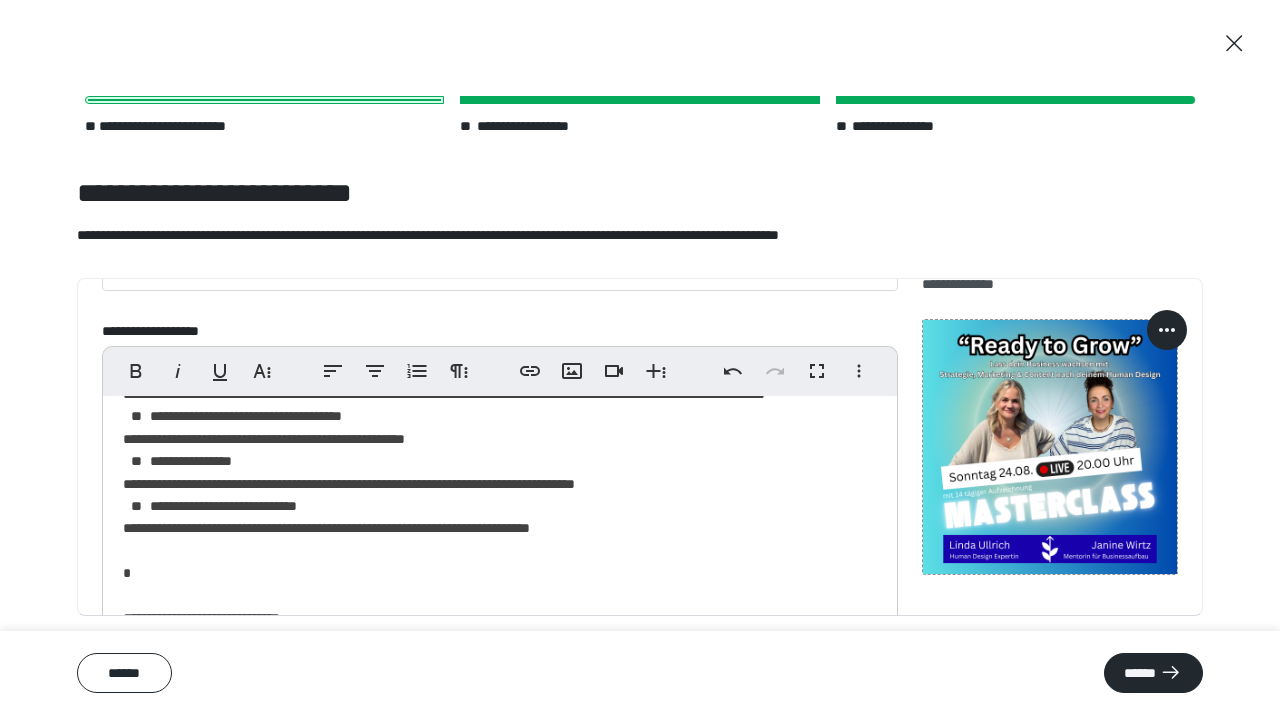scroll, scrollTop: 944, scrollLeft: 0, axis: vertical 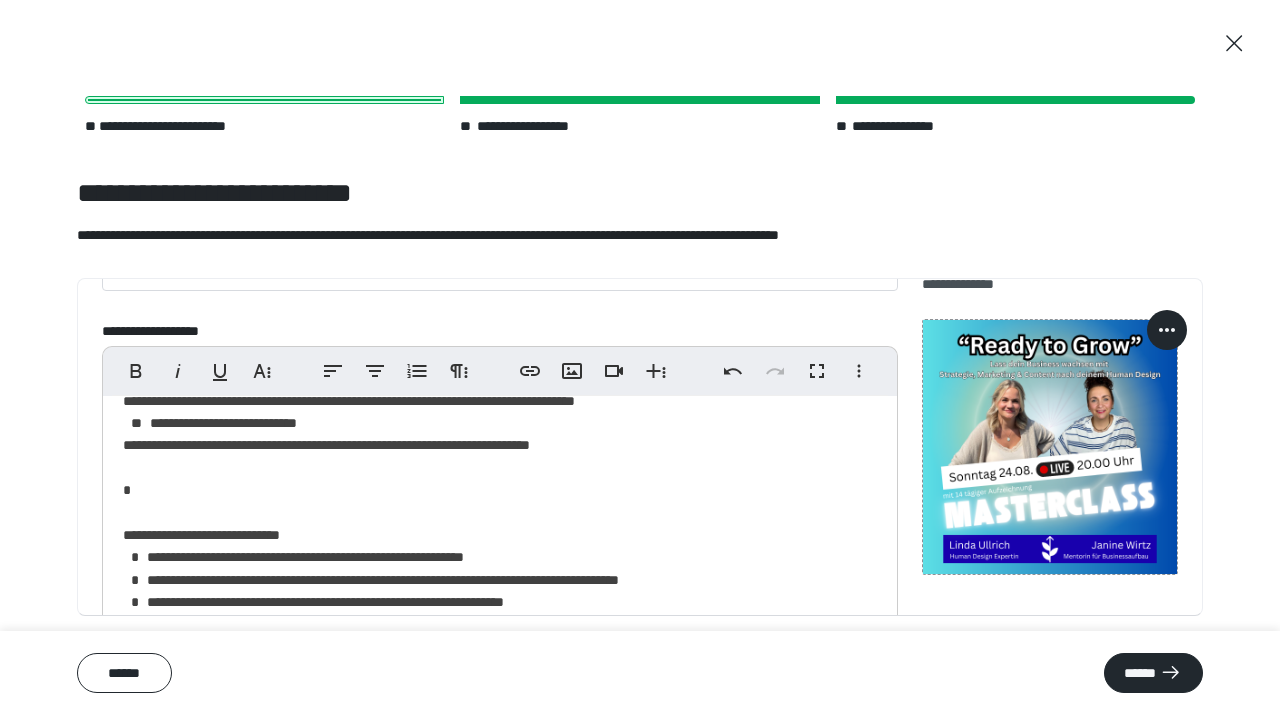 click on "**********" at bounding box center (500, 491) 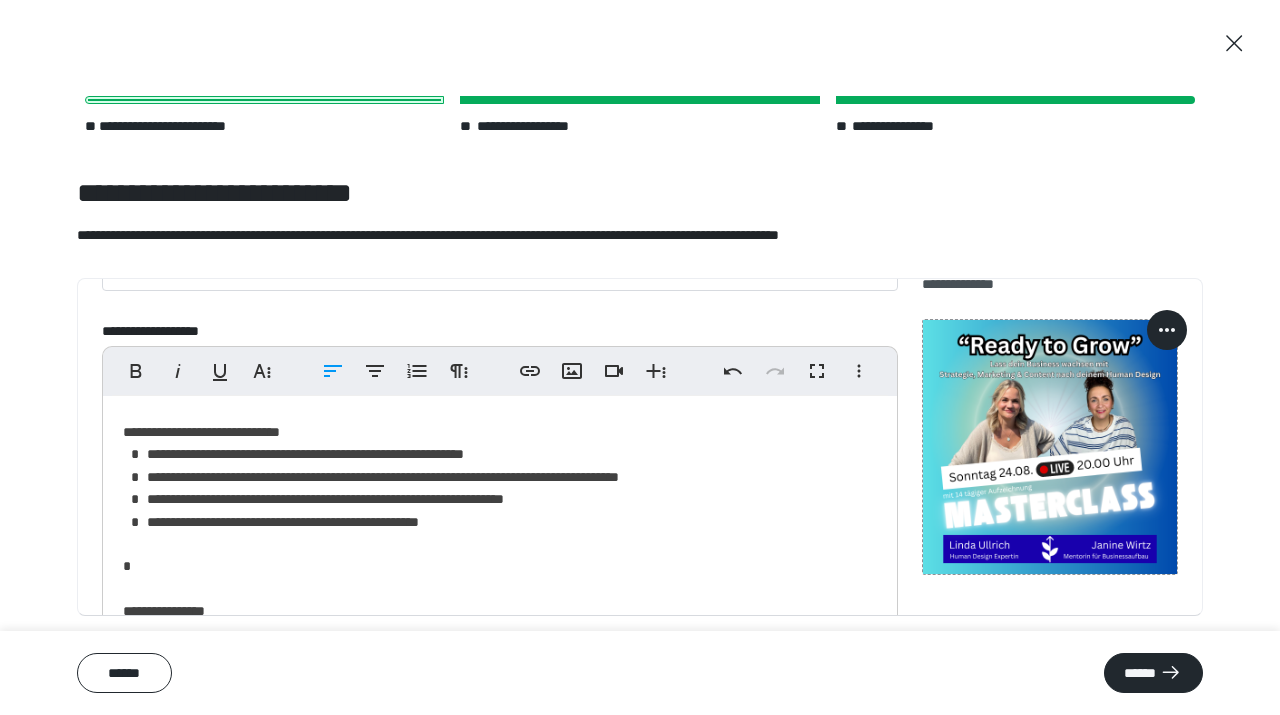 scroll, scrollTop: 1062, scrollLeft: 0, axis: vertical 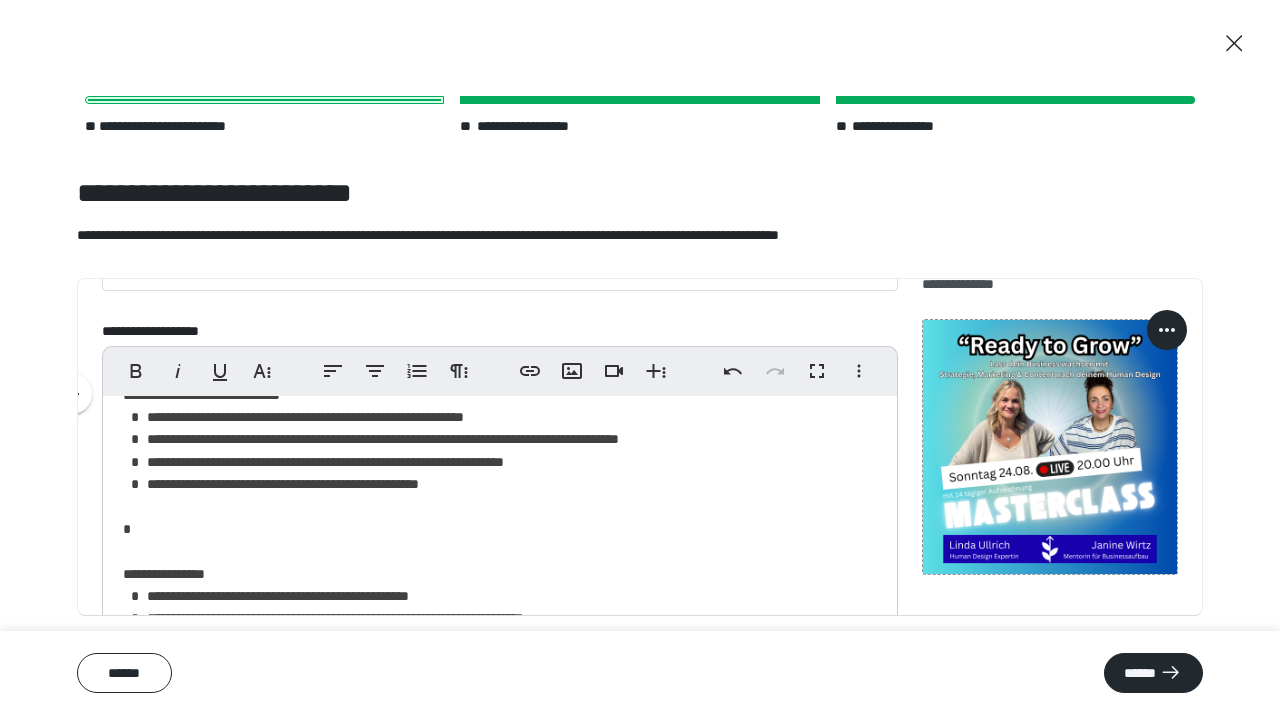 click on "**********" at bounding box center (500, 362) 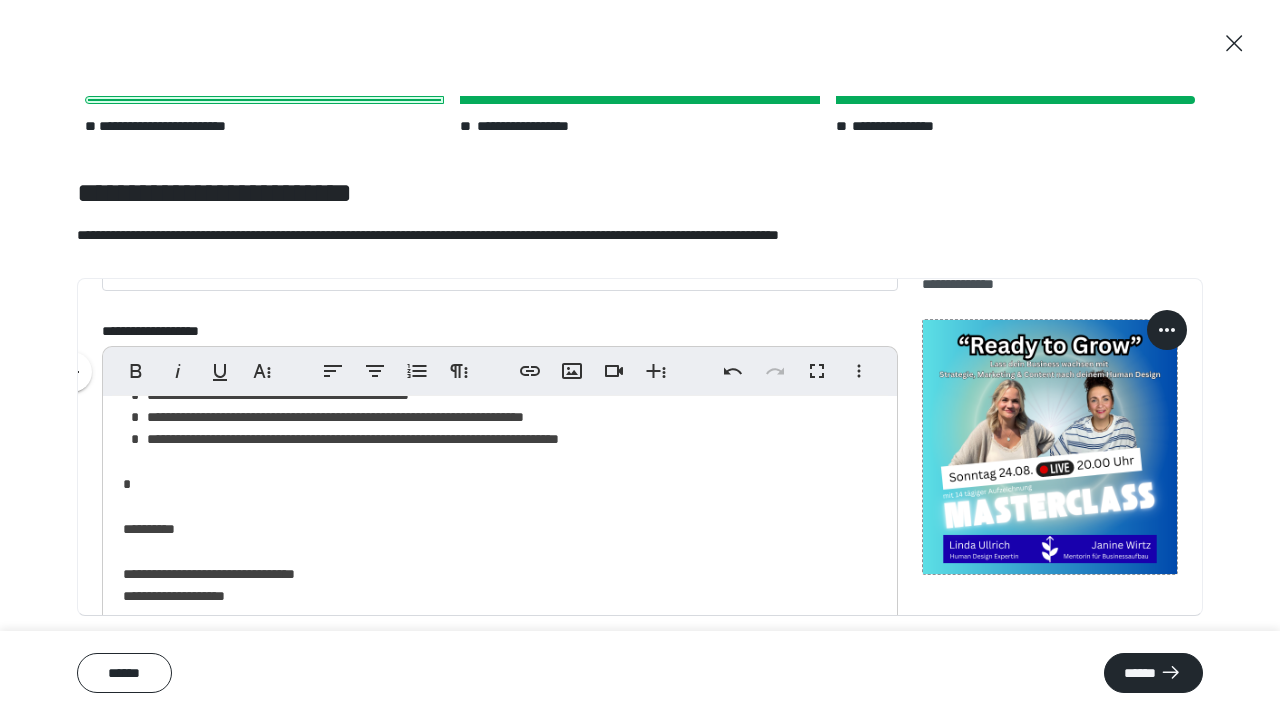 scroll, scrollTop: 1256, scrollLeft: 0, axis: vertical 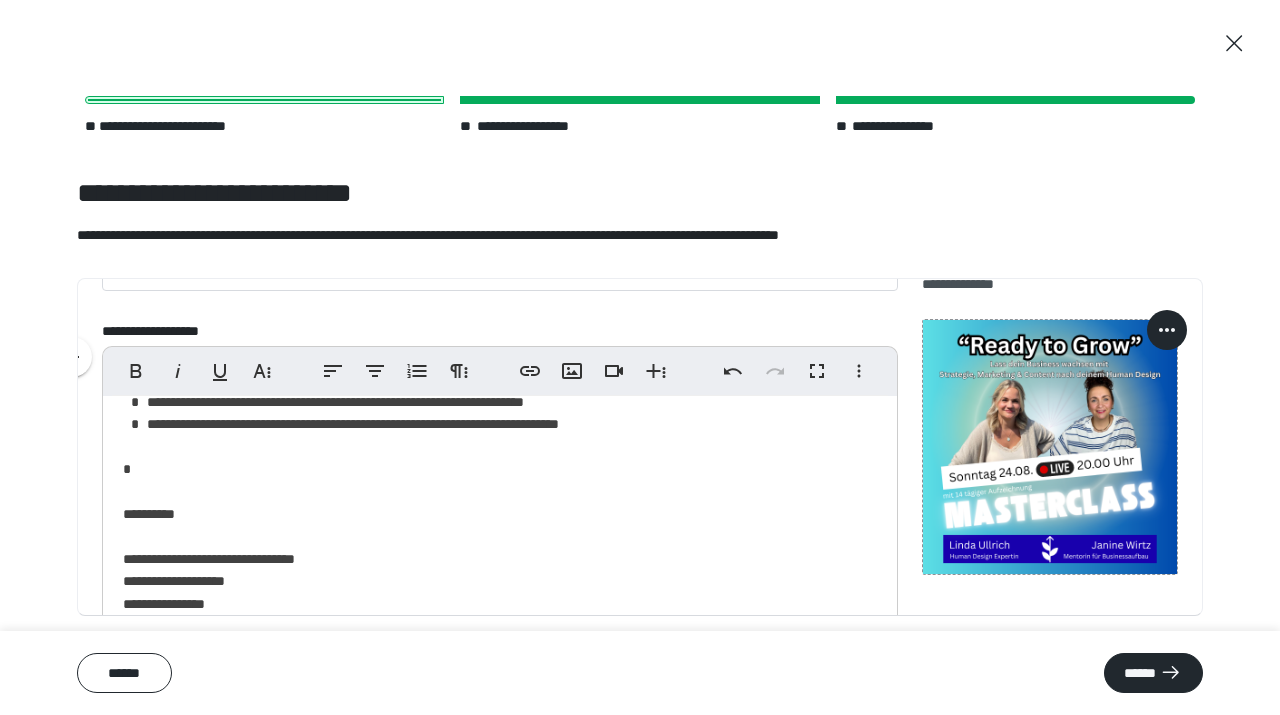 click on "**********" at bounding box center (500, 156) 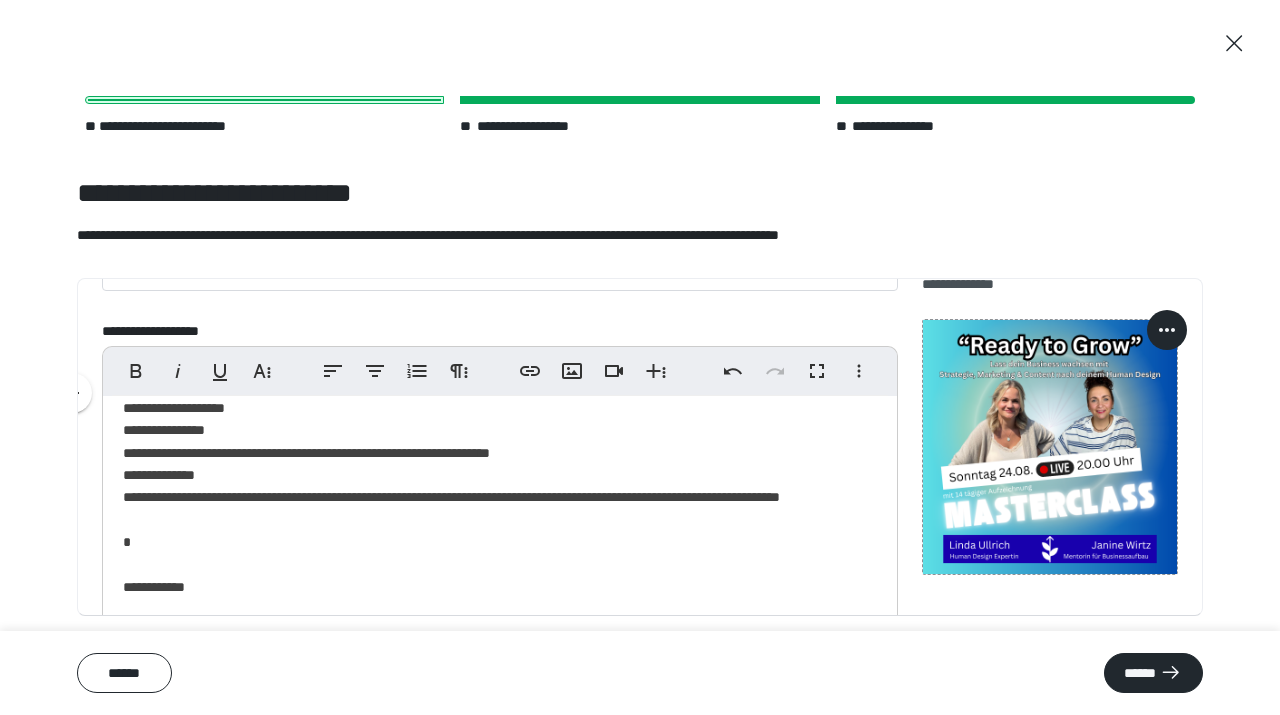 scroll, scrollTop: 1463, scrollLeft: 0, axis: vertical 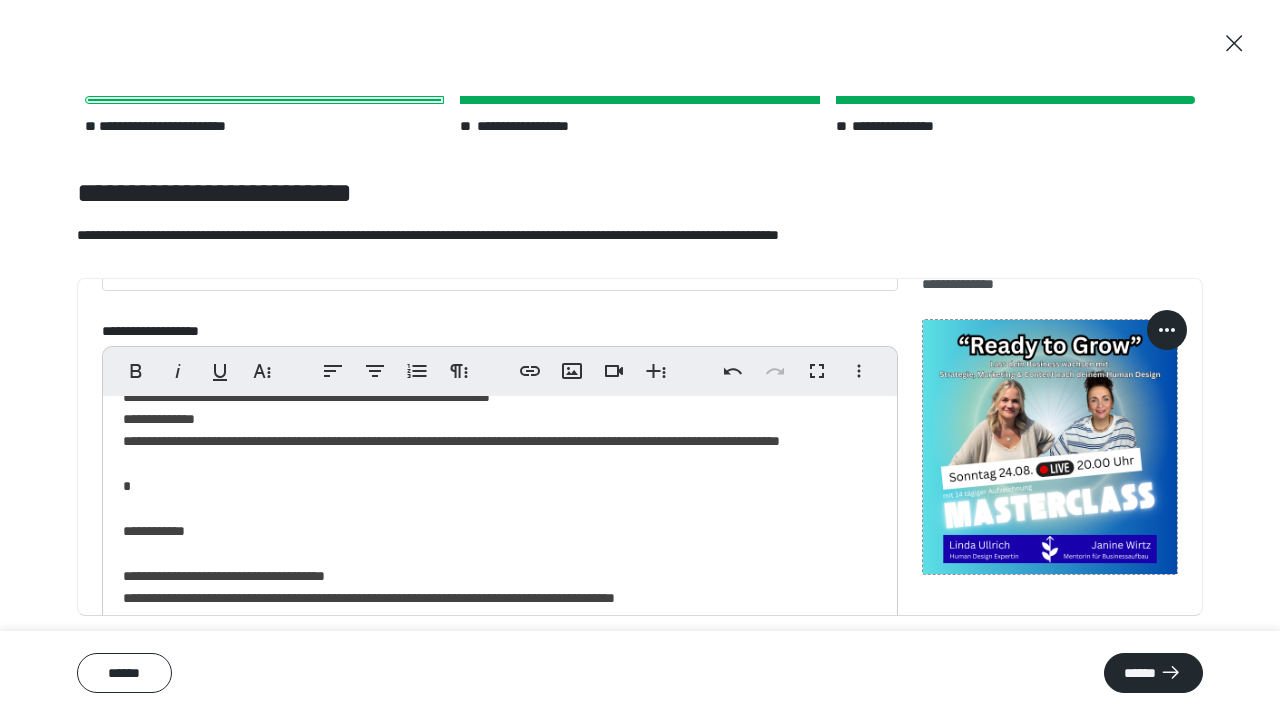 click on "**********" at bounding box center [500, -62] 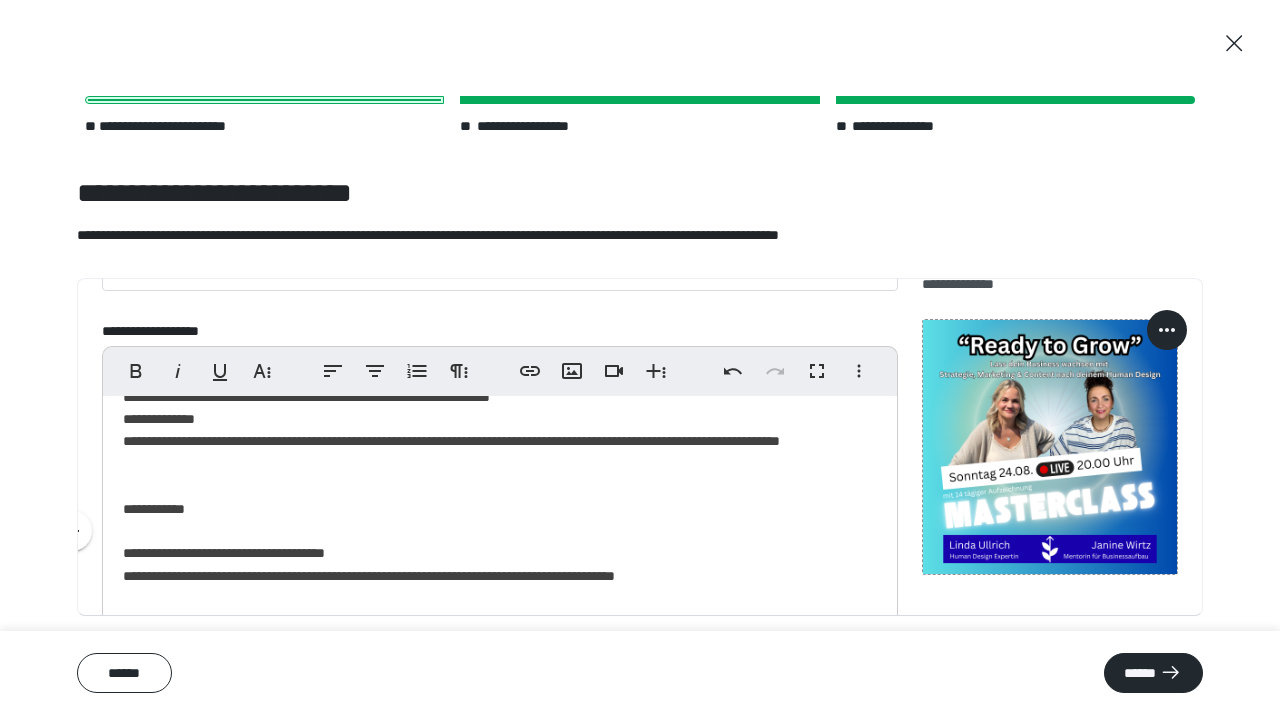 scroll, scrollTop: 1589, scrollLeft: 0, axis: vertical 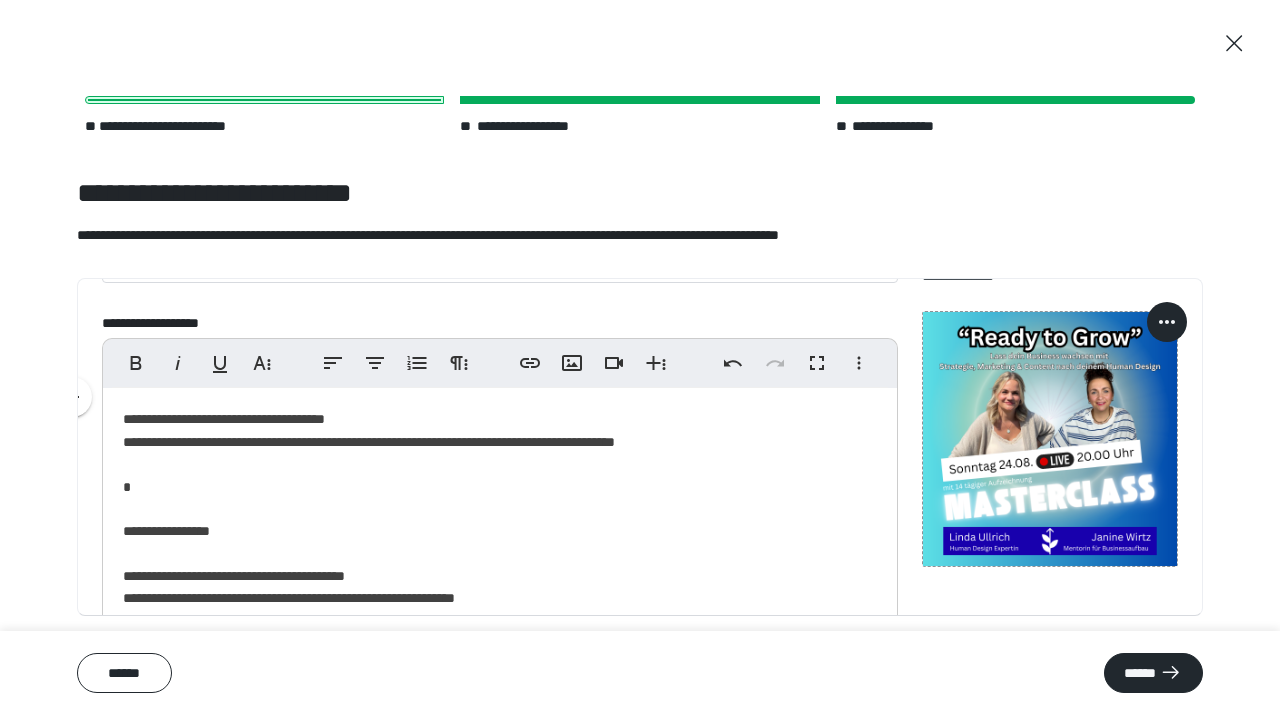 click on "**********" at bounding box center (500, -207) 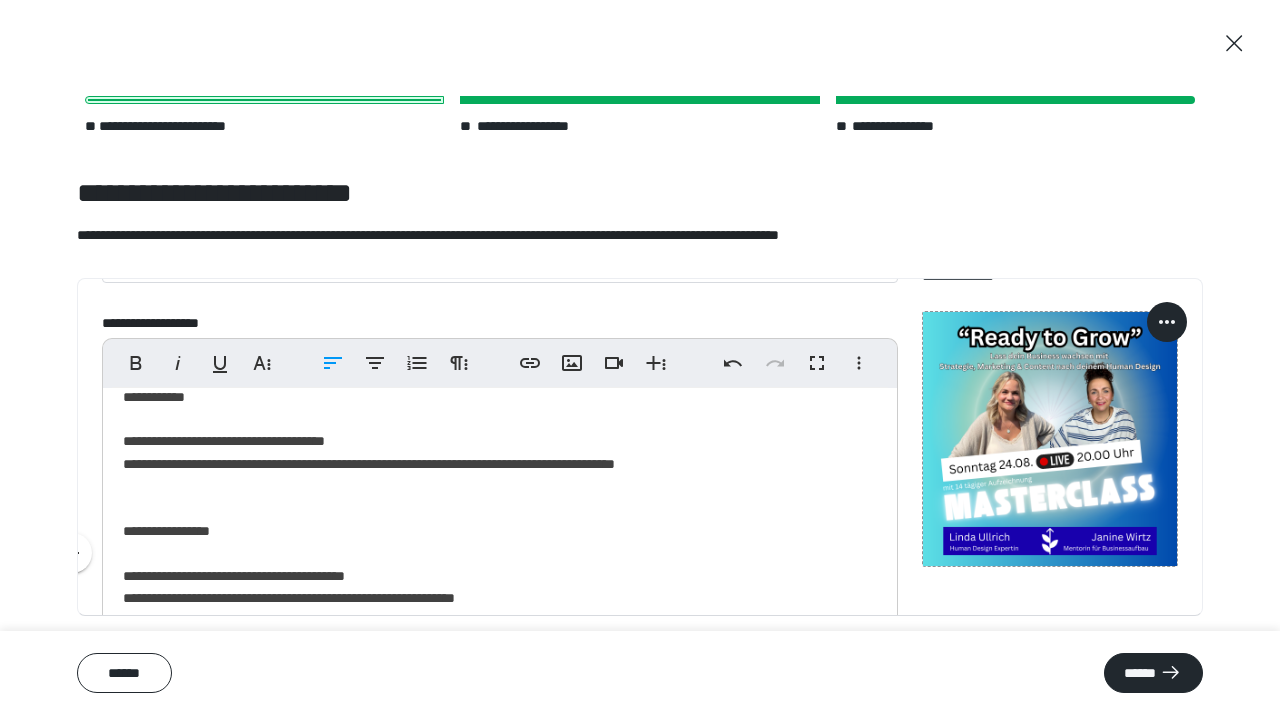 scroll, scrollTop: 1567, scrollLeft: 0, axis: vertical 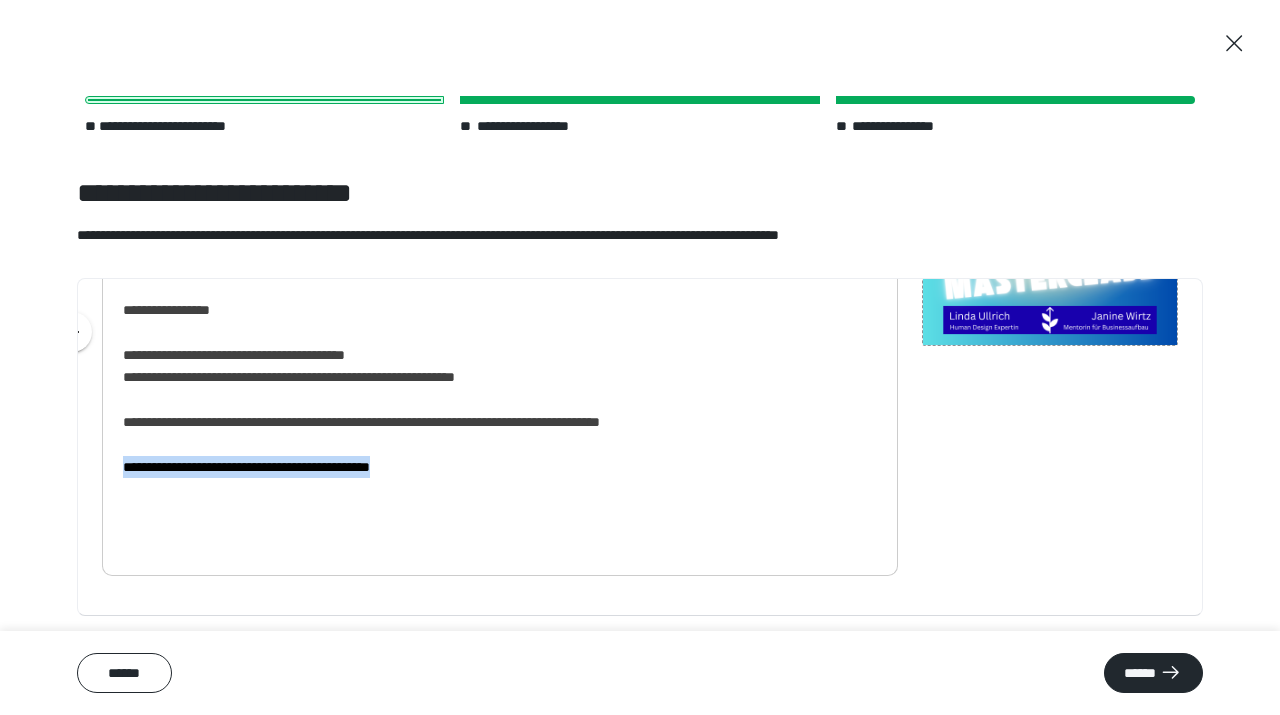 drag, startPoint x: 440, startPoint y: 534, endPoint x: 121, endPoint y: 539, distance: 319.03918 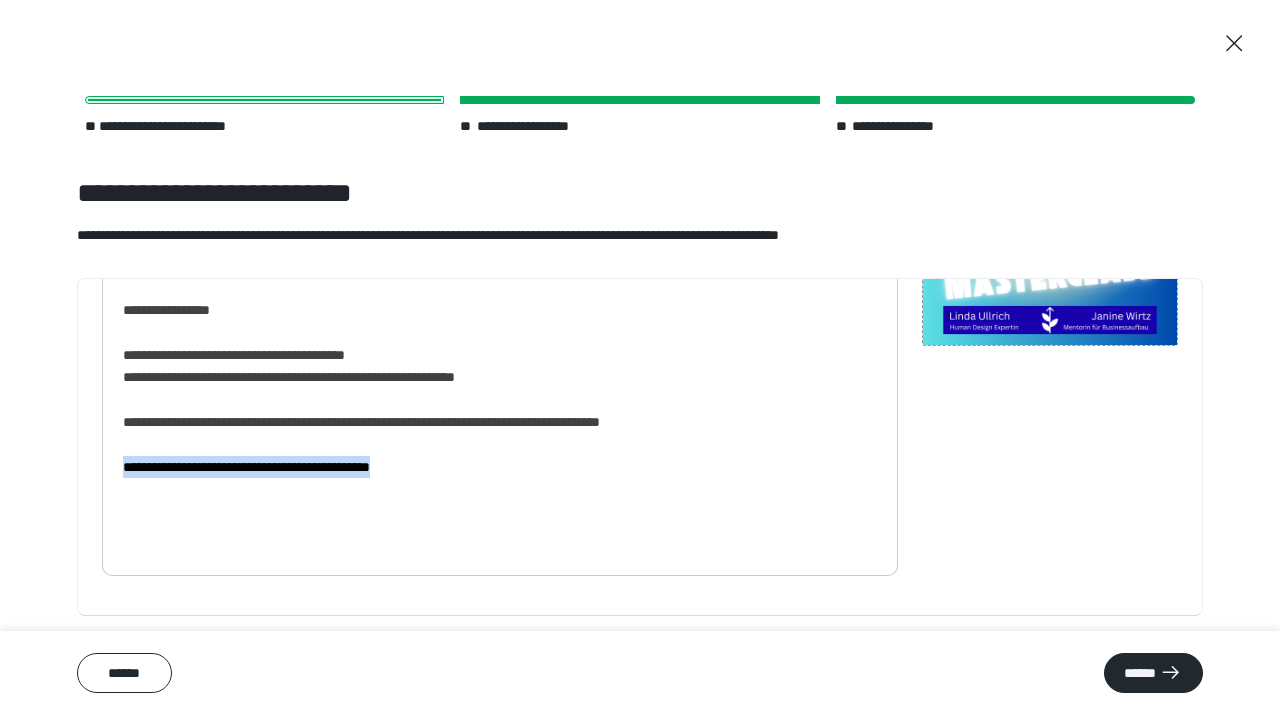 scroll, scrollTop: 65, scrollLeft: 0, axis: vertical 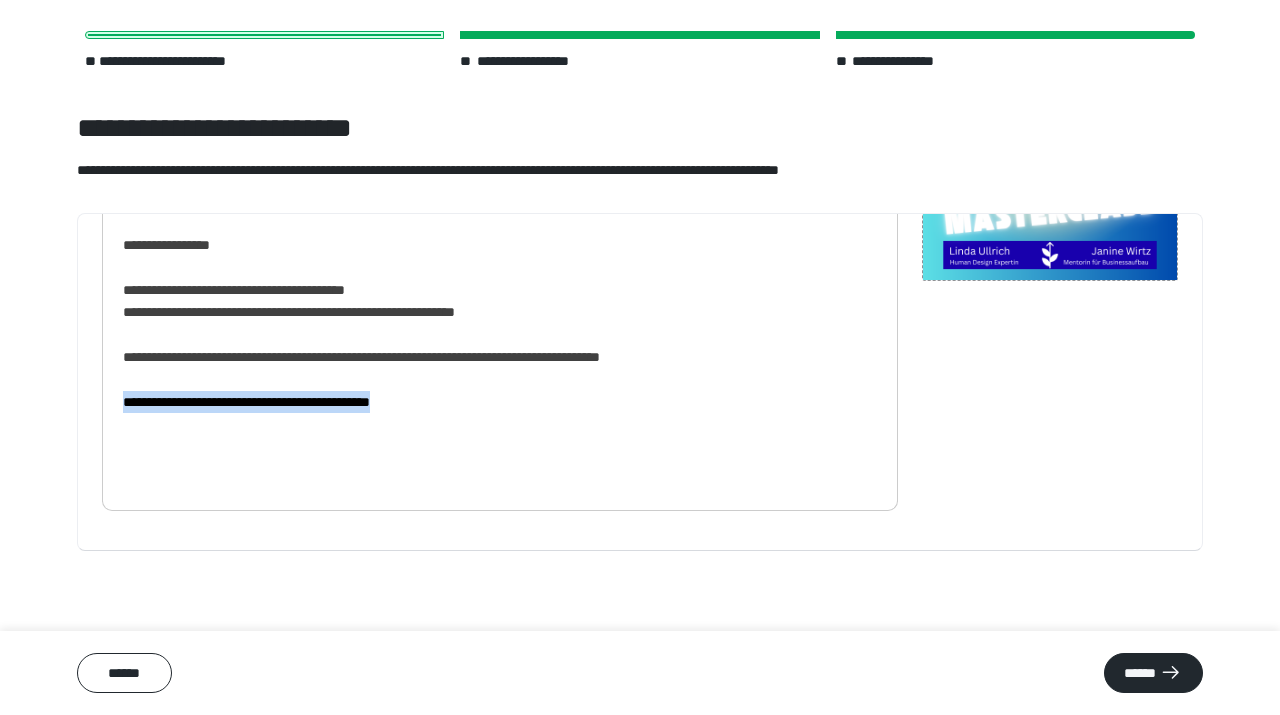 click on "**********" at bounding box center (500, -482) 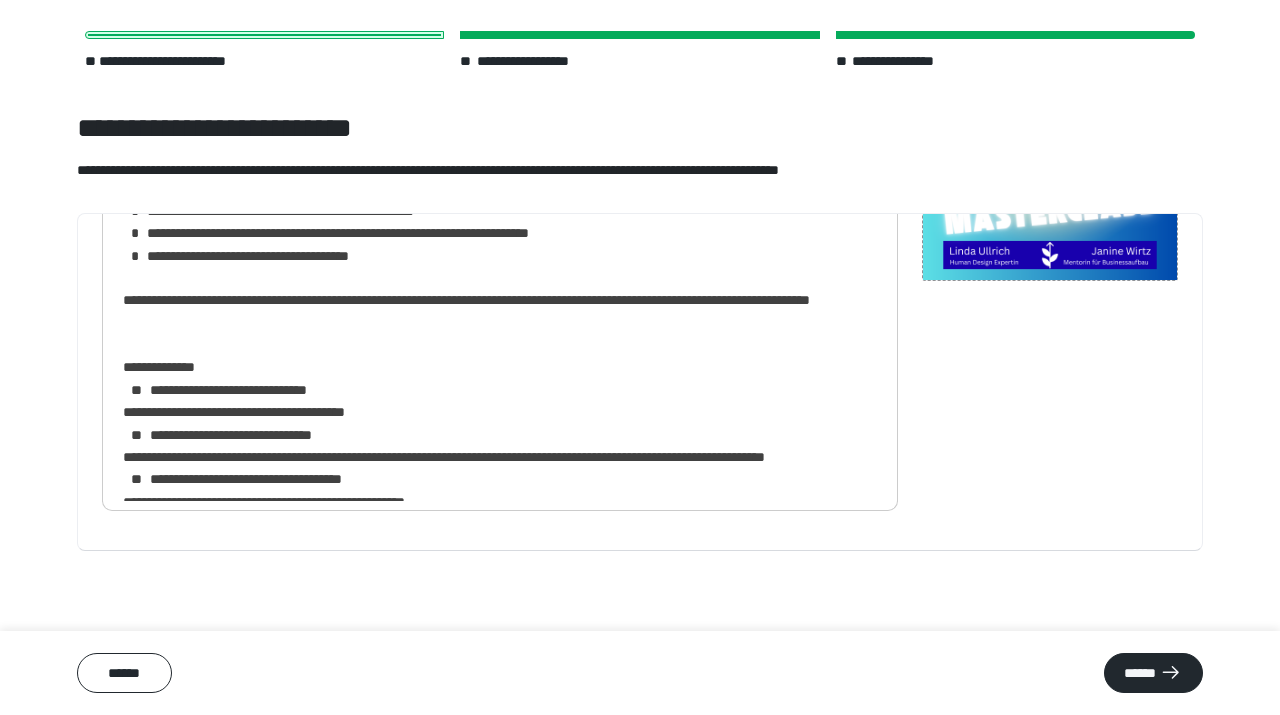 scroll, scrollTop: 0, scrollLeft: 0, axis: both 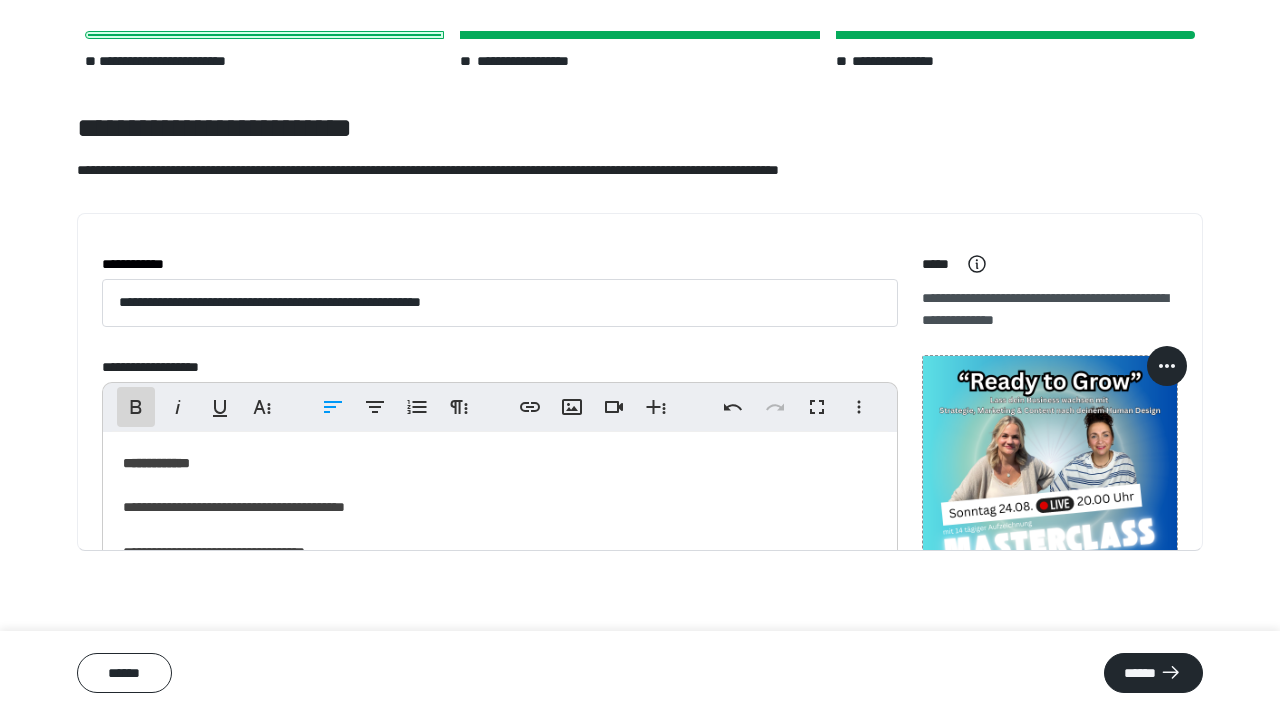 click 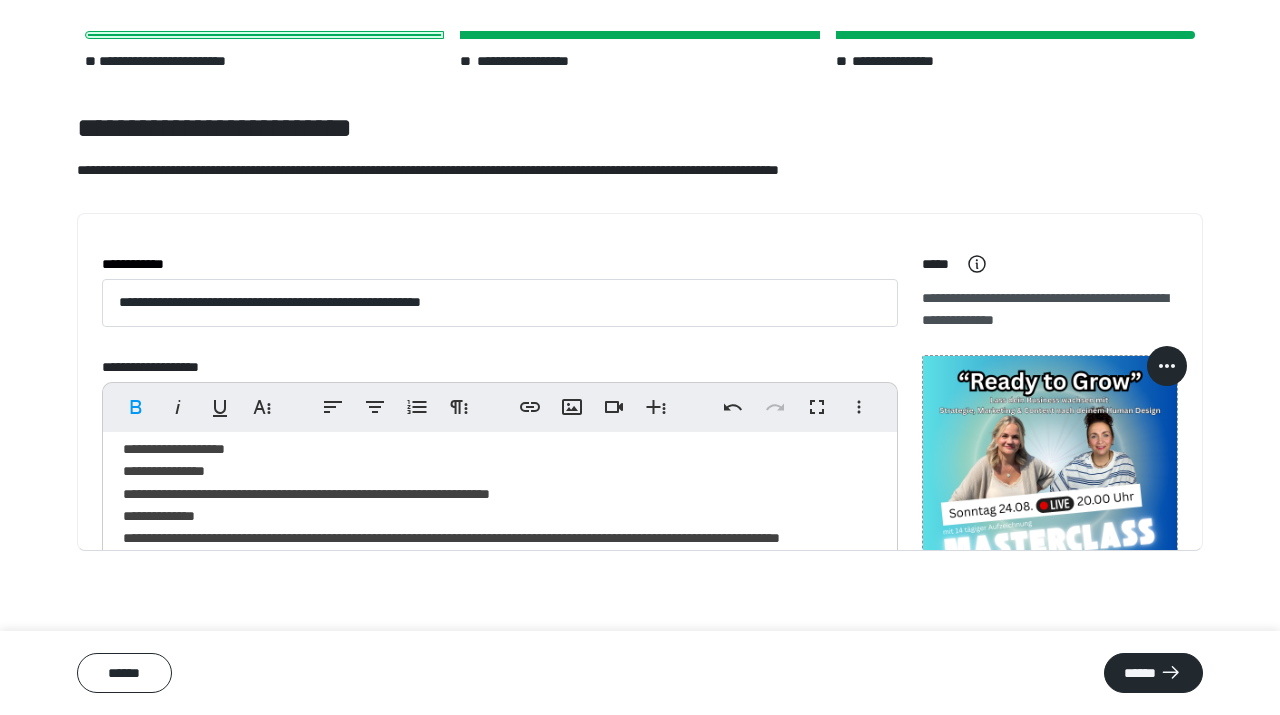 scroll, scrollTop: 1567, scrollLeft: 0, axis: vertical 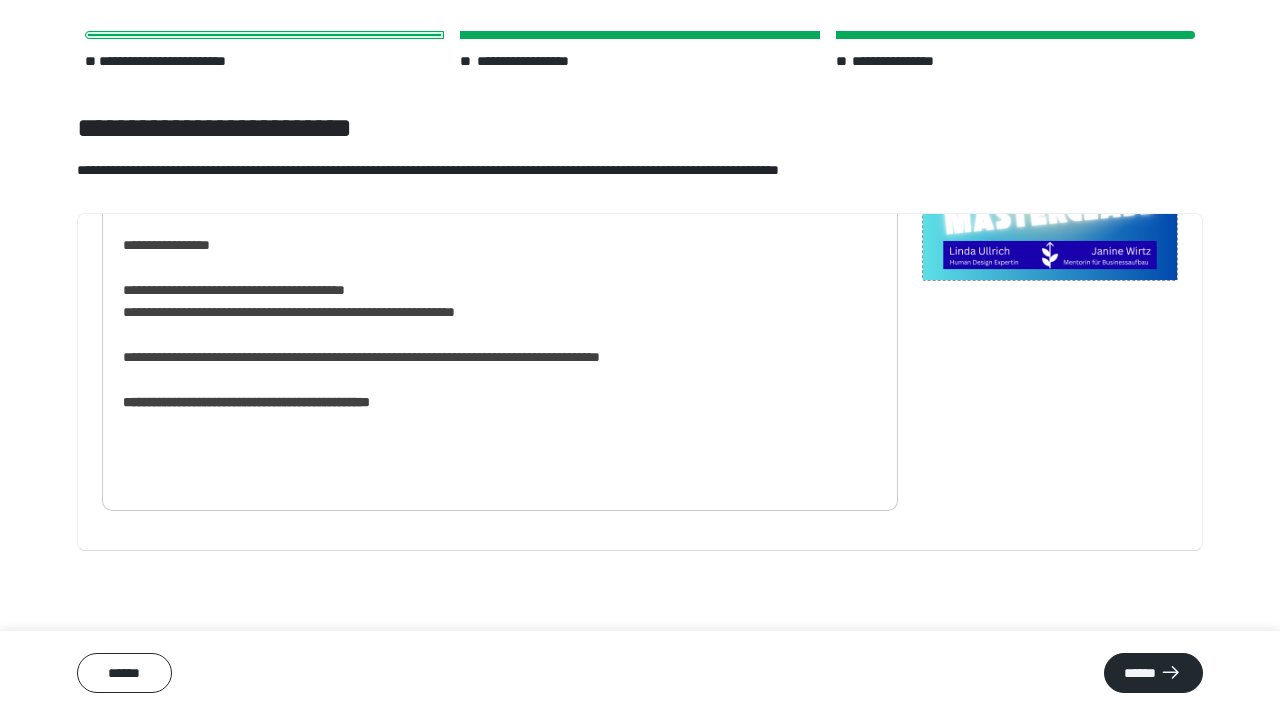 click on "**********" at bounding box center [640, 382] 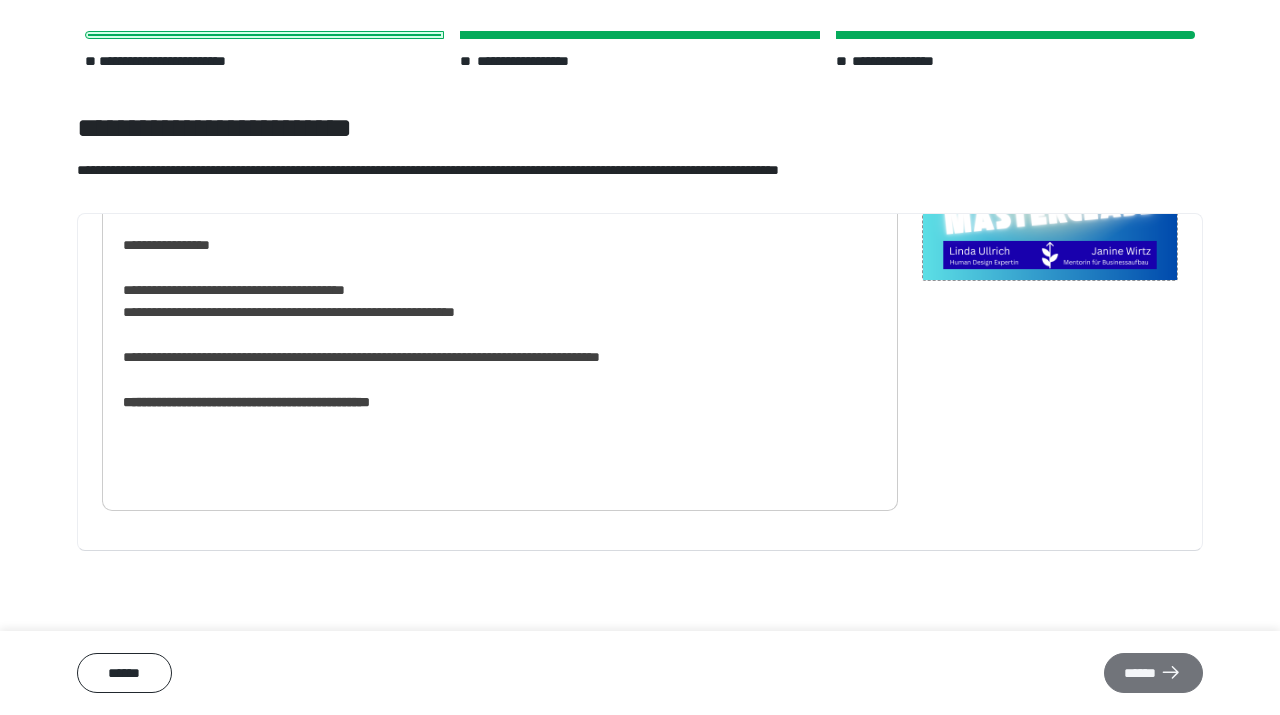click on "******" at bounding box center [1153, 673] 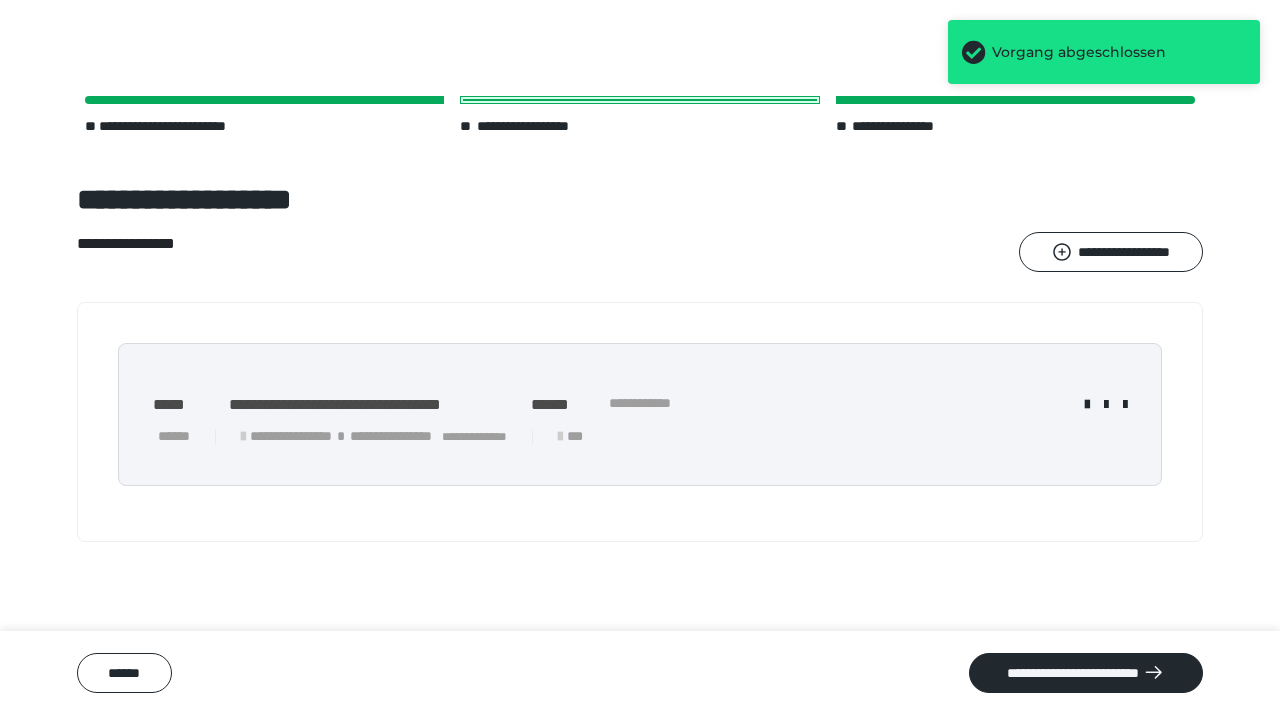 scroll, scrollTop: 0, scrollLeft: 0, axis: both 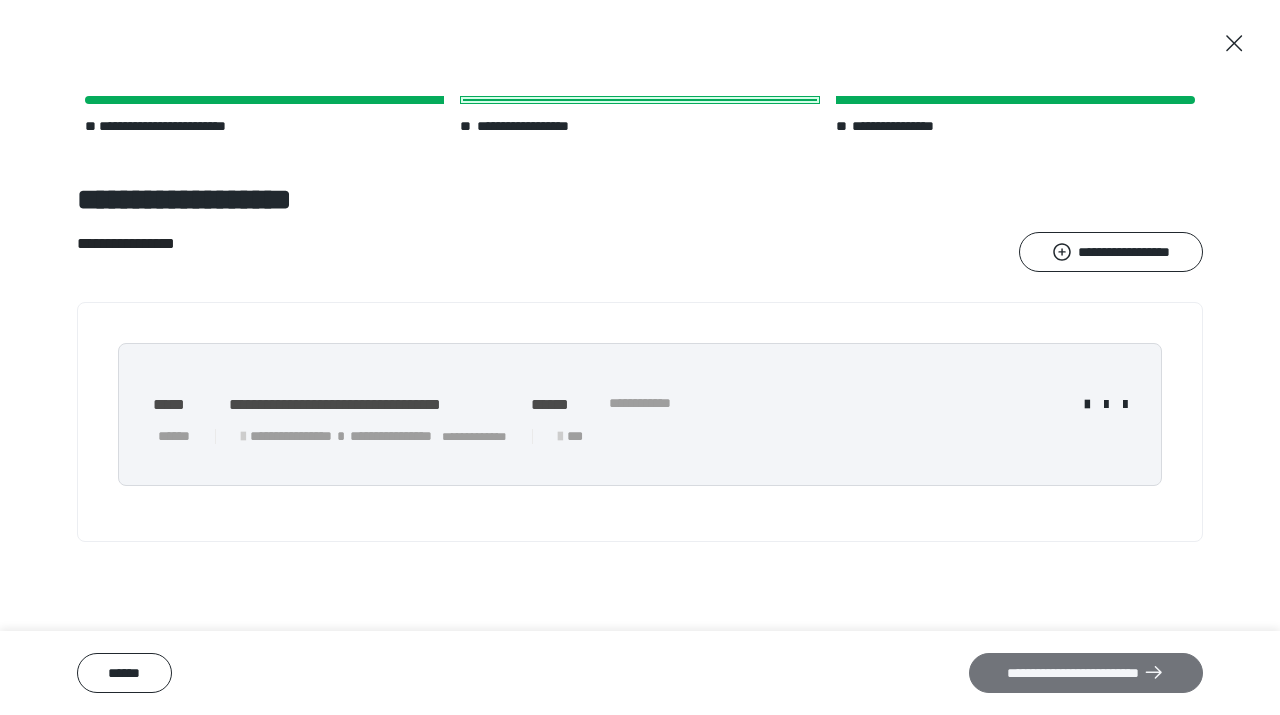 click on "**********" at bounding box center (1086, 673) 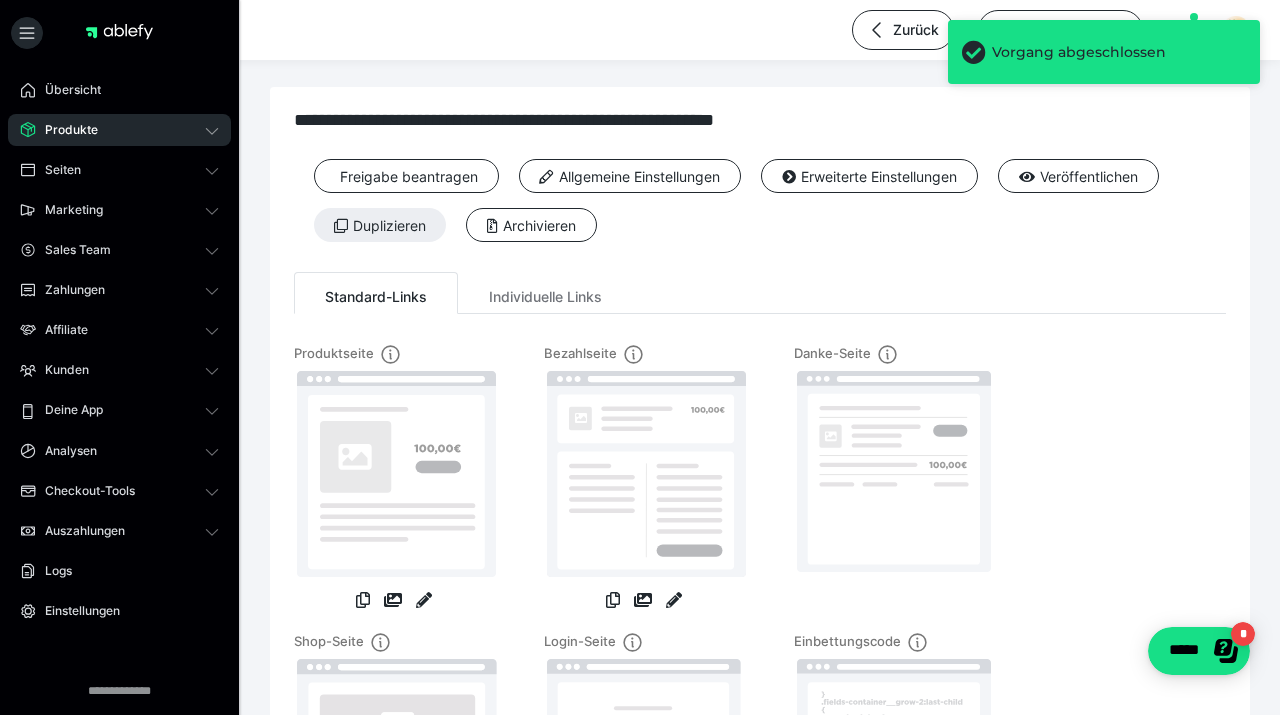 click on "Produkte" at bounding box center [64, 130] 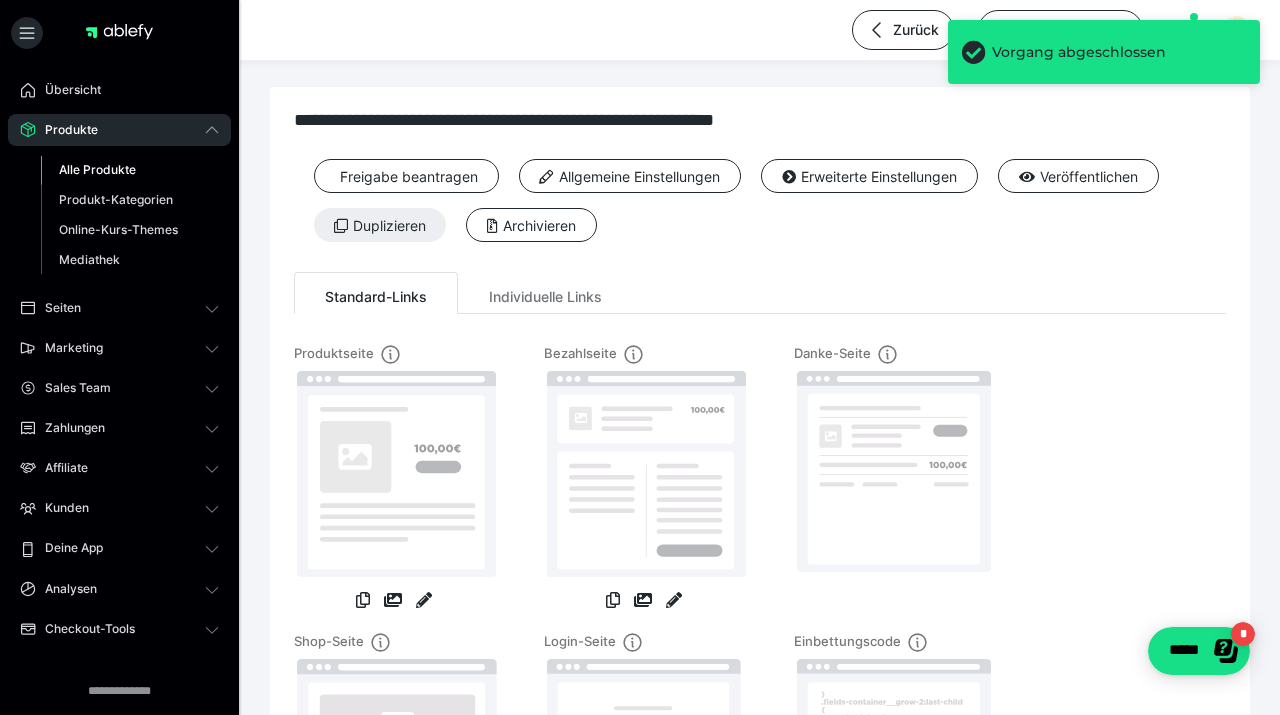 click on "Alle Produkte" at bounding box center (130, 170) 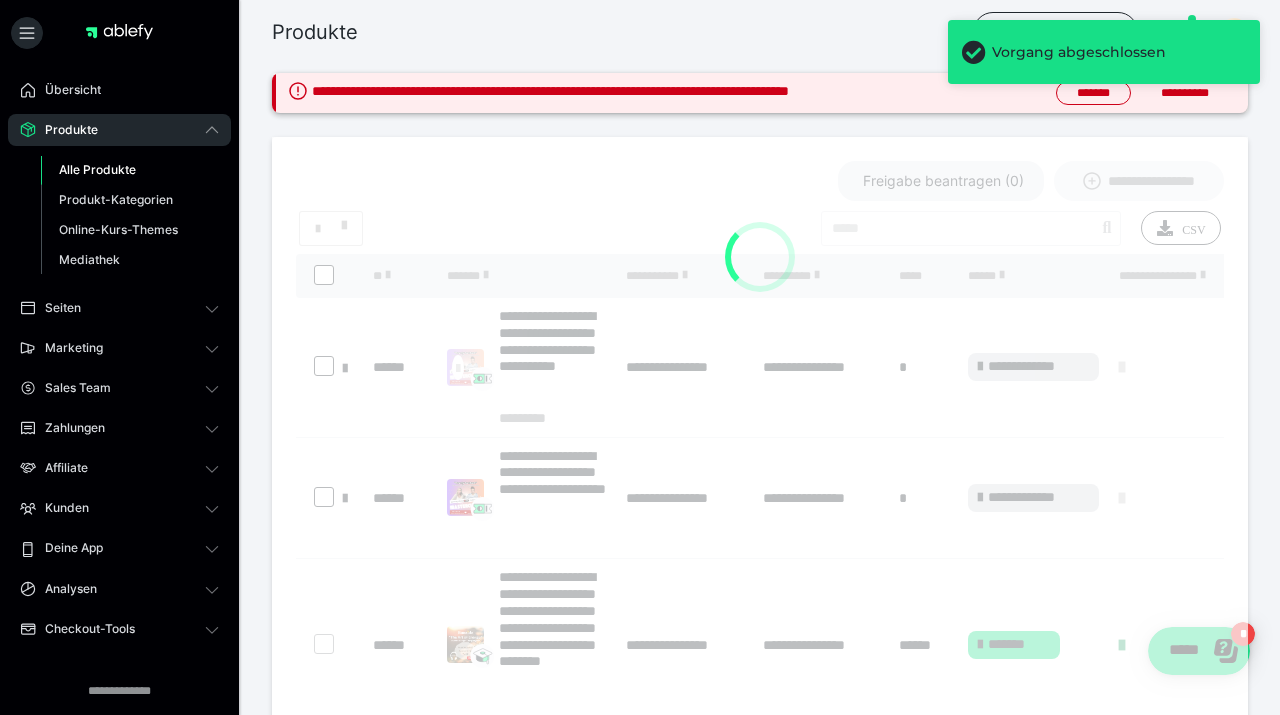 scroll, scrollTop: 0, scrollLeft: 0, axis: both 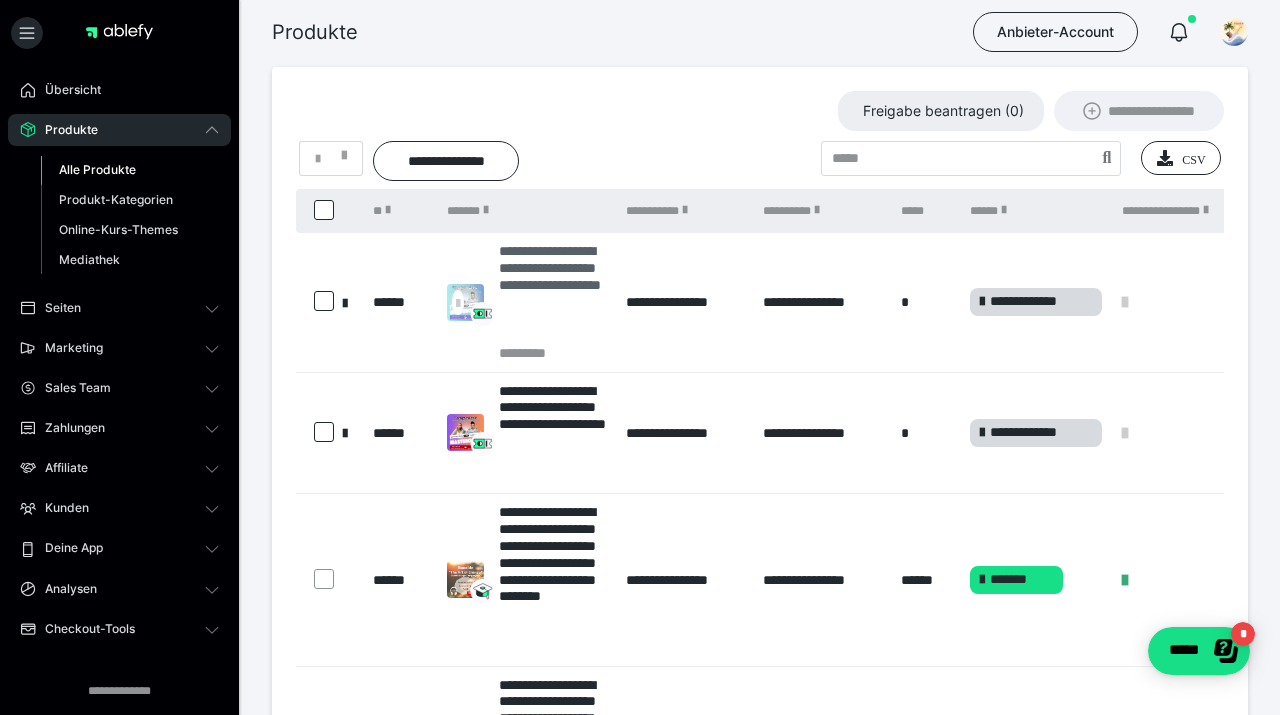 click at bounding box center [458, 302] 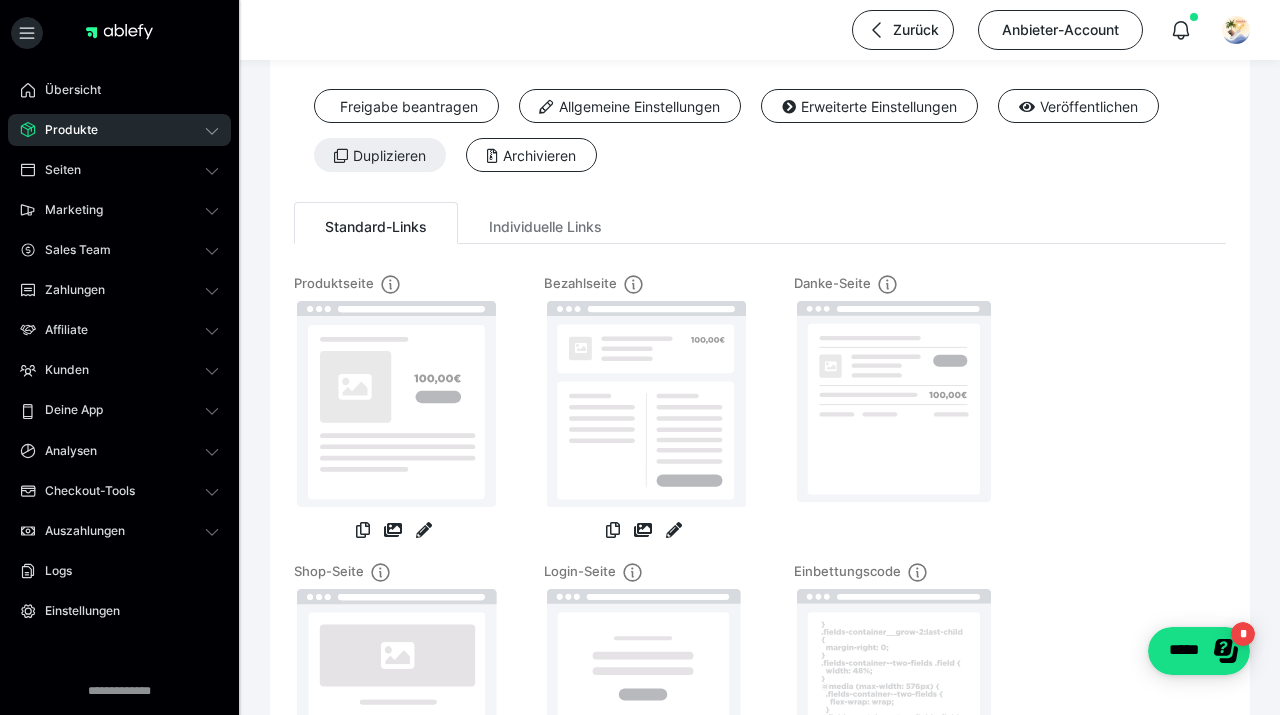 scroll, scrollTop: 133, scrollLeft: 0, axis: vertical 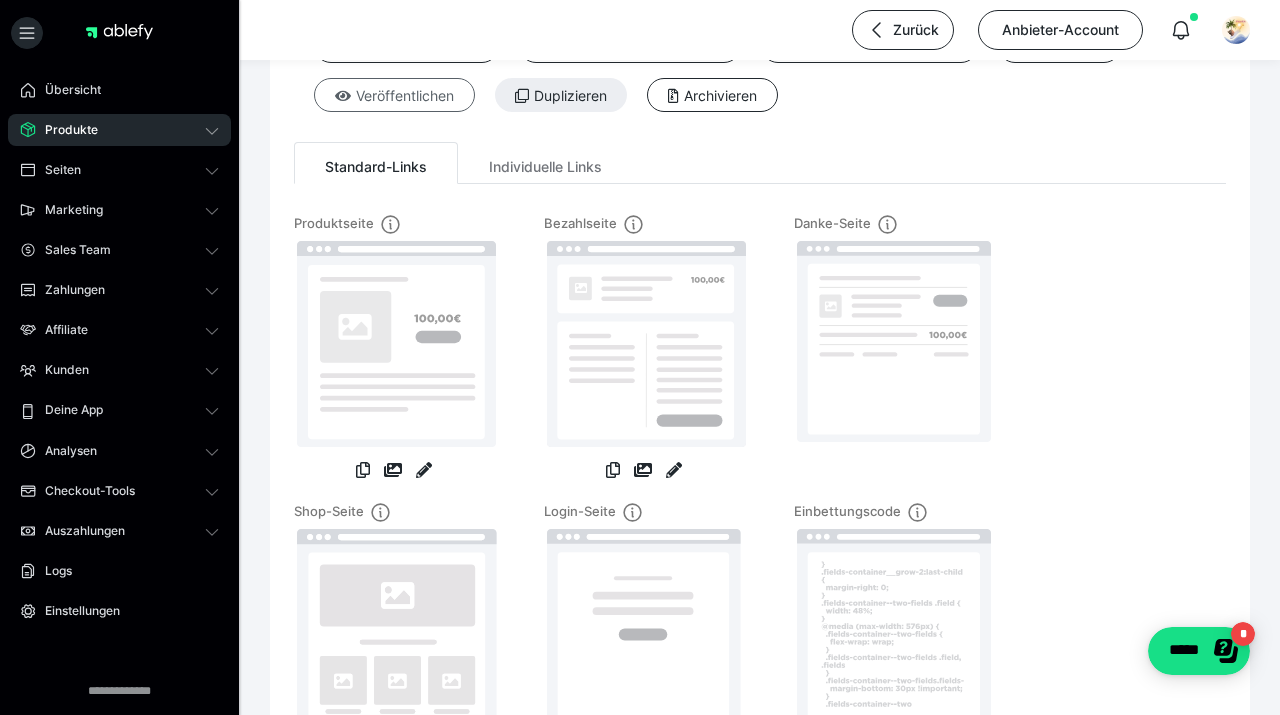 click on "Veröffentlichen" at bounding box center [394, 95] 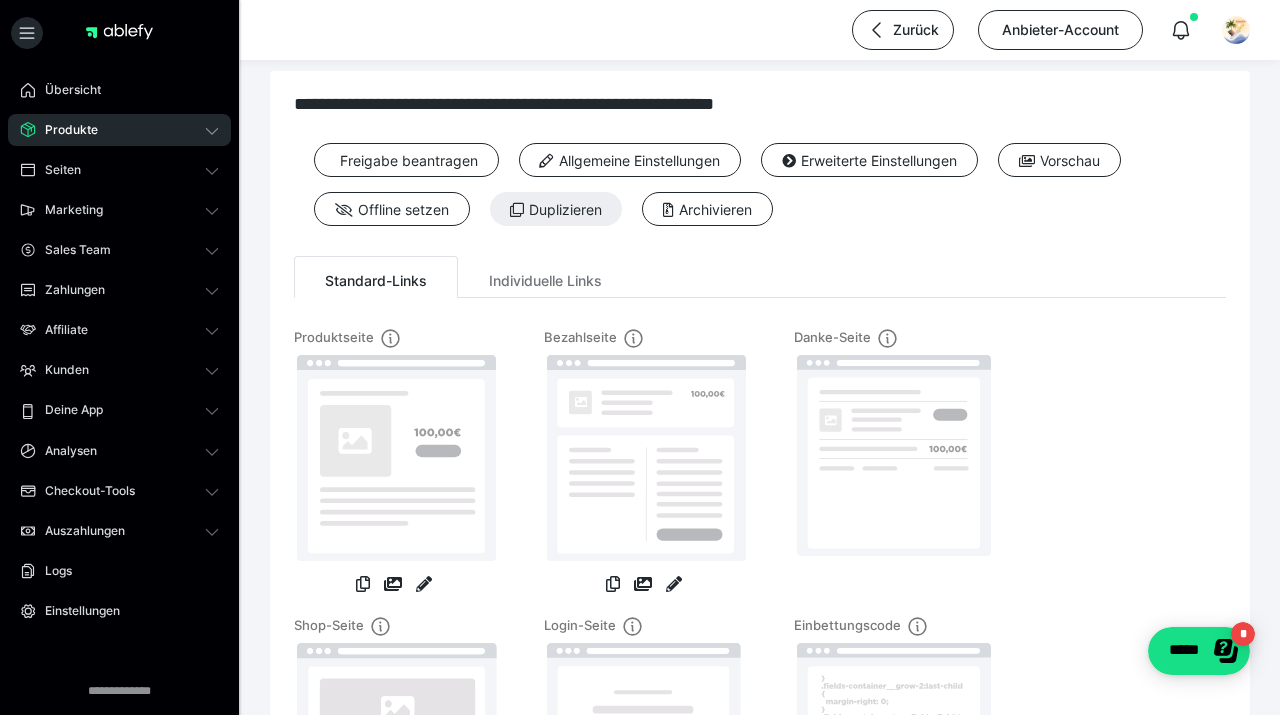scroll, scrollTop: 18, scrollLeft: 0, axis: vertical 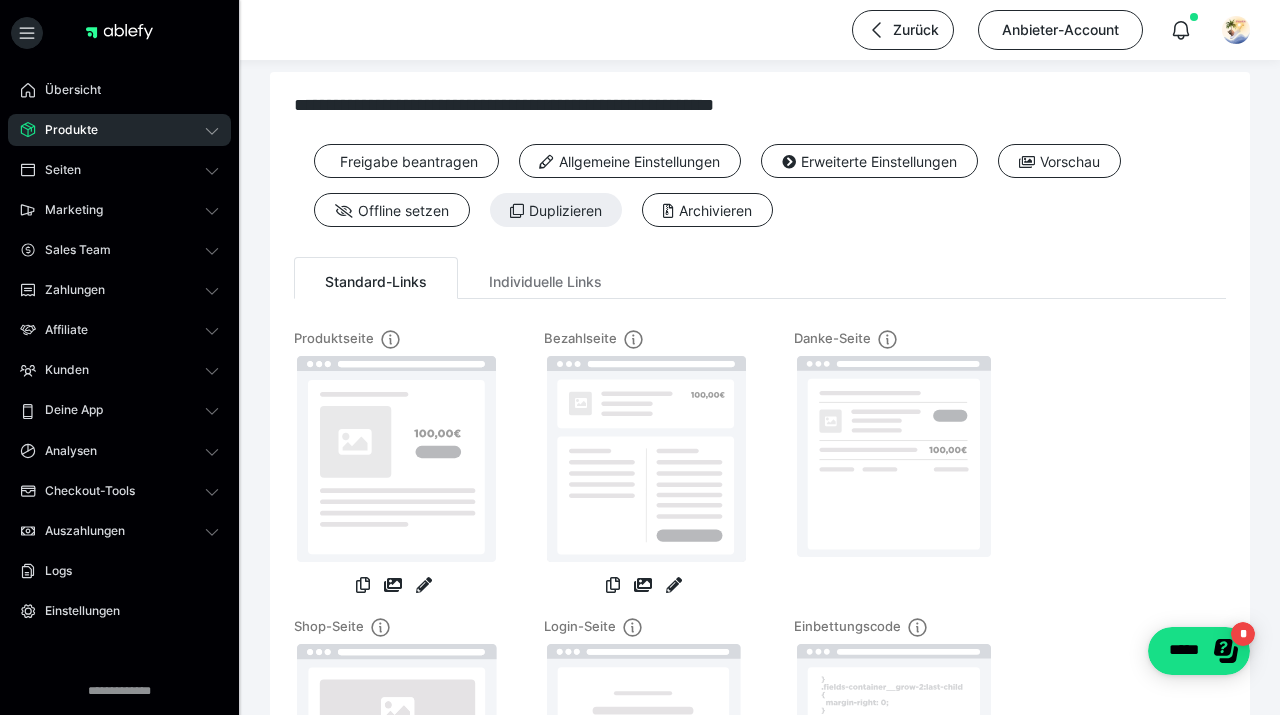 click on "Freigabe beantragen Allgemeine Einstellungen Erweiterte Einstellungen Vorschau Offline setzen Duplizieren Archivieren" at bounding box center (760, 193) 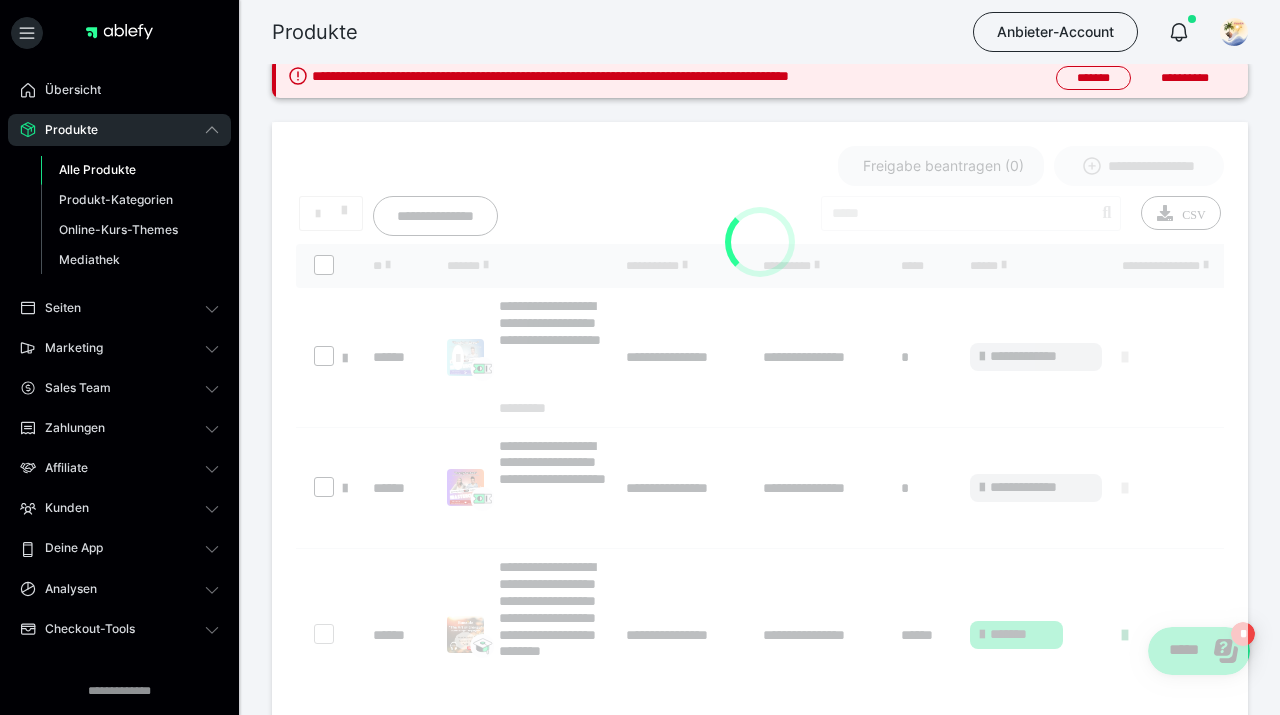 scroll, scrollTop: 73, scrollLeft: 0, axis: vertical 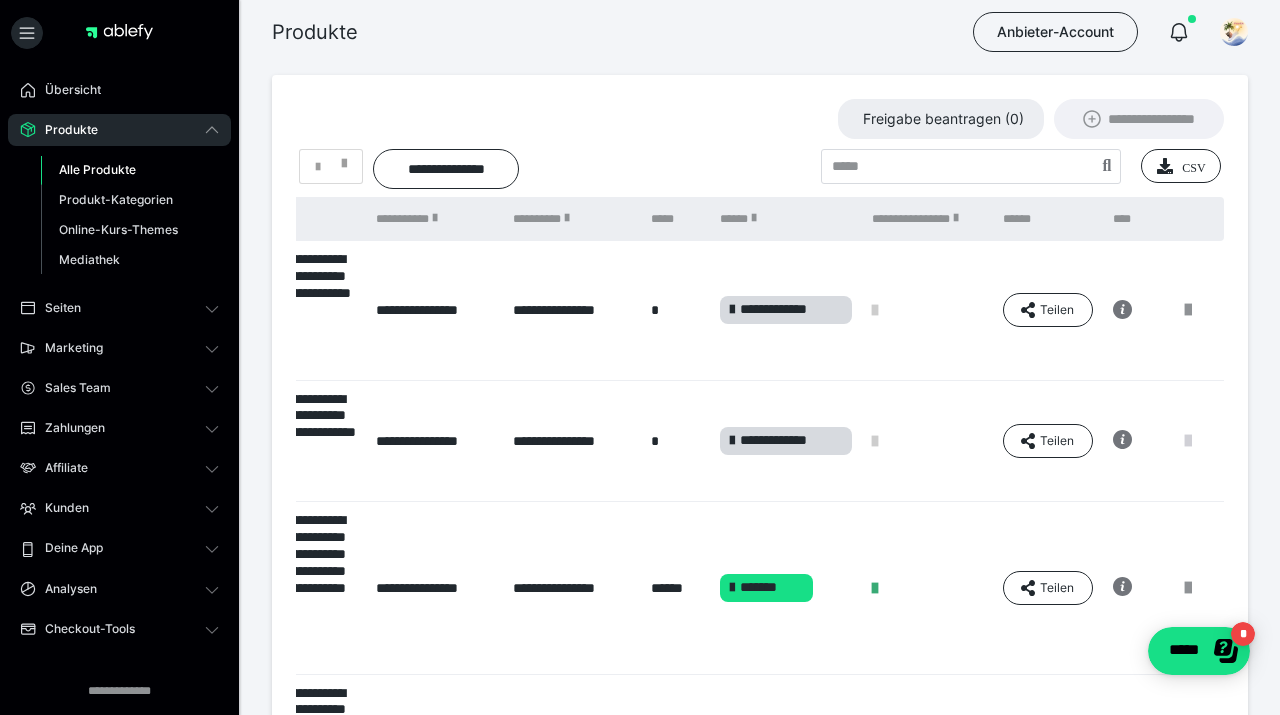 click at bounding box center [1188, 441] 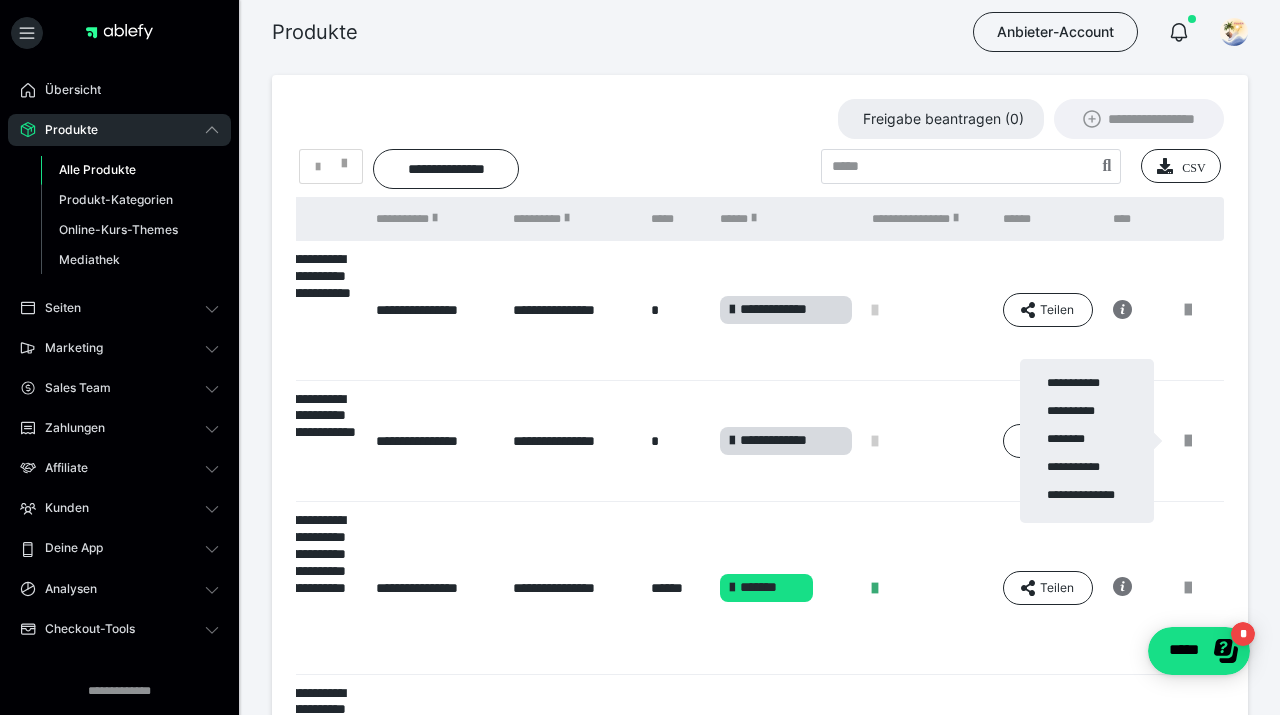 click at bounding box center [640, 357] 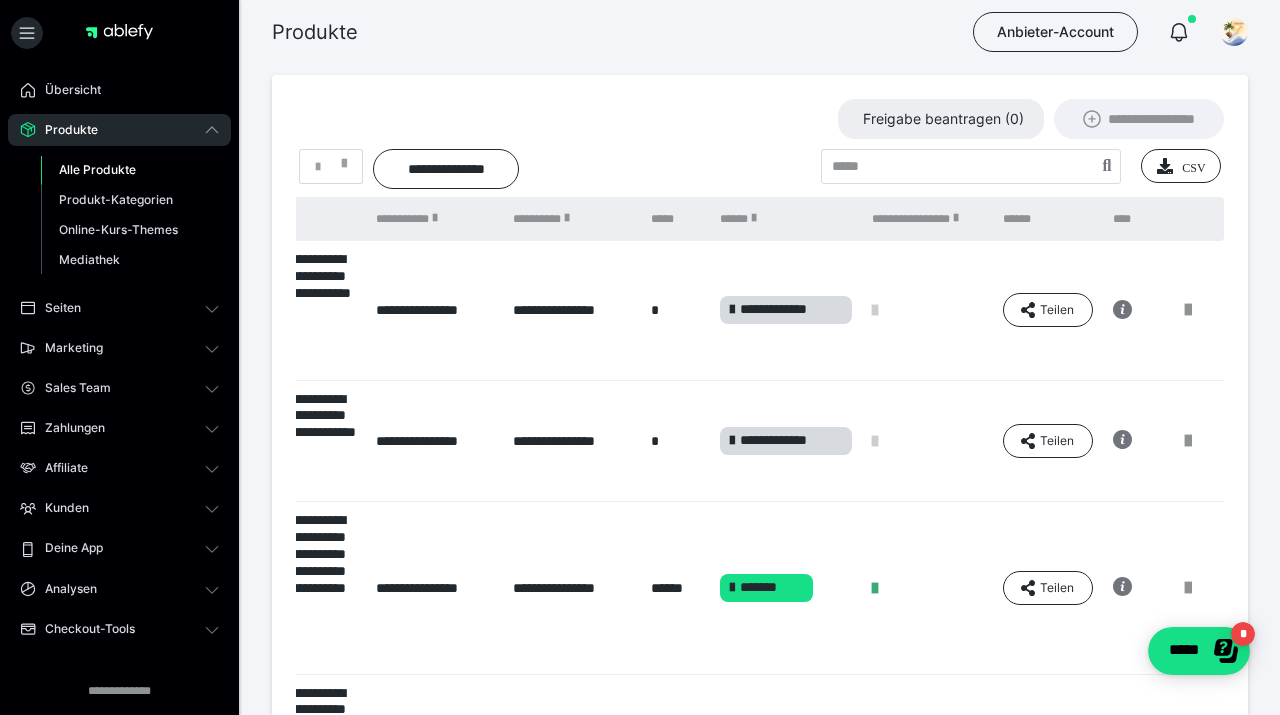 scroll, scrollTop: 0, scrollLeft: 0, axis: both 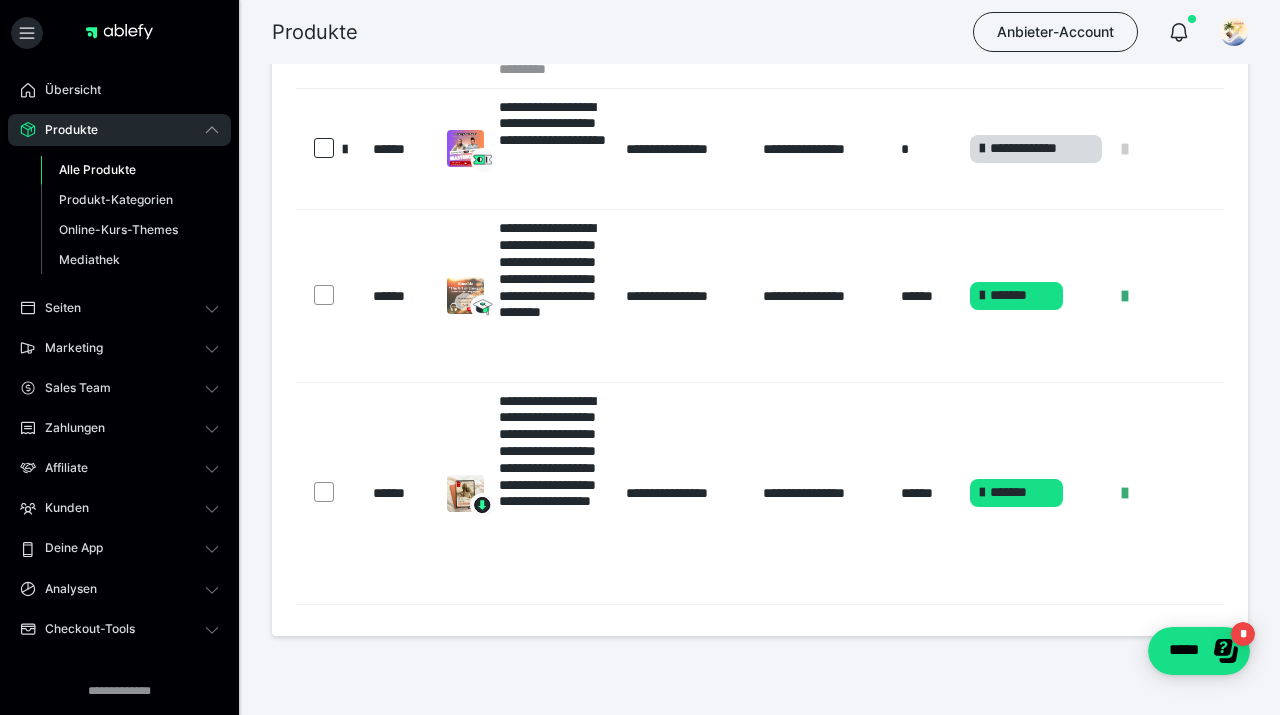 click at bounding box center [316, 493] 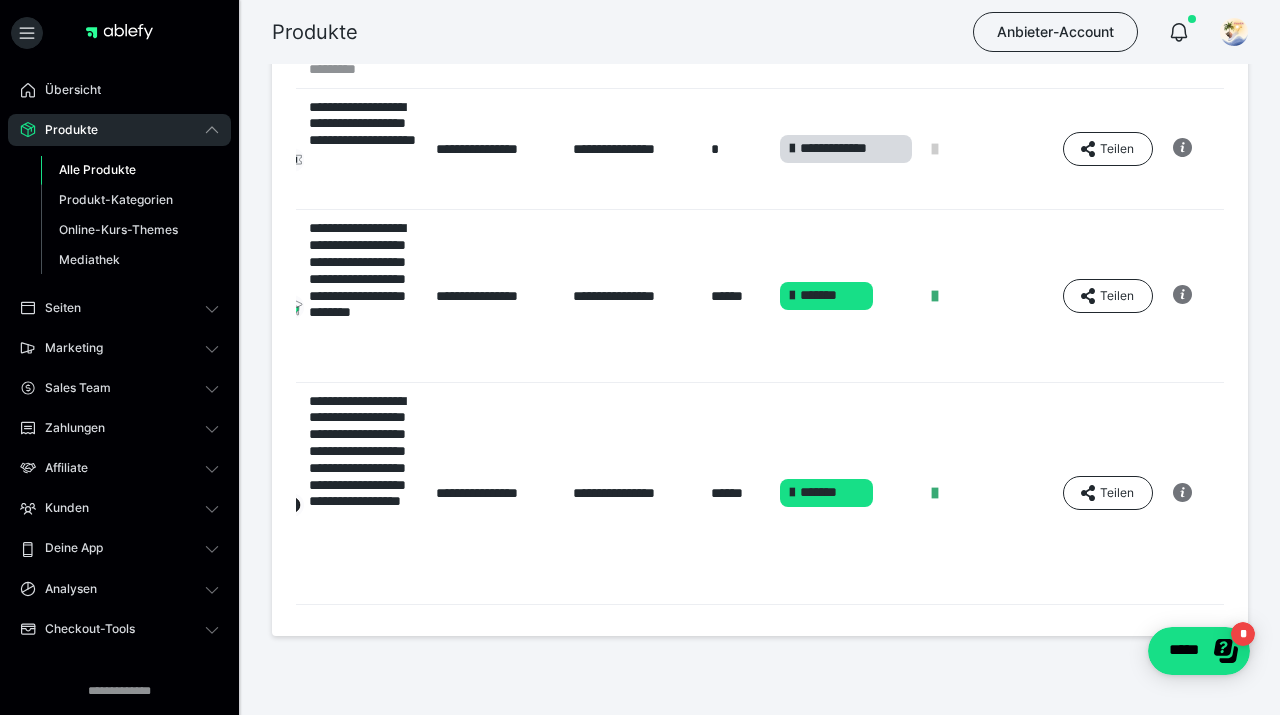 scroll, scrollTop: 0, scrollLeft: 252, axis: horizontal 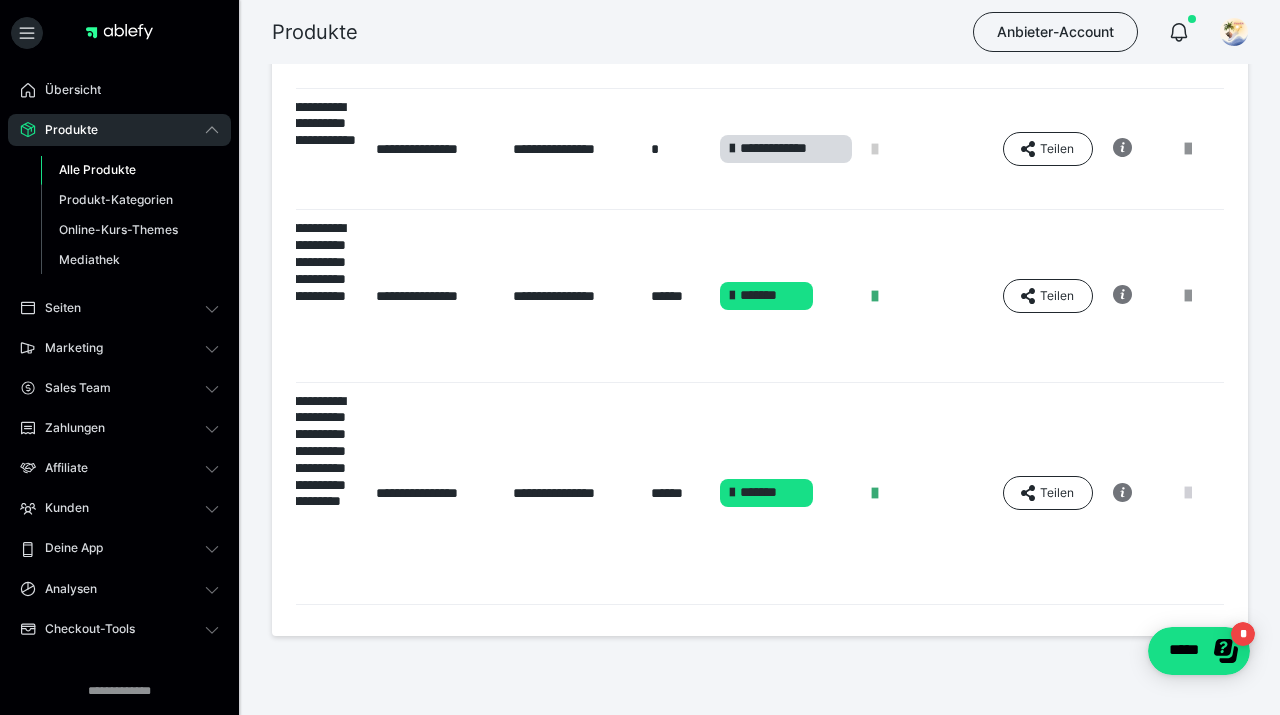 click at bounding box center [1188, 493] 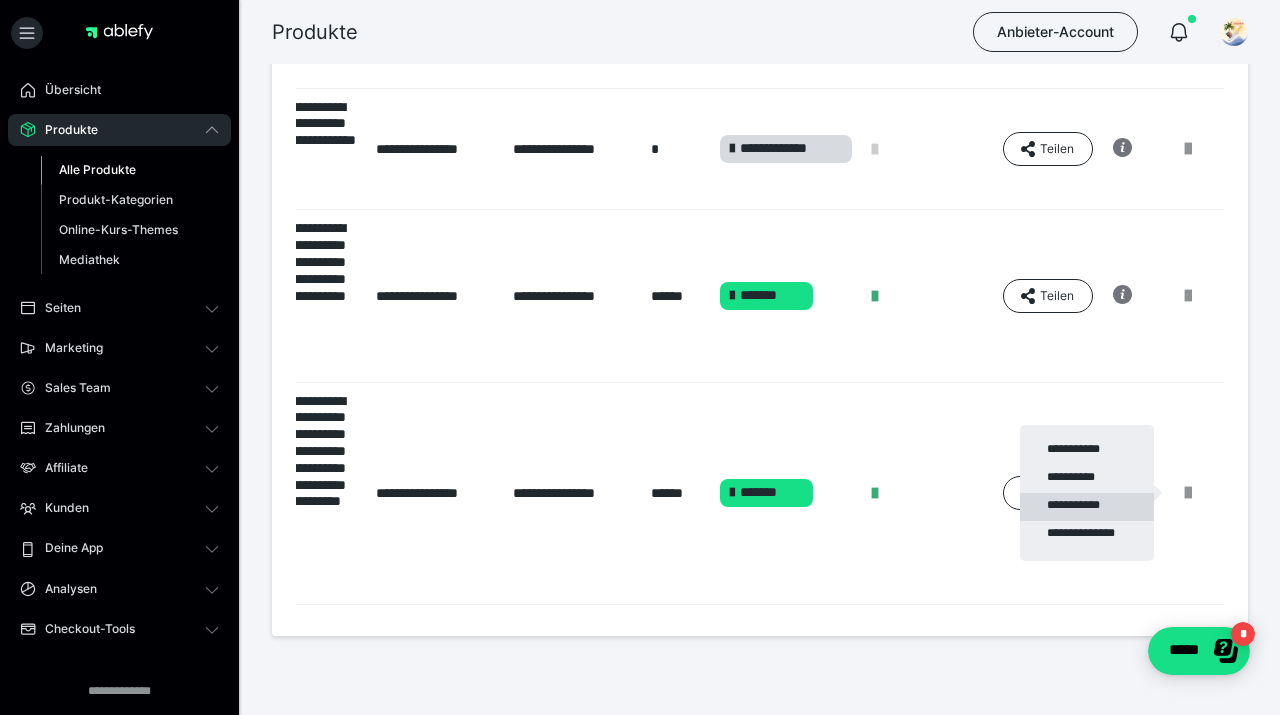 click on "**********" at bounding box center (1087, 507) 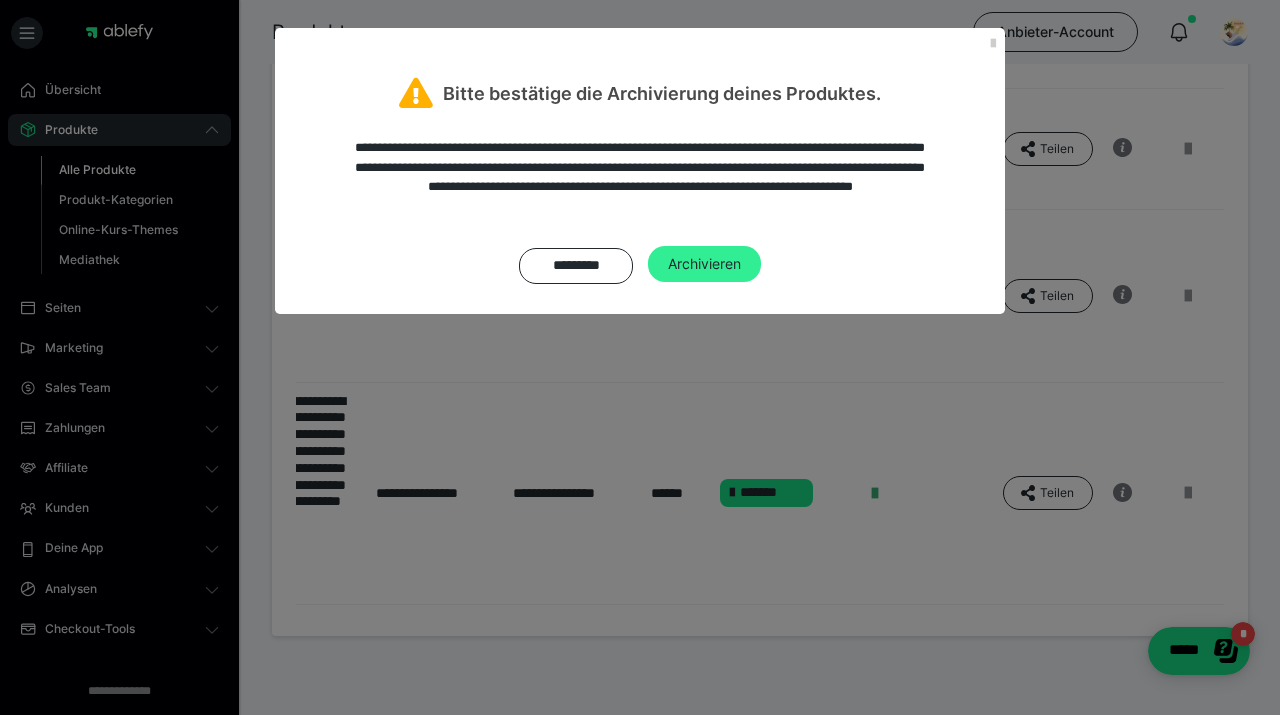 click on "Archivieren" at bounding box center (704, 264) 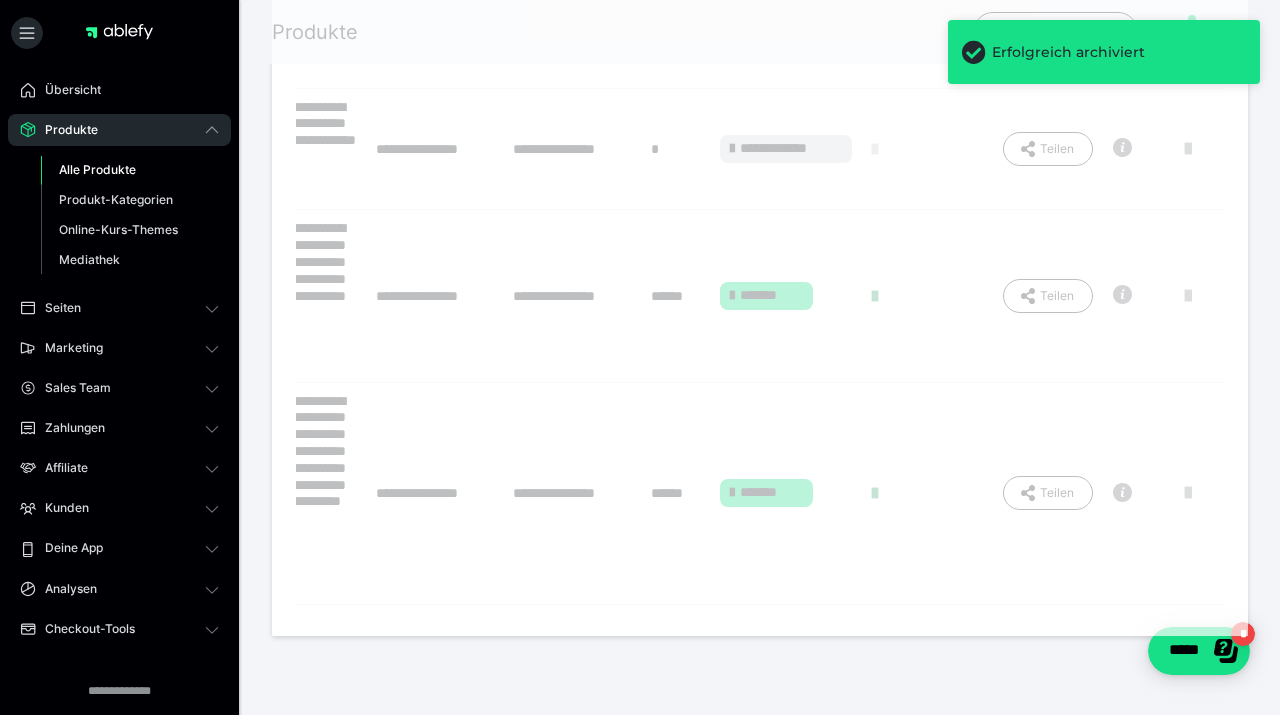 scroll, scrollTop: 0, scrollLeft: 242, axis: horizontal 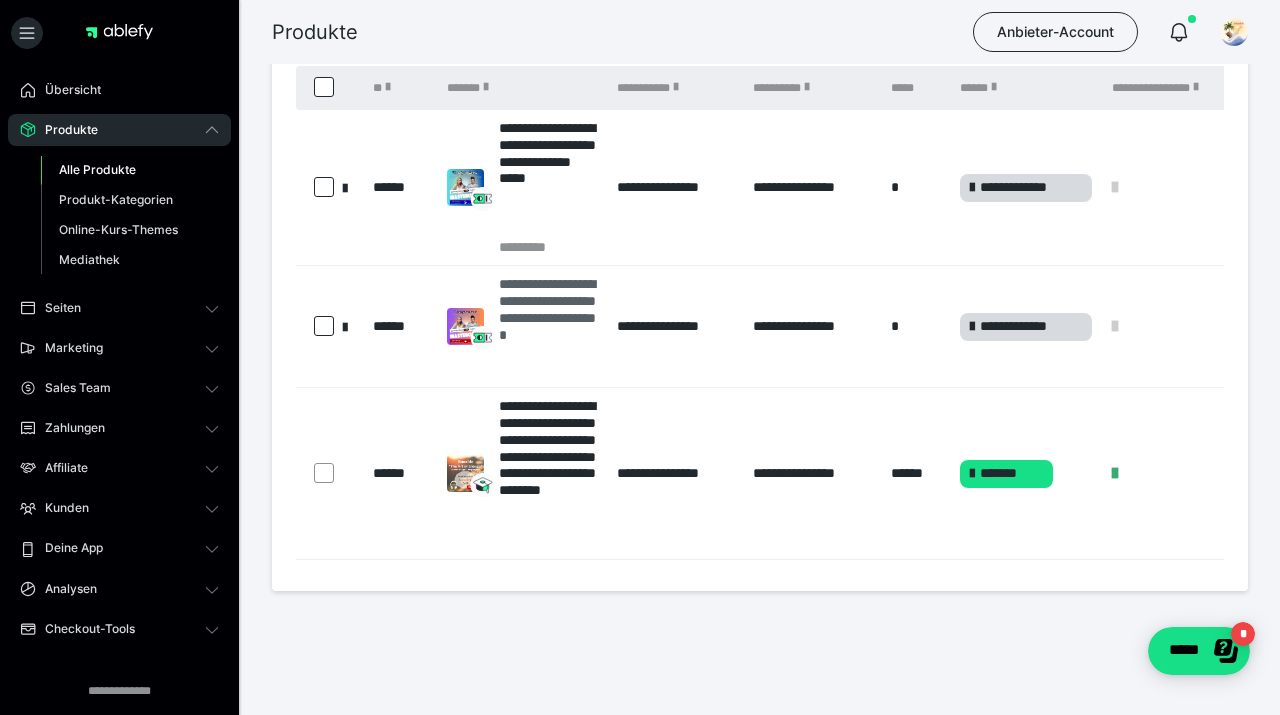 click on "**********" at bounding box center [548, 326] 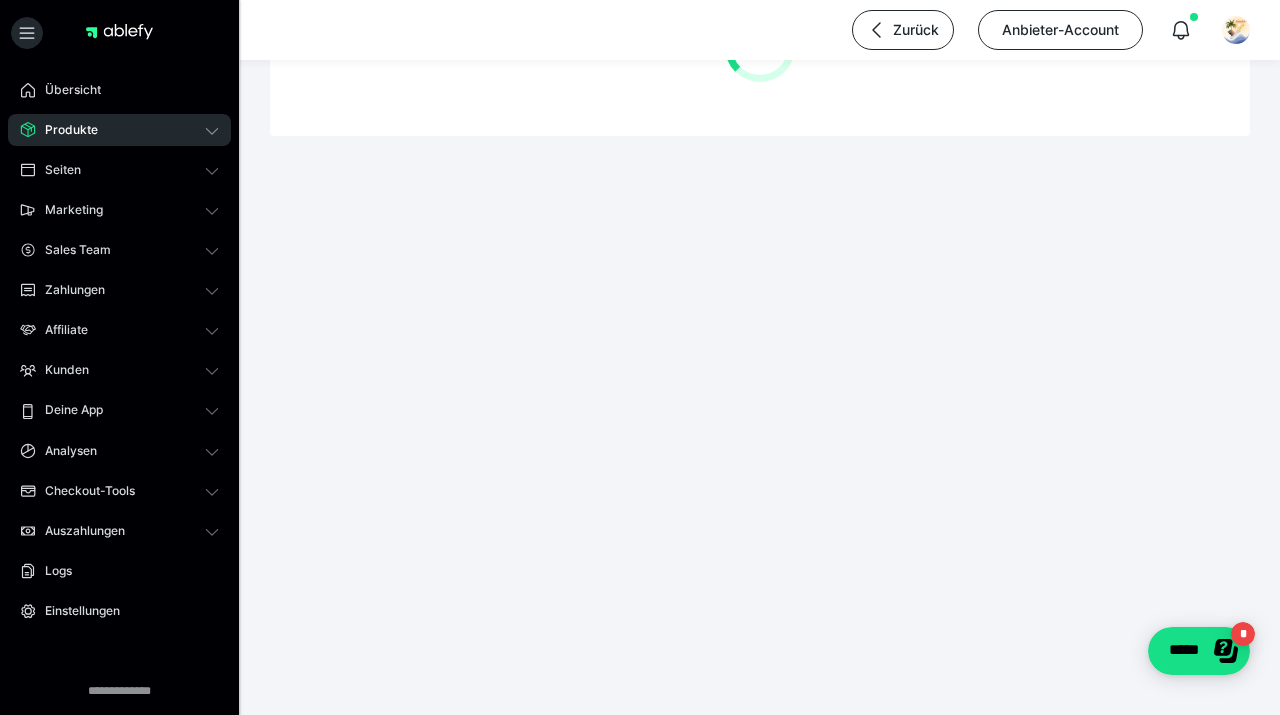 scroll, scrollTop: 0, scrollLeft: 0, axis: both 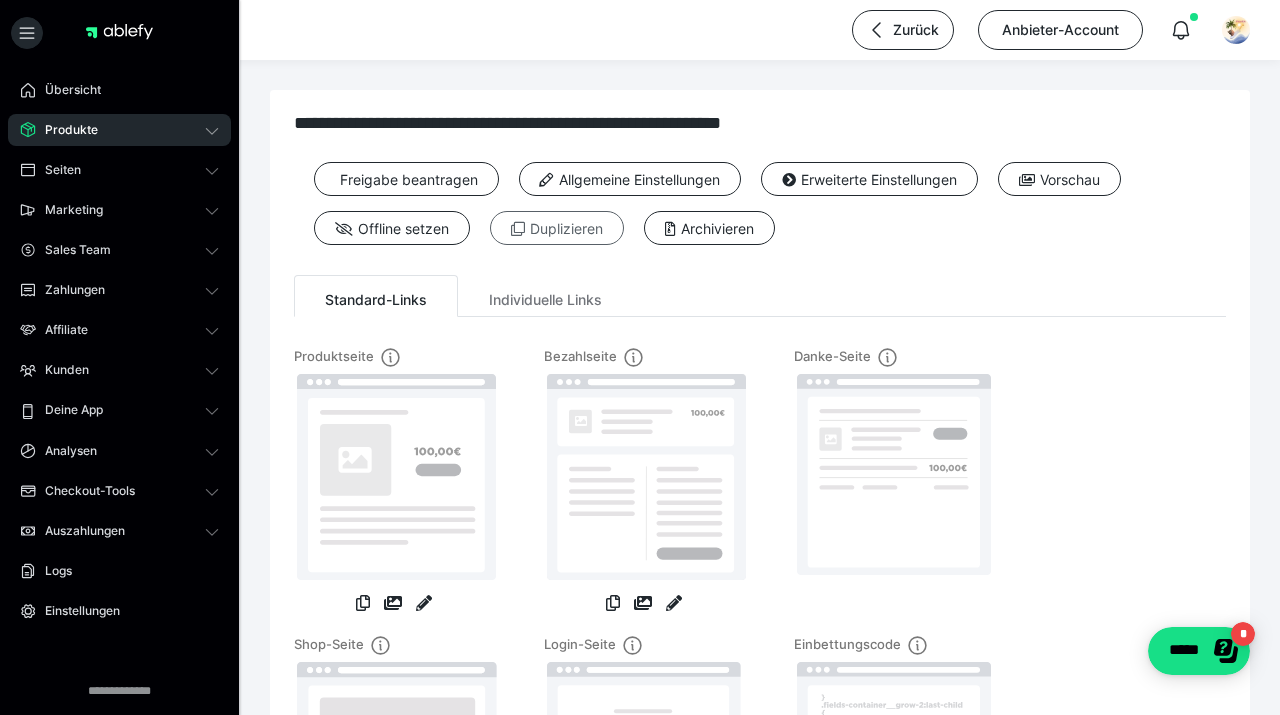 click on "Duplizieren" at bounding box center (557, 228) 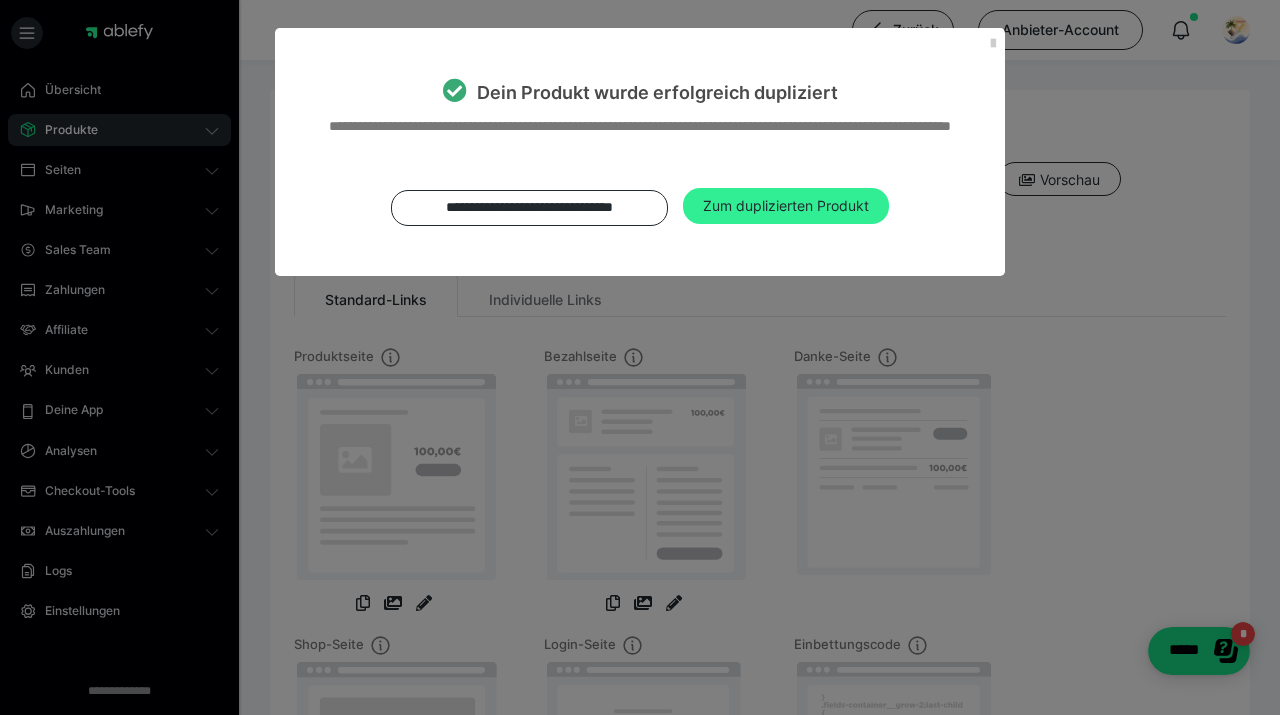 click on "Zum duplizierten Produkt" at bounding box center (786, 206) 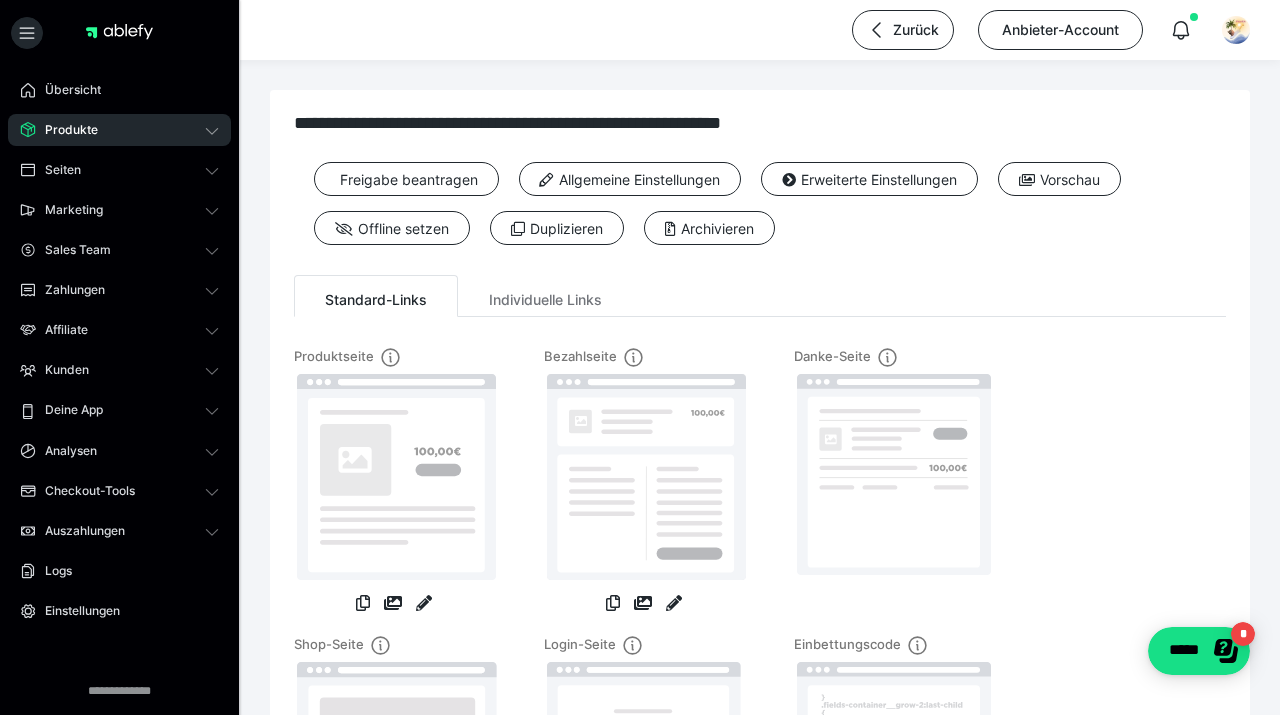 click on "Produkte" at bounding box center [64, 130] 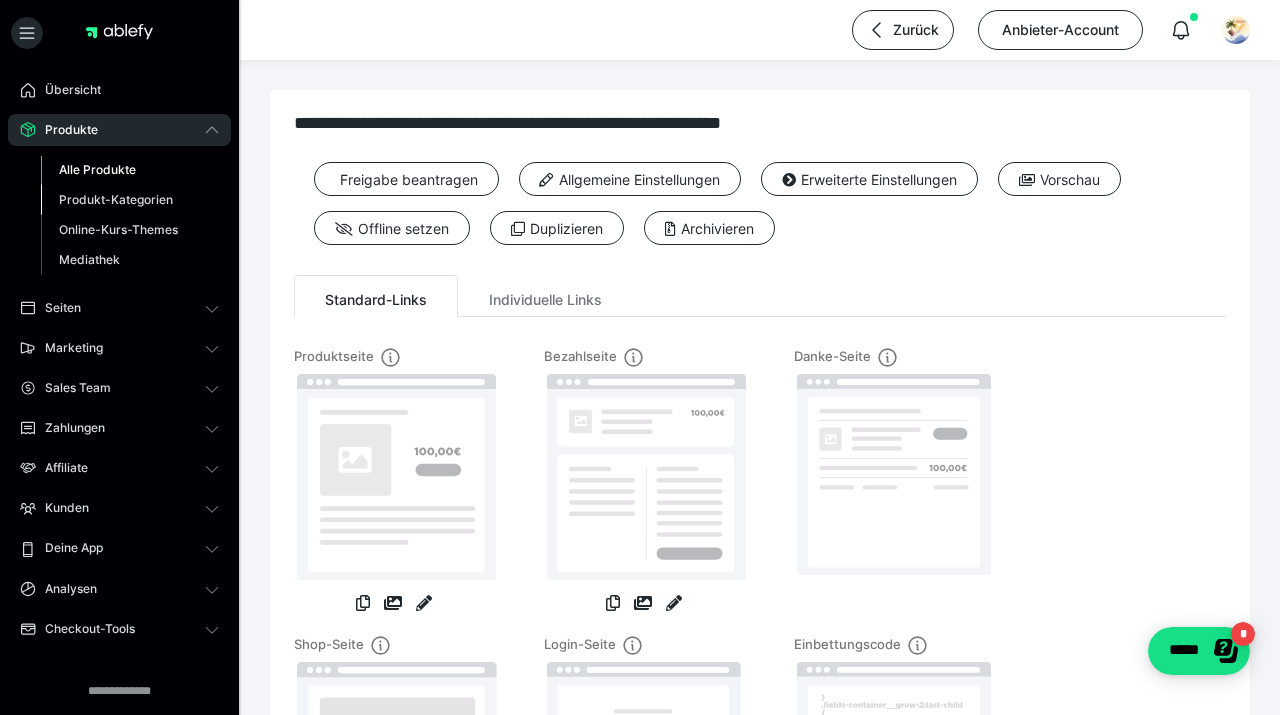 click on "Produkt-Kategorien" at bounding box center (116, 199) 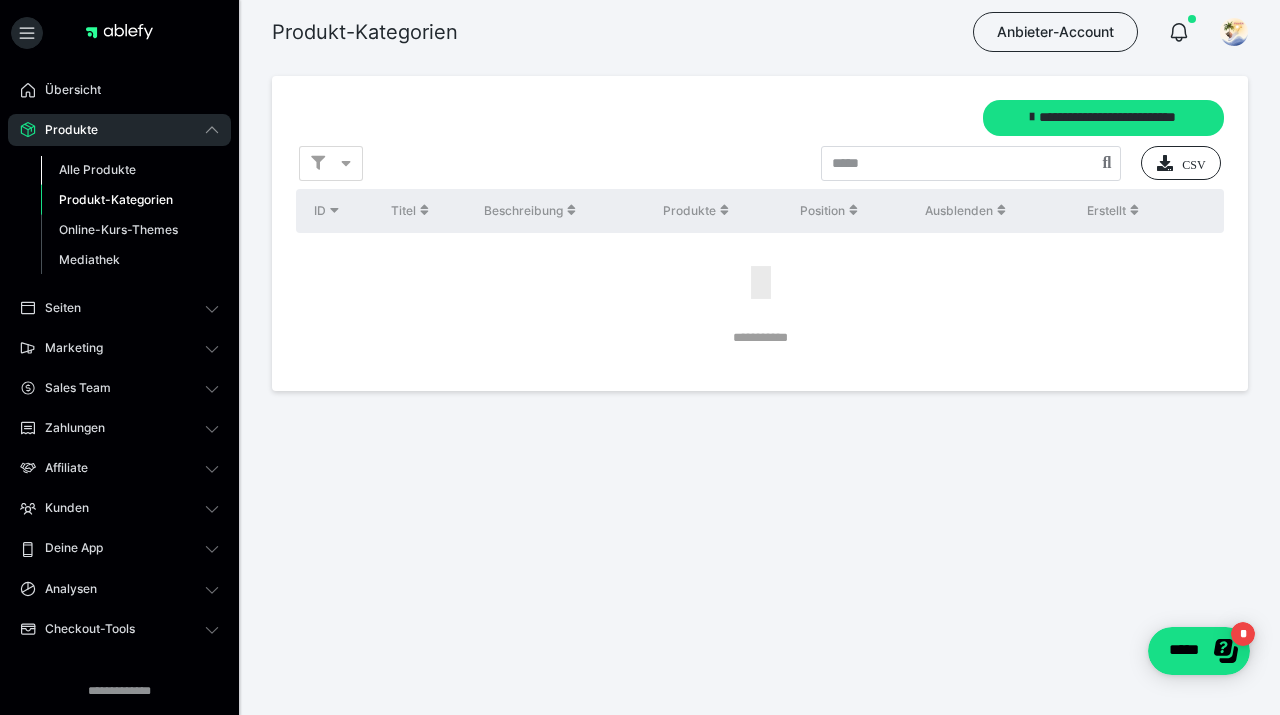 click on "Alle Produkte" at bounding box center [97, 169] 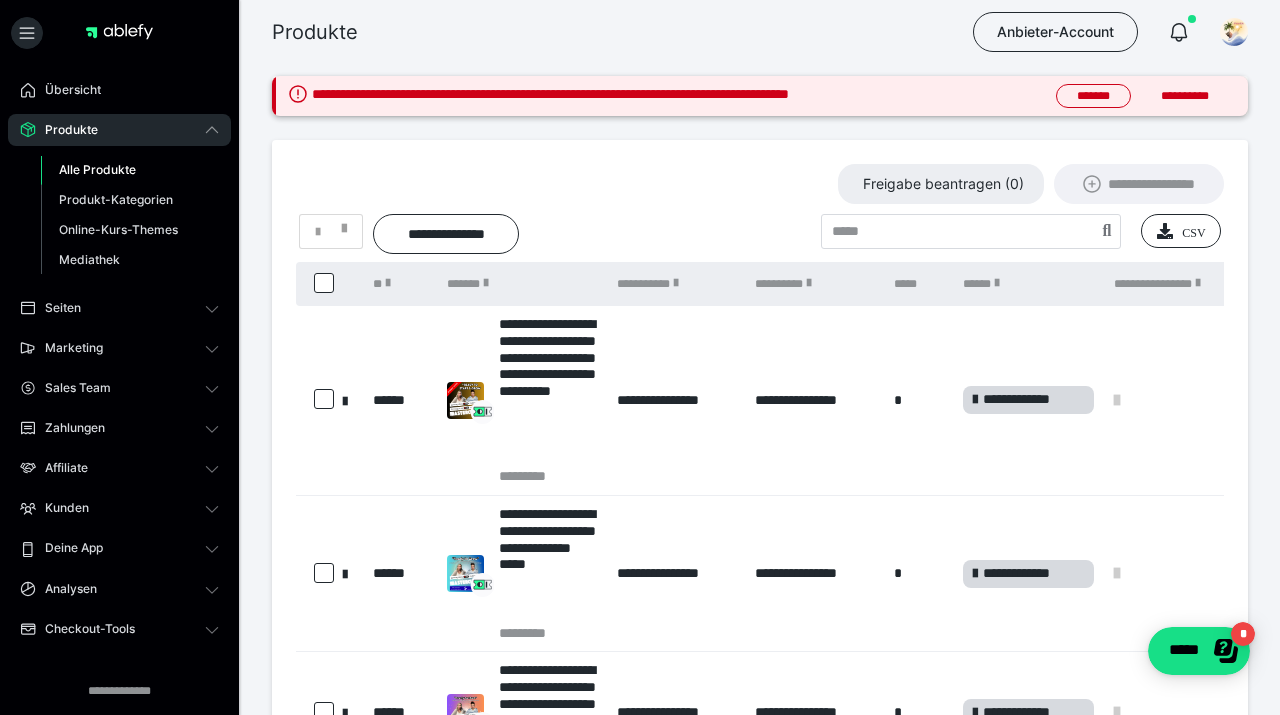 scroll, scrollTop: 181, scrollLeft: 0, axis: vertical 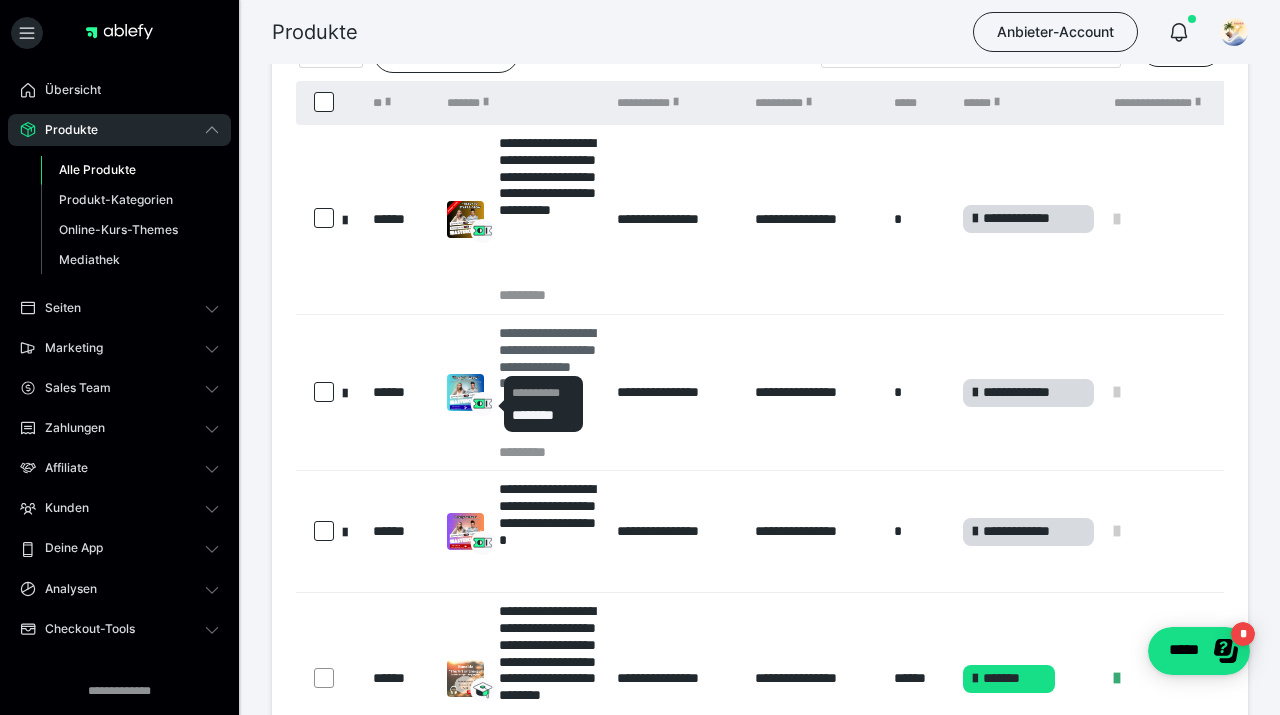 click 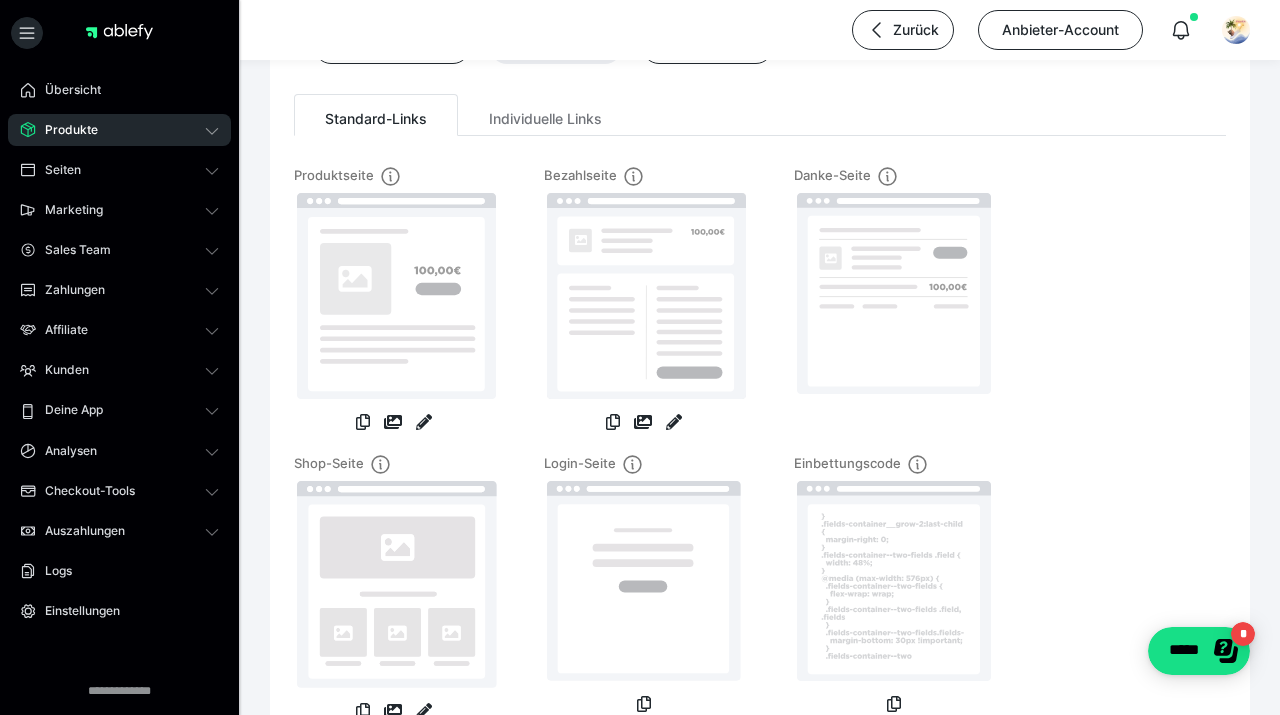 scroll, scrollTop: 241, scrollLeft: 0, axis: vertical 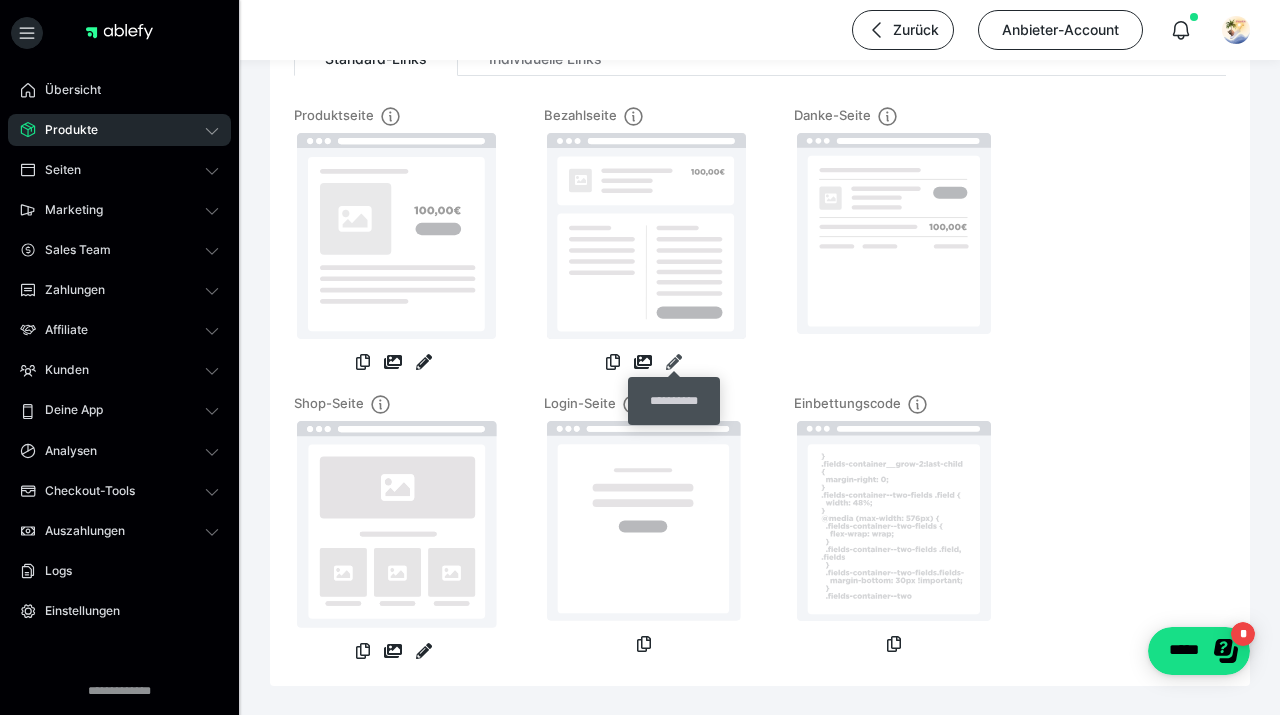 click at bounding box center (674, 362) 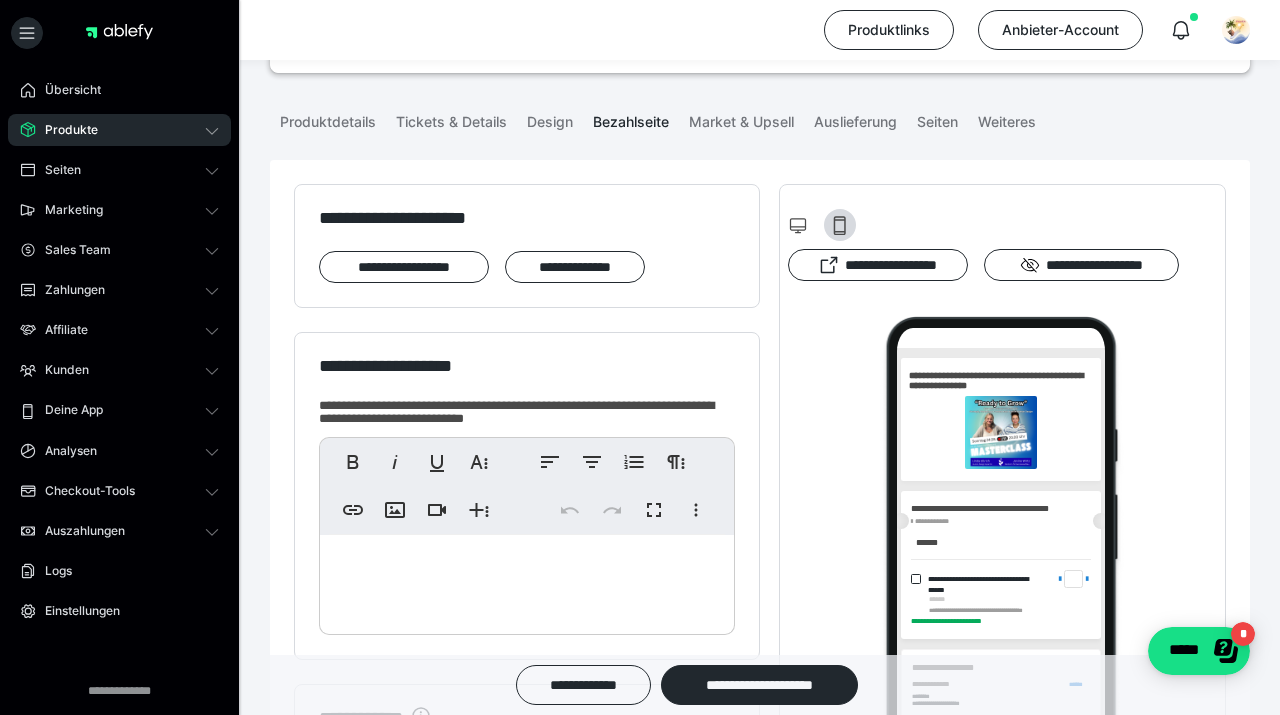 scroll, scrollTop: 0, scrollLeft: 0, axis: both 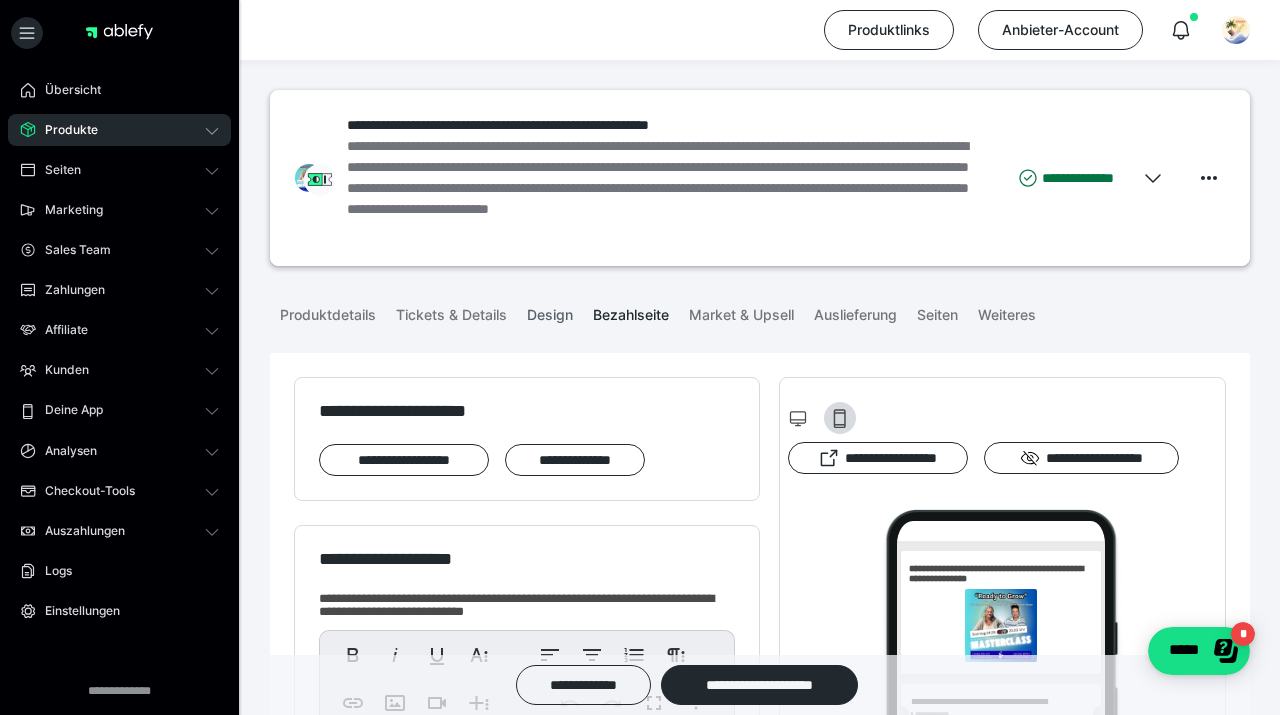 click on "Design" at bounding box center (550, 311) 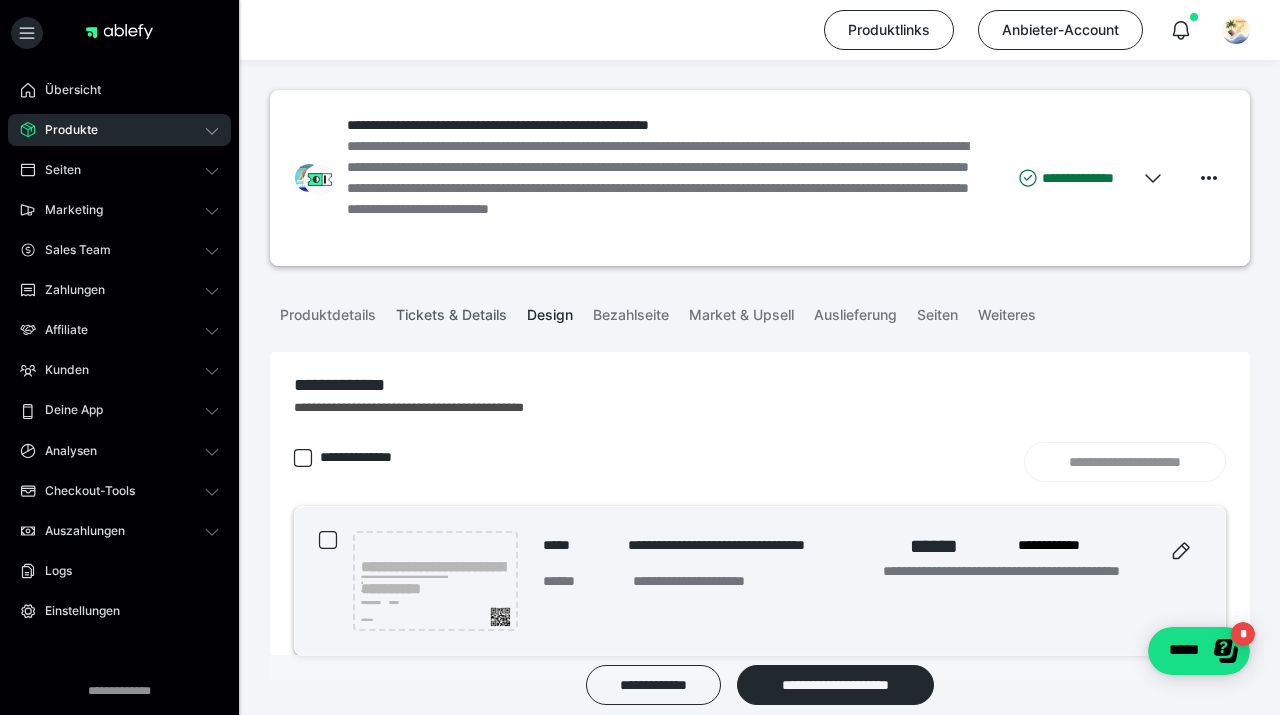 click on "Tickets & Details" at bounding box center (451, 311) 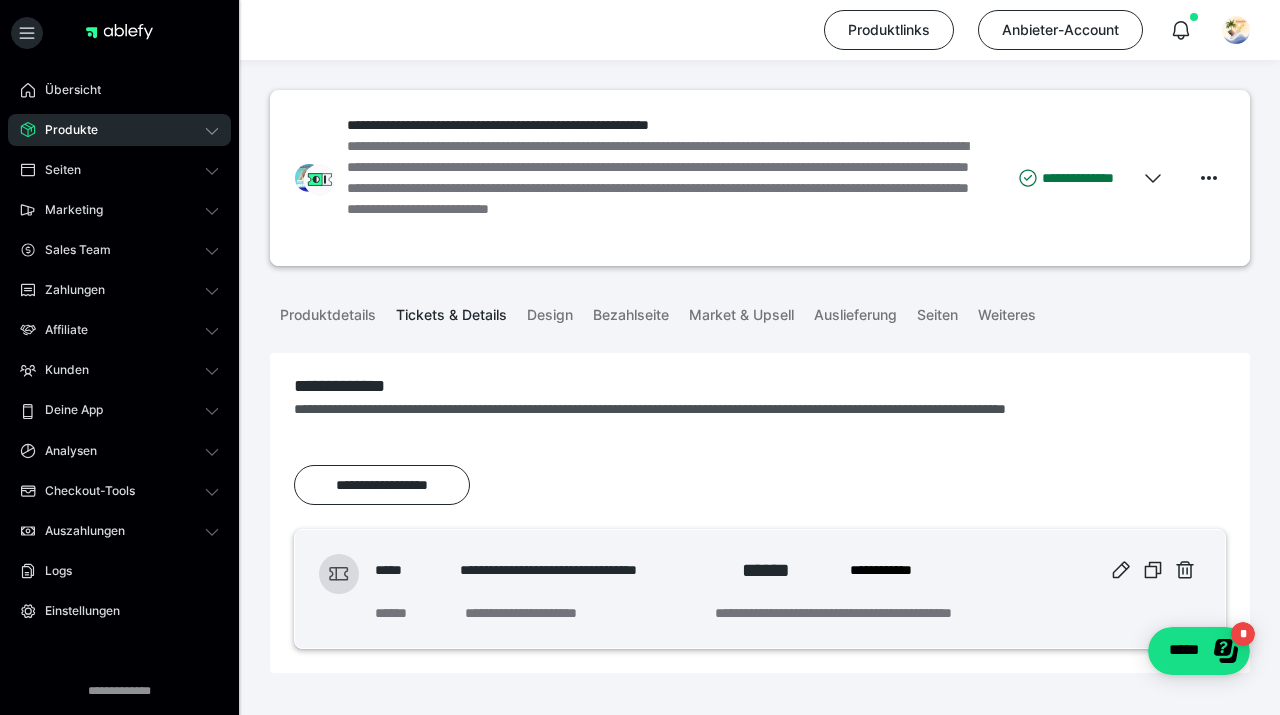 scroll, scrollTop: 81, scrollLeft: 0, axis: vertical 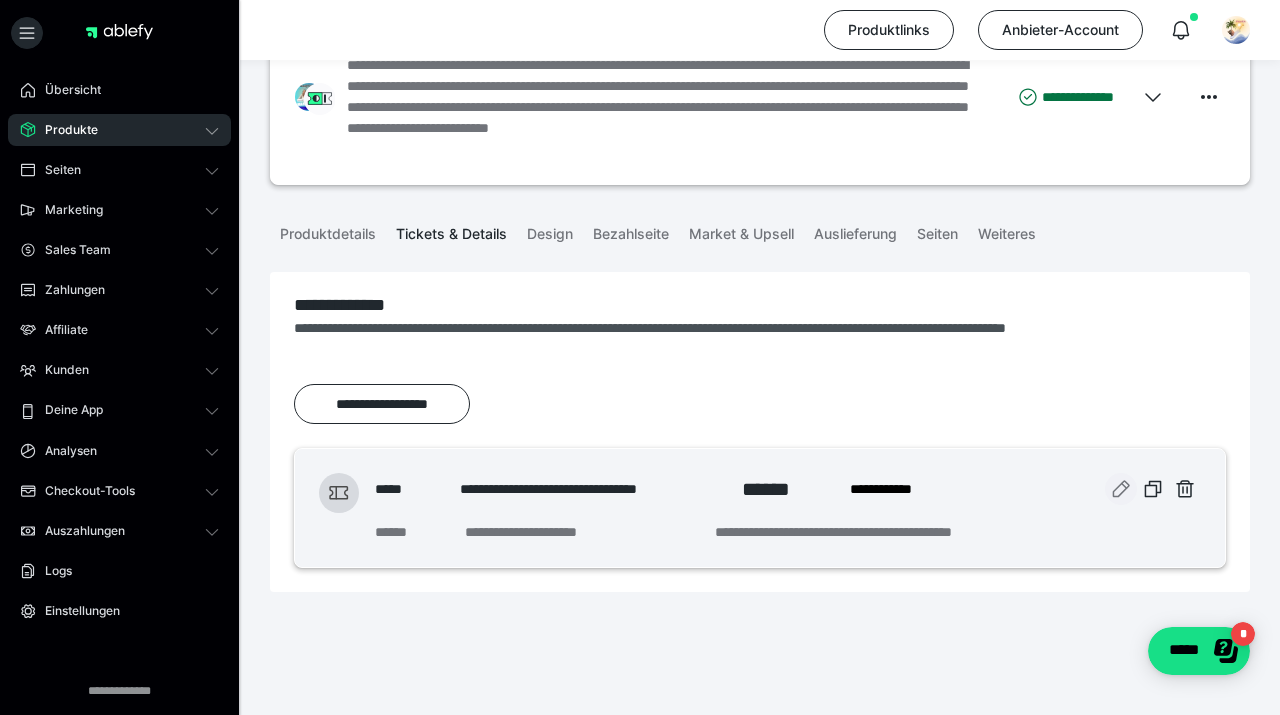 click 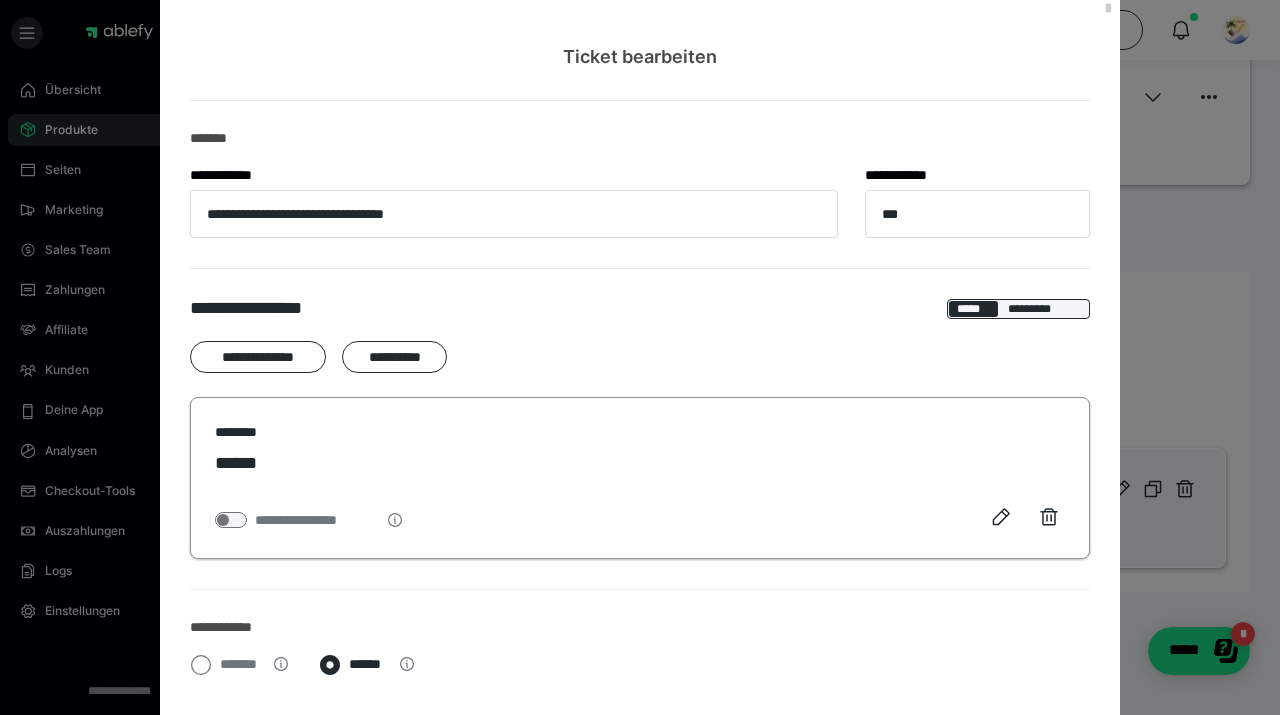 scroll, scrollTop: 34, scrollLeft: 0, axis: vertical 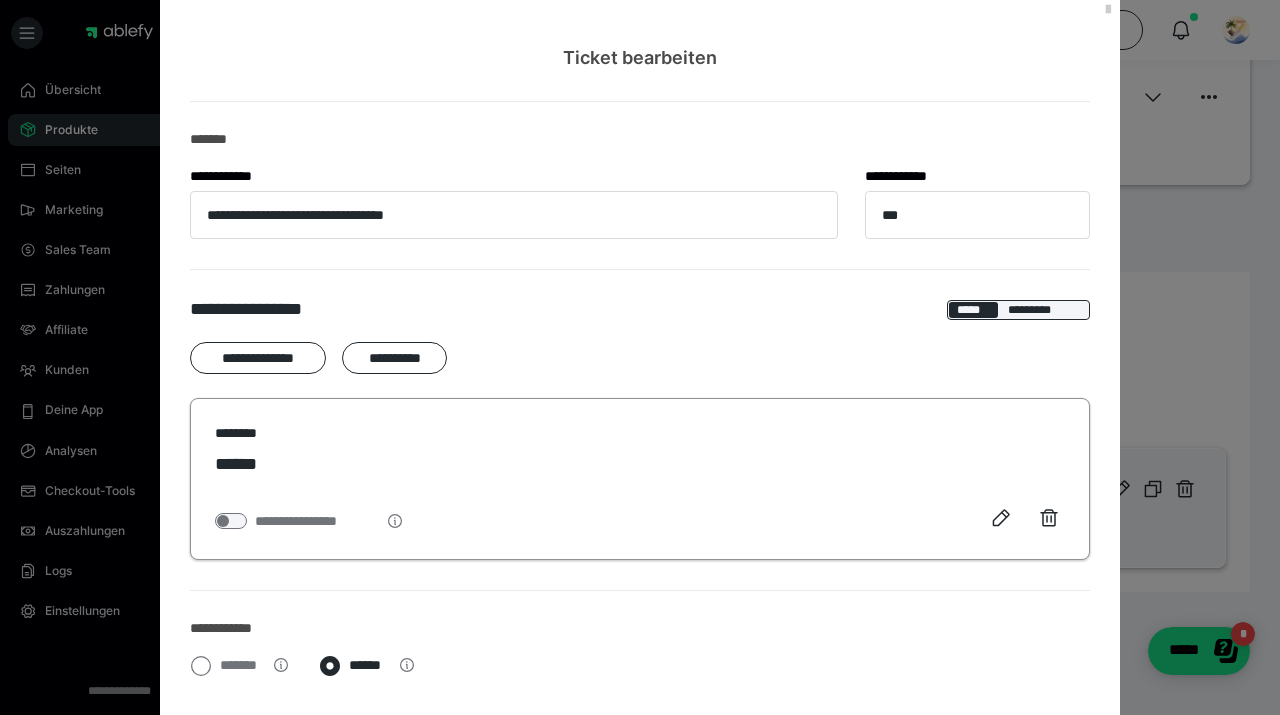 click on "******" at bounding box center [245, 464] 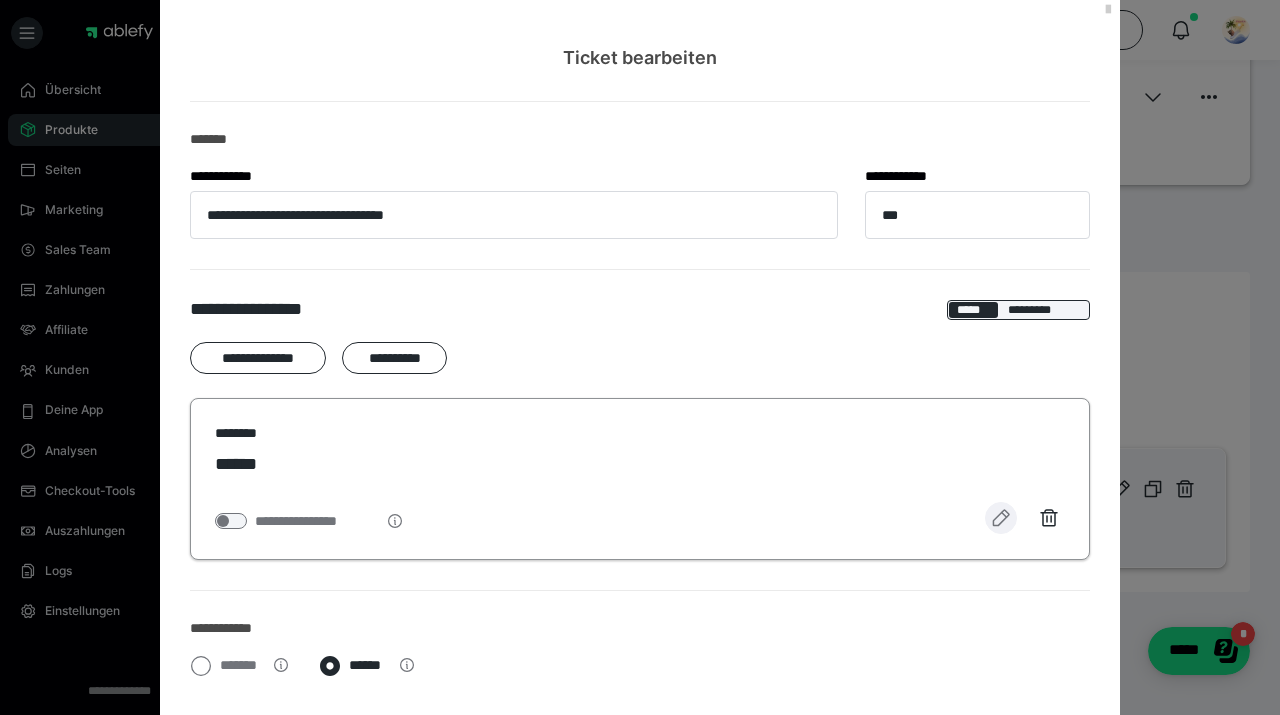 click 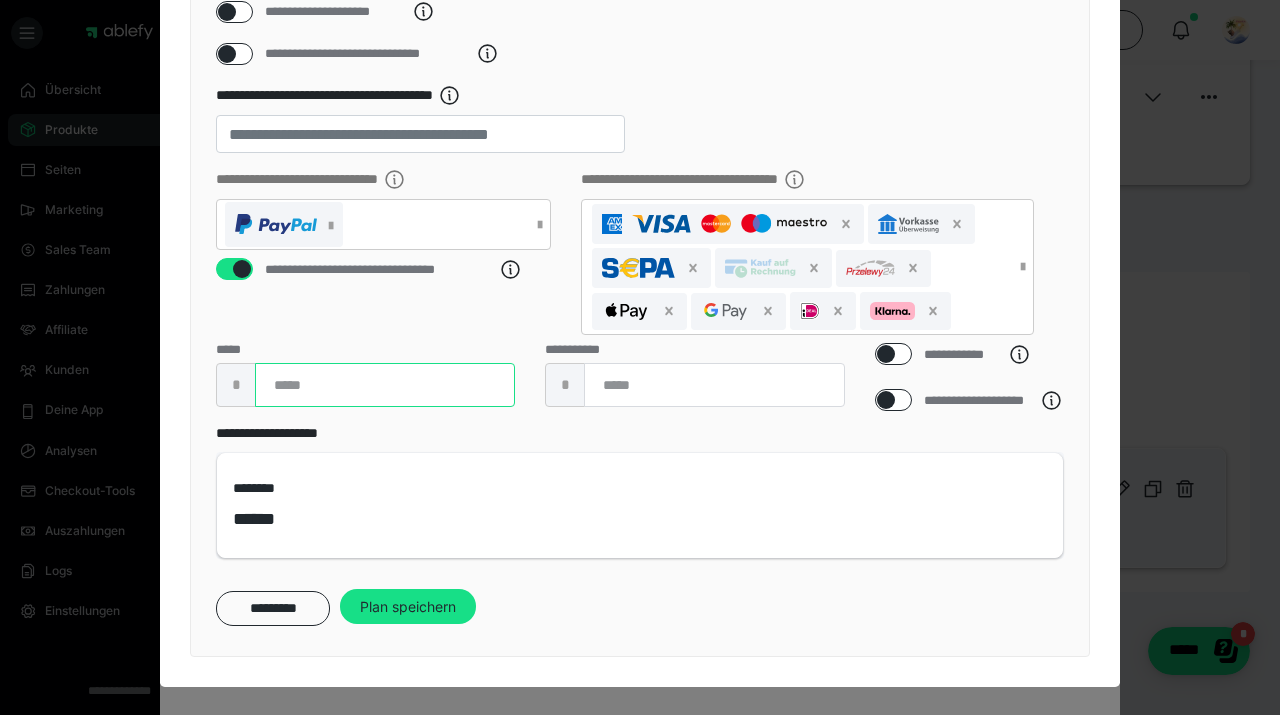 click on "**" at bounding box center [385, 385] 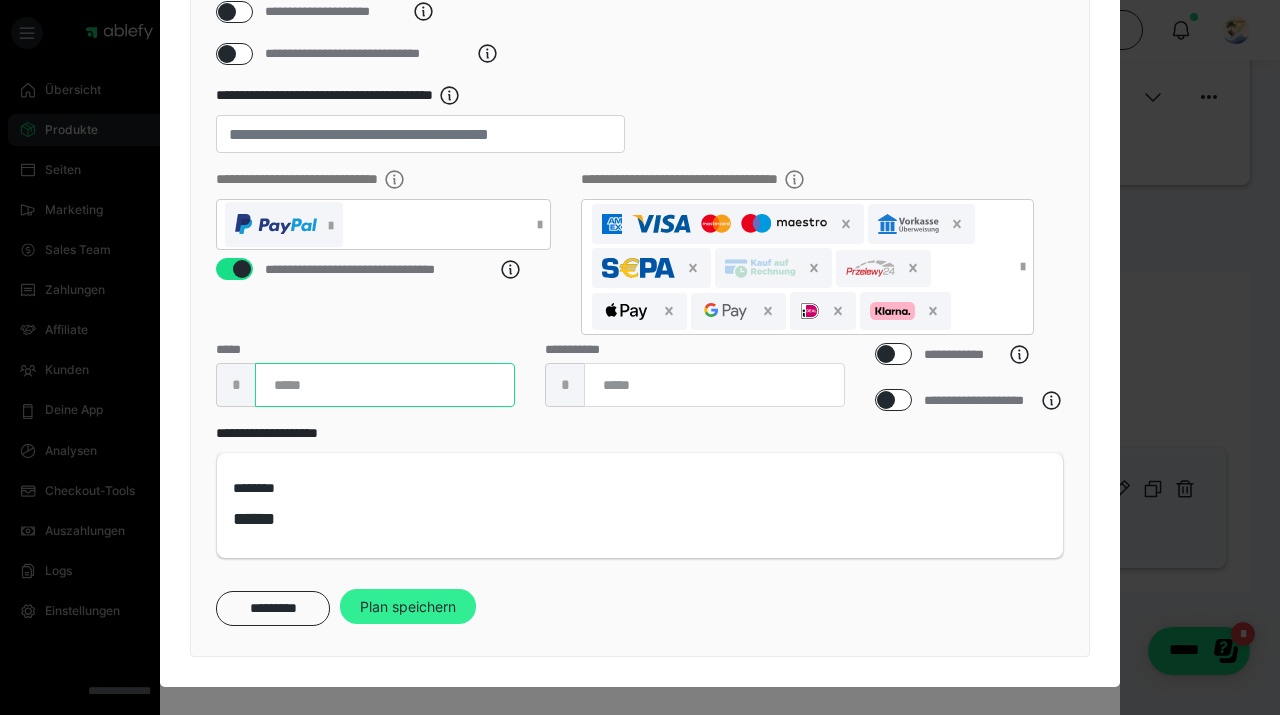 type on "**" 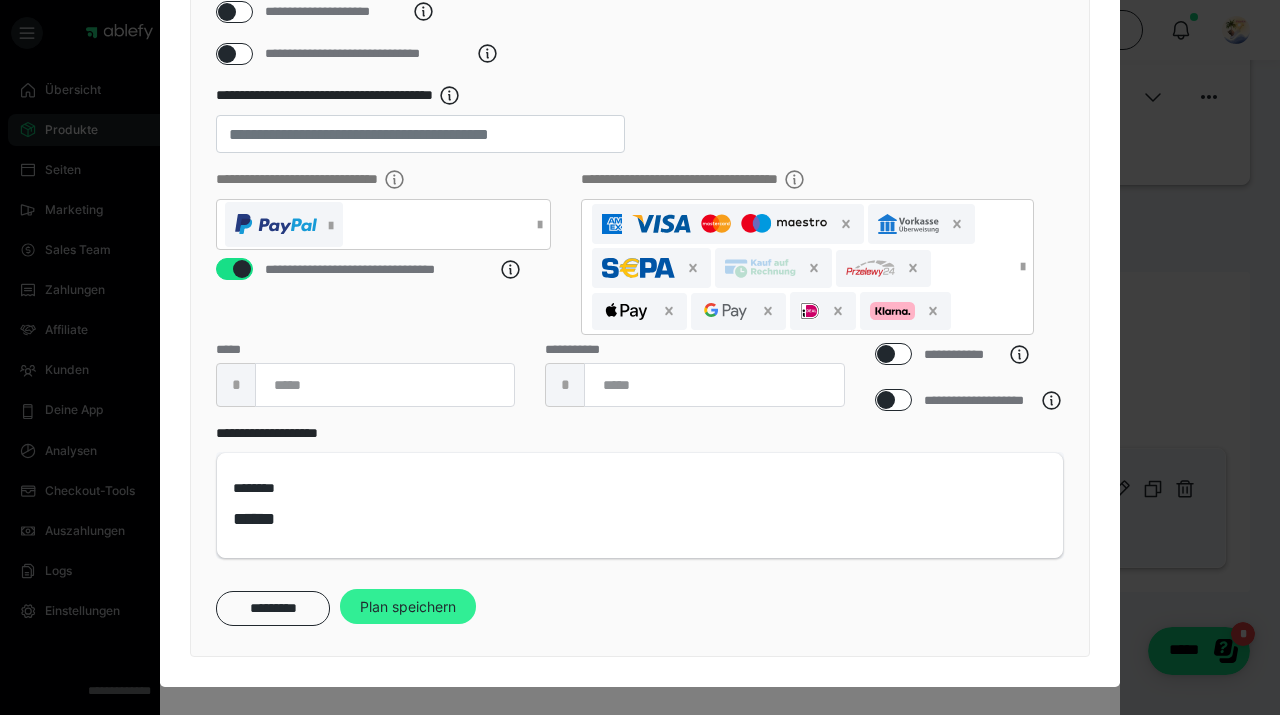 click on "Plan speichern" at bounding box center [408, 607] 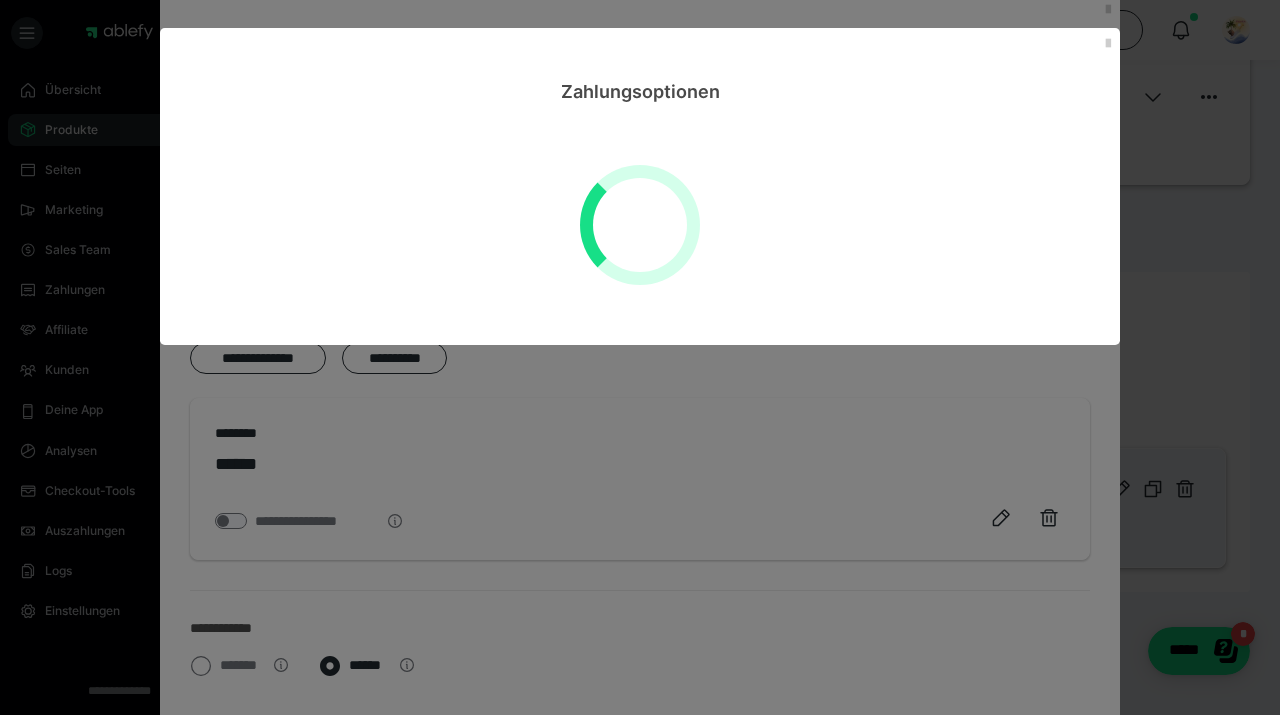 scroll, scrollTop: 0, scrollLeft: 0, axis: both 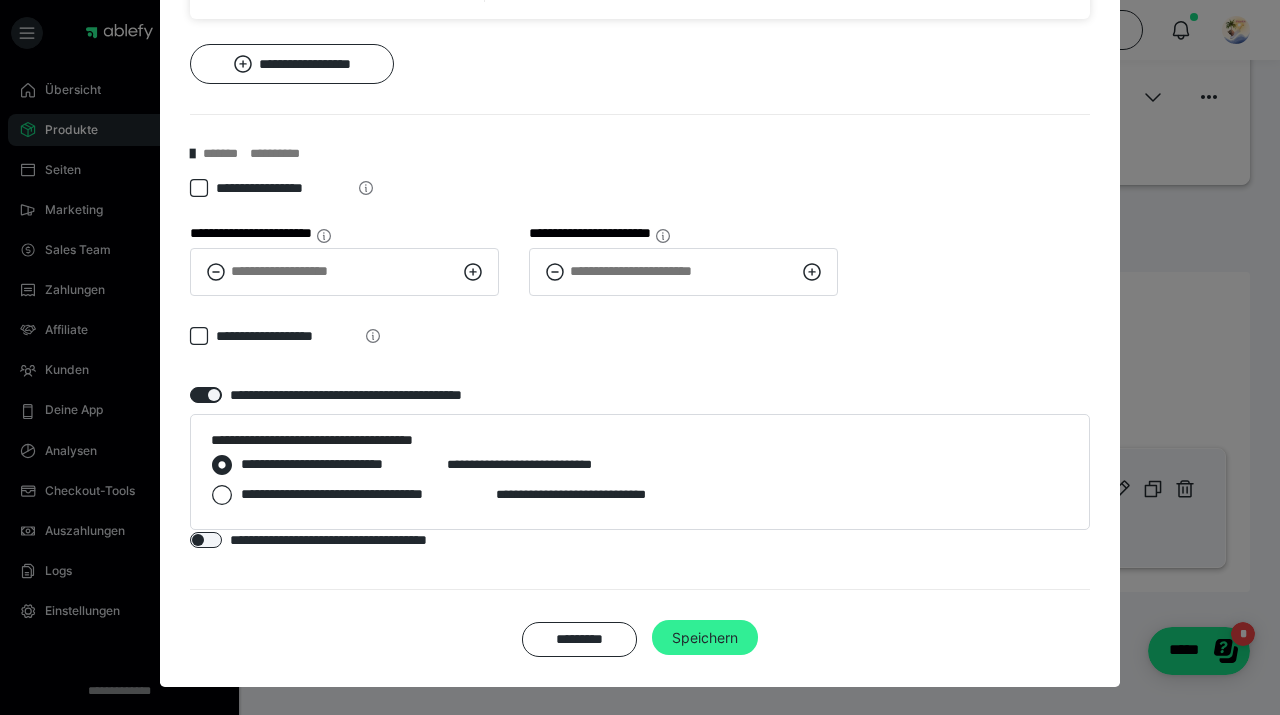 click on "Speichern" at bounding box center [705, 638] 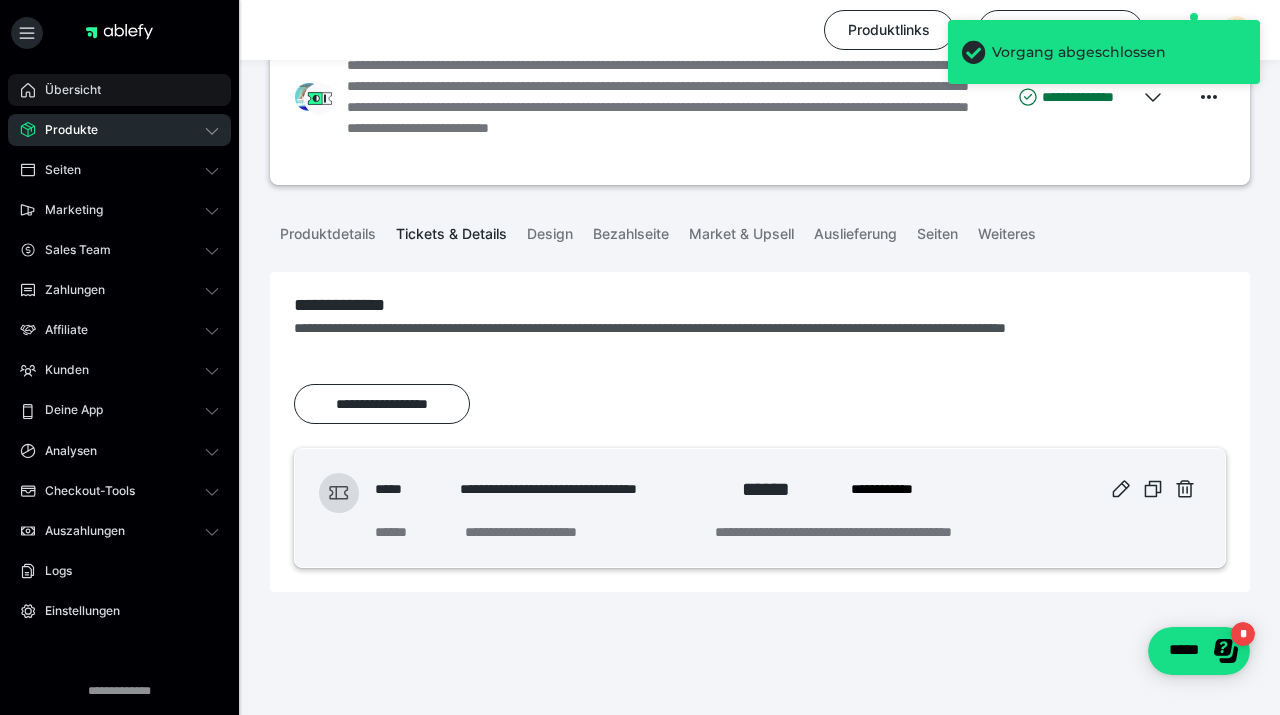 click on "Übersicht" at bounding box center (66, 90) 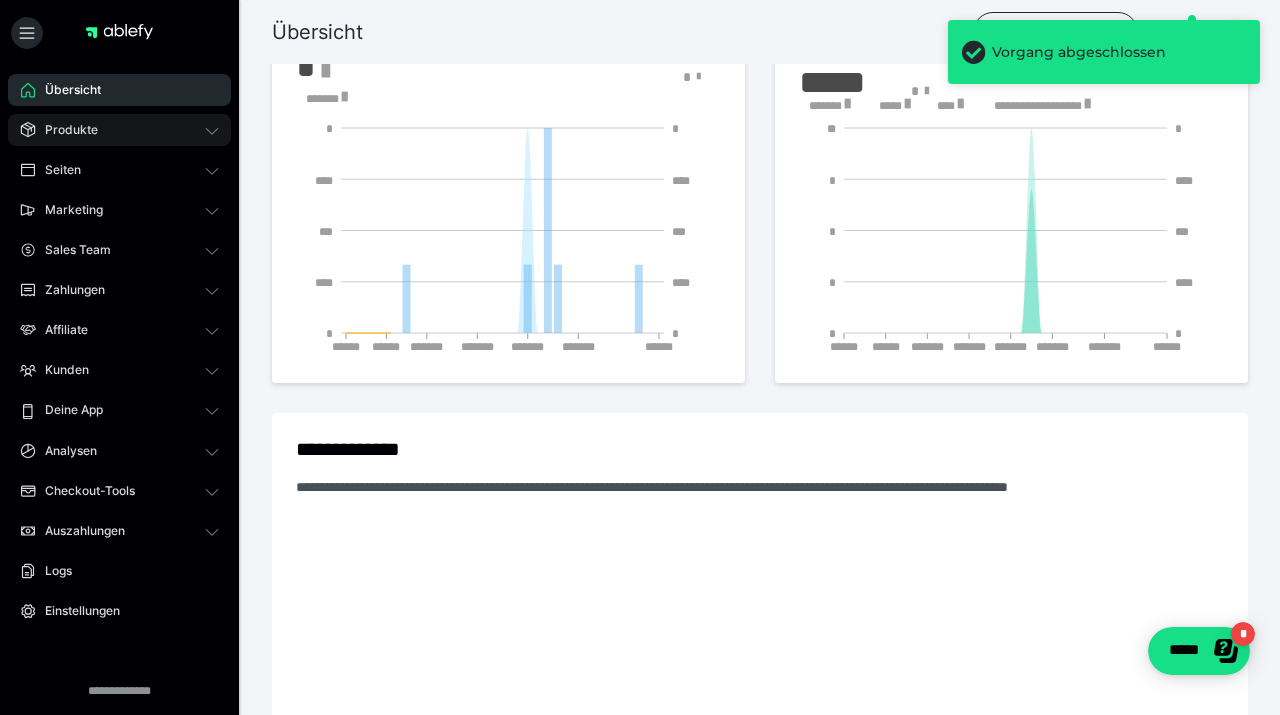 click on "Produkte" at bounding box center (64, 130) 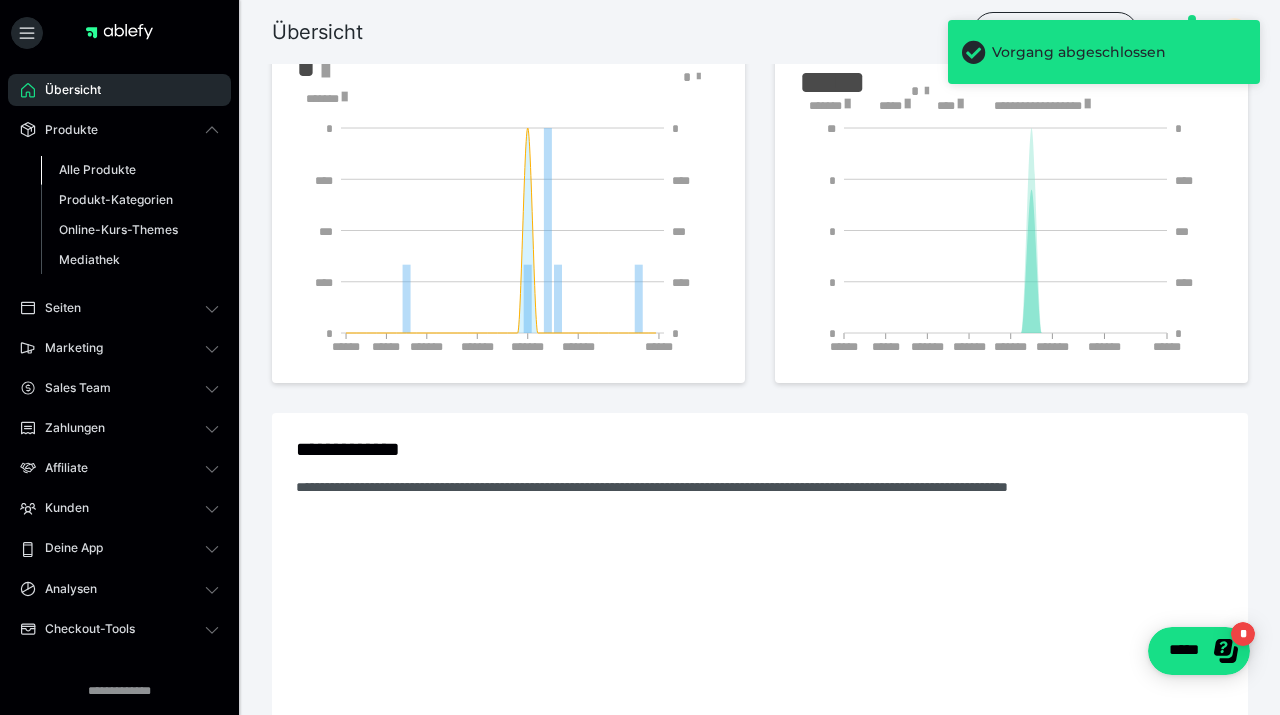 click on "Alle Produkte" at bounding box center [97, 169] 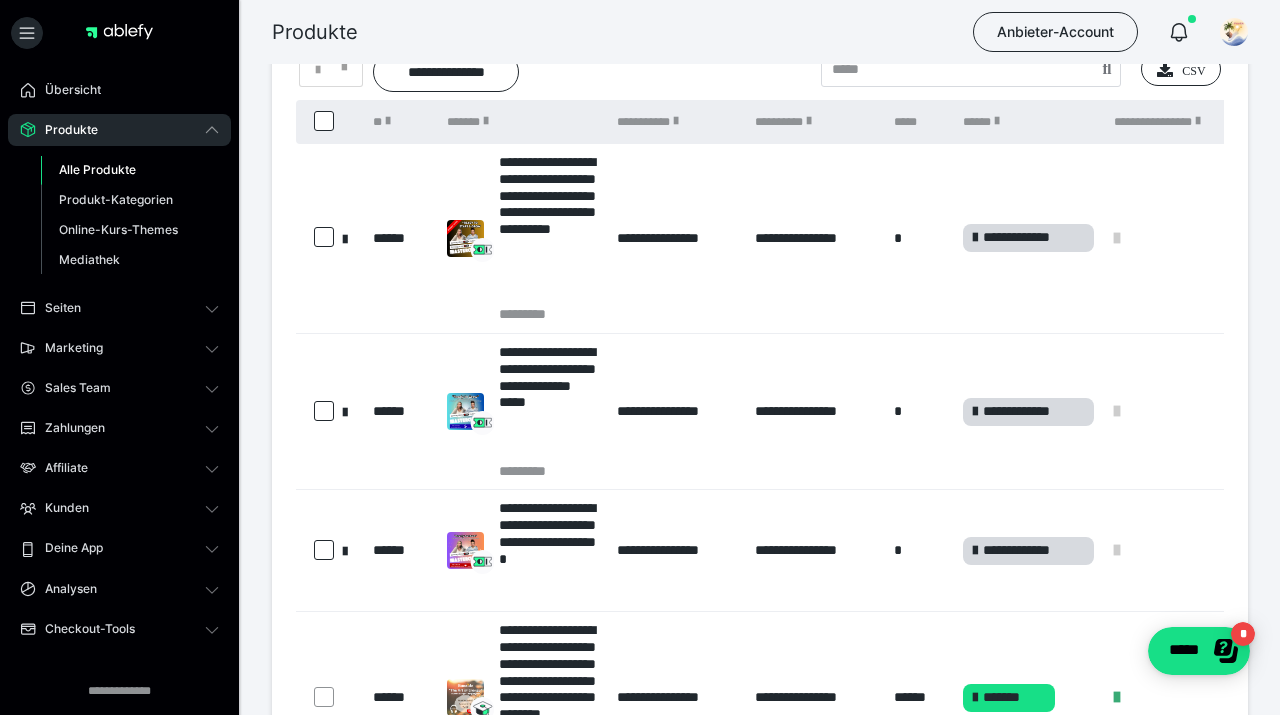 scroll, scrollTop: 165, scrollLeft: 0, axis: vertical 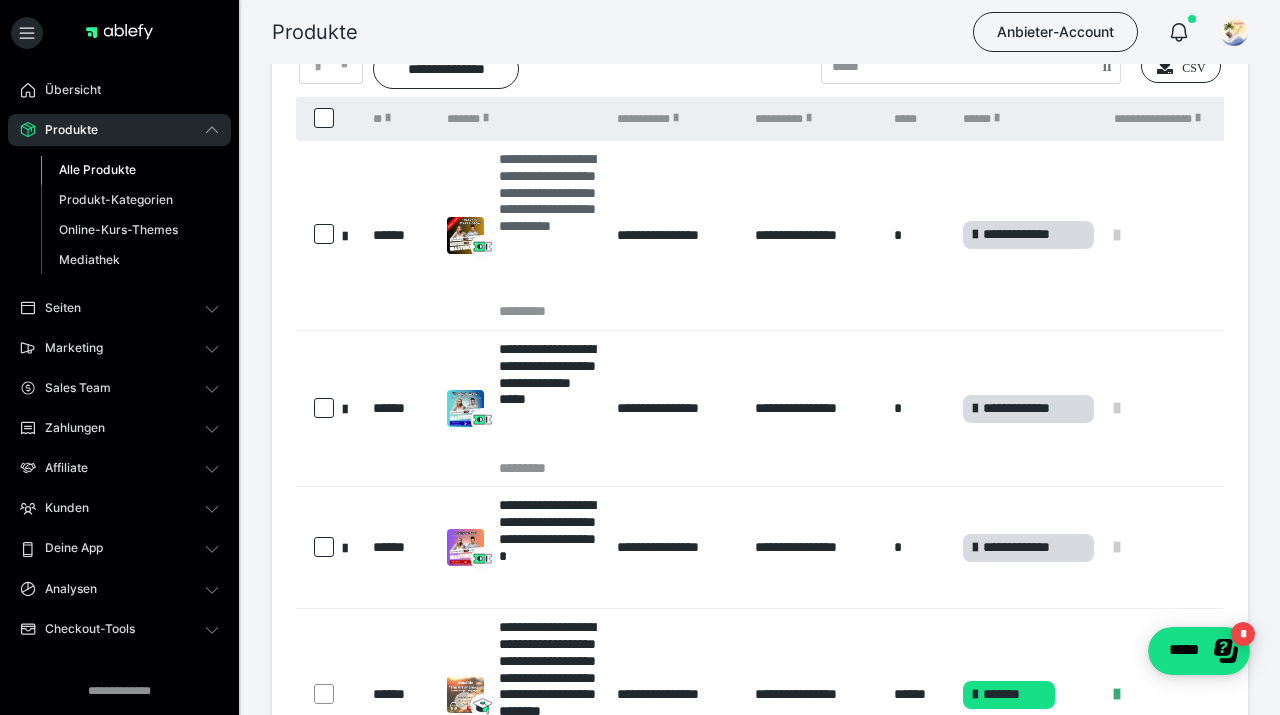 click at bounding box center (465, 235) 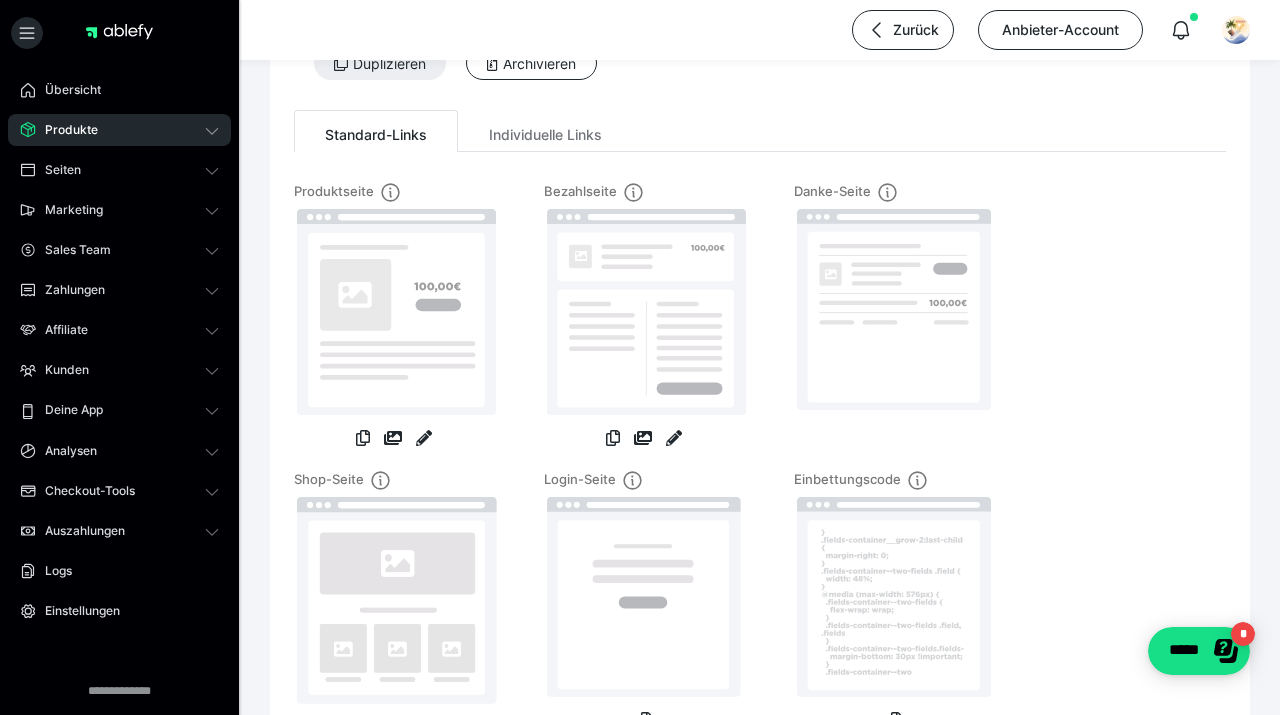scroll, scrollTop: 225, scrollLeft: 0, axis: vertical 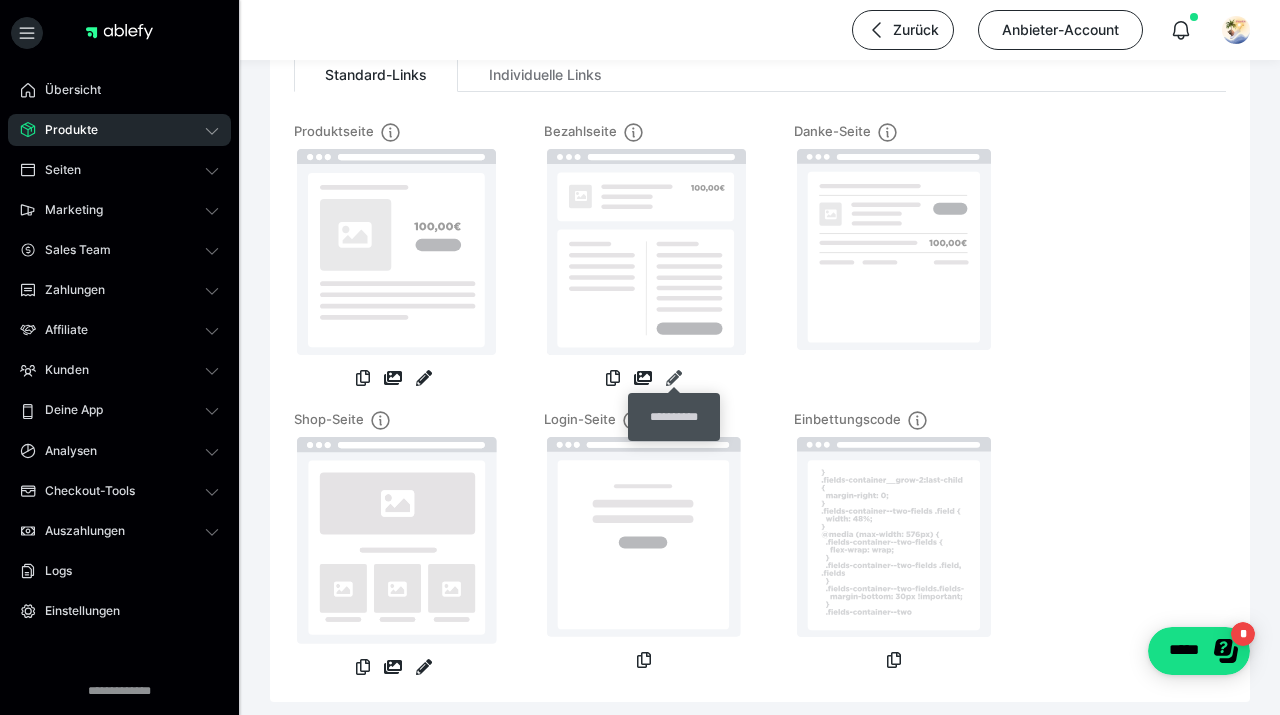 click at bounding box center (674, 378) 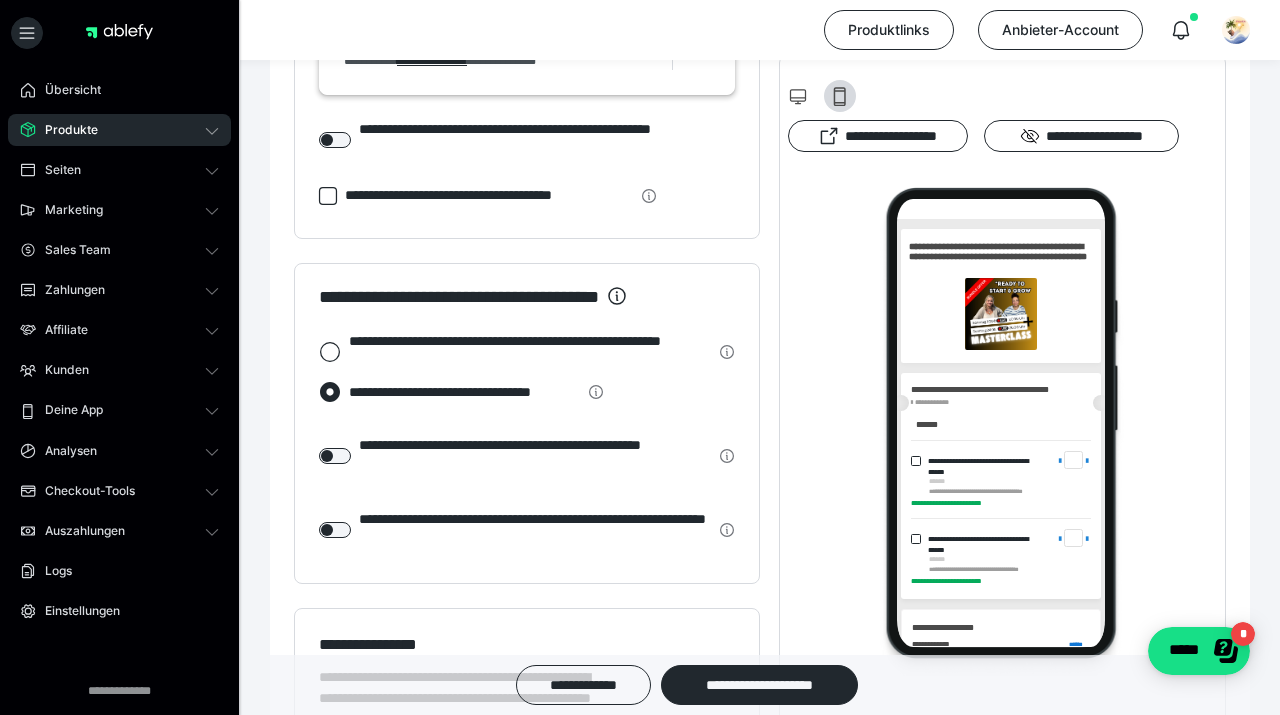 scroll, scrollTop: 0, scrollLeft: 0, axis: both 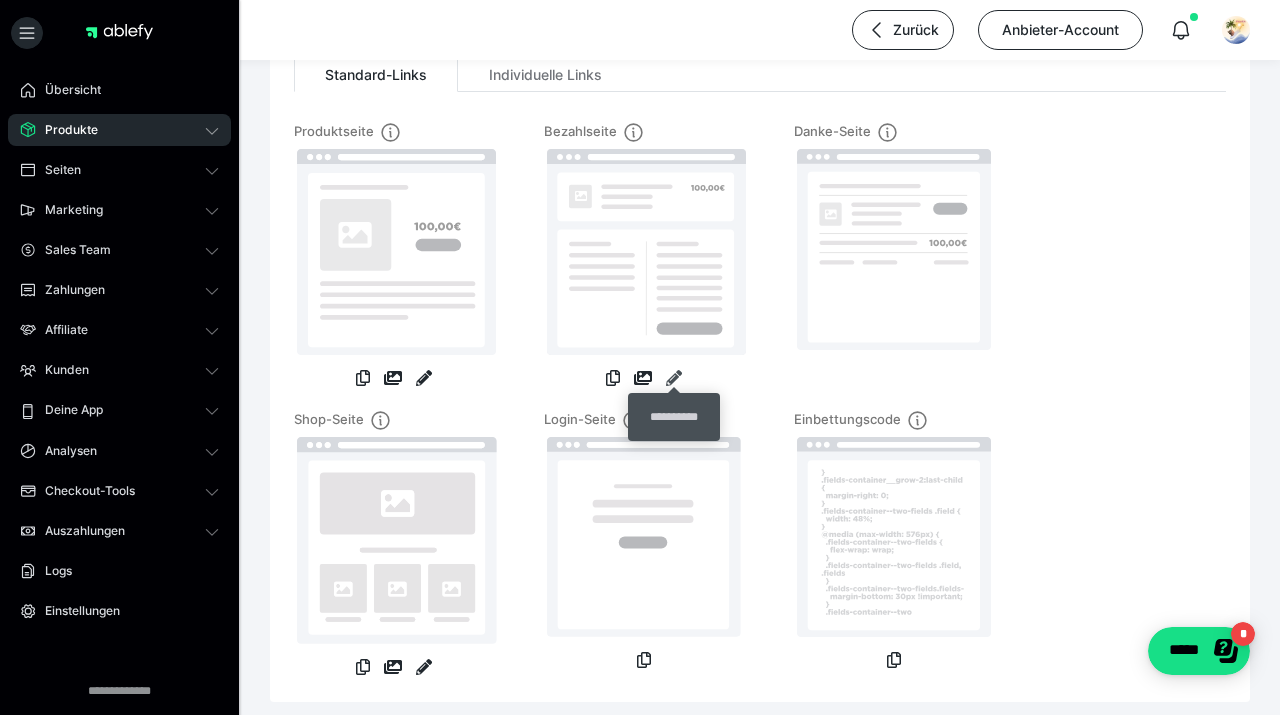click at bounding box center [674, 378] 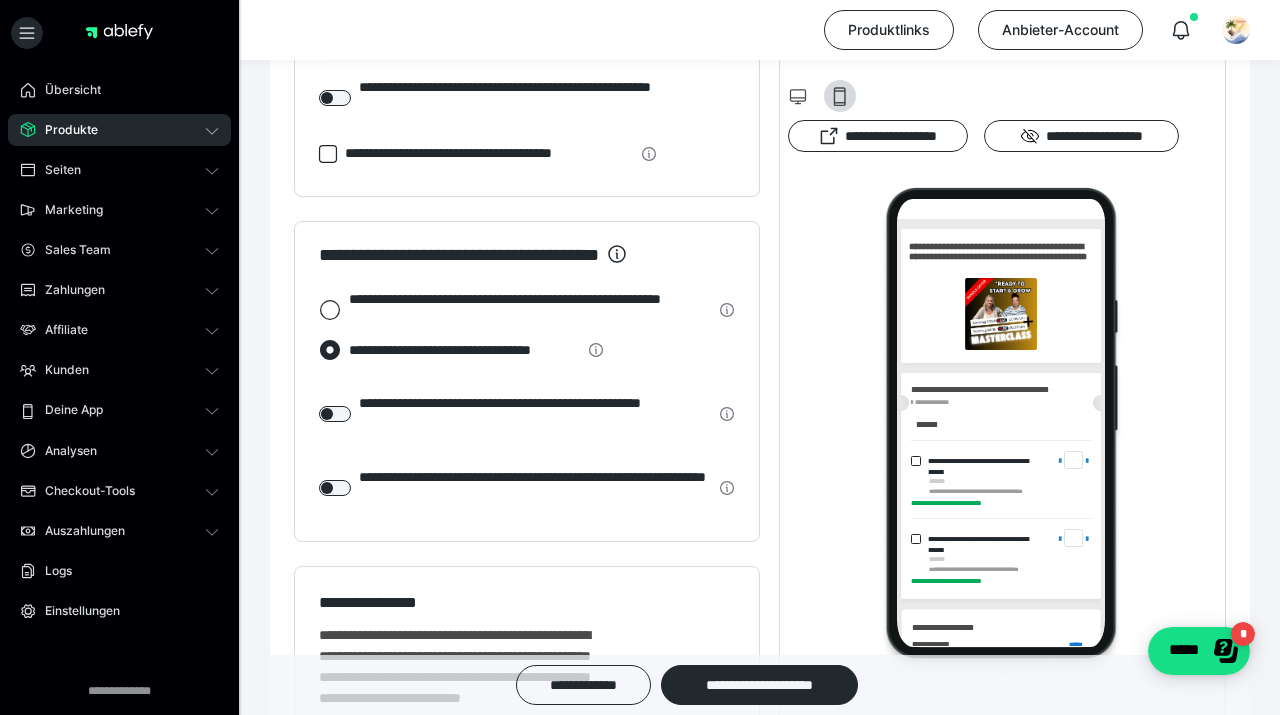 scroll, scrollTop: 0, scrollLeft: 0, axis: both 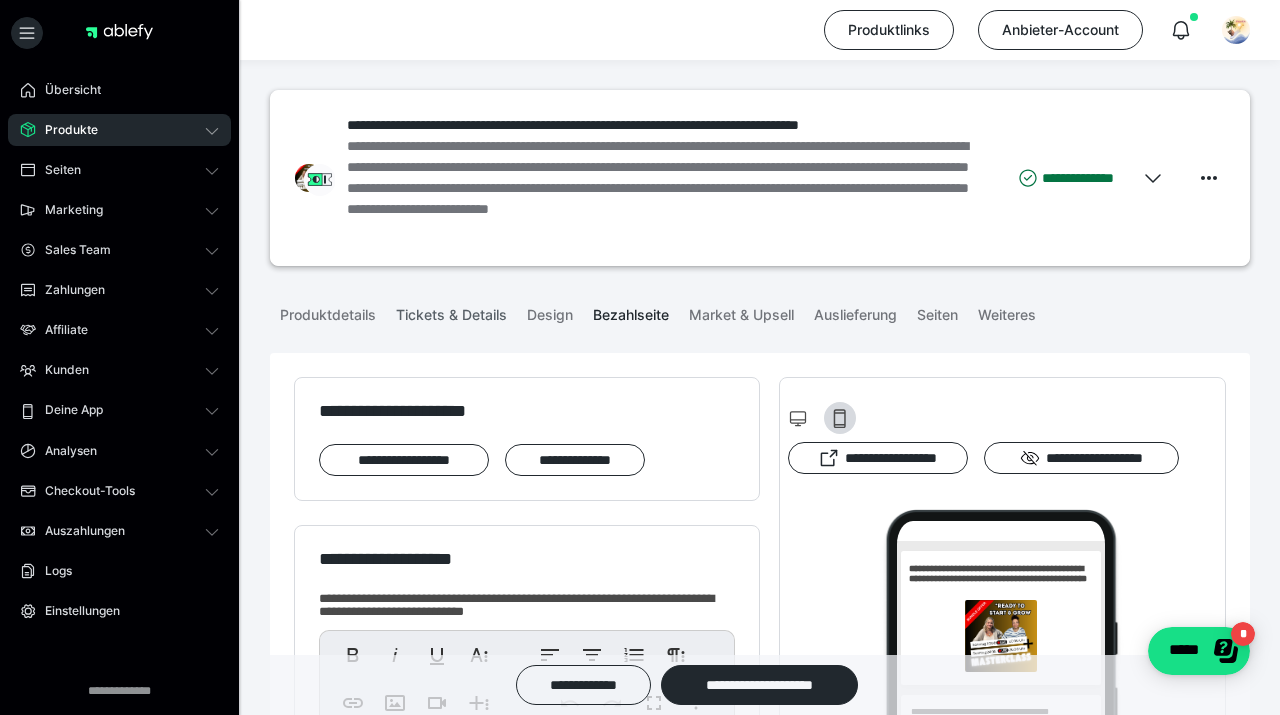 click on "Tickets & Details" at bounding box center (451, 311) 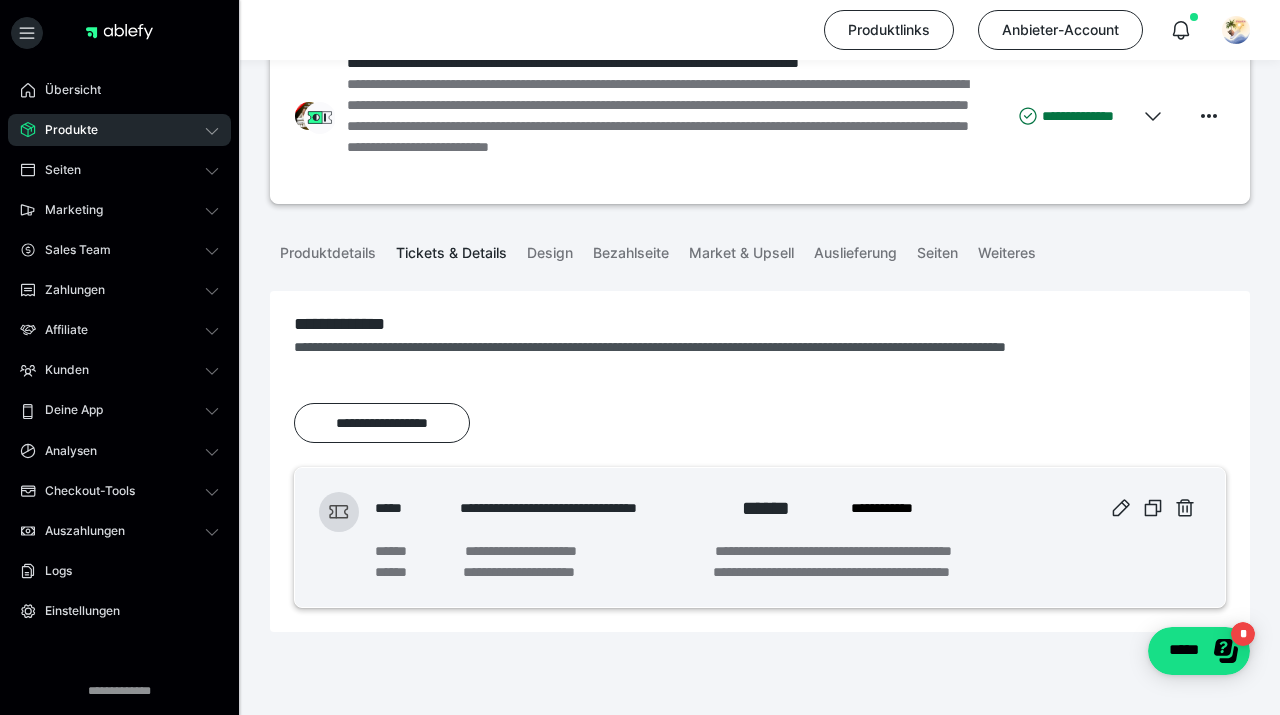 scroll, scrollTop: 102, scrollLeft: 0, axis: vertical 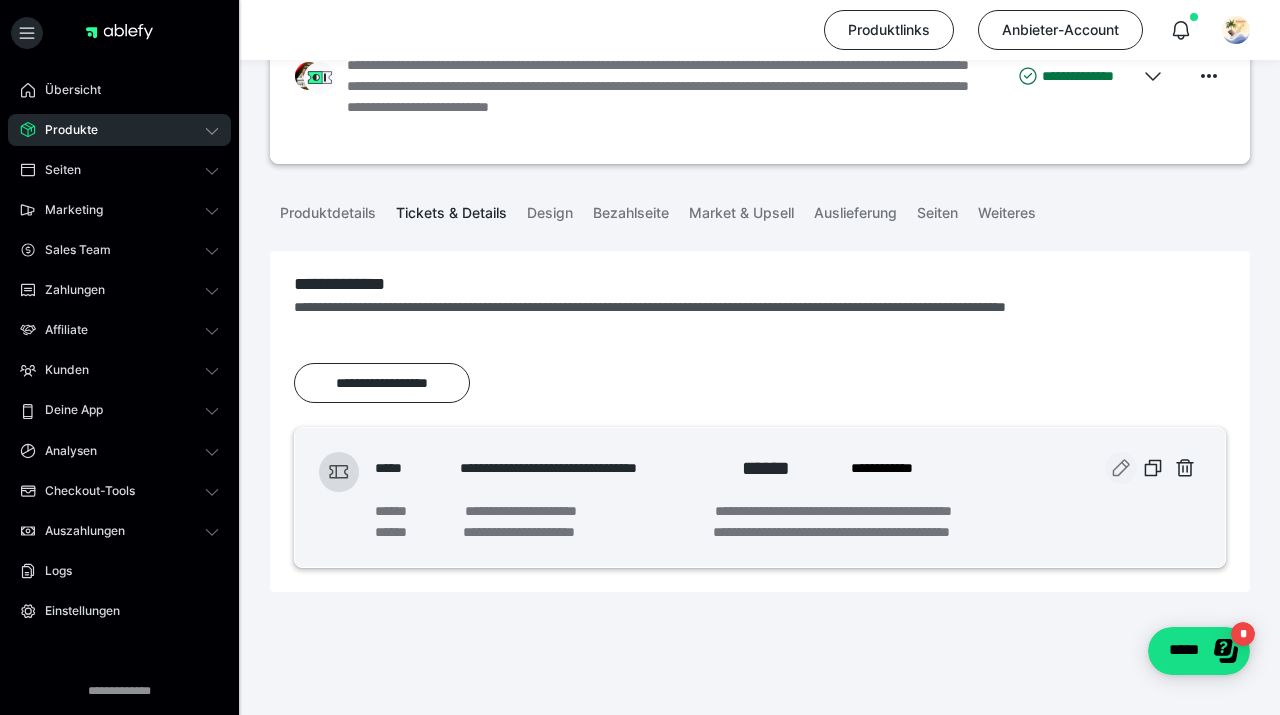 click 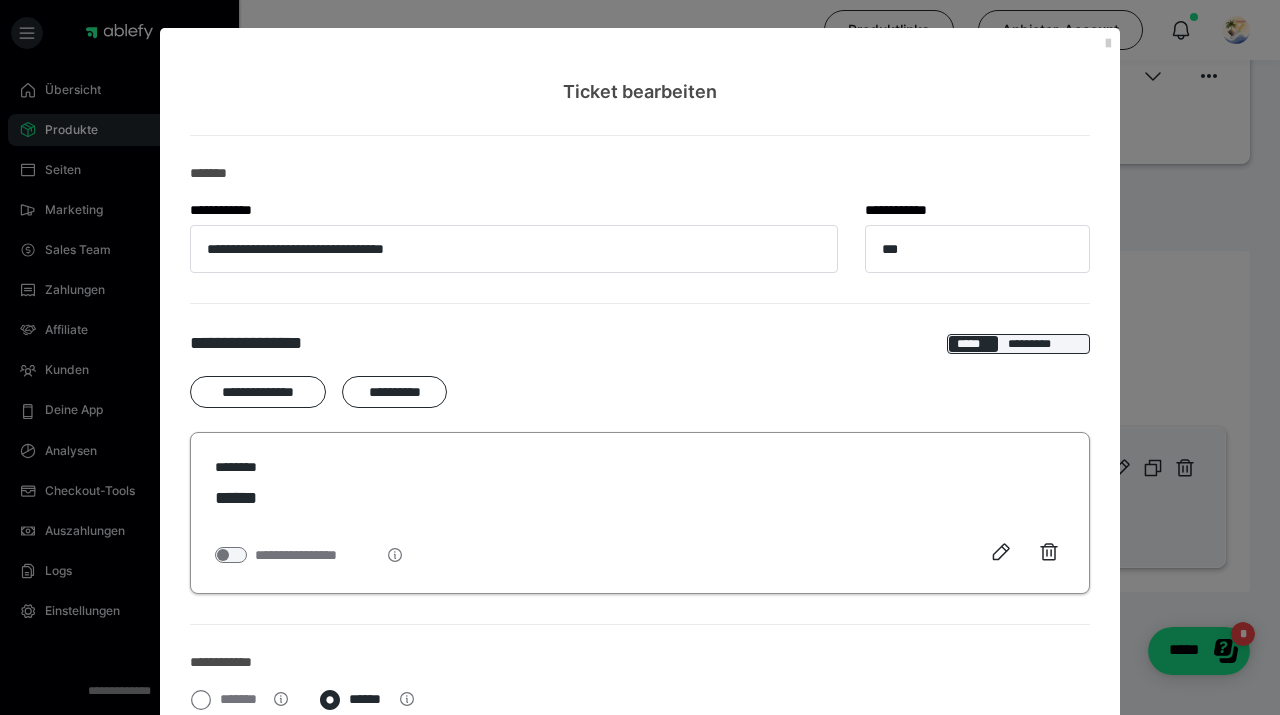click on "******" at bounding box center [245, 498] 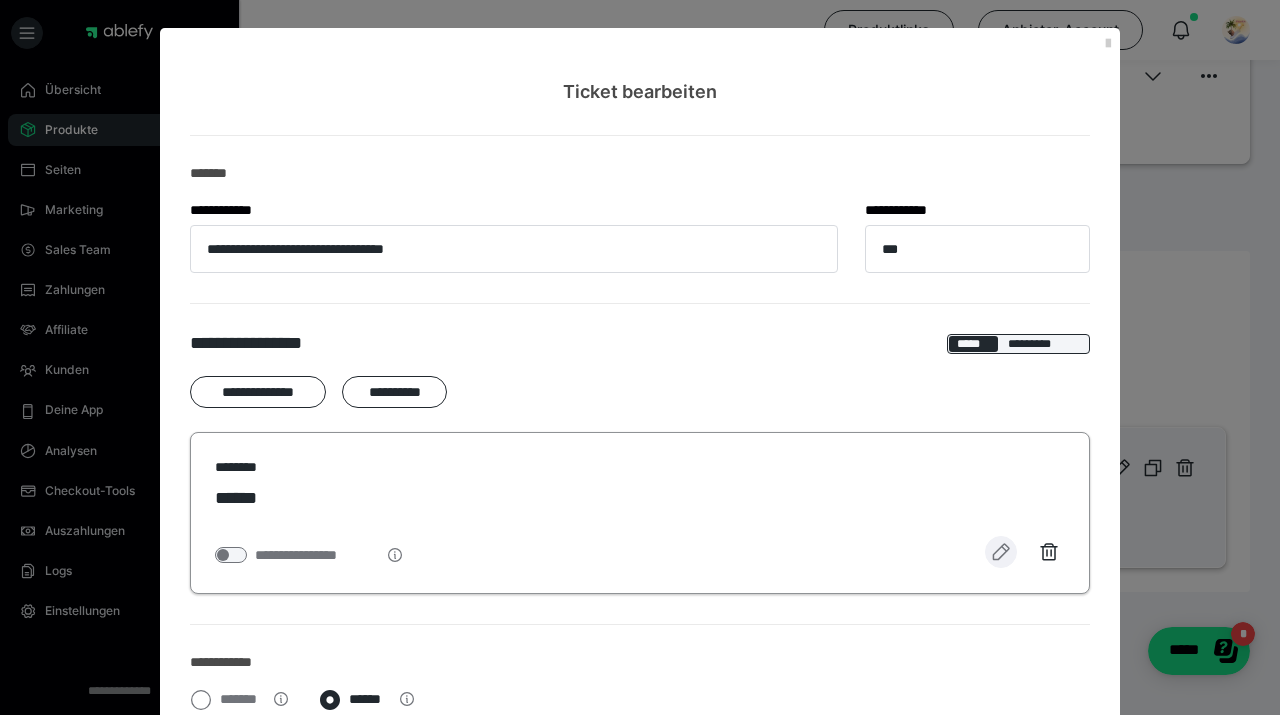 click 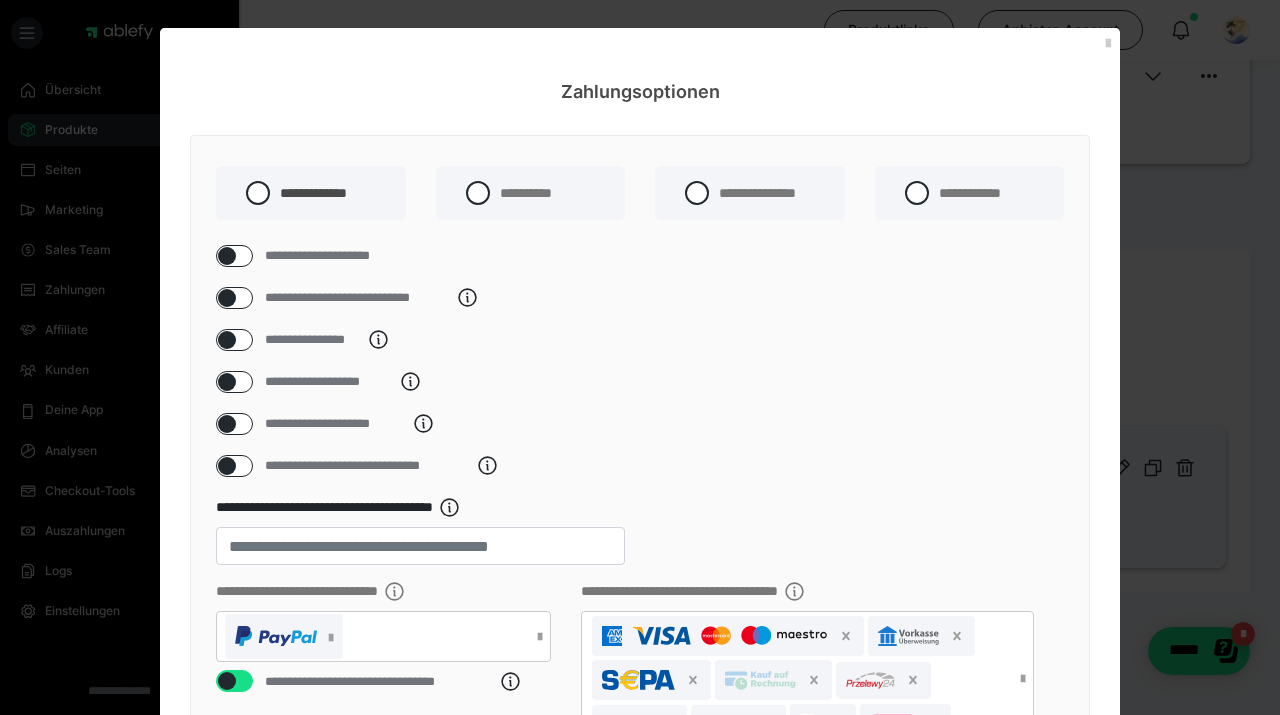 scroll, scrollTop: 0, scrollLeft: 0, axis: both 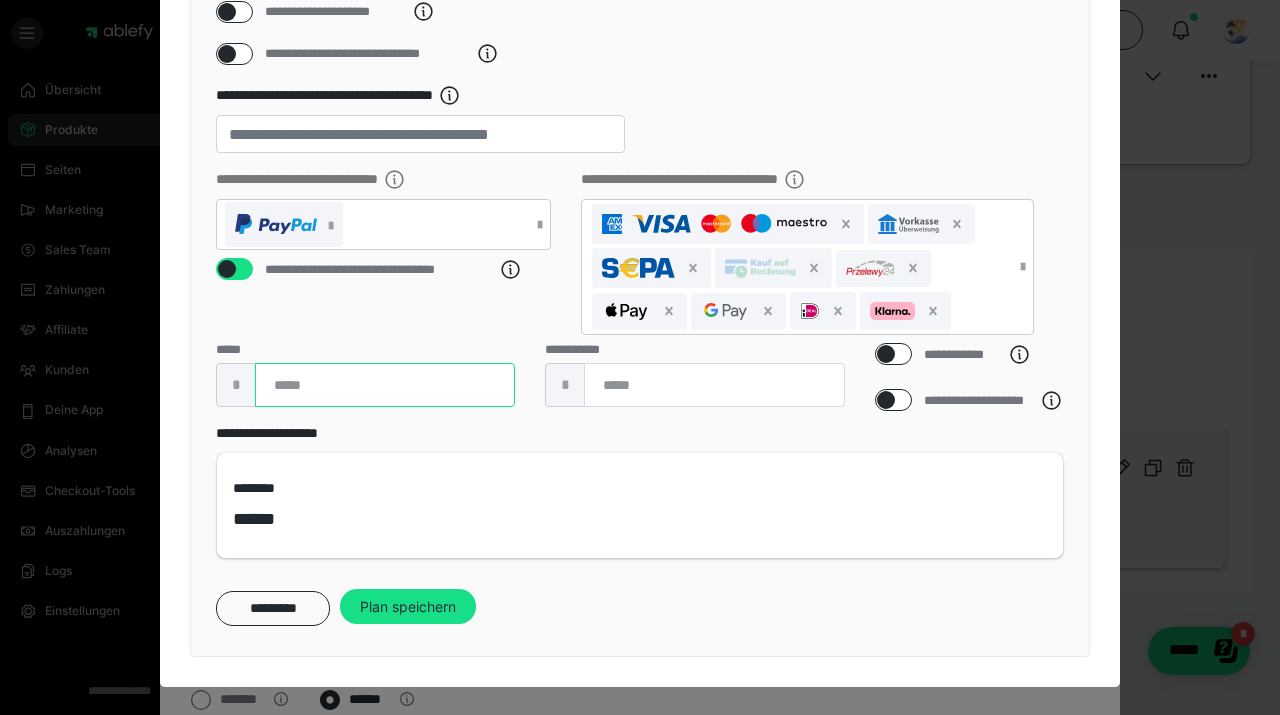 click on "**" at bounding box center (385, 385) 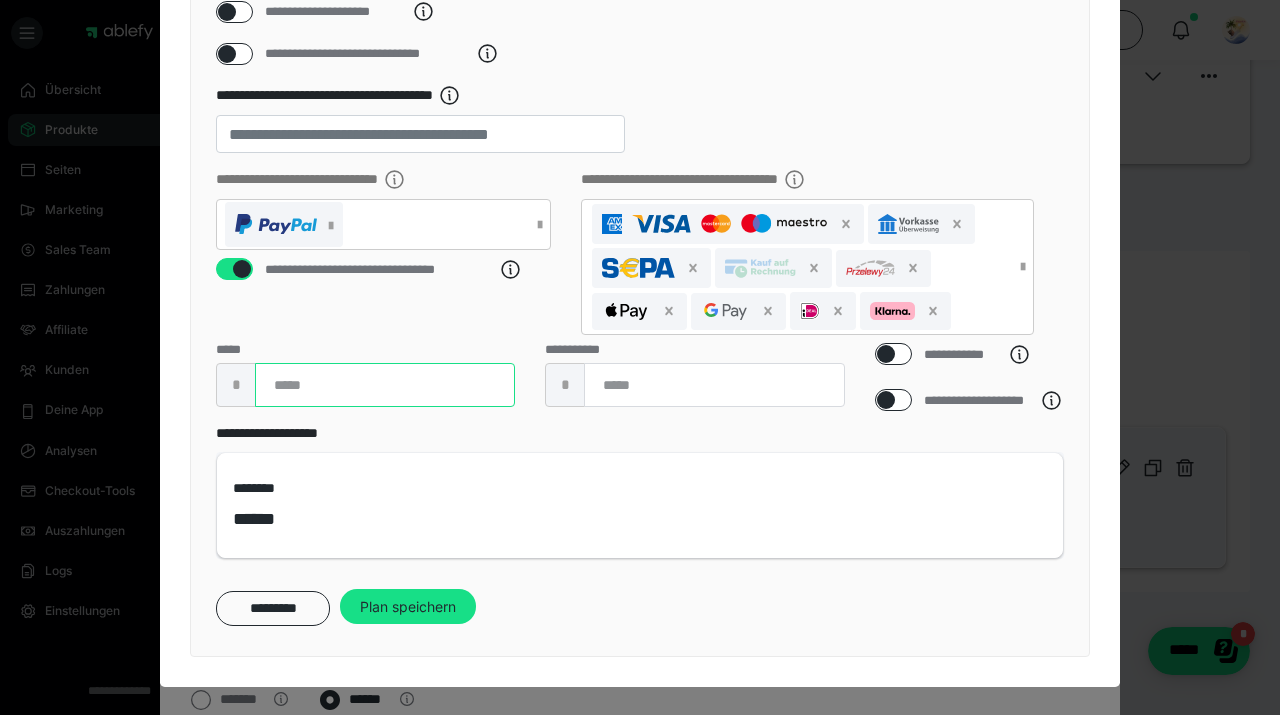type on "*" 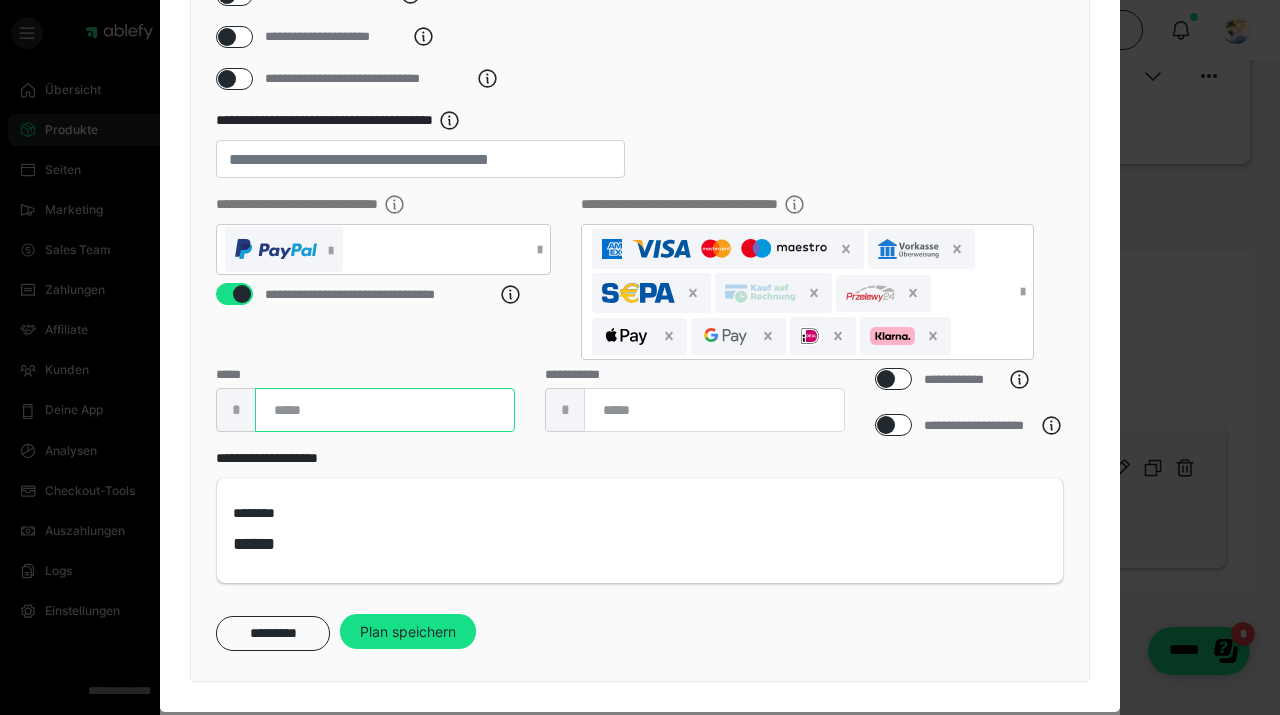 scroll, scrollTop: 372, scrollLeft: 0, axis: vertical 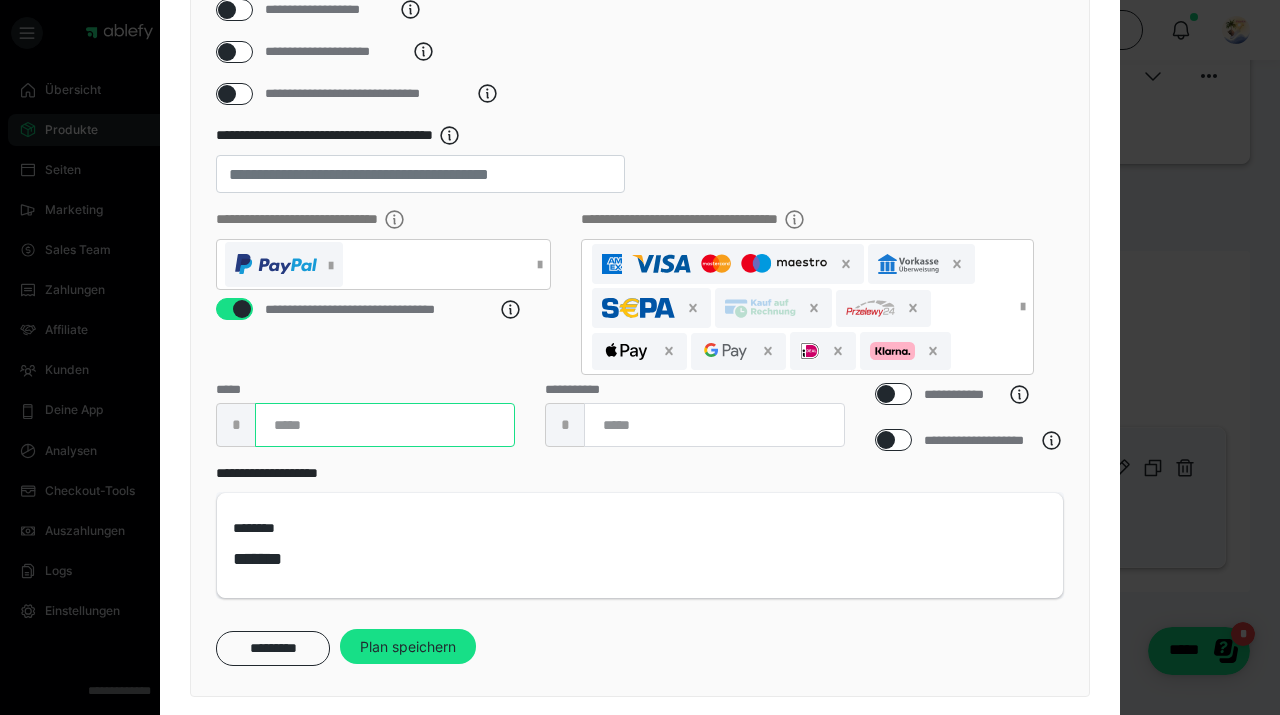 type on "*" 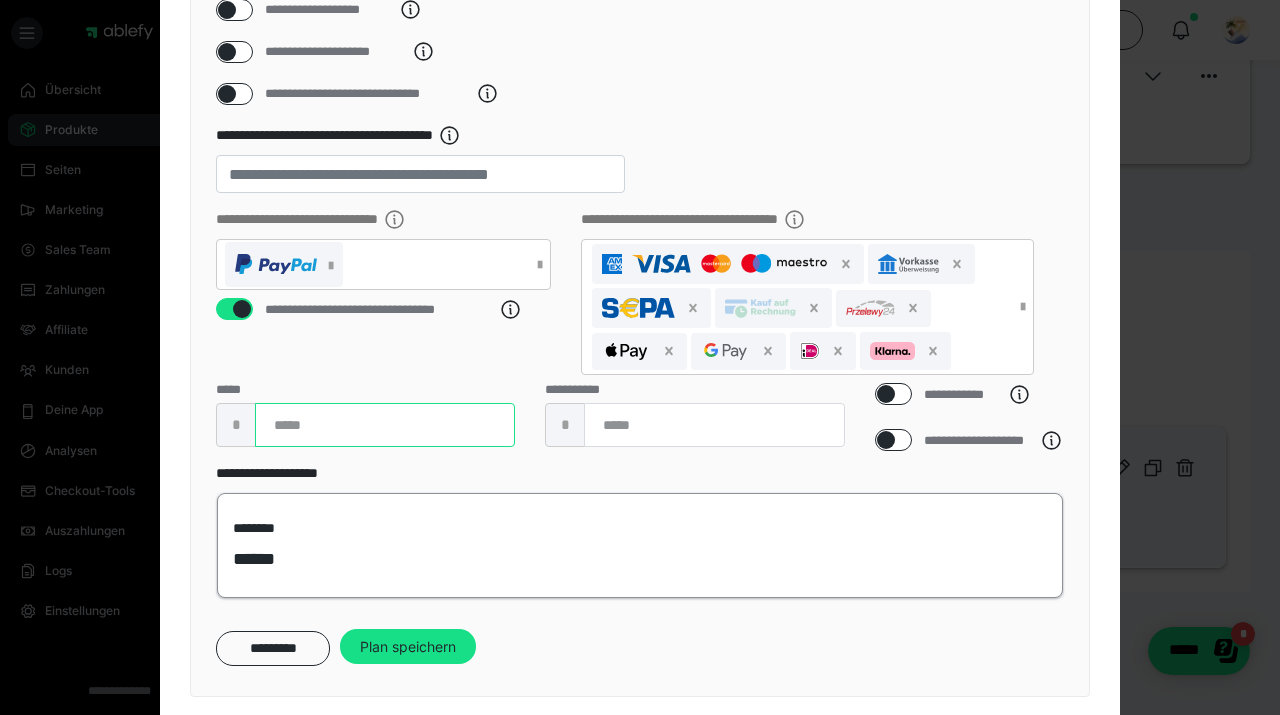 scroll, scrollTop: 435, scrollLeft: 0, axis: vertical 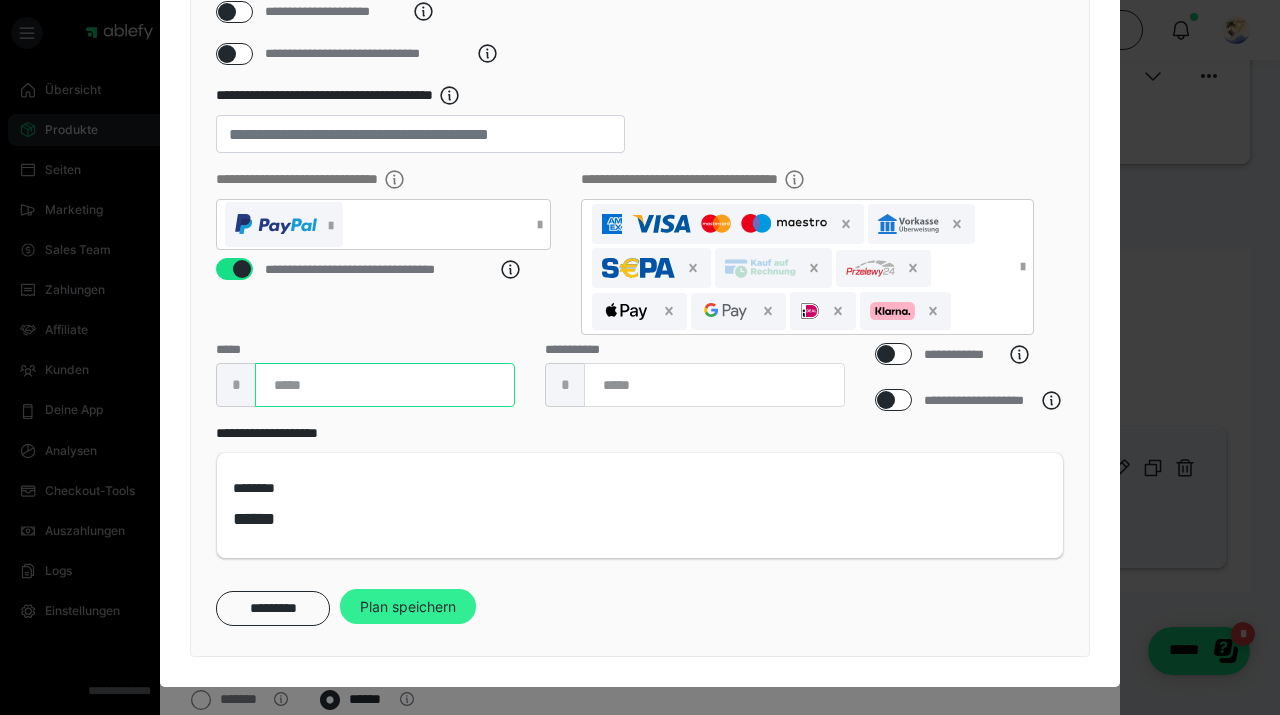 type on "**" 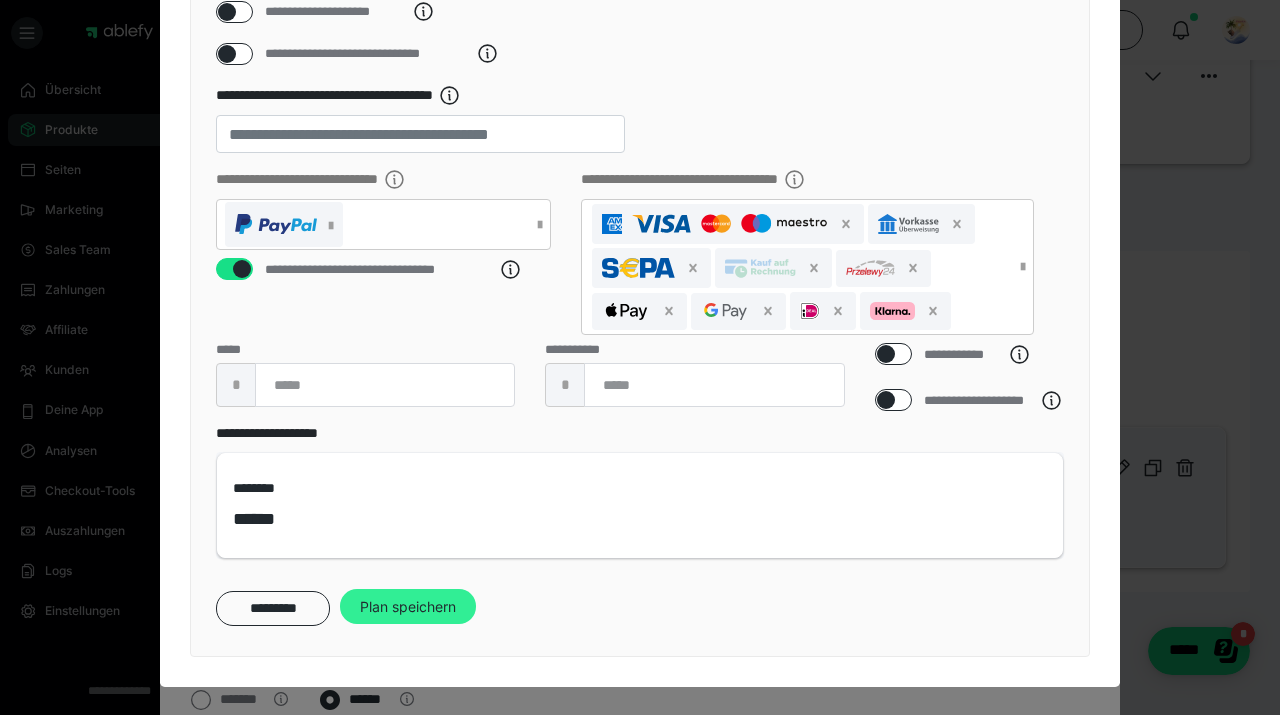 click on "Plan speichern" at bounding box center [408, 607] 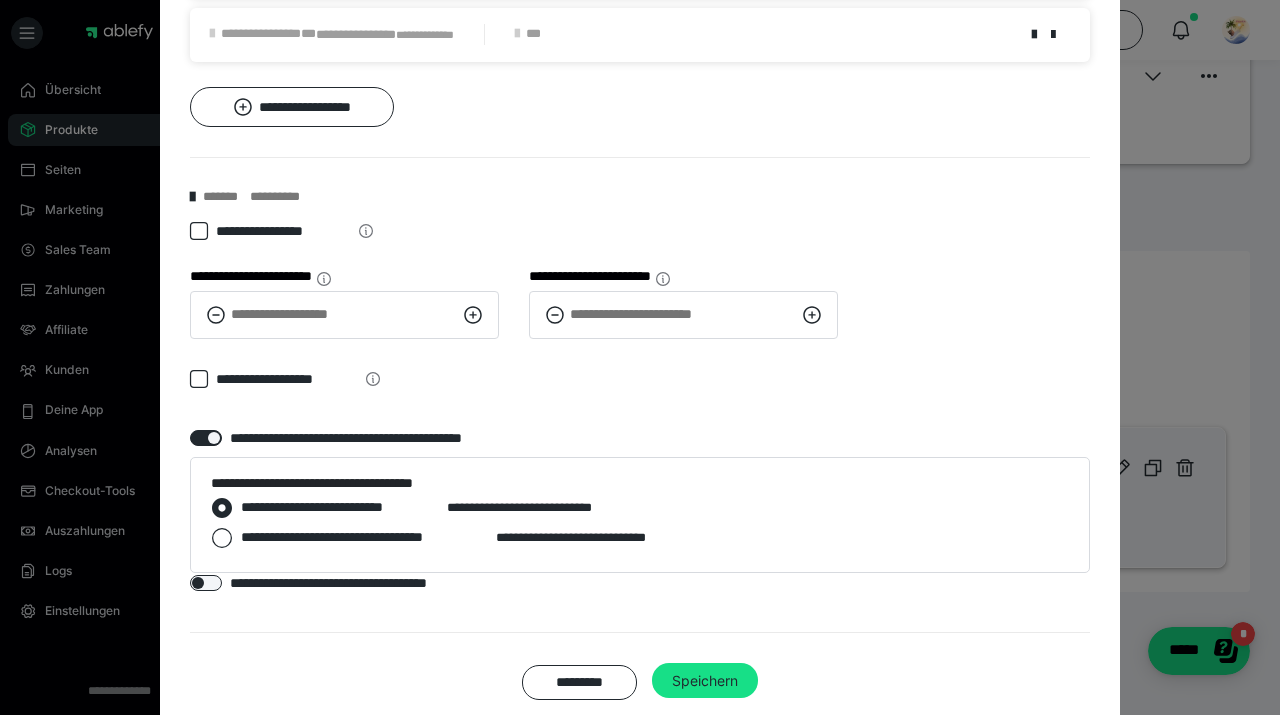 scroll 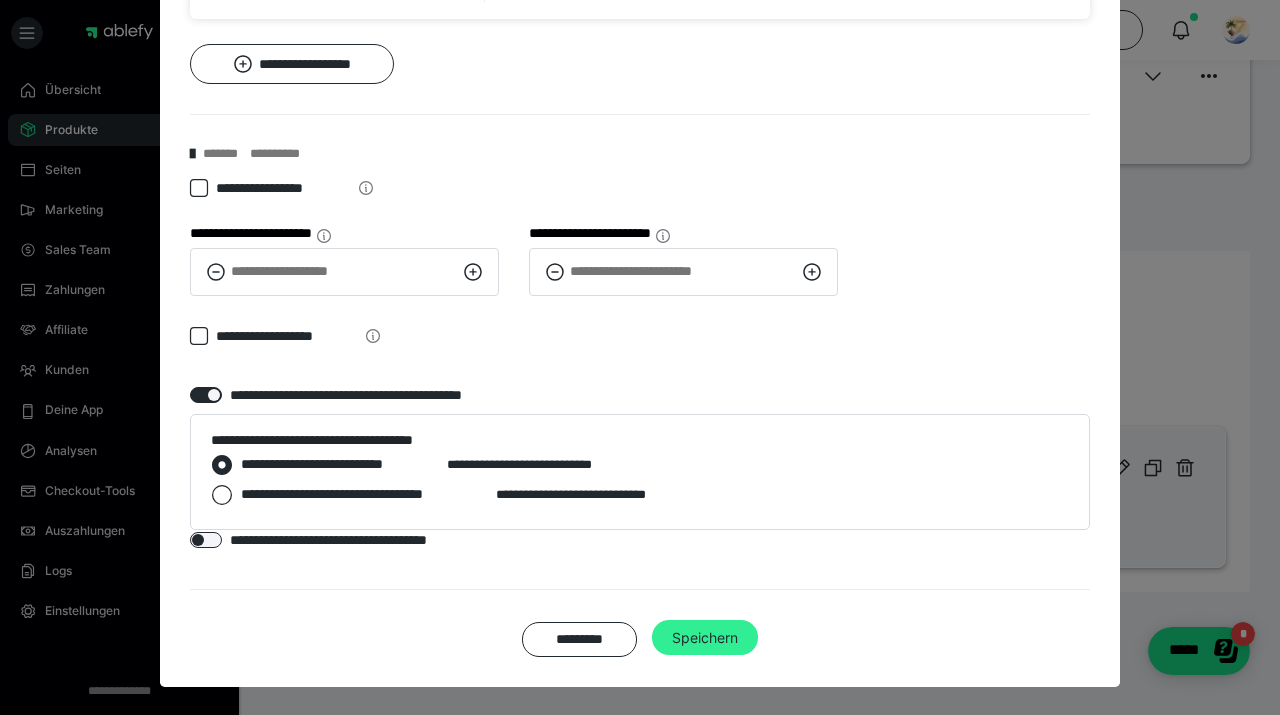 click on "Speichern" at bounding box center (705, 638) 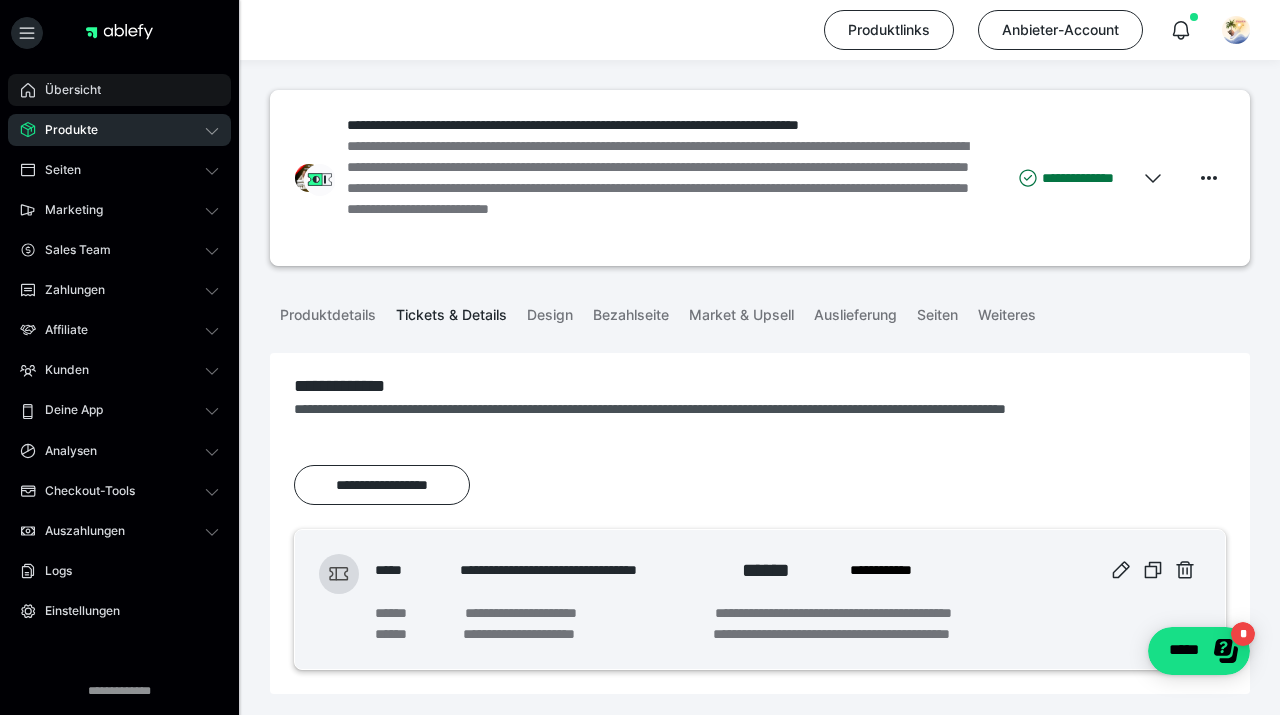 click on "Übersicht" at bounding box center [66, 90] 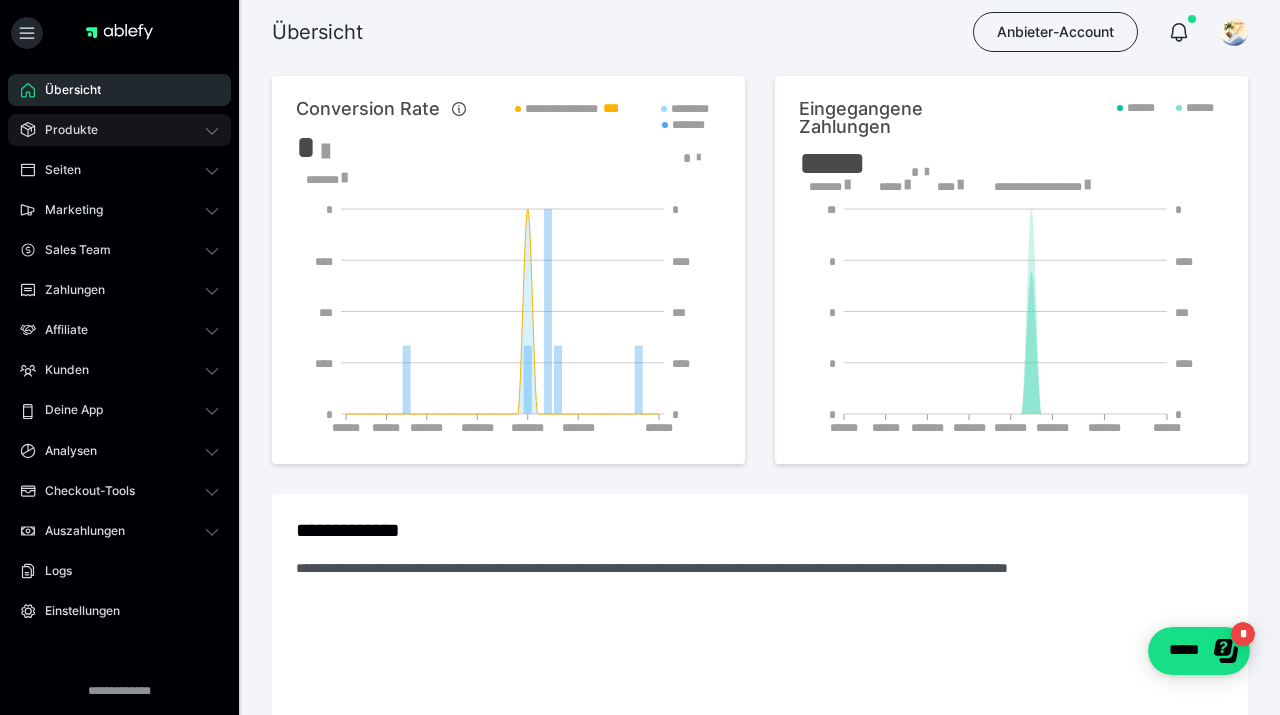click on "Produkte" at bounding box center (64, 130) 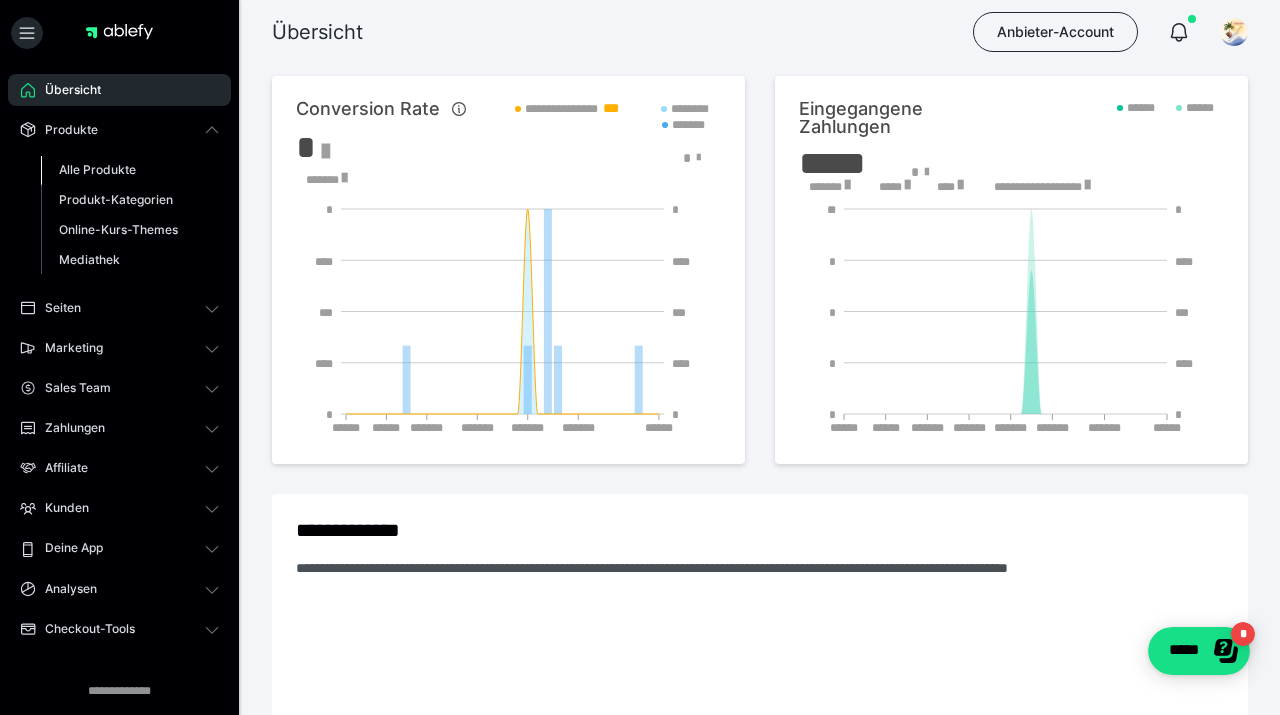 click on "Alle Produkte" at bounding box center [97, 169] 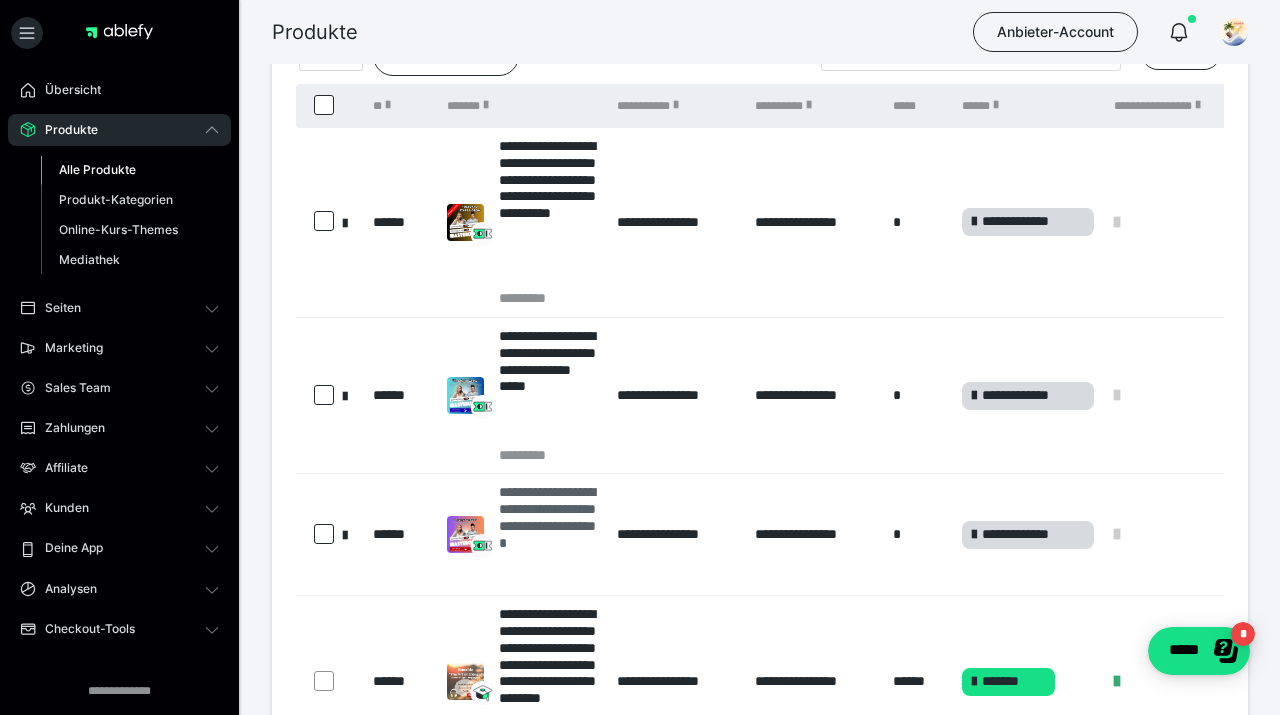 click on "**********" at bounding box center (548, 534) 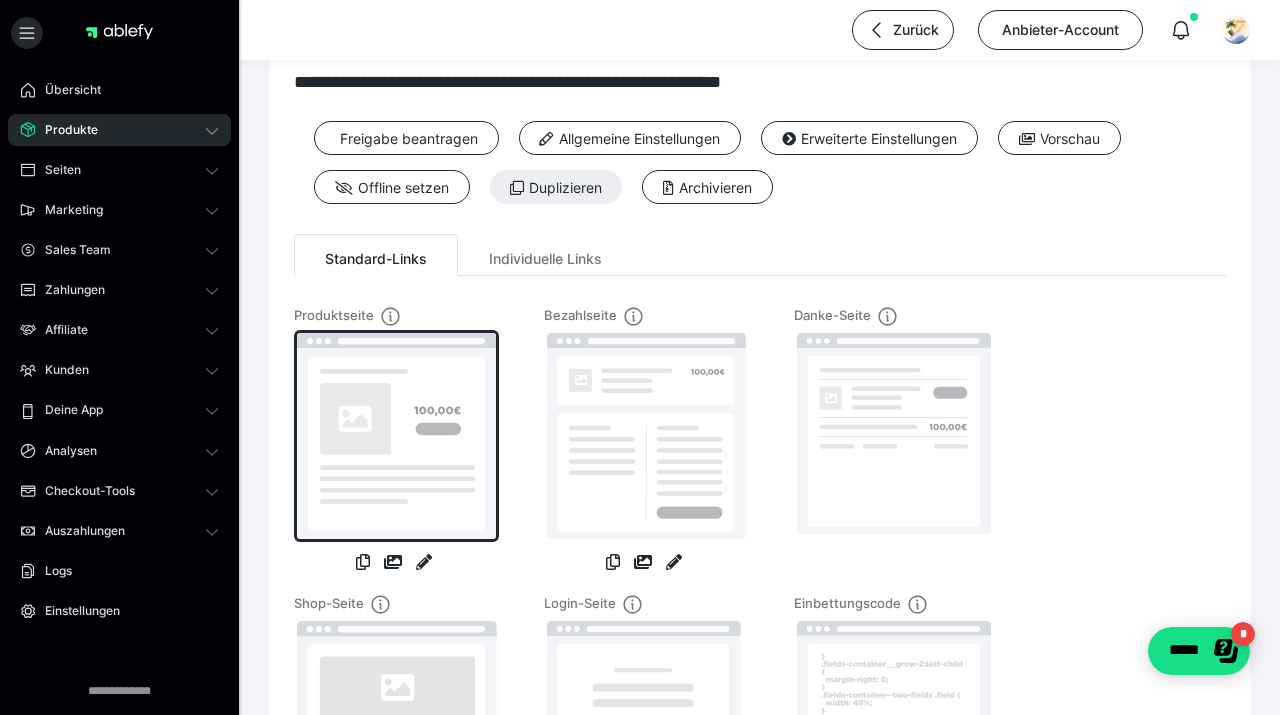 scroll, scrollTop: 0, scrollLeft: 0, axis: both 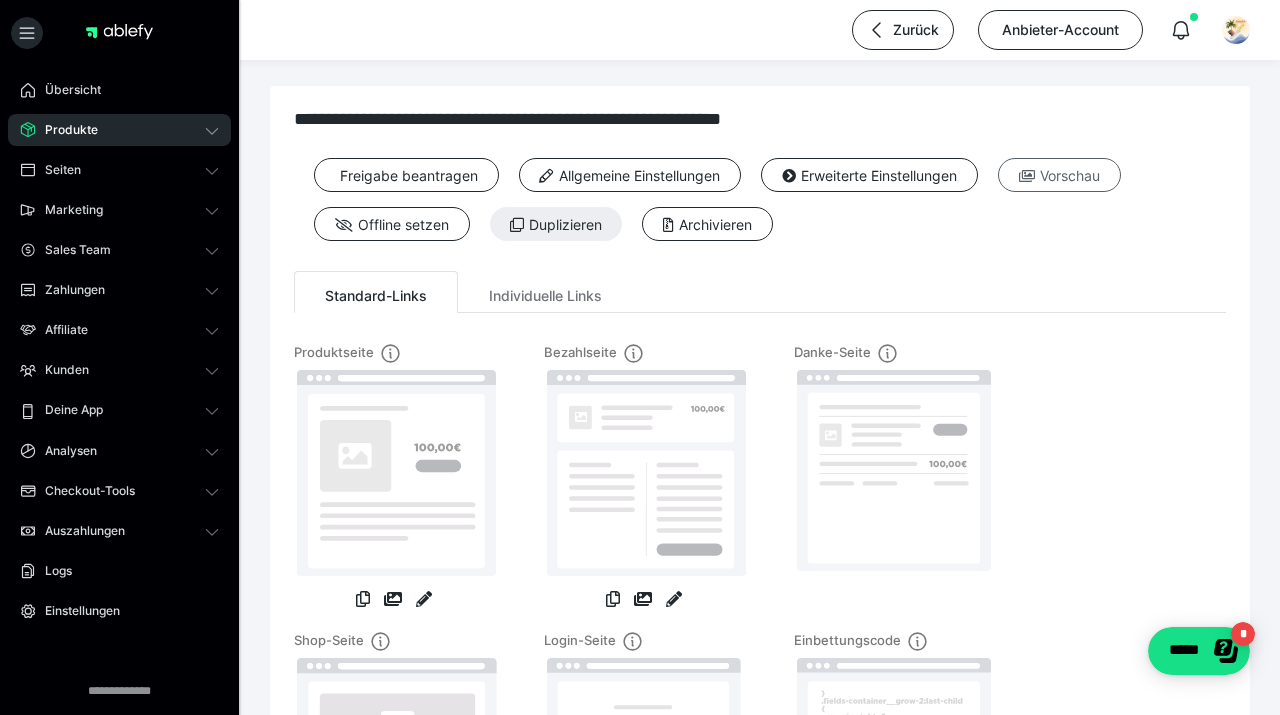 click on "Vorschau" at bounding box center [1059, 175] 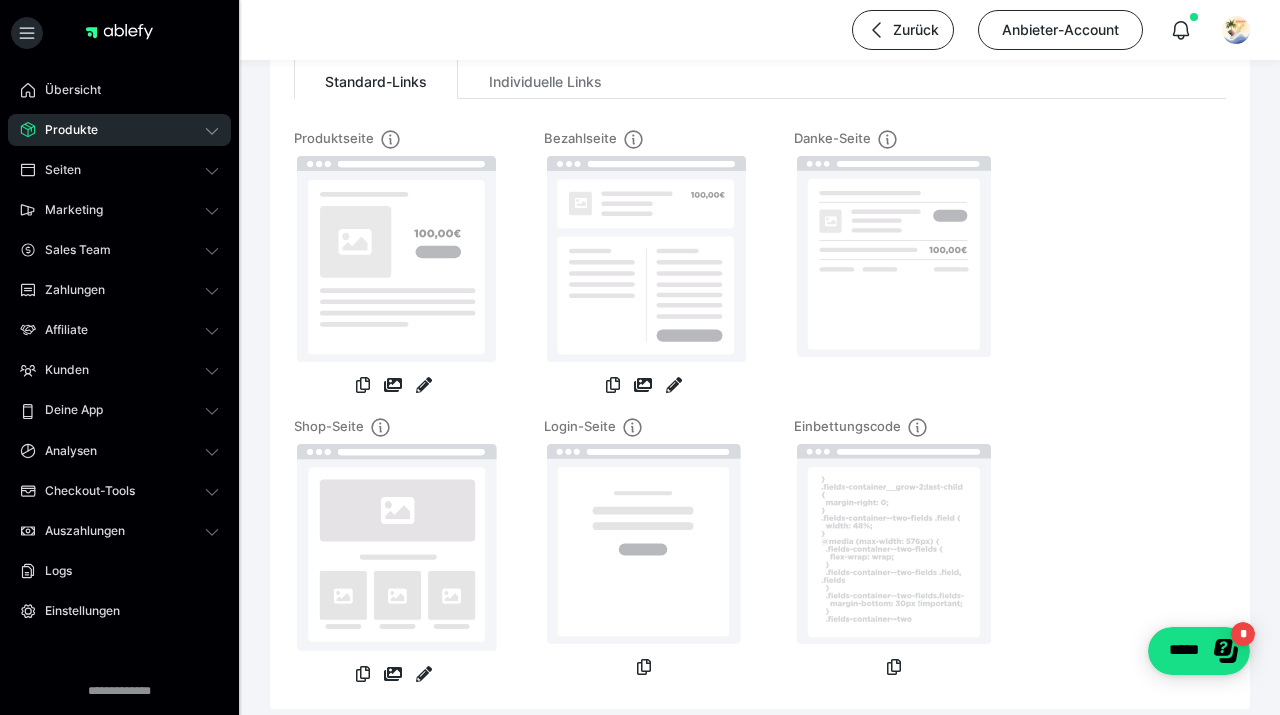 scroll, scrollTop: 165, scrollLeft: 0, axis: vertical 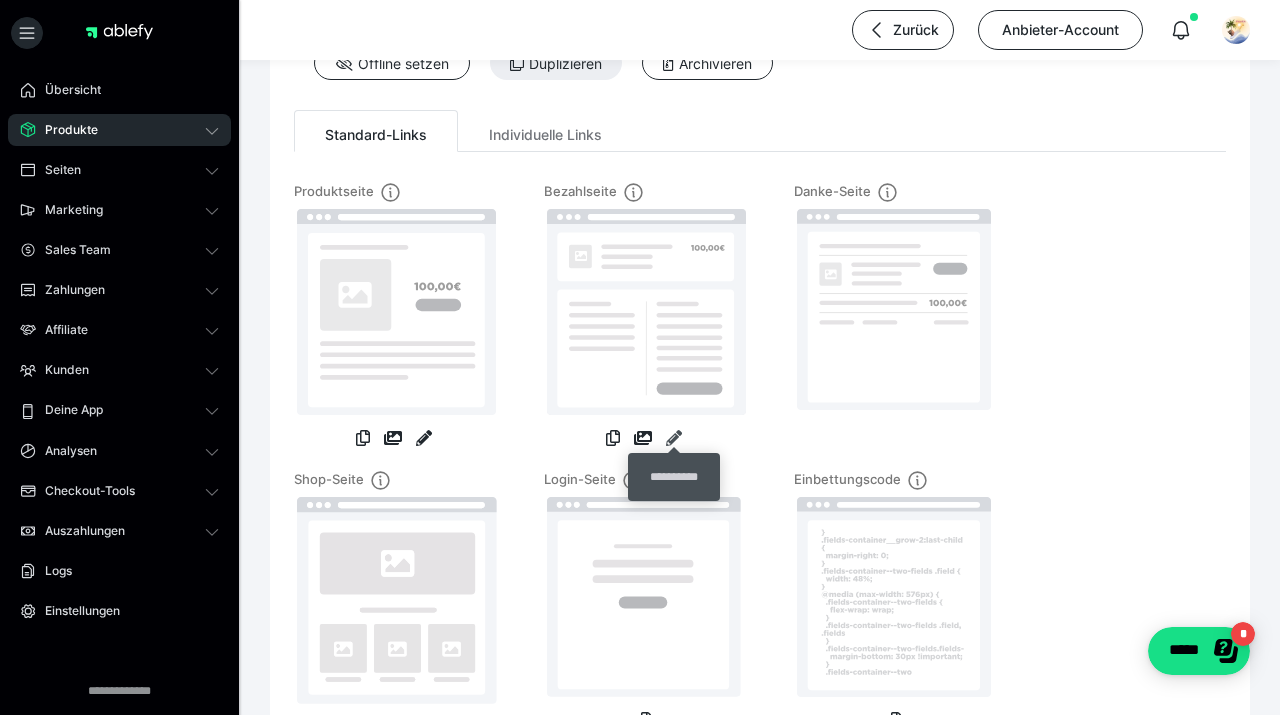 click at bounding box center [674, 438] 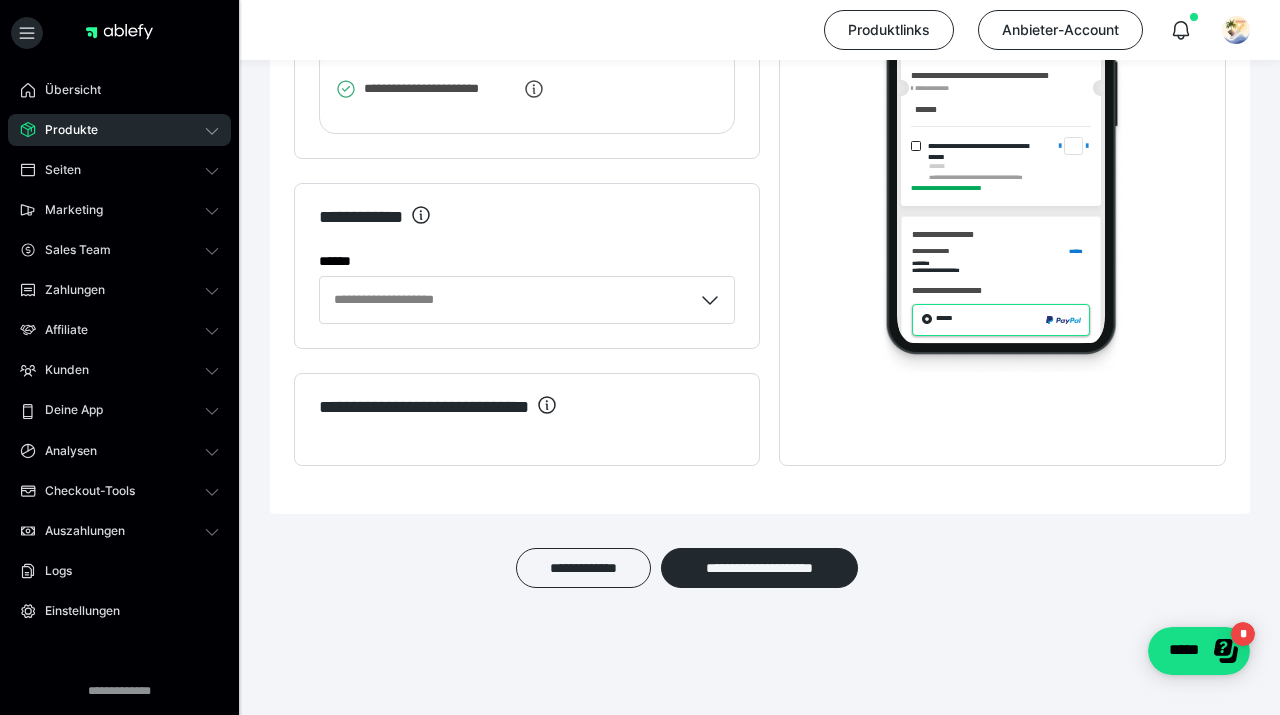 scroll, scrollTop: 0, scrollLeft: 0, axis: both 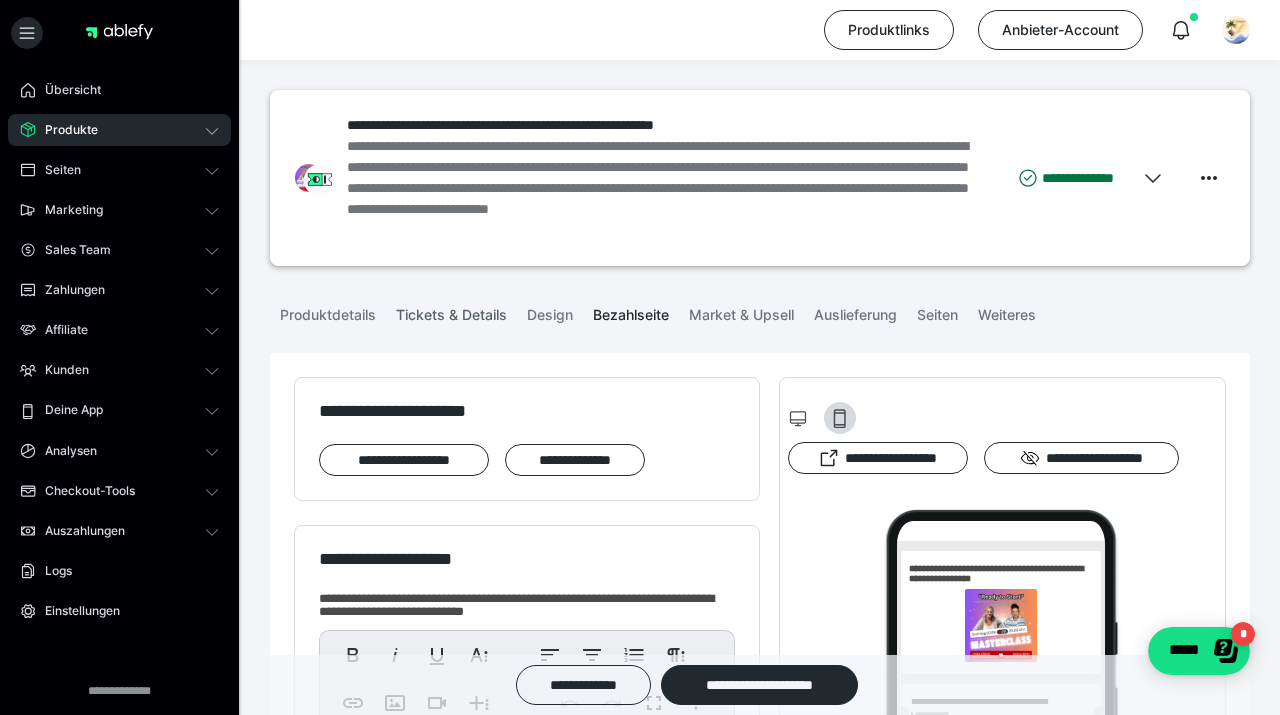 click on "Tickets & Details" at bounding box center [451, 311] 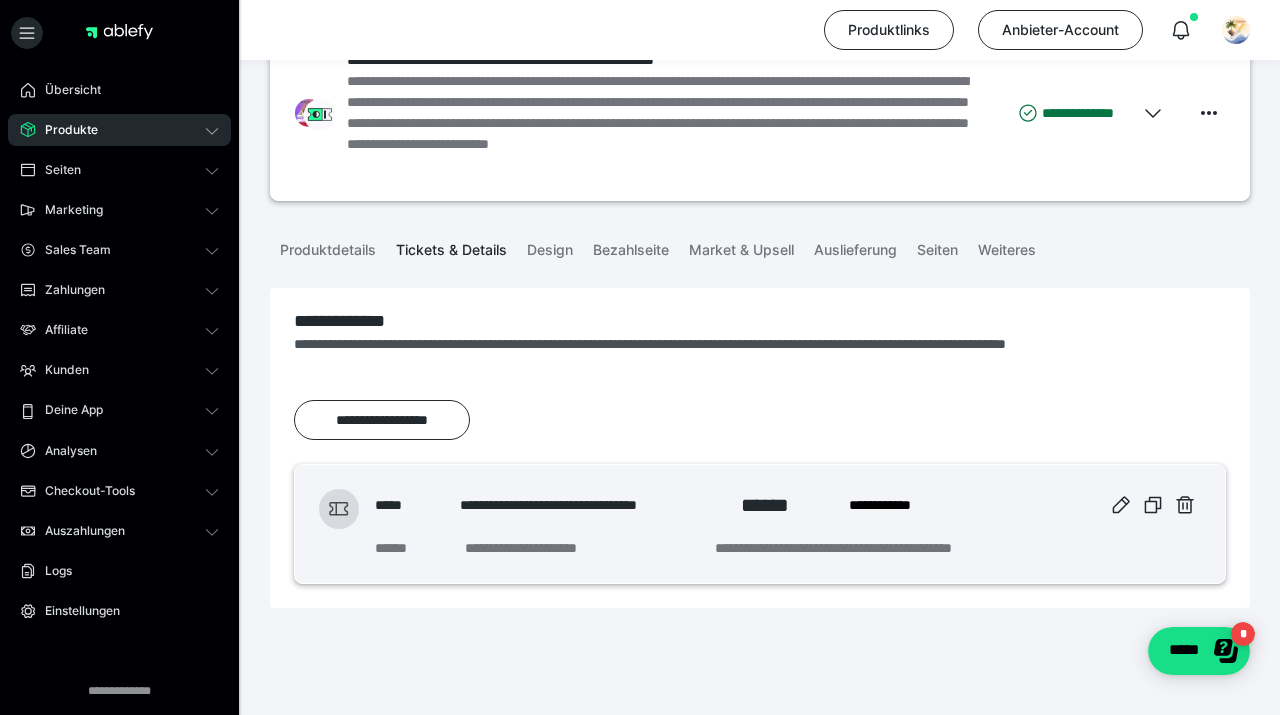 scroll, scrollTop: 81, scrollLeft: 0, axis: vertical 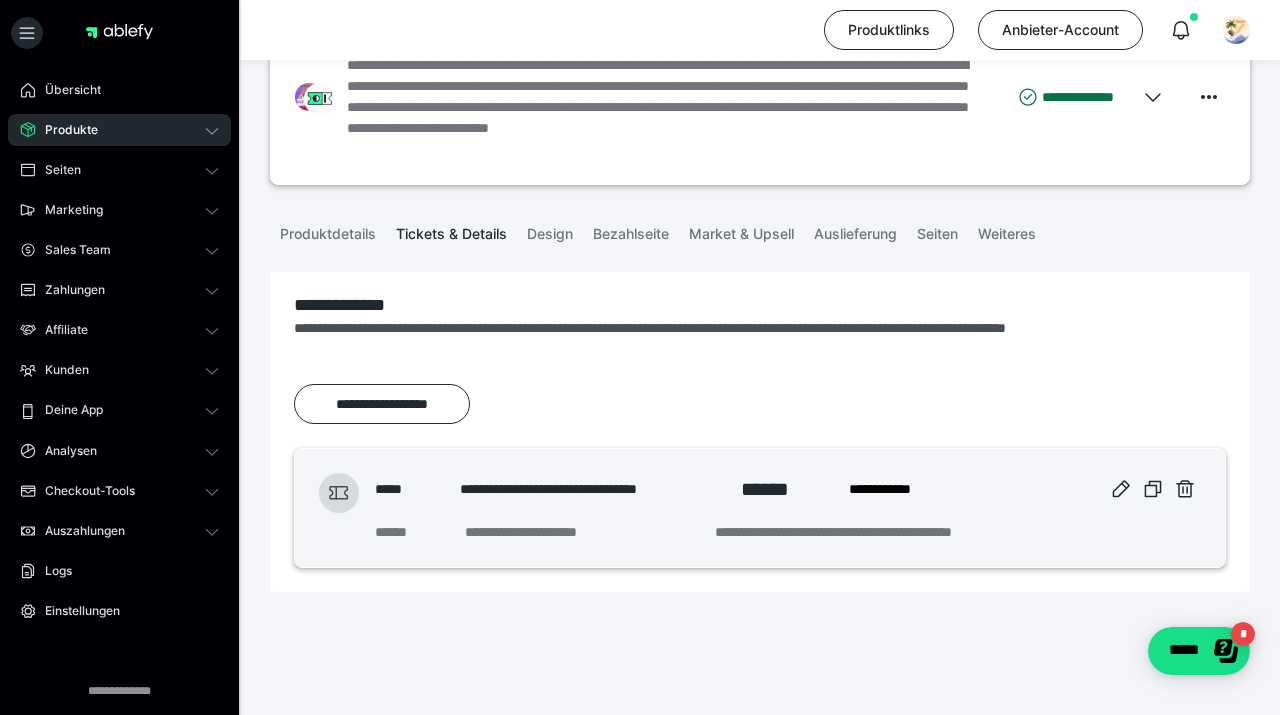 click on "******" at bounding box center [775, 489] 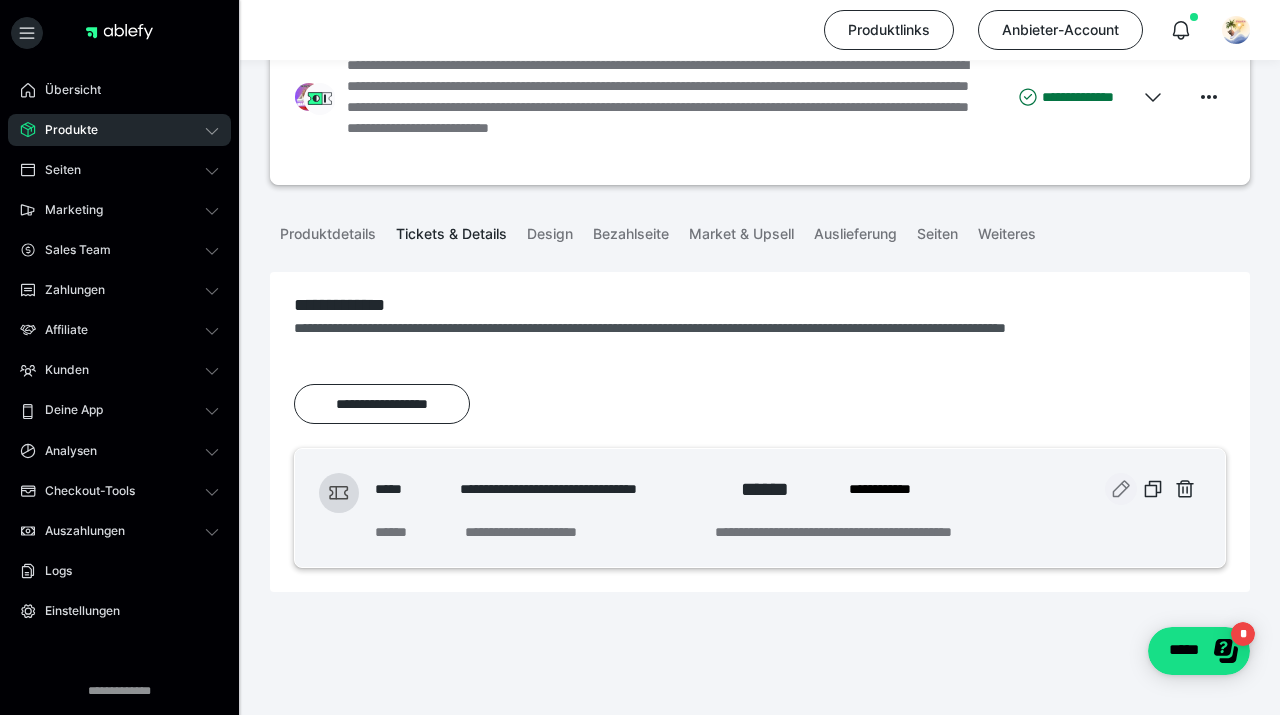 click 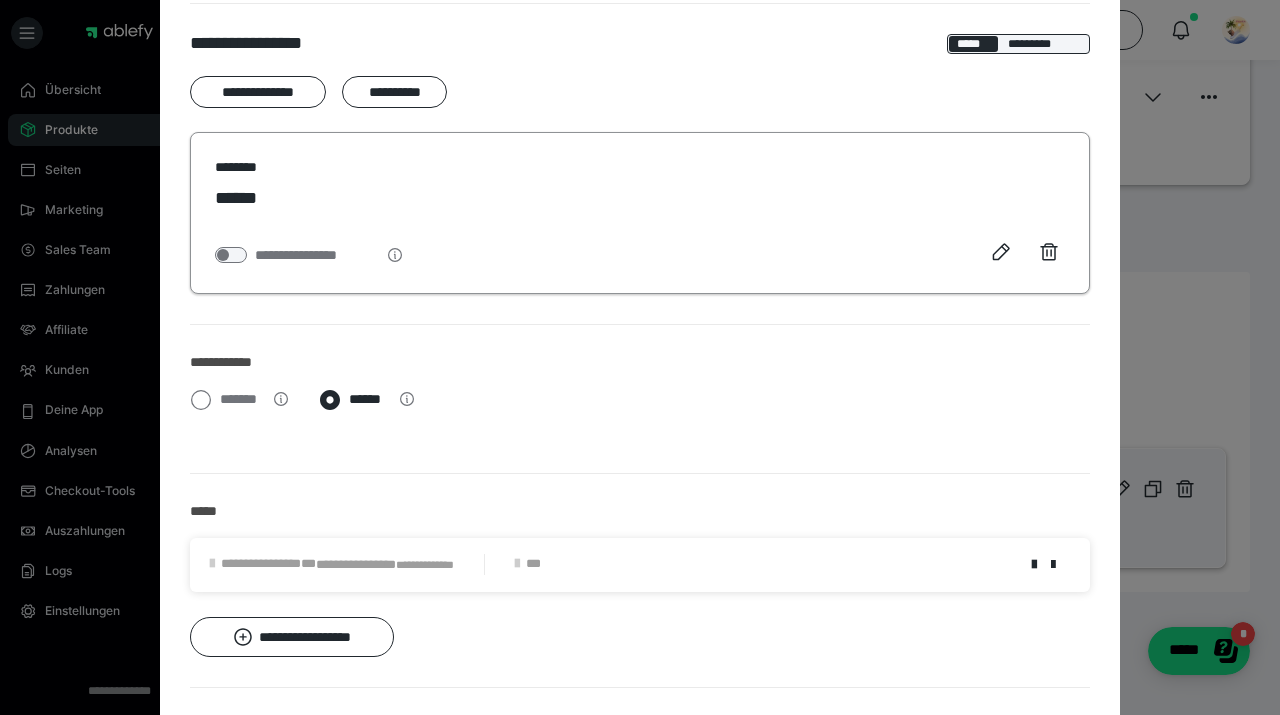 scroll, scrollTop: 288, scrollLeft: 0, axis: vertical 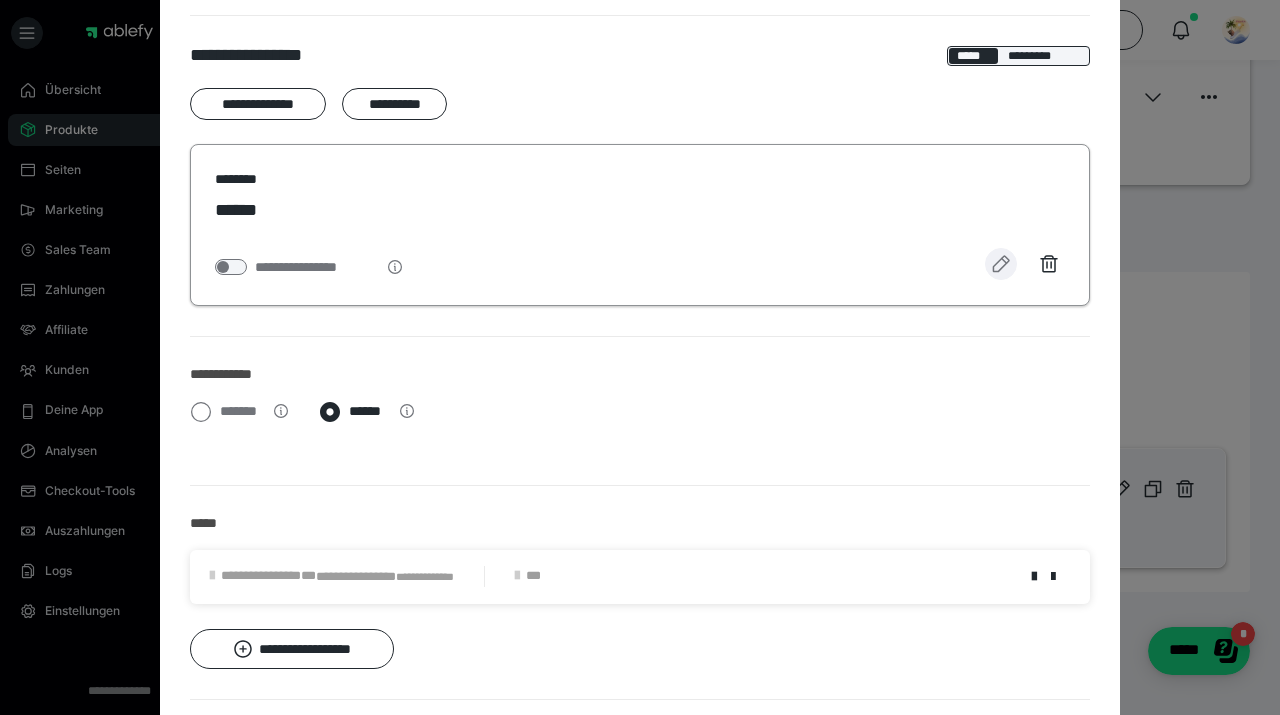 click 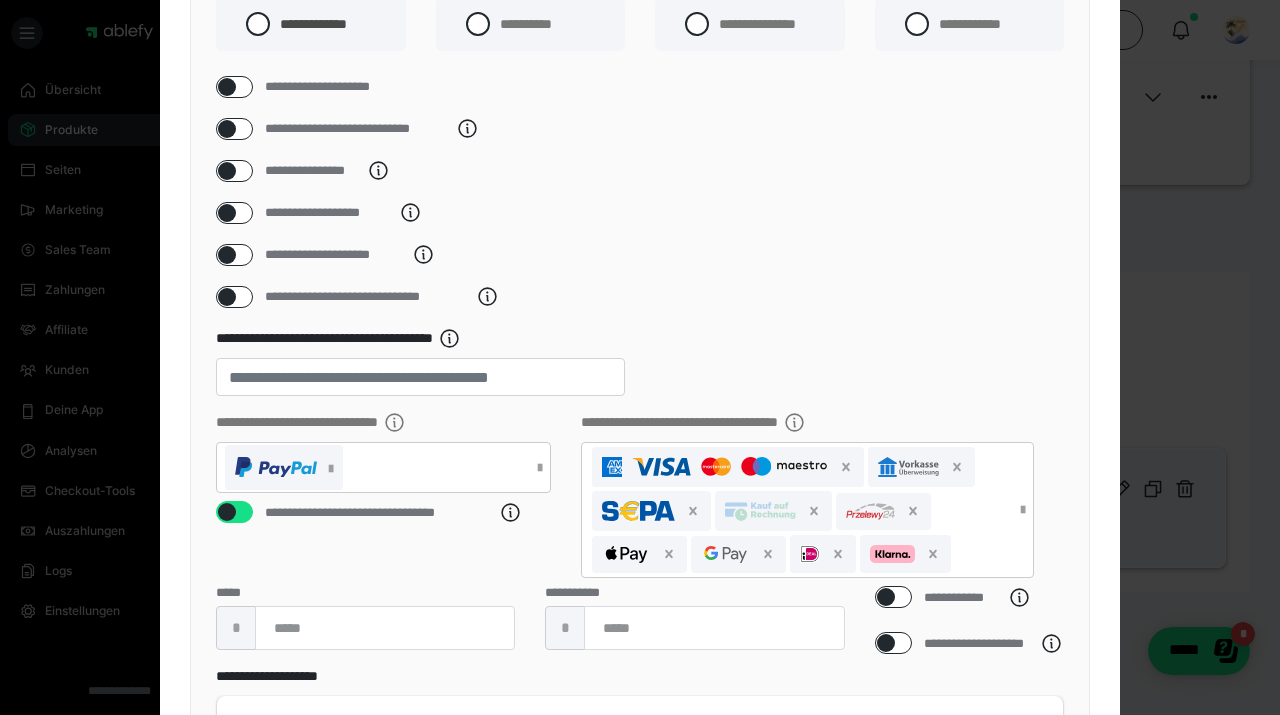 scroll, scrollTop: 309, scrollLeft: 0, axis: vertical 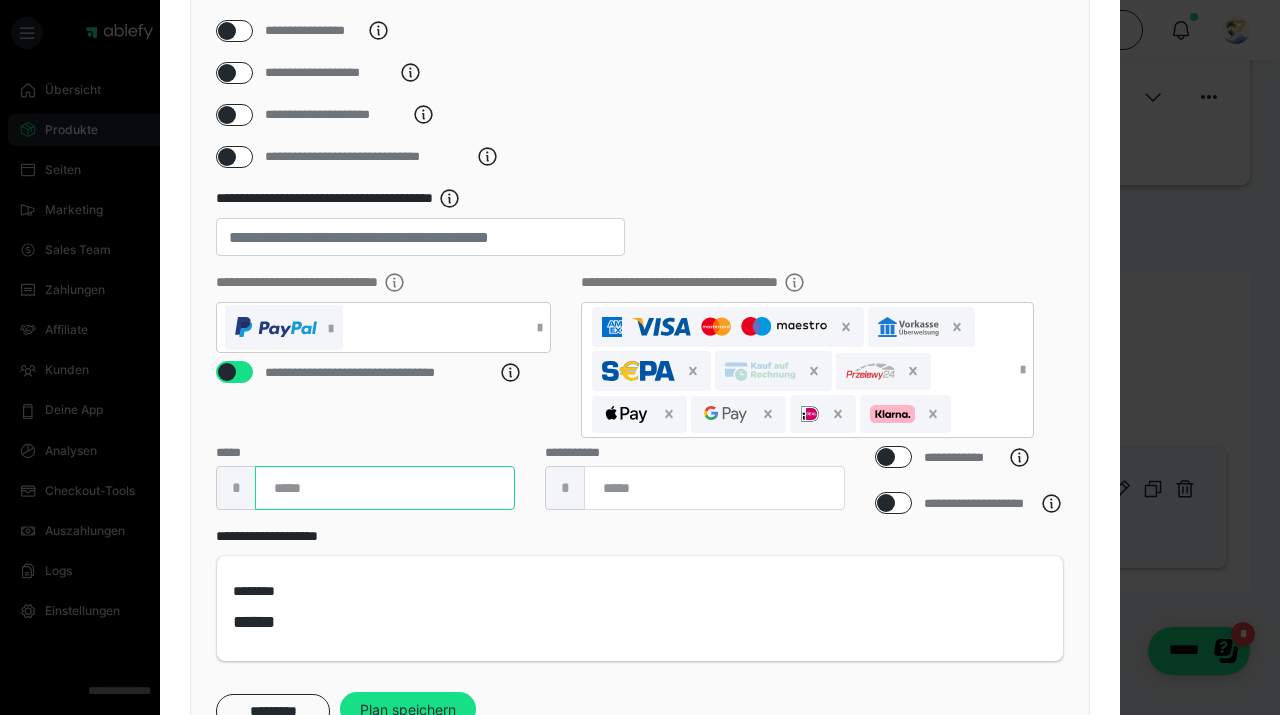 click on "**" at bounding box center [385, 488] 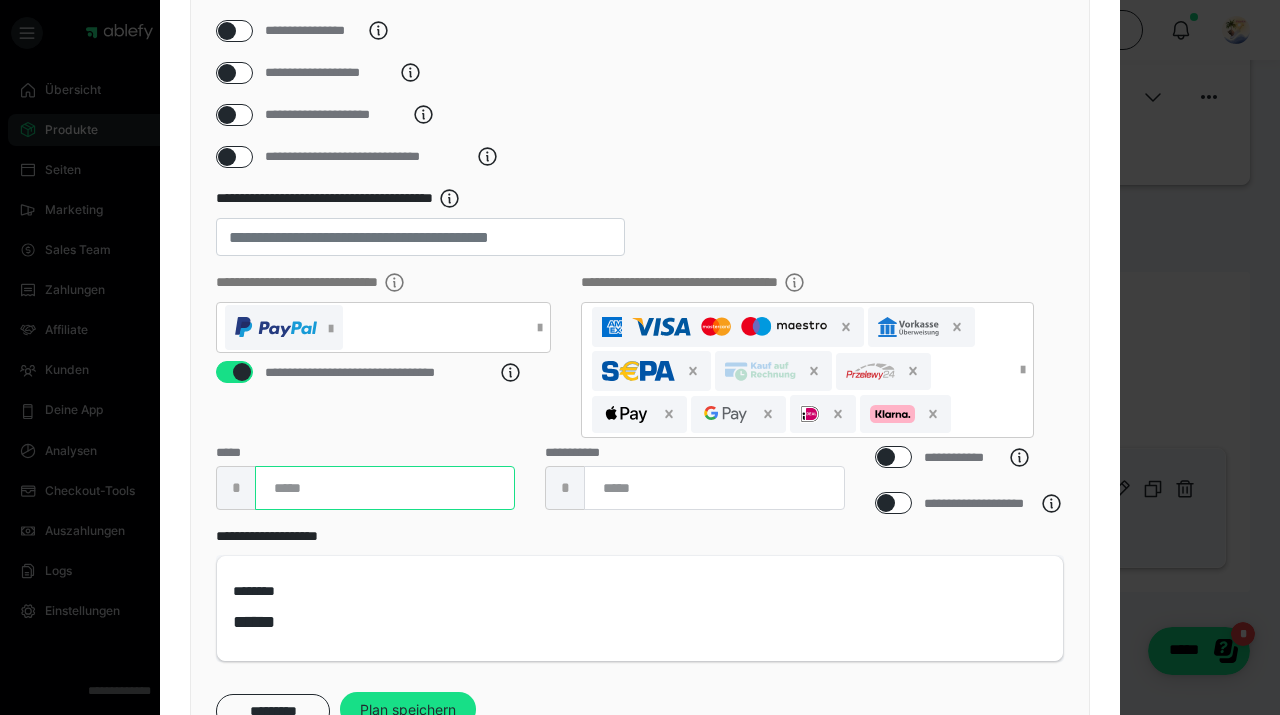 type on "*" 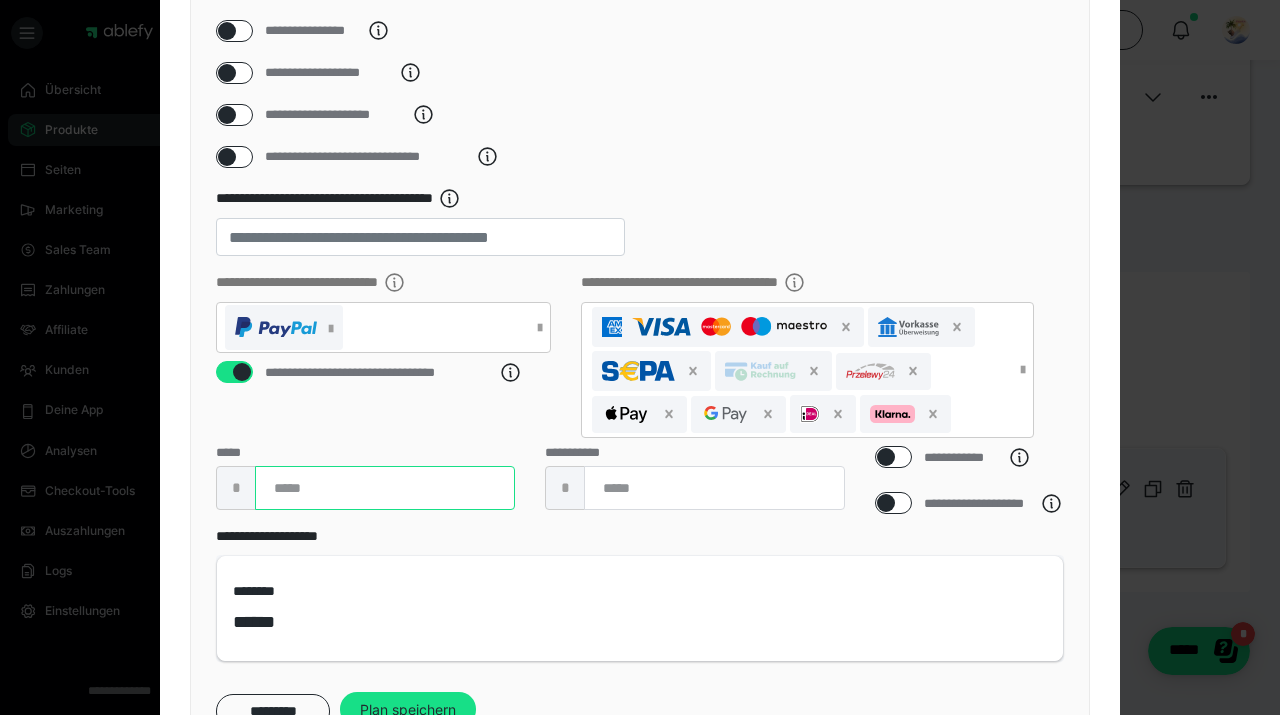 click on "**" at bounding box center (385, 488) 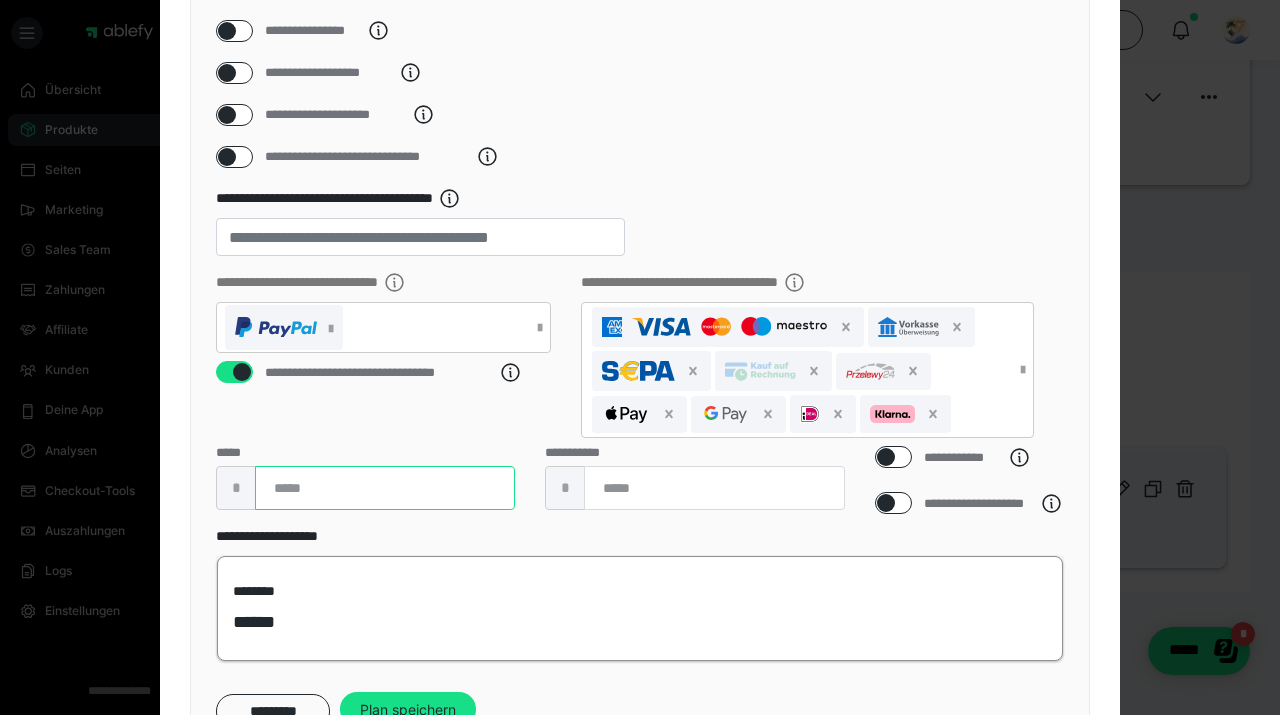 scroll, scrollTop: 435, scrollLeft: 0, axis: vertical 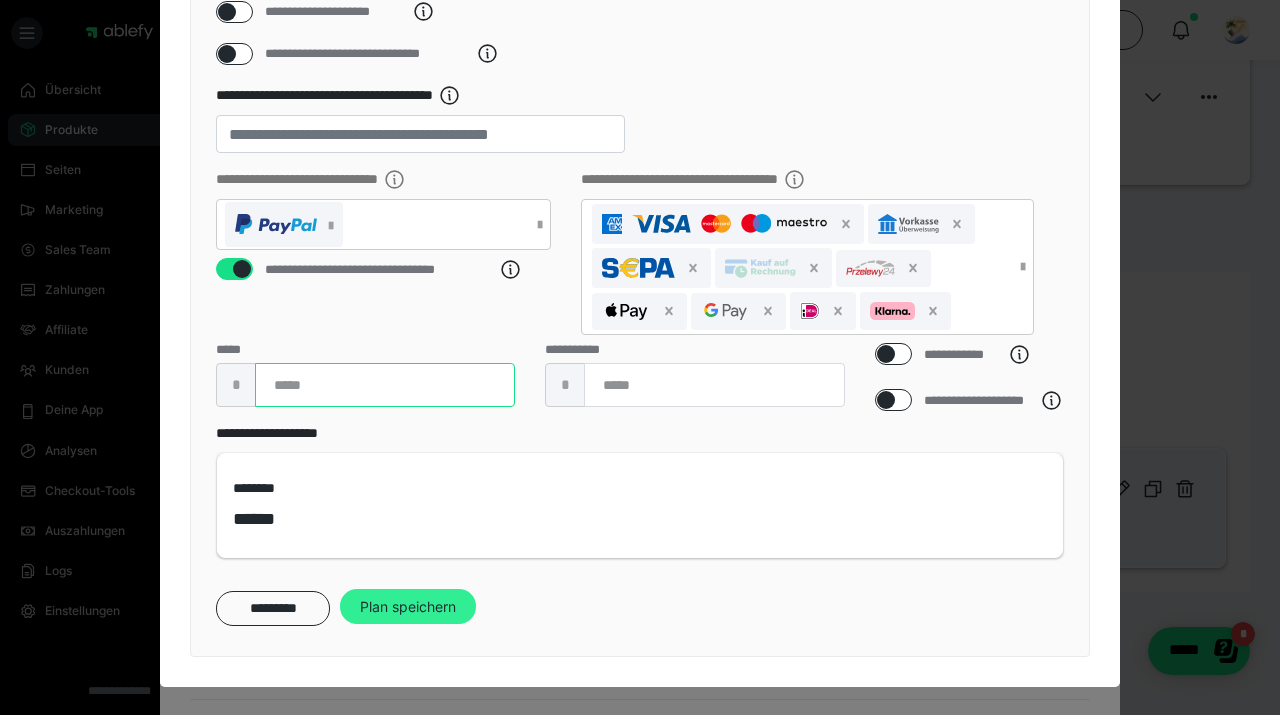 type on "**" 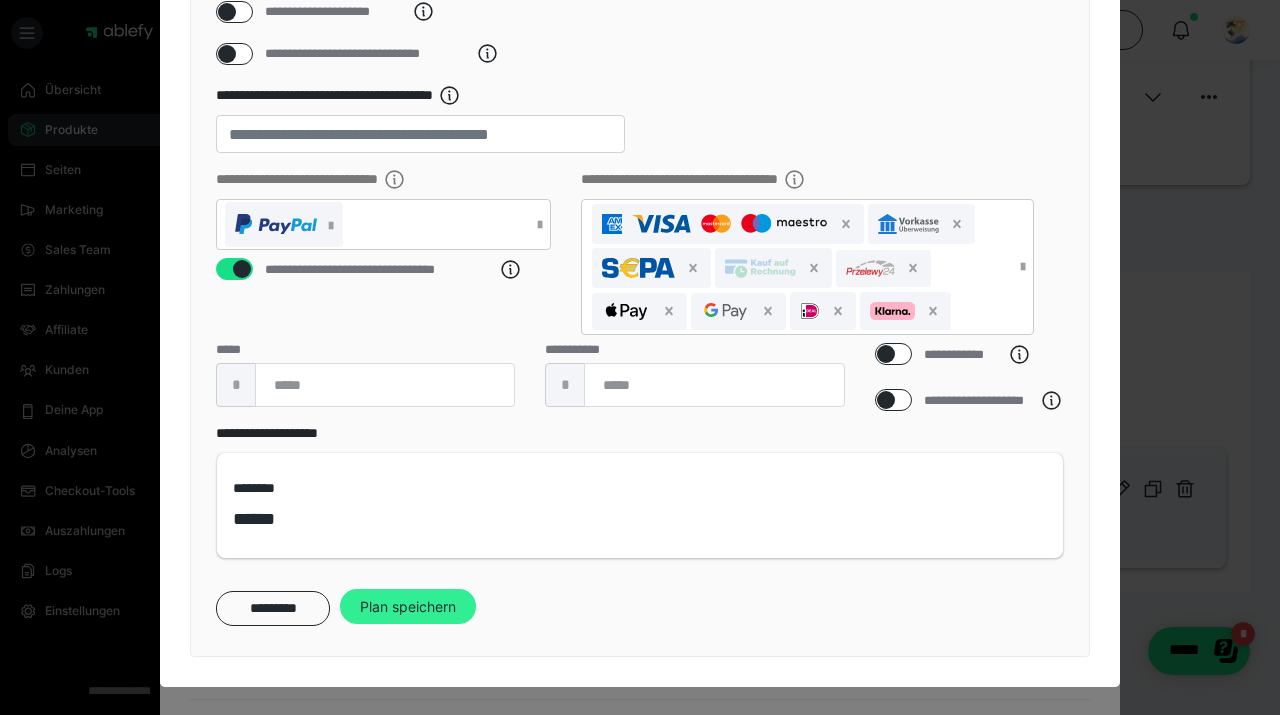 click on "Plan speichern" at bounding box center [408, 607] 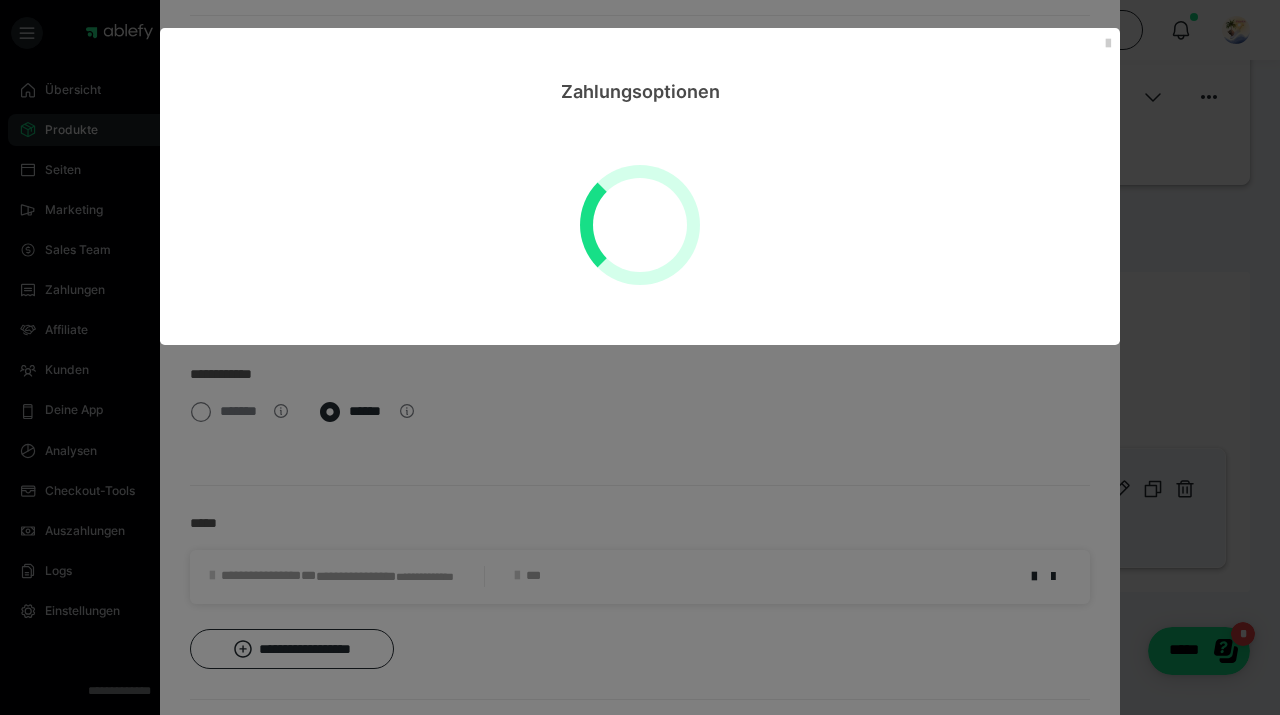 scroll, scrollTop: 0, scrollLeft: 0, axis: both 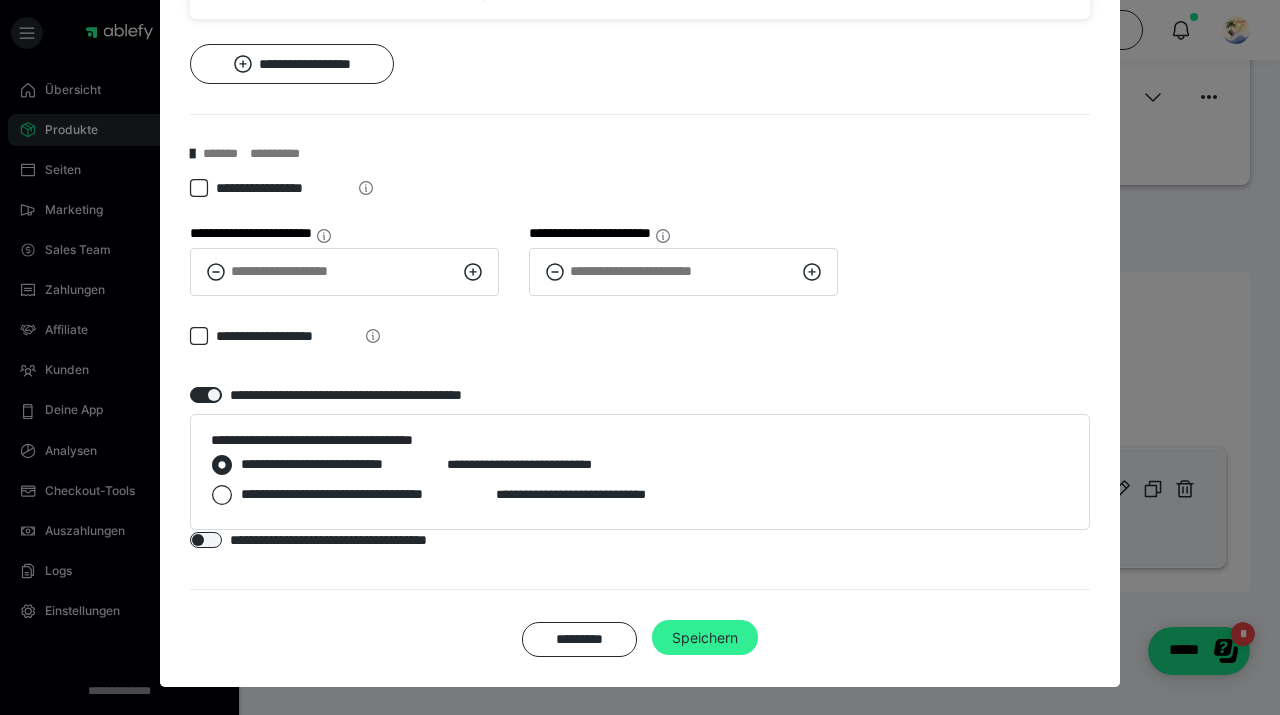 click on "Speichern" at bounding box center (705, 638) 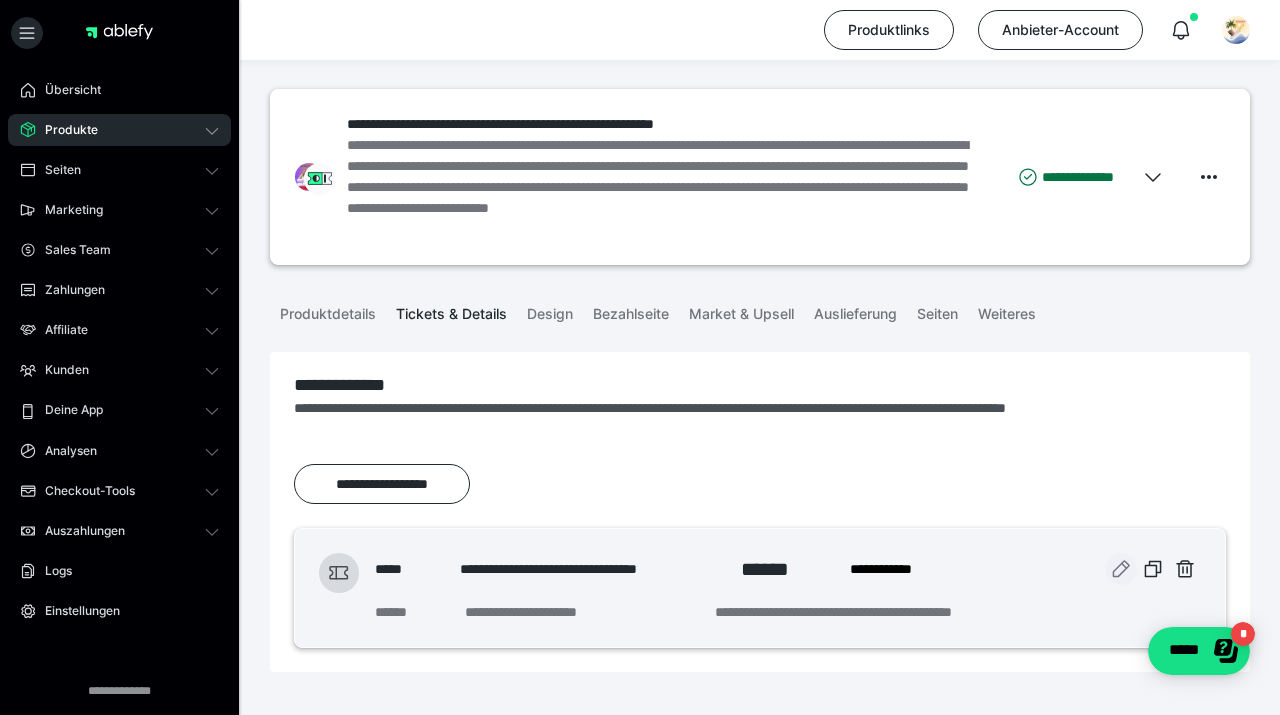 scroll, scrollTop: 81, scrollLeft: 0, axis: vertical 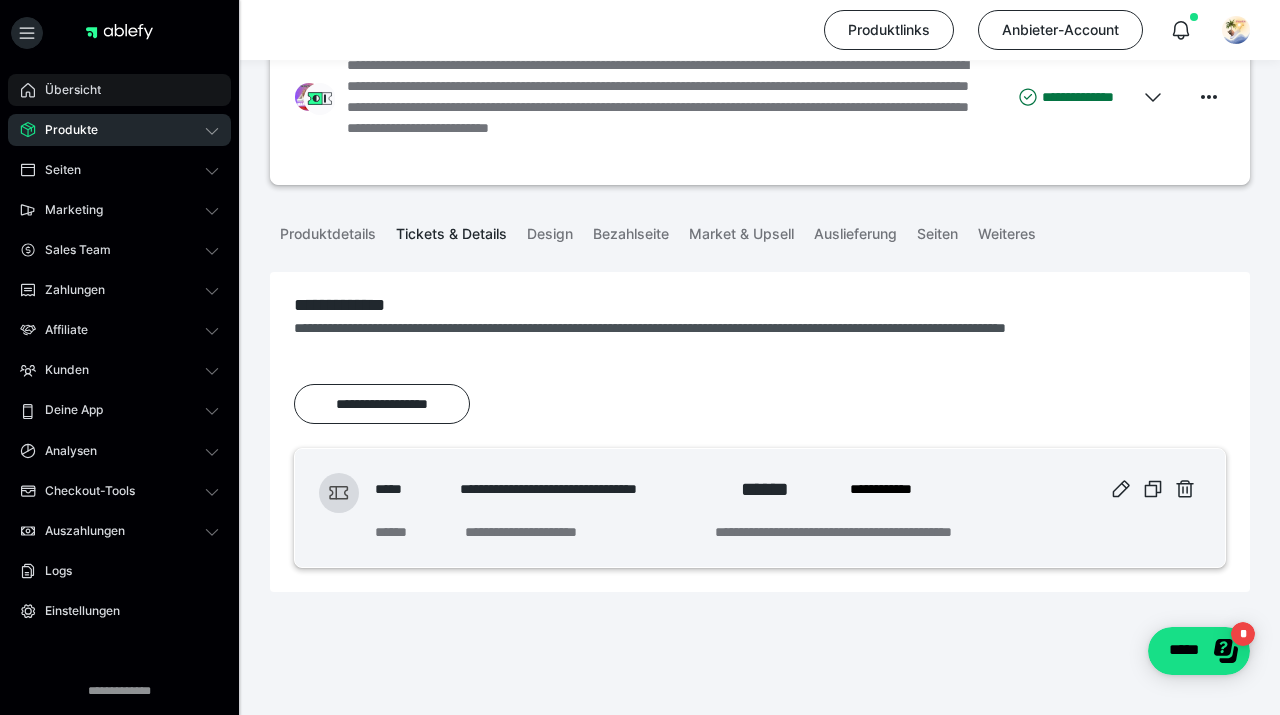 click on "Übersicht" at bounding box center (66, 90) 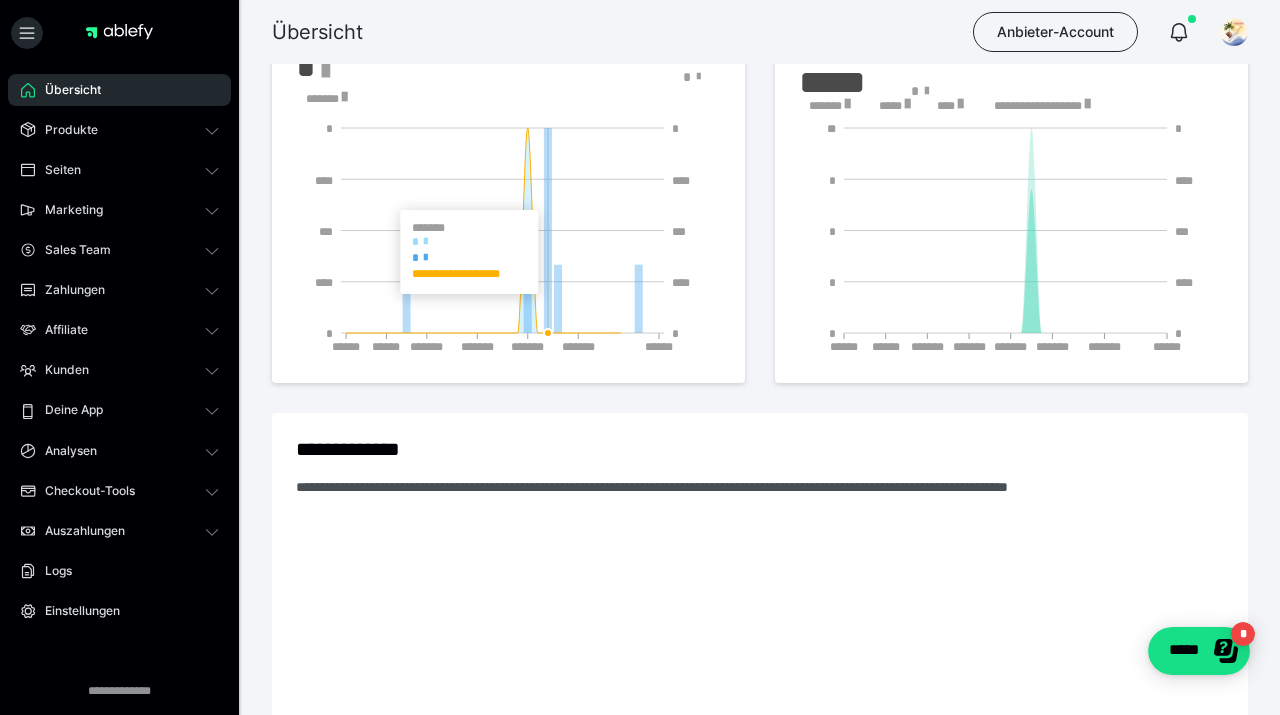 scroll, scrollTop: 0, scrollLeft: 0, axis: both 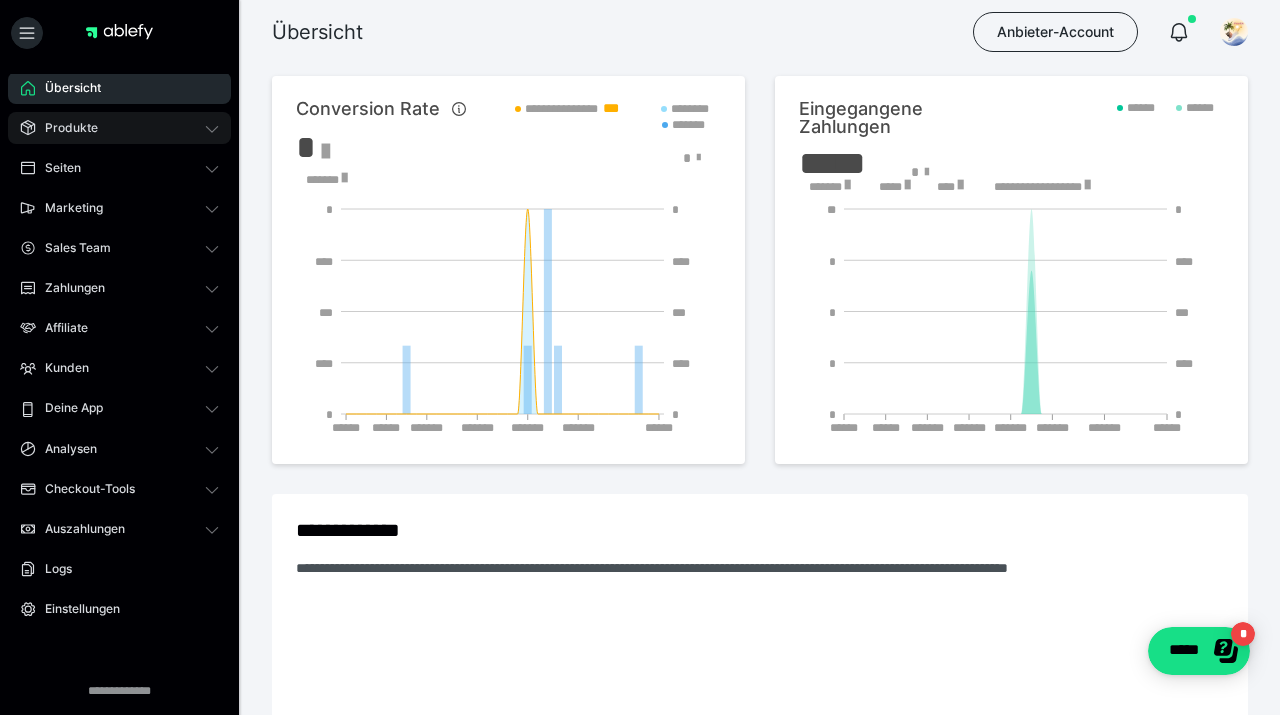 click on "Produkte" at bounding box center [64, 128] 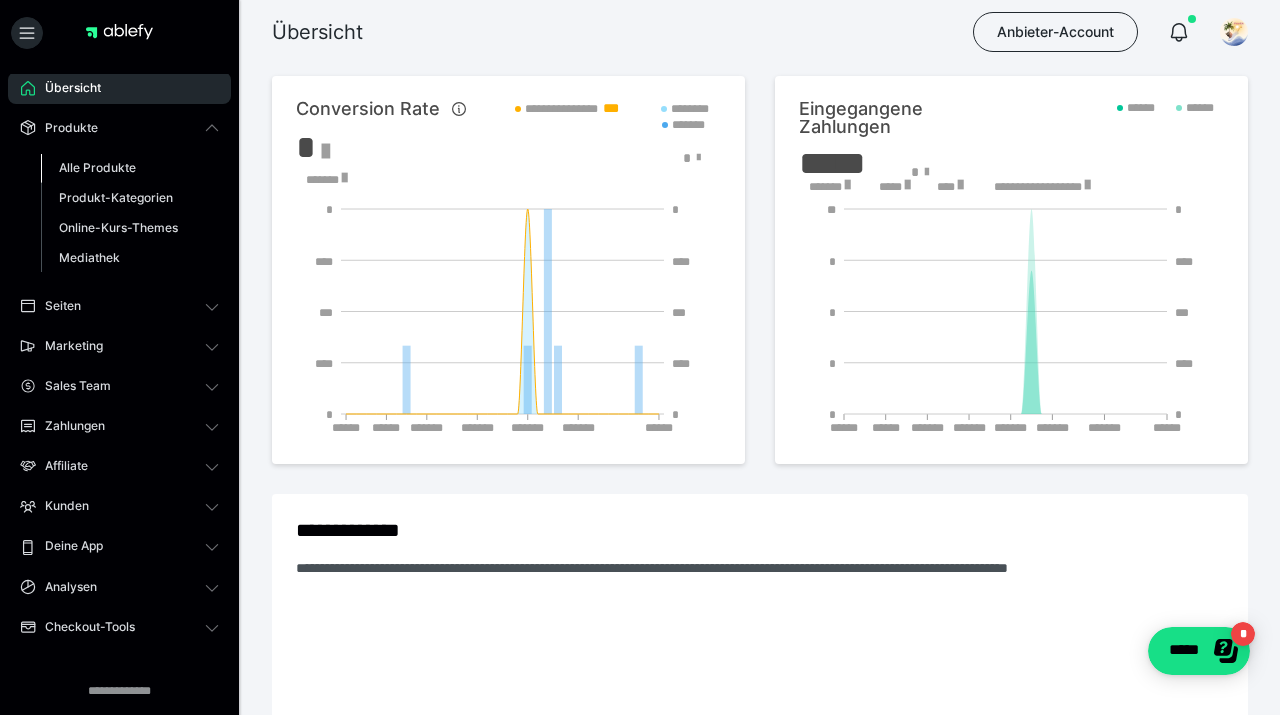 click on "Alle Produkte" at bounding box center [97, 167] 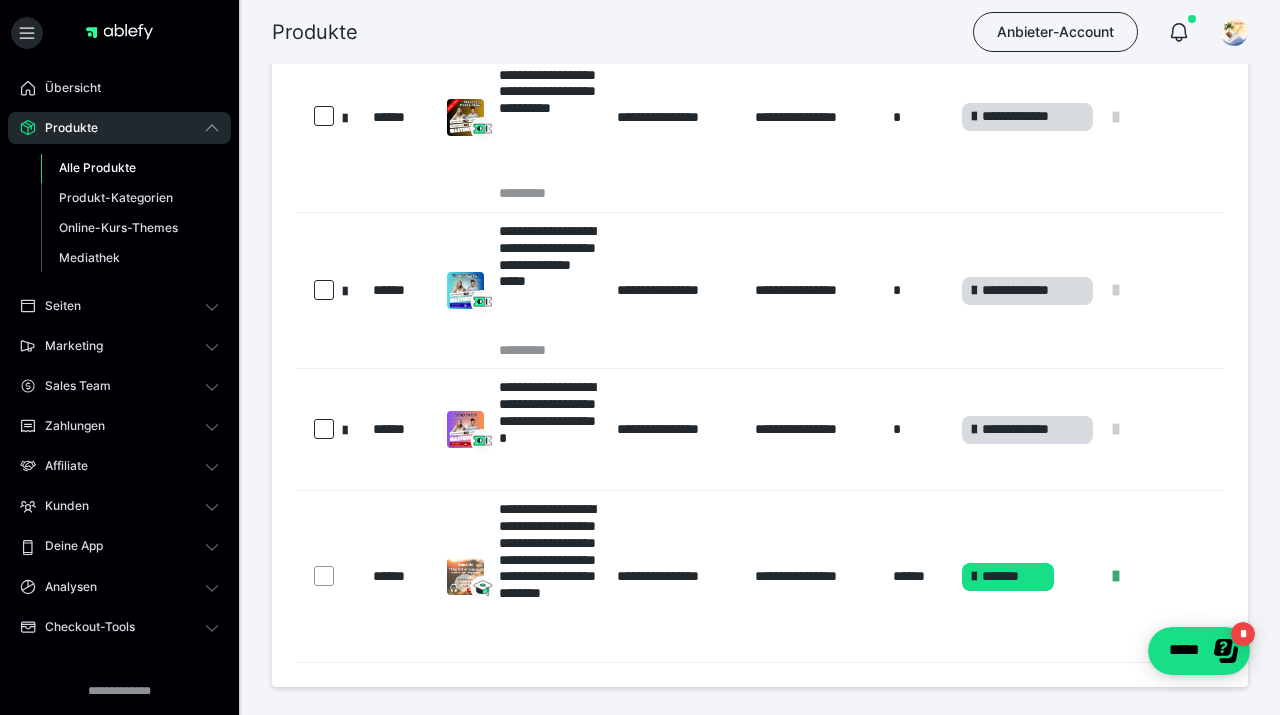 scroll, scrollTop: 284, scrollLeft: 0, axis: vertical 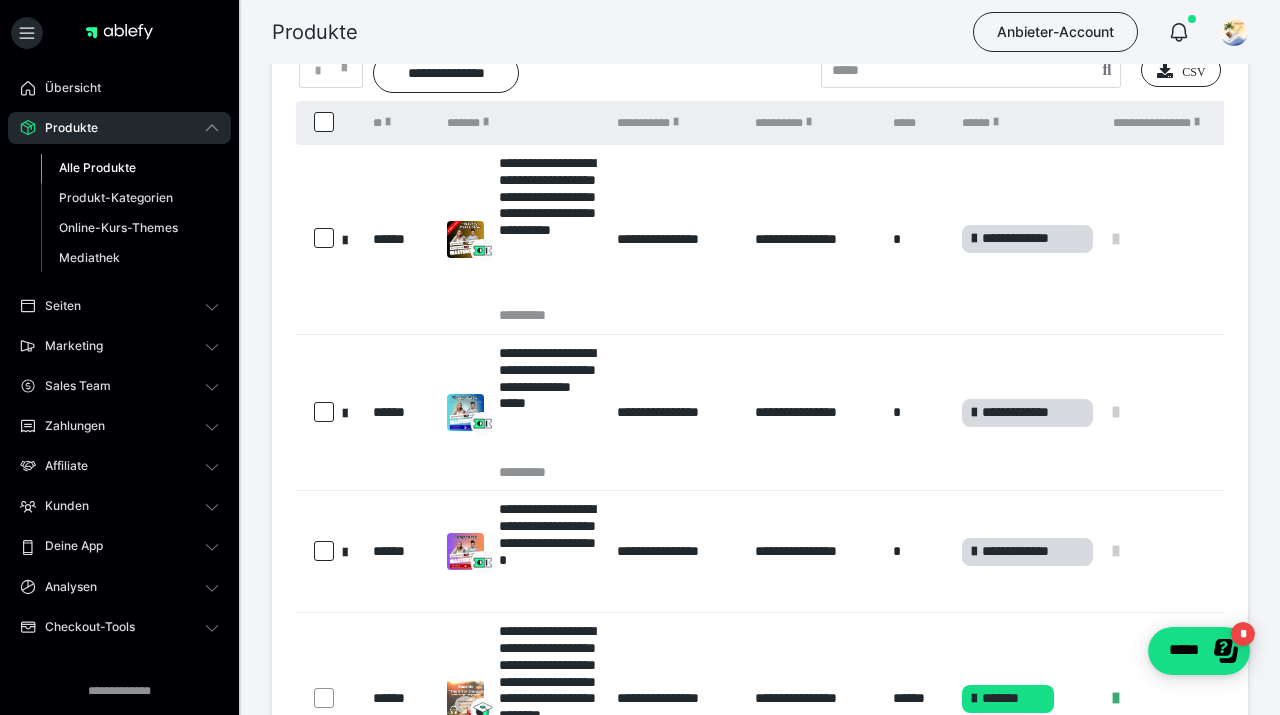 click on "**********" at bounding box center (522, 239) 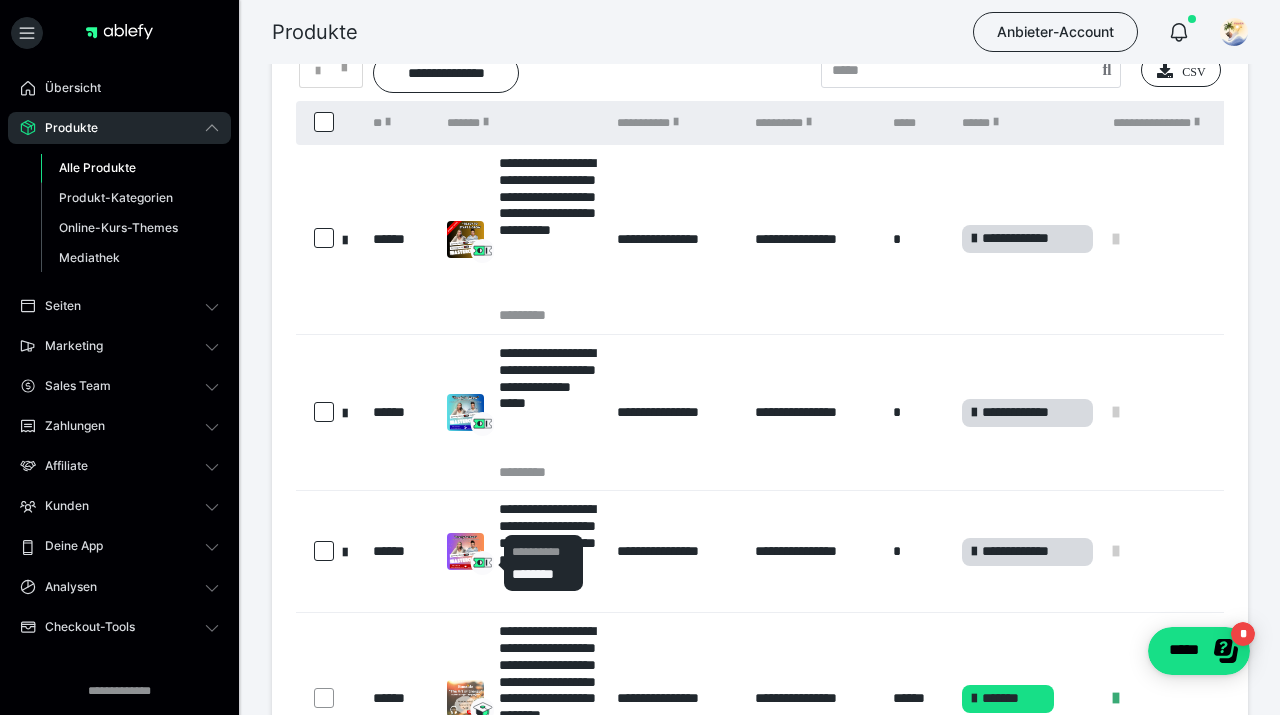 click on "**********" at bounding box center [543, 552] 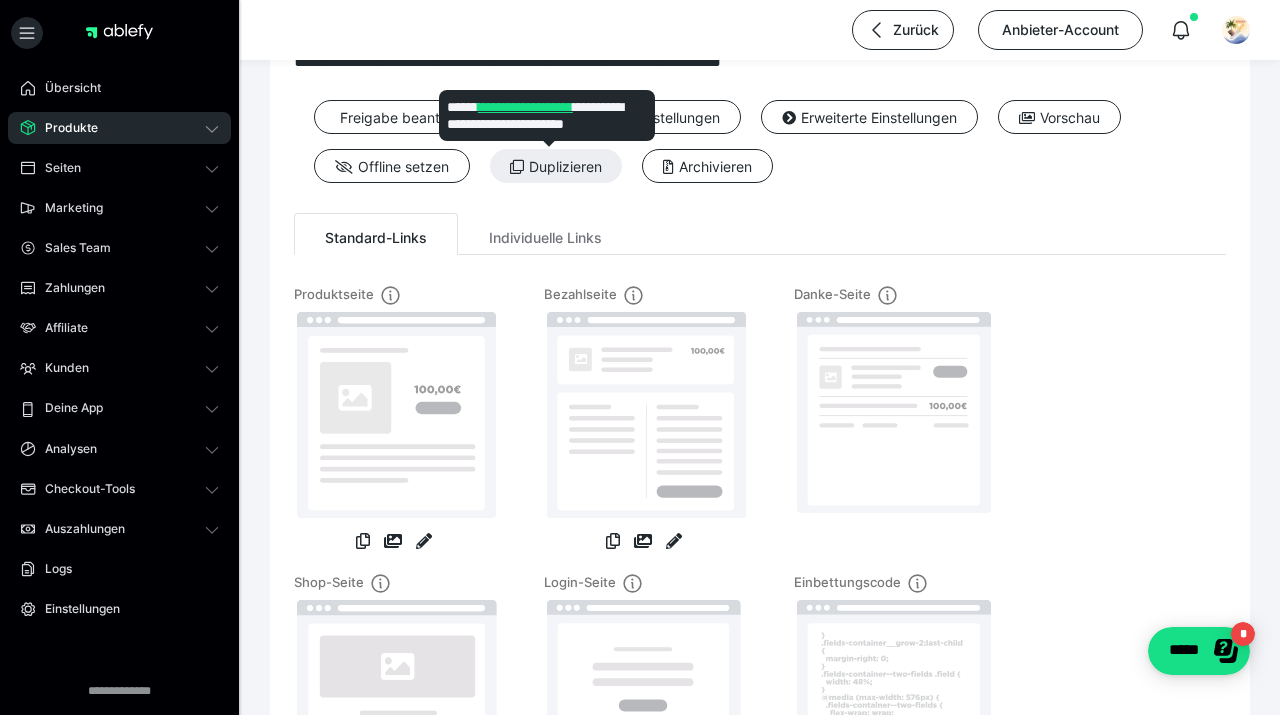 scroll, scrollTop: 0, scrollLeft: 0, axis: both 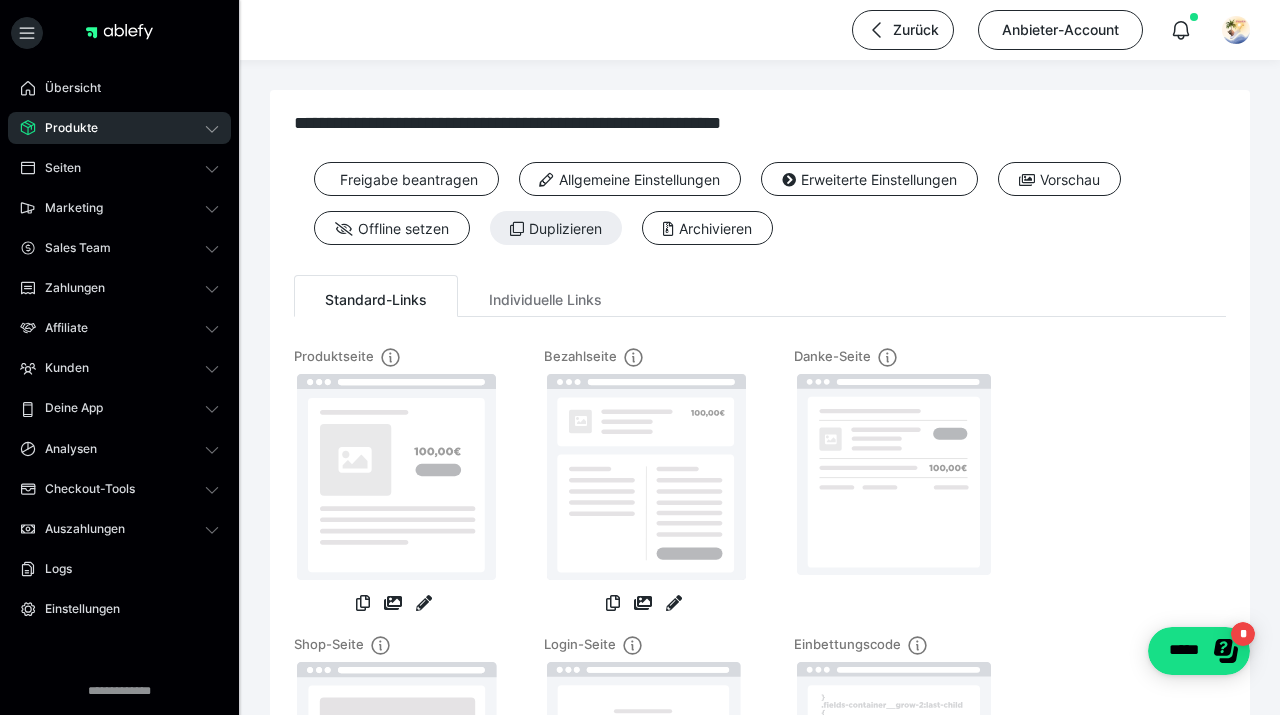 click at bounding box center (119, 32) 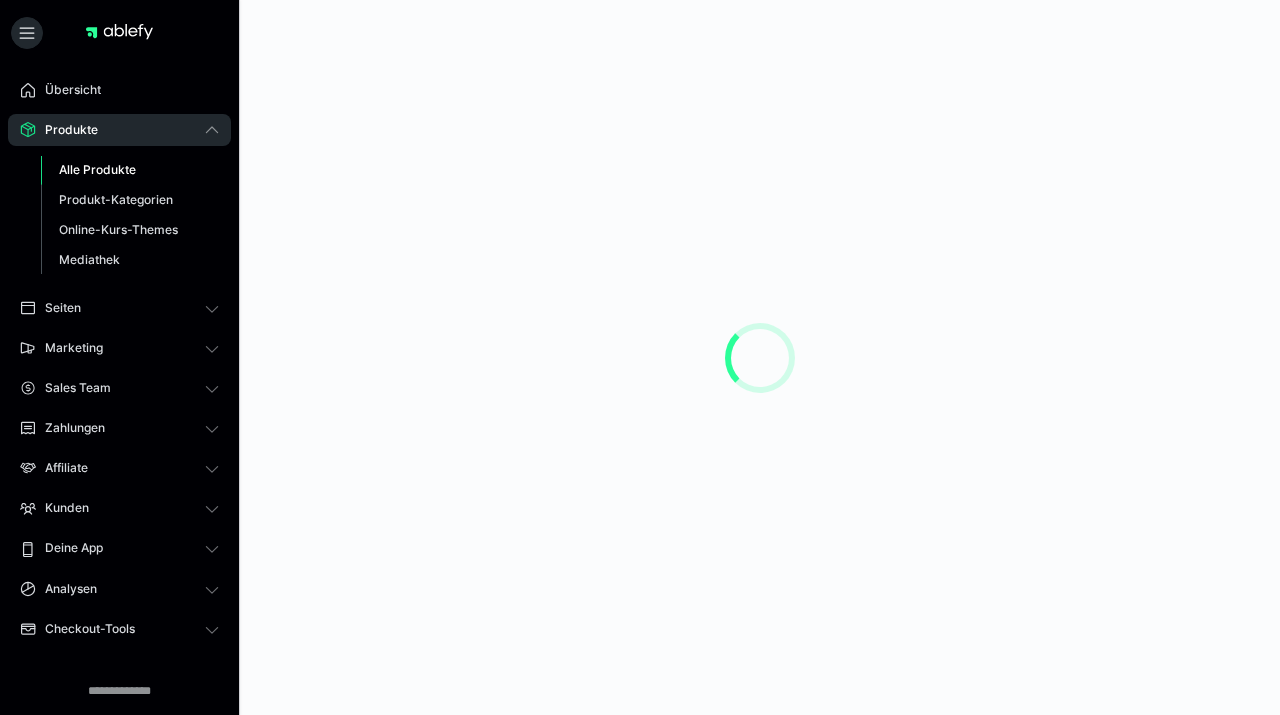 scroll, scrollTop: 0, scrollLeft: 0, axis: both 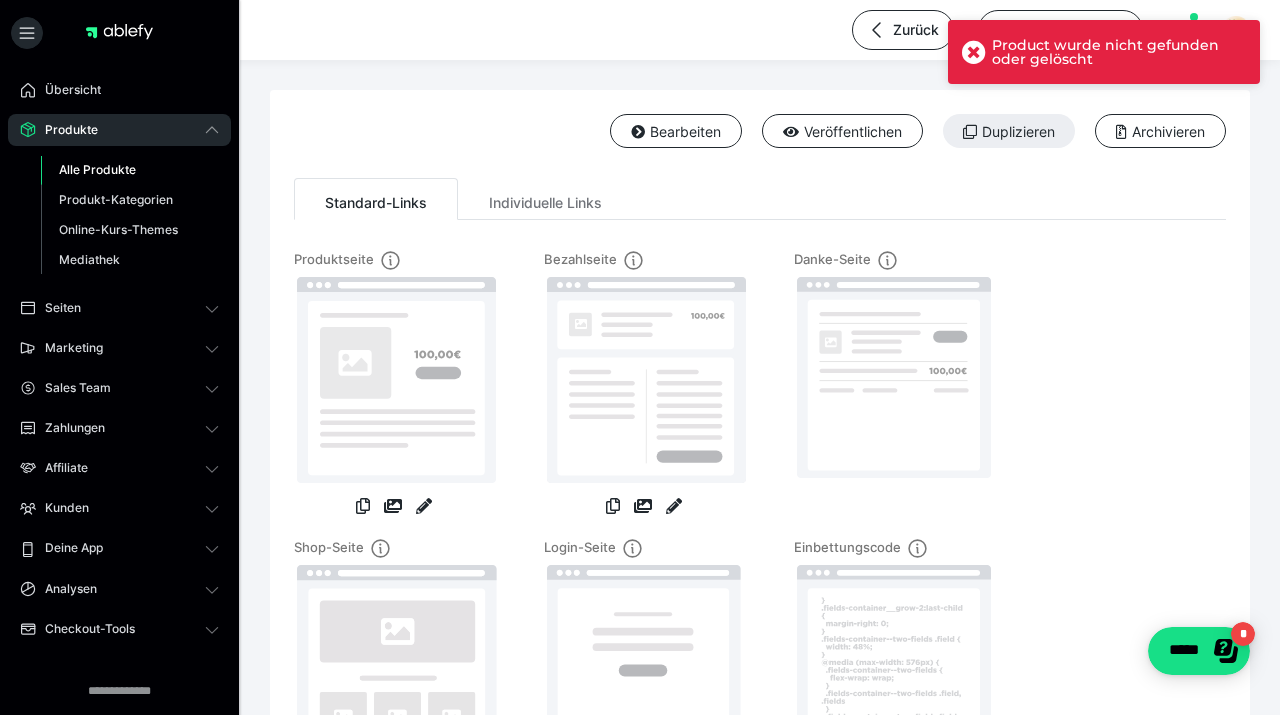 click at bounding box center [974, 52] 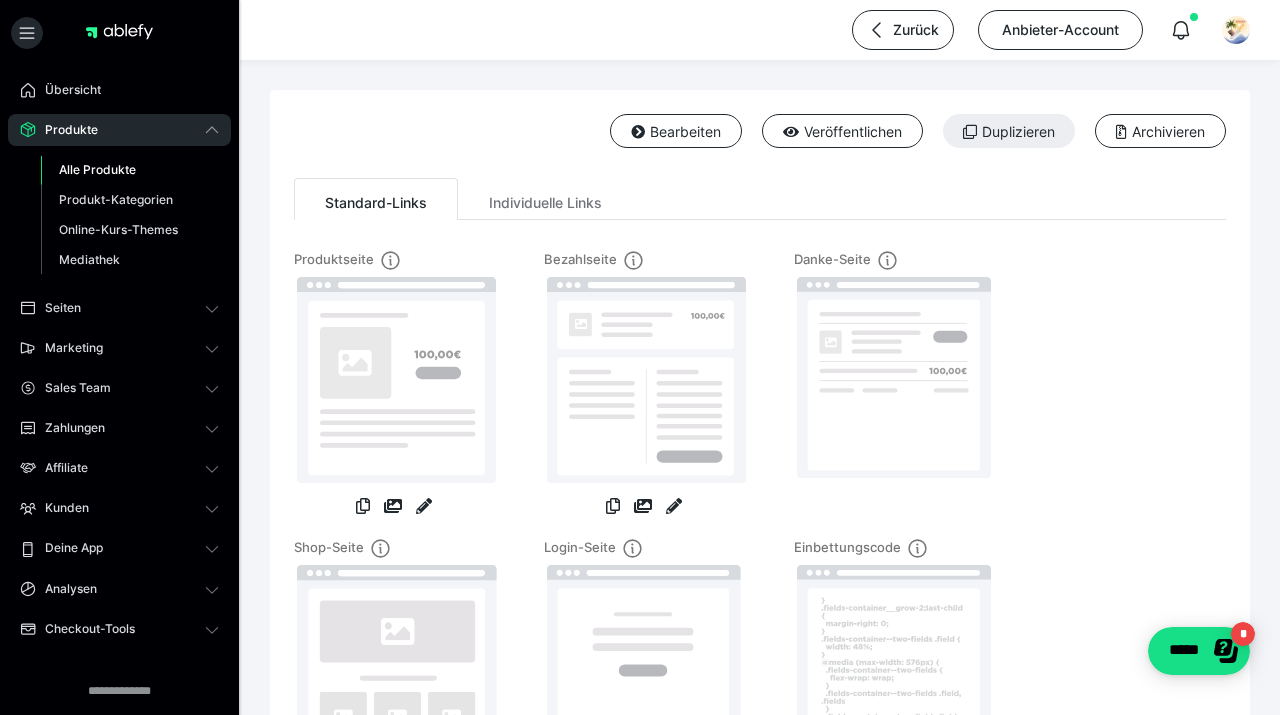 click on "Produkte" at bounding box center (64, 130) 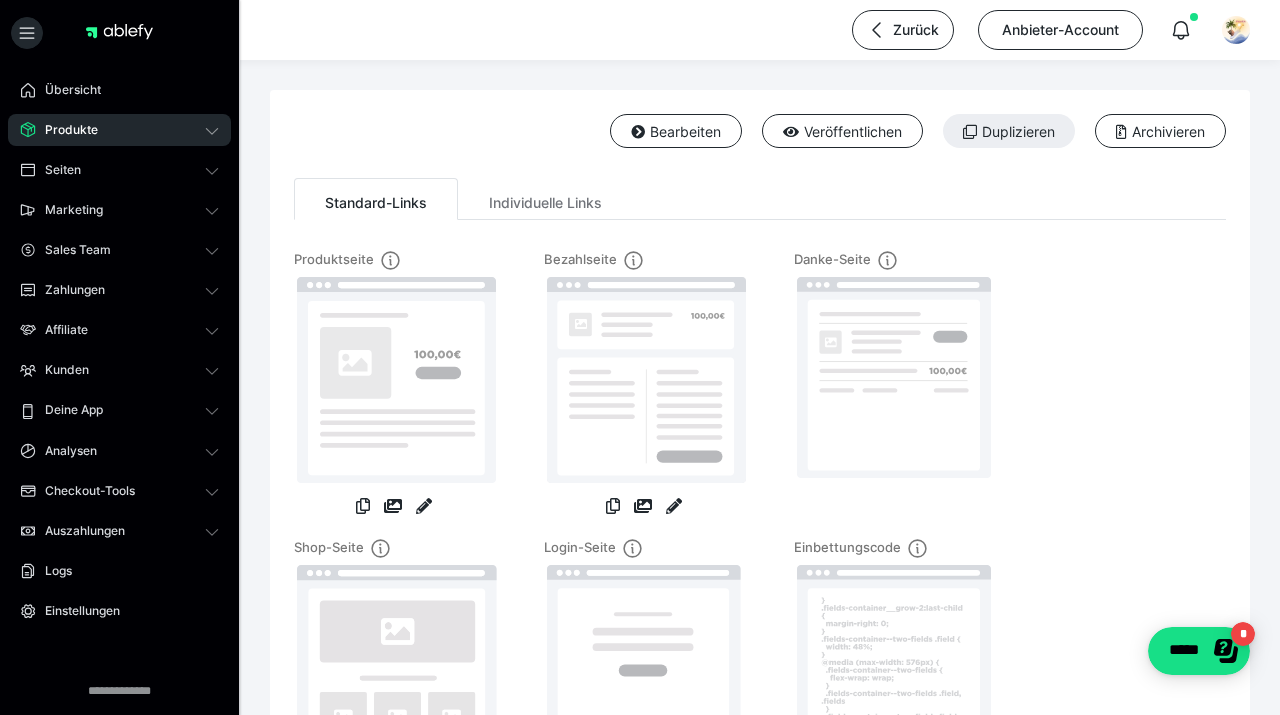 click on "Produkte" at bounding box center [119, 130] 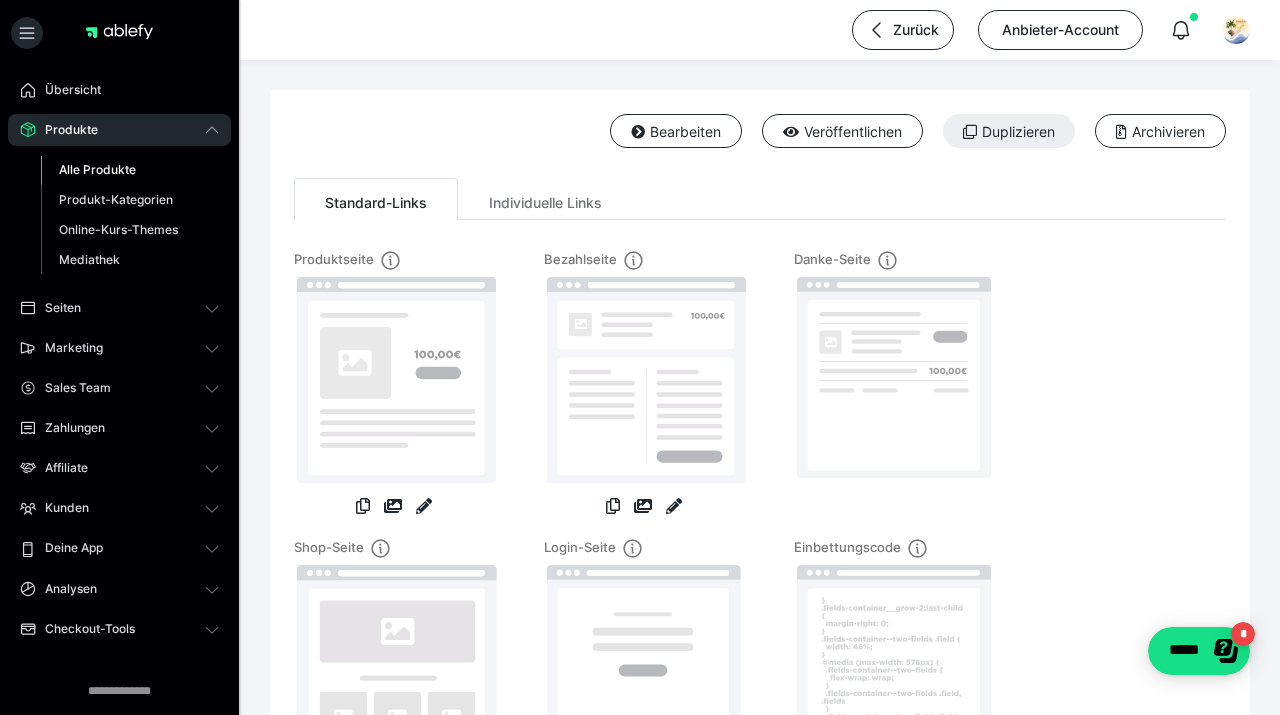 click on "Alle Produkte" at bounding box center [97, 169] 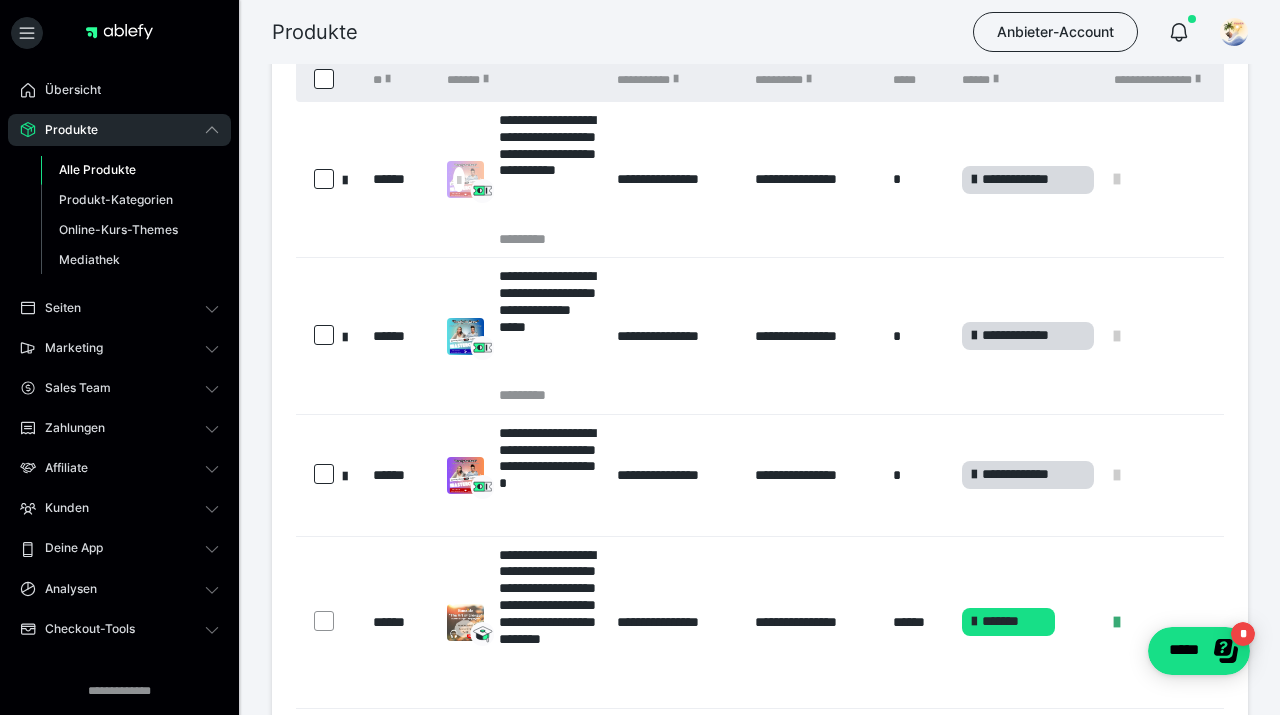 scroll, scrollTop: 203, scrollLeft: 0, axis: vertical 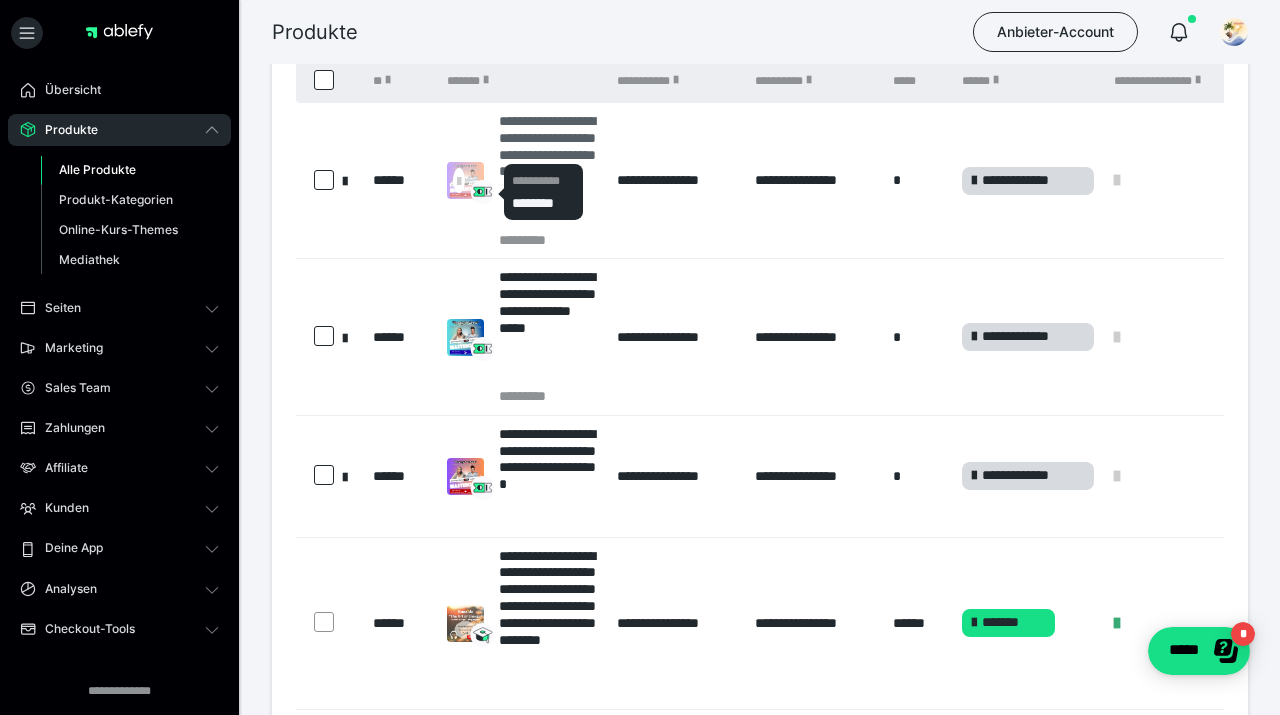 click 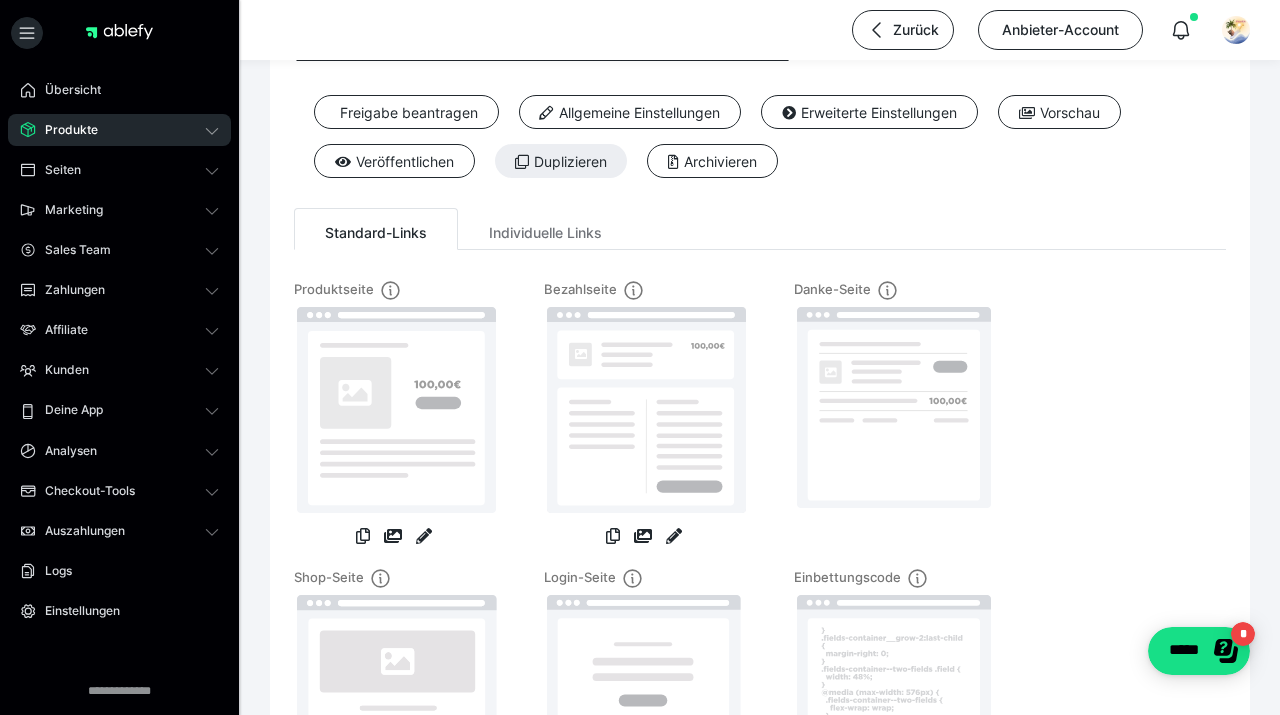 scroll, scrollTop: 75, scrollLeft: 0, axis: vertical 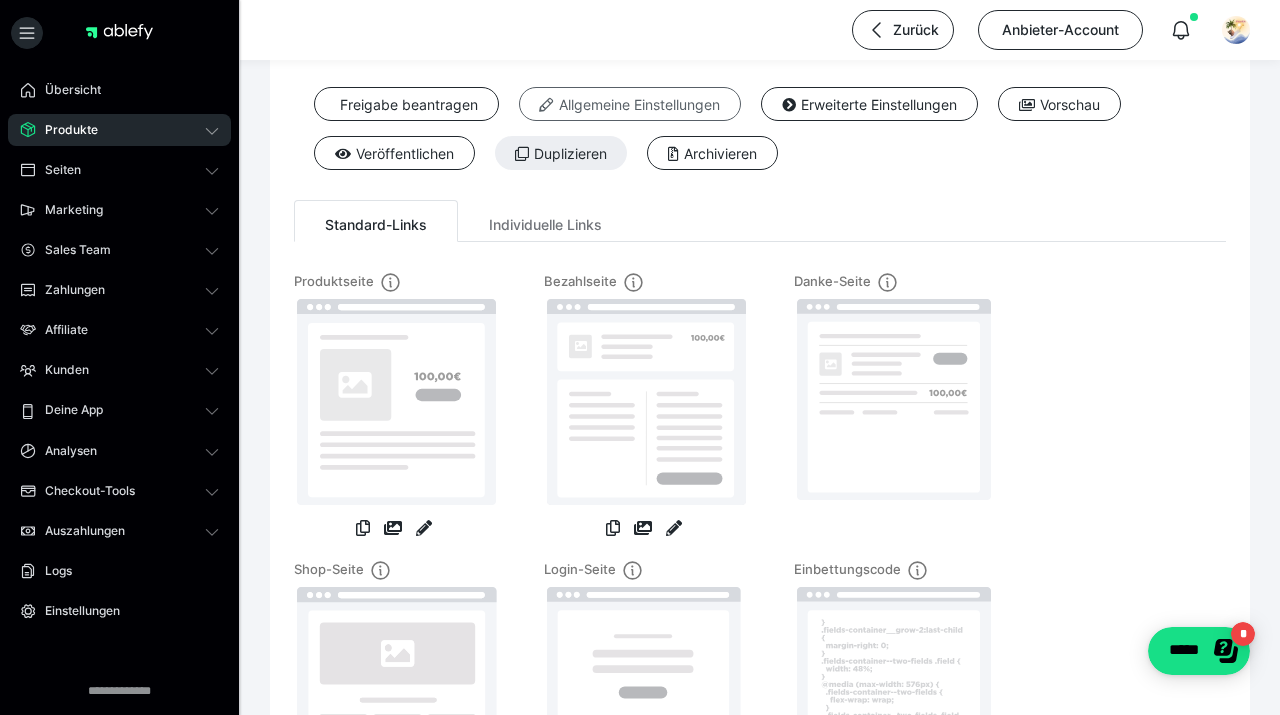 click on "Allgemeine Einstellungen" at bounding box center [630, 104] 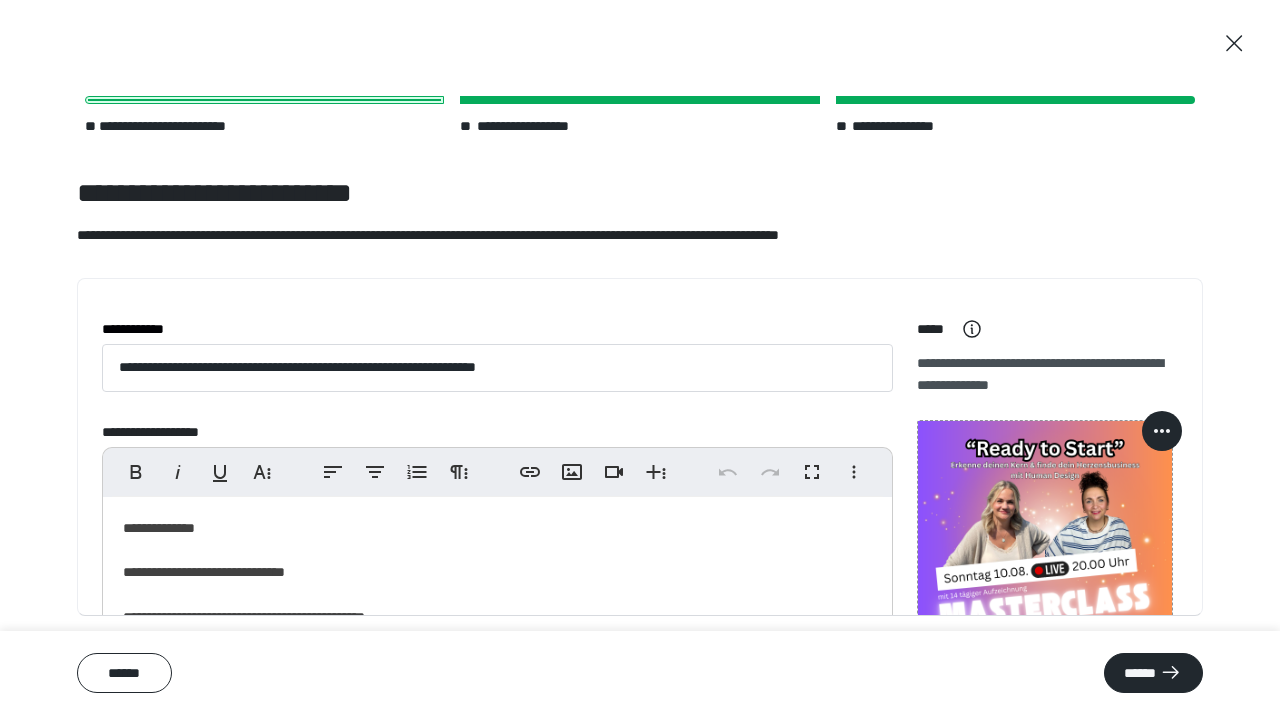 scroll, scrollTop: 34, scrollLeft: 0, axis: vertical 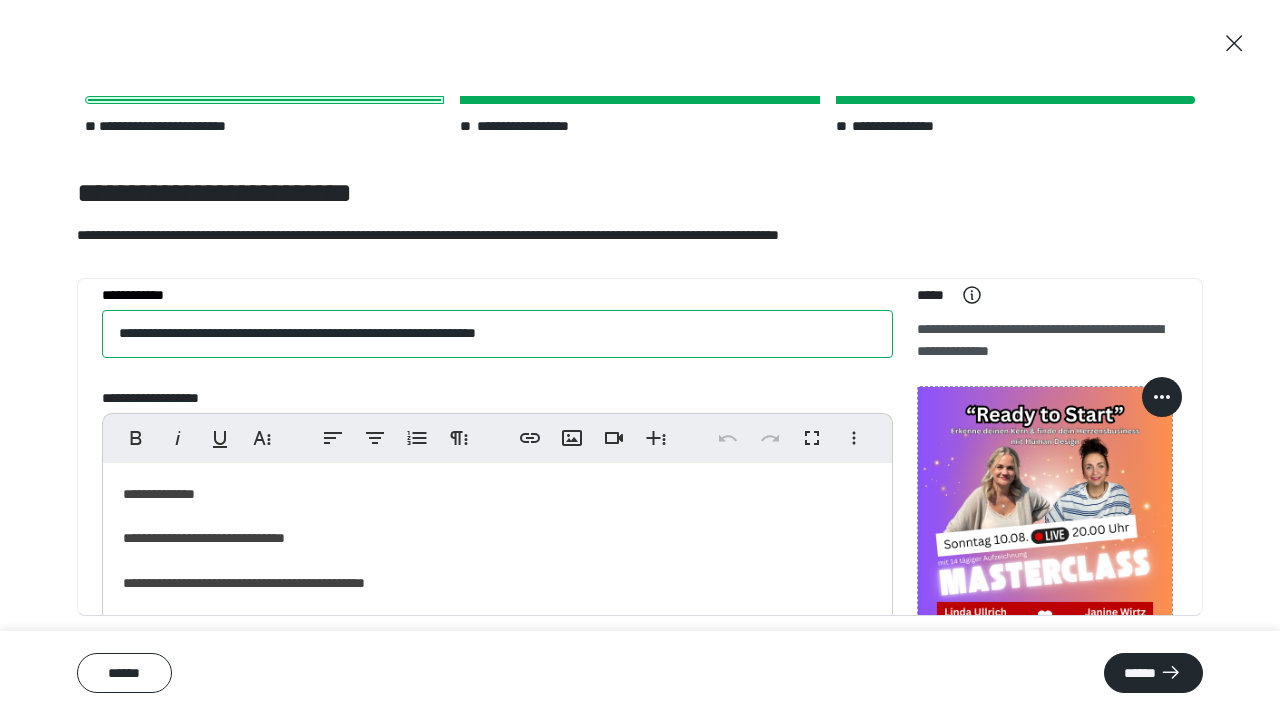click on "**********" at bounding box center (497, 334) 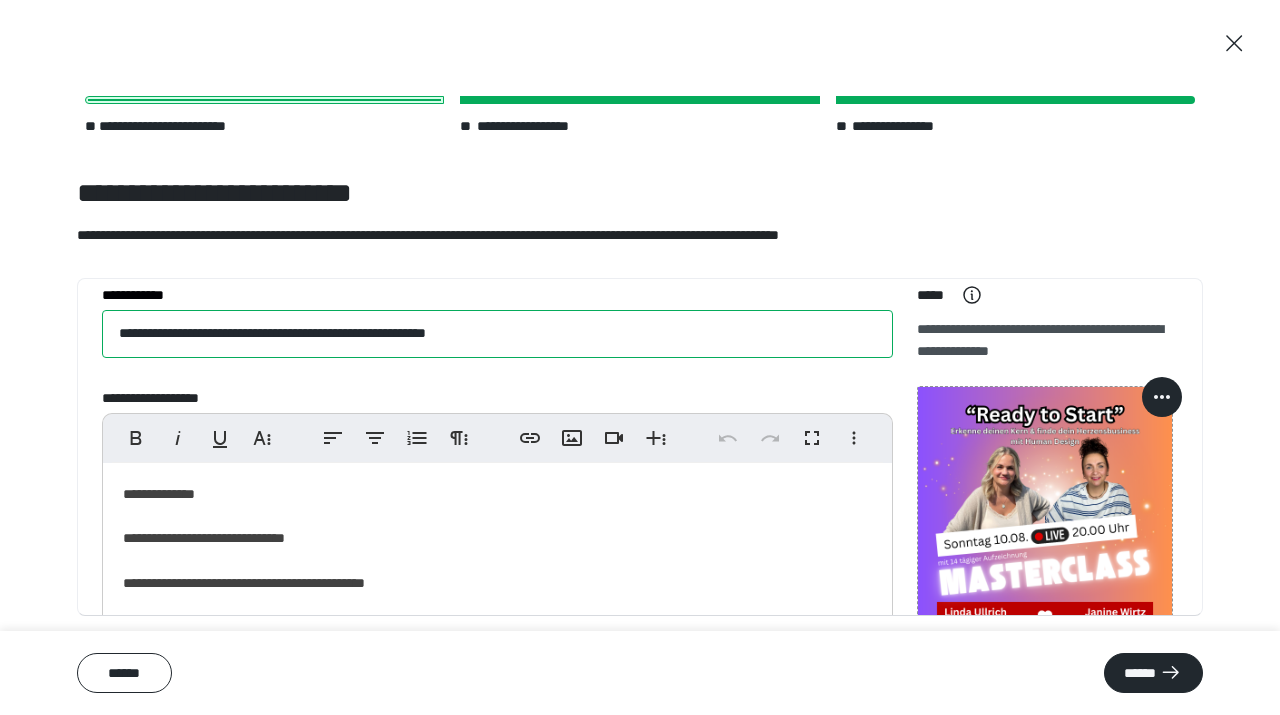click on "**********" at bounding box center [497, 334] 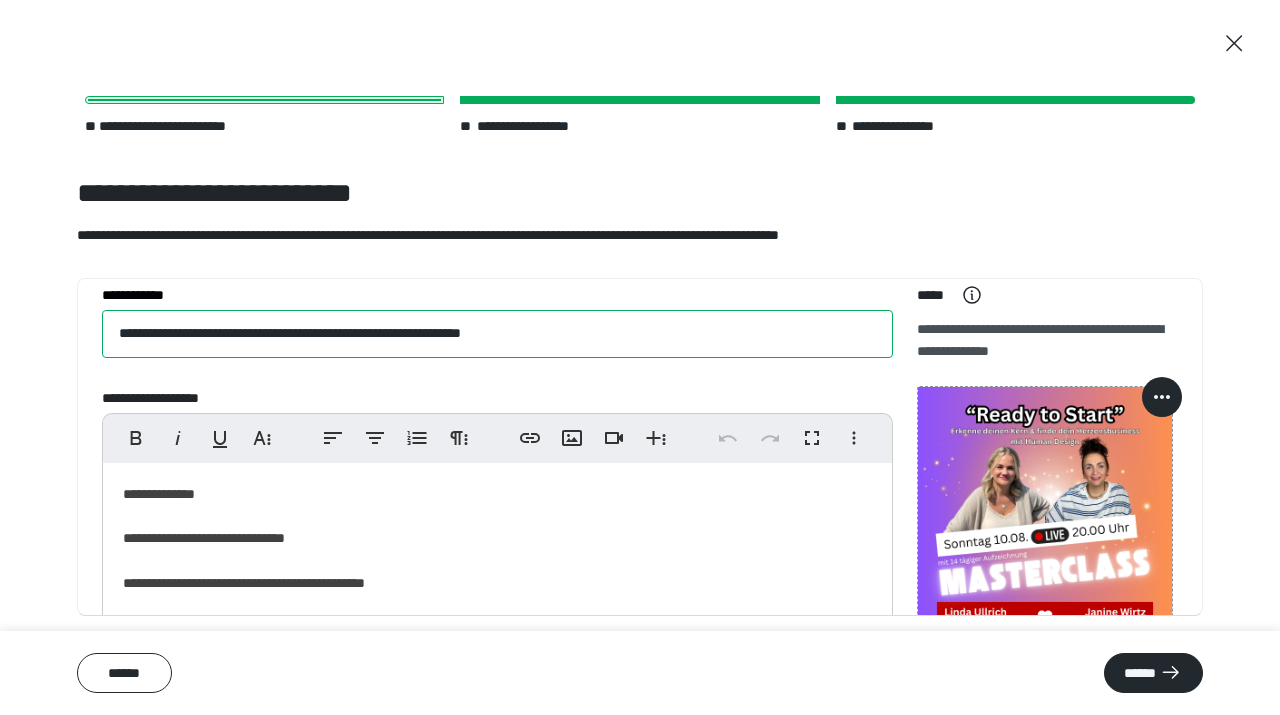 scroll, scrollTop: 39, scrollLeft: 0, axis: vertical 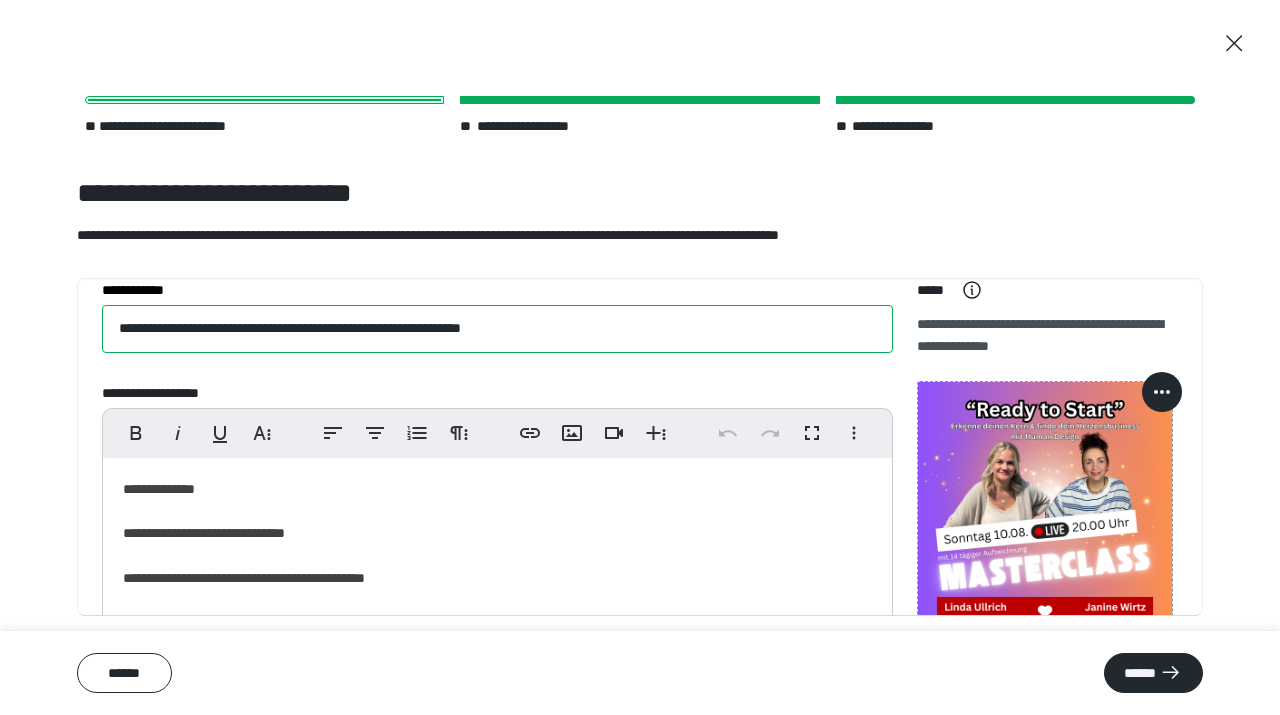 drag, startPoint x: 387, startPoint y: 327, endPoint x: 475, endPoint y: 352, distance: 91.48224 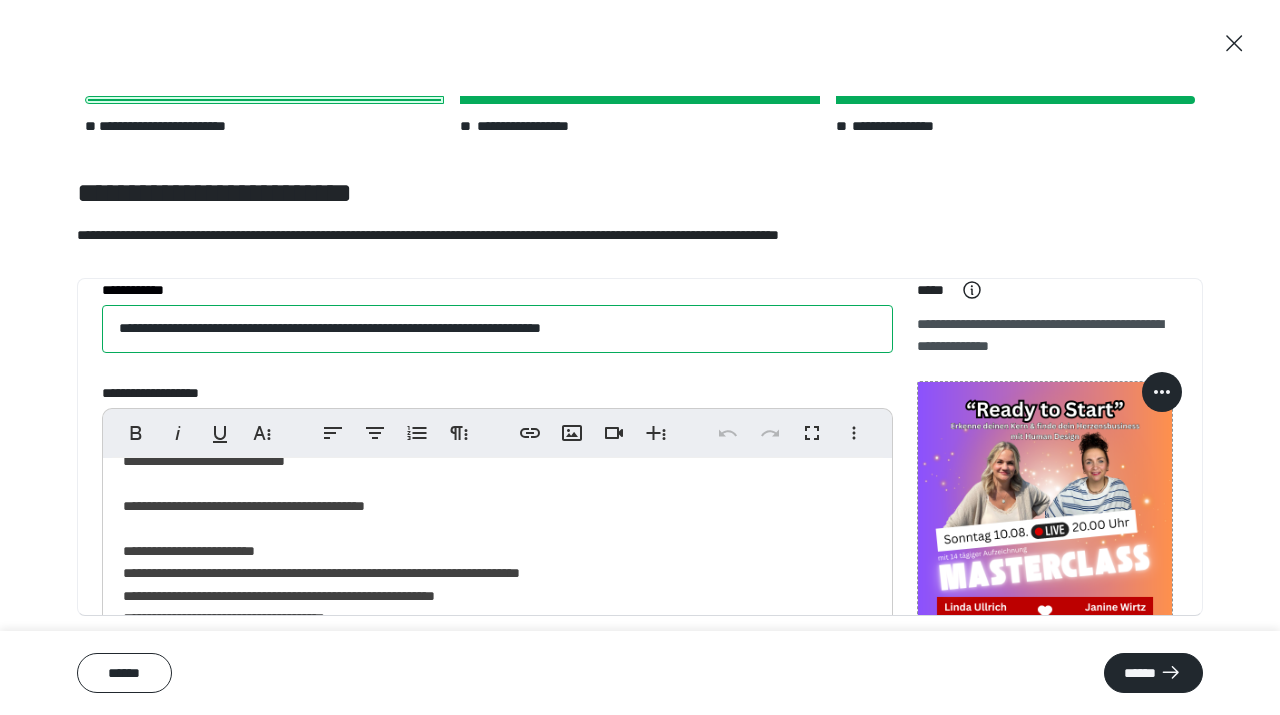 scroll, scrollTop: 0, scrollLeft: 0, axis: both 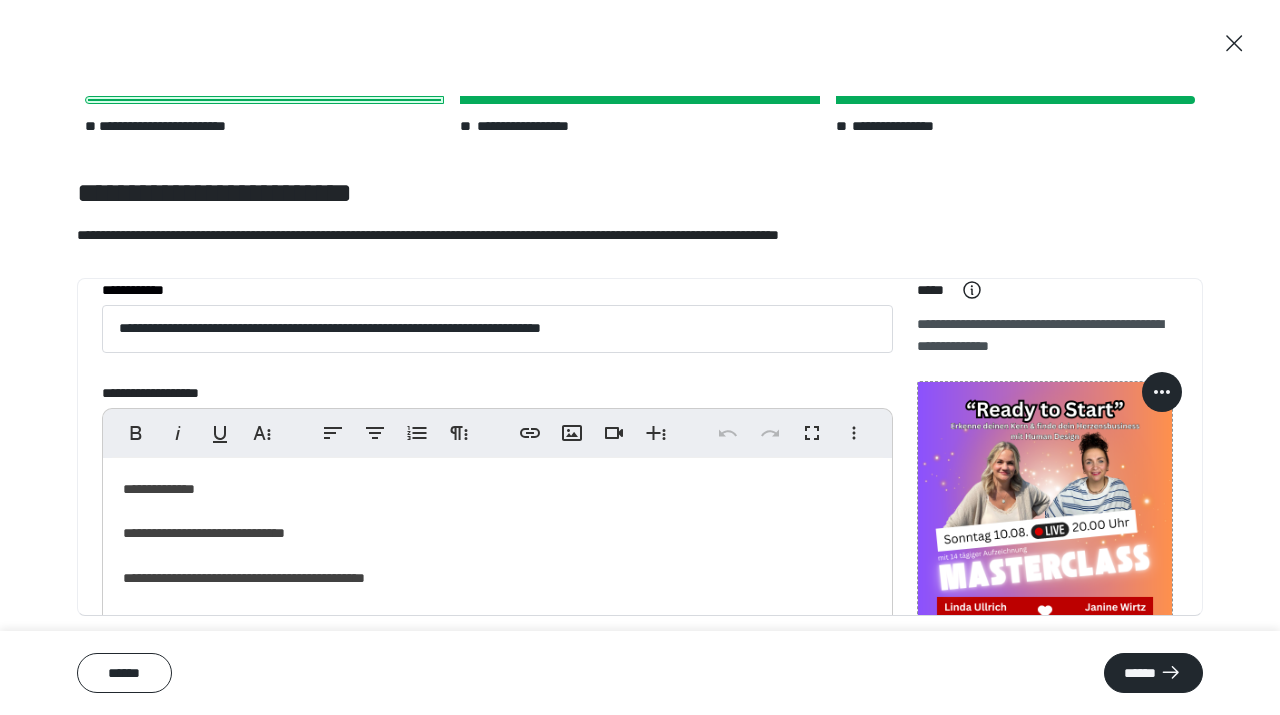 click on "**********" at bounding box center [497, 1270] 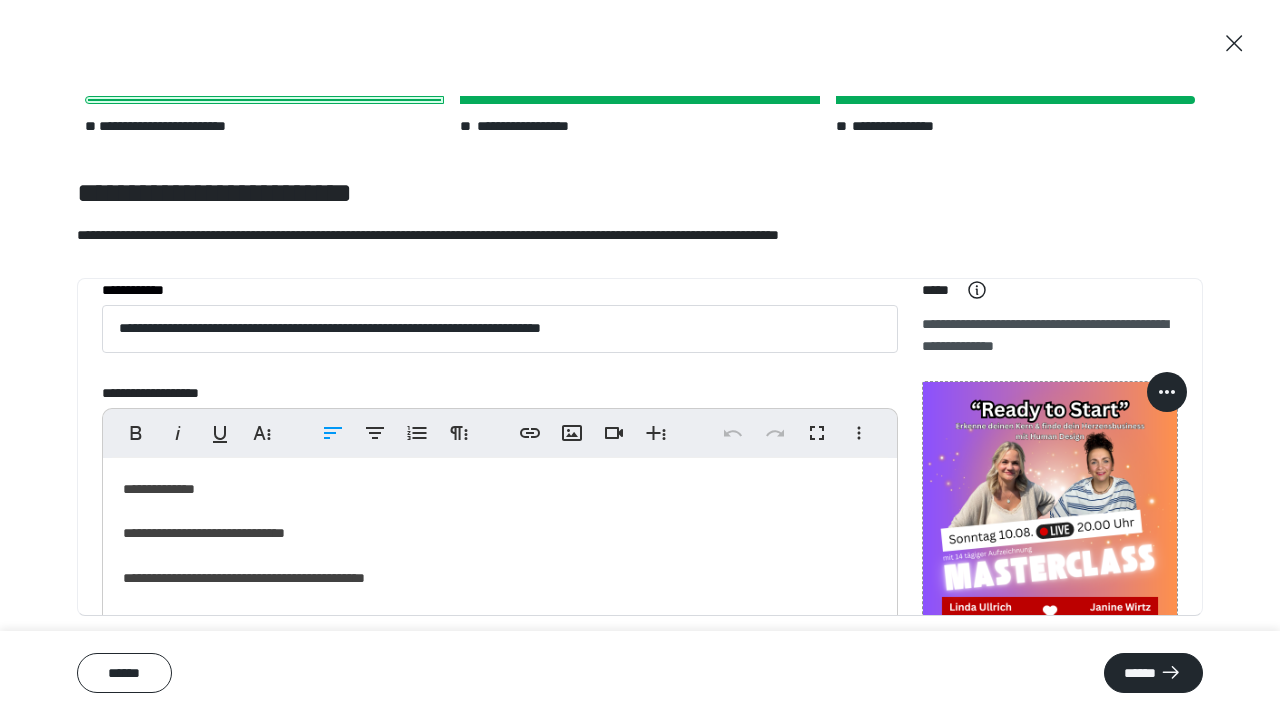 scroll, scrollTop: 0, scrollLeft: 0, axis: both 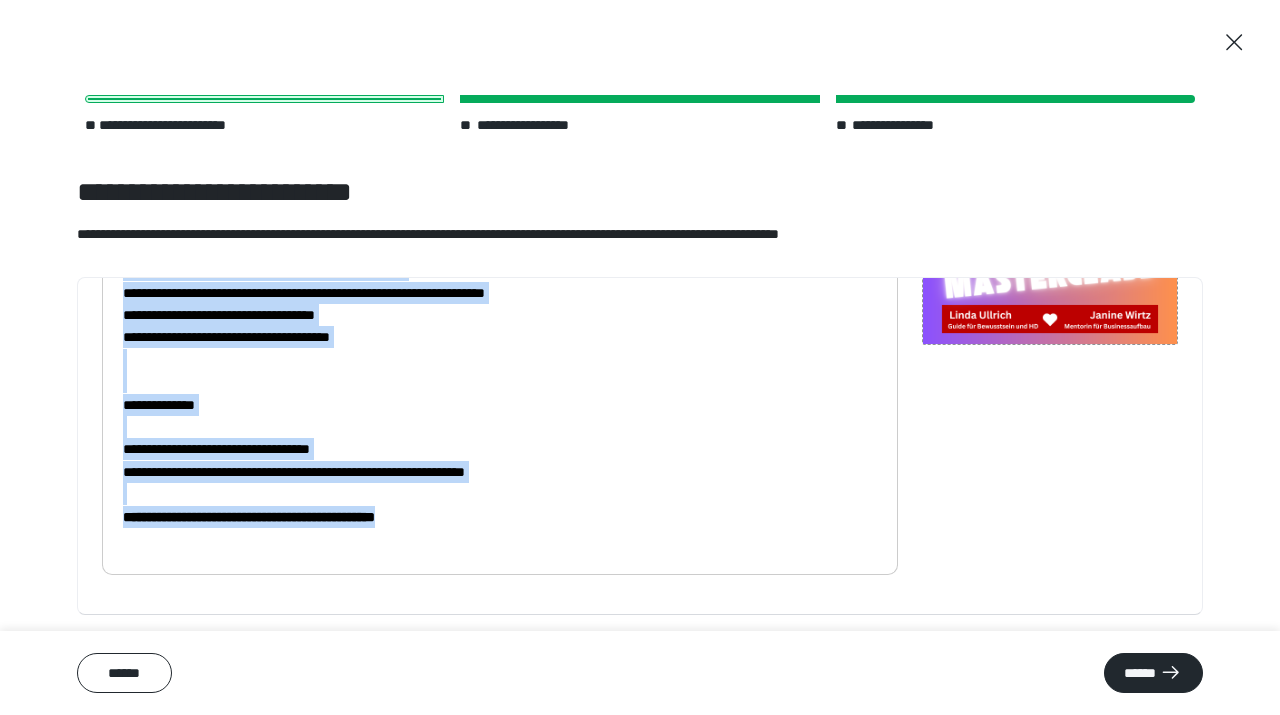 drag, startPoint x: 116, startPoint y: 482, endPoint x: 472, endPoint y: 530, distance: 359.22137 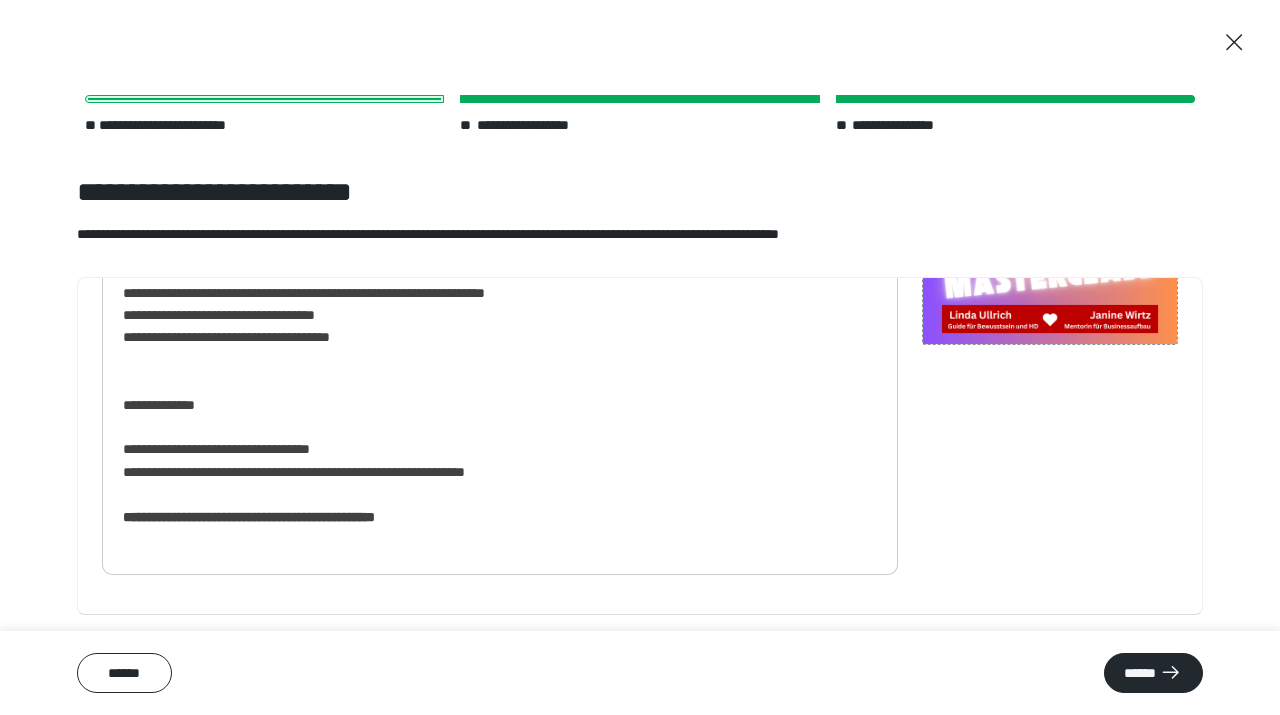 scroll, scrollTop: 0, scrollLeft: 0, axis: both 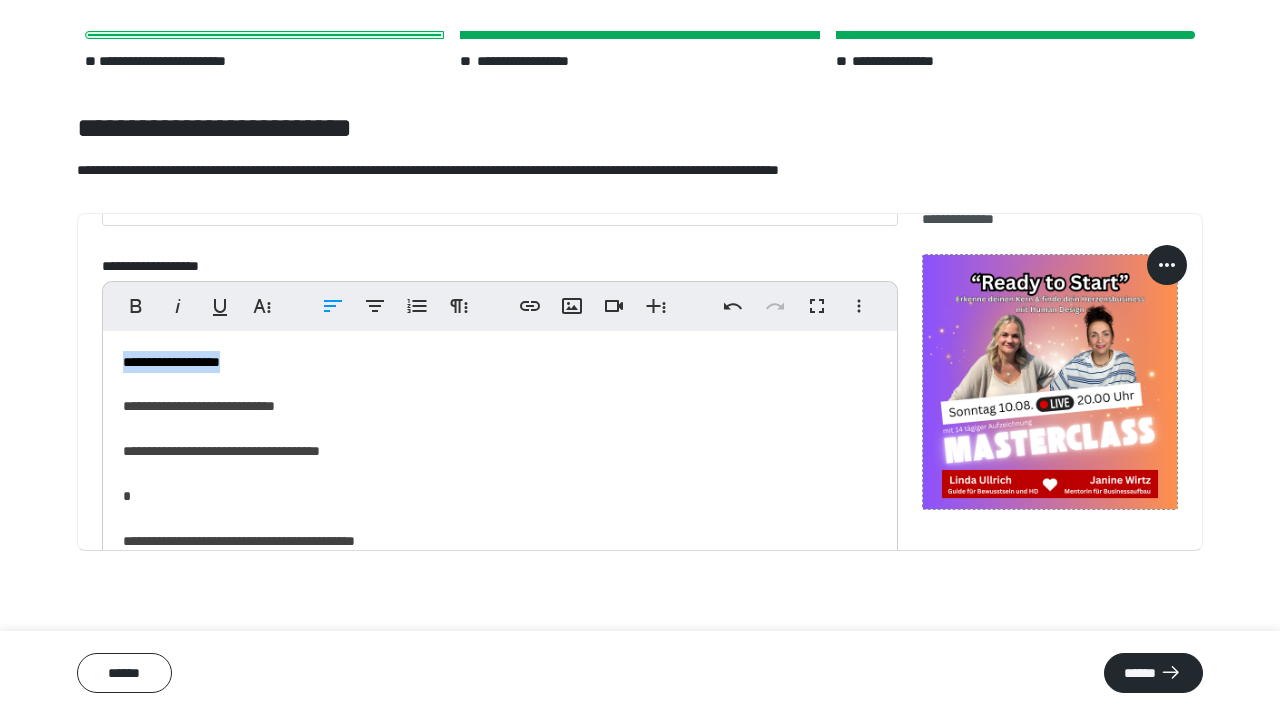 drag, startPoint x: 282, startPoint y: 357, endPoint x: 122, endPoint y: 363, distance: 160.11246 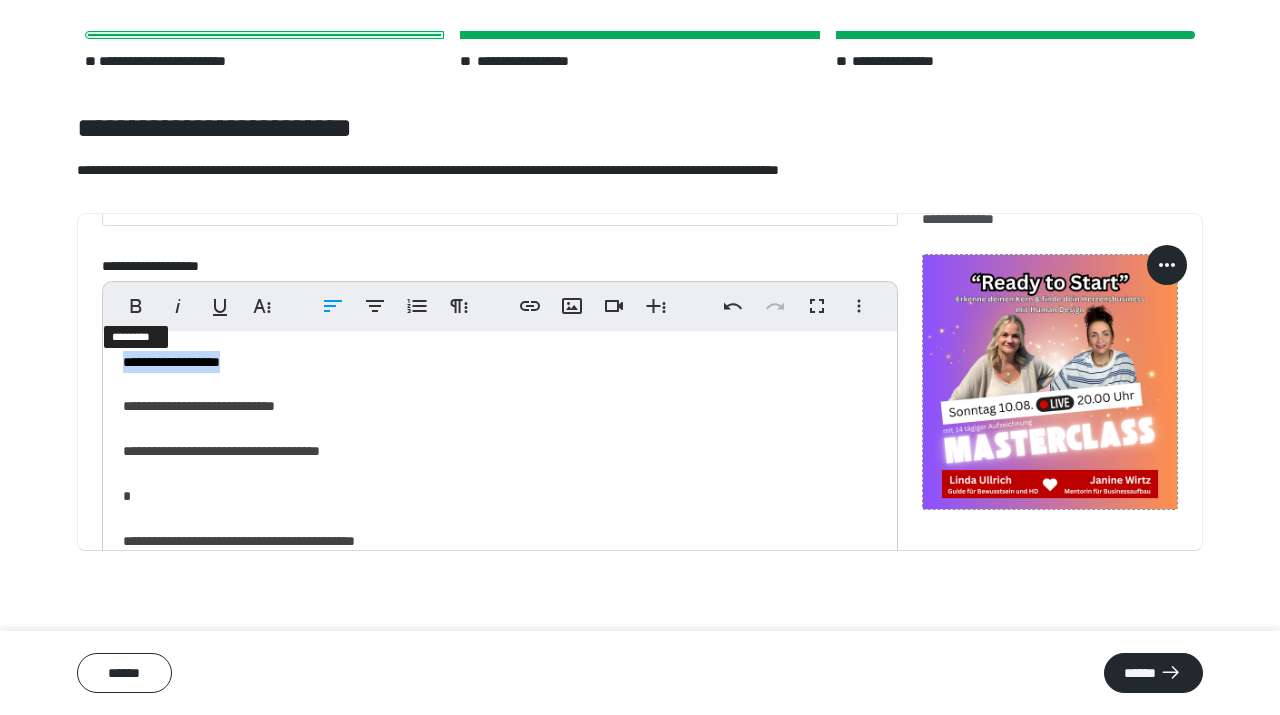 drag, startPoint x: 132, startPoint y: 309, endPoint x: 167, endPoint y: 349, distance: 53.15073 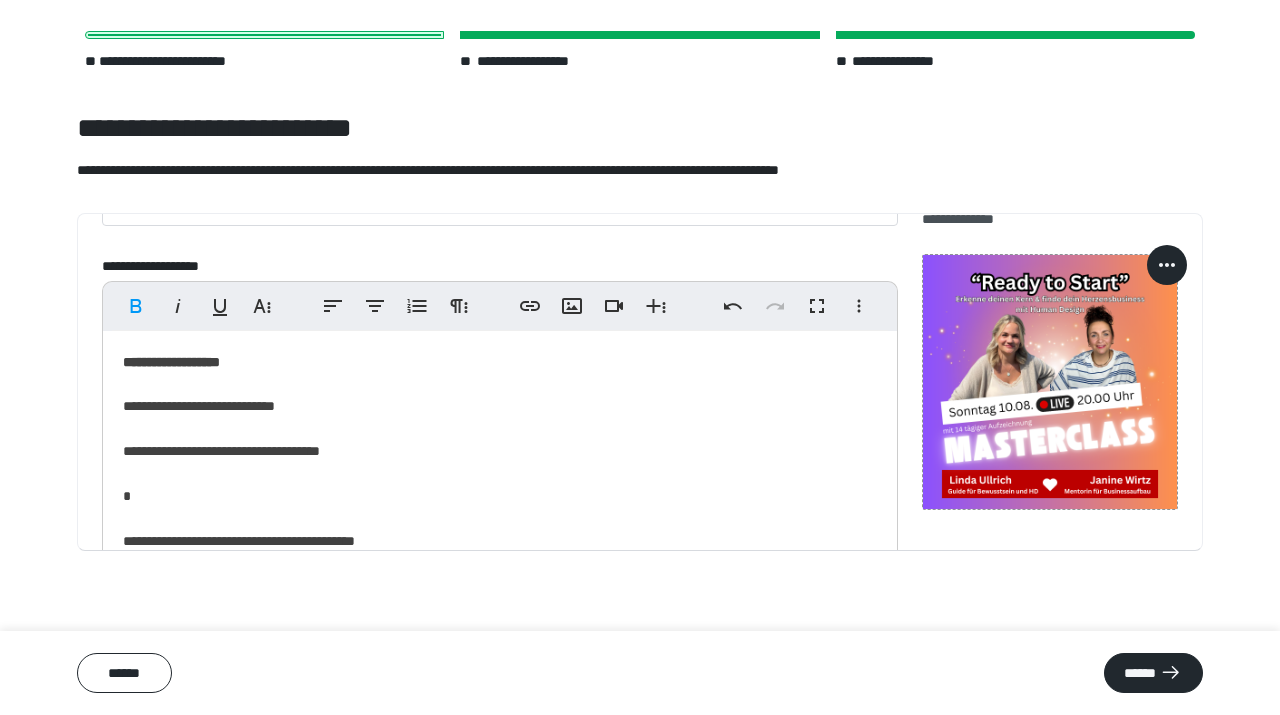 click on "**********" at bounding box center [500, 1123] 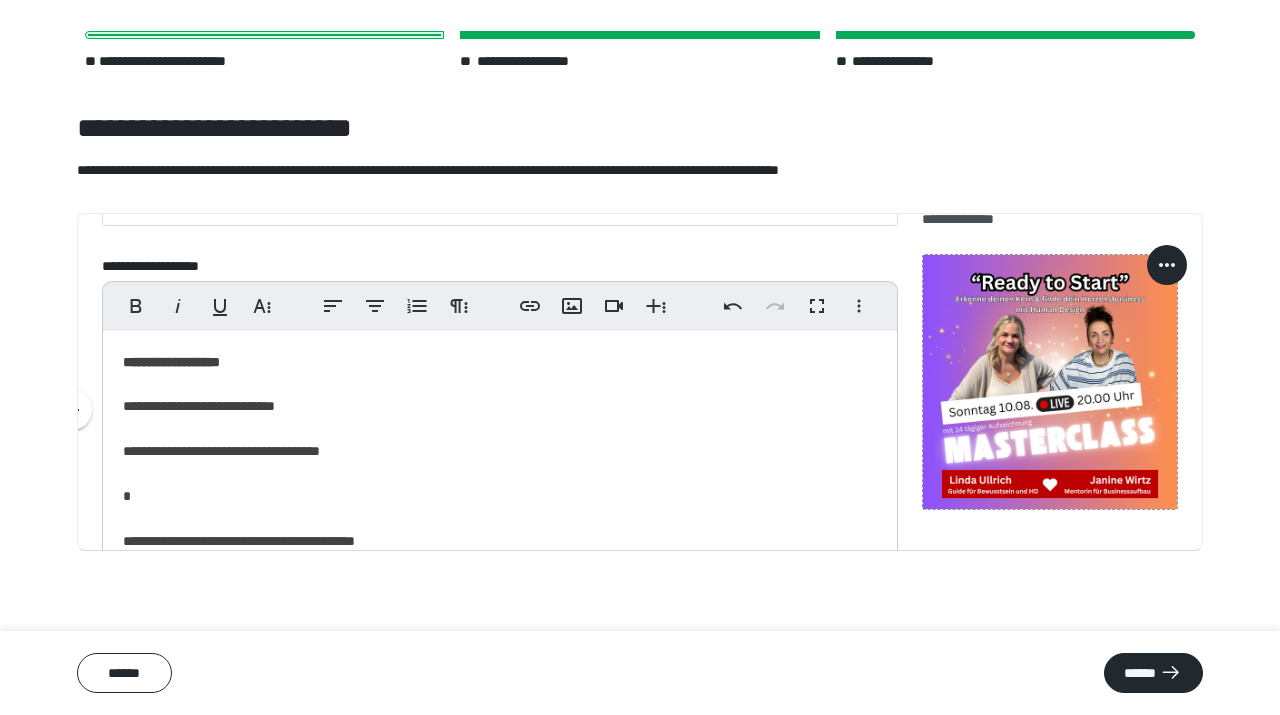 scroll, scrollTop: 26, scrollLeft: 0, axis: vertical 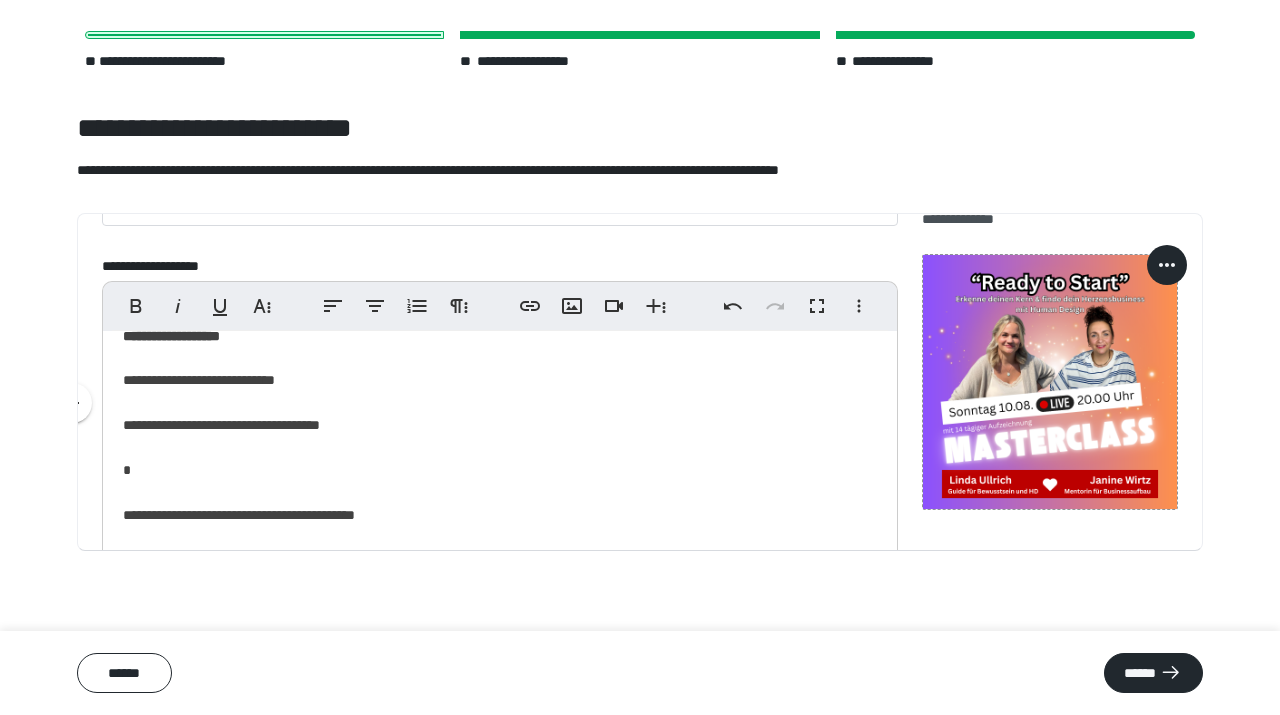 click on "**********" at bounding box center [500, 1097] 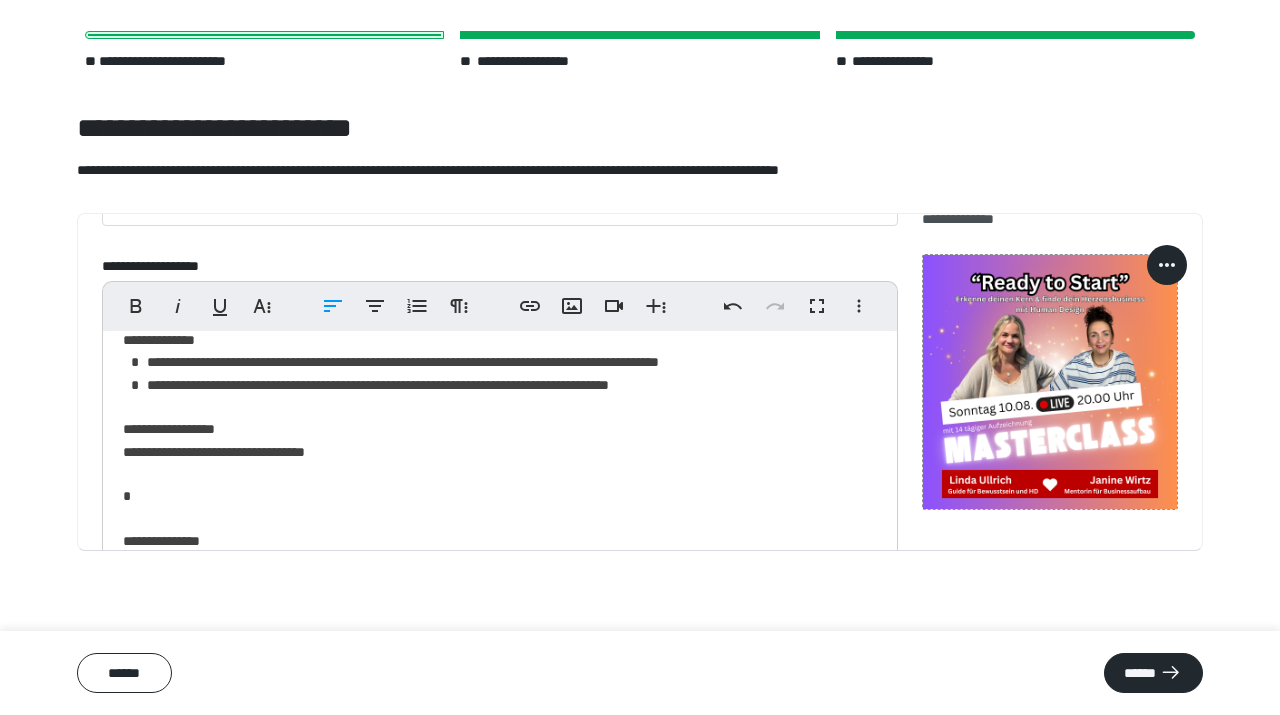 scroll, scrollTop: 202, scrollLeft: 0, axis: vertical 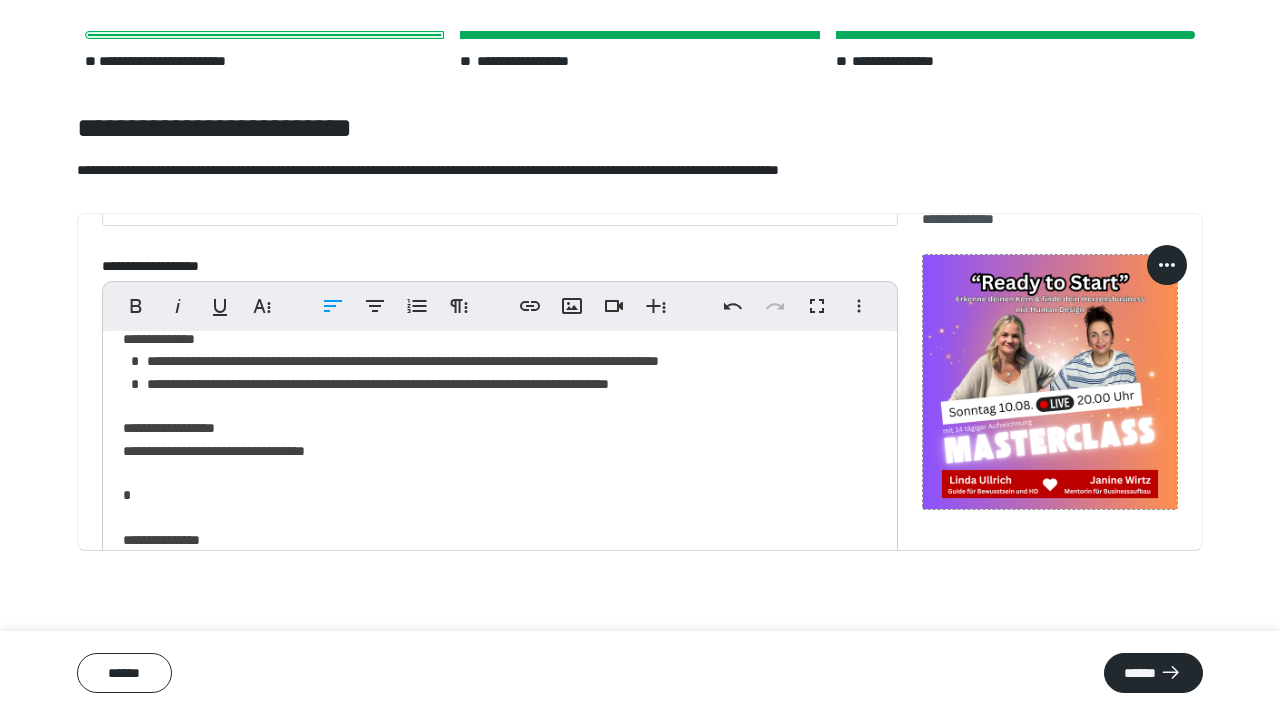click on "**********" at bounding box center (500, 899) 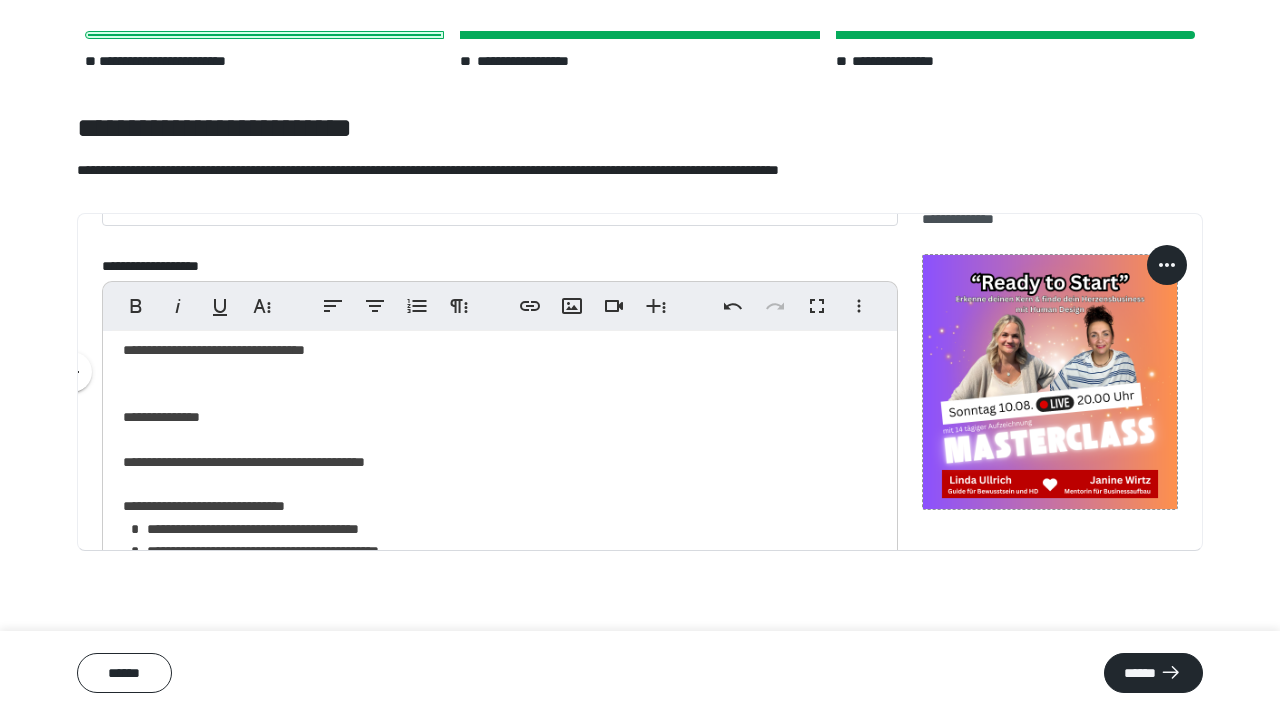 scroll, scrollTop: 349, scrollLeft: 0, axis: vertical 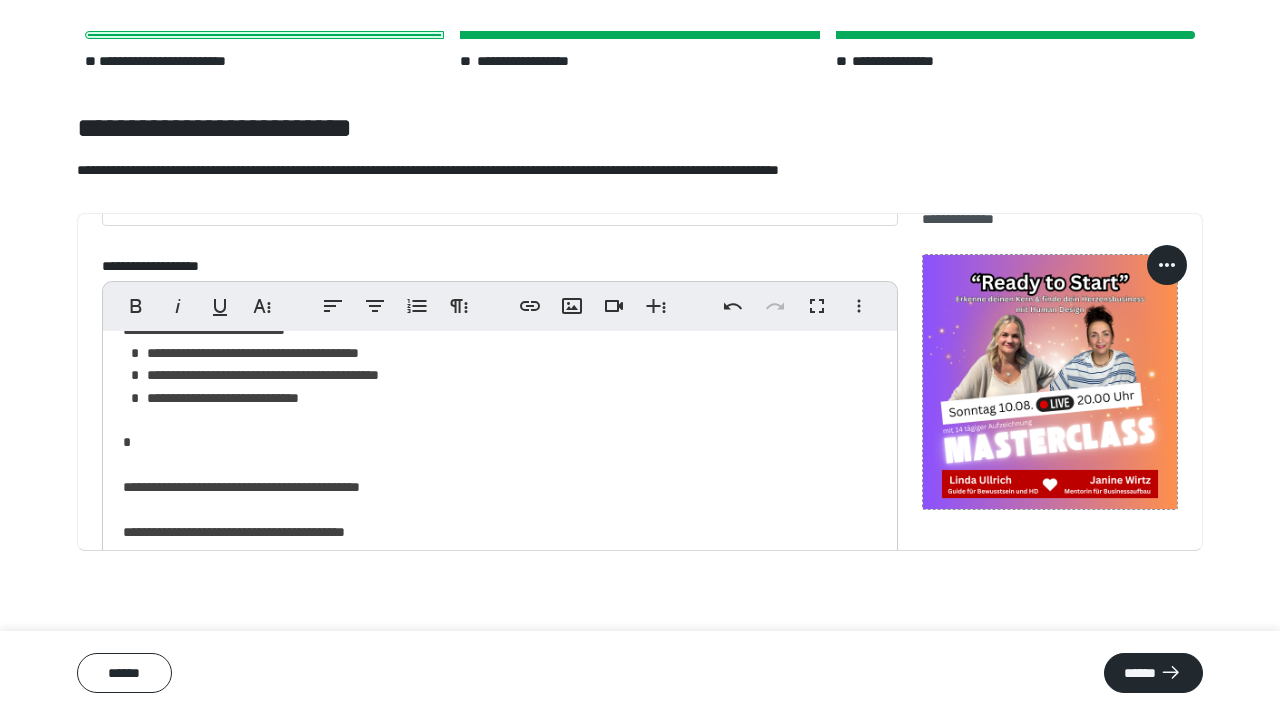 click on "**********" at bounding box center [500, 611] 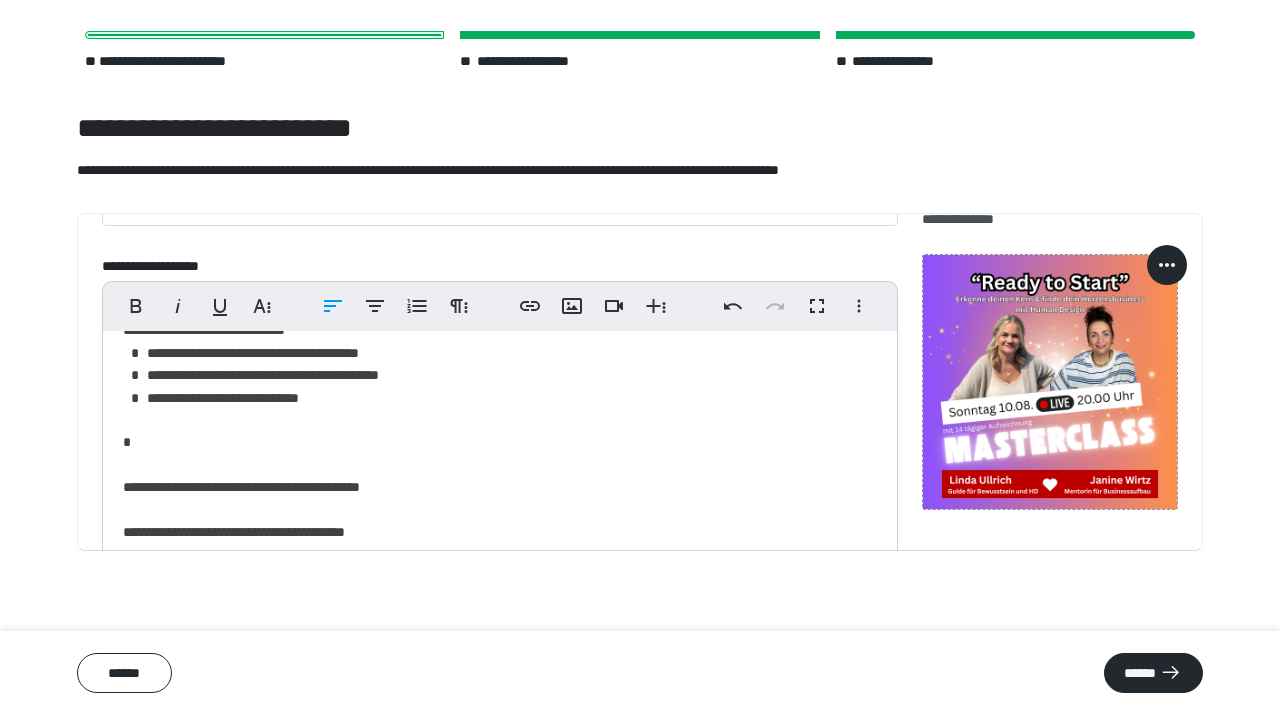 click on "**********" at bounding box center [500, 611] 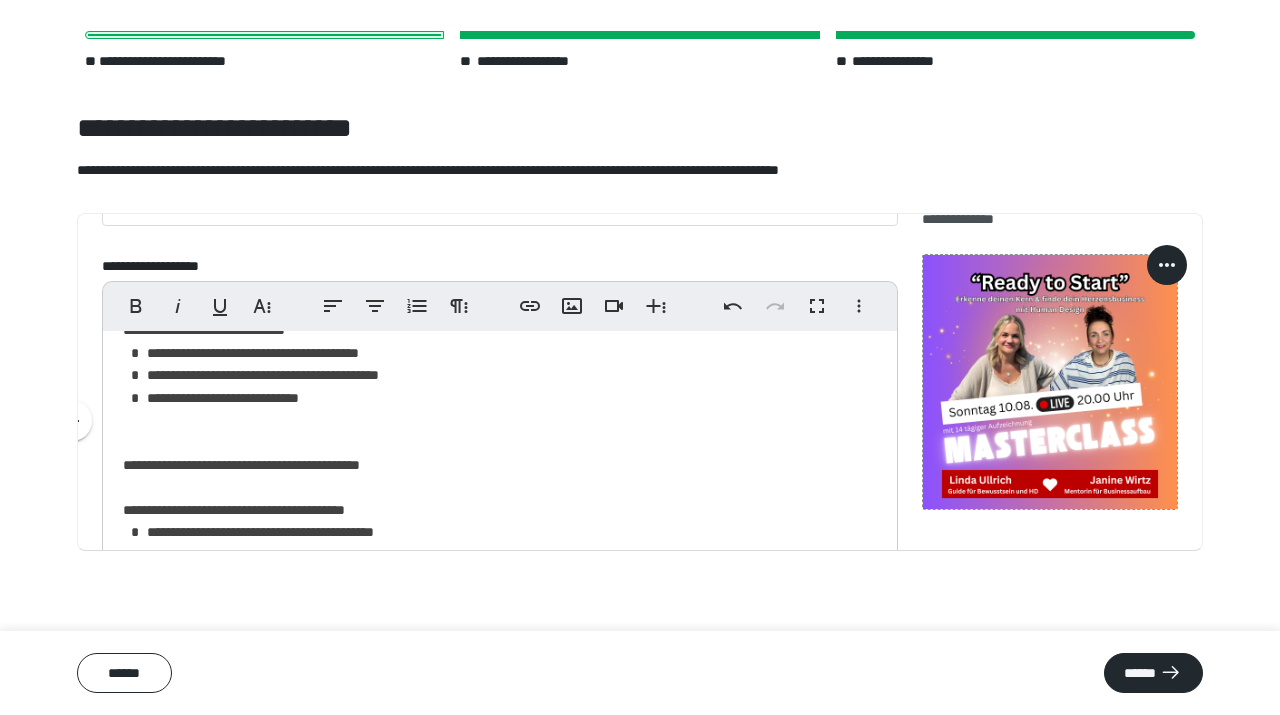 scroll, scrollTop: 384, scrollLeft: 0, axis: vertical 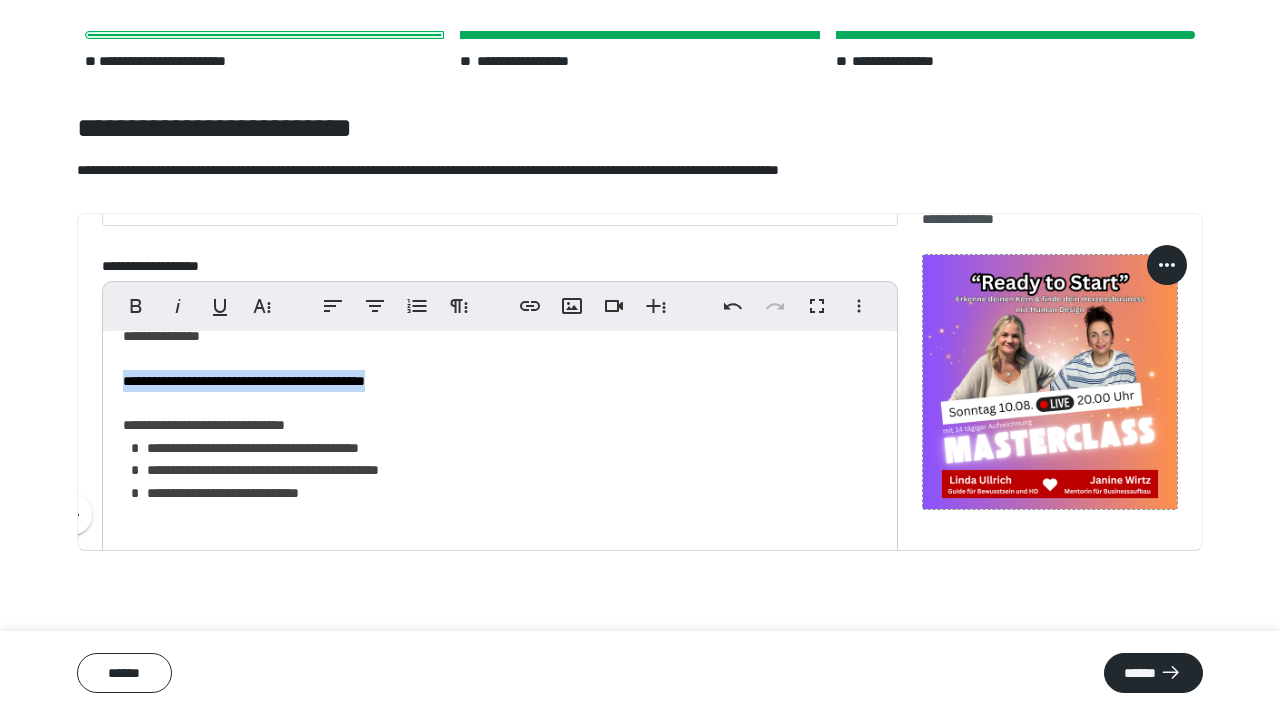 drag, startPoint x: 439, startPoint y: 376, endPoint x: 210, endPoint y: 345, distance: 231.08873 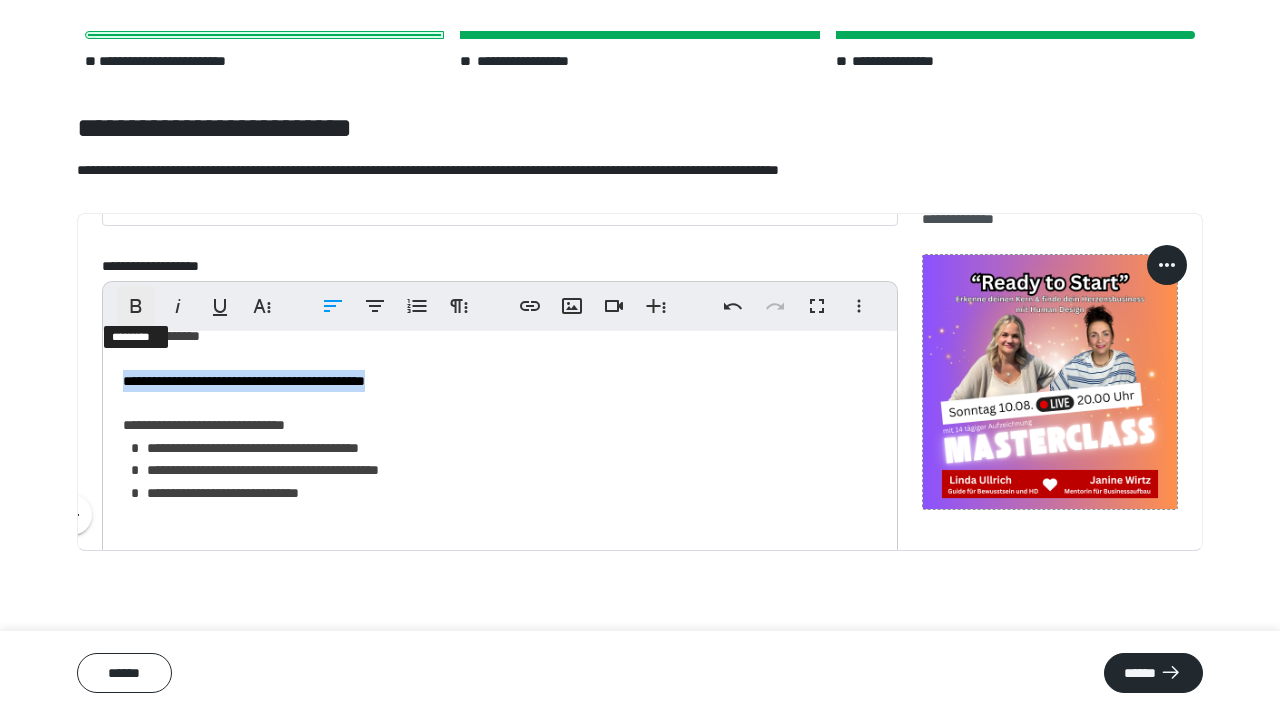click 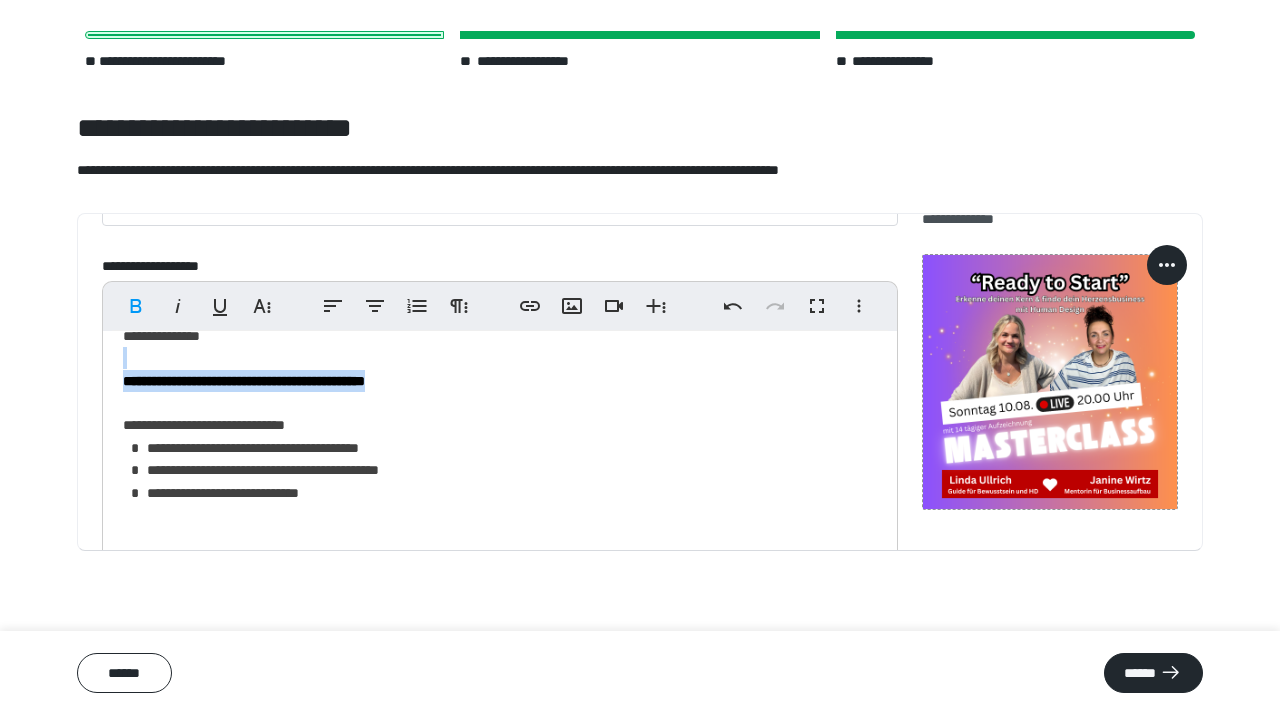 scroll, scrollTop: 531, scrollLeft: 0, axis: vertical 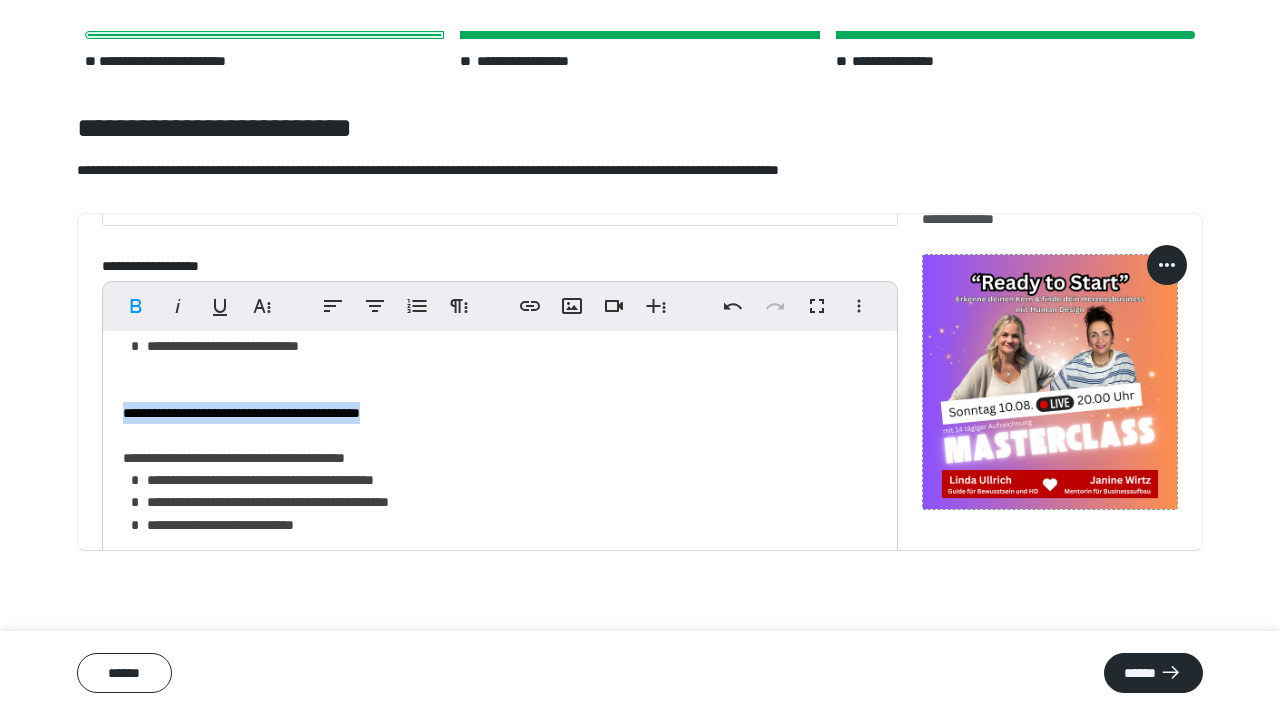 drag, startPoint x: 440, startPoint y: 417, endPoint x: 113, endPoint y: 416, distance: 327.00153 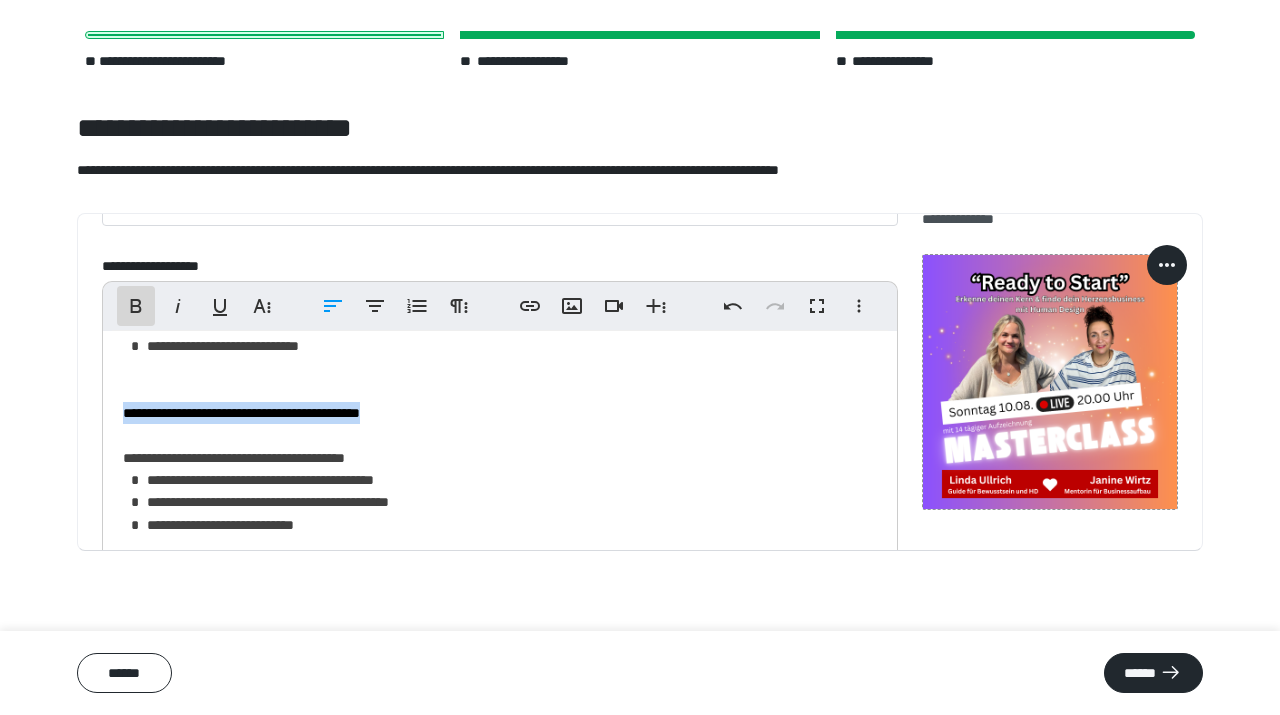 drag, startPoint x: 132, startPoint y: 302, endPoint x: 310, endPoint y: 391, distance: 199.01006 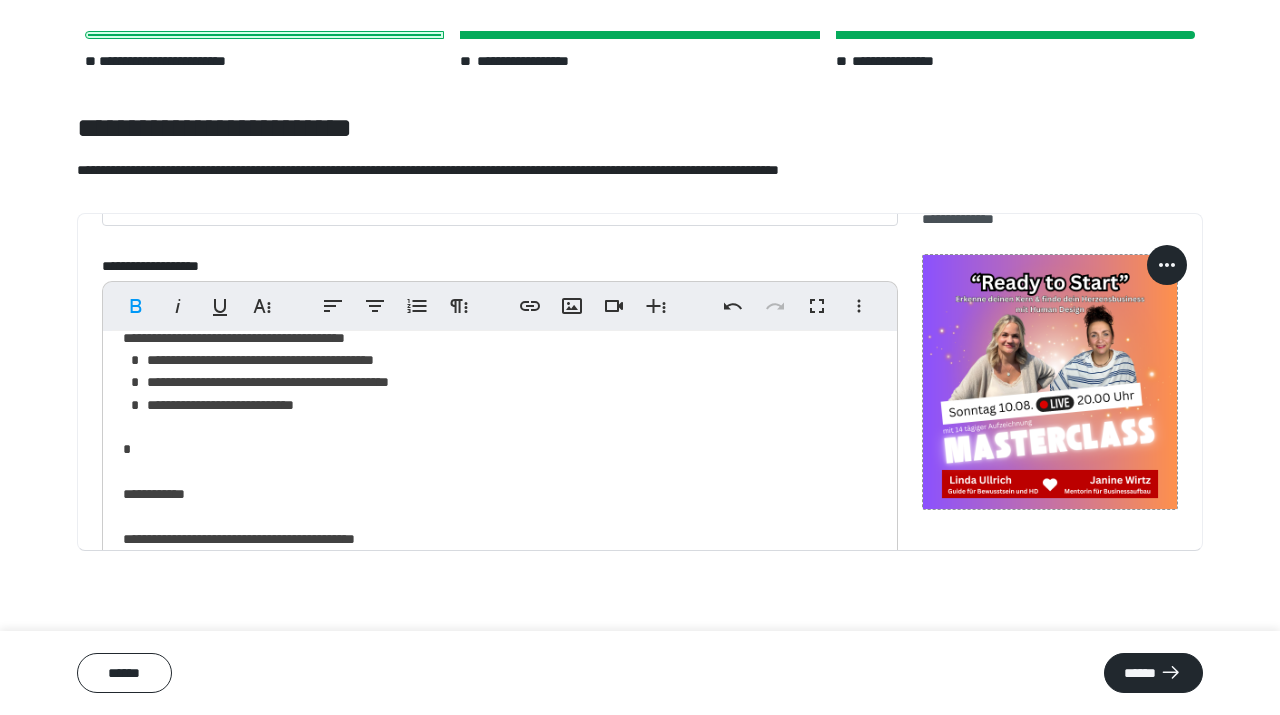 scroll, scrollTop: 689, scrollLeft: 0, axis: vertical 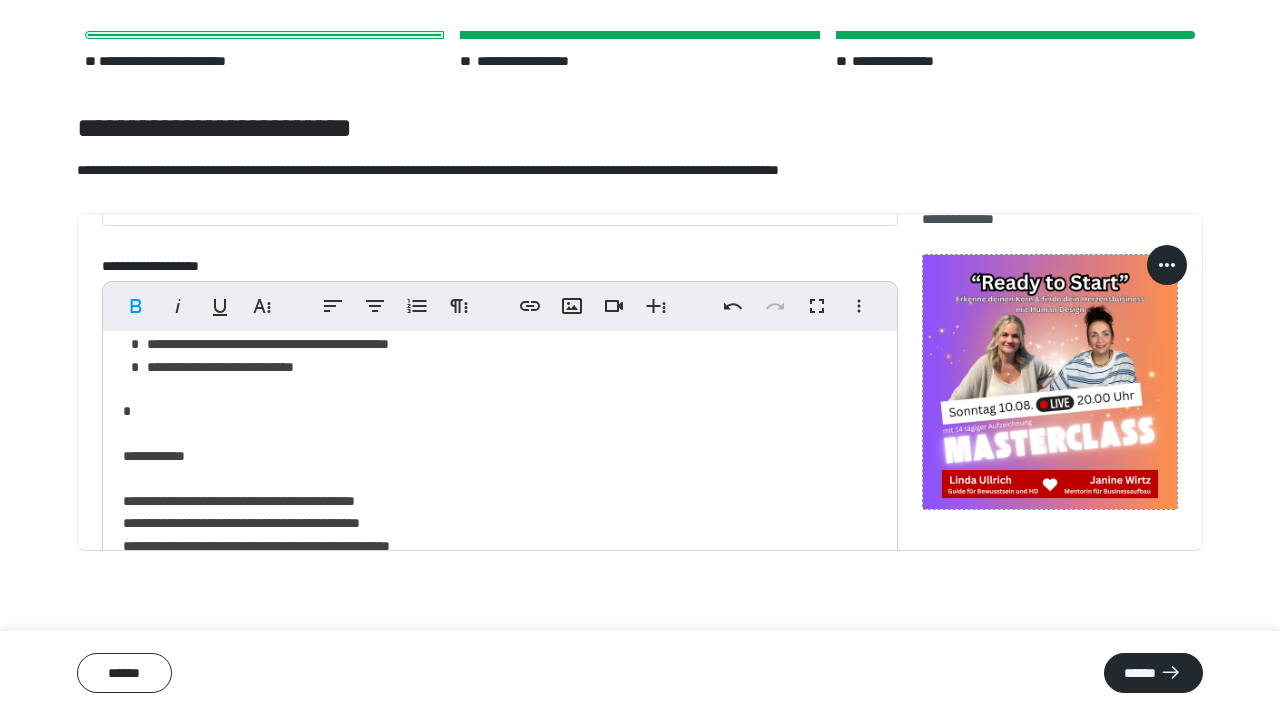 click on "**********" at bounding box center (500, 390) 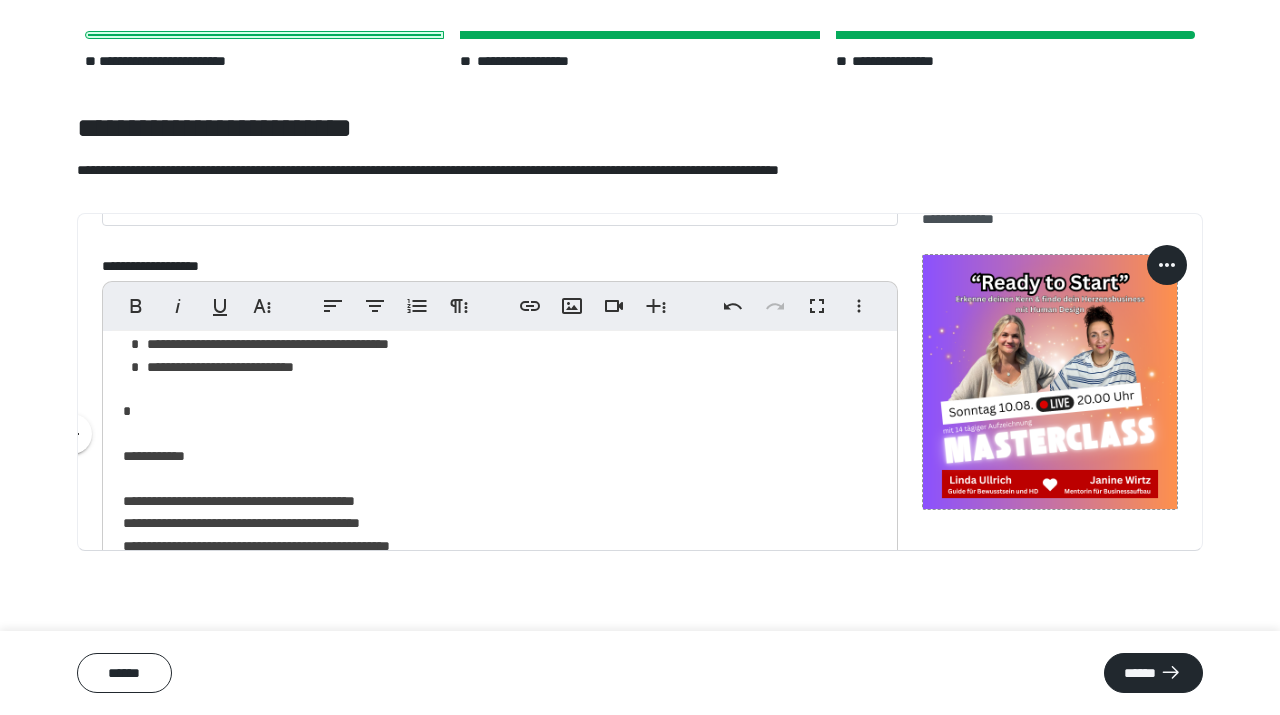 click on "**********" at bounding box center (500, 390) 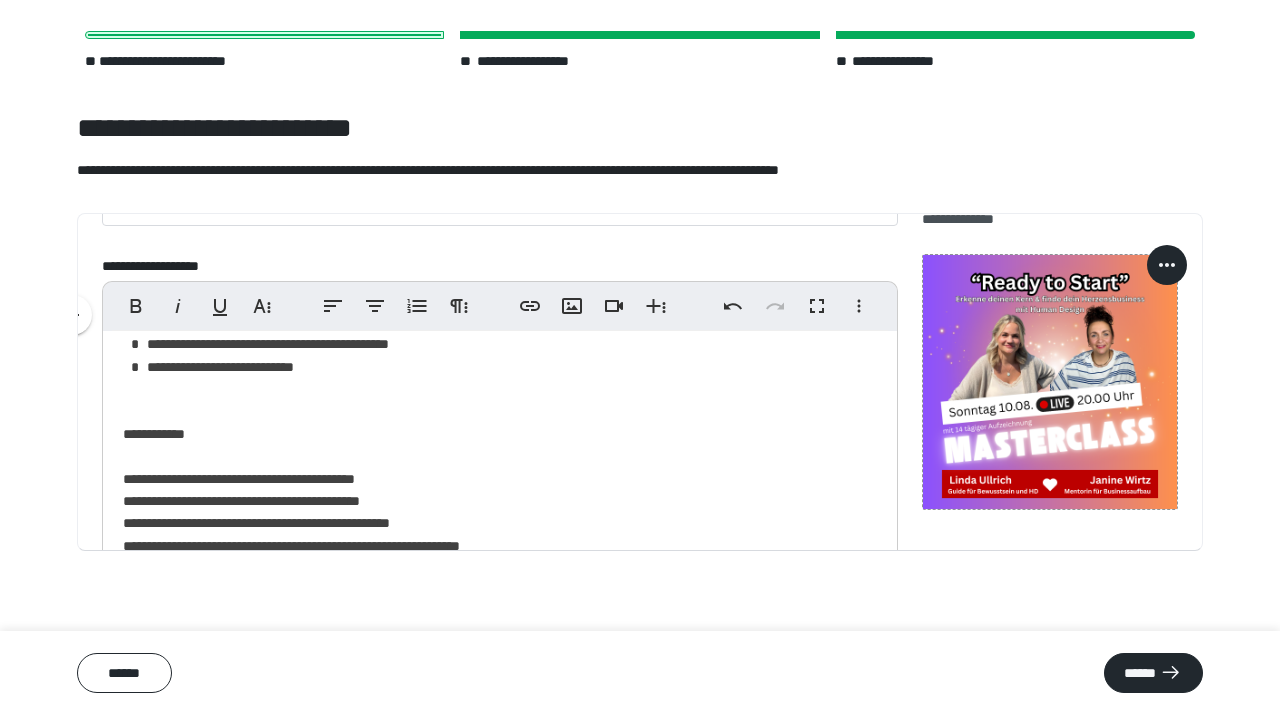 scroll, scrollTop: 789, scrollLeft: 0, axis: vertical 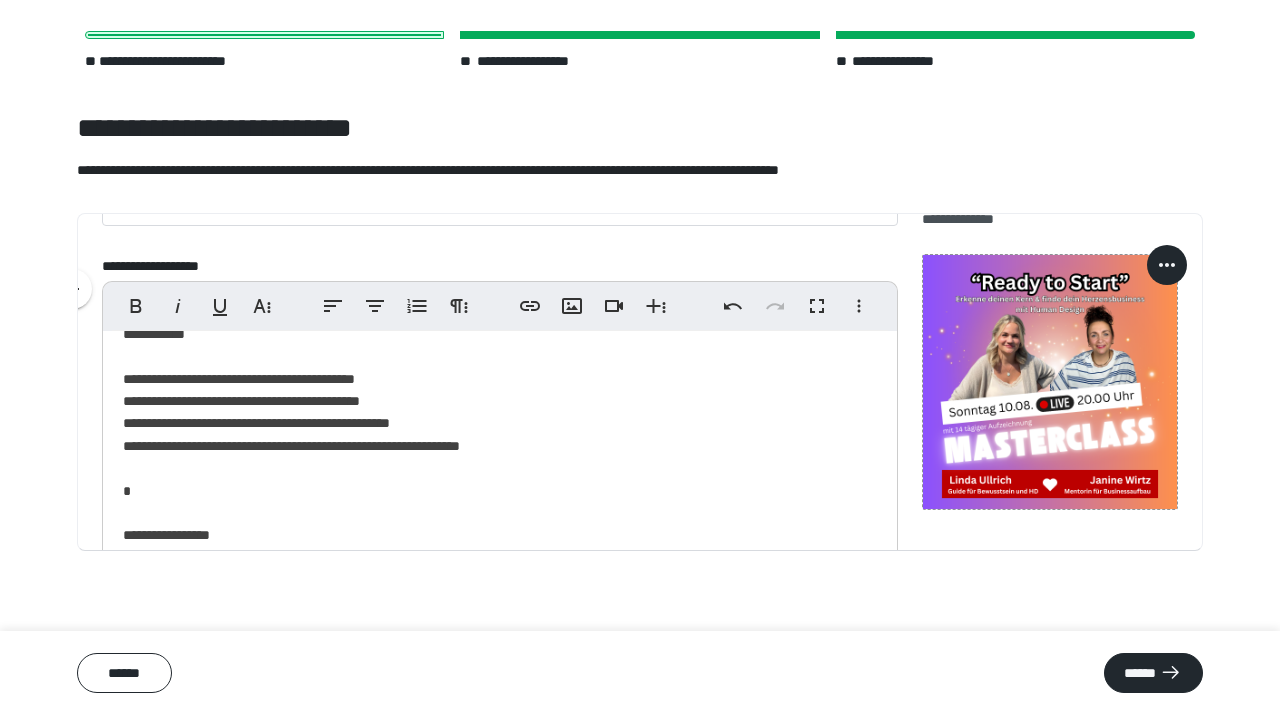 click on "**********" at bounding box center [500, 279] 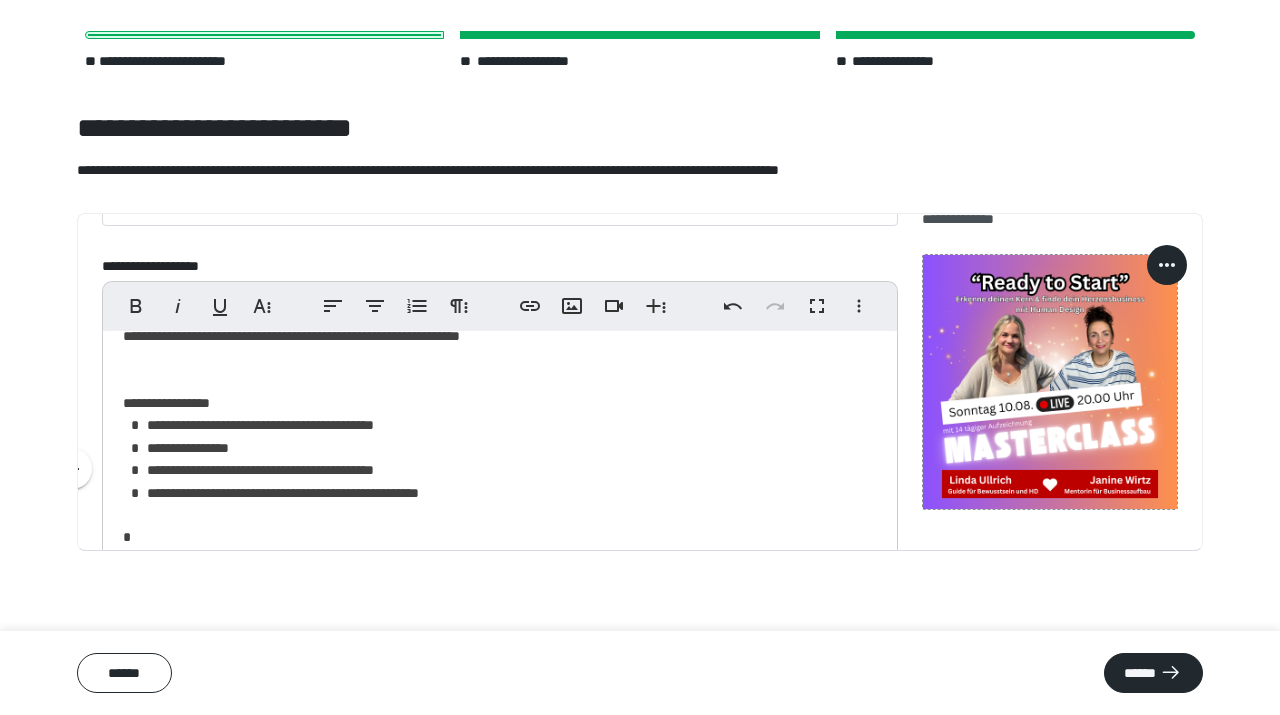 scroll, scrollTop: 928, scrollLeft: 0, axis: vertical 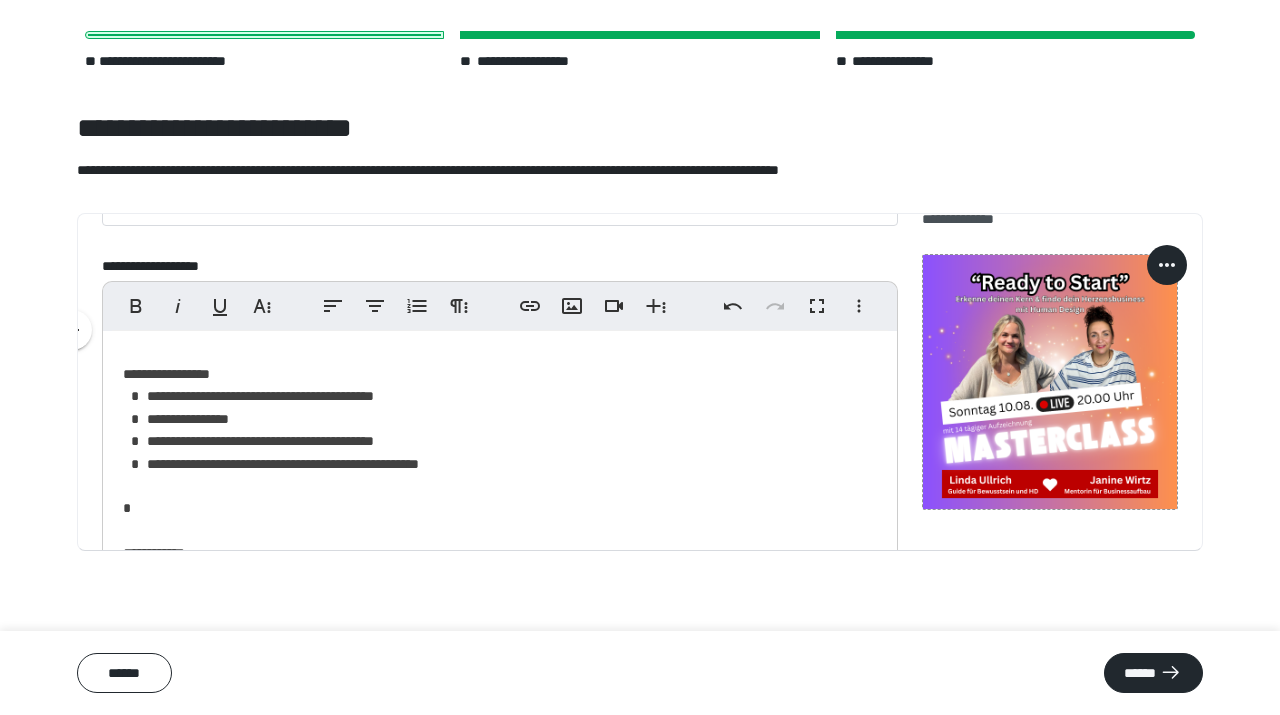 click on "**********" at bounding box center (500, 128) 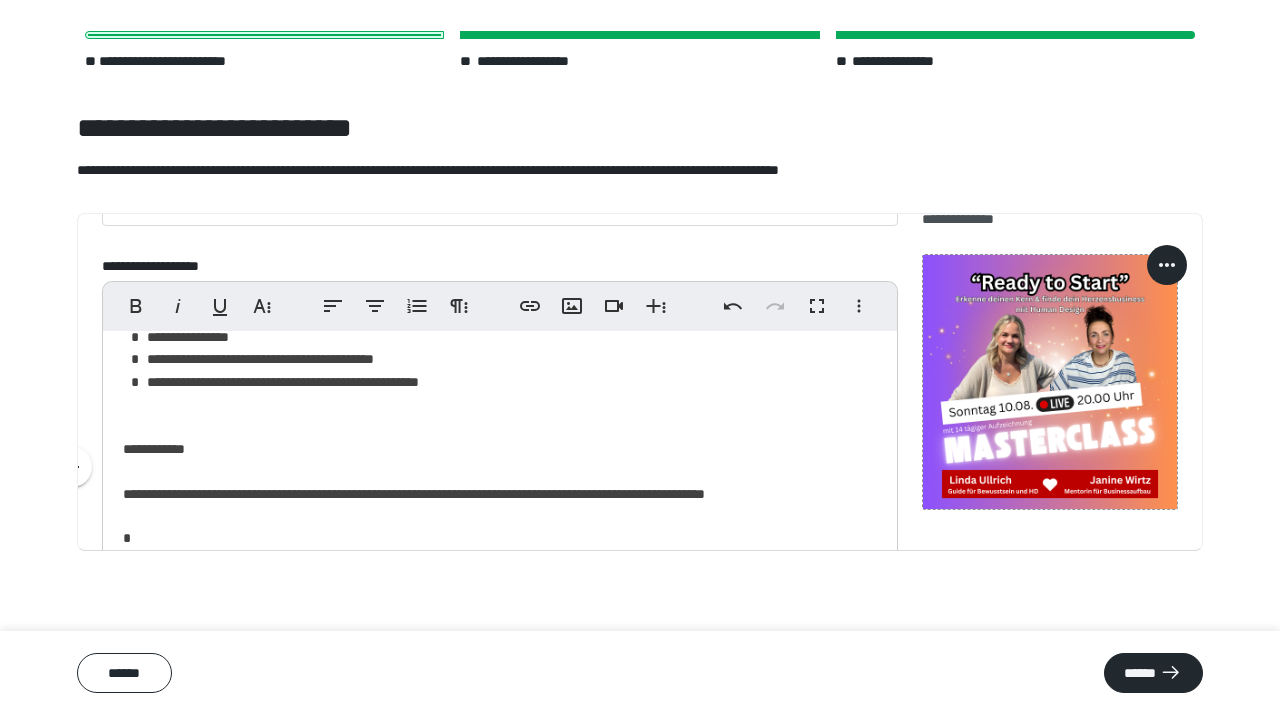 scroll, scrollTop: 1029, scrollLeft: 0, axis: vertical 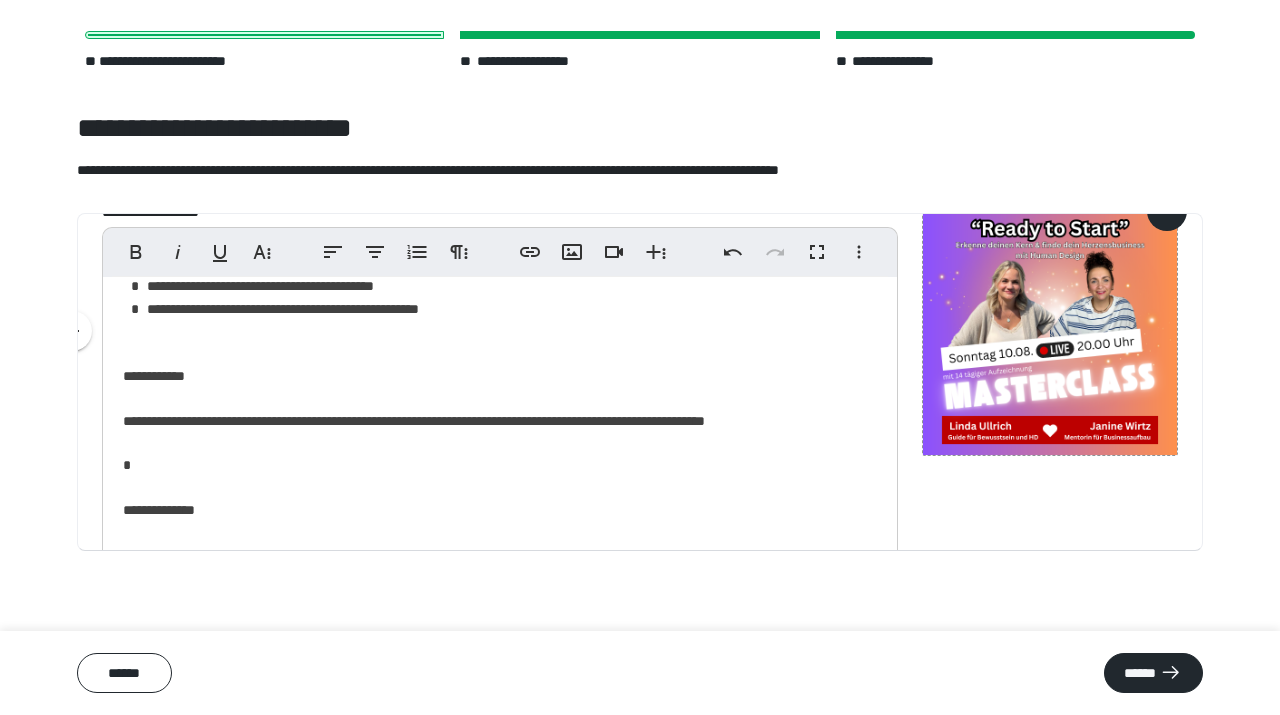 click on "**********" at bounding box center (500, -38) 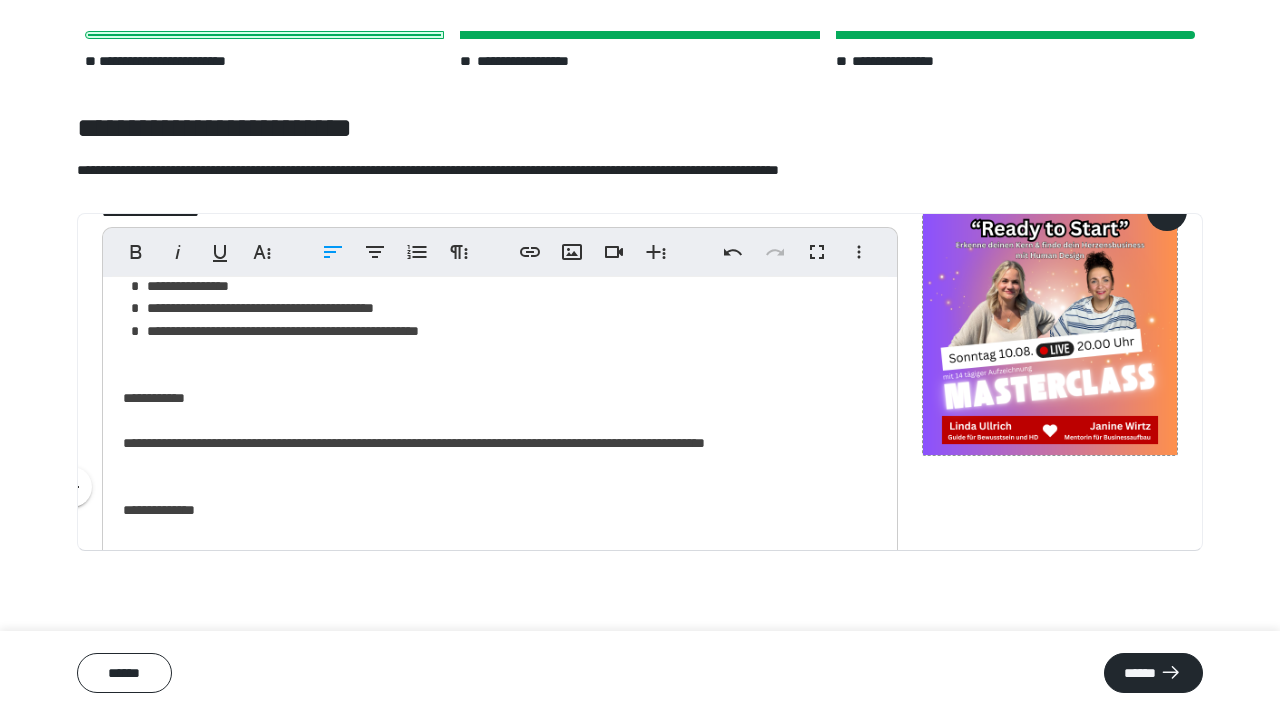scroll, scrollTop: 1007, scrollLeft: 0, axis: vertical 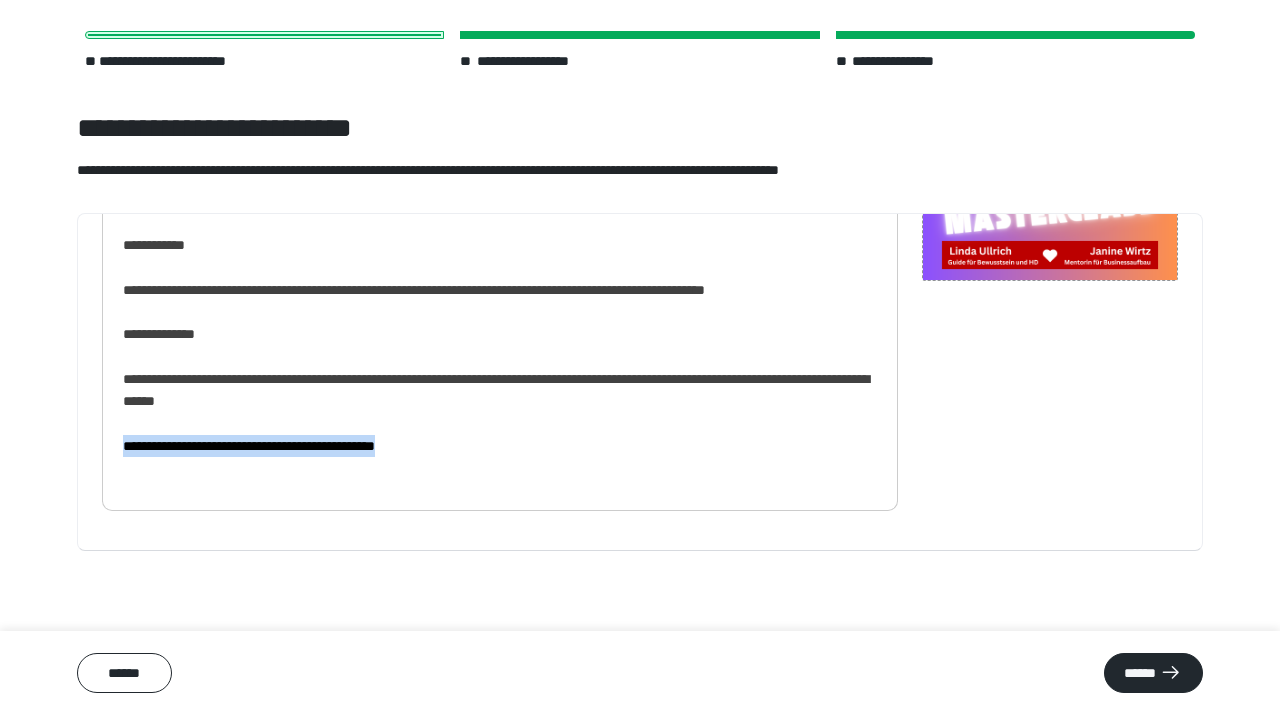 drag, startPoint x: 468, startPoint y: 468, endPoint x: 118, endPoint y: 473, distance: 350.0357 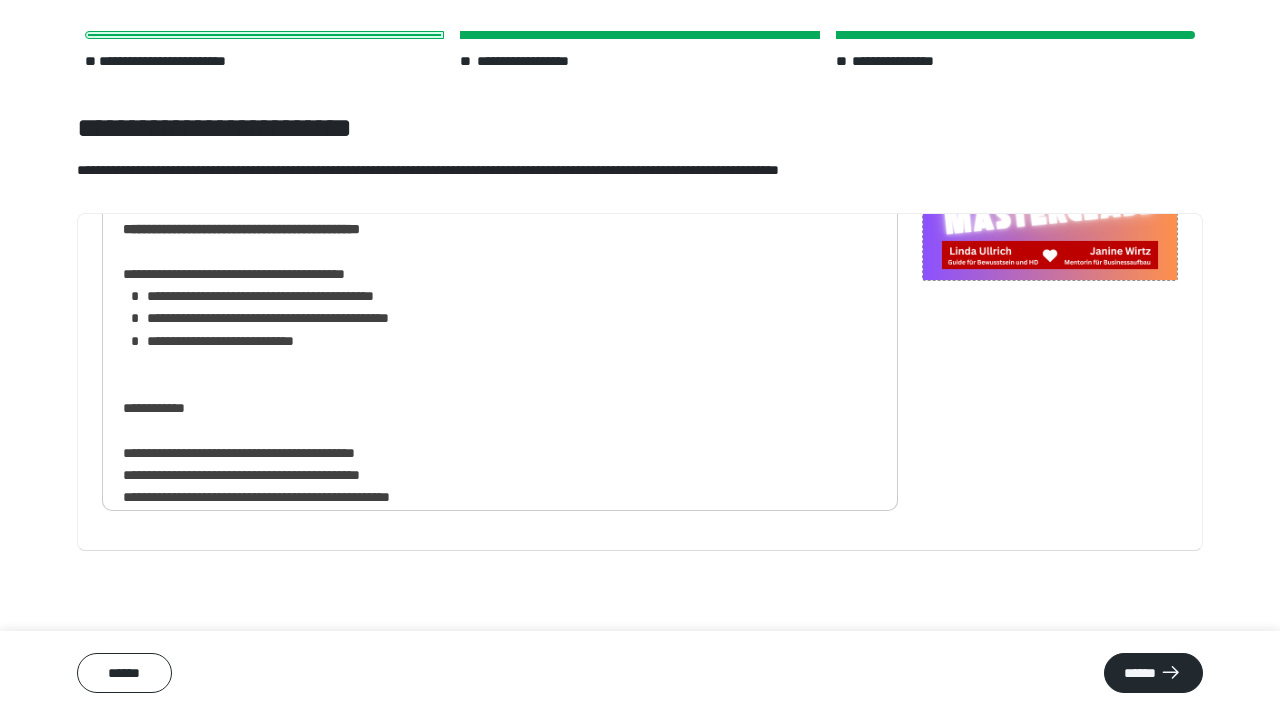 scroll, scrollTop: 0, scrollLeft: 0, axis: both 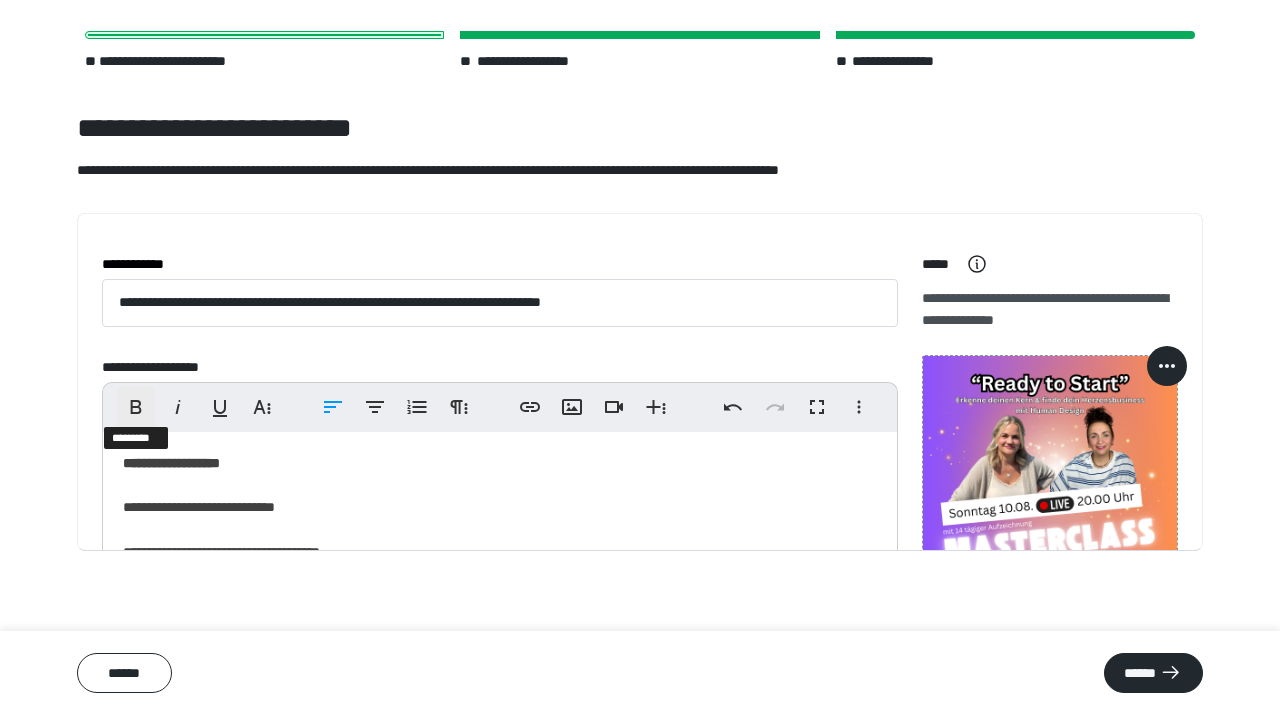 click 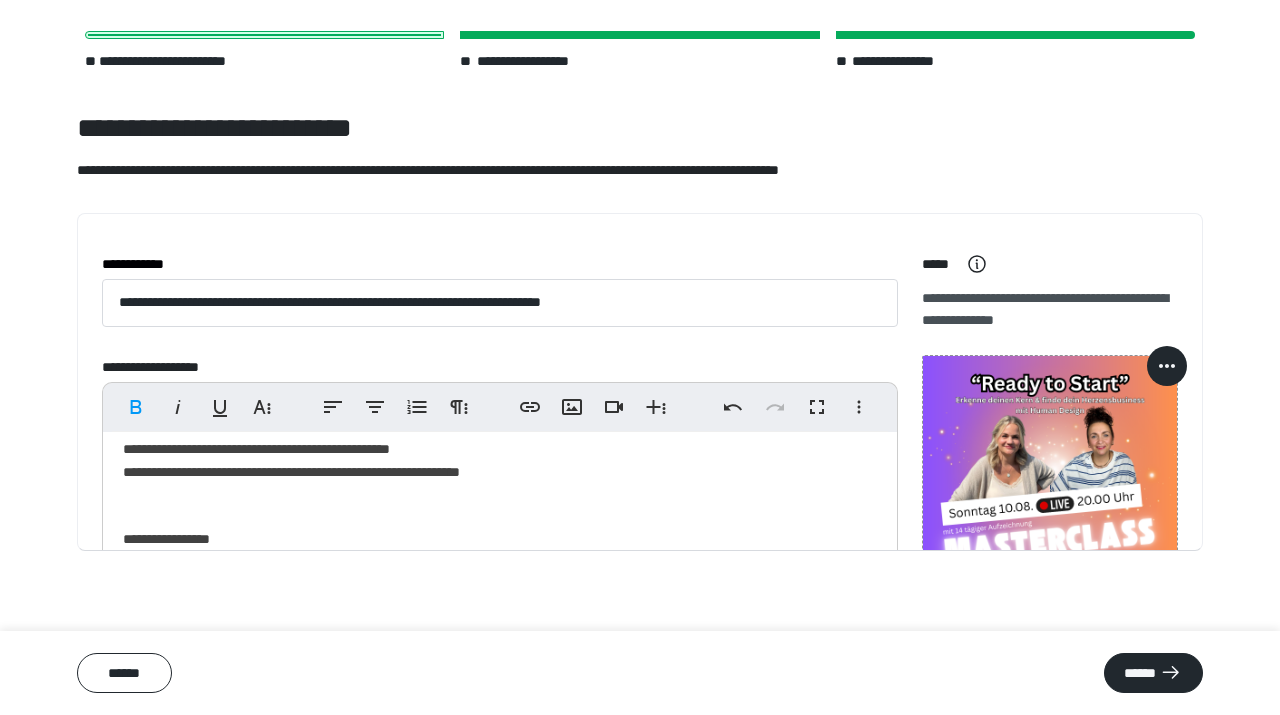 scroll, scrollTop: 985, scrollLeft: 0, axis: vertical 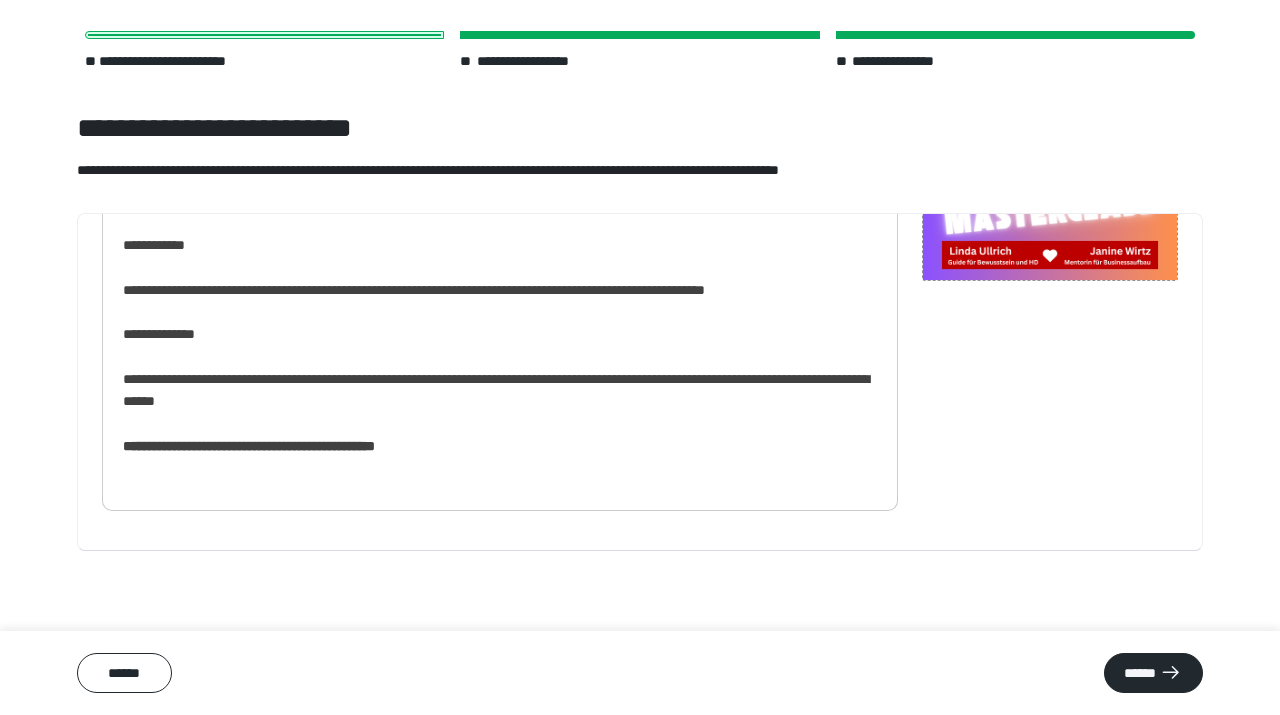 click on "**********" at bounding box center [500, -191] 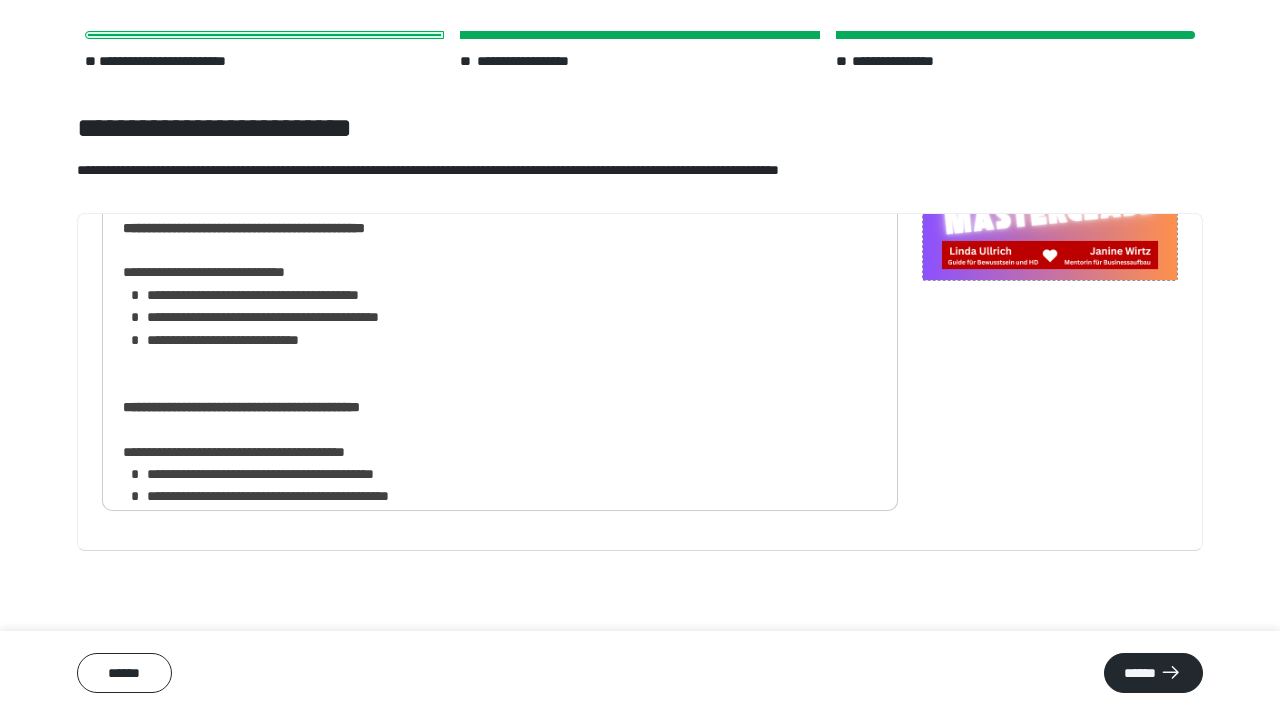 scroll, scrollTop: 0, scrollLeft: 0, axis: both 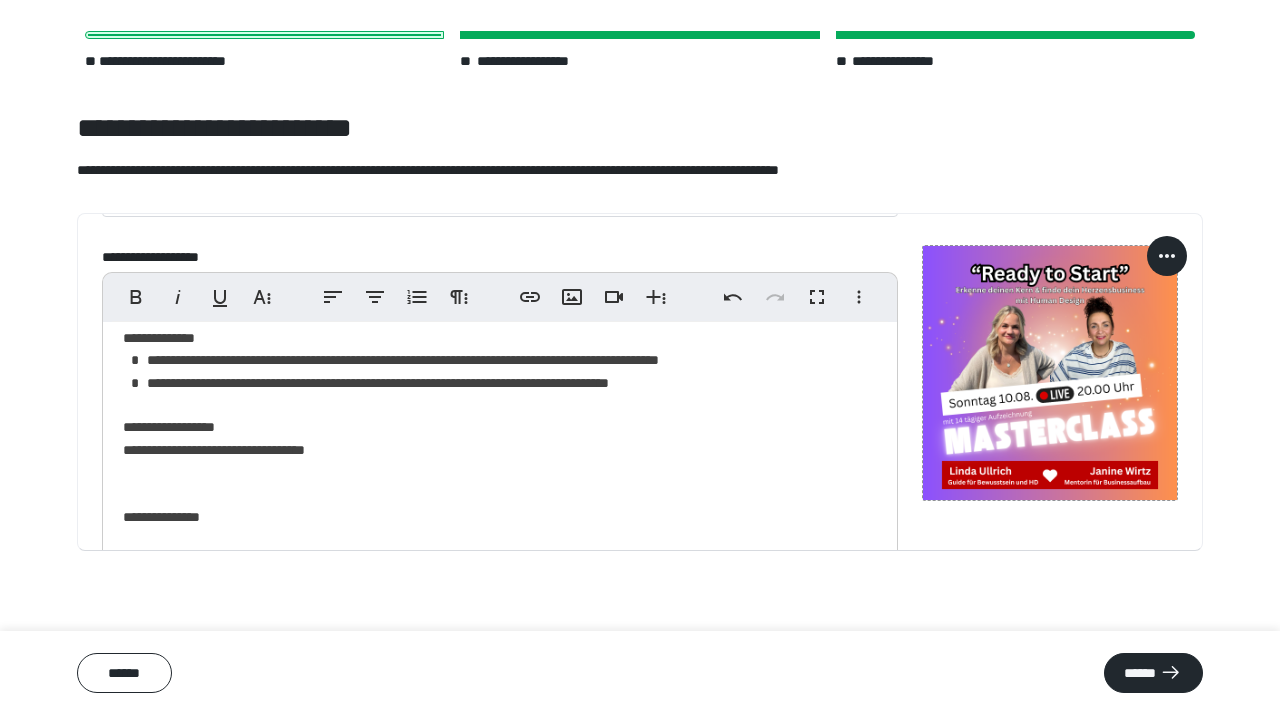 click 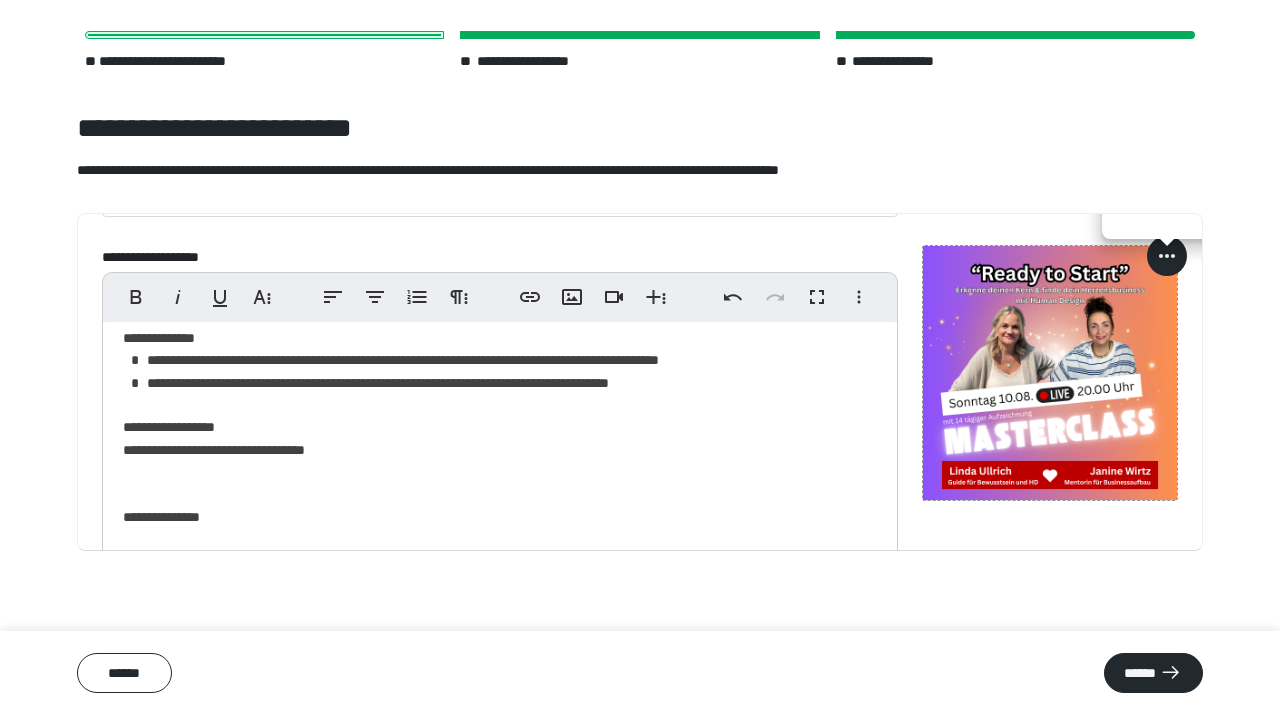click on "**********" at bounding box center [1167, 256] 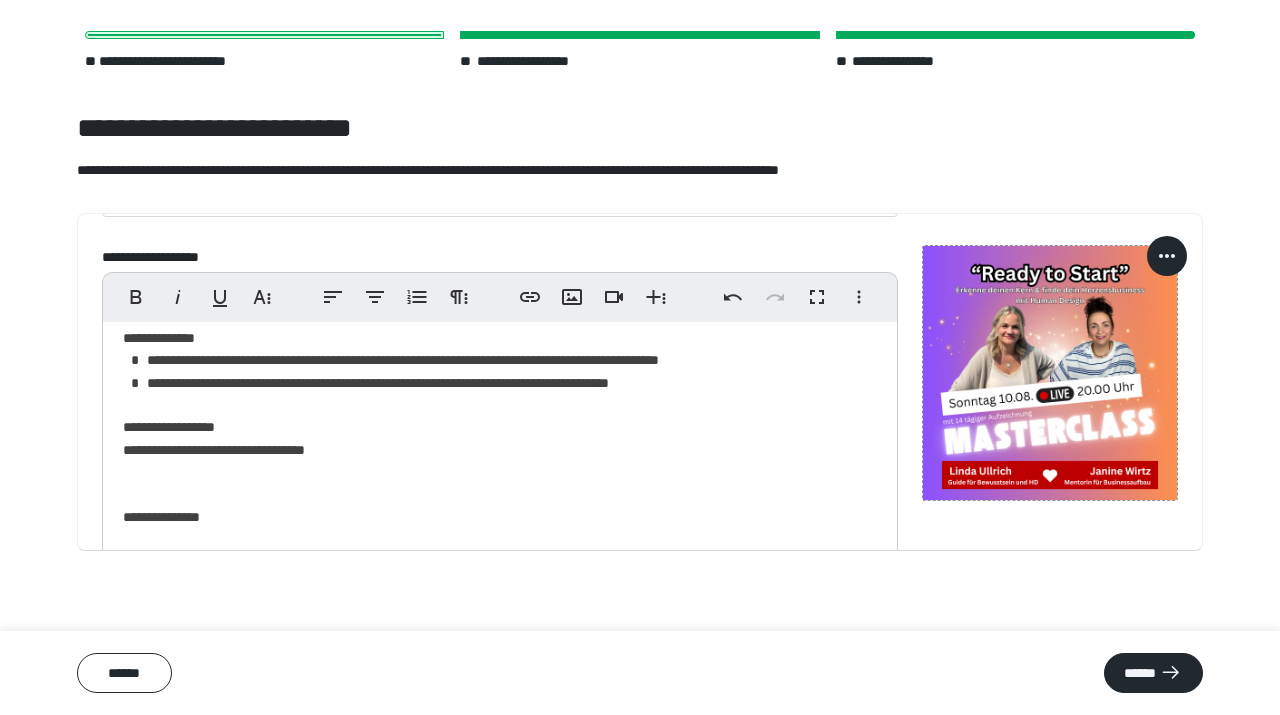 click 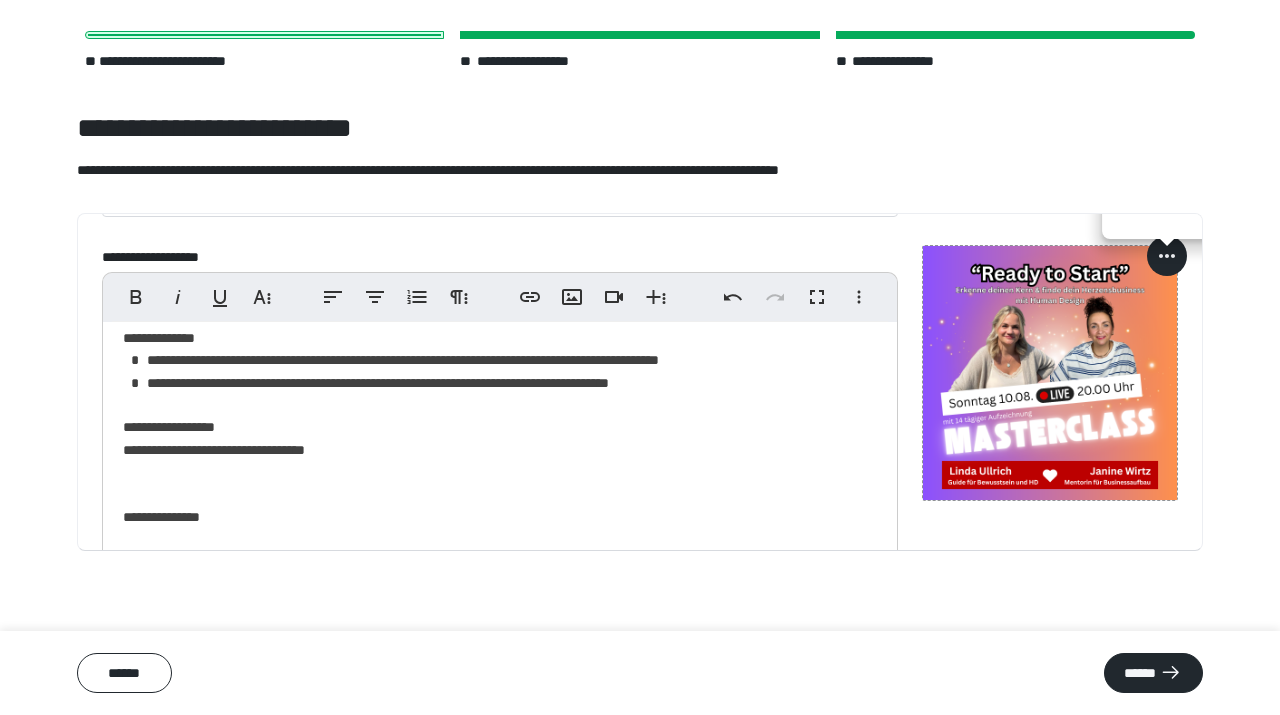 click 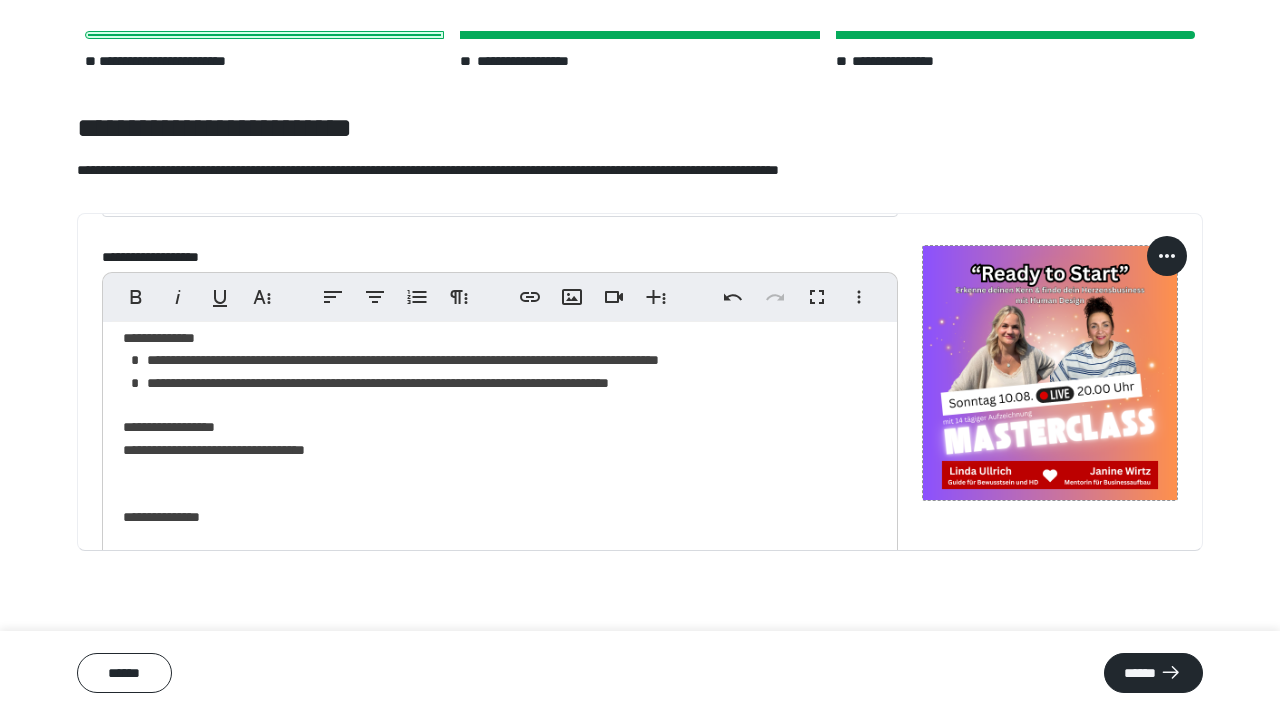 click 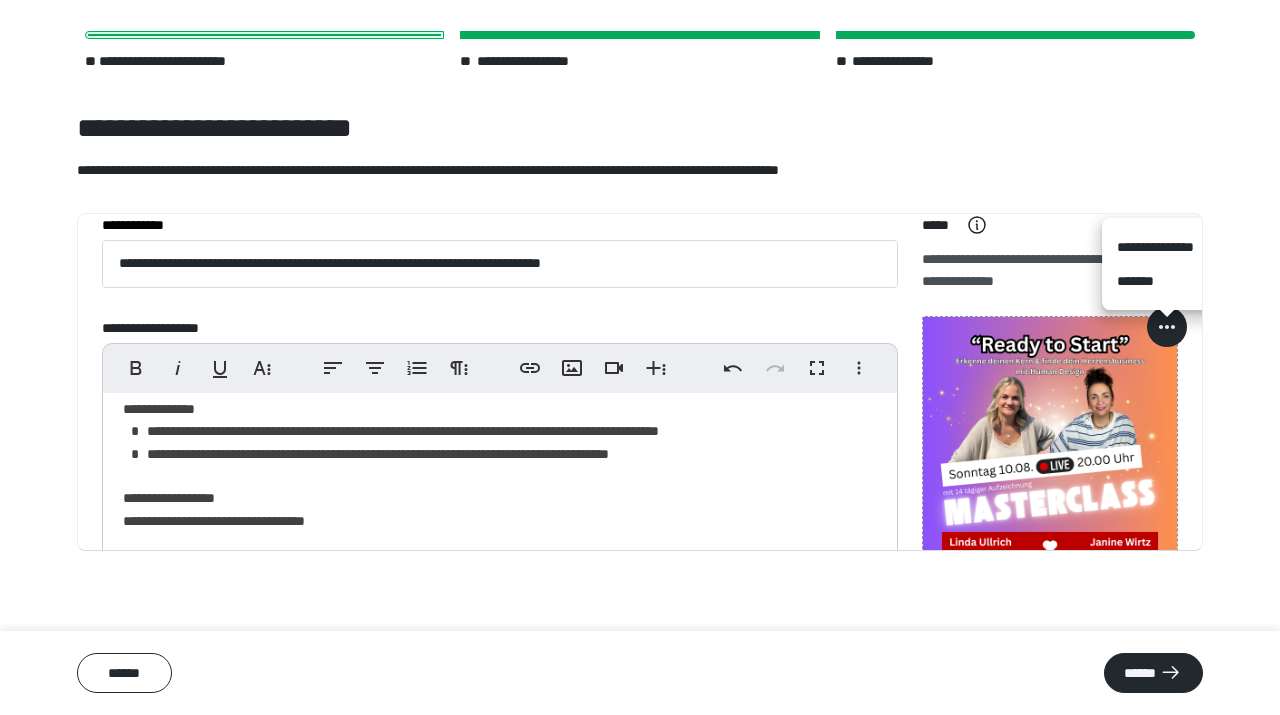 scroll, scrollTop: 26, scrollLeft: 0, axis: vertical 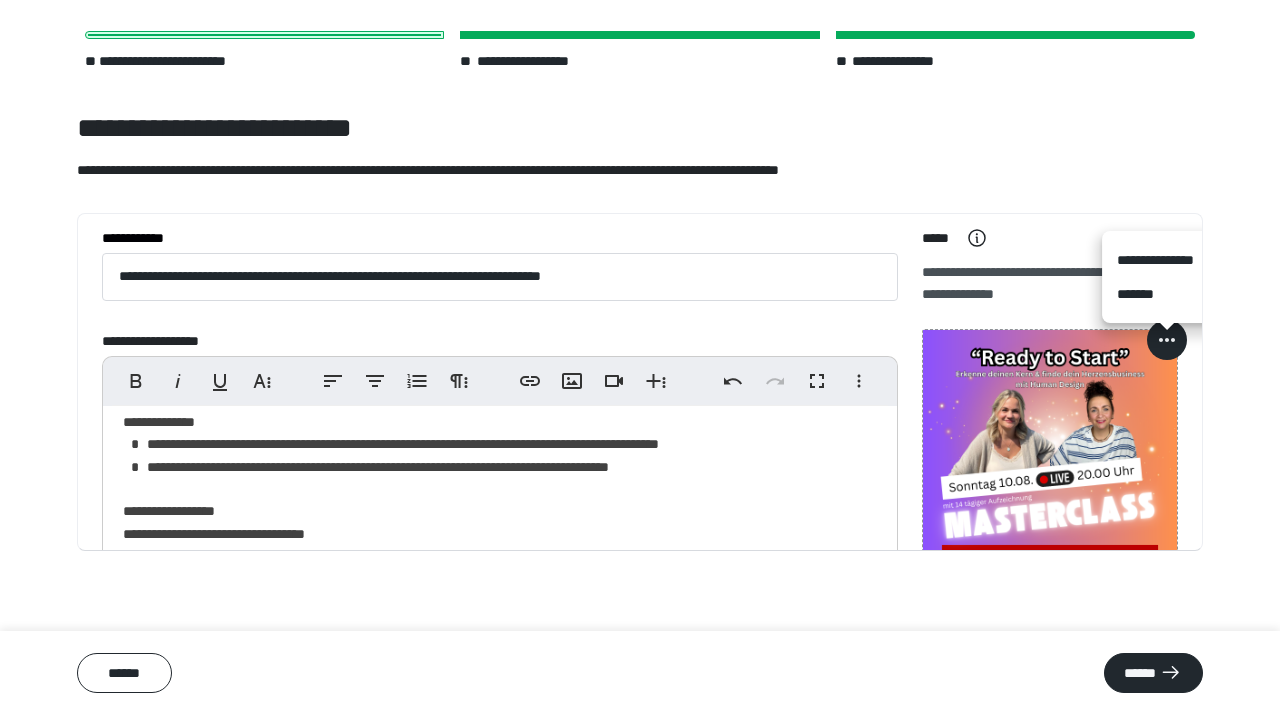 click on "*******" at bounding box center [1167, 294] 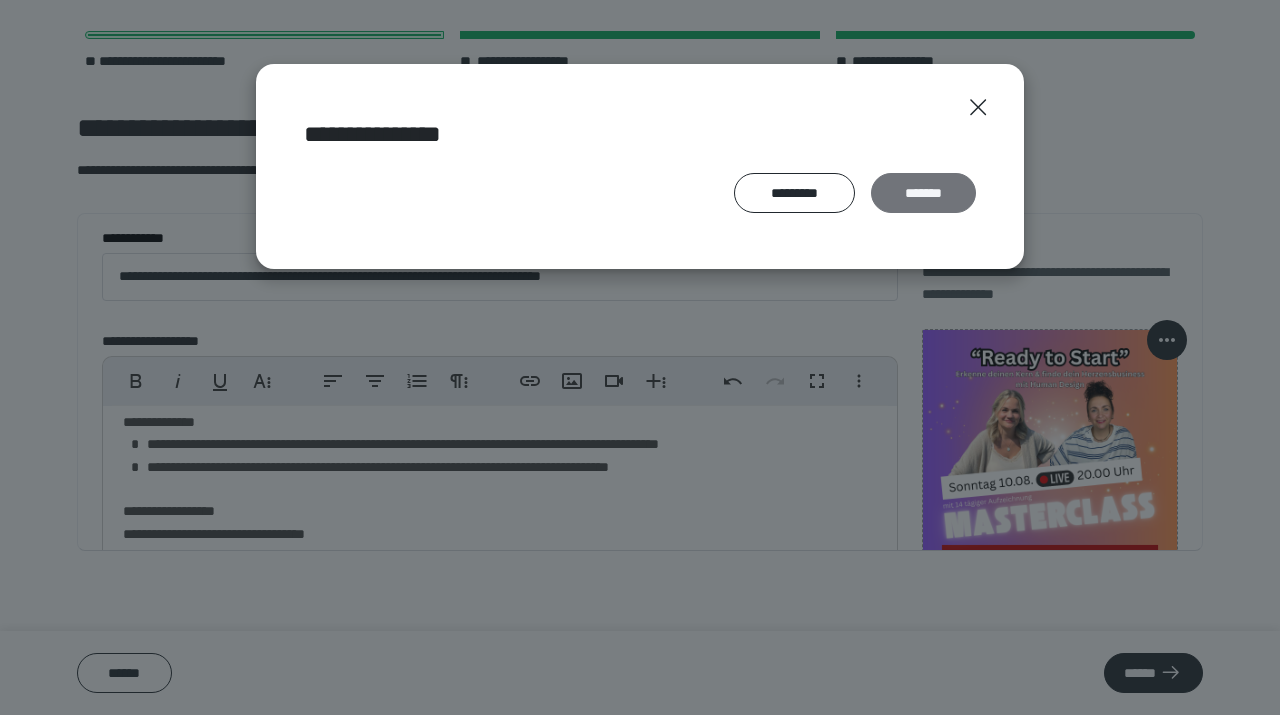 click on "*******" at bounding box center (923, 193) 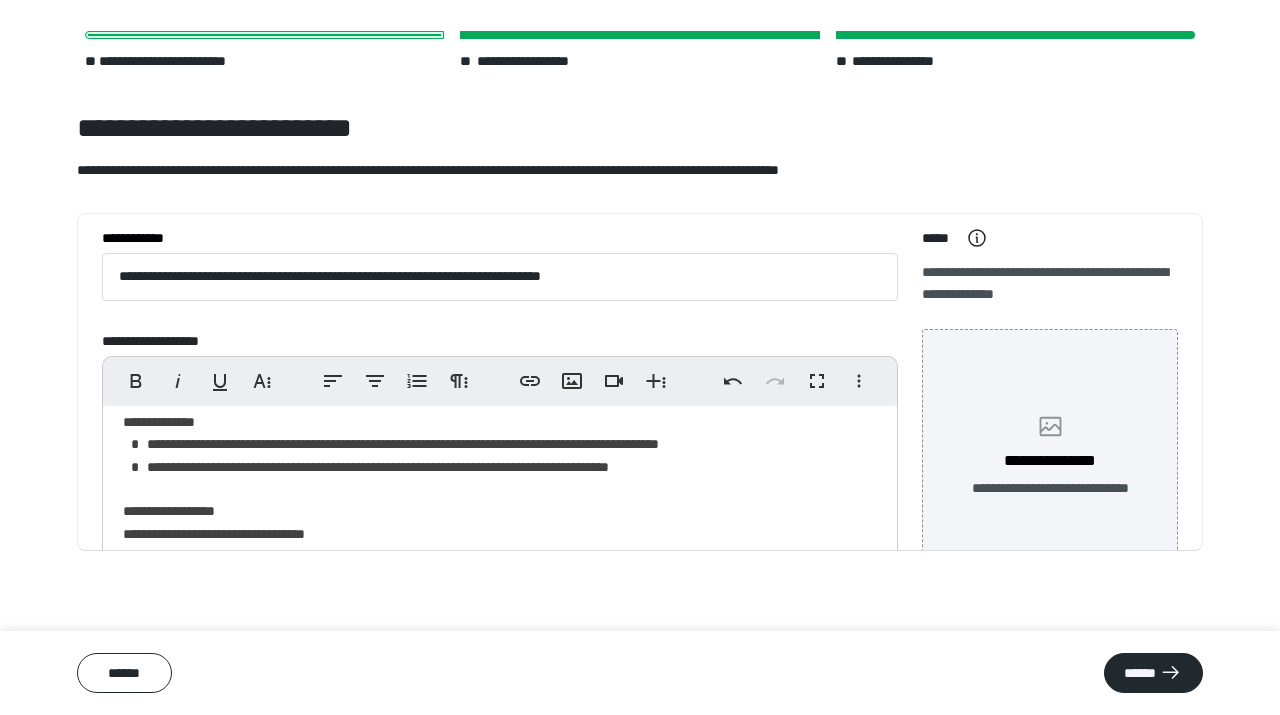 click 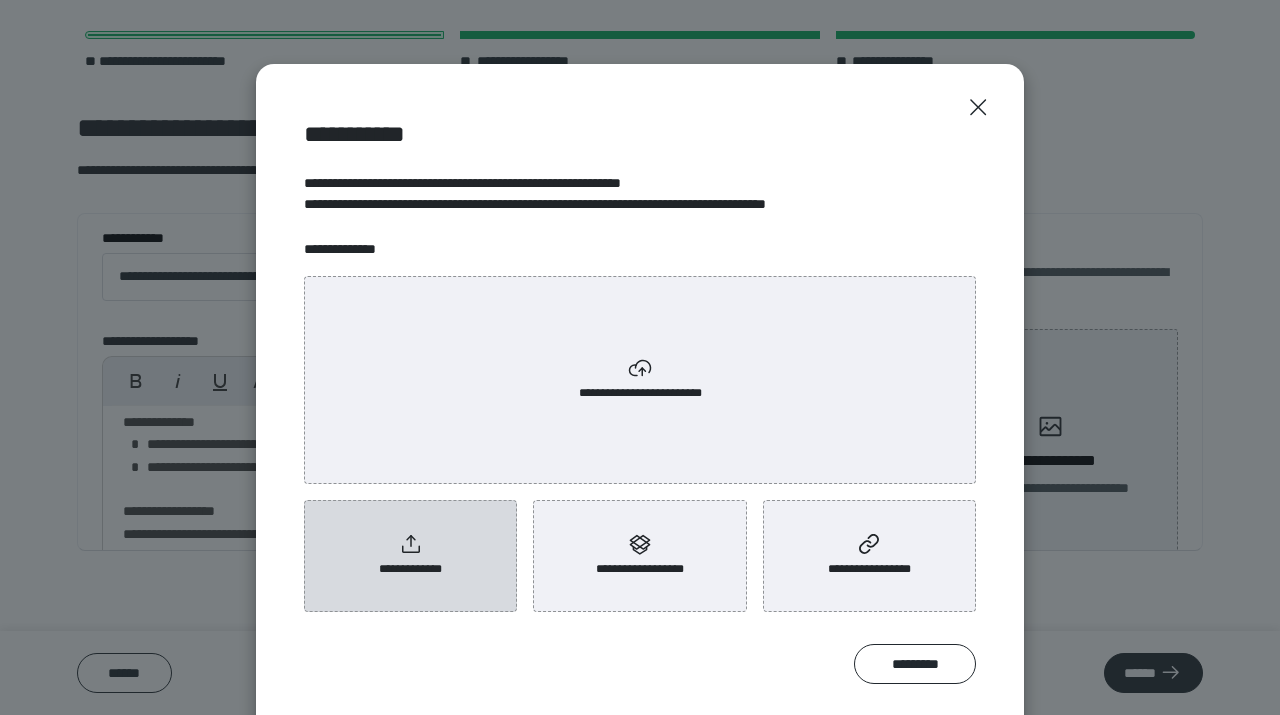 click on "**********" at bounding box center [411, 569] 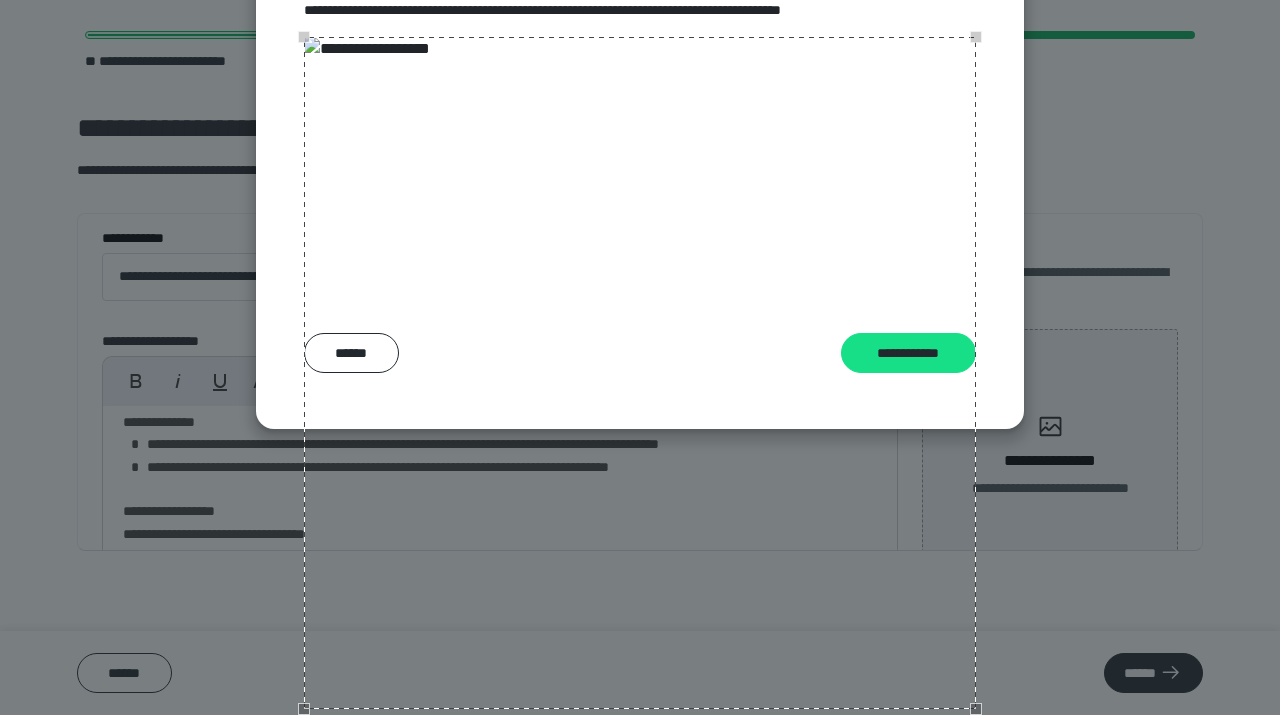 scroll, scrollTop: 301, scrollLeft: 0, axis: vertical 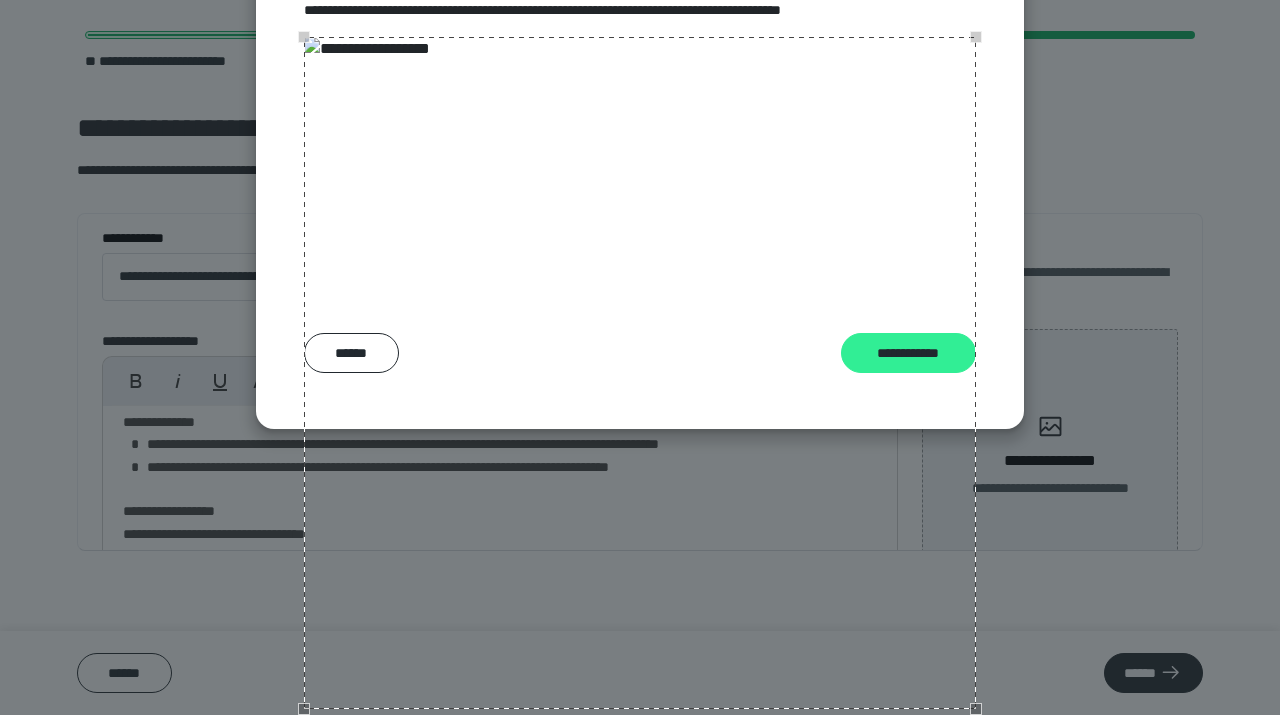 click on "**********" at bounding box center [909, 353] 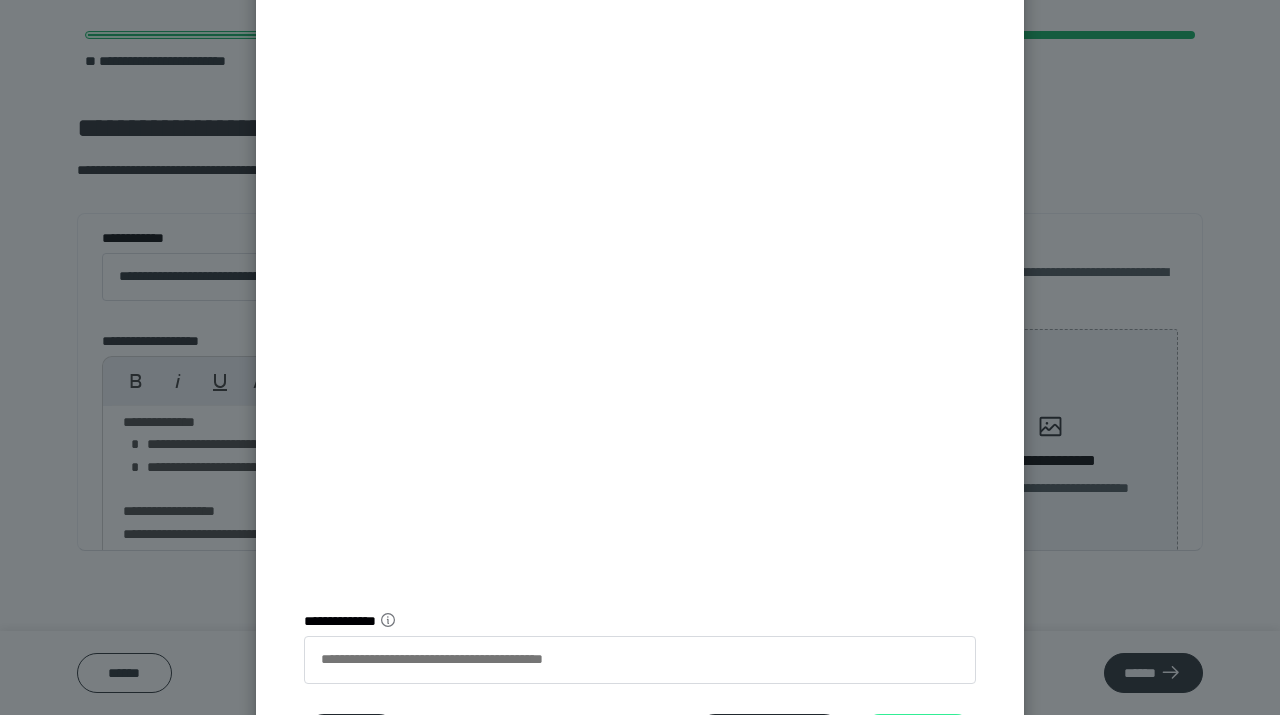 scroll, scrollTop: 396, scrollLeft: 0, axis: vertical 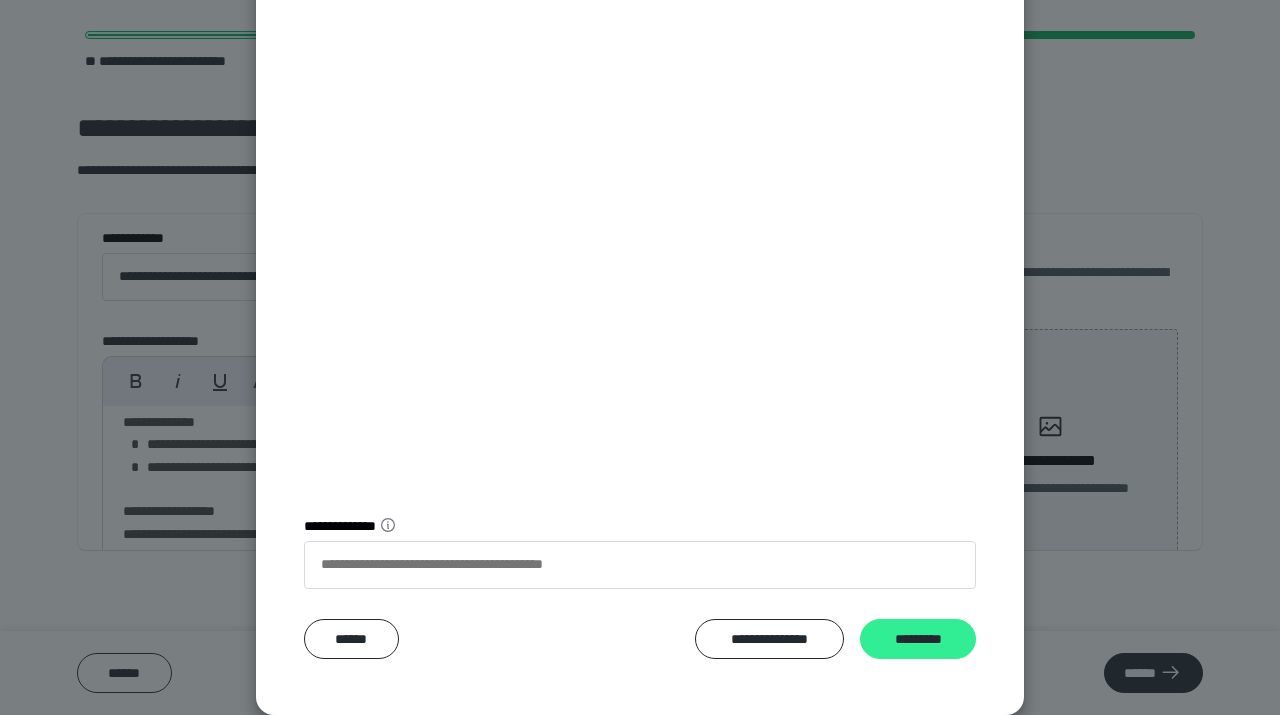 click on "*********" at bounding box center (918, 639) 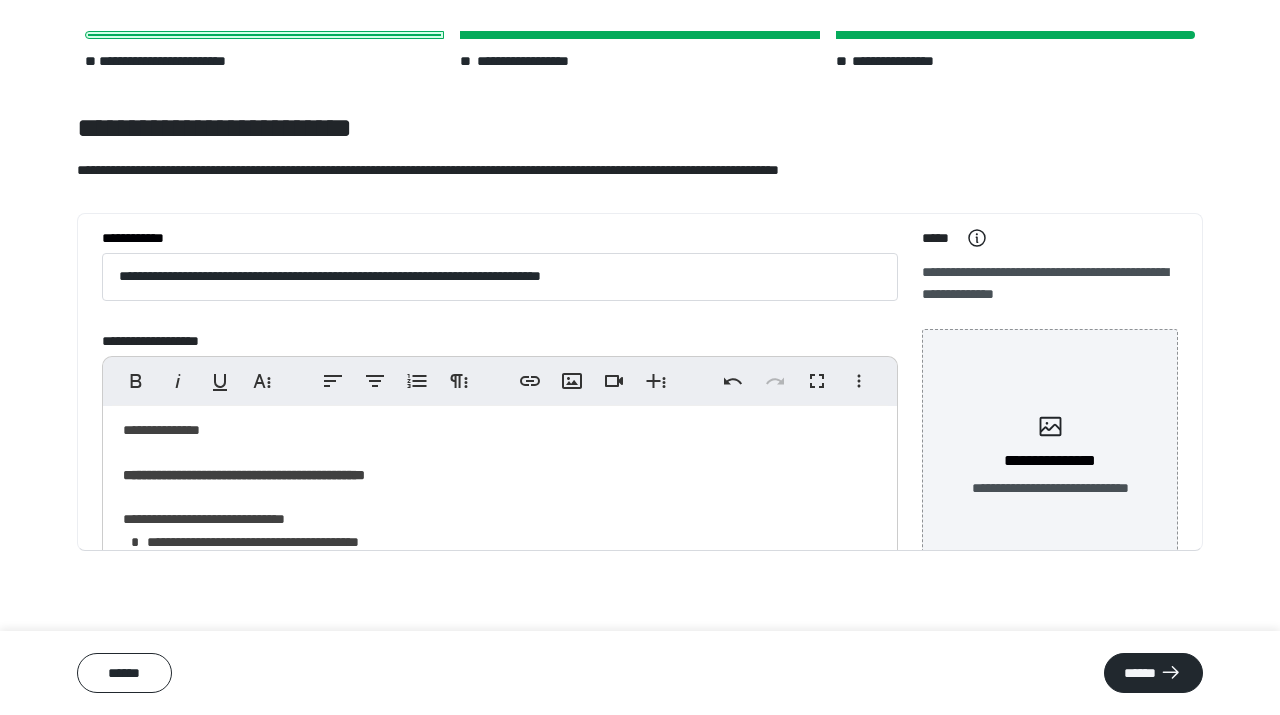 scroll, scrollTop: 402, scrollLeft: 0, axis: vertical 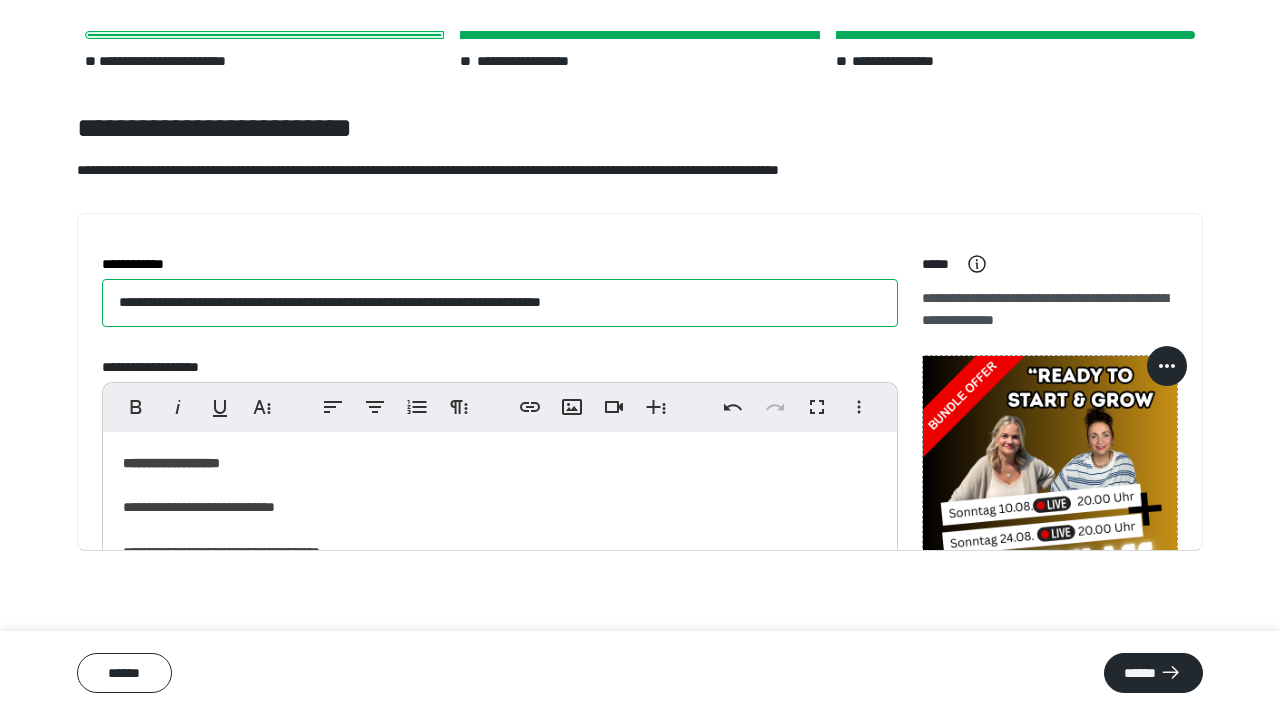 click on "**********" at bounding box center (500, 303) 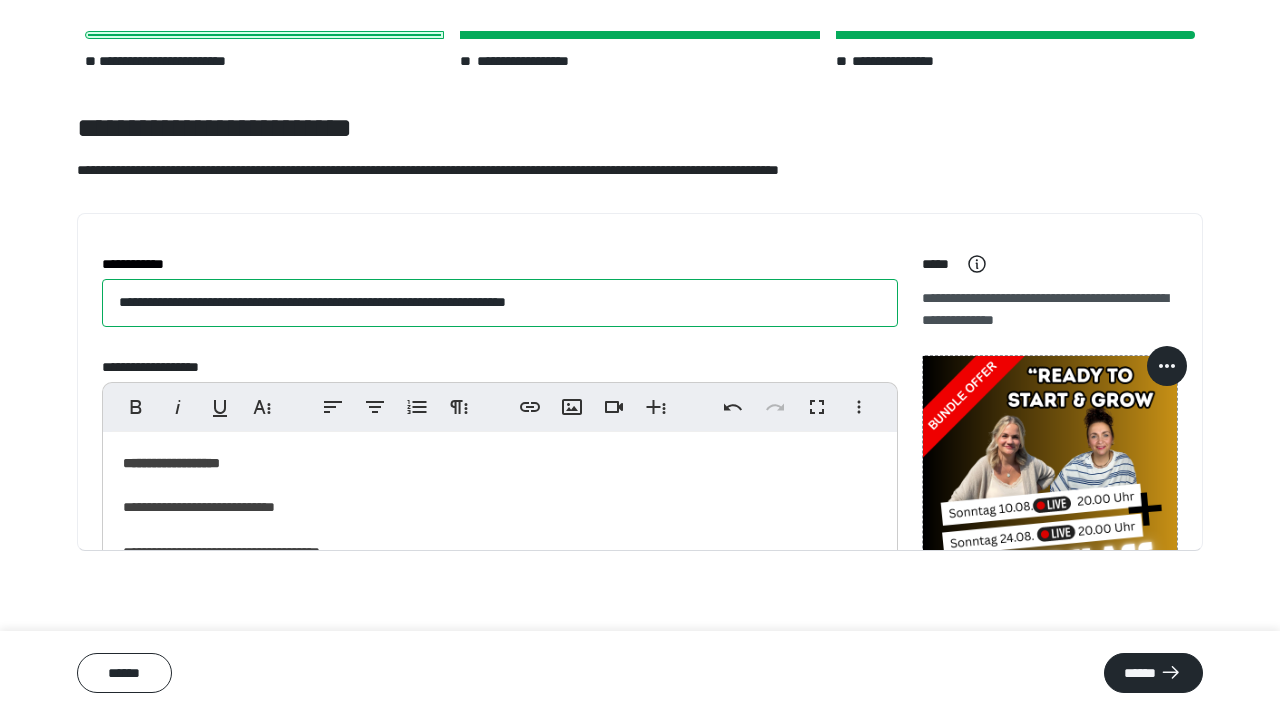 click on "**********" at bounding box center [500, 303] 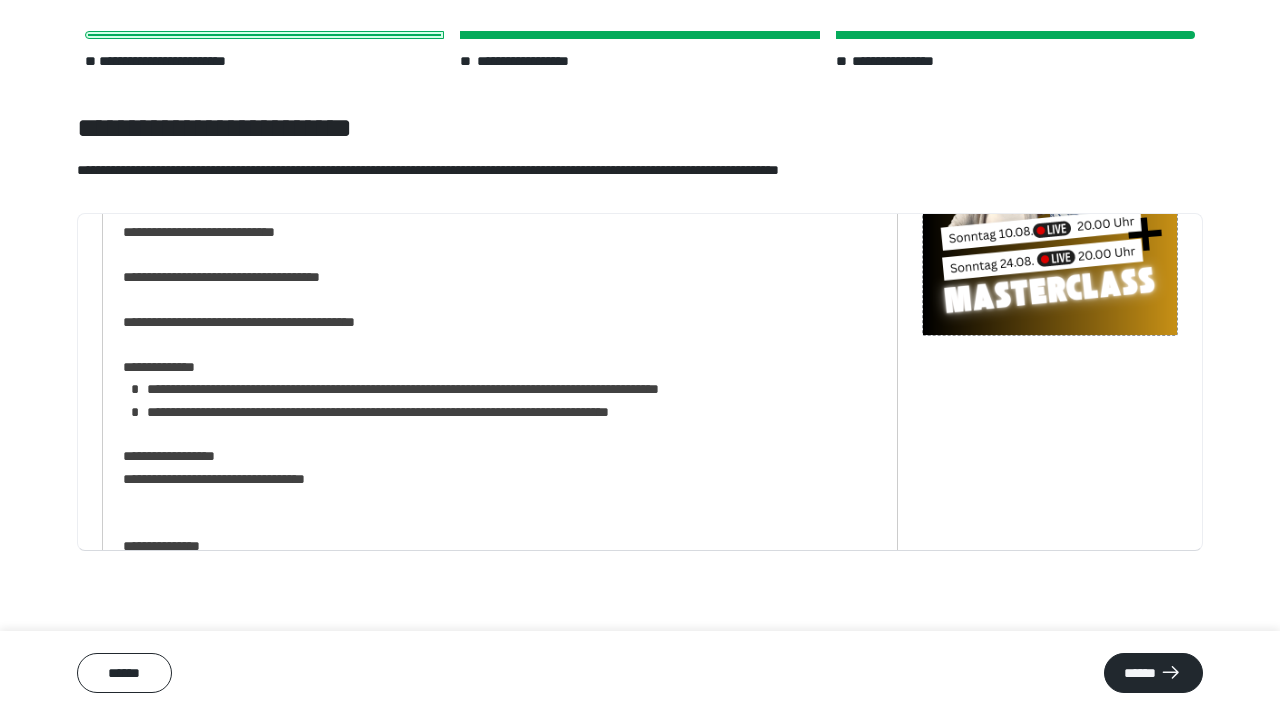 scroll, scrollTop: 330, scrollLeft: 0, axis: vertical 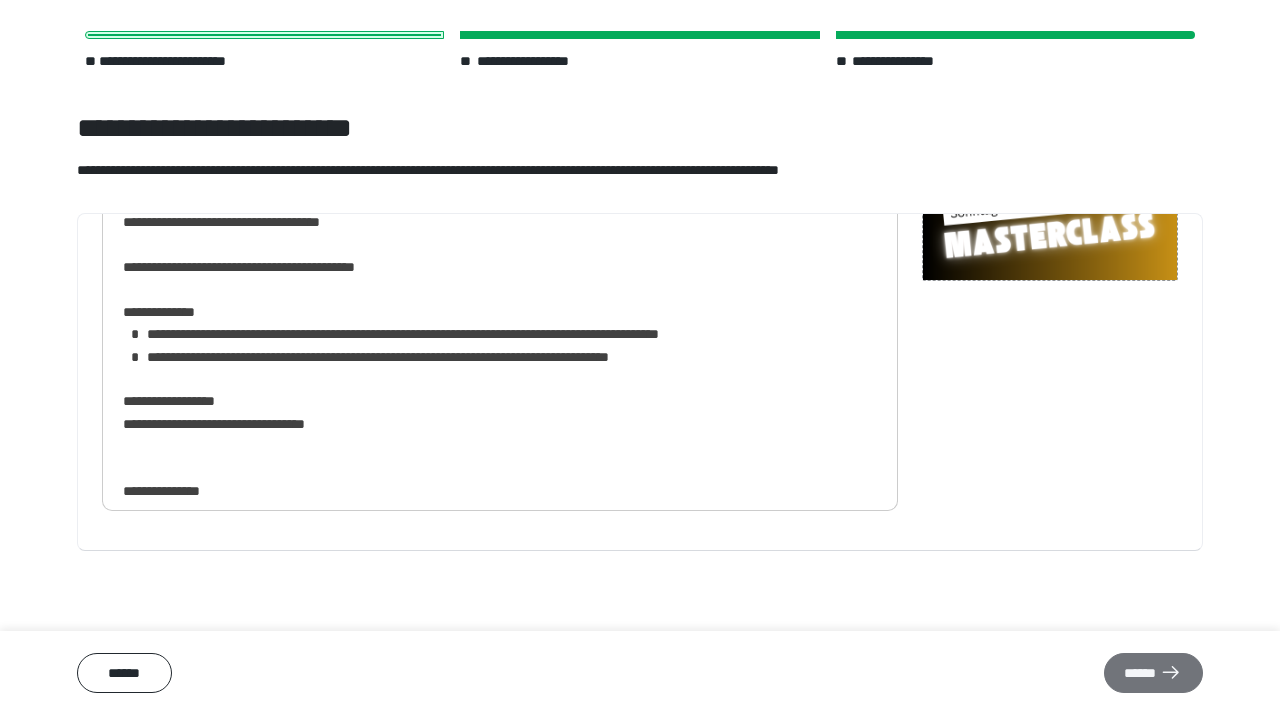 type on "**********" 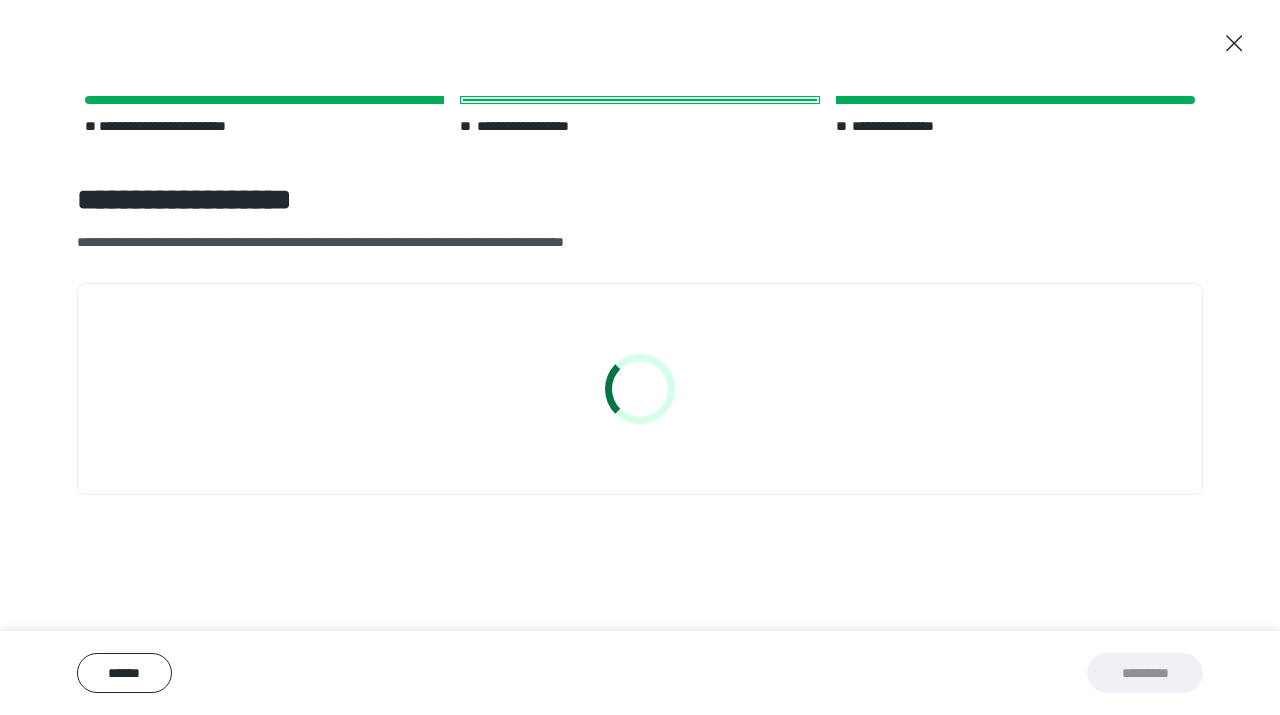 scroll, scrollTop: 0, scrollLeft: 0, axis: both 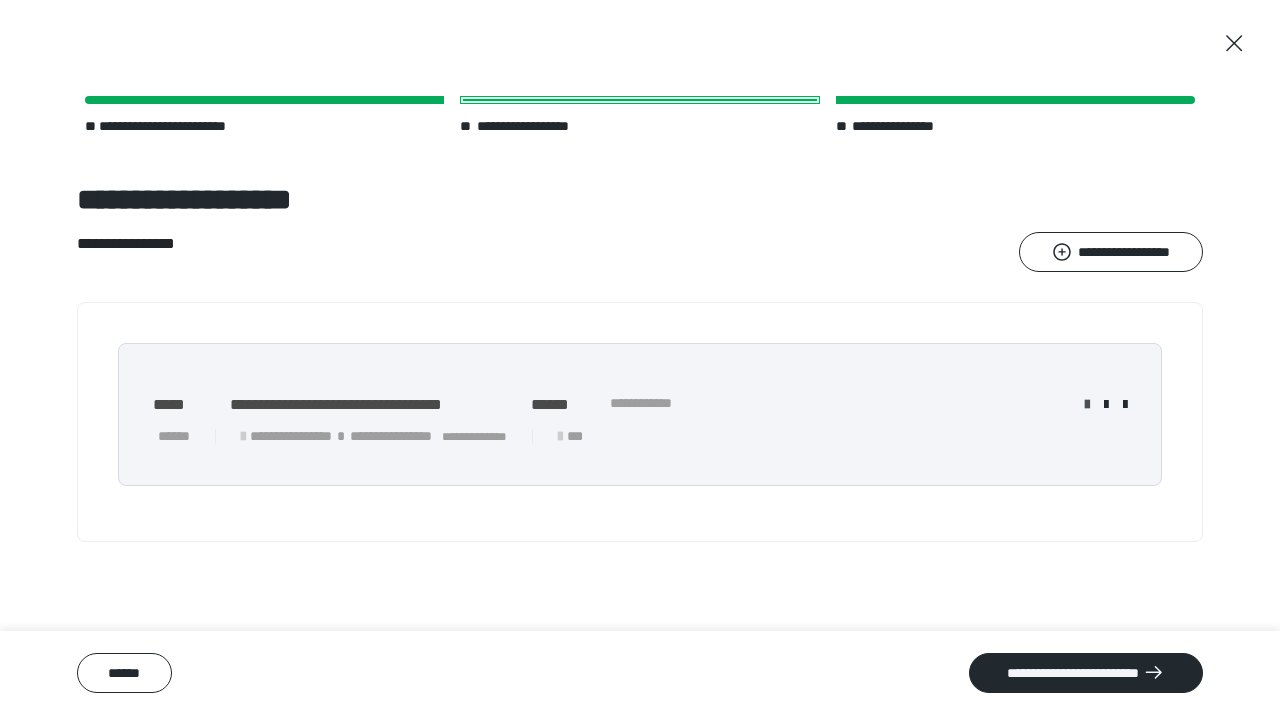 click at bounding box center (1087, 405) 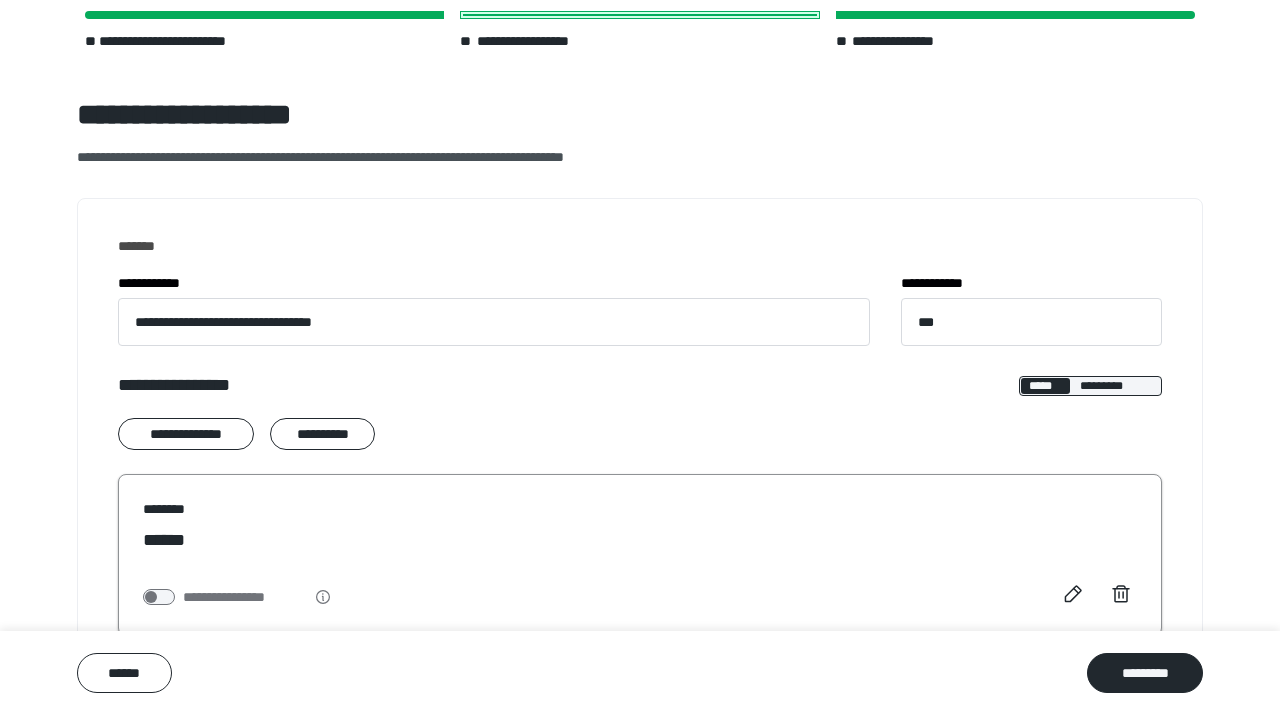 scroll, scrollTop: 121, scrollLeft: 0, axis: vertical 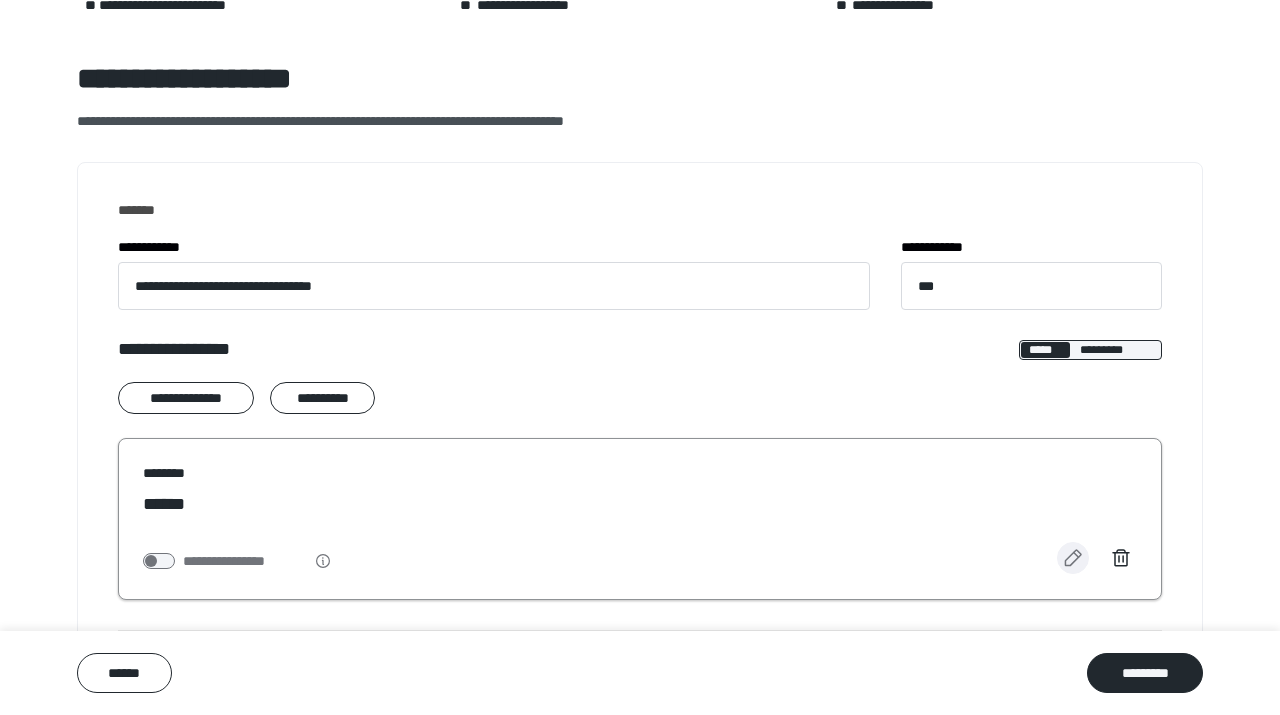 click 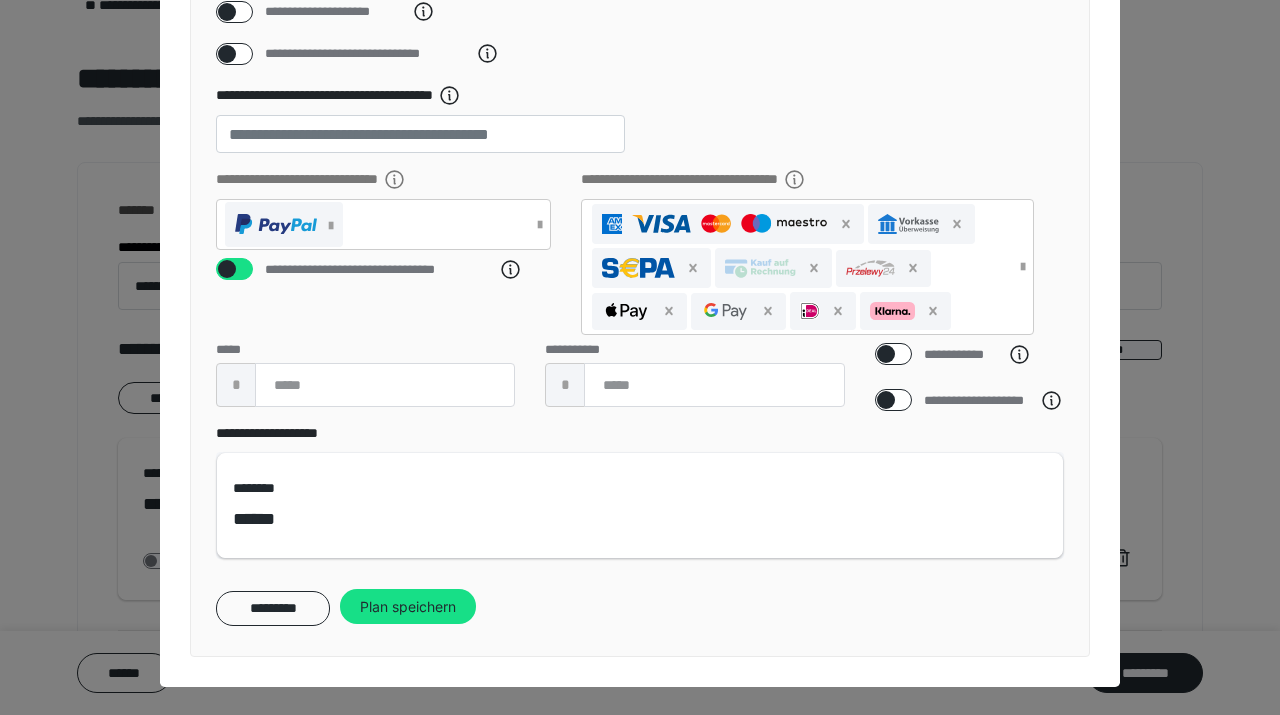 scroll, scrollTop: 435, scrollLeft: 0, axis: vertical 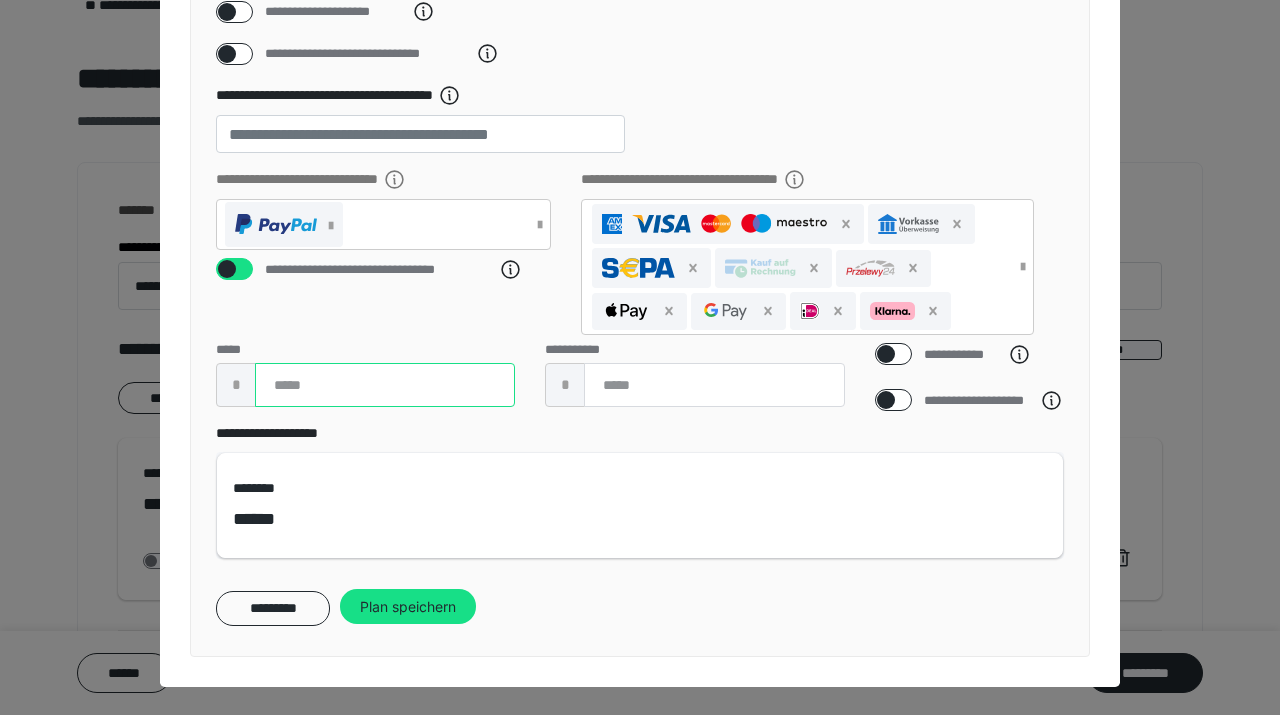 click on "**" at bounding box center [385, 385] 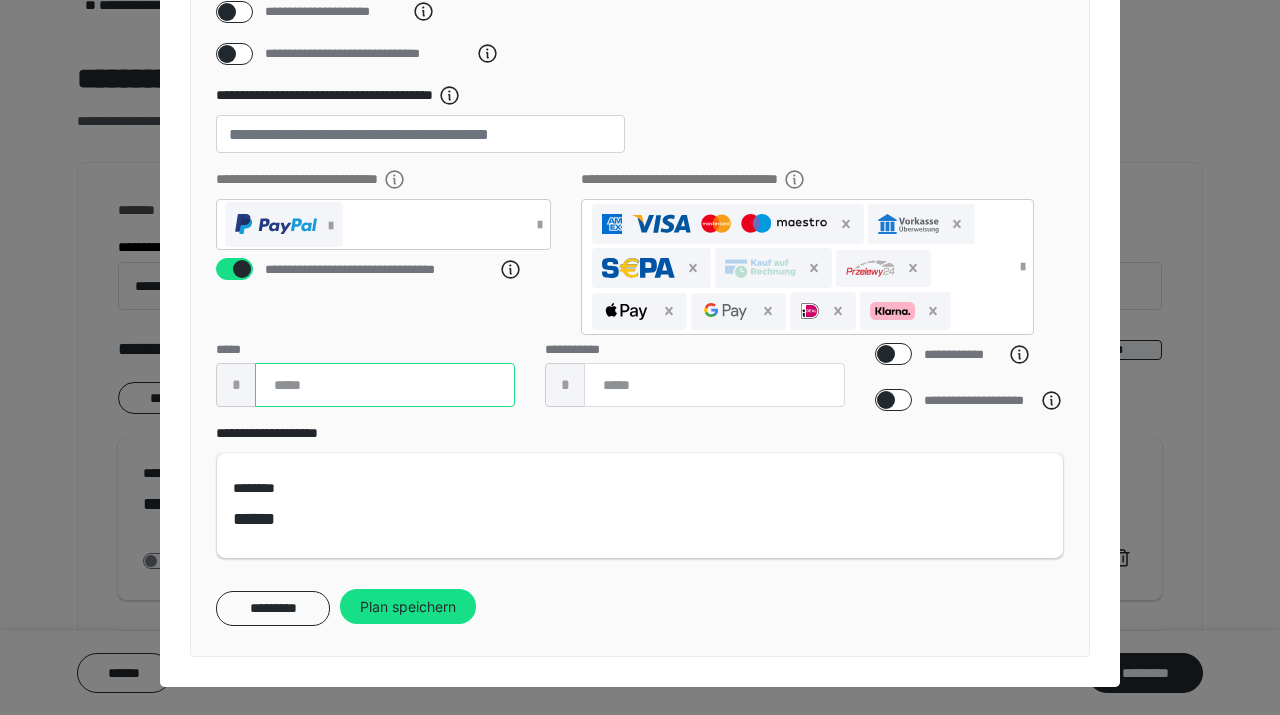 type on "*" 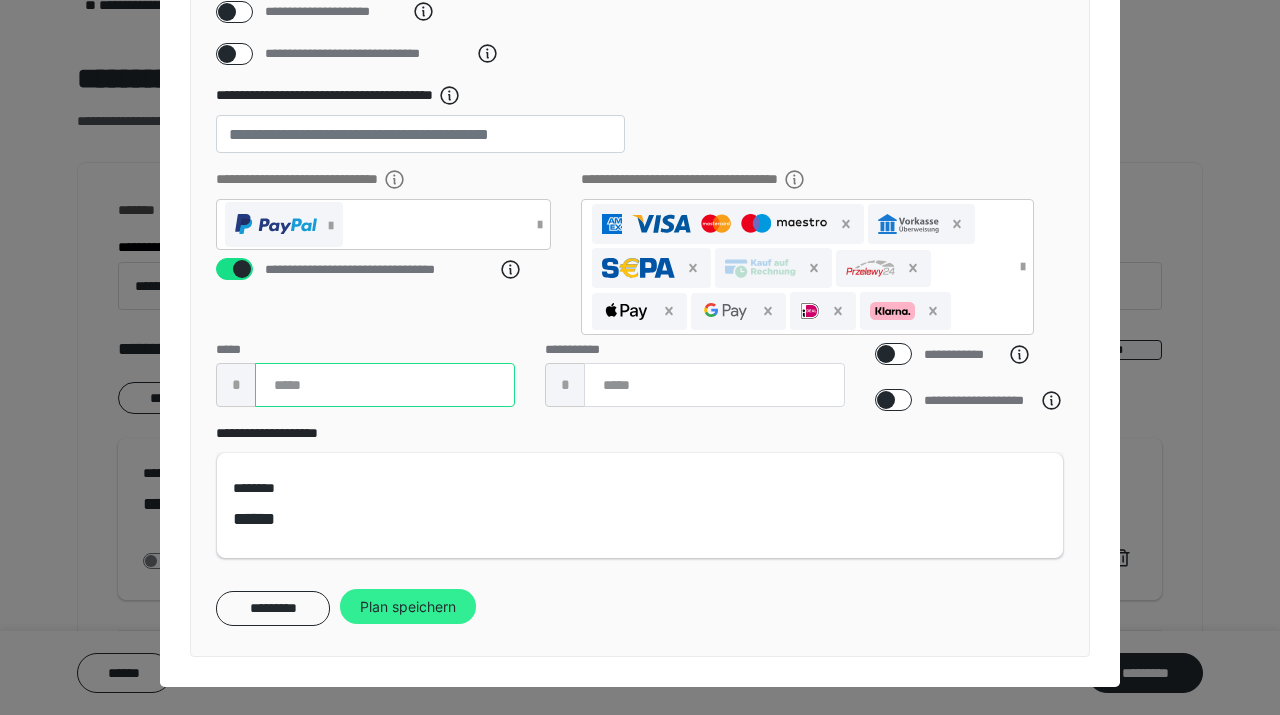 type on "**" 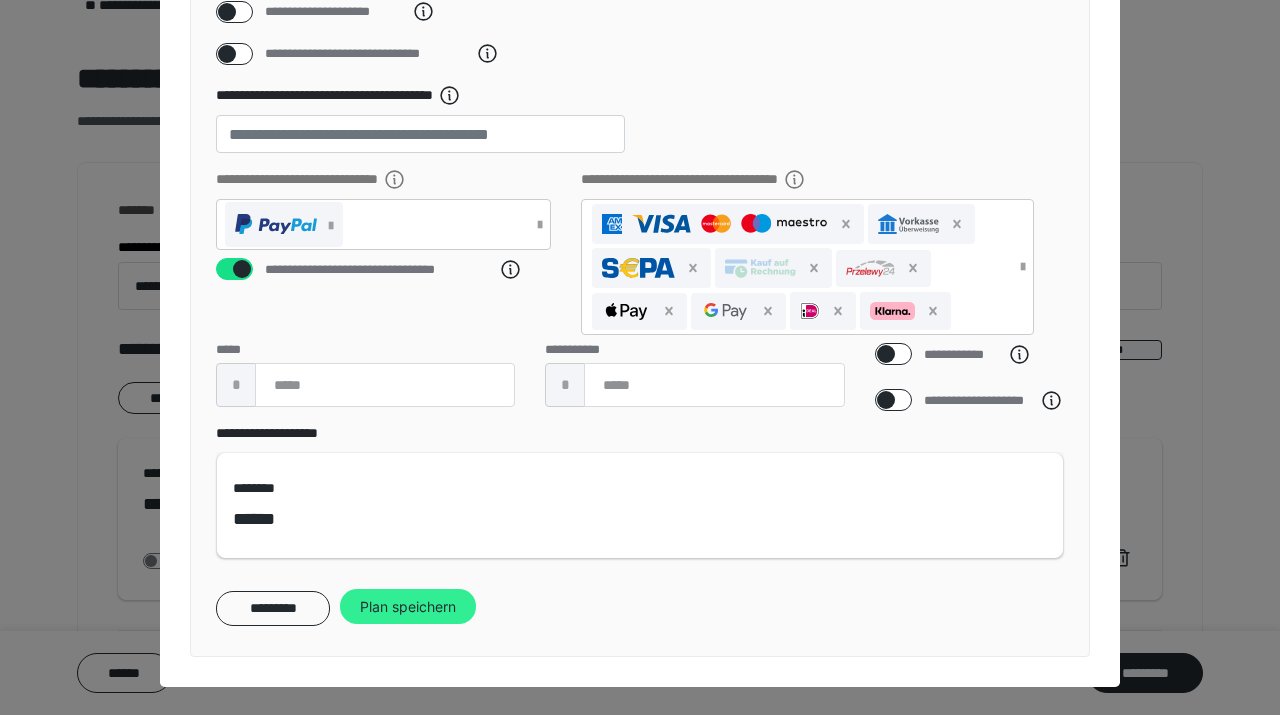 click on "Plan speichern" at bounding box center (408, 607) 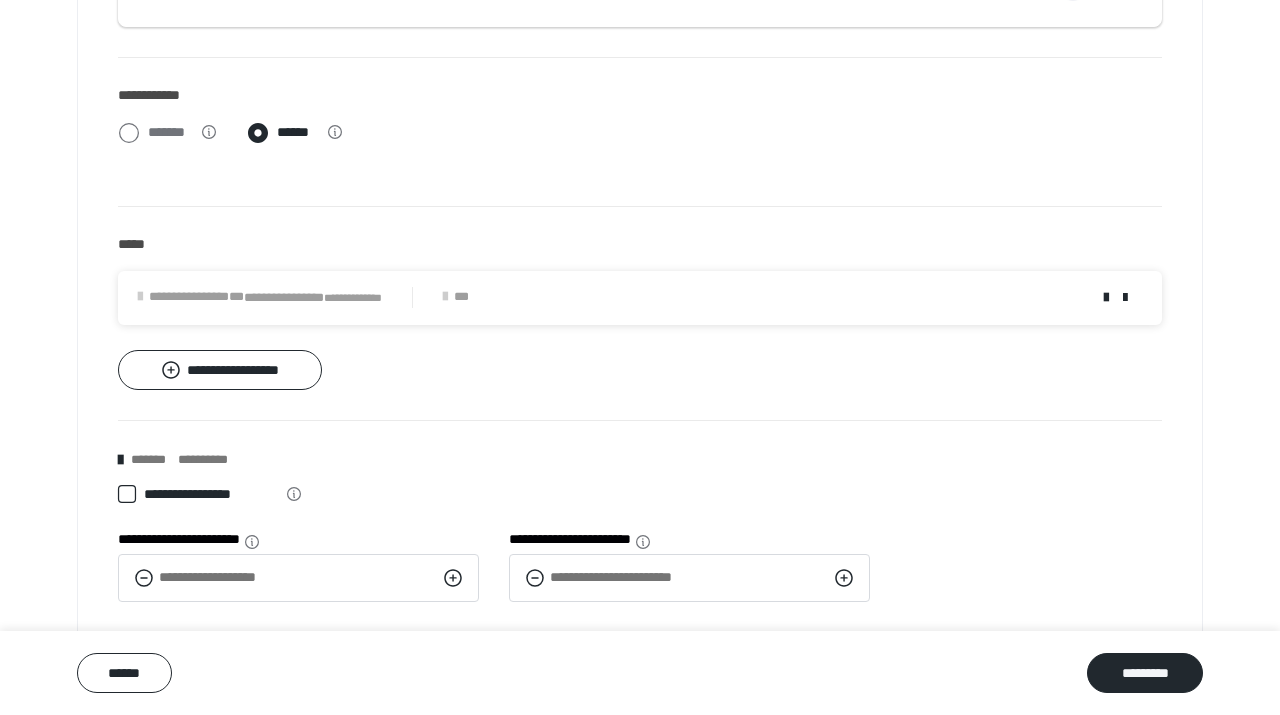 scroll, scrollTop: 691, scrollLeft: 0, axis: vertical 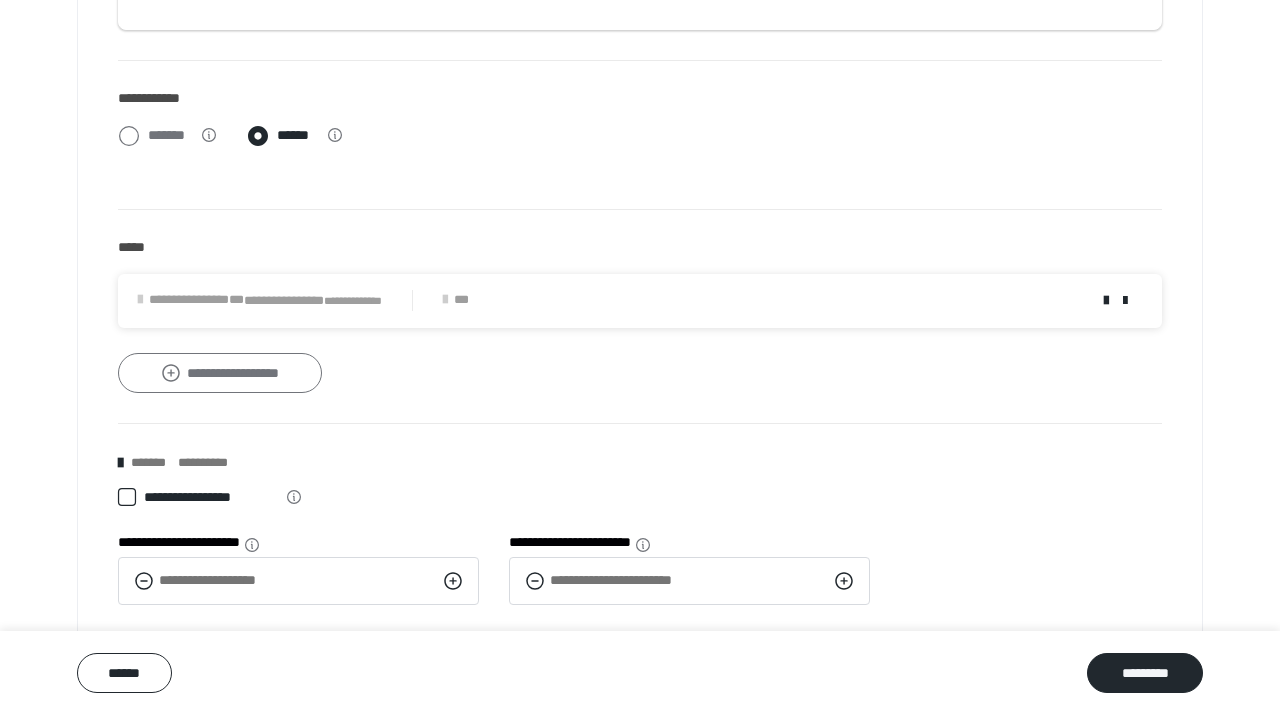 click on "**********" at bounding box center [220, 373] 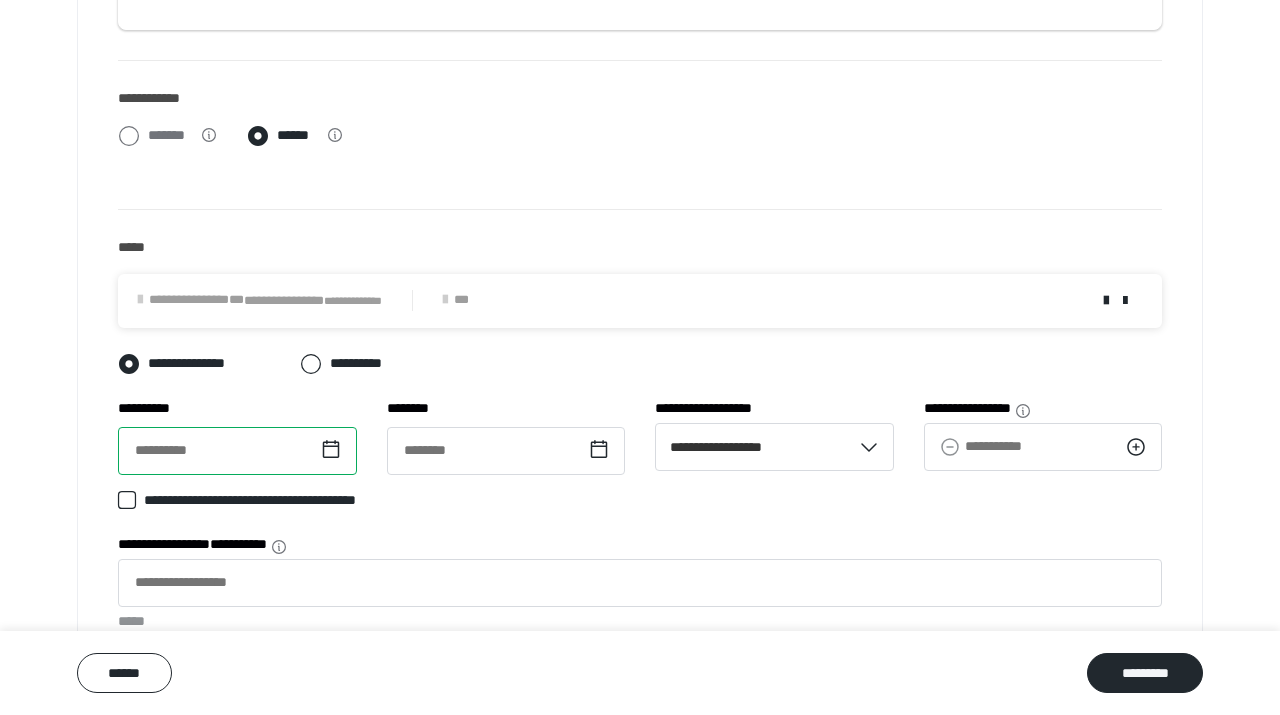 click on "**********" at bounding box center (237, 451) 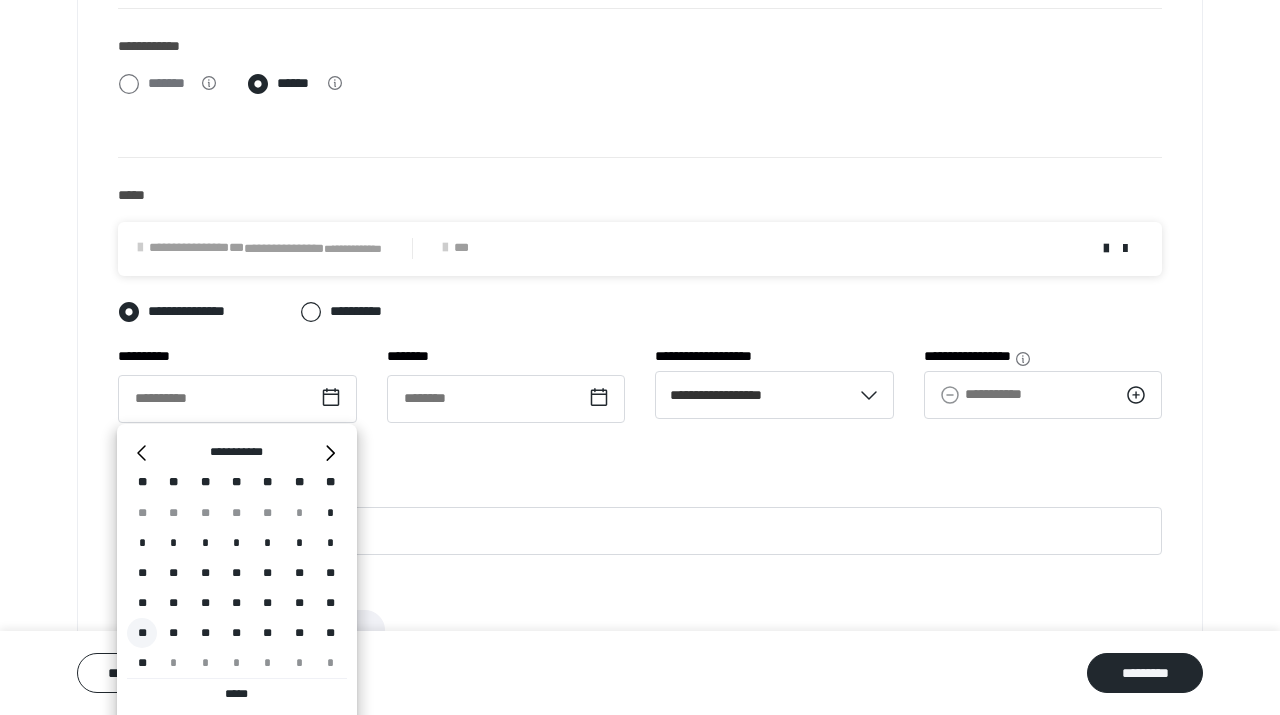 click on "**" at bounding box center (142, 633) 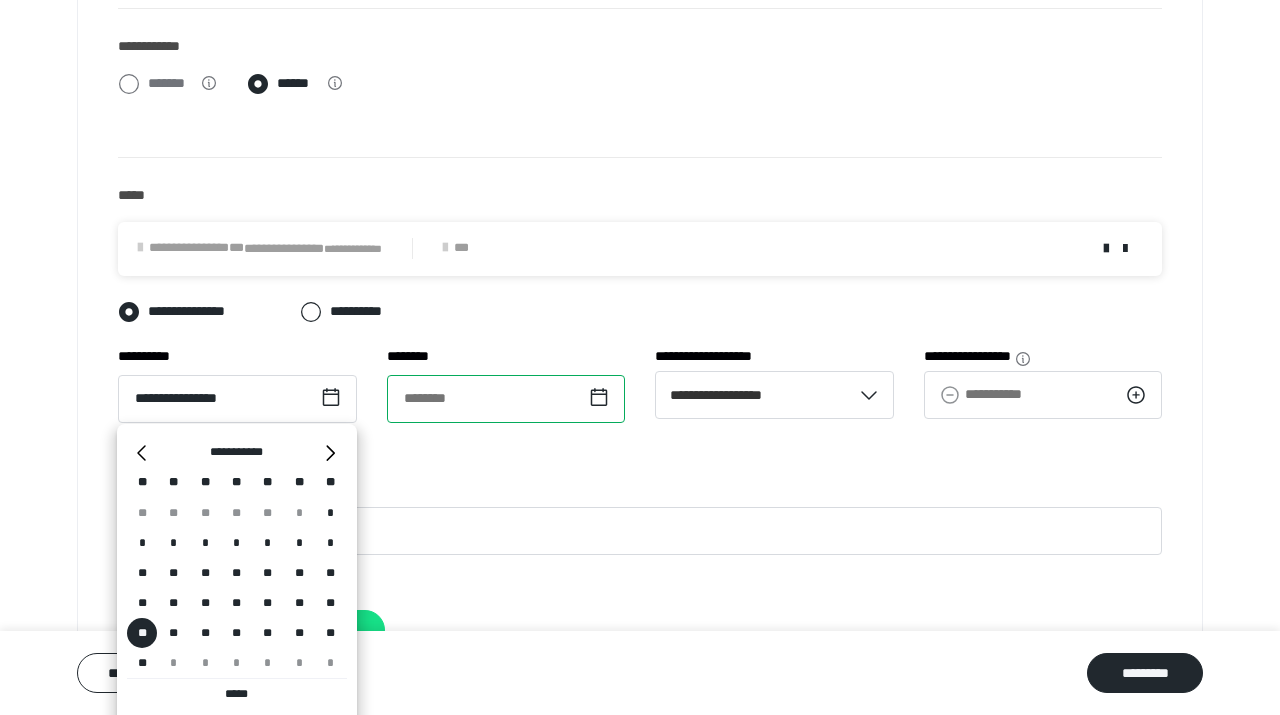 click at bounding box center (506, 399) 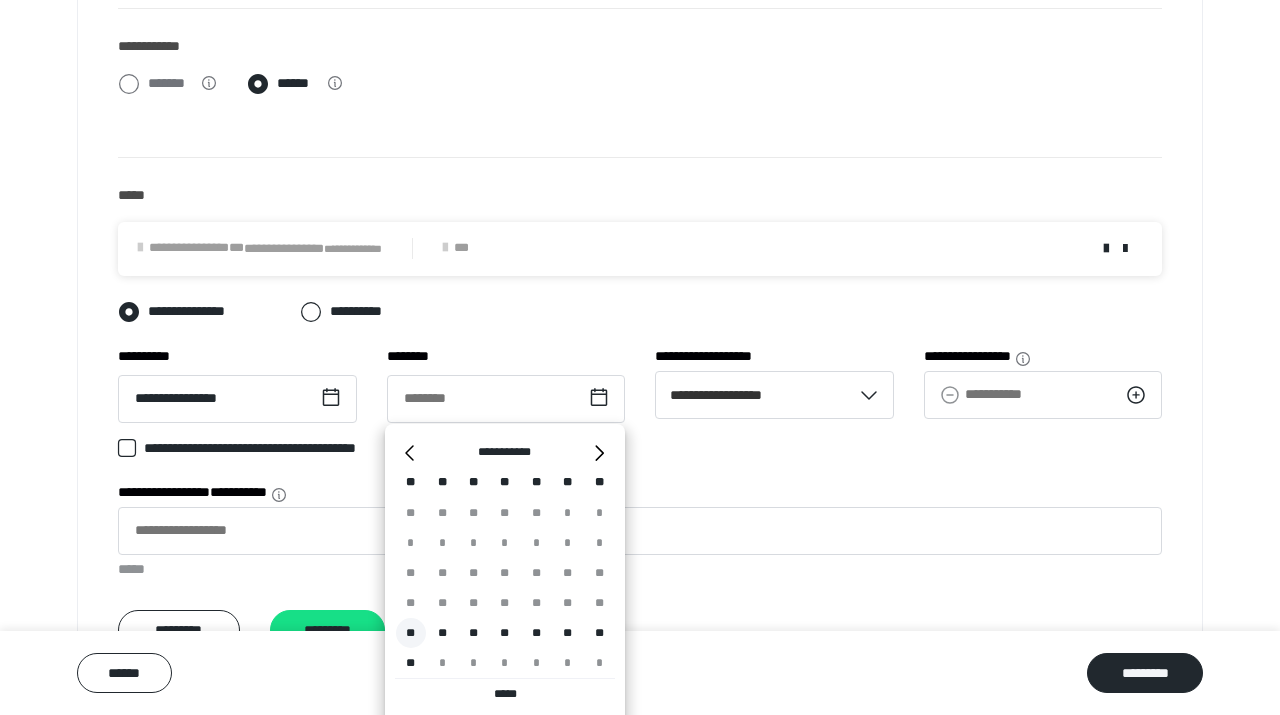 click on "**" at bounding box center (411, 633) 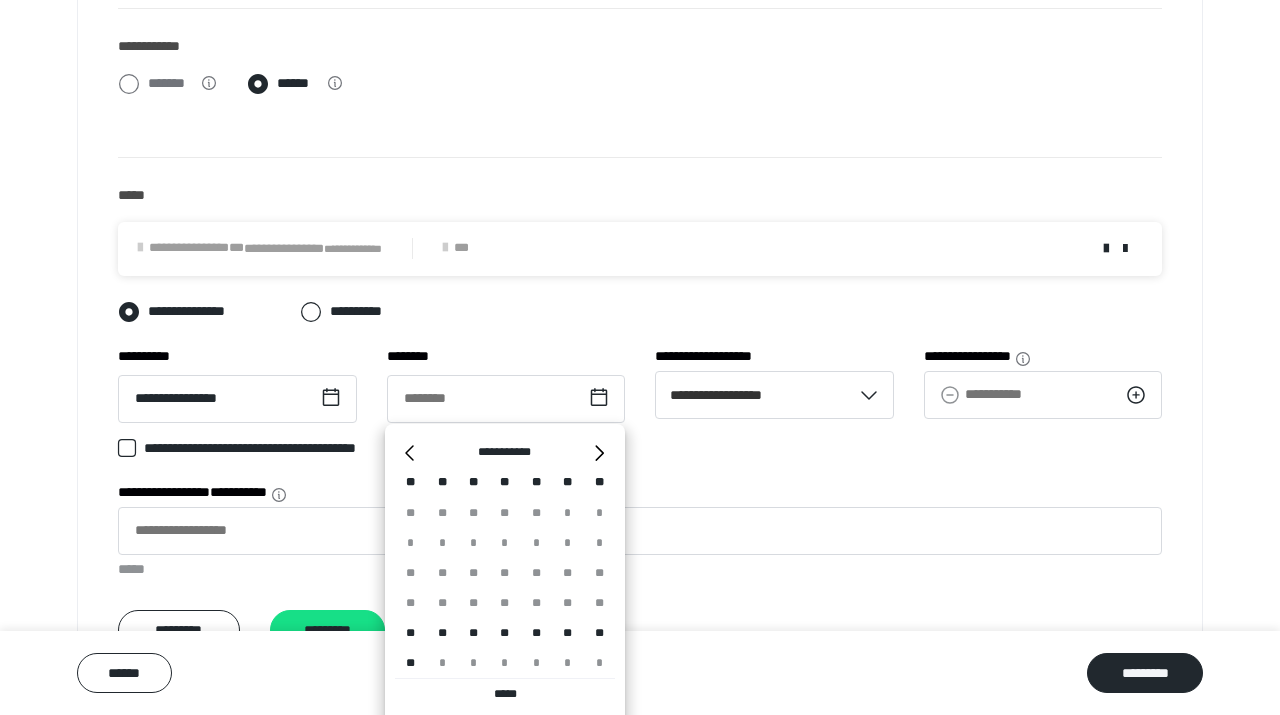 type on "**********" 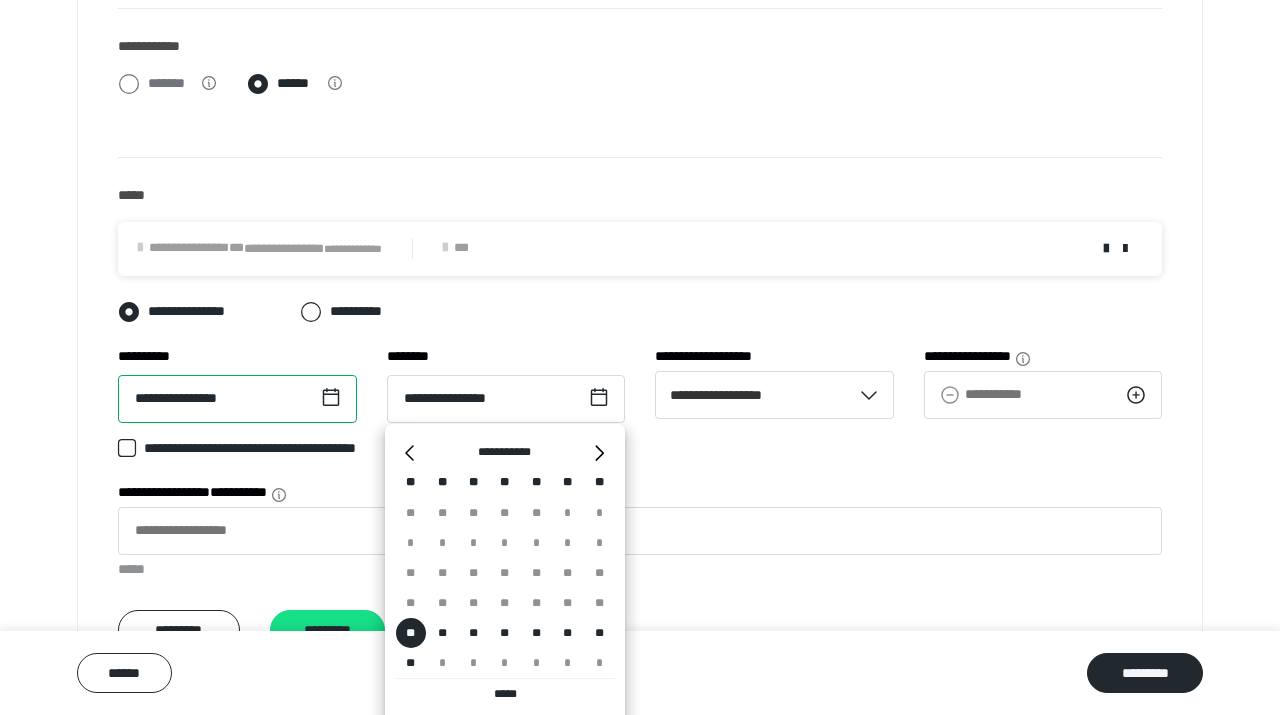 click on "**********" at bounding box center [237, 399] 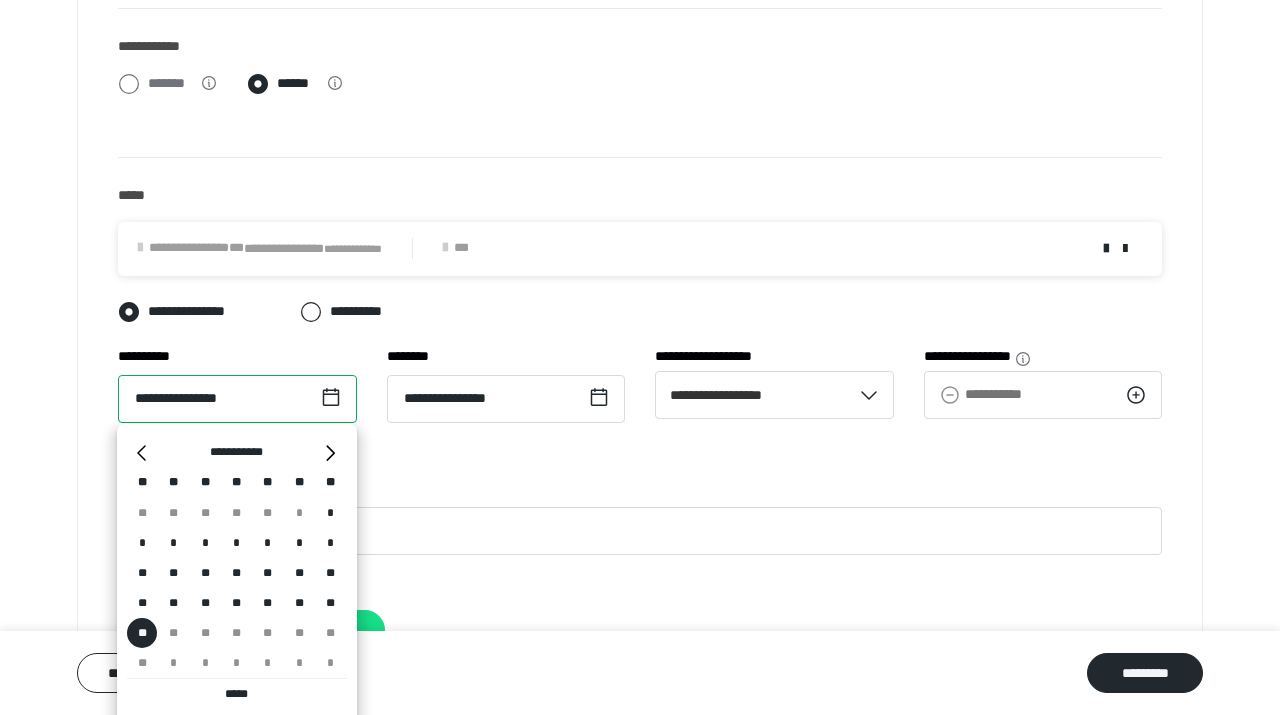 click on "**********" at bounding box center [237, 399] 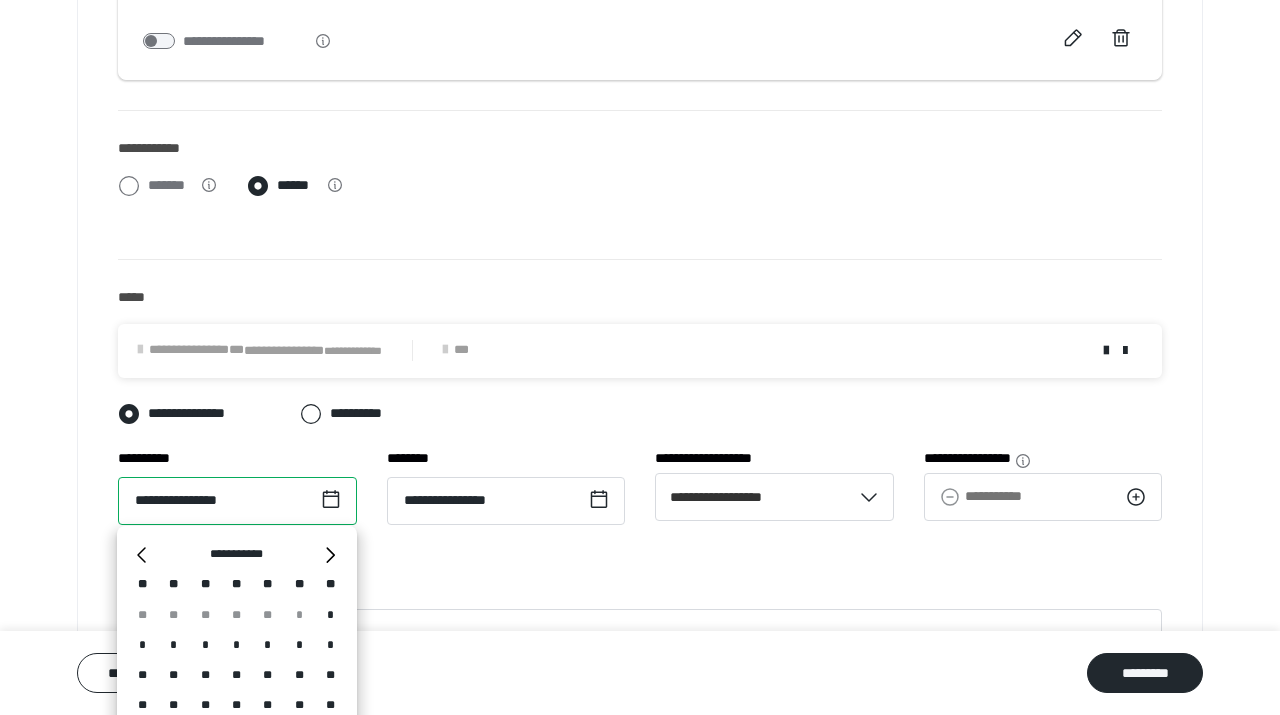 scroll, scrollTop: 612, scrollLeft: 0, axis: vertical 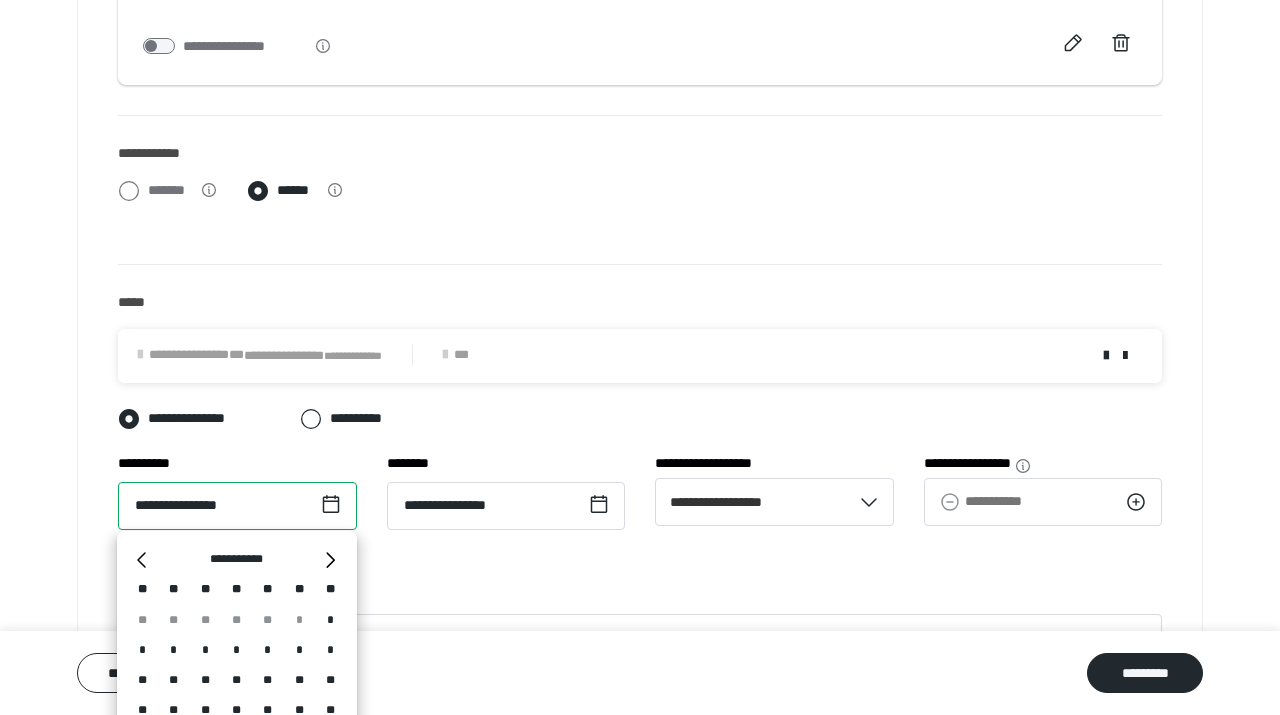 type on "**********" 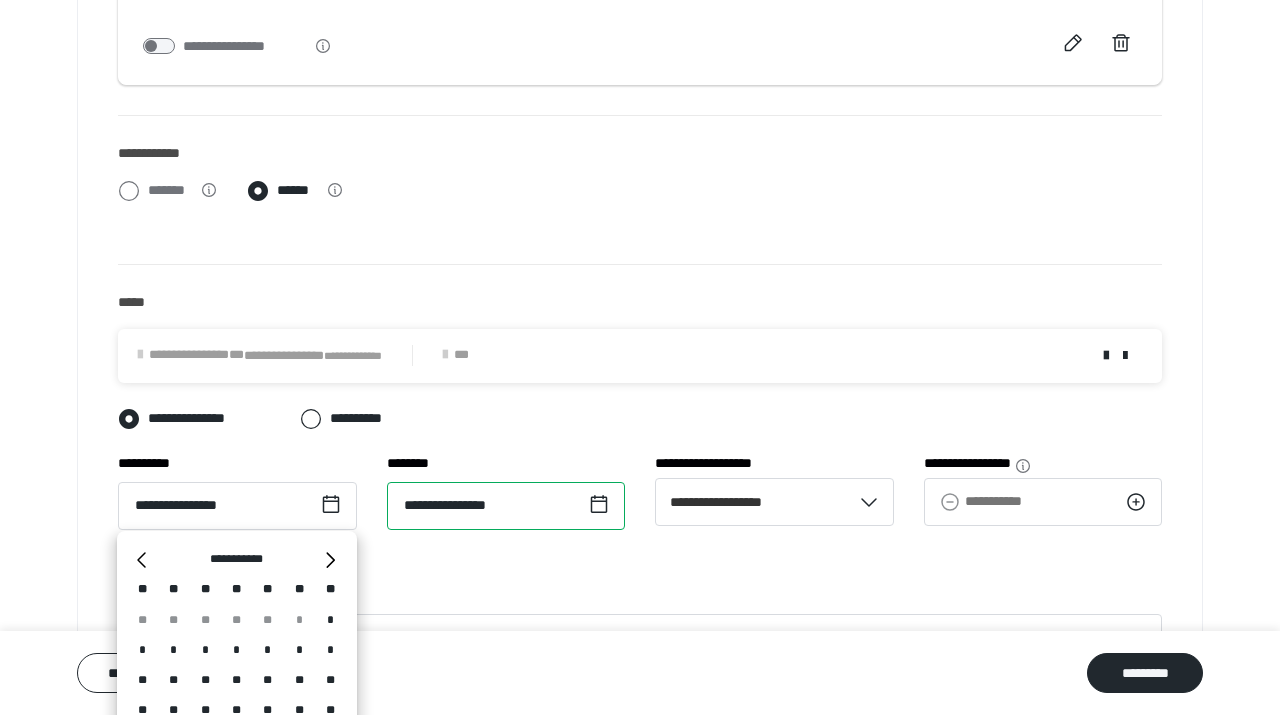 click on "**********" at bounding box center (506, 506) 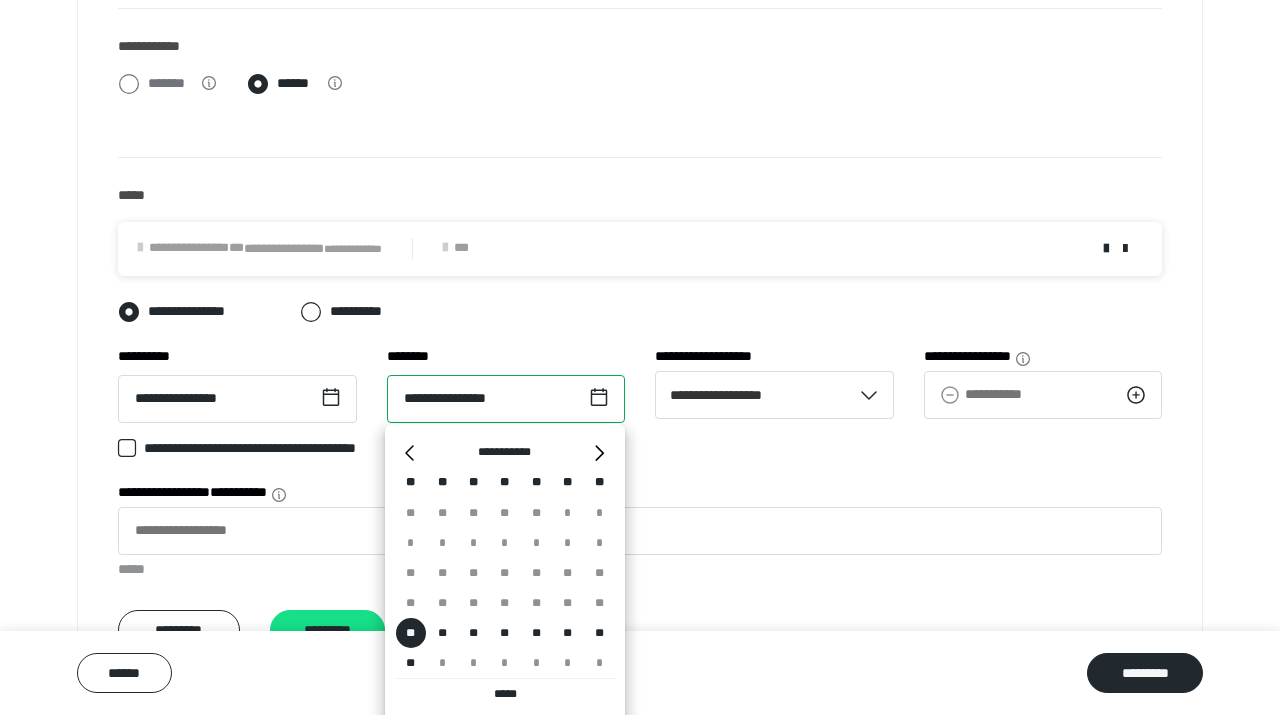 click on "**********" at bounding box center (506, 399) 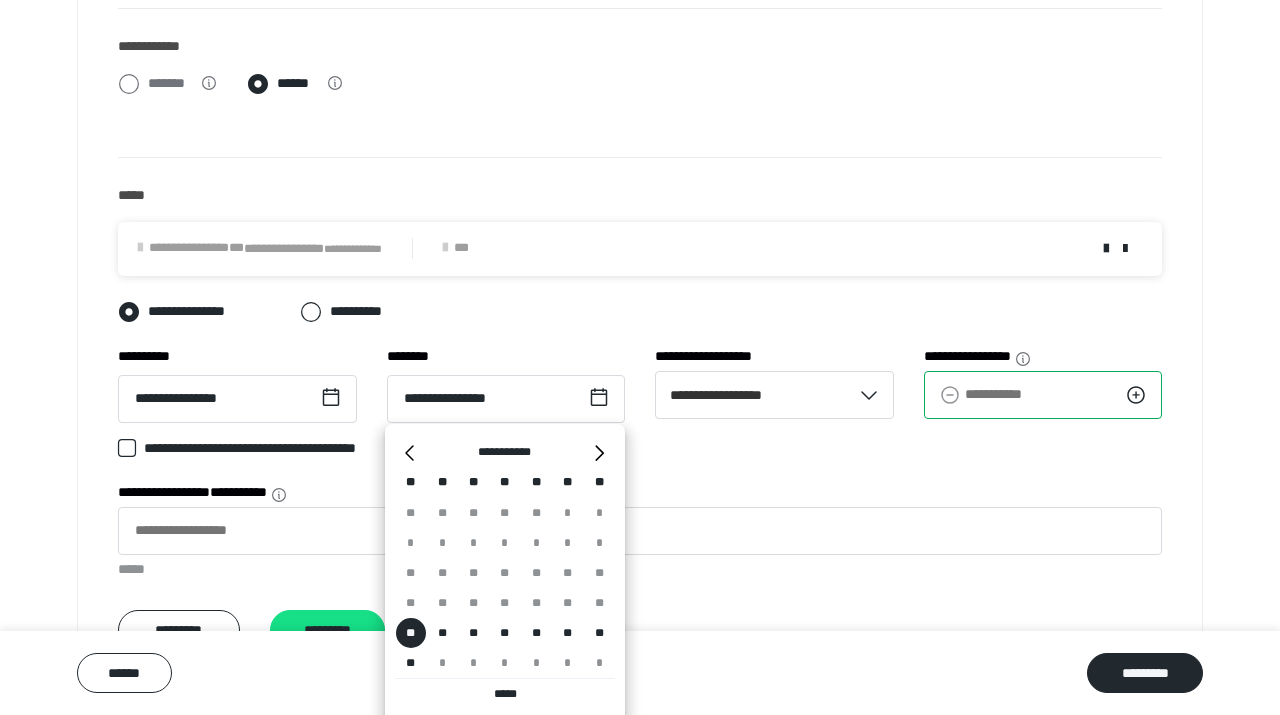 click on "**********" at bounding box center (1043, 395) 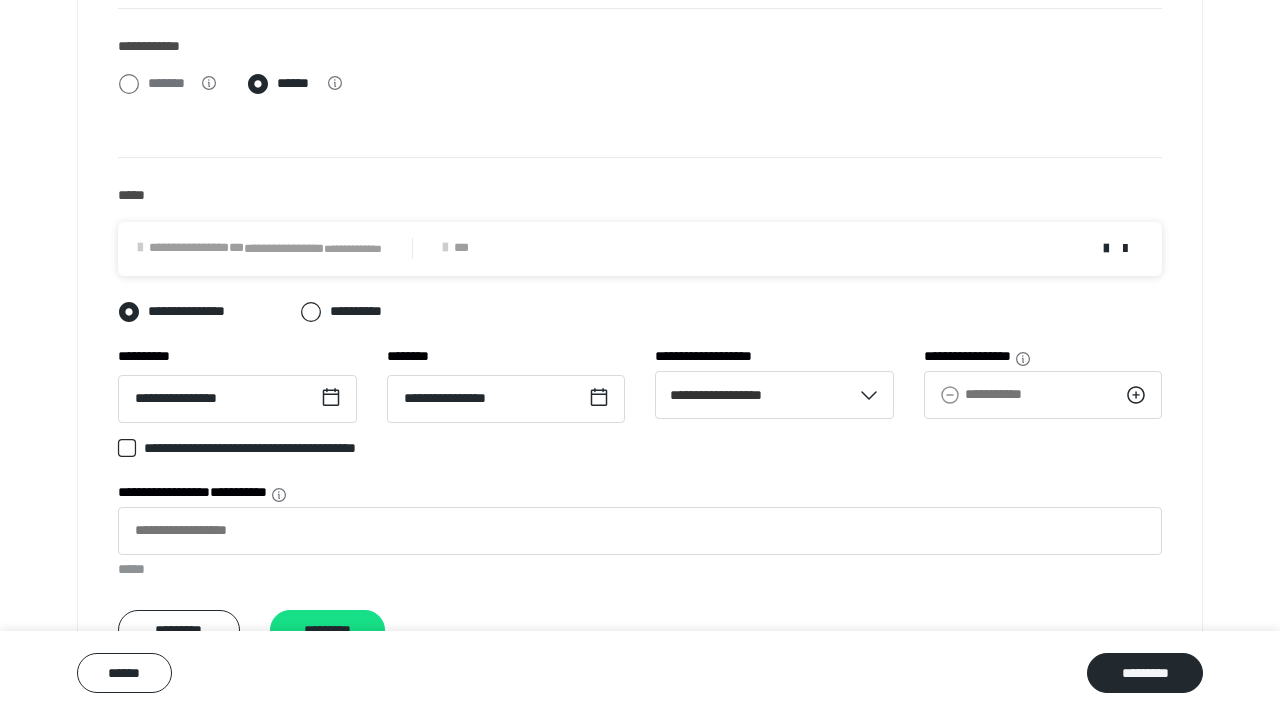 click 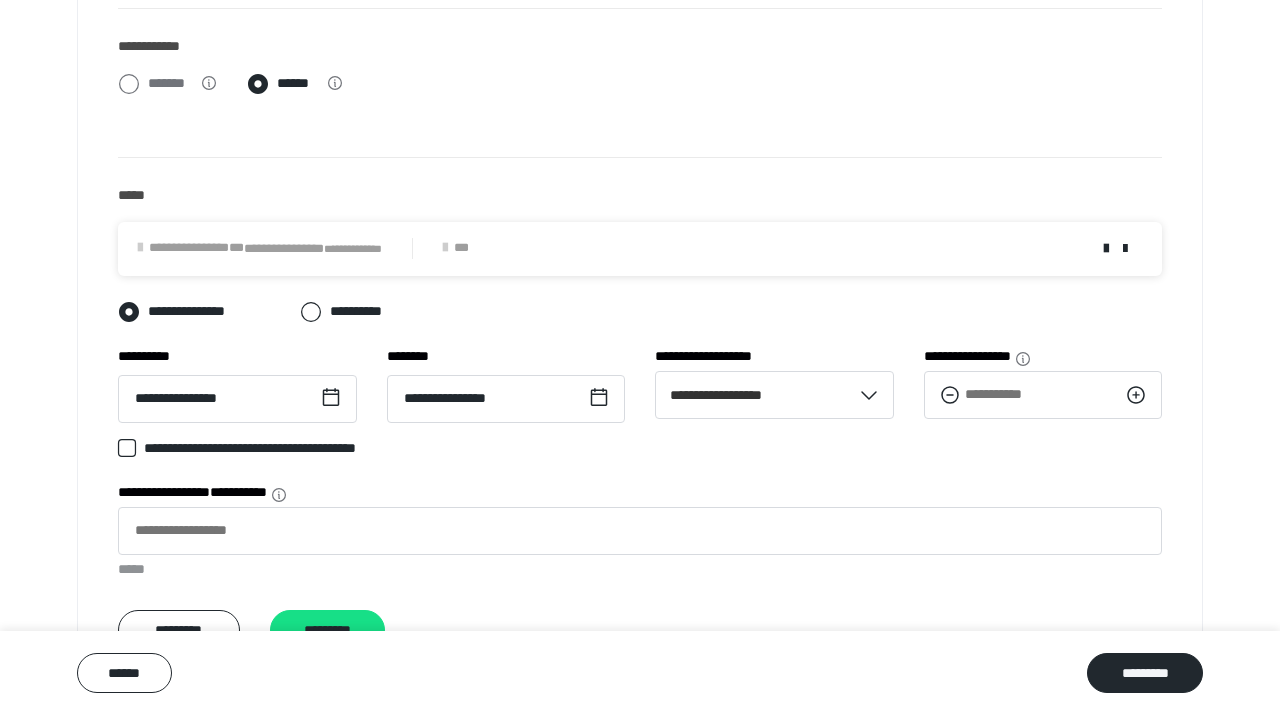 click 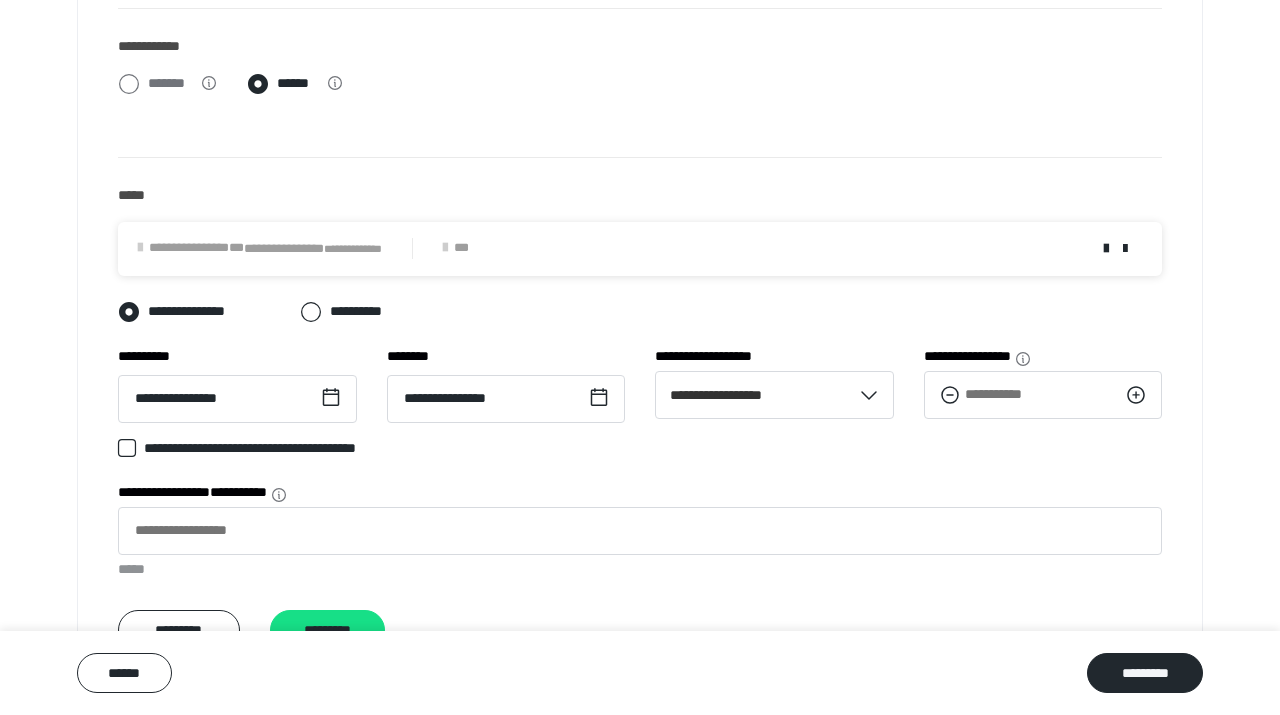 click 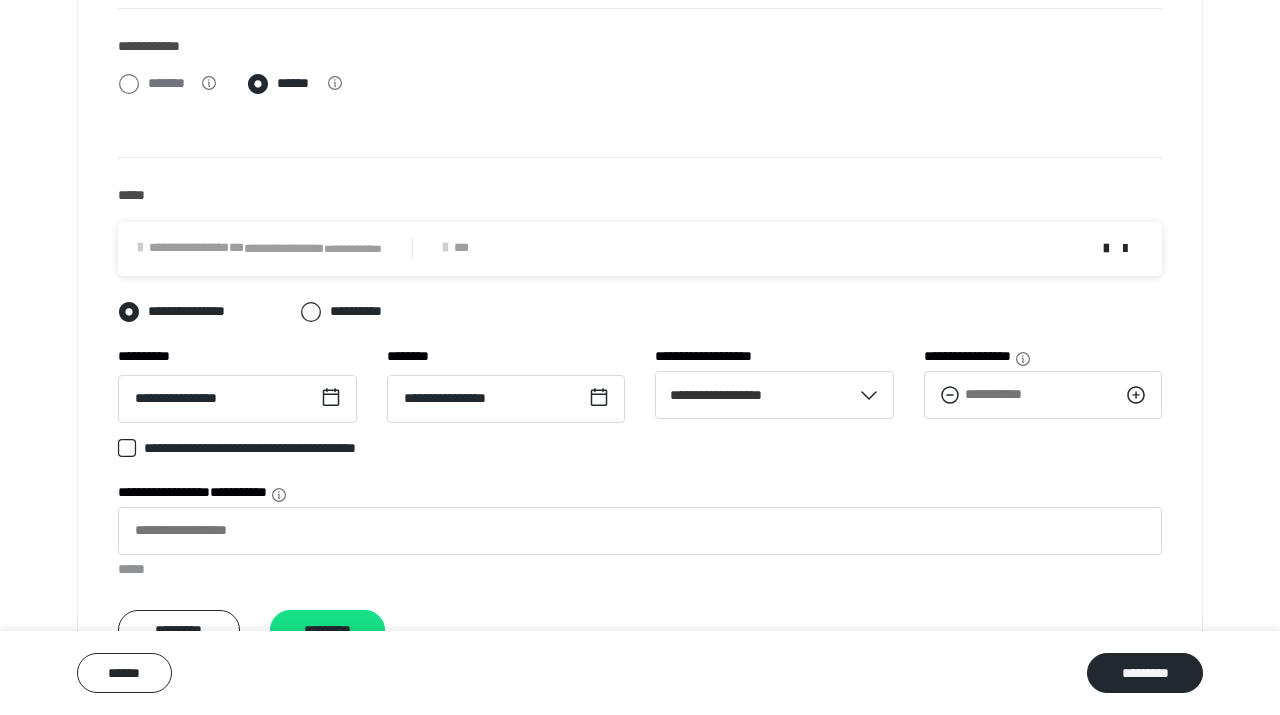 click 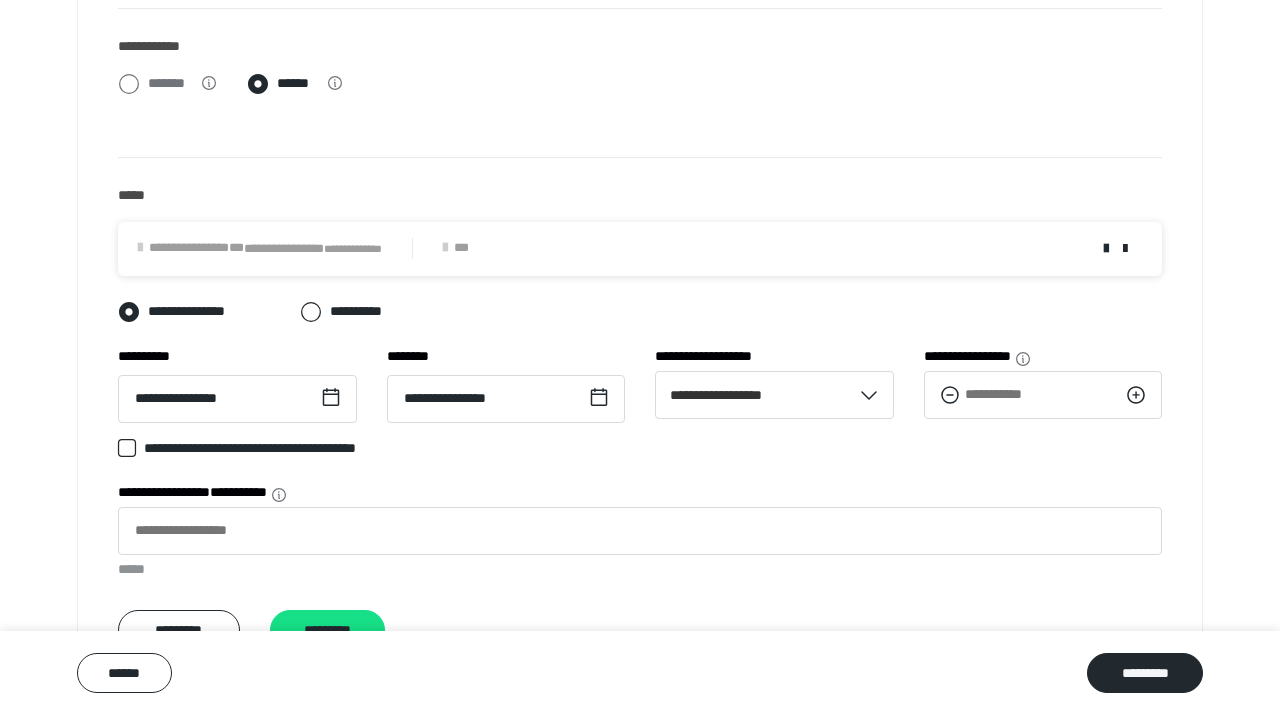click 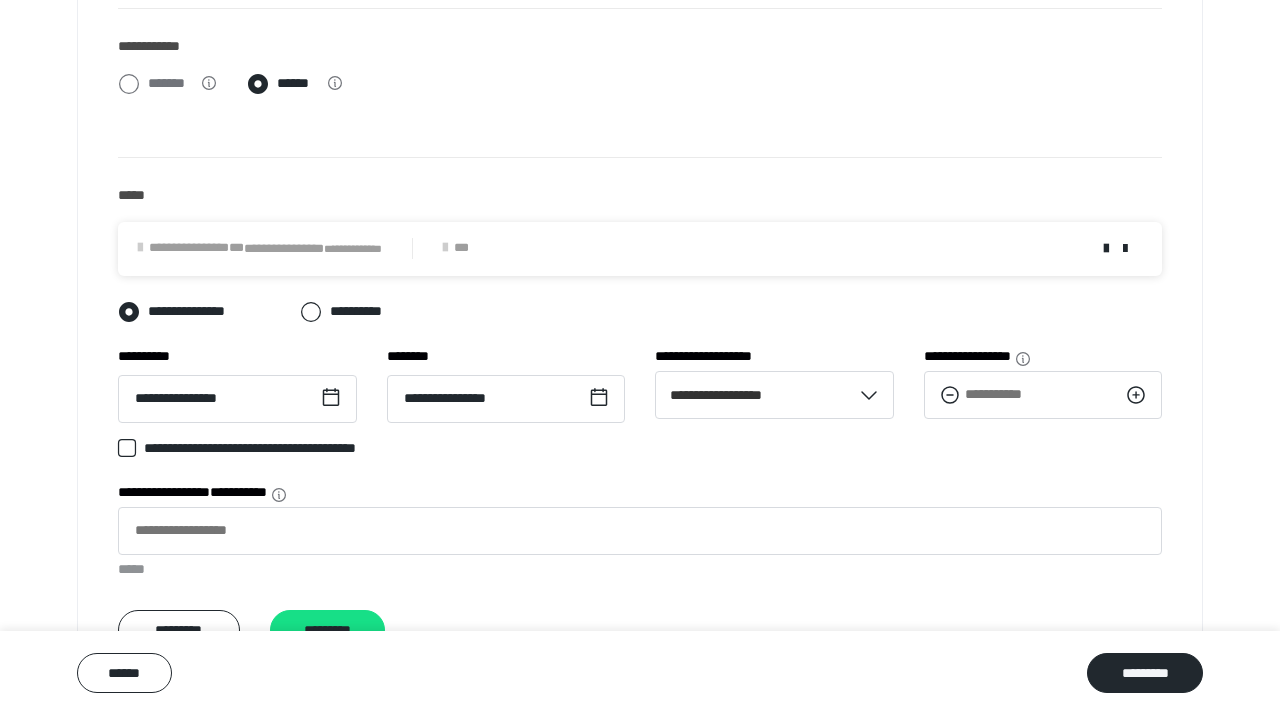 click 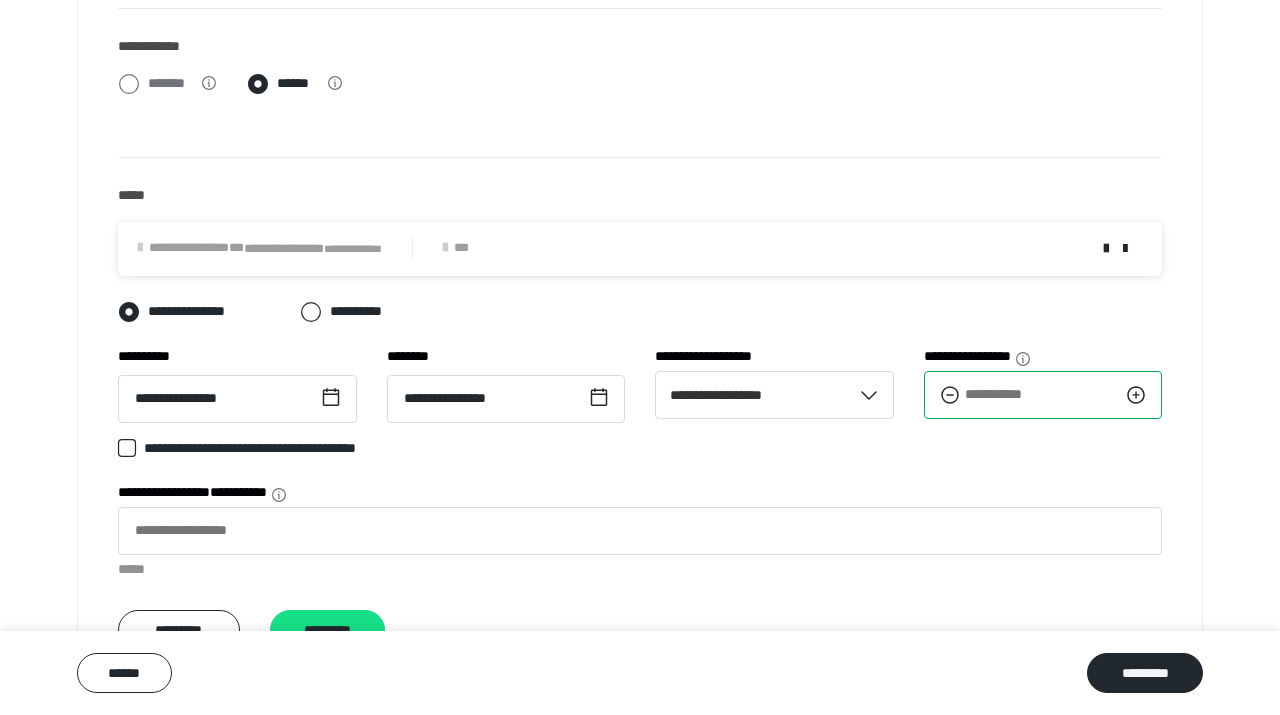 click on "**" at bounding box center [1043, 395] 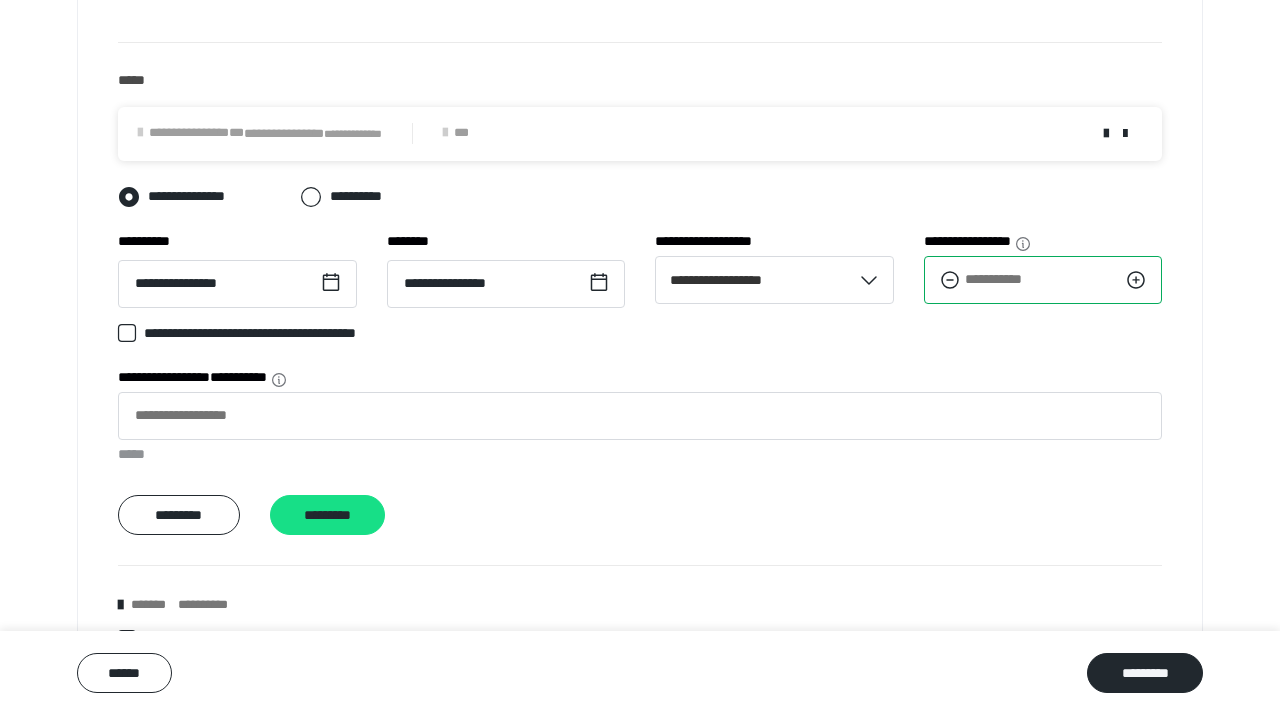 scroll, scrollTop: 860, scrollLeft: 0, axis: vertical 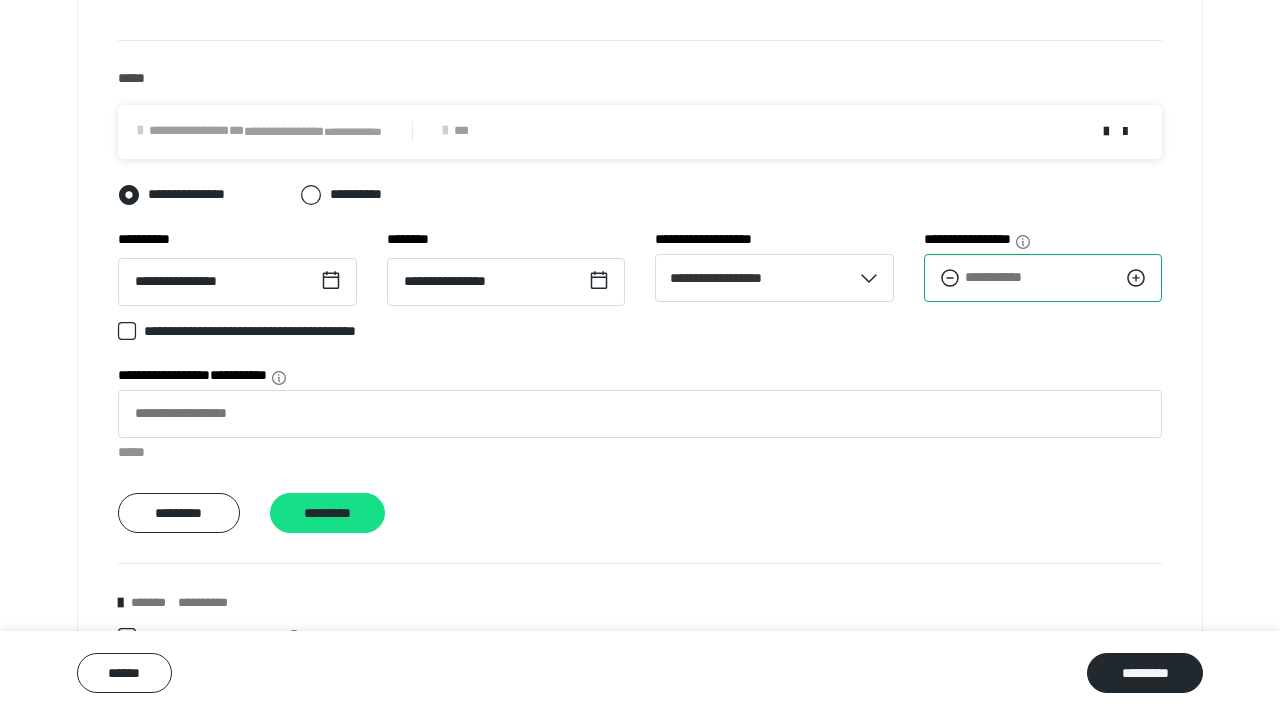 type on "***" 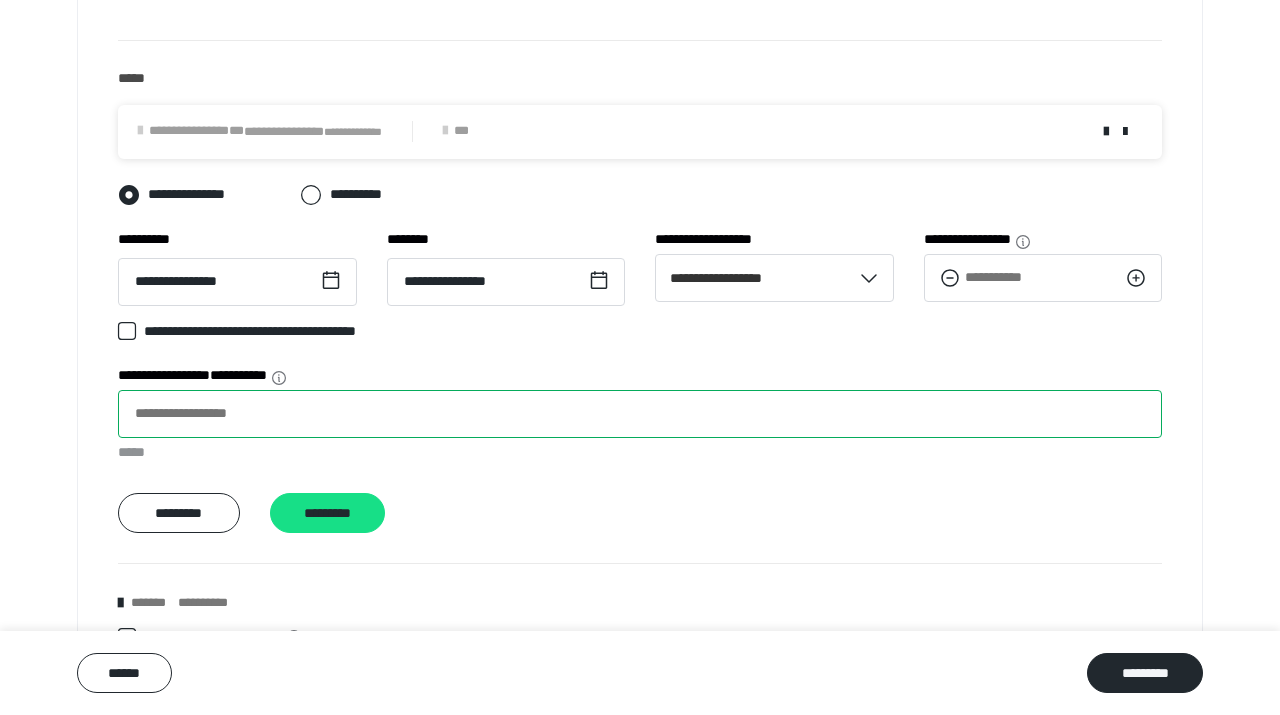 click on "**********" at bounding box center (640, 414) 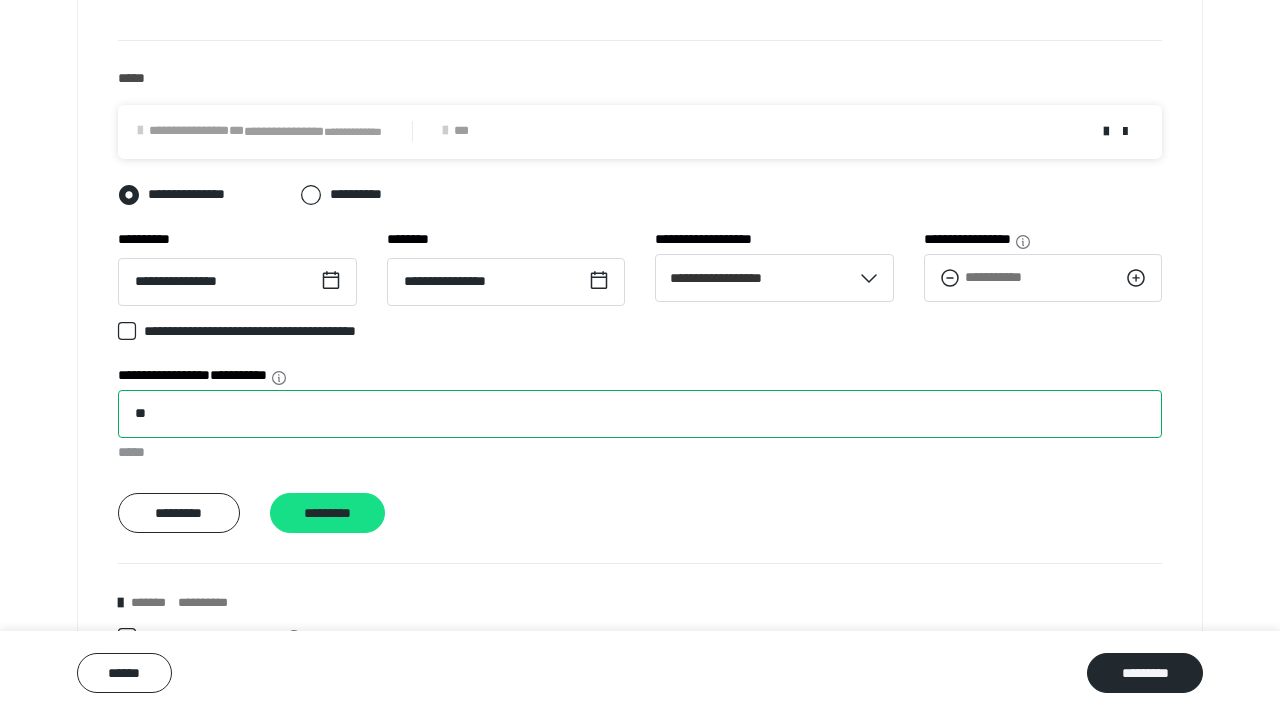 type on "*" 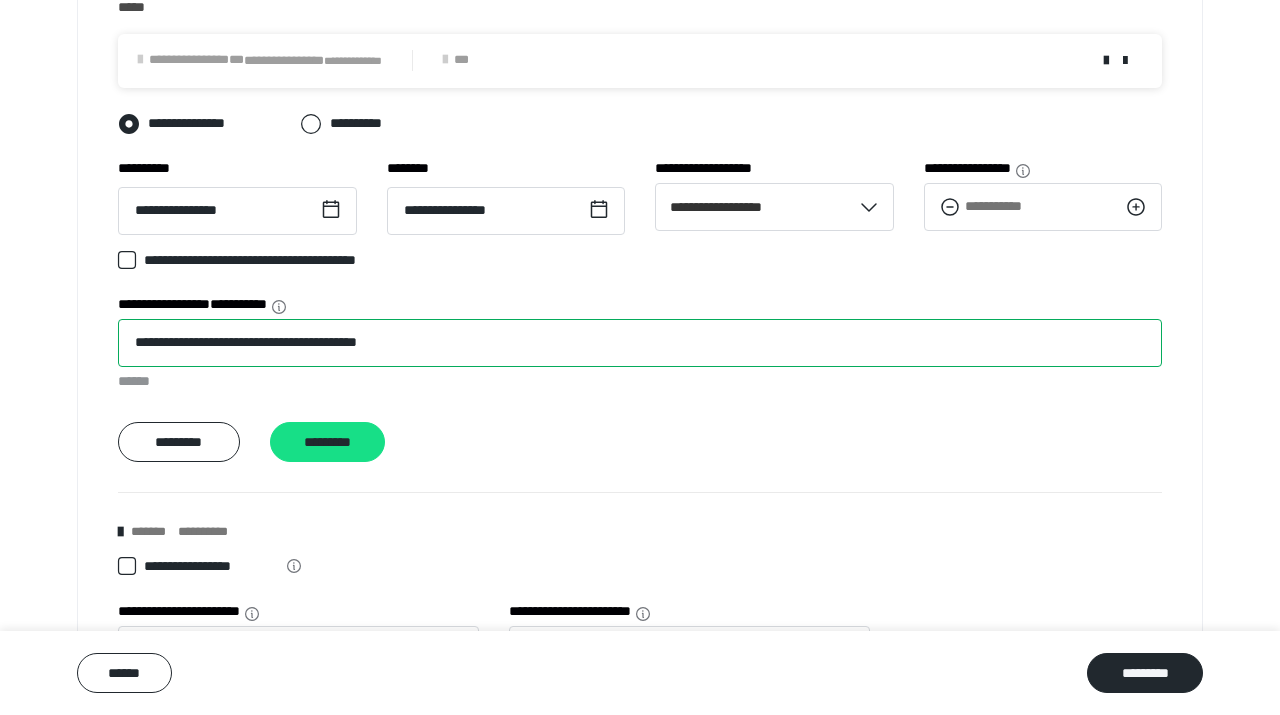 scroll, scrollTop: 945, scrollLeft: 0, axis: vertical 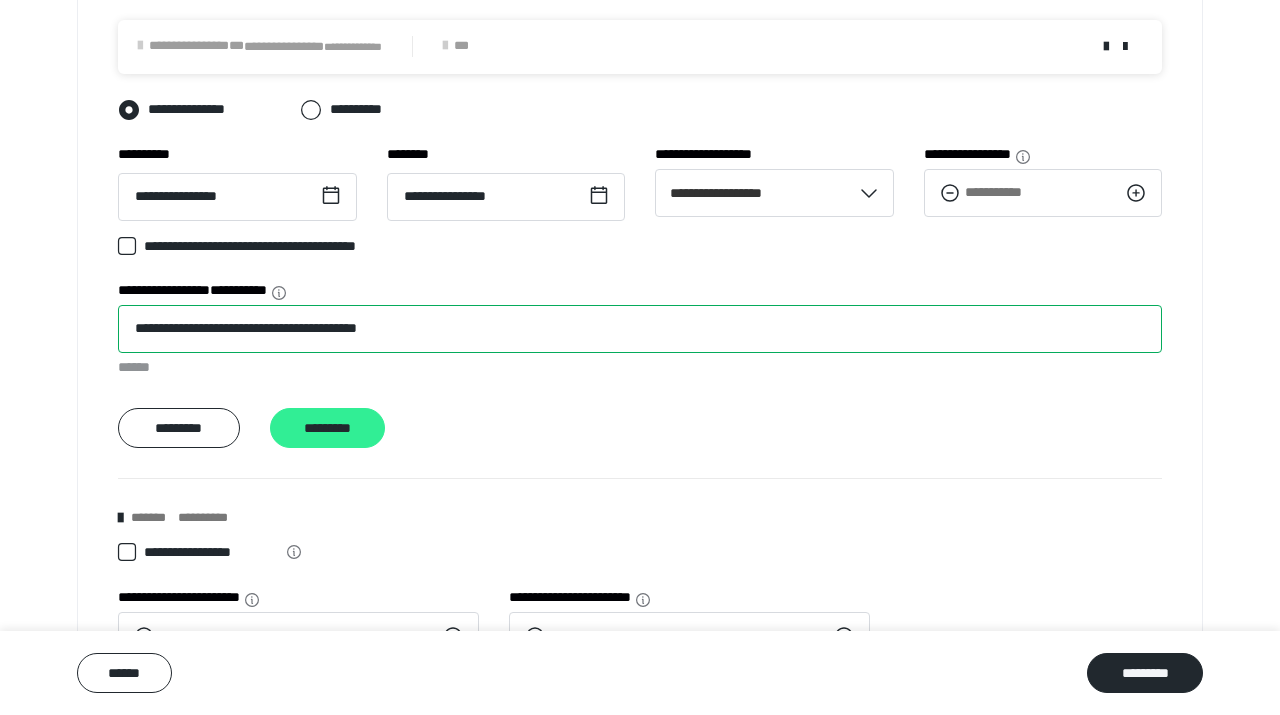 type on "**********" 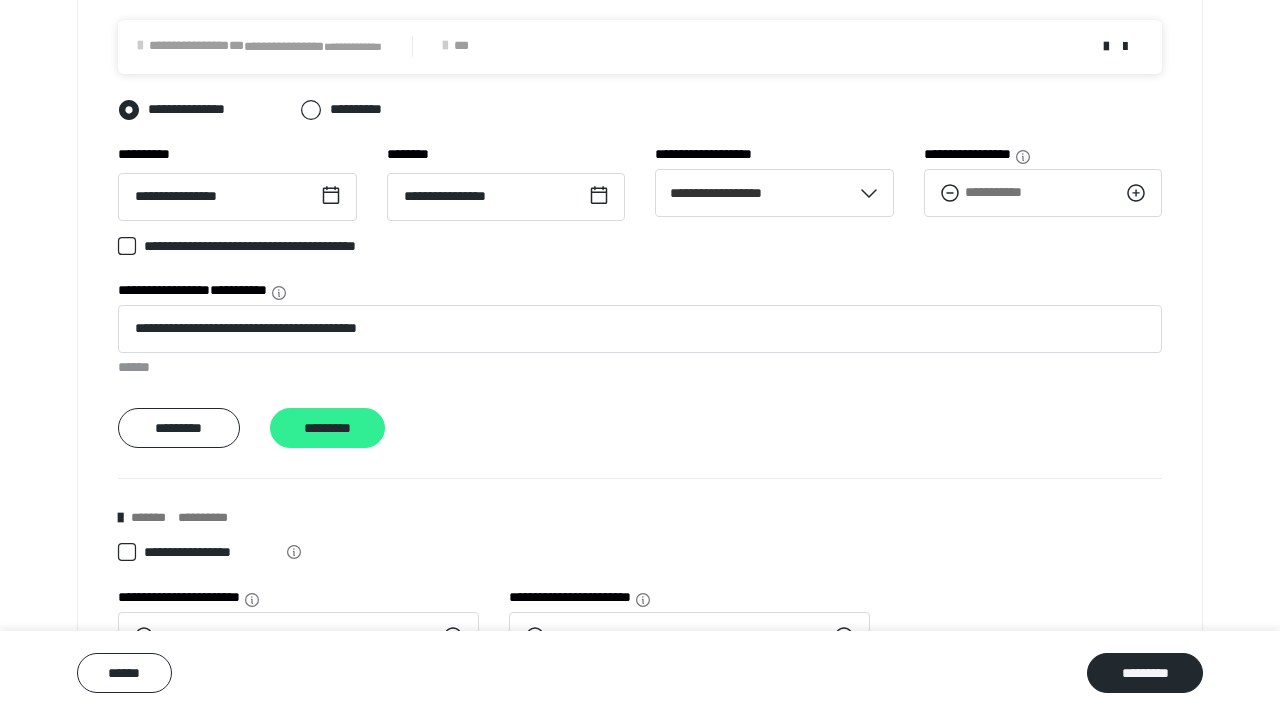 click on "*********" at bounding box center [328, 428] 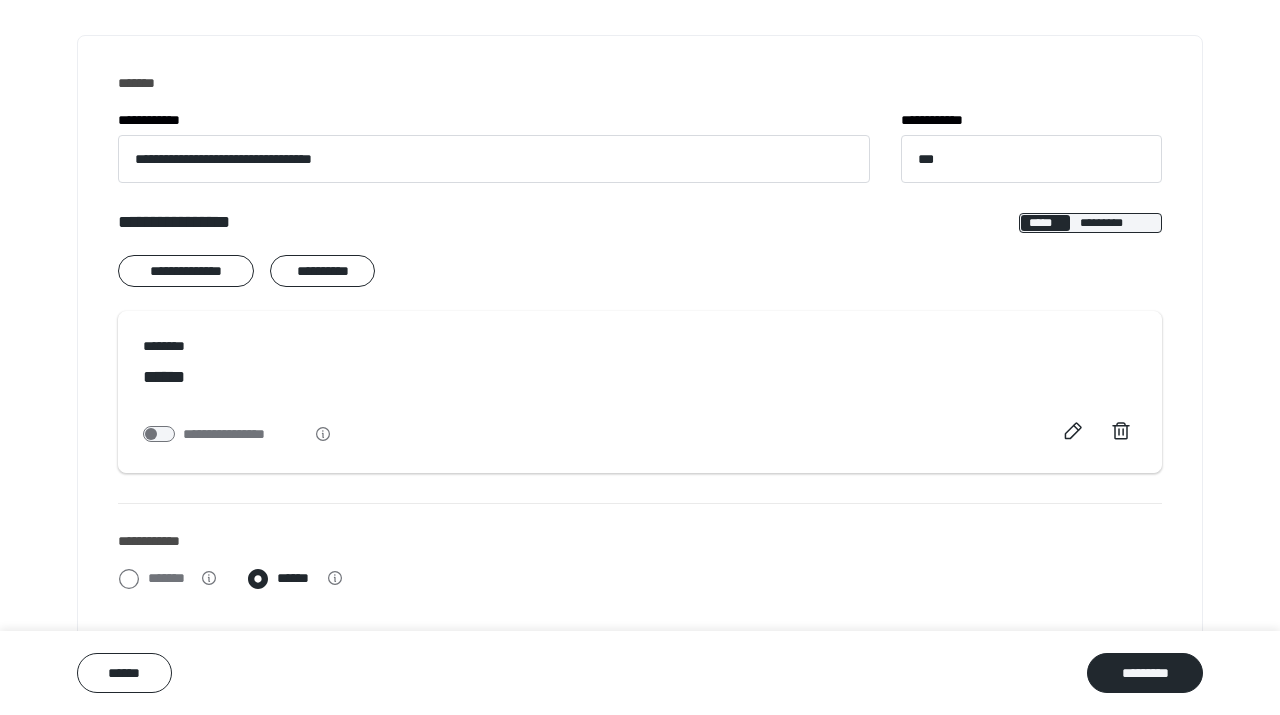 scroll, scrollTop: 0, scrollLeft: 0, axis: both 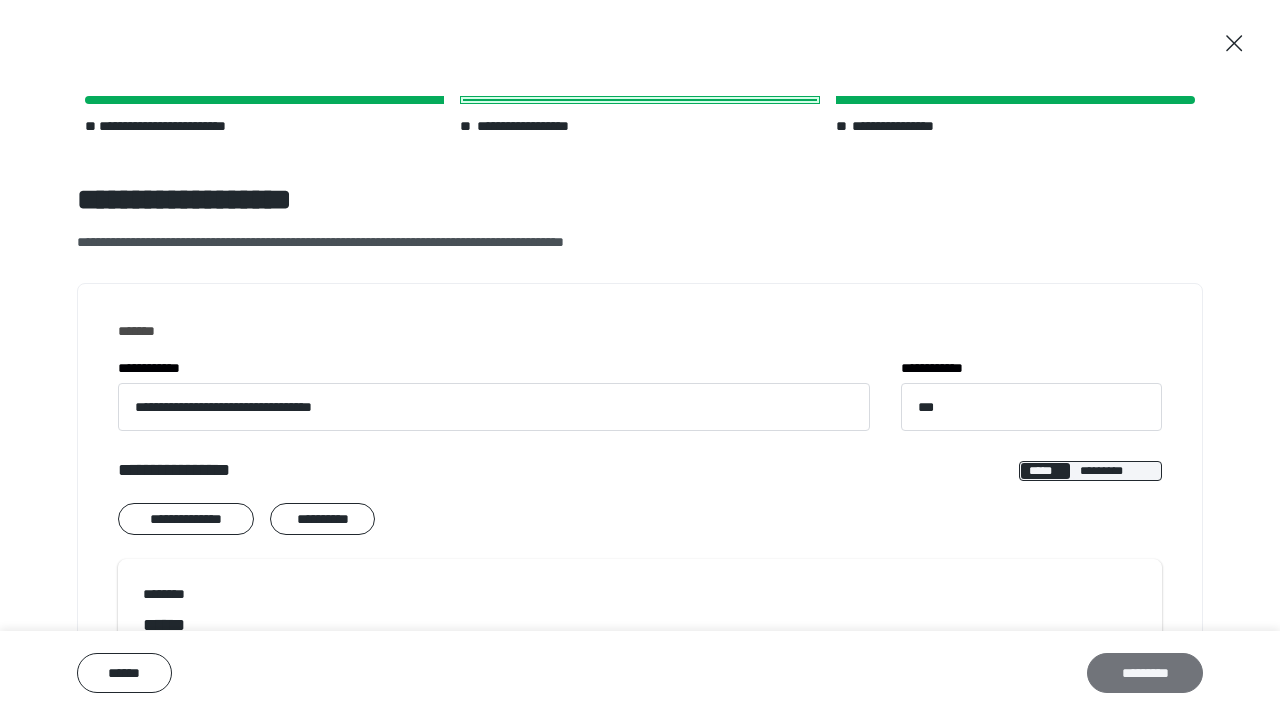 click on "*********" at bounding box center (1145, 673) 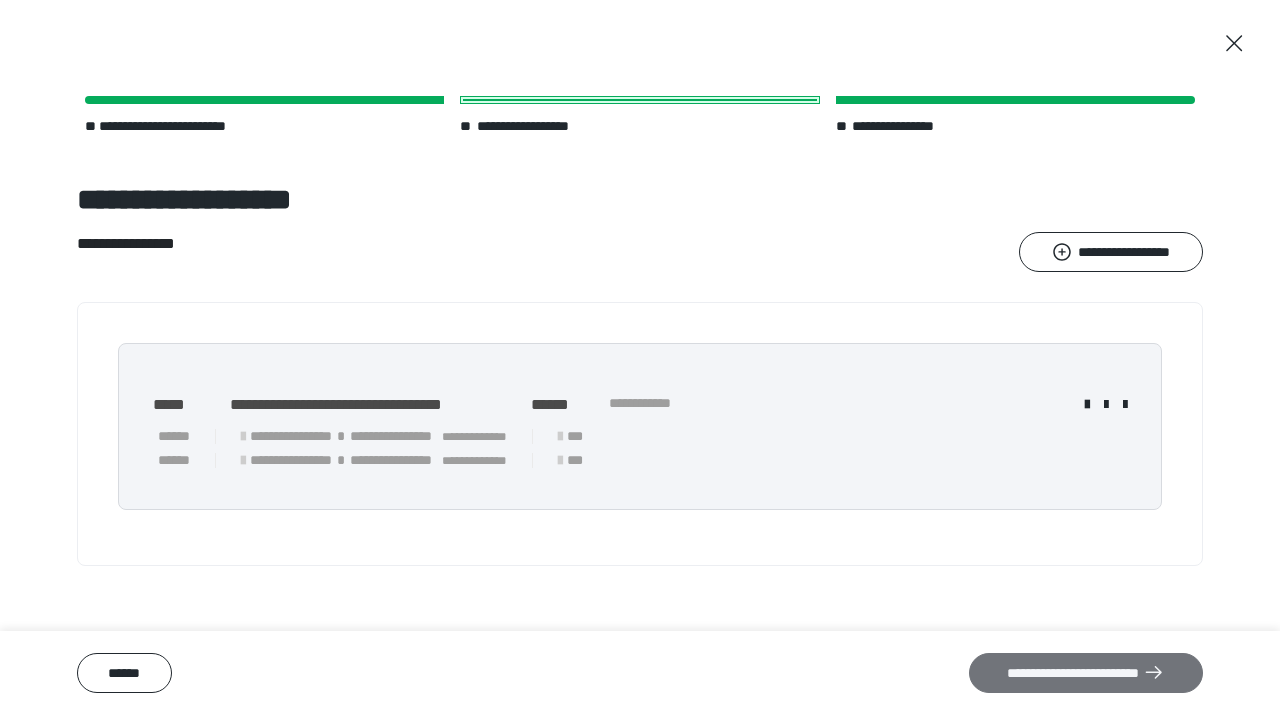 click on "**********" at bounding box center [1086, 673] 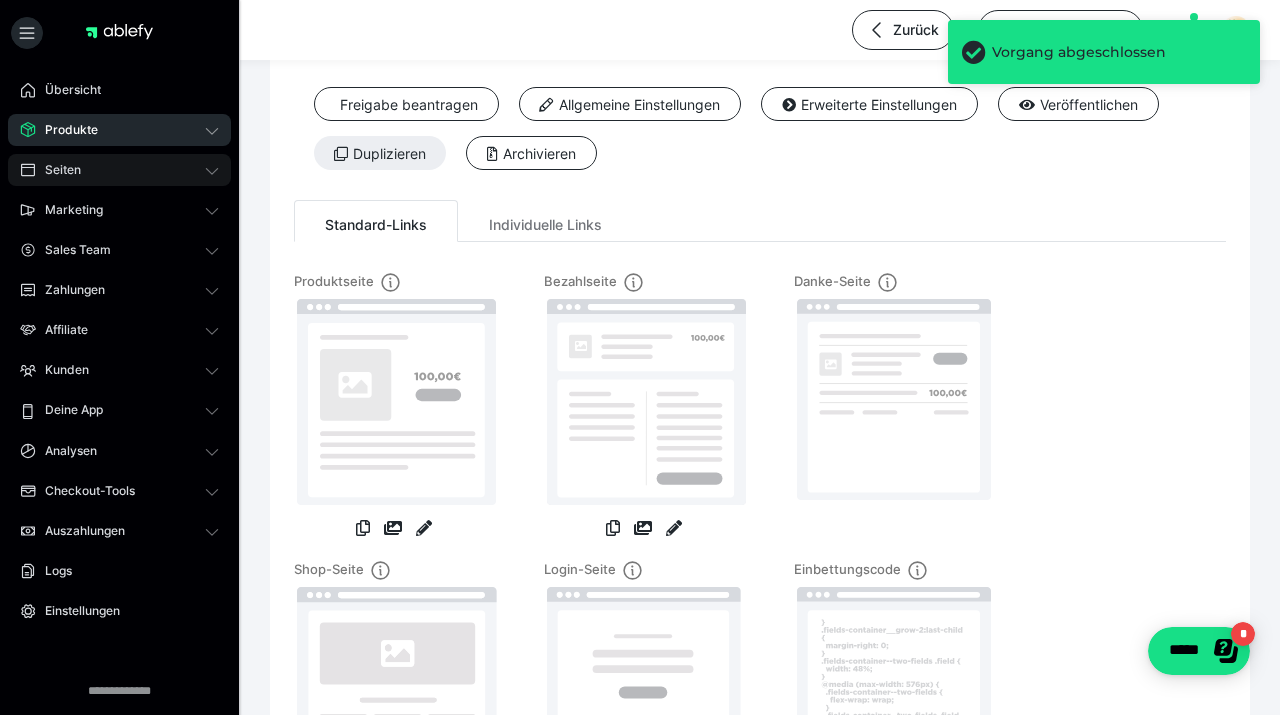 click on "Seiten" at bounding box center [56, 170] 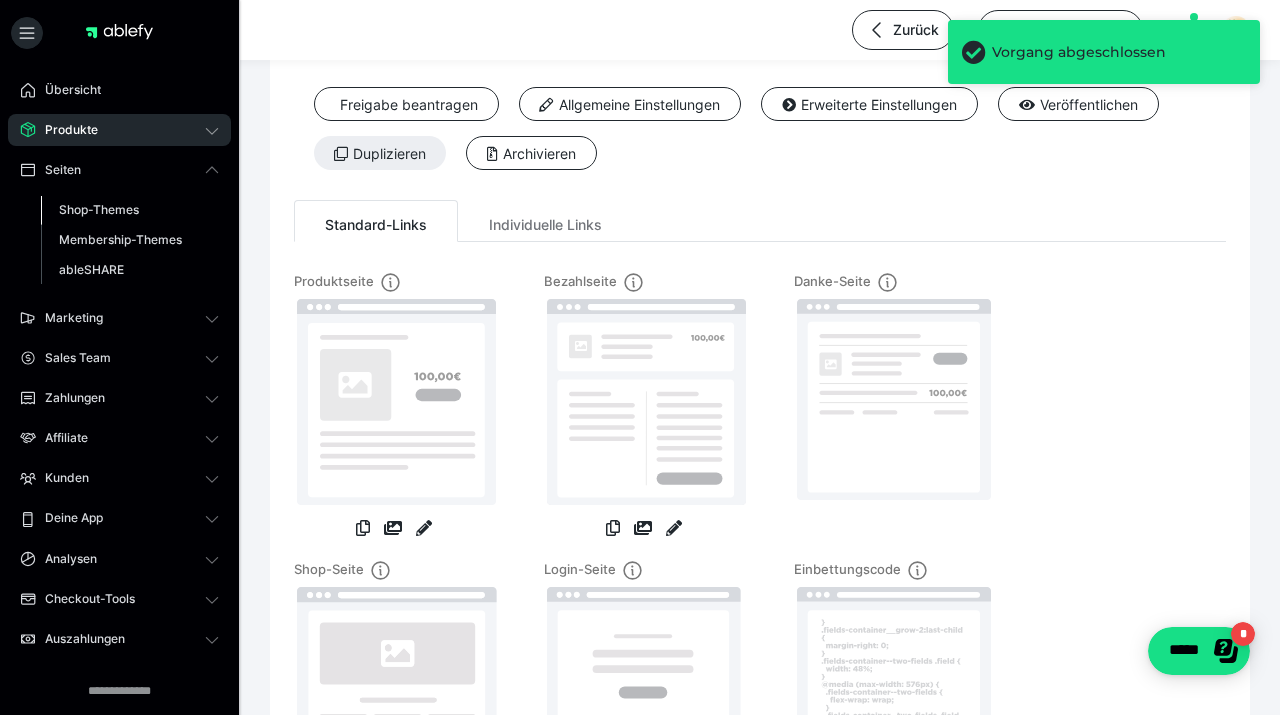 click on "Shop-Themes" at bounding box center (99, 209) 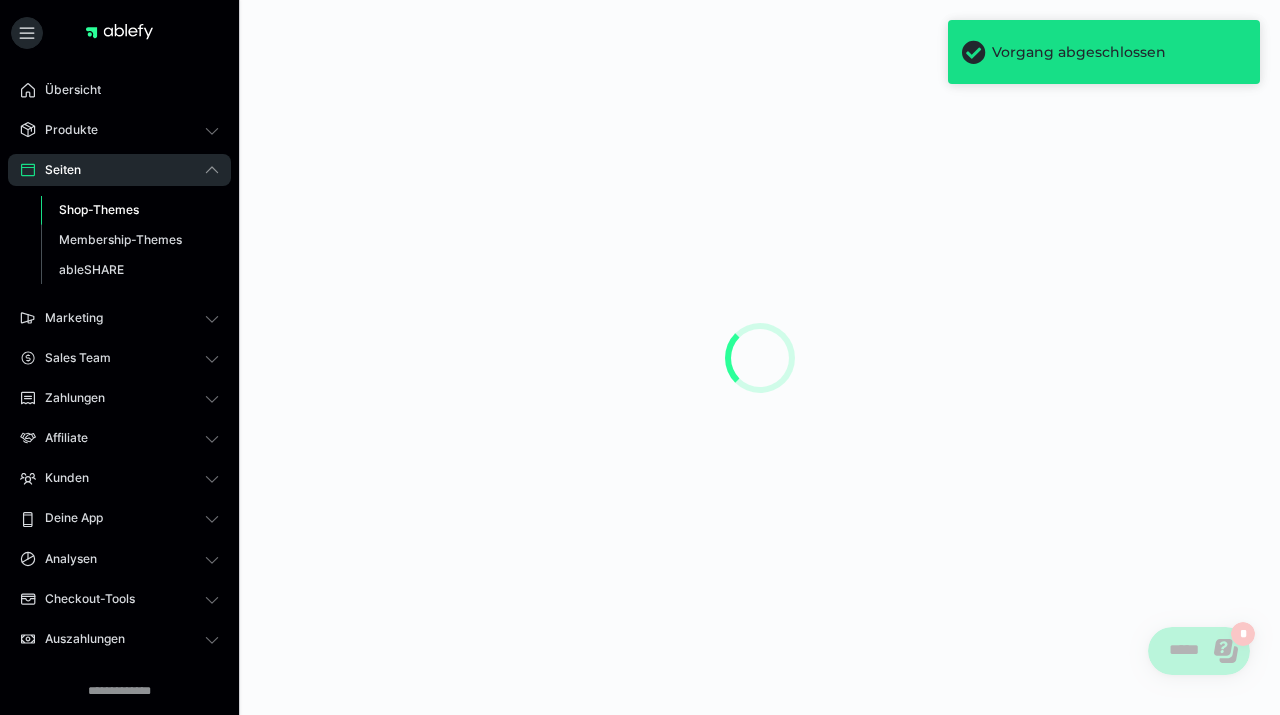 scroll, scrollTop: 0, scrollLeft: 0, axis: both 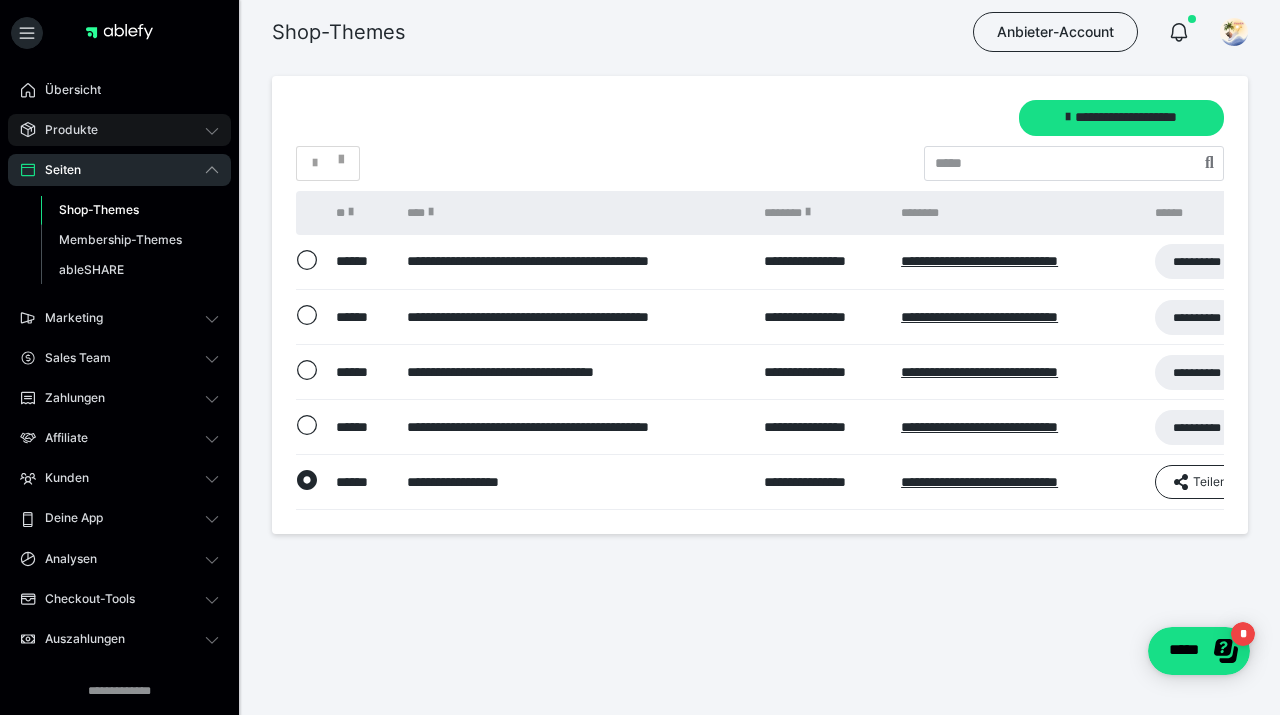 click on "Produkte" at bounding box center [64, 130] 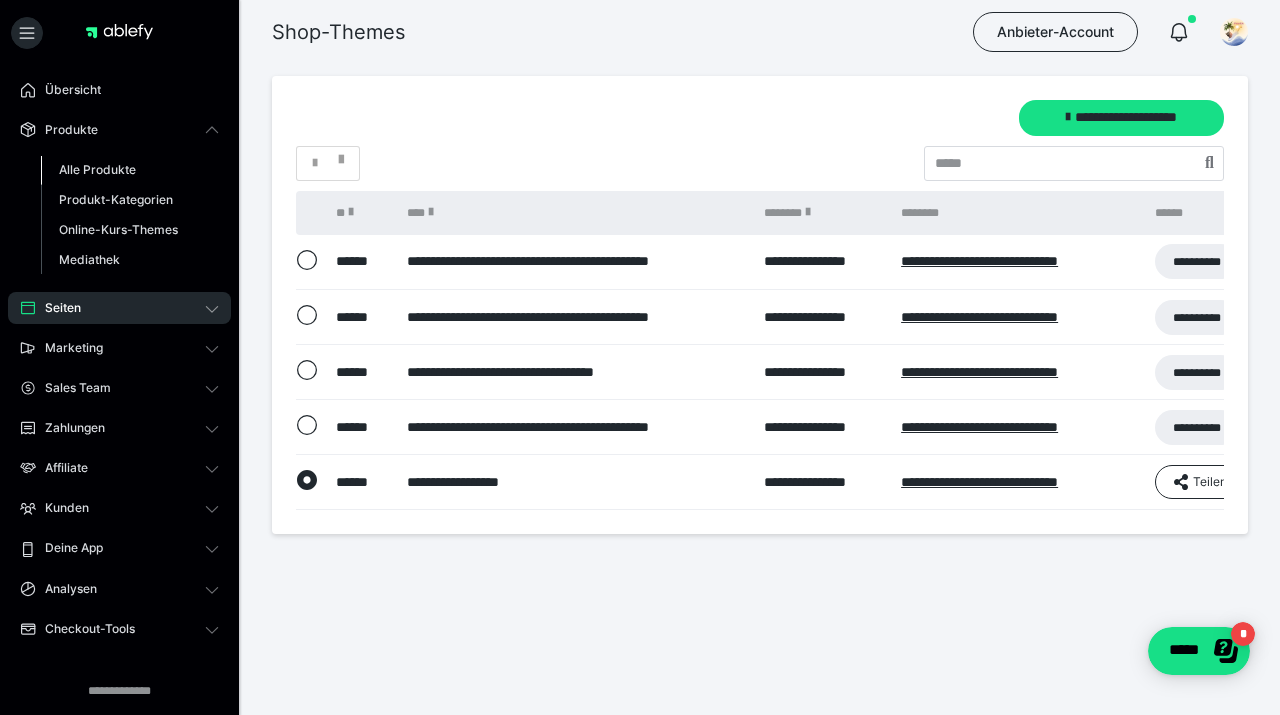 click on "Alle Produkte" at bounding box center [97, 169] 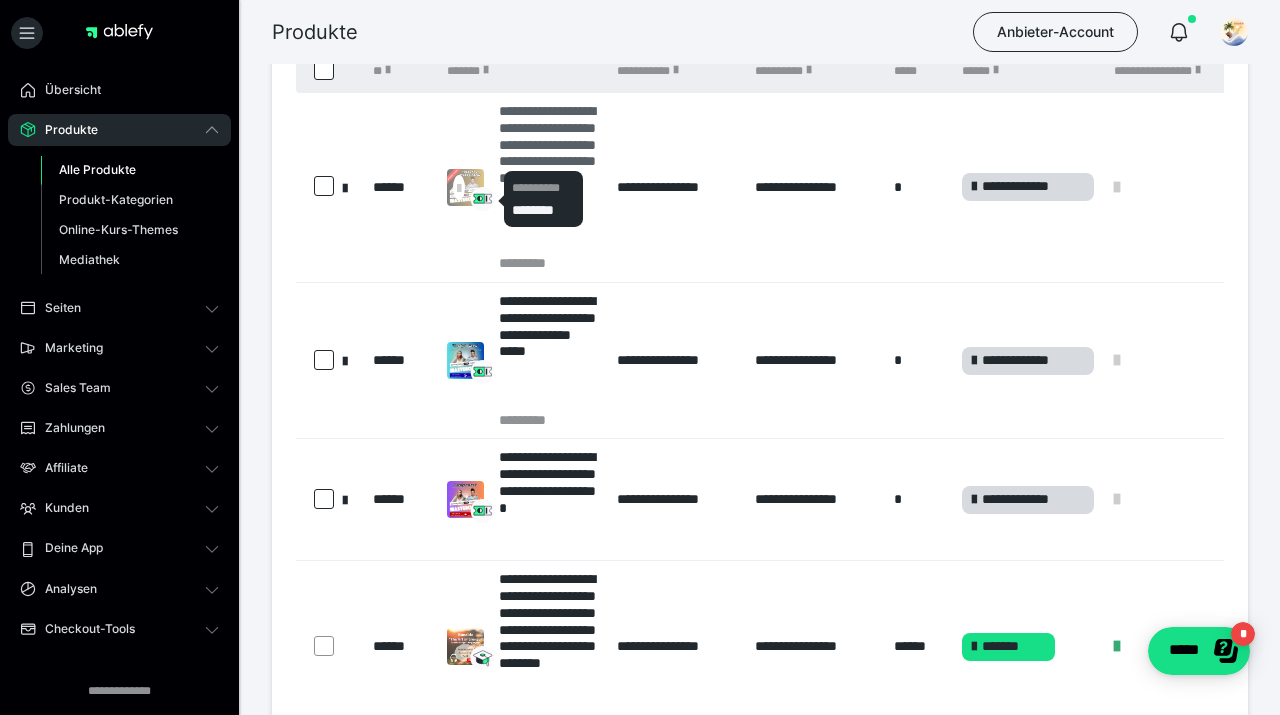 scroll, scrollTop: 223, scrollLeft: 0, axis: vertical 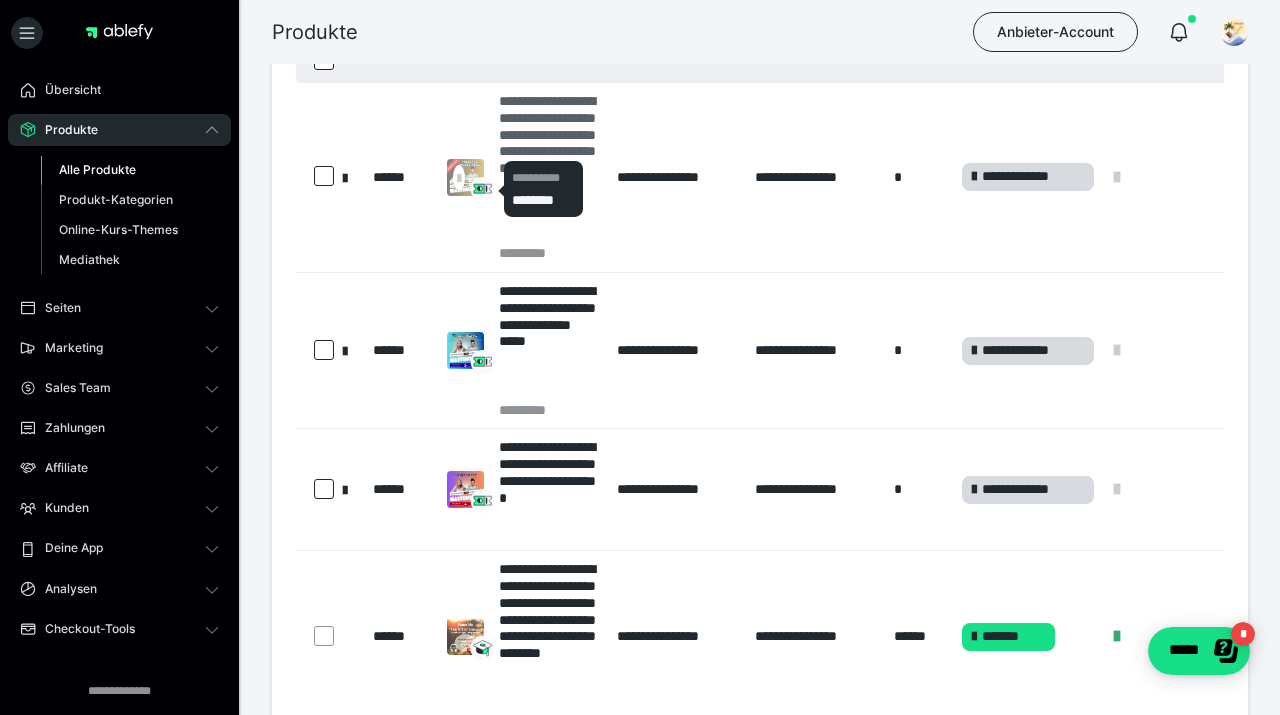 click at bounding box center [459, 177] 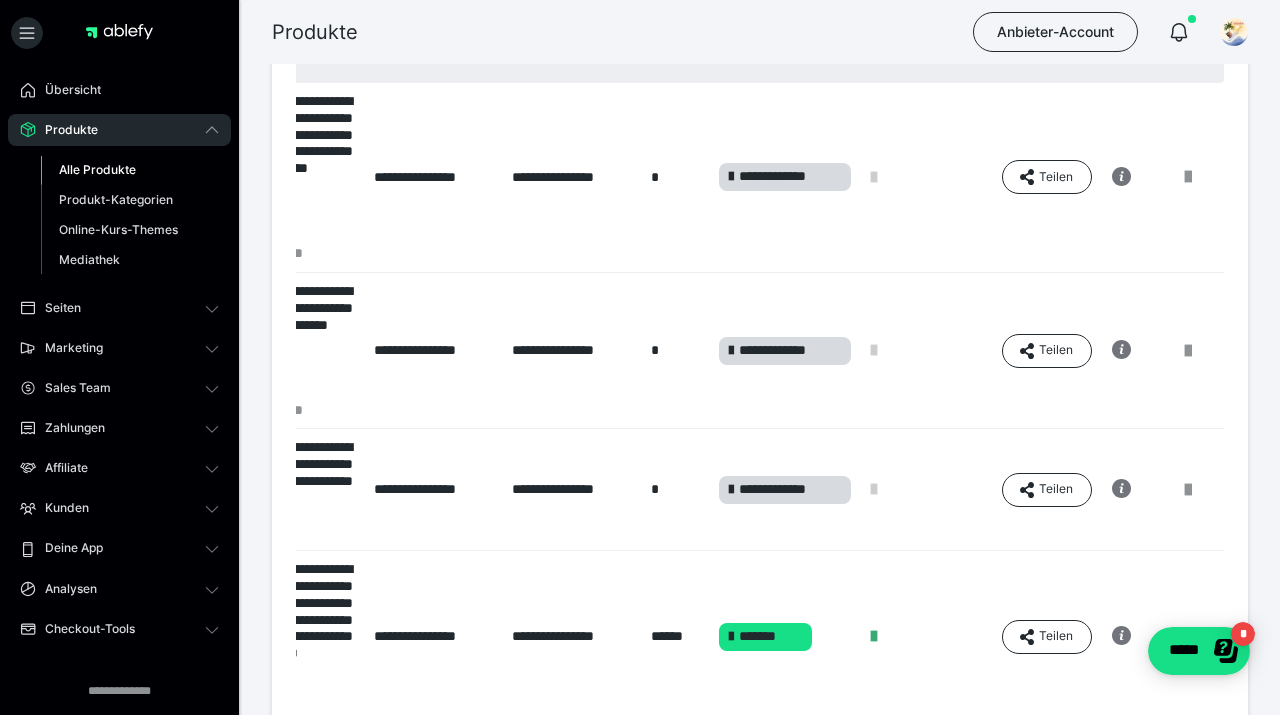 scroll, scrollTop: 0, scrollLeft: 0, axis: both 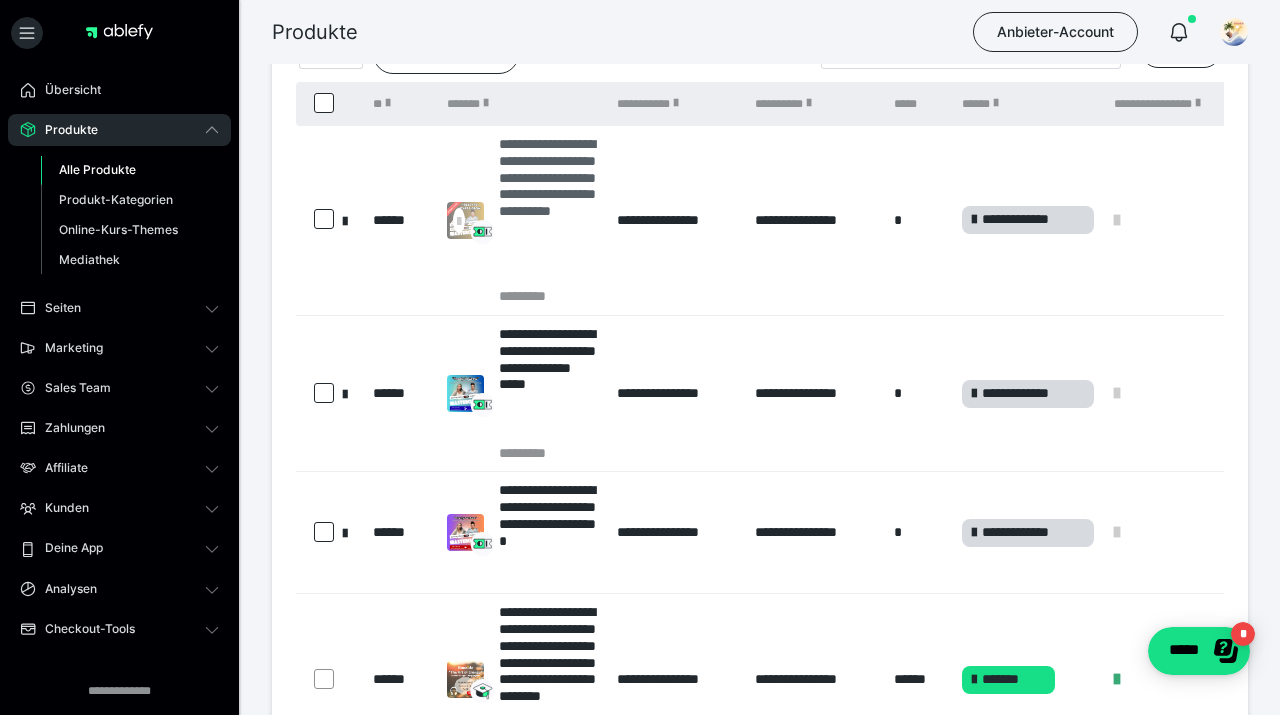 click at bounding box center [459, 220] 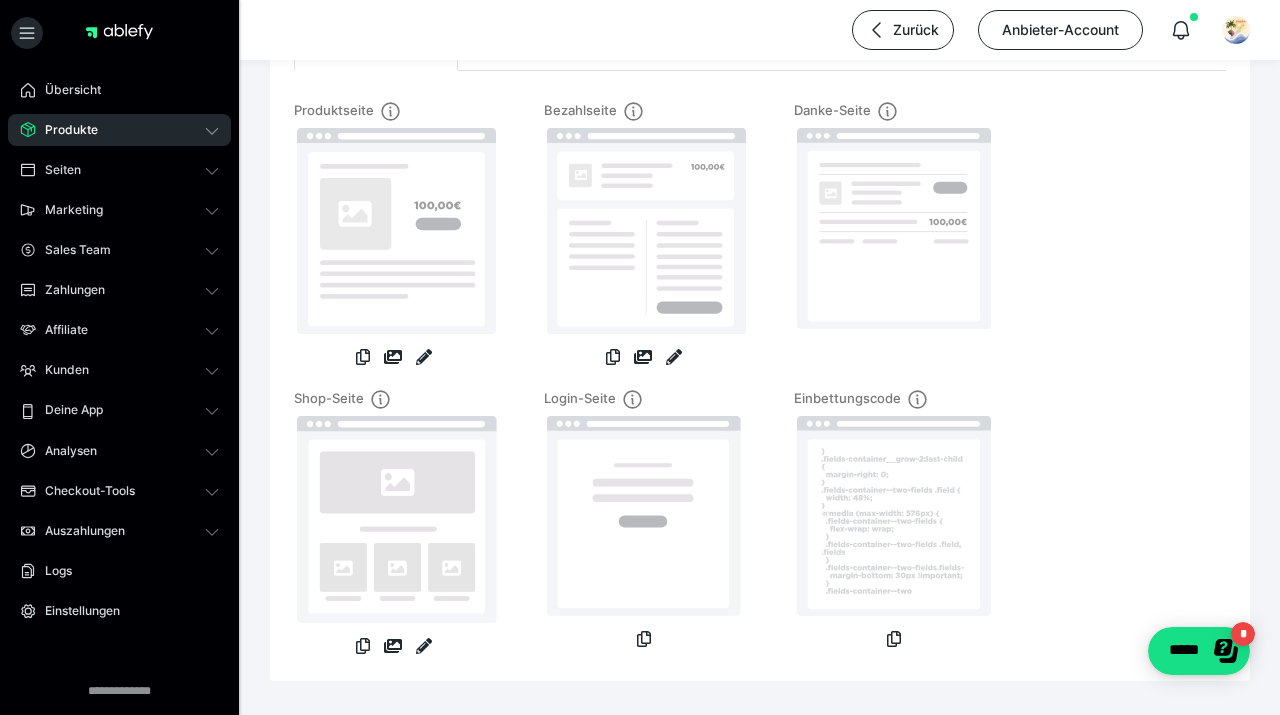 scroll, scrollTop: 216, scrollLeft: 0, axis: vertical 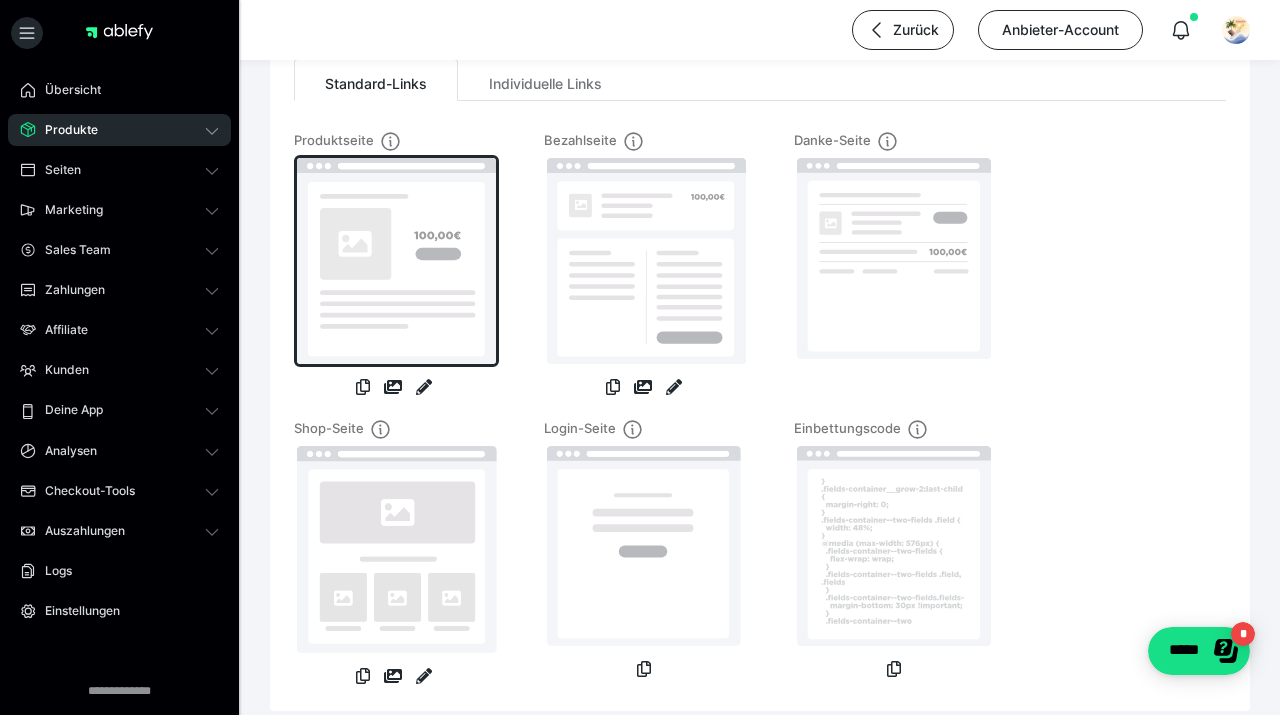 click at bounding box center (396, 261) 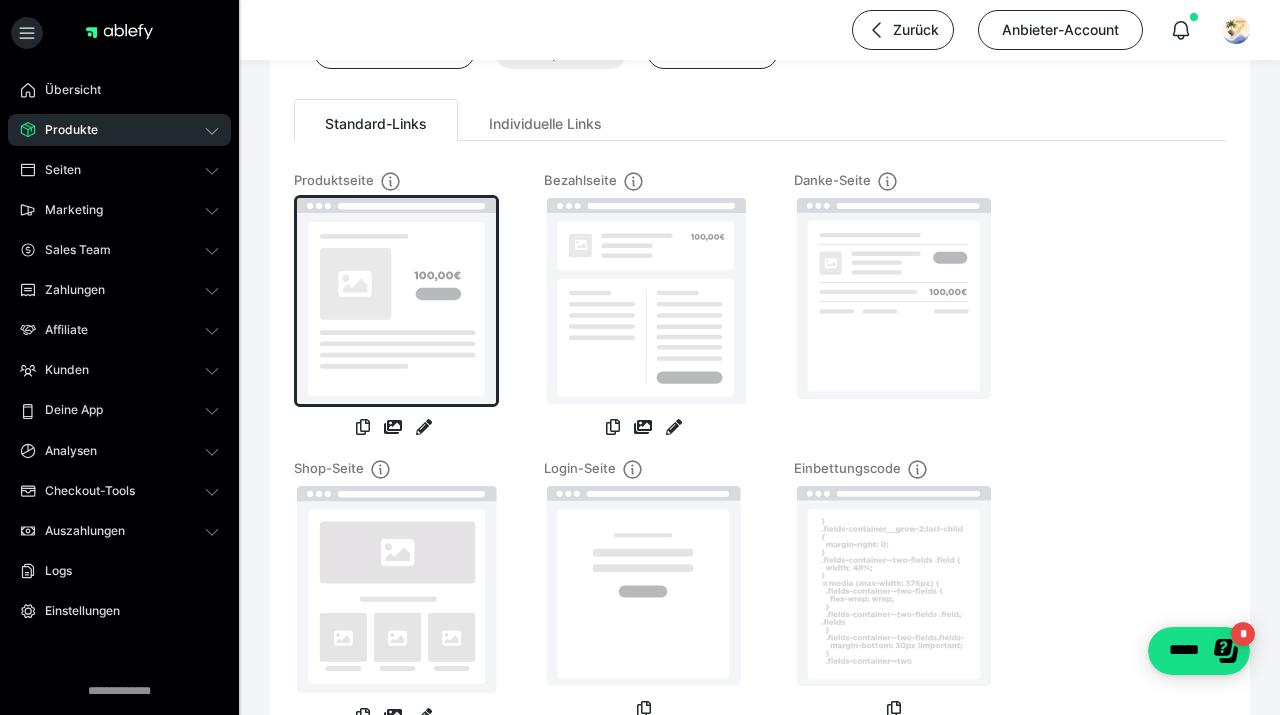 scroll, scrollTop: 215, scrollLeft: 0, axis: vertical 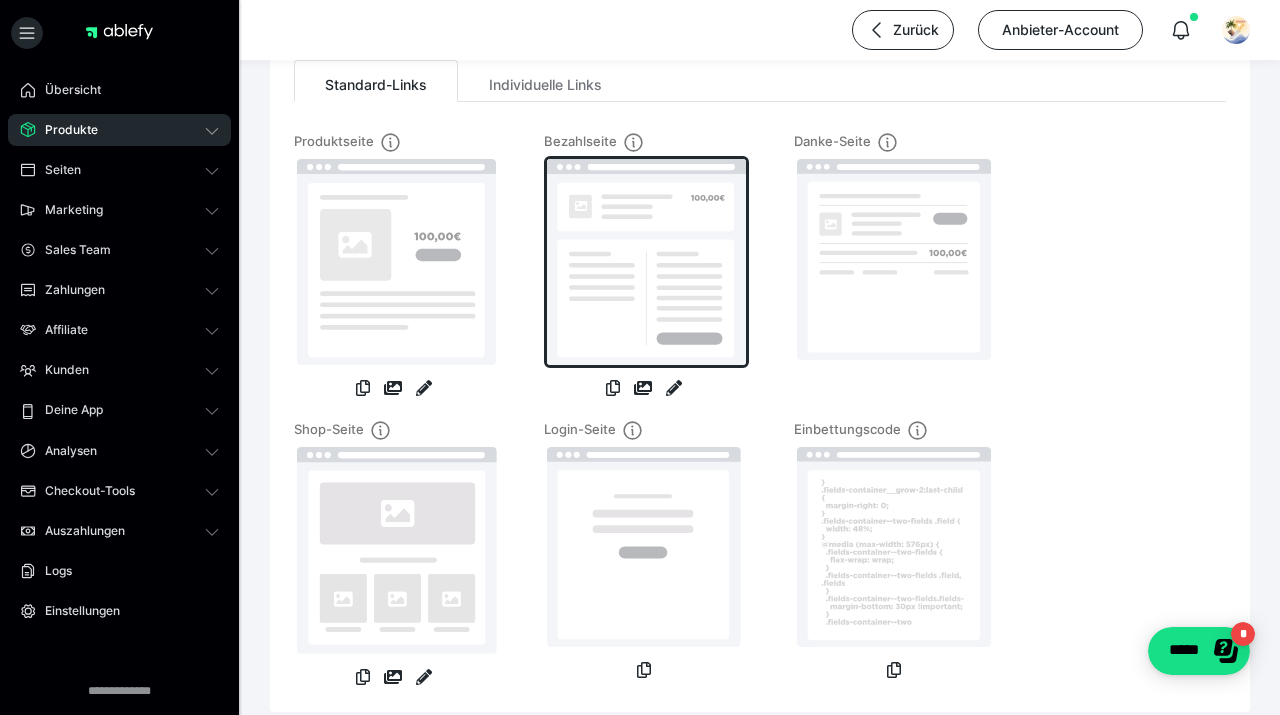 click at bounding box center (646, 262) 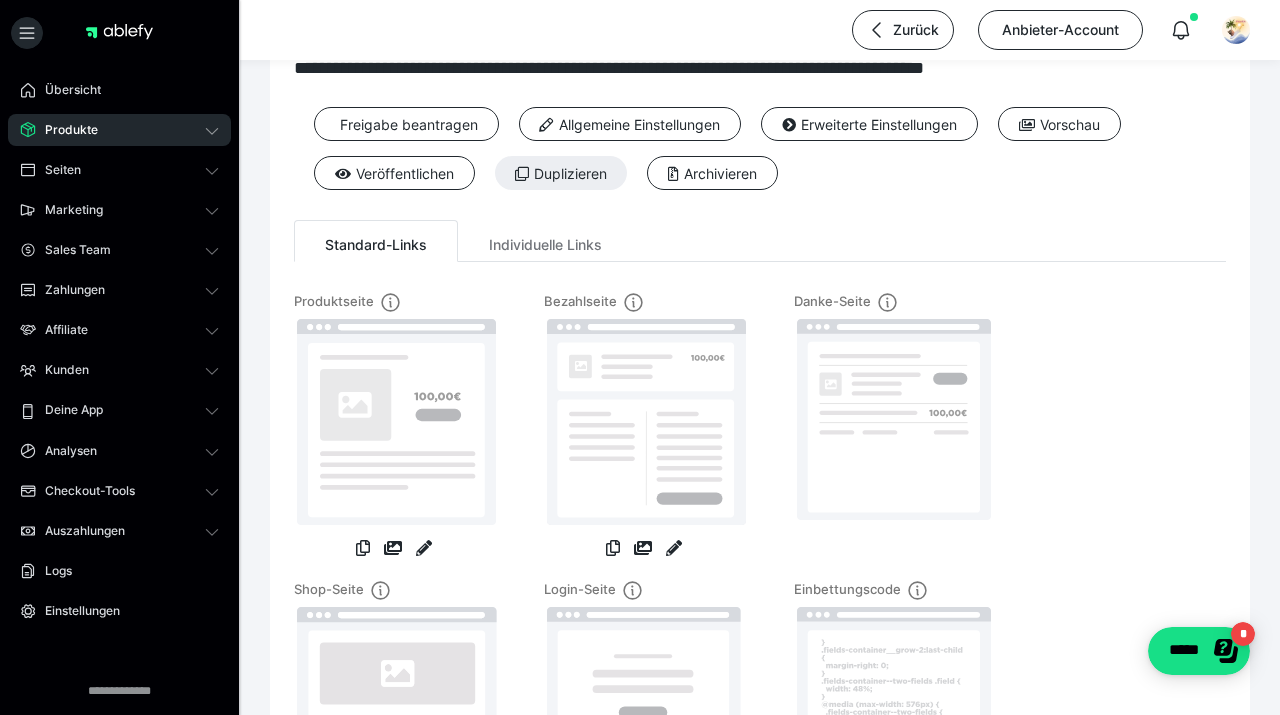scroll, scrollTop: 0, scrollLeft: 0, axis: both 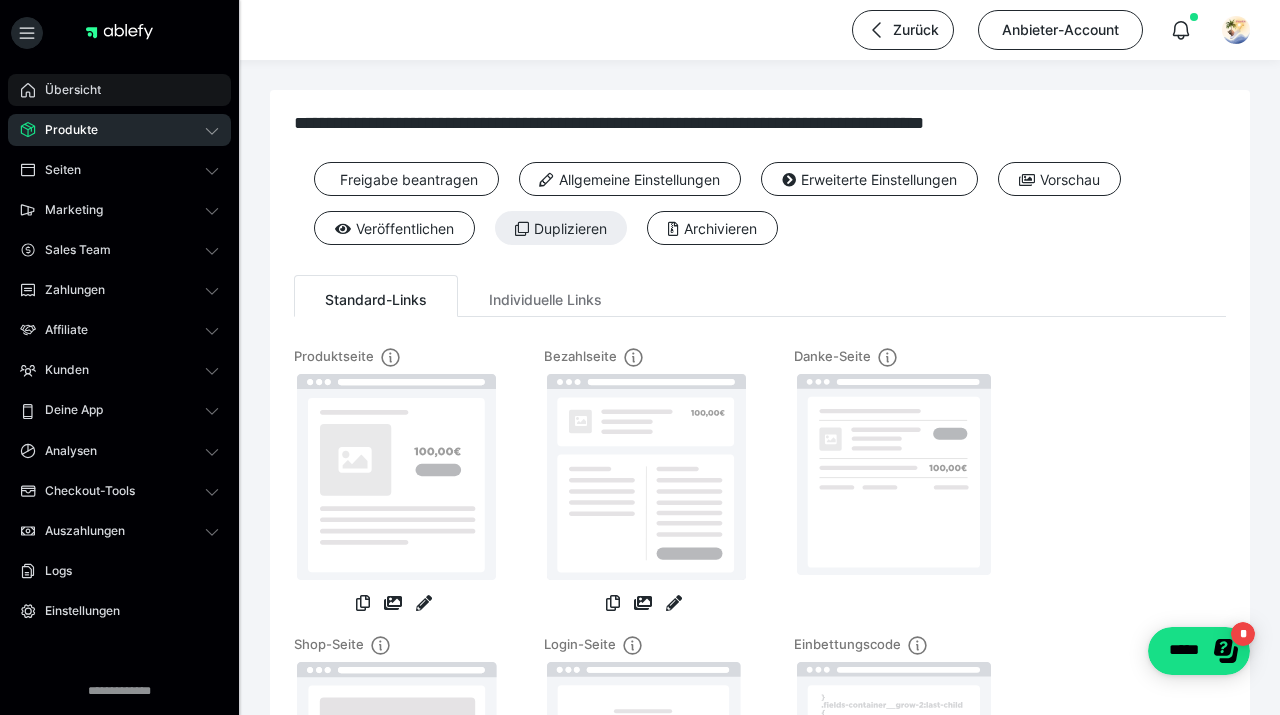 click on "Übersicht" at bounding box center (66, 90) 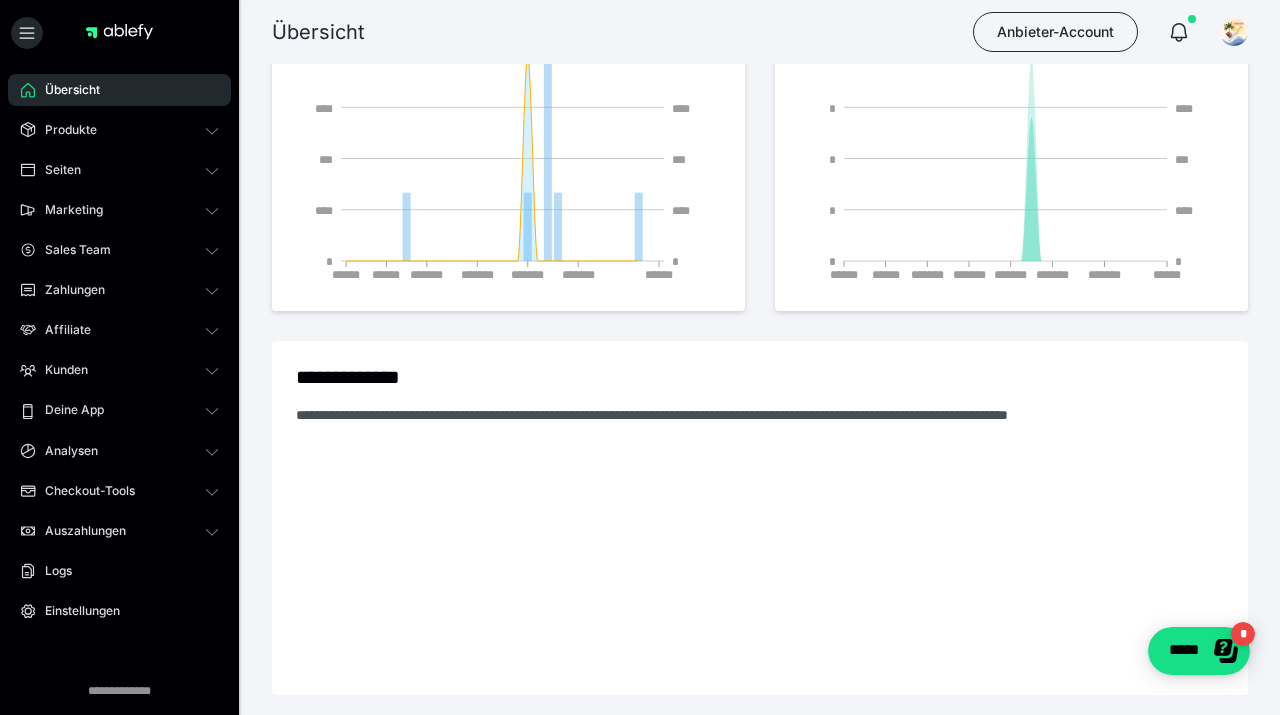 scroll, scrollTop: 172, scrollLeft: 0, axis: vertical 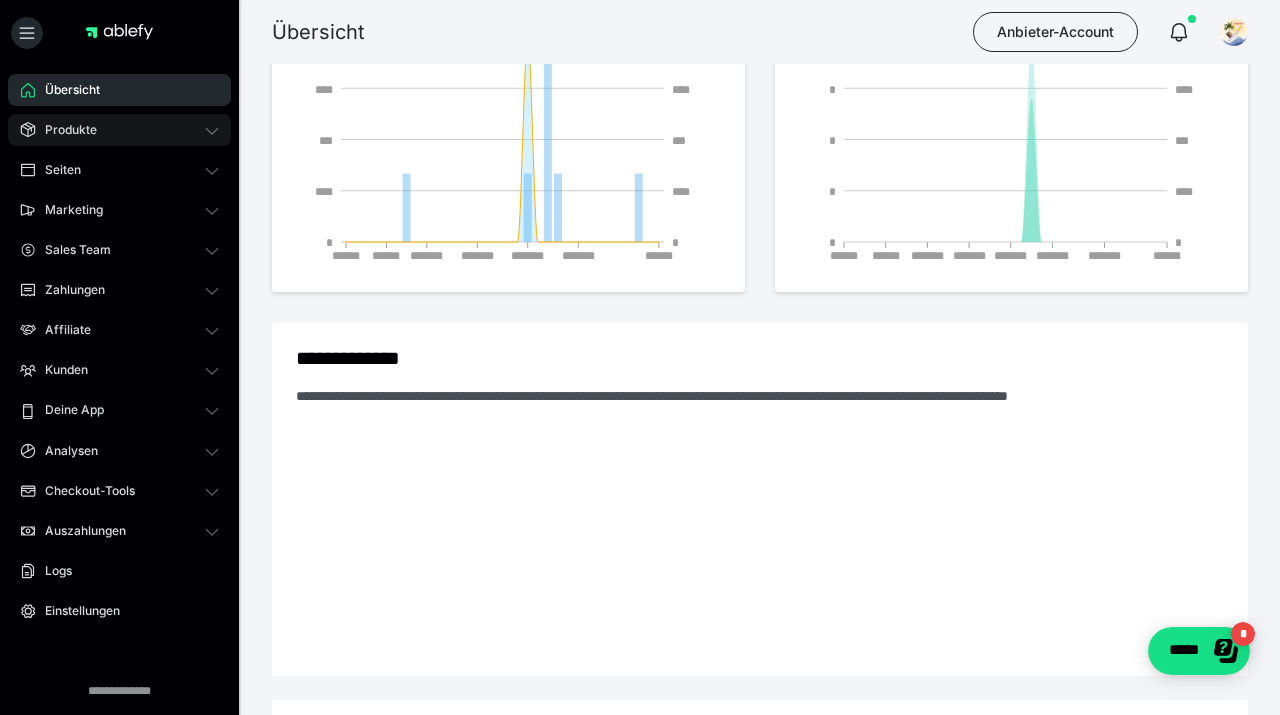 click on "Produkte" at bounding box center [119, 130] 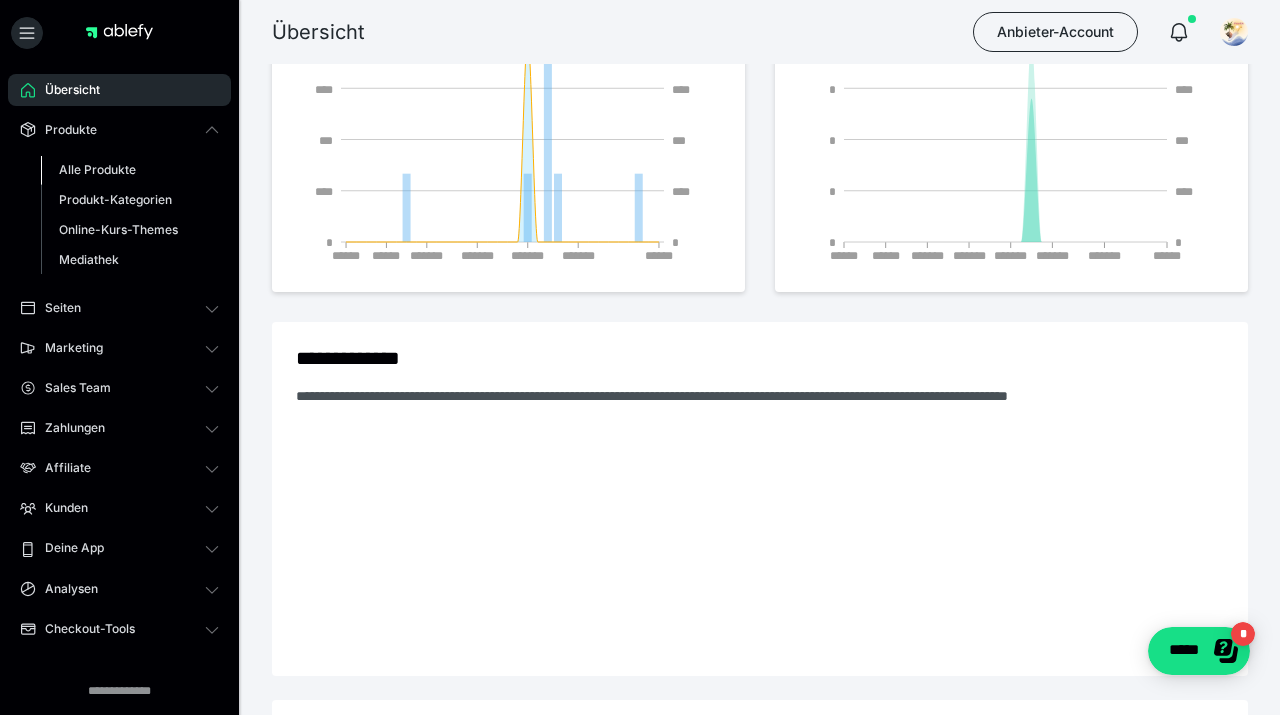 click on "Alle Produkte" at bounding box center (97, 169) 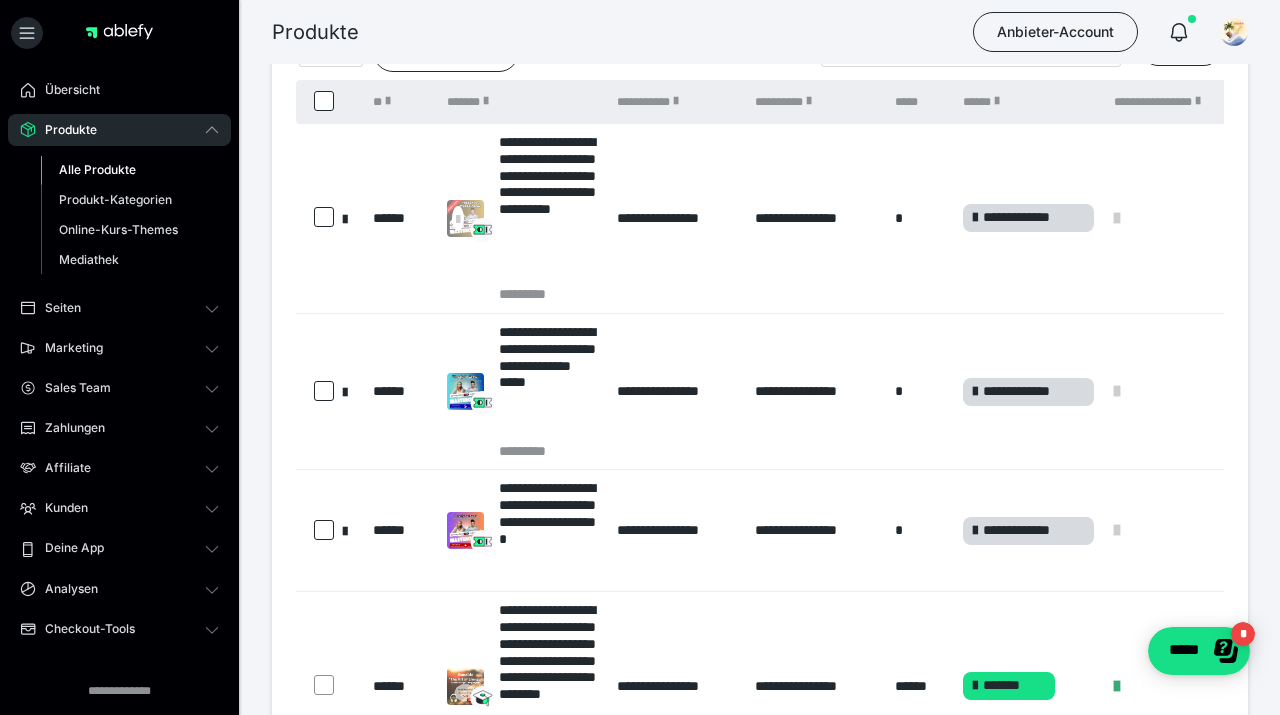 scroll, scrollTop: 174, scrollLeft: 0, axis: vertical 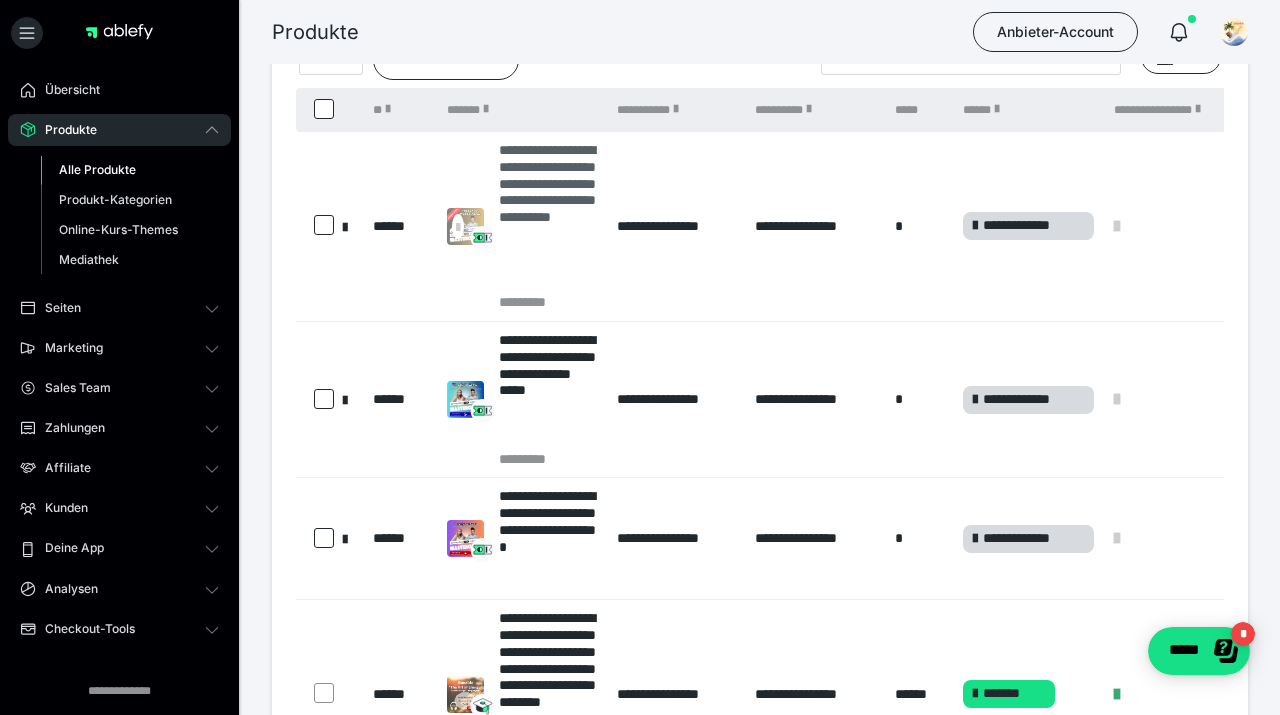 click at bounding box center [458, 226] 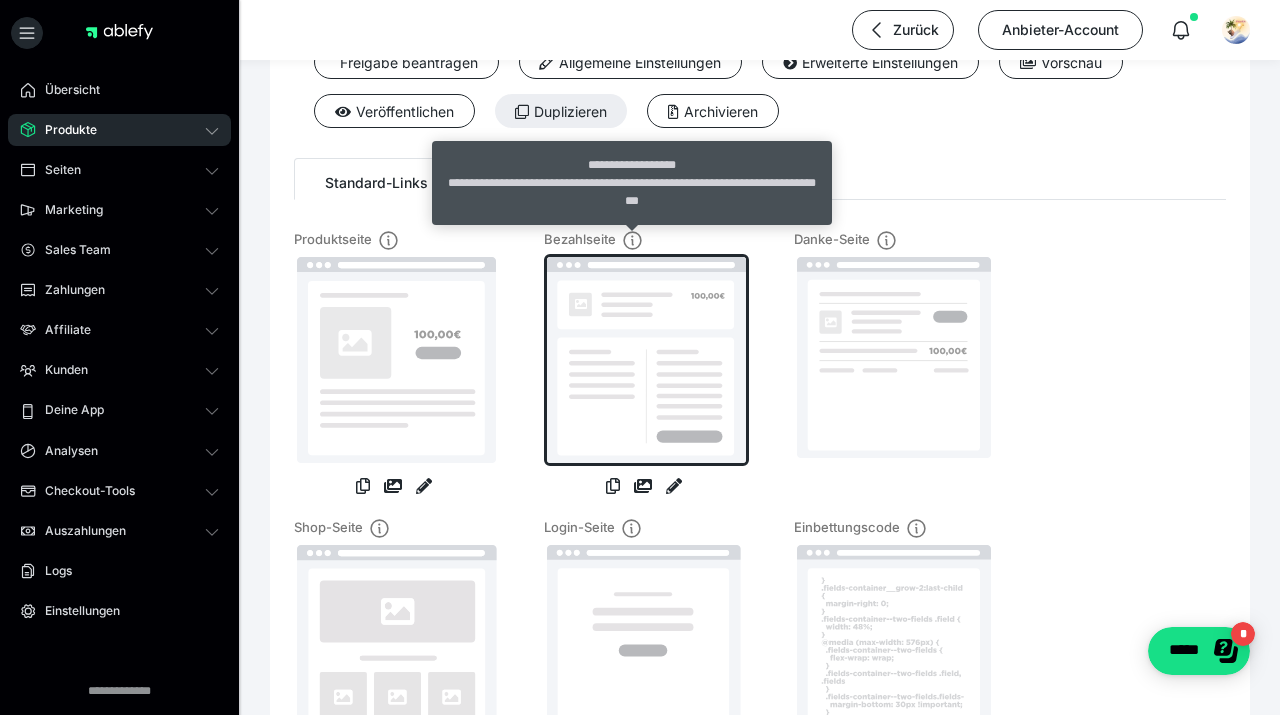 scroll, scrollTop: 62, scrollLeft: 0, axis: vertical 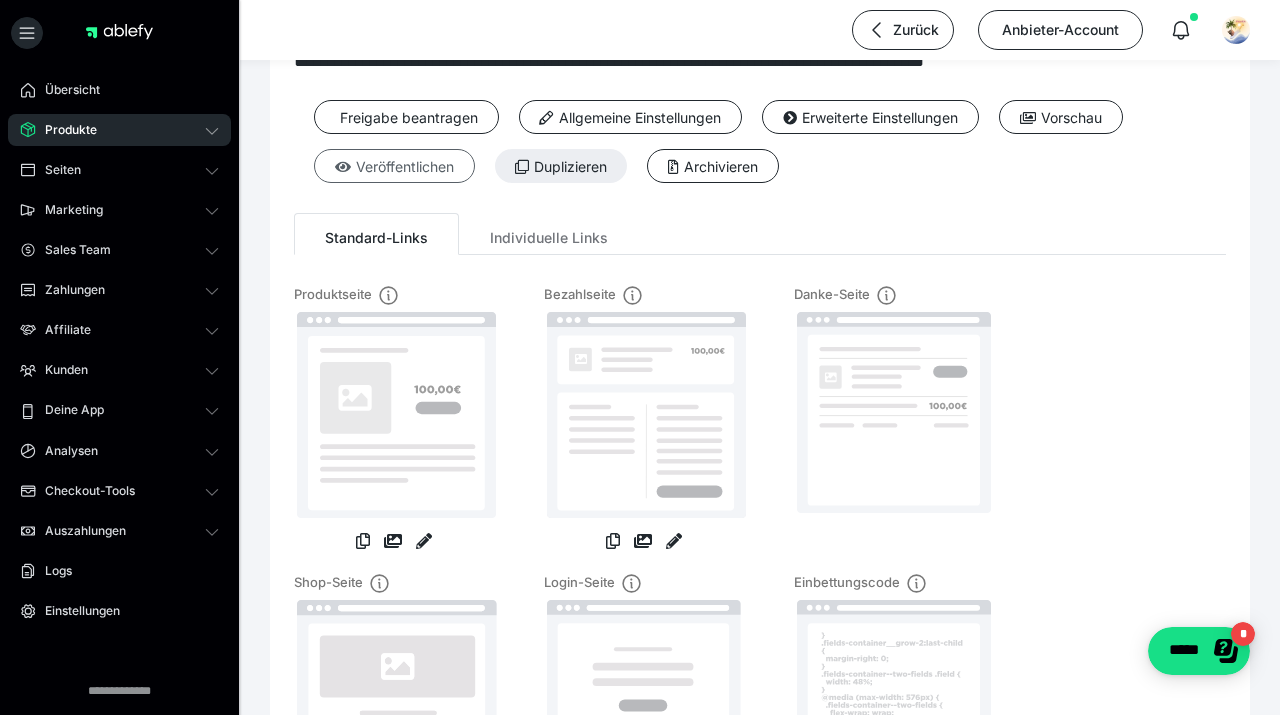 click on "Veröffentlichen" at bounding box center [394, 166] 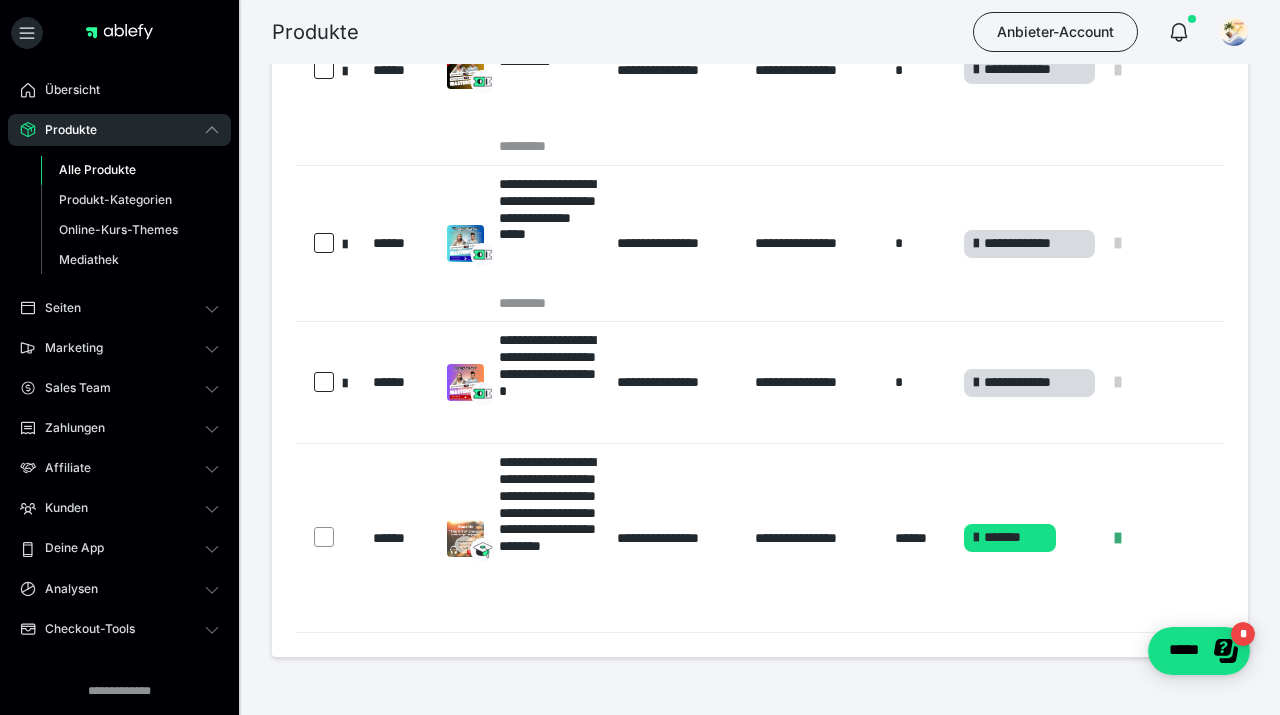 scroll, scrollTop: 343, scrollLeft: 0, axis: vertical 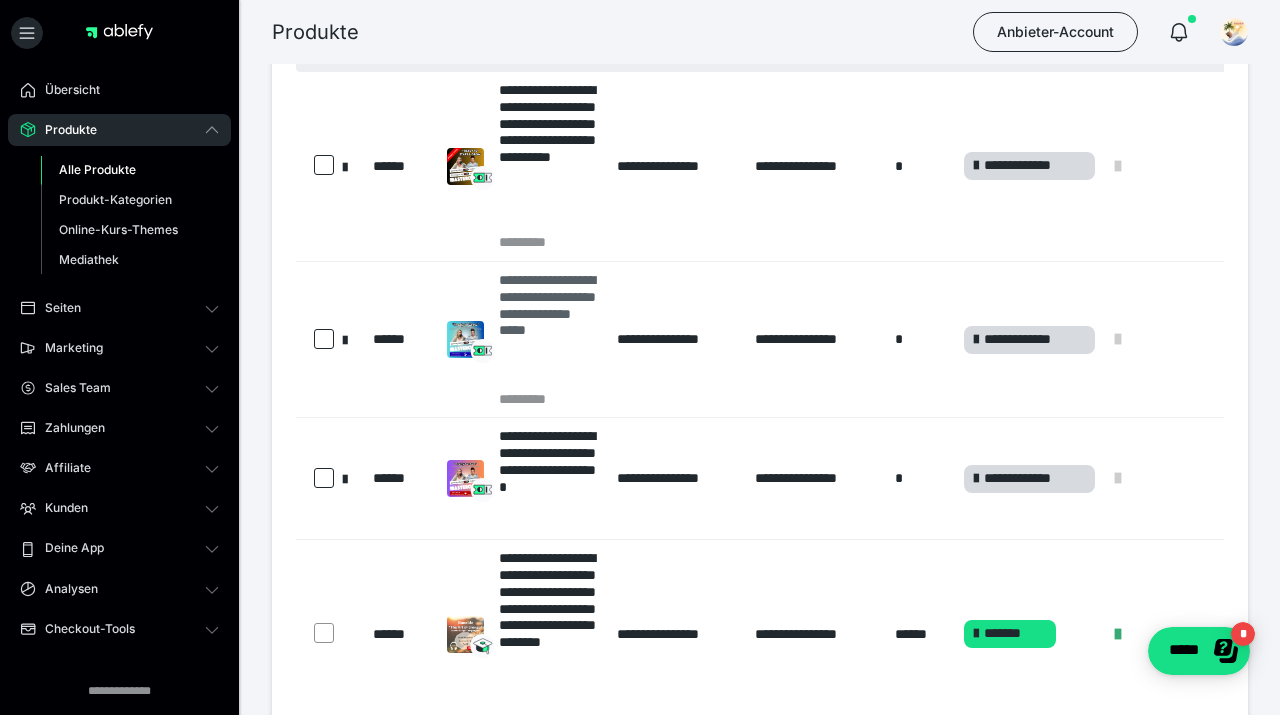 click on "**********" at bounding box center (548, 331) 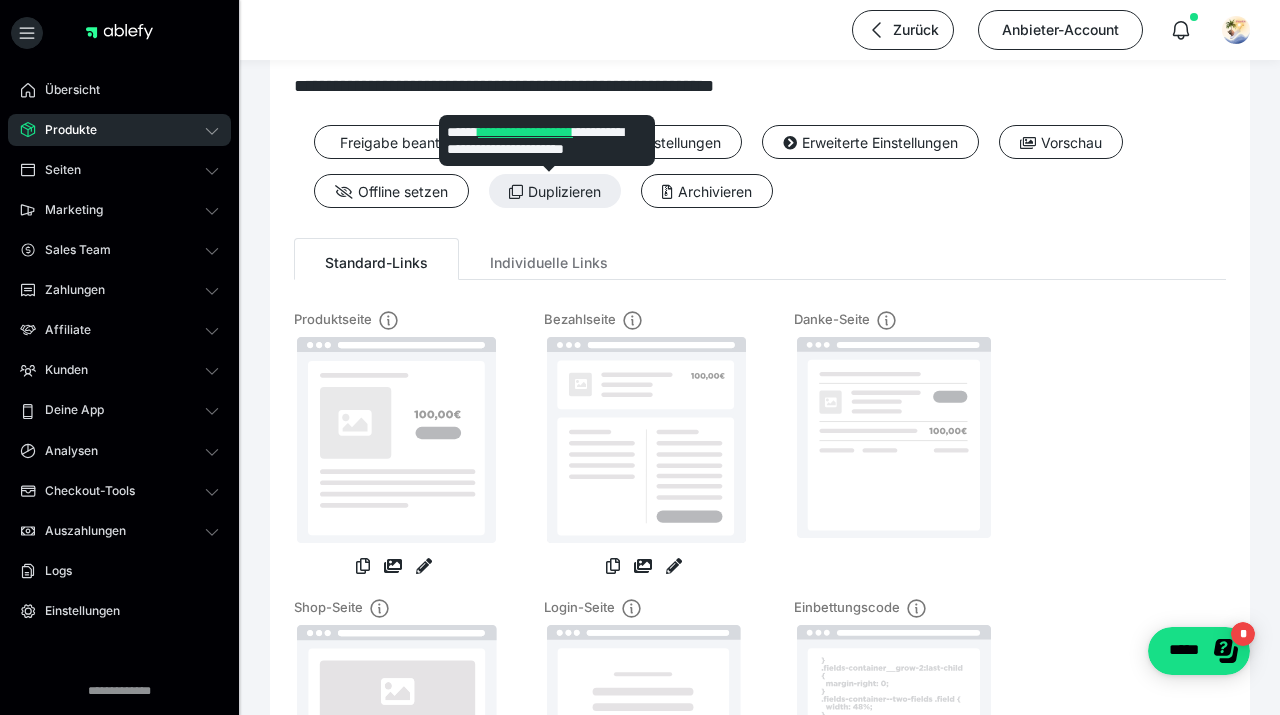 scroll, scrollTop: 0, scrollLeft: 0, axis: both 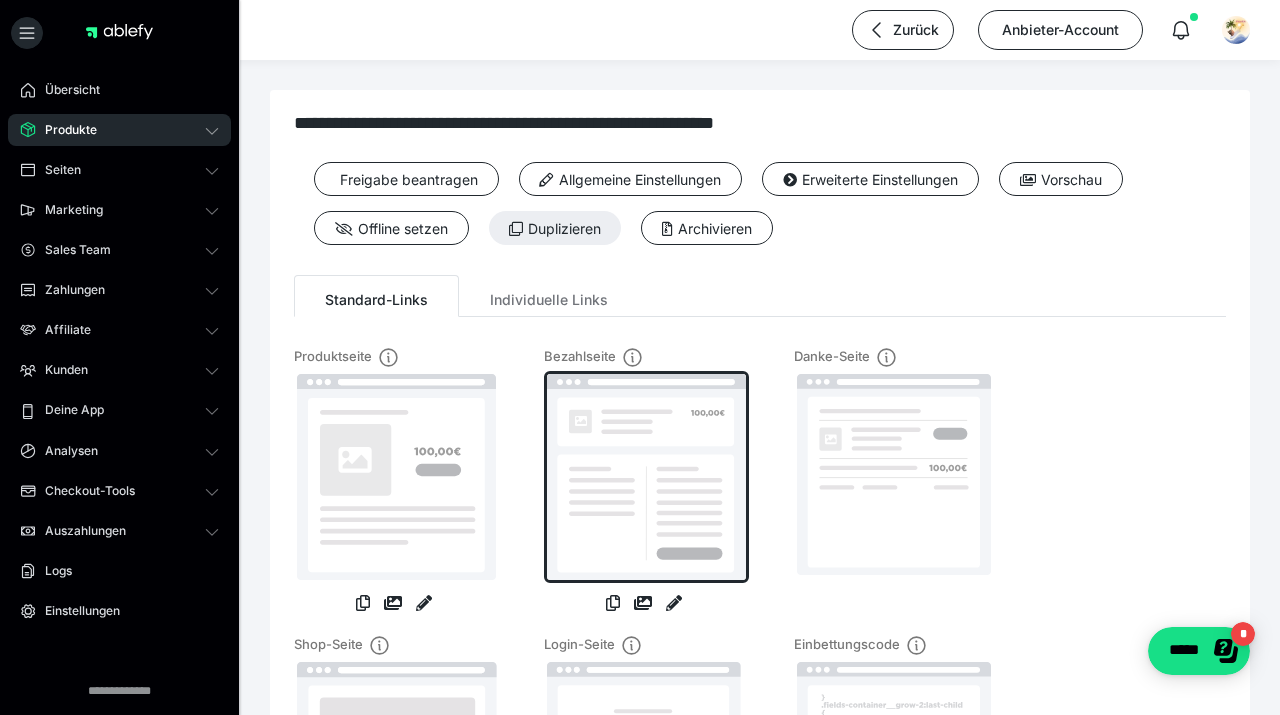 click at bounding box center [646, 477] 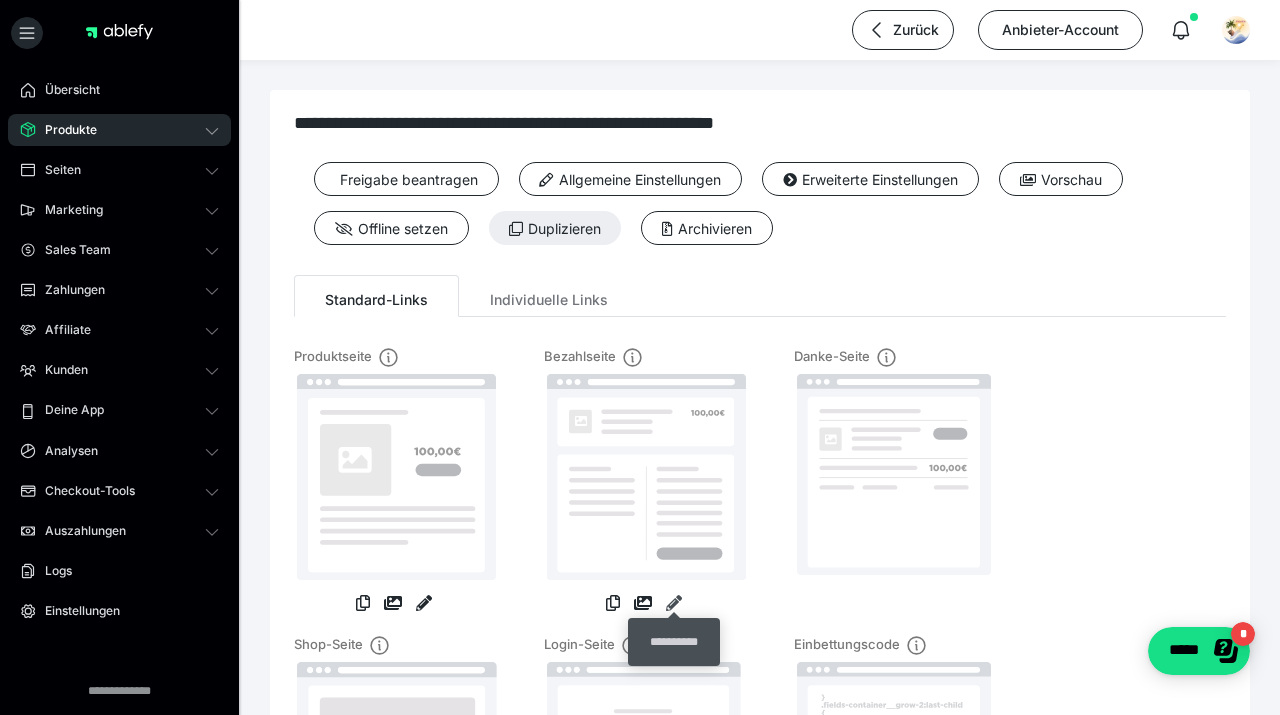 click at bounding box center [674, 603] 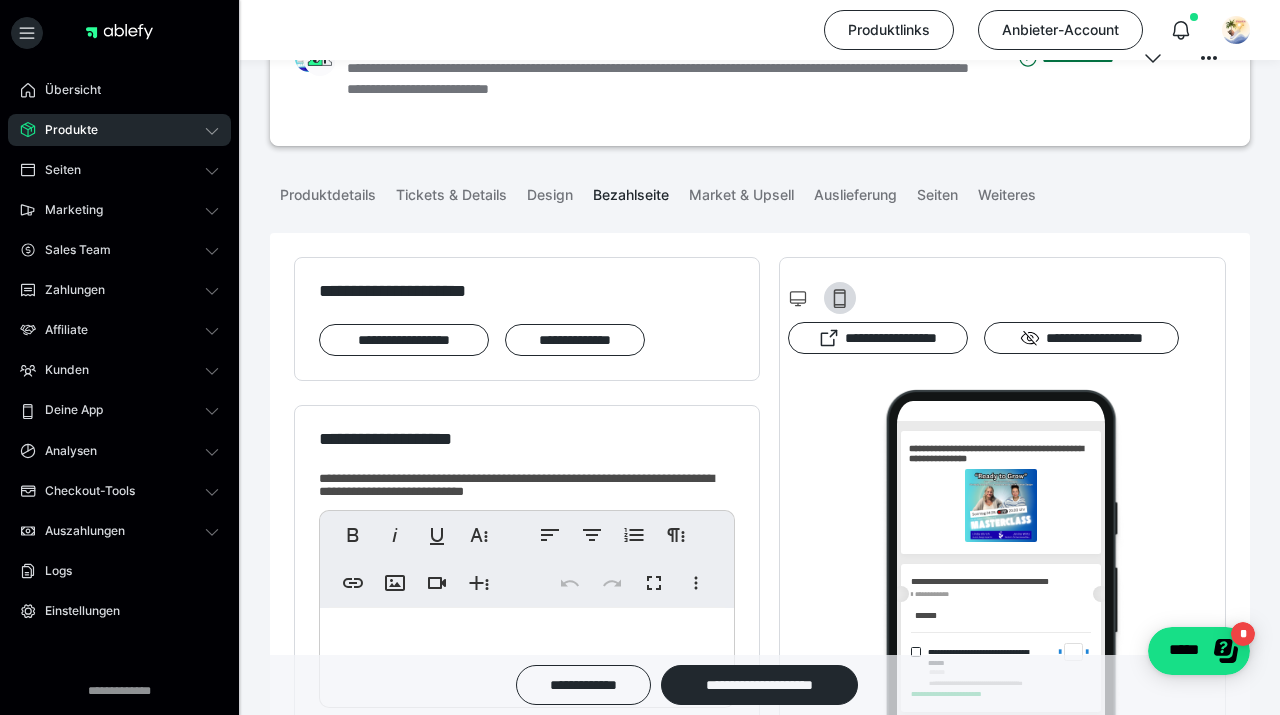 scroll, scrollTop: 0, scrollLeft: 0, axis: both 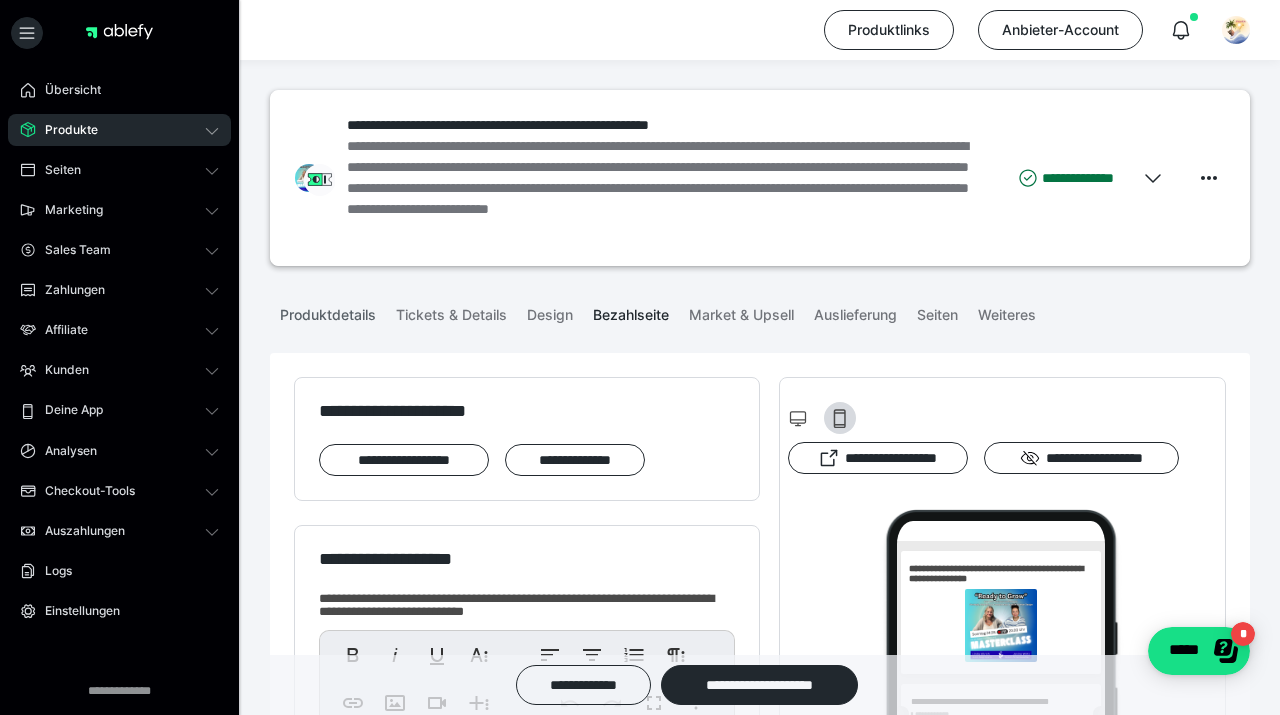 click on "Produktdetails" at bounding box center [328, 311] 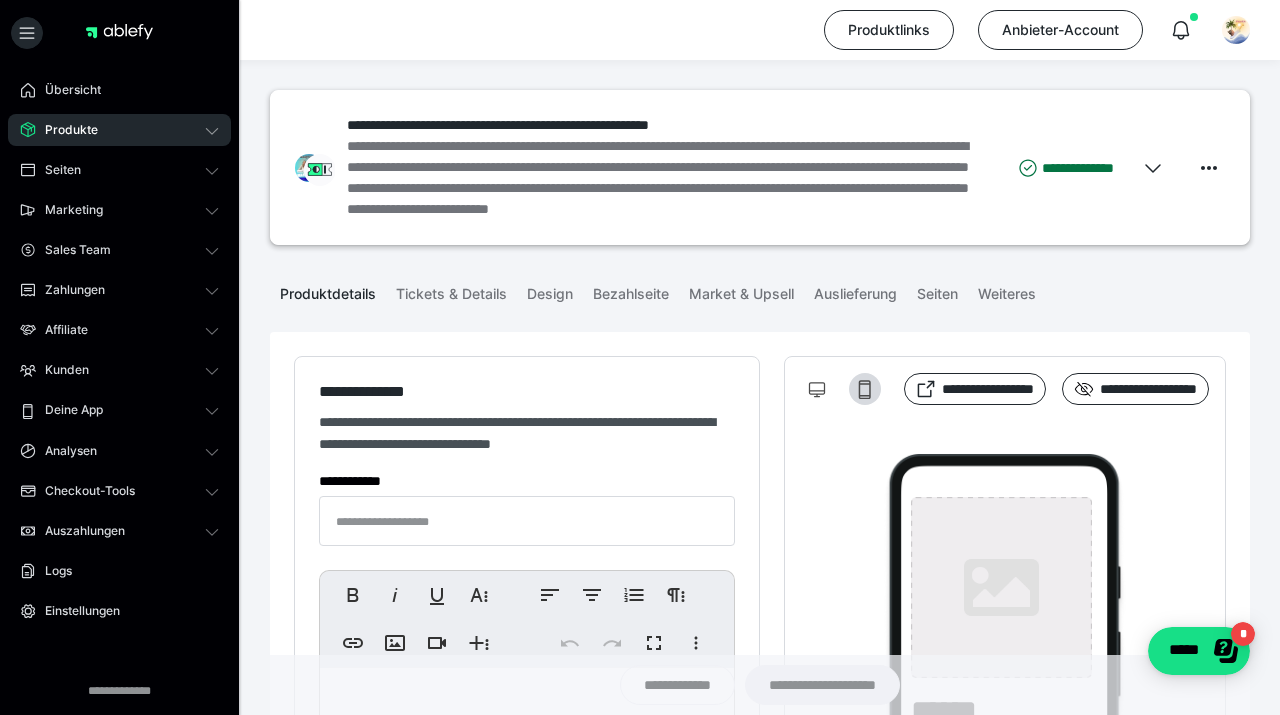 type on "**********" 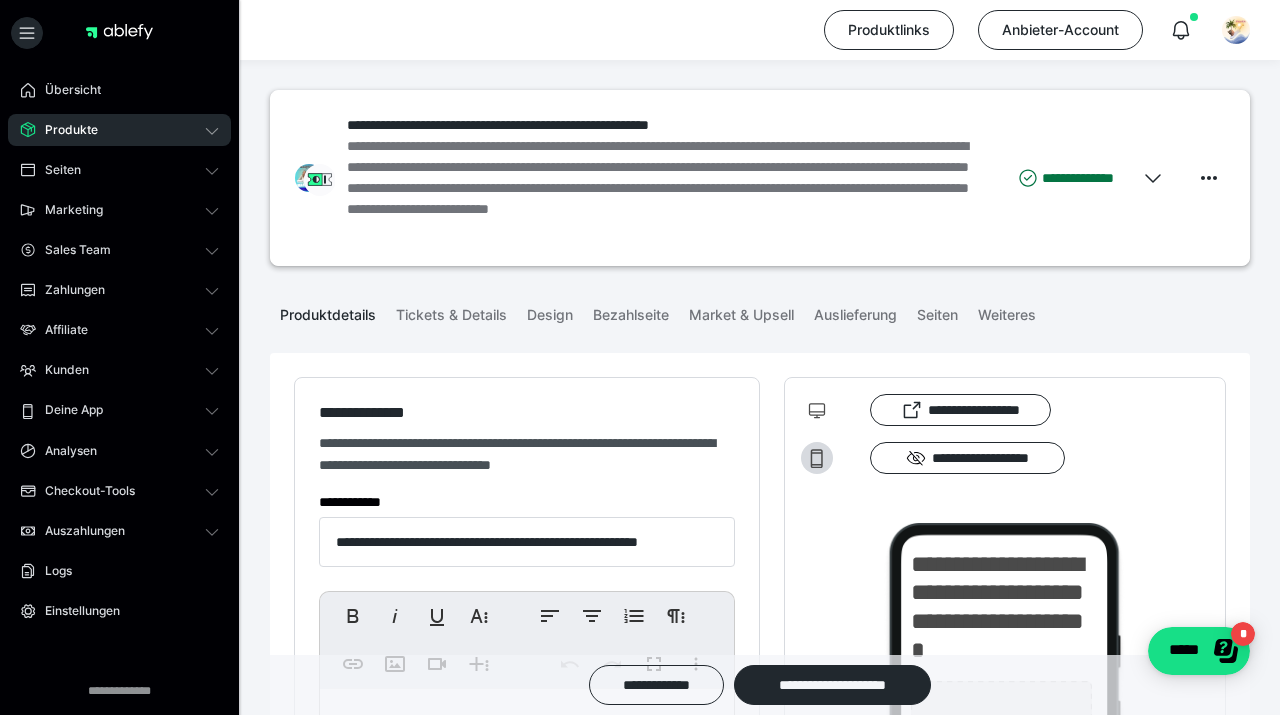 type on "**********" 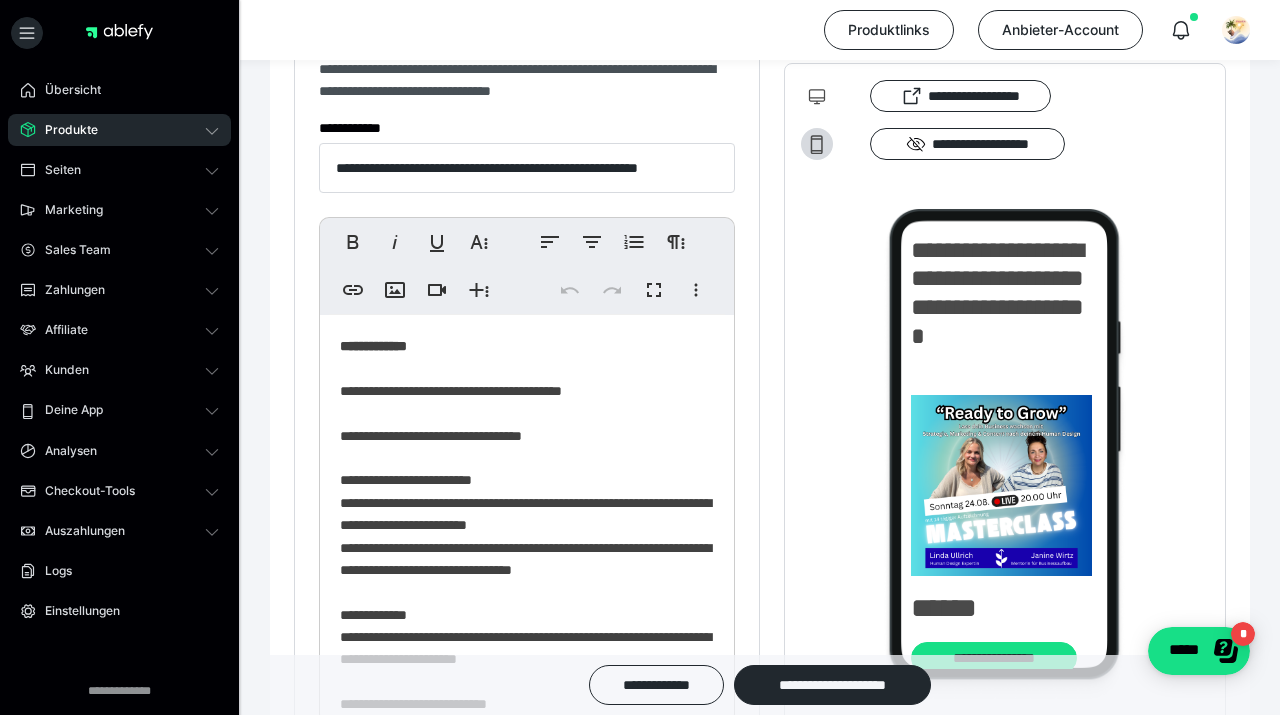 scroll, scrollTop: 378, scrollLeft: 0, axis: vertical 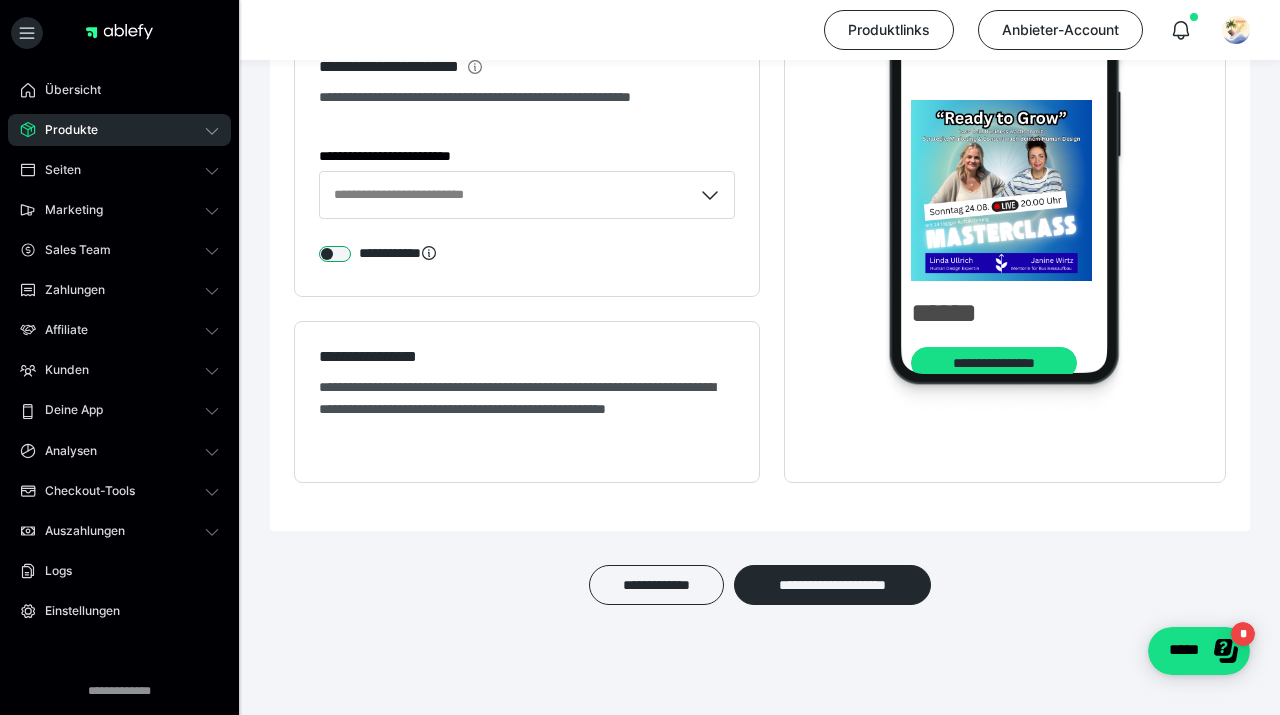 click at bounding box center (335, 254) 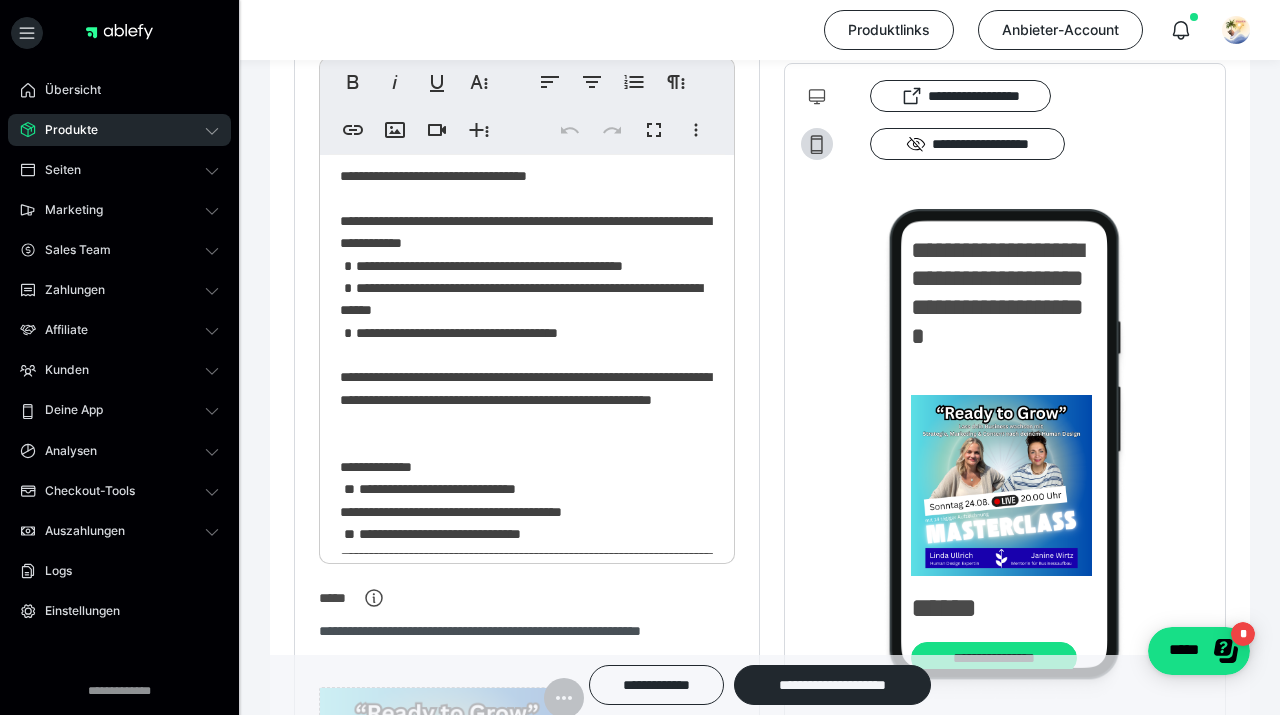 scroll, scrollTop: 514, scrollLeft: 0, axis: vertical 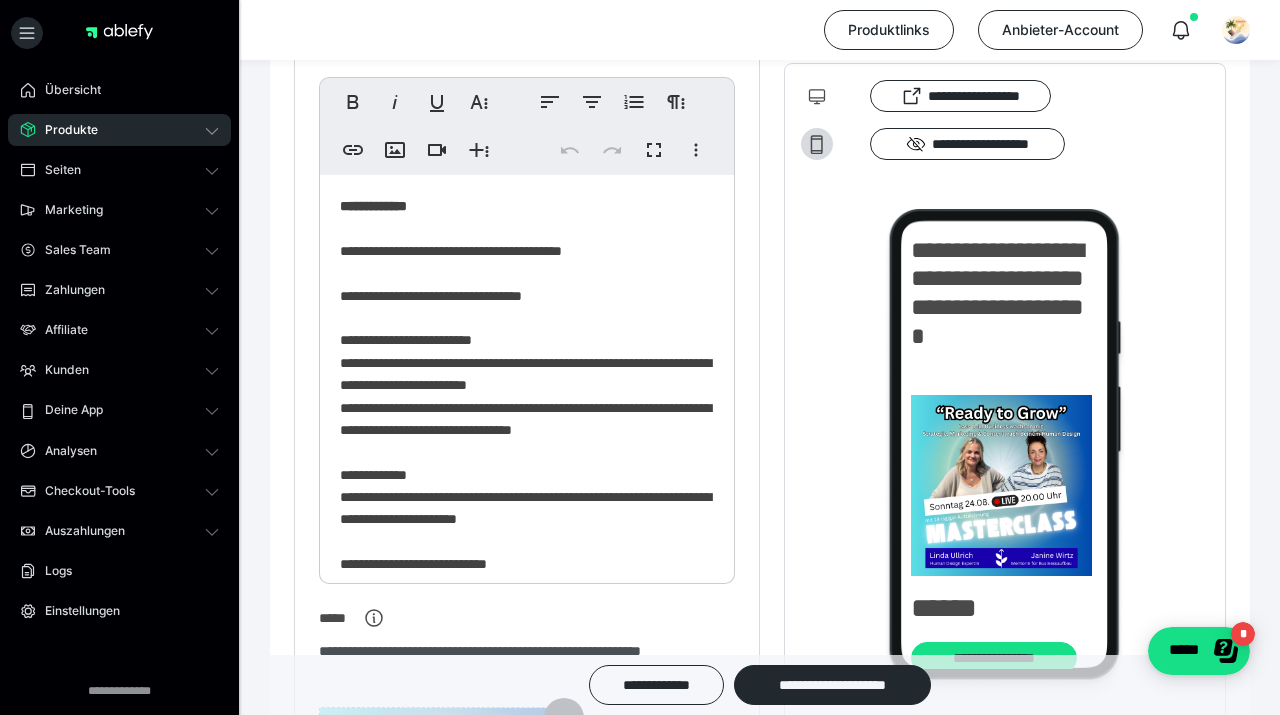 click on "Produkte" at bounding box center [64, 130] 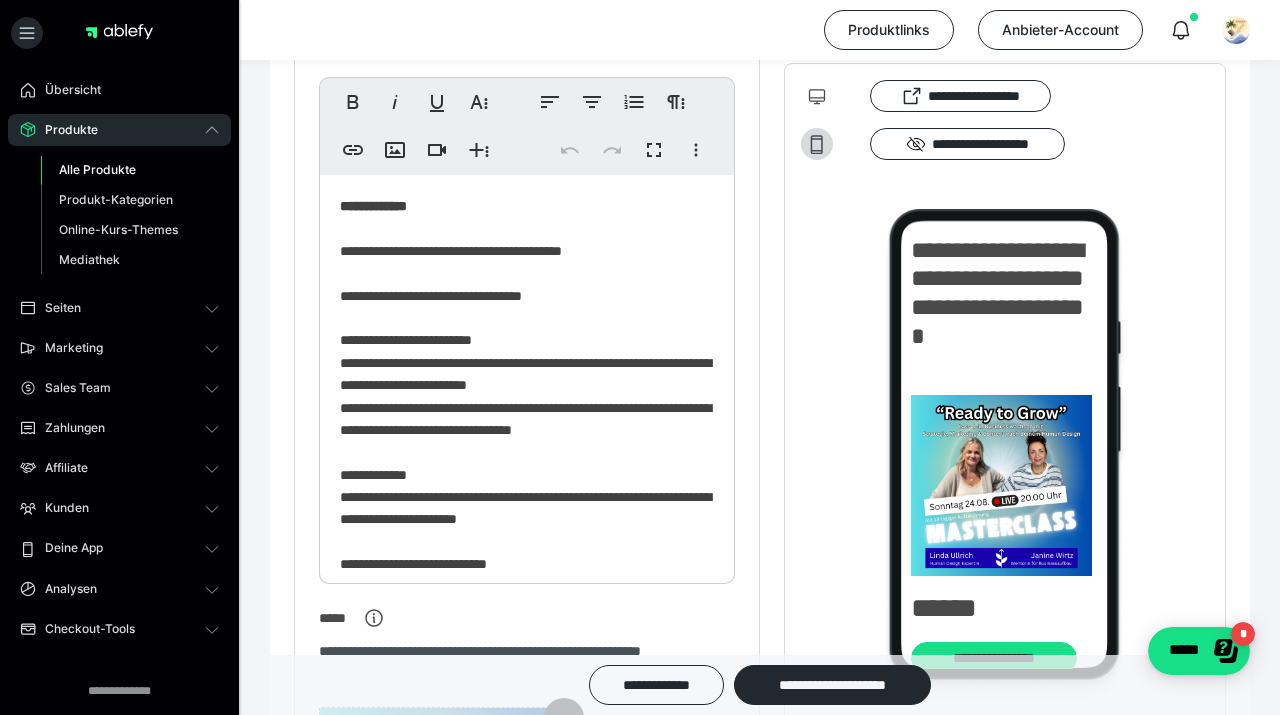 click on "Alle Produkte" at bounding box center (97, 169) 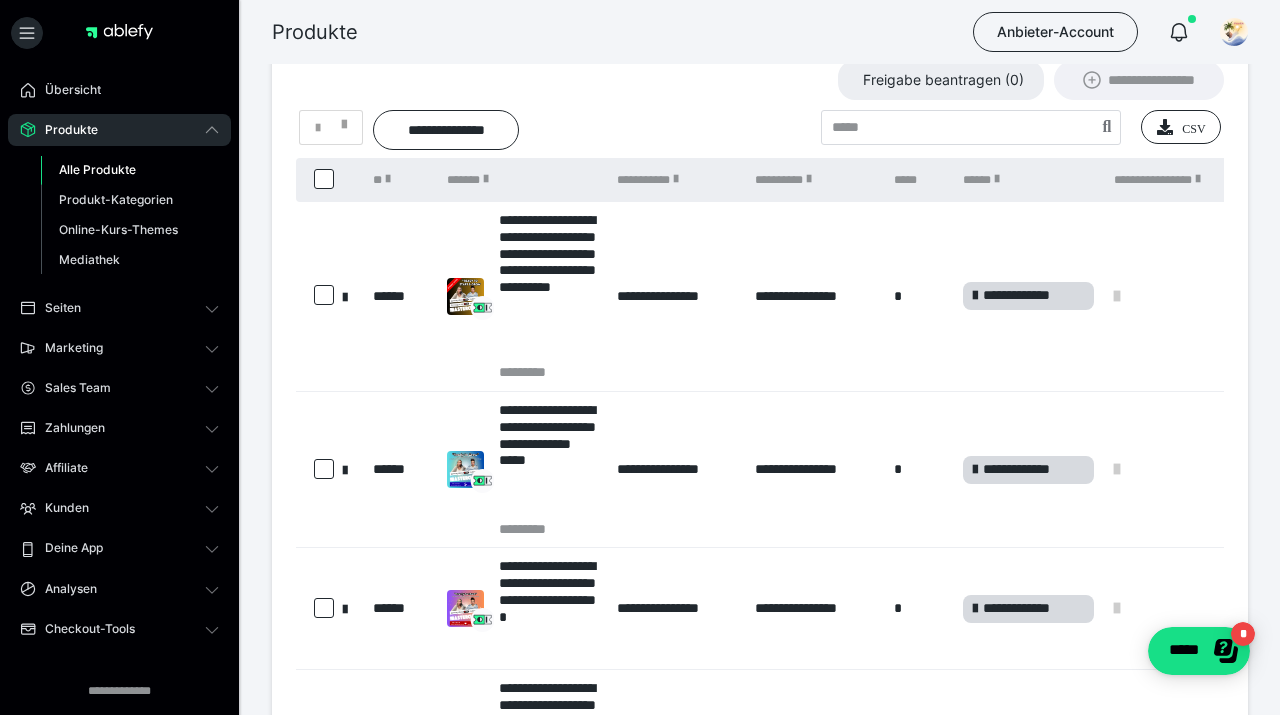 scroll, scrollTop: 135, scrollLeft: 0, axis: vertical 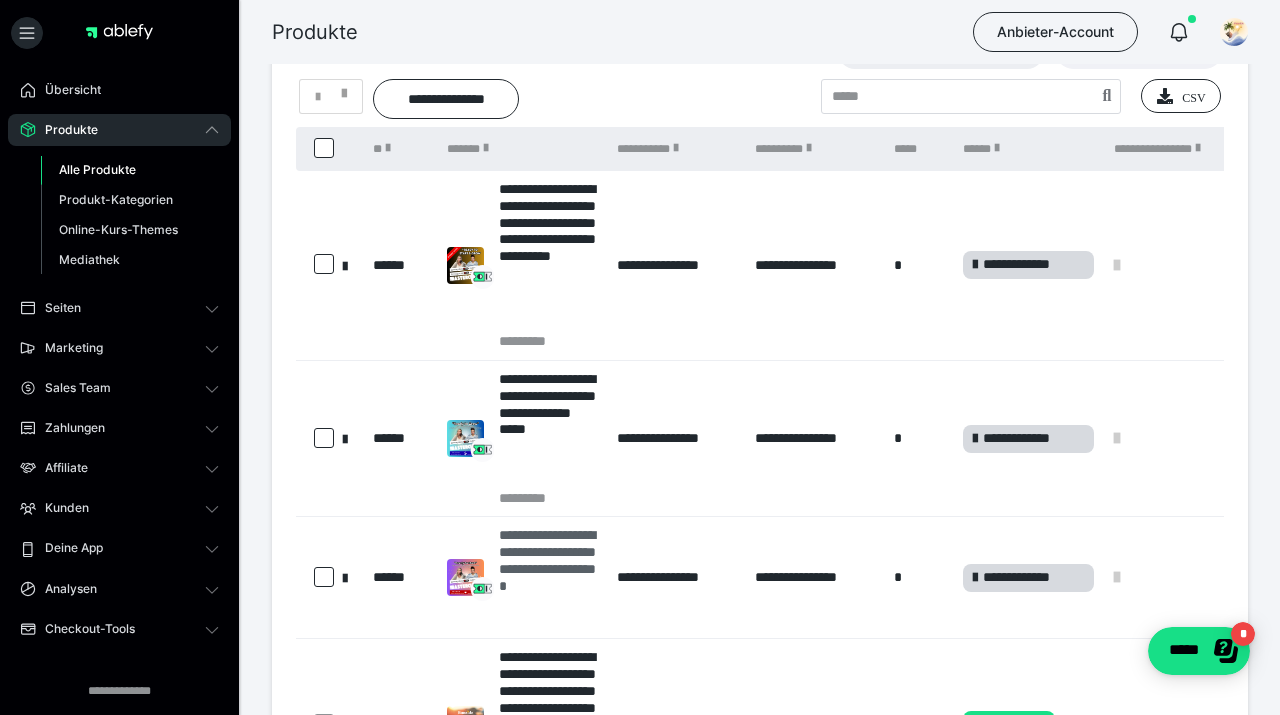 click on "**********" at bounding box center [548, 577] 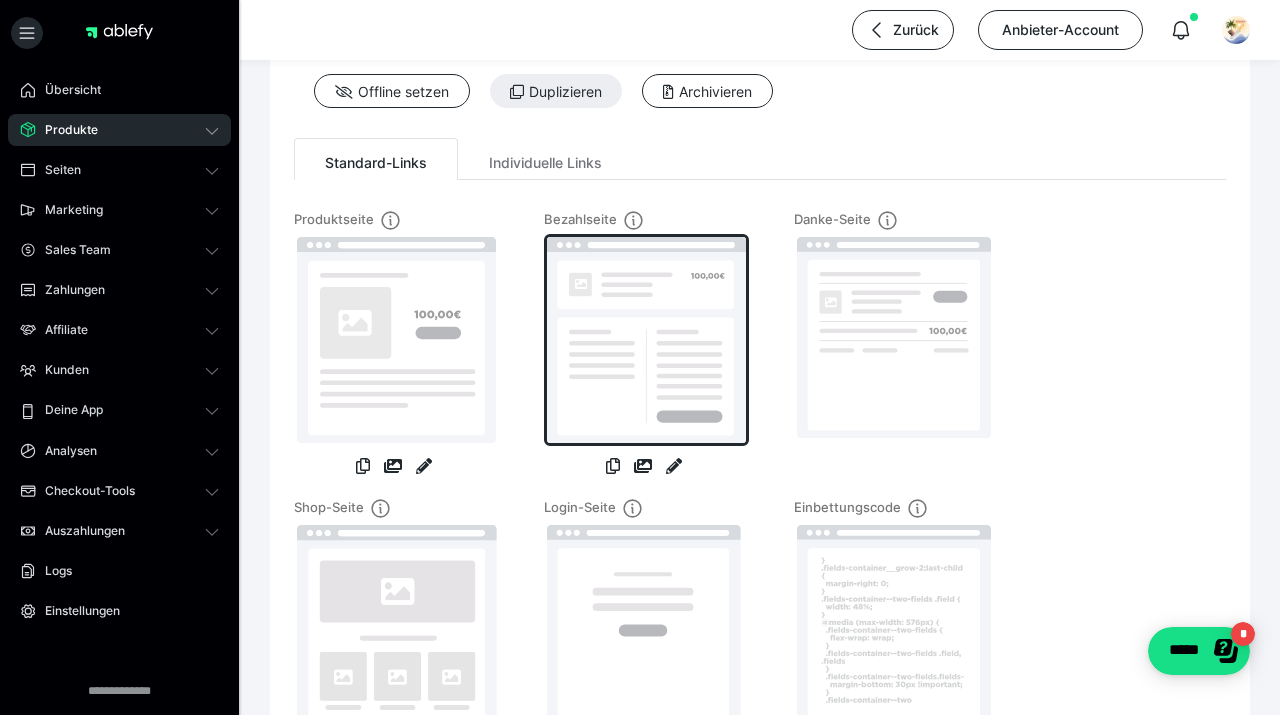 scroll, scrollTop: 337, scrollLeft: 0, axis: vertical 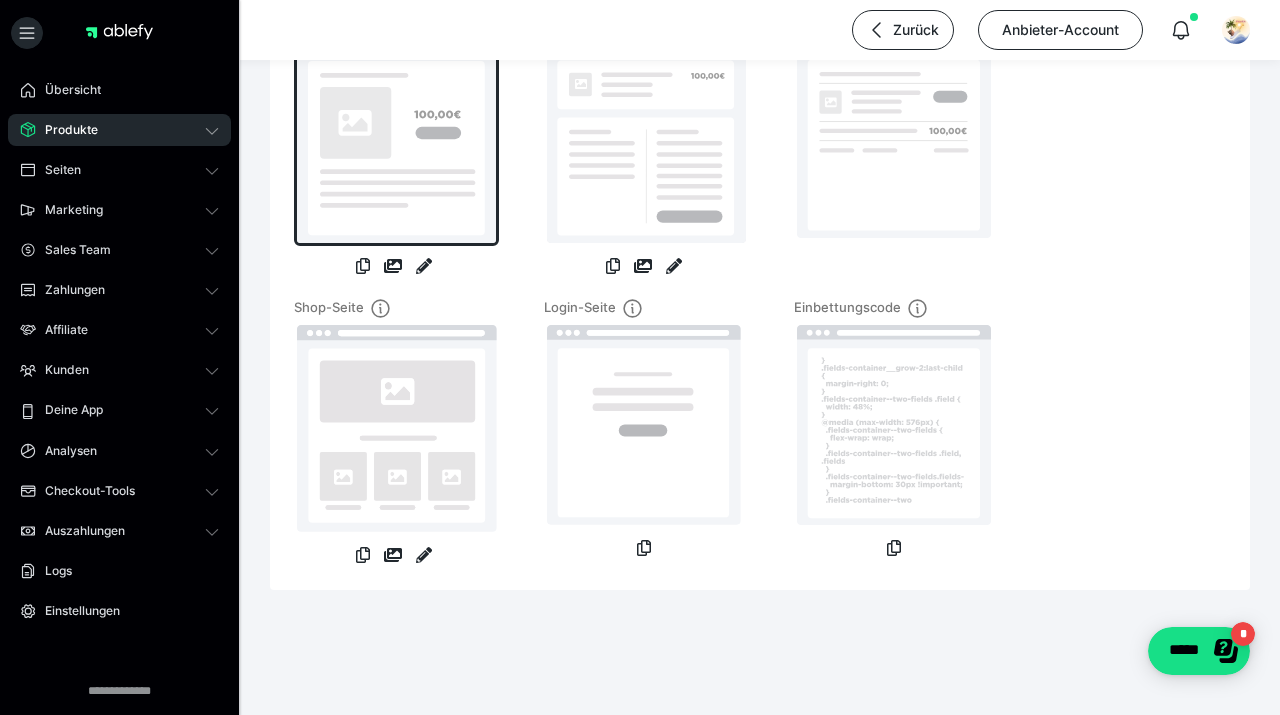 click at bounding box center [396, 140] 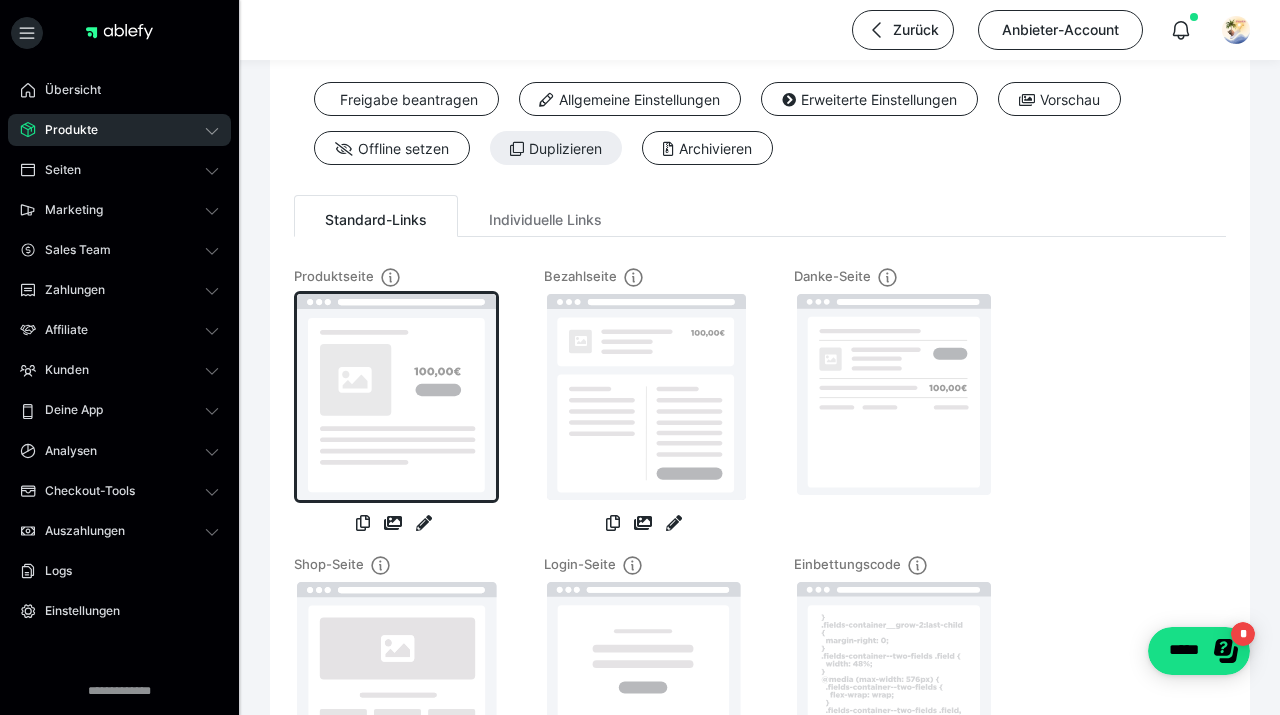 scroll, scrollTop: 72, scrollLeft: 0, axis: vertical 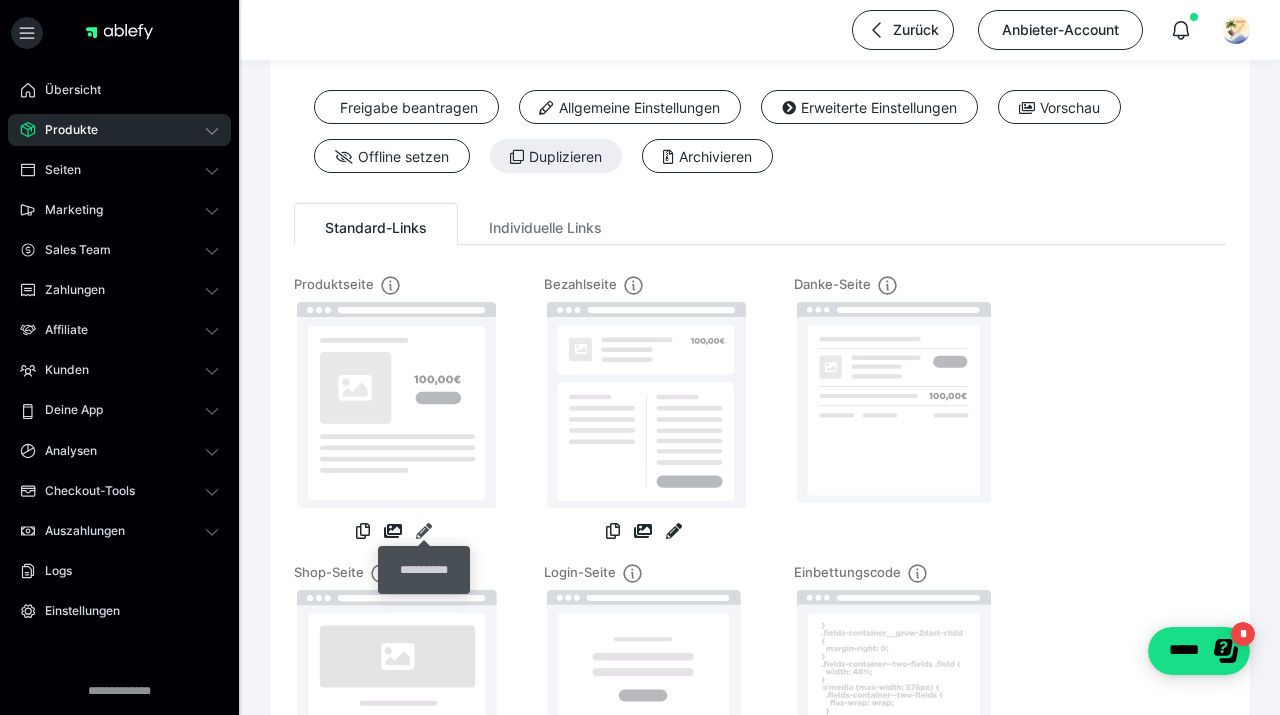 click at bounding box center (424, 531) 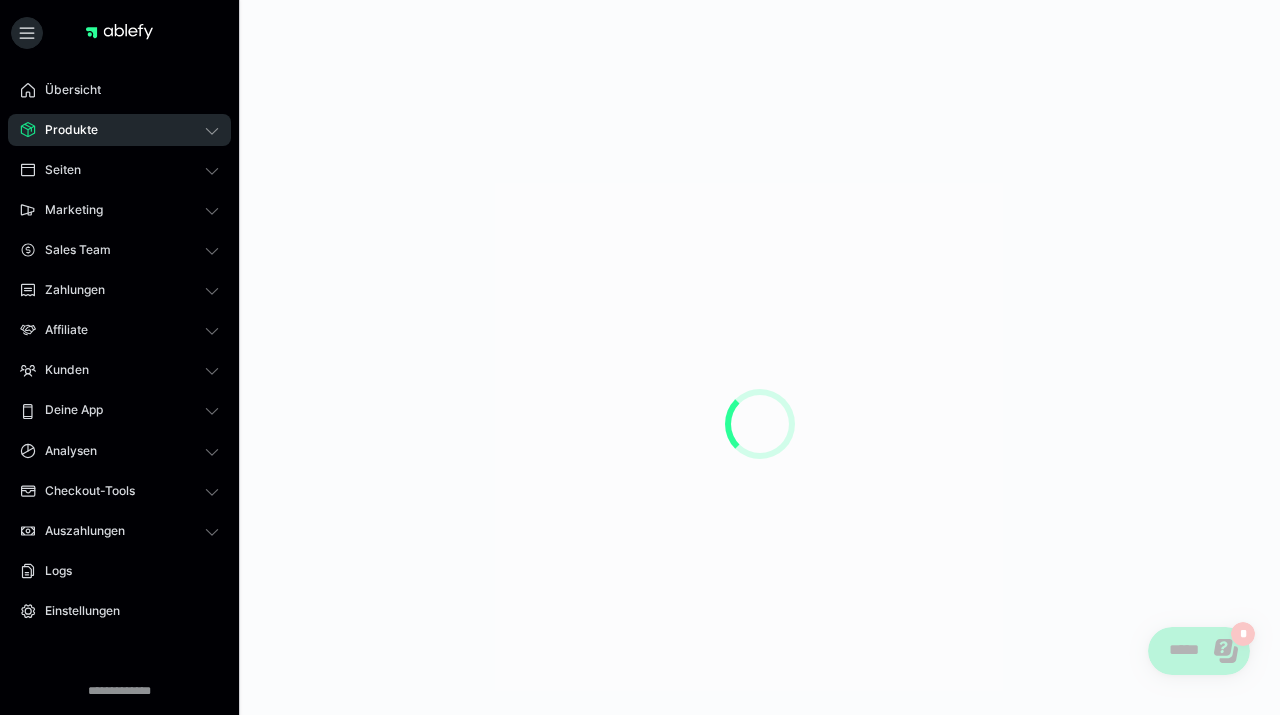scroll, scrollTop: 0, scrollLeft: 0, axis: both 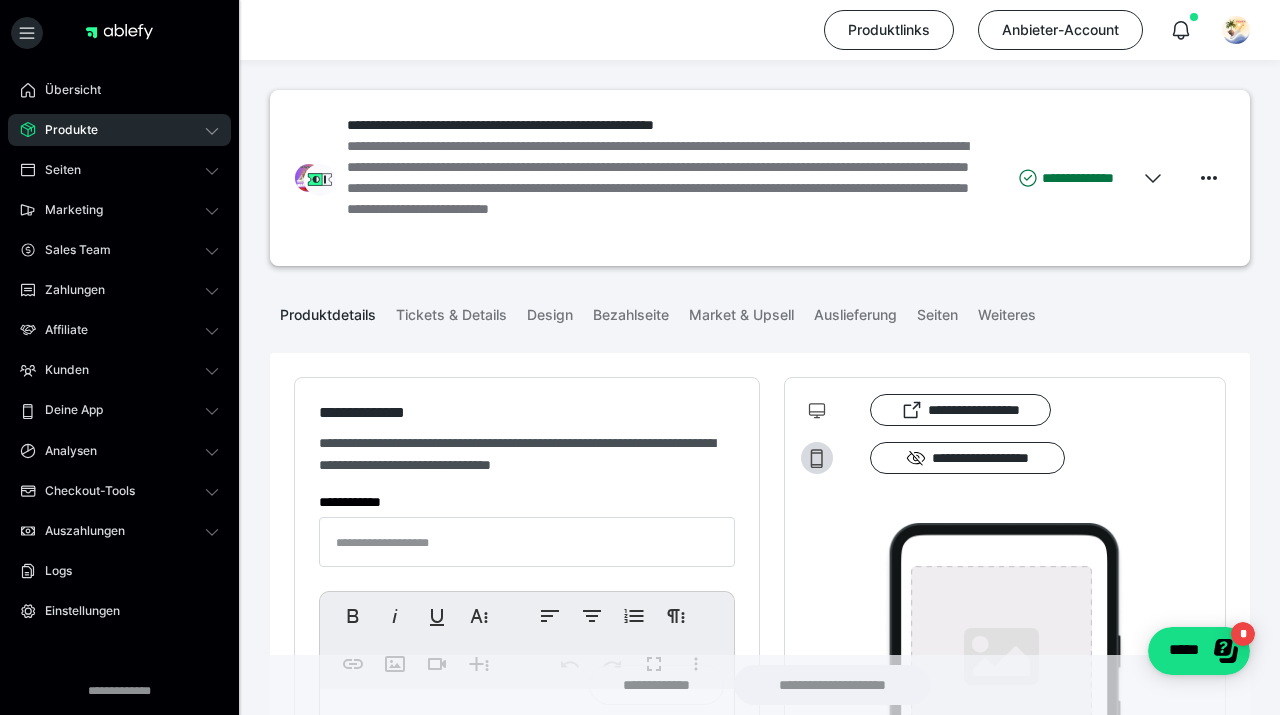 type on "**********" 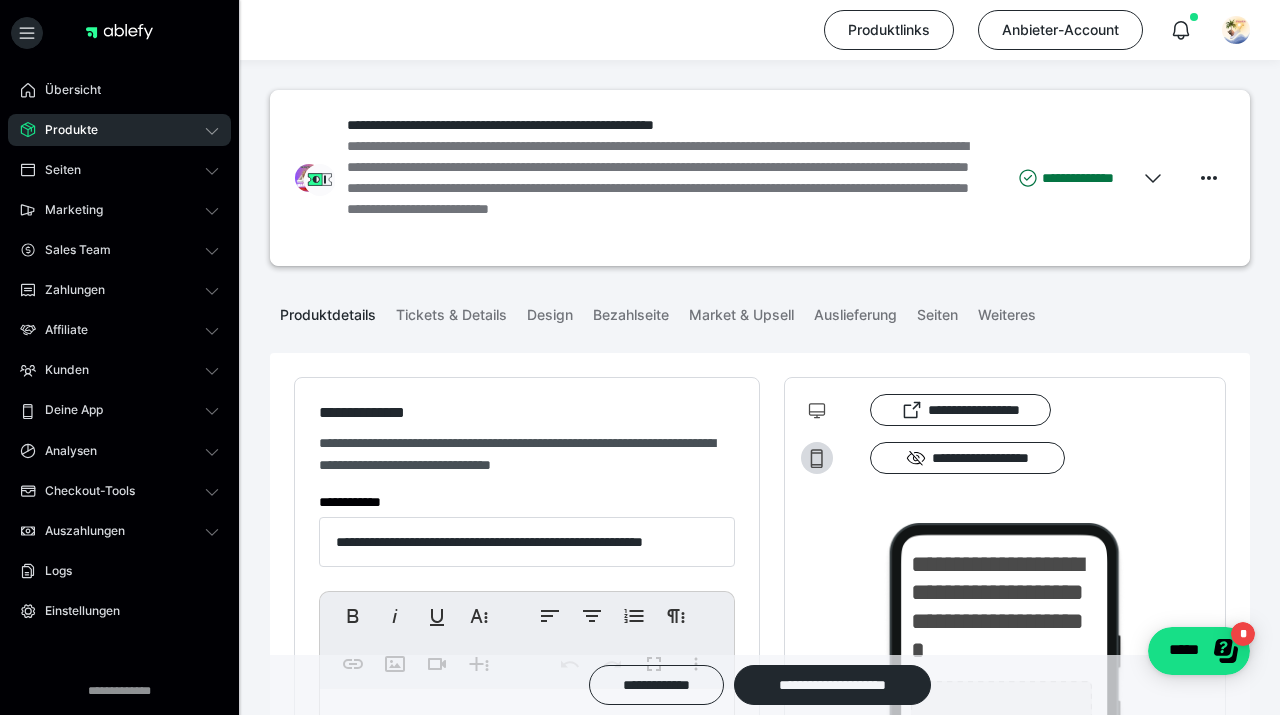 type on "**********" 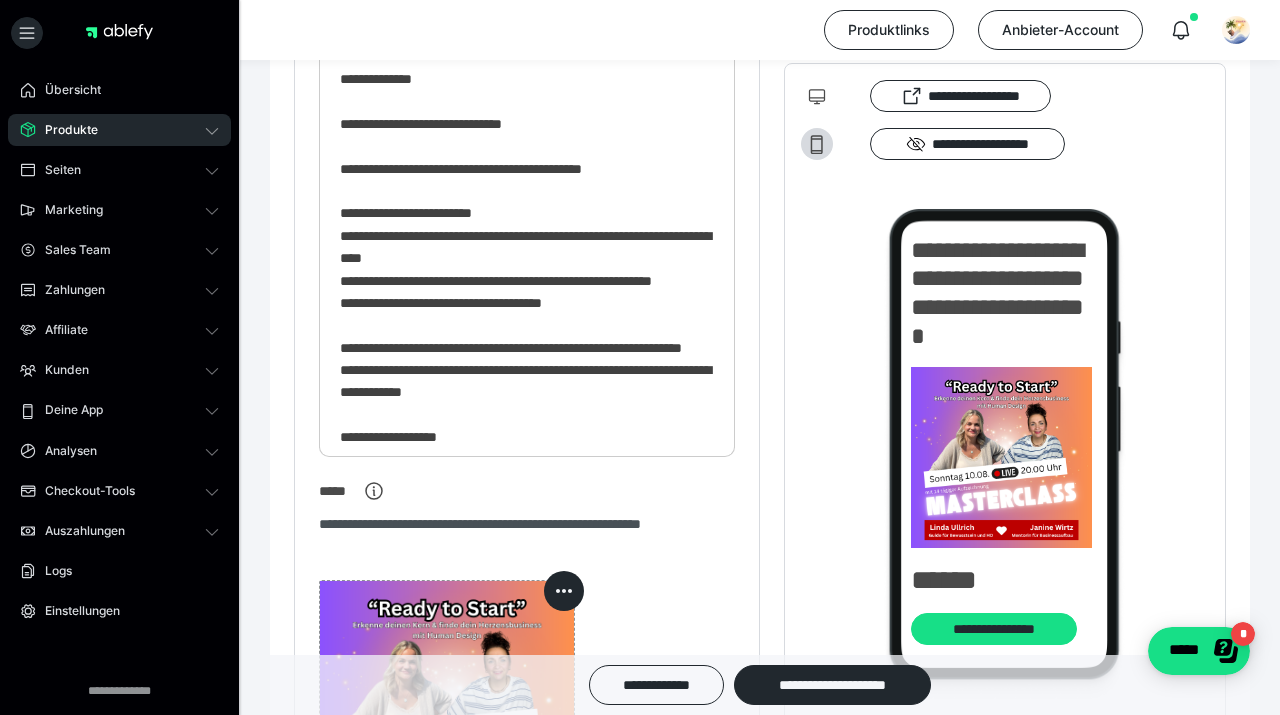 scroll, scrollTop: 673, scrollLeft: 0, axis: vertical 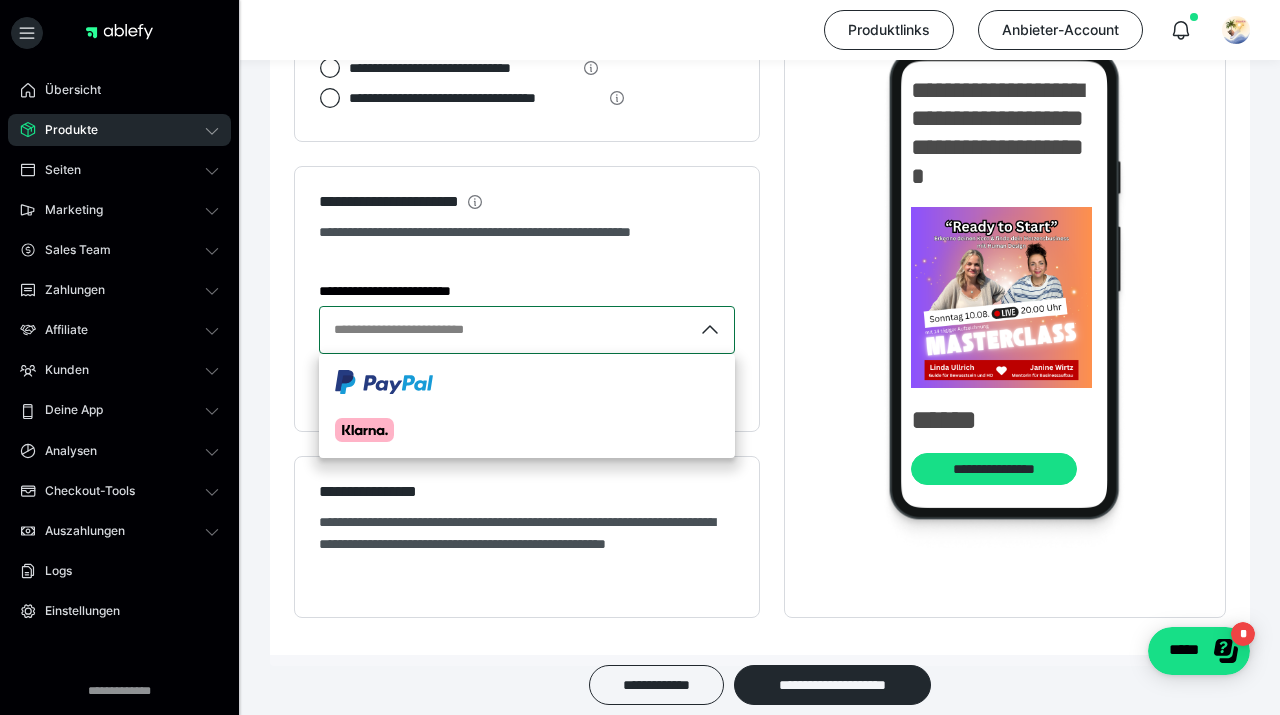 click on "**********" at bounding box center (506, 330) 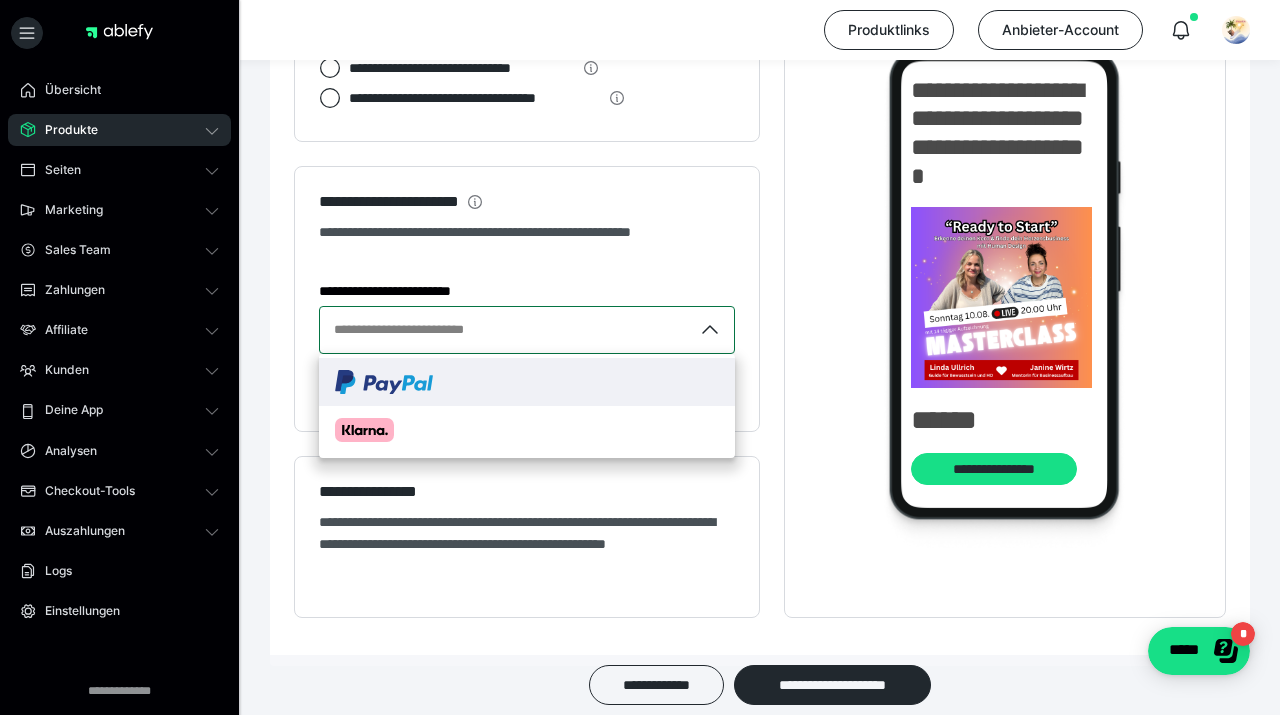 click at bounding box center [384, 382] 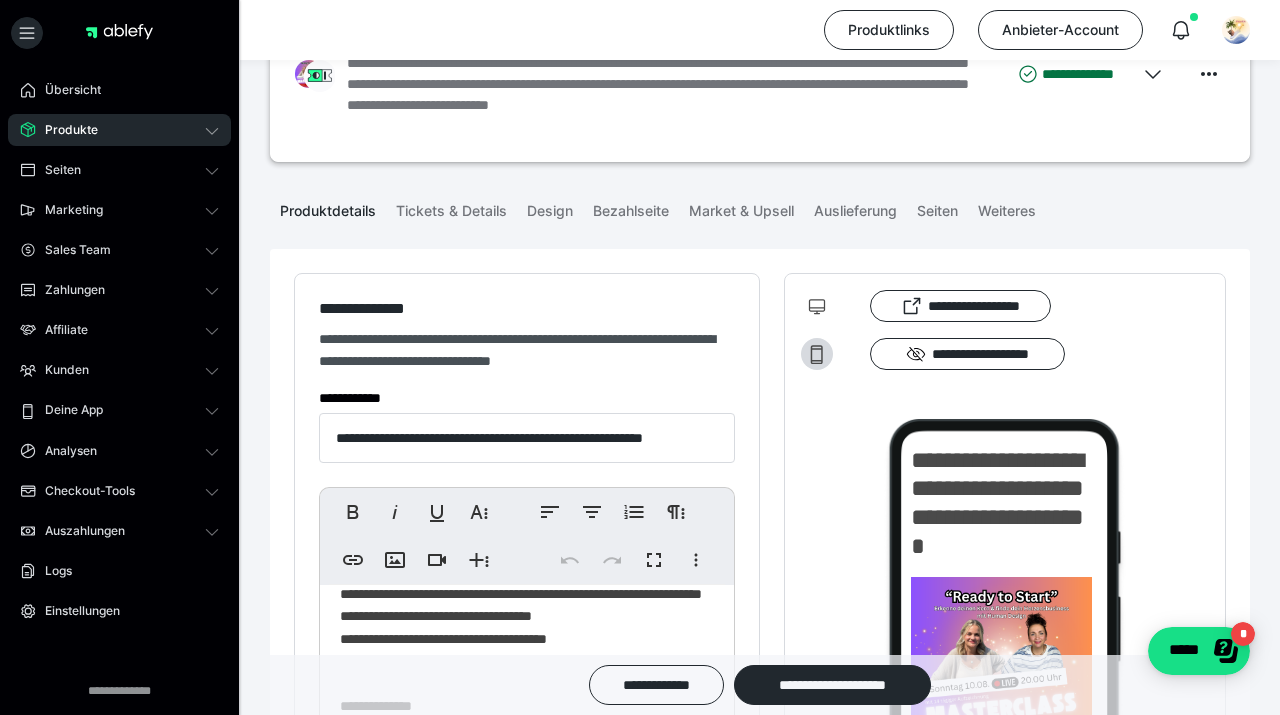 scroll, scrollTop: 0, scrollLeft: 0, axis: both 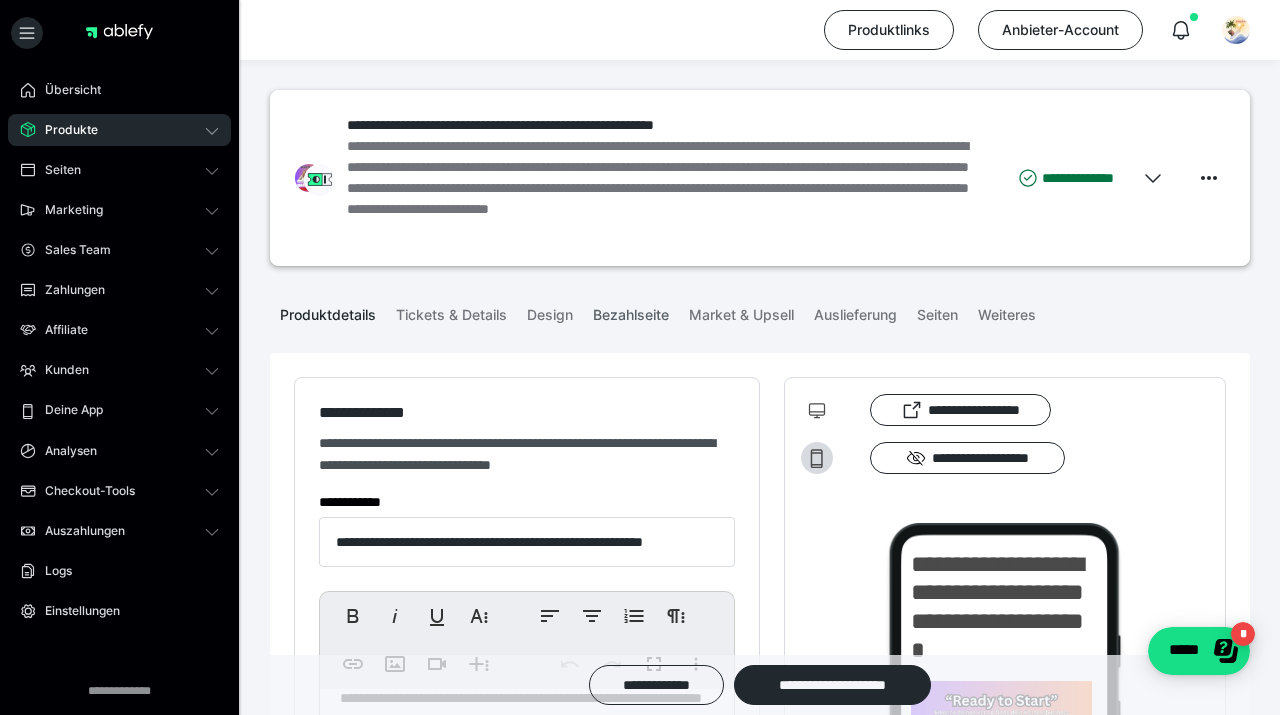 click on "Bezahlseite" at bounding box center (631, 311) 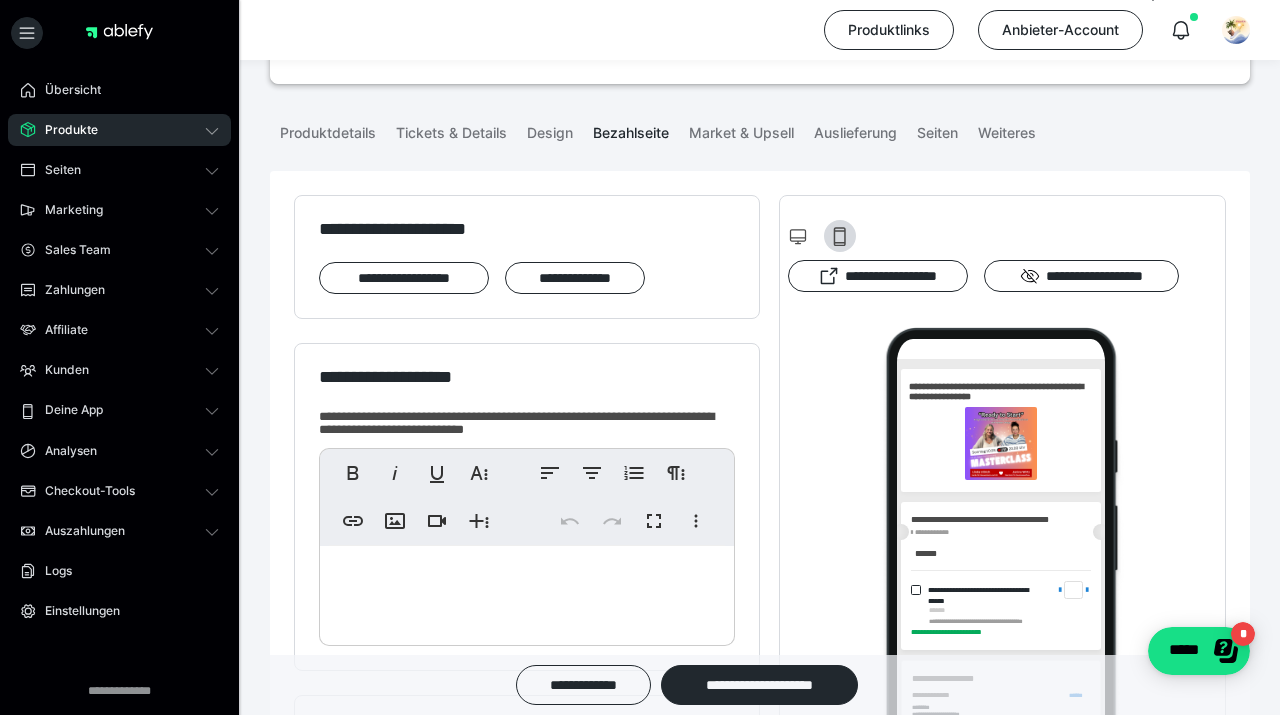 scroll, scrollTop: 0, scrollLeft: 0, axis: both 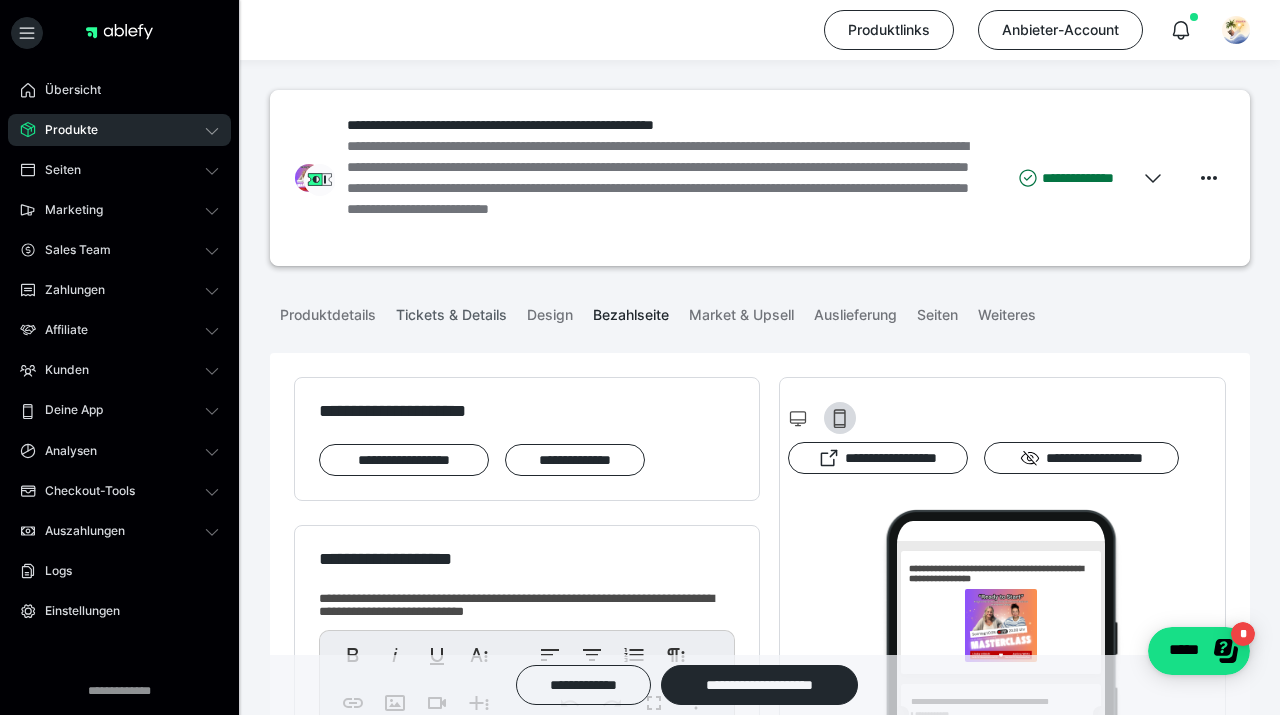 click on "Tickets & Details" at bounding box center [451, 311] 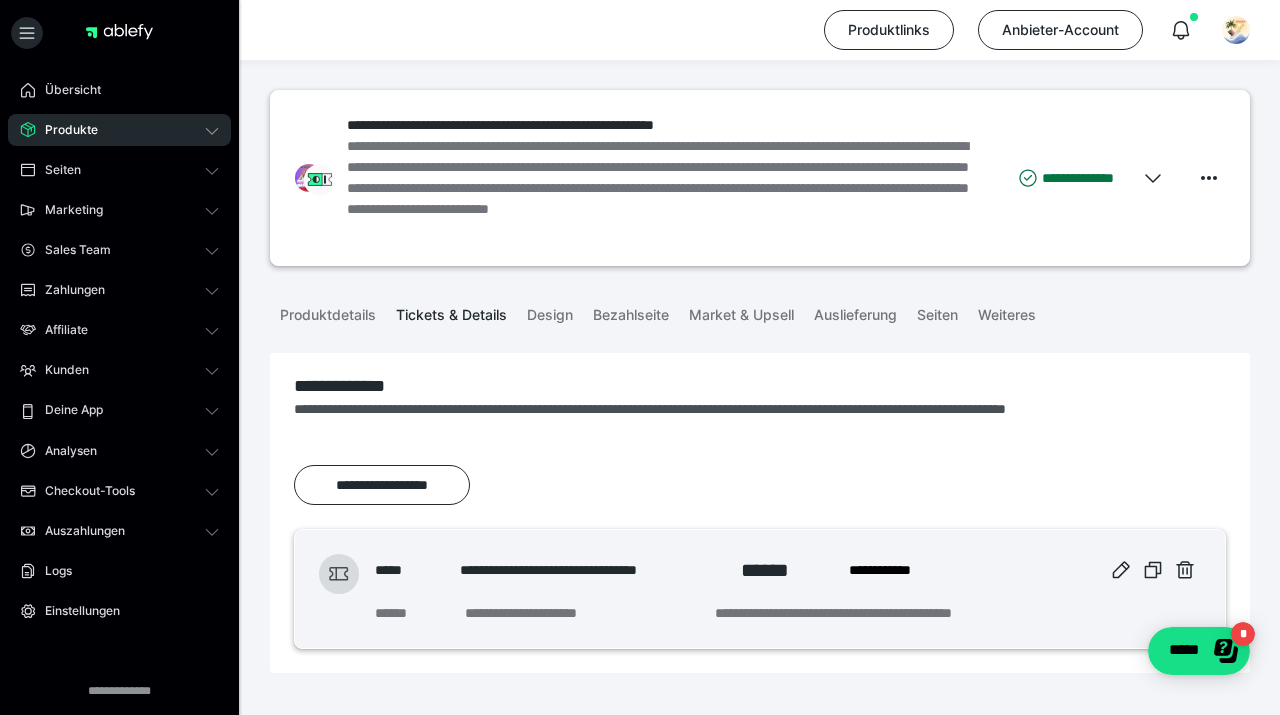 scroll, scrollTop: 81, scrollLeft: 0, axis: vertical 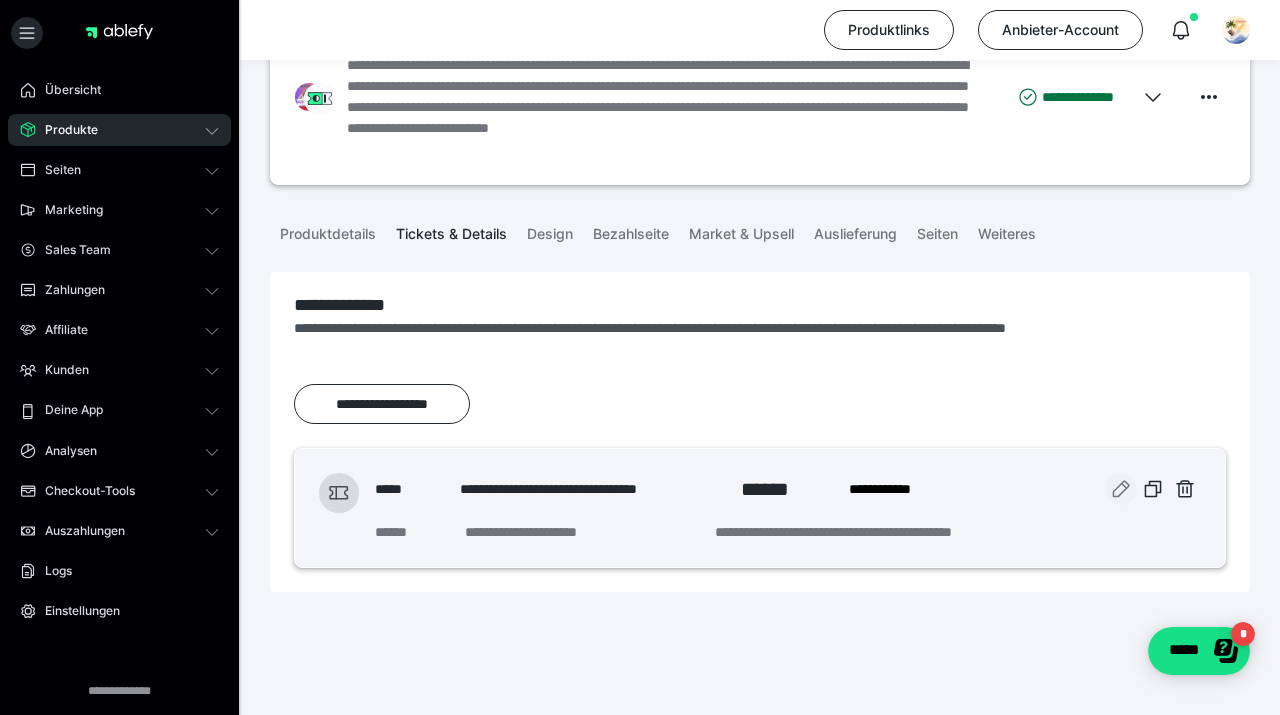 click 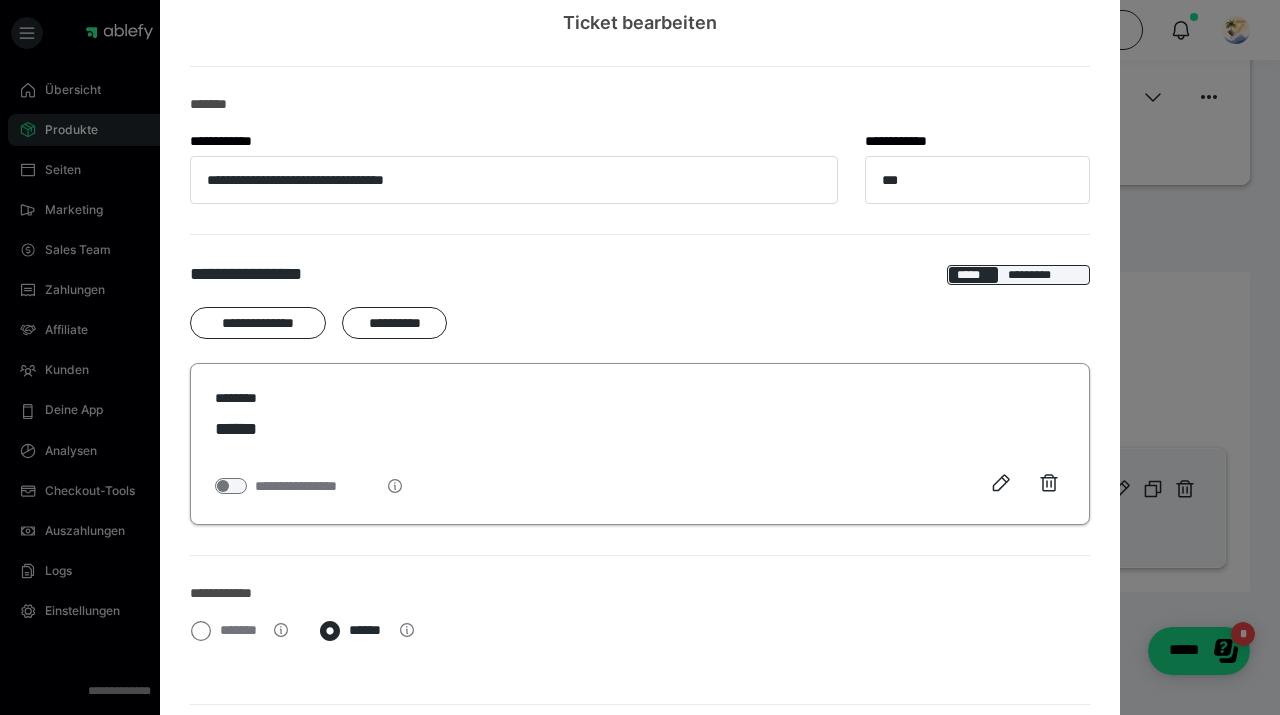 scroll, scrollTop: 74, scrollLeft: 0, axis: vertical 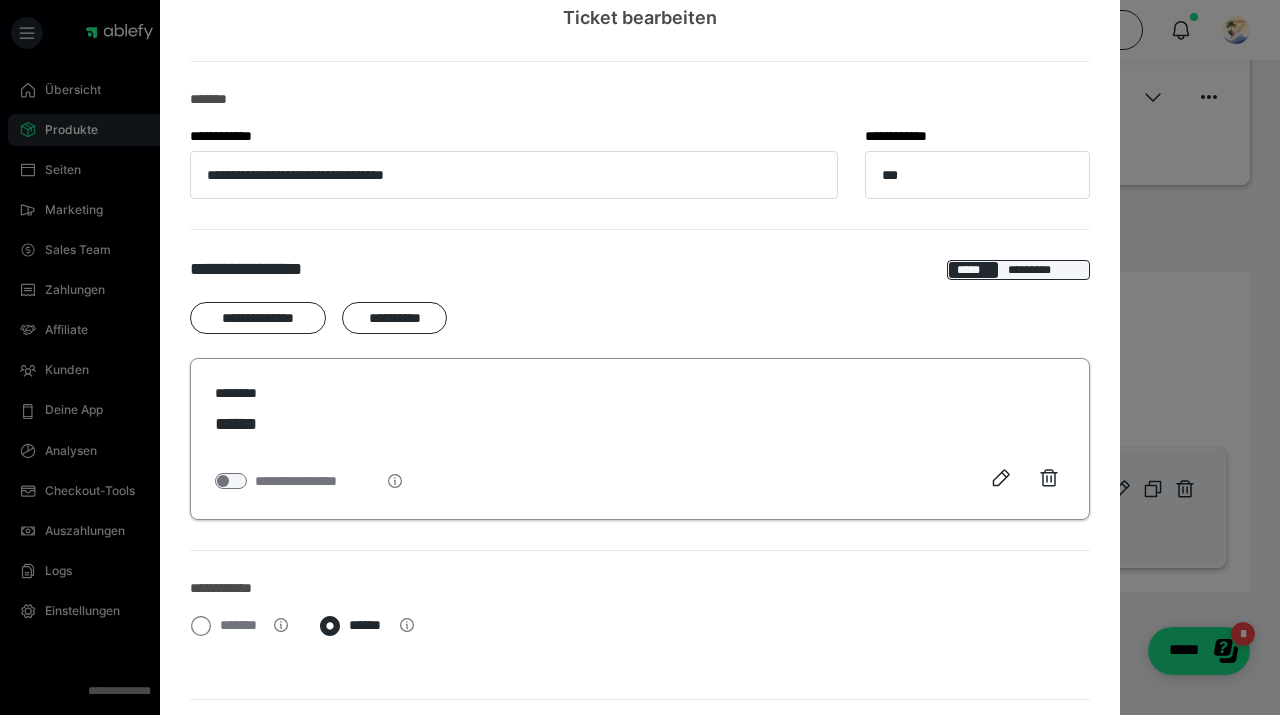 click on "******" at bounding box center [245, 424] 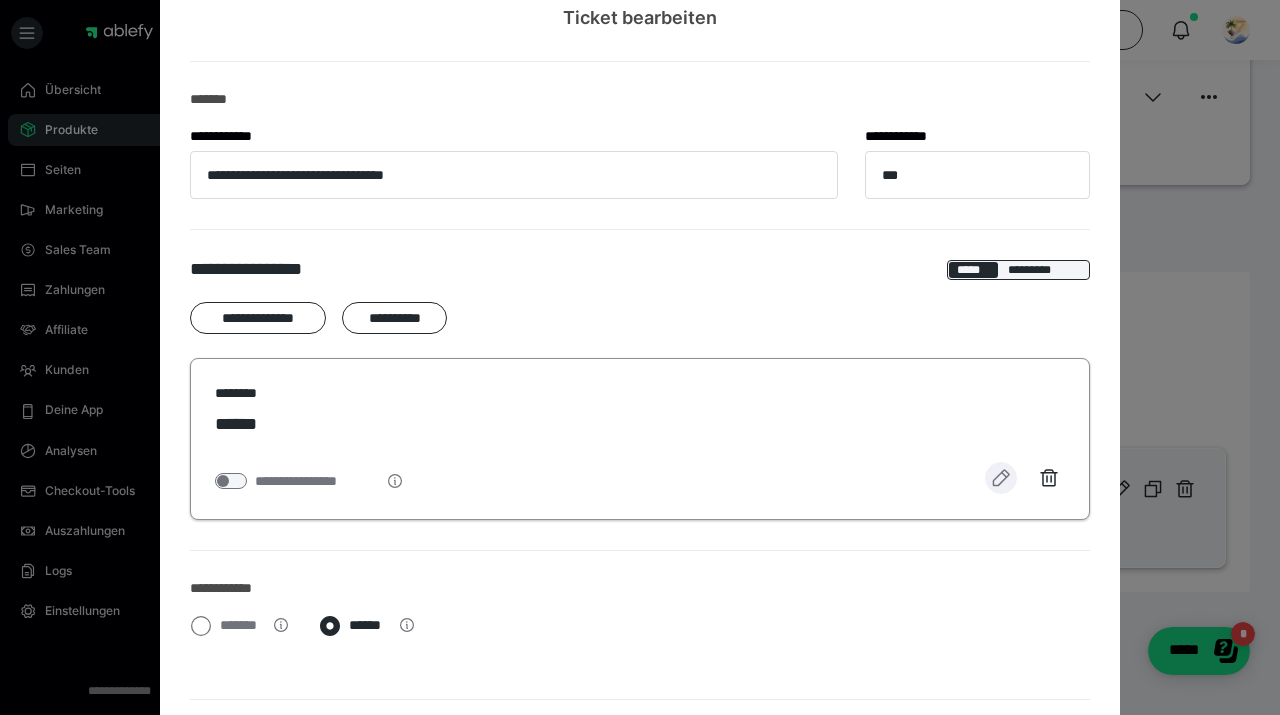click 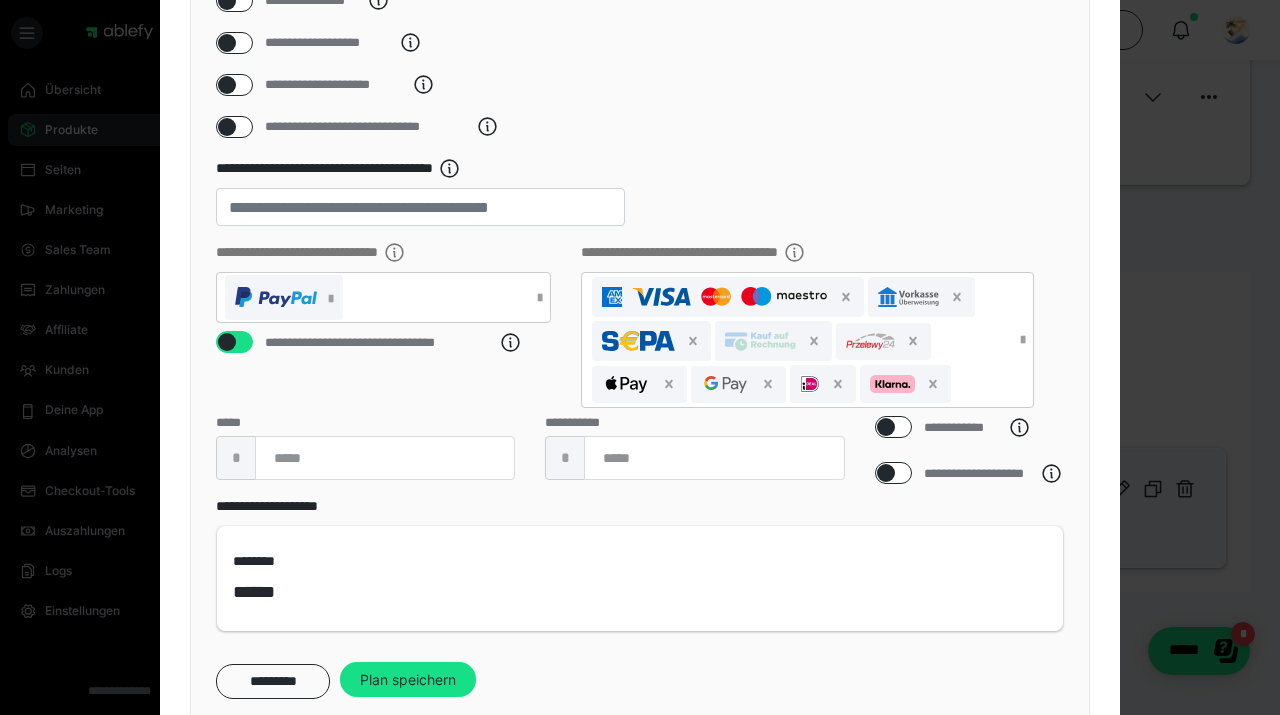 scroll, scrollTop: 435, scrollLeft: 0, axis: vertical 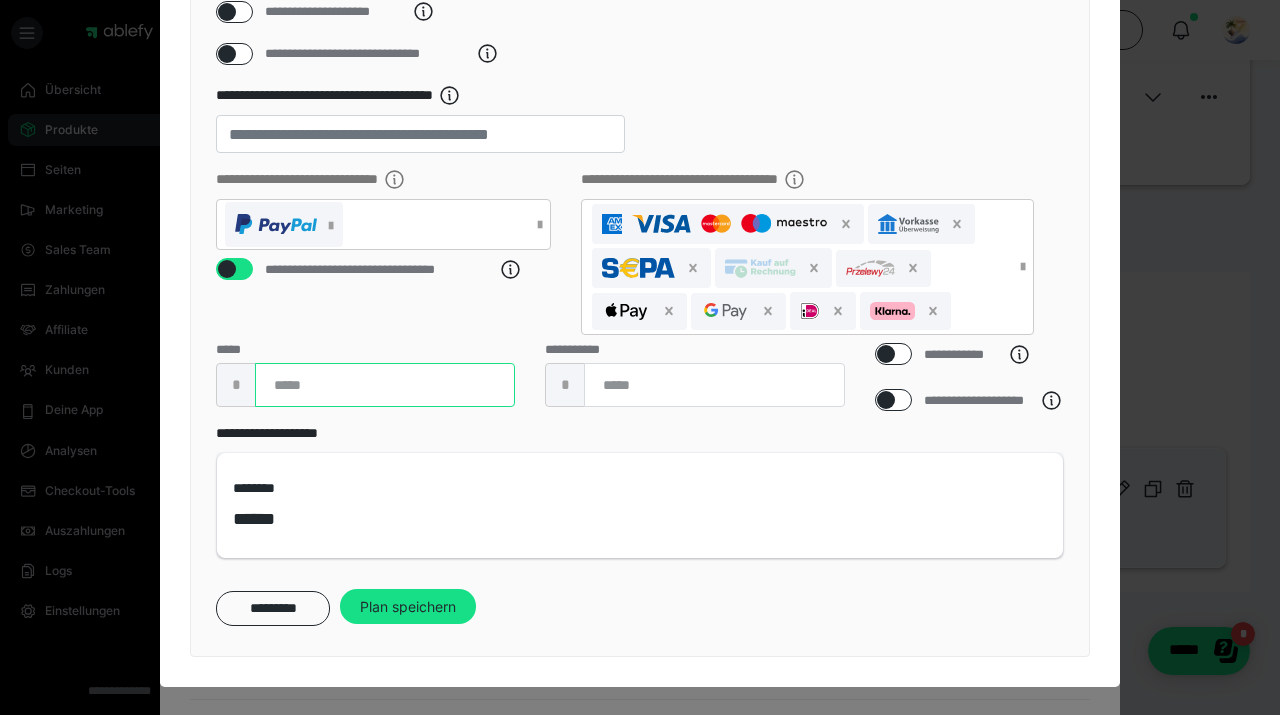 click on "**" at bounding box center [385, 385] 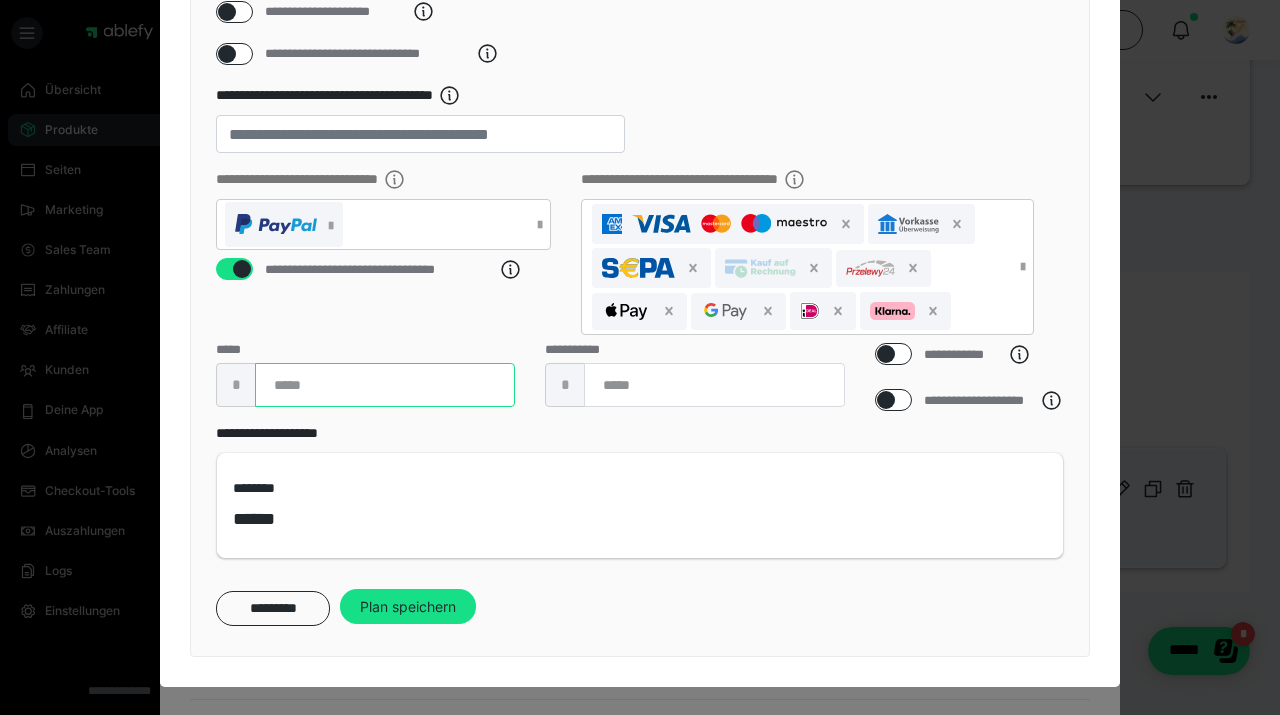 type on "*" 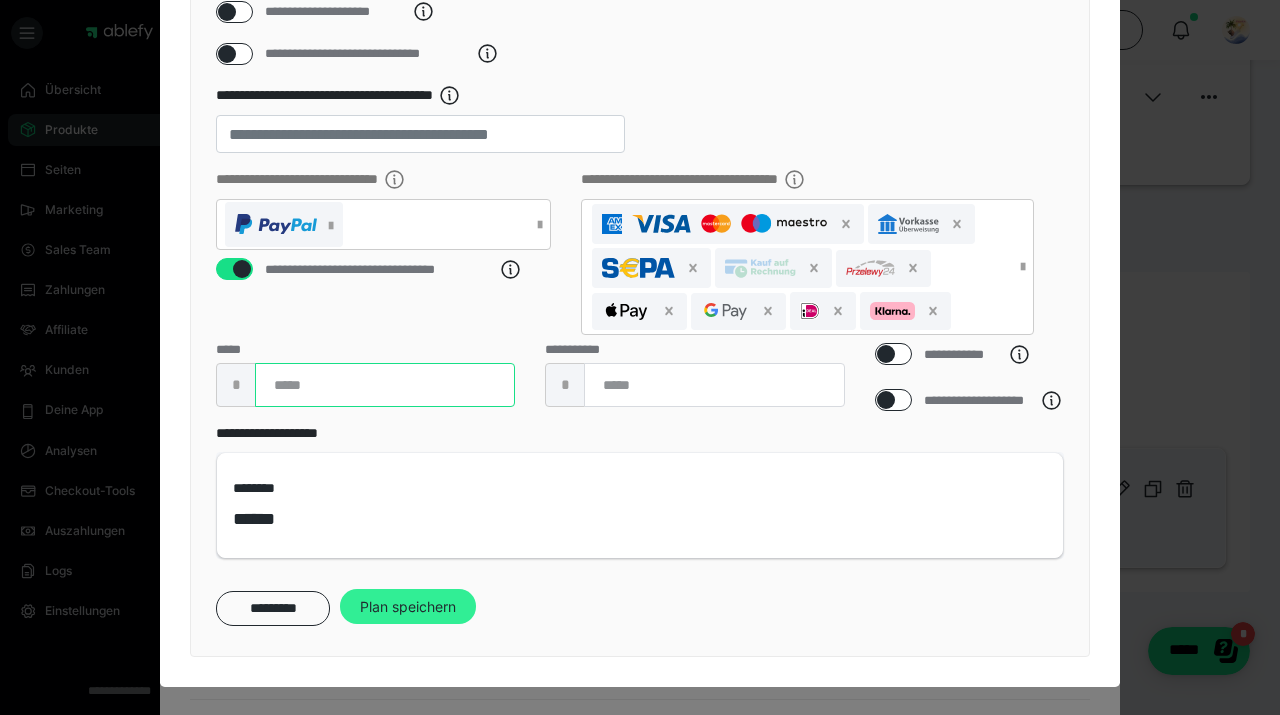 type on "**" 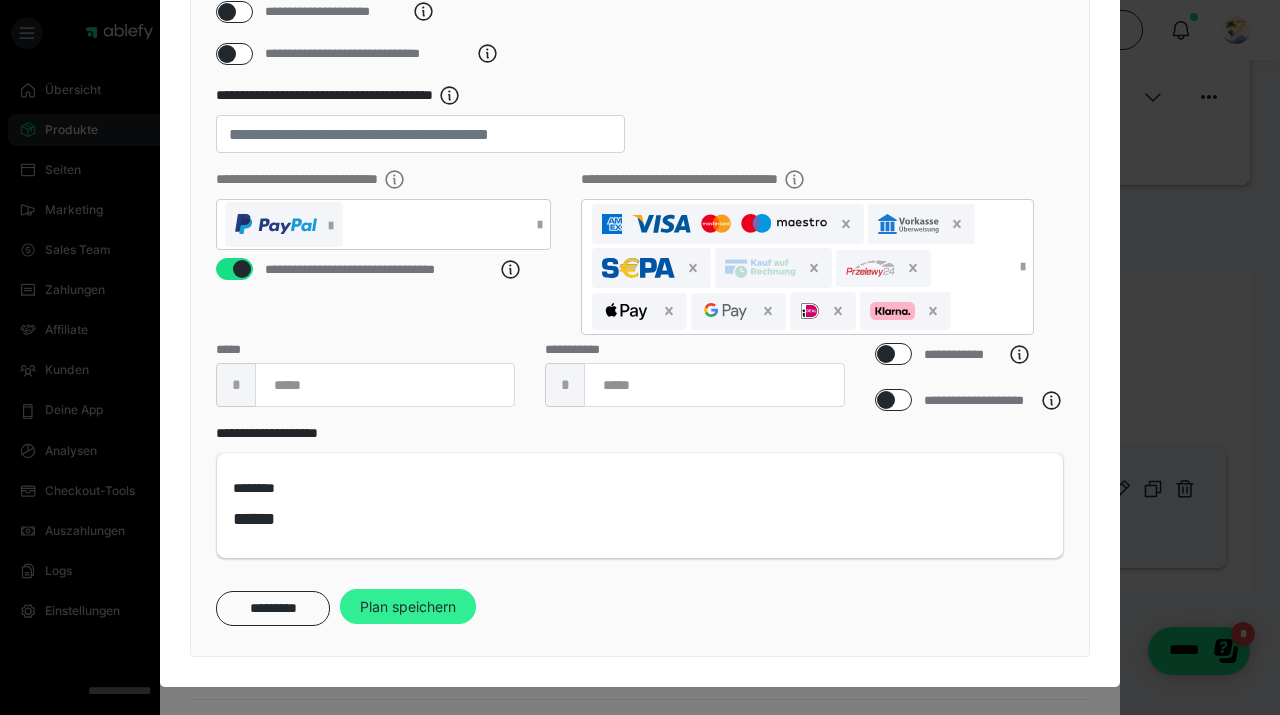 click on "Plan speichern" at bounding box center [408, 607] 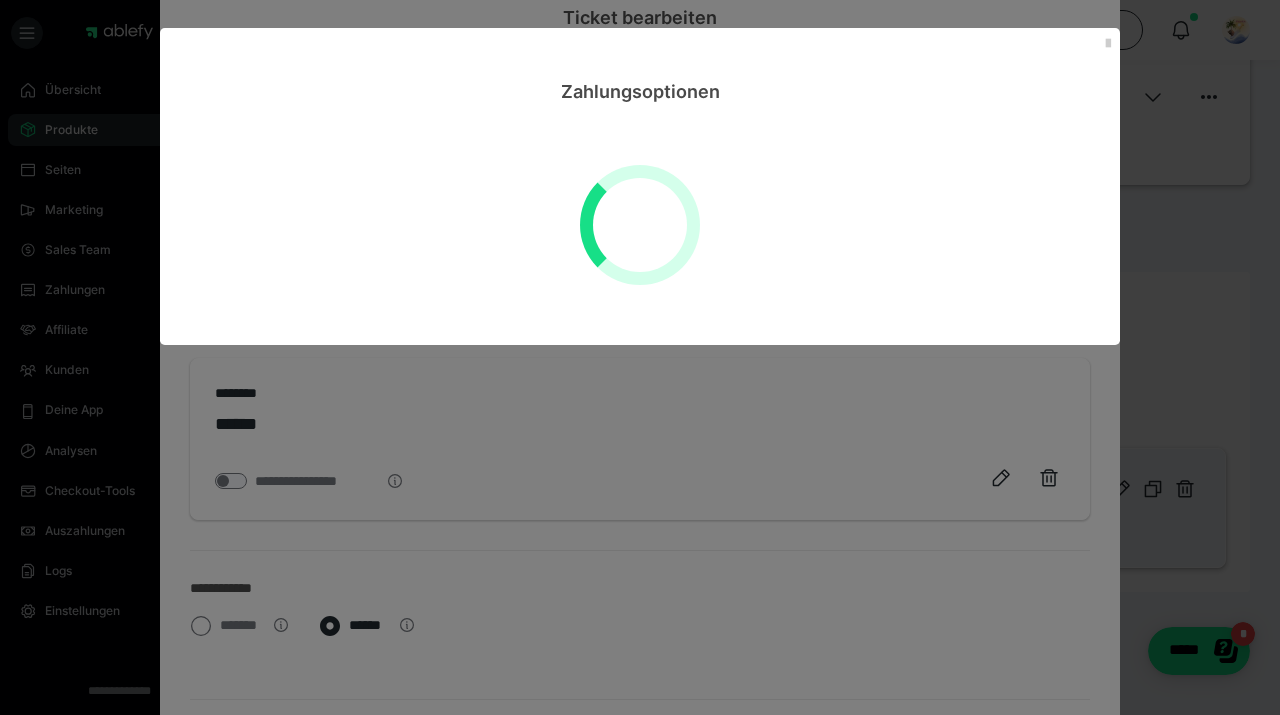scroll, scrollTop: 0, scrollLeft: 0, axis: both 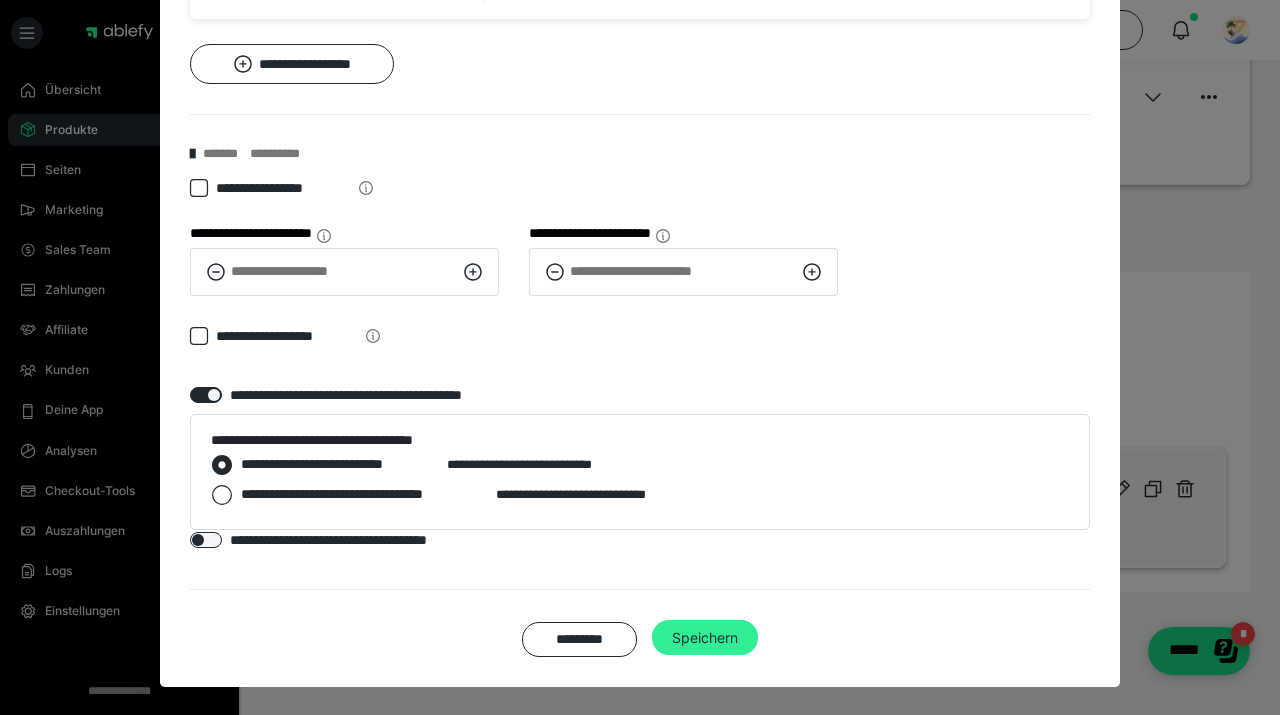 click on "Speichern" at bounding box center (705, 638) 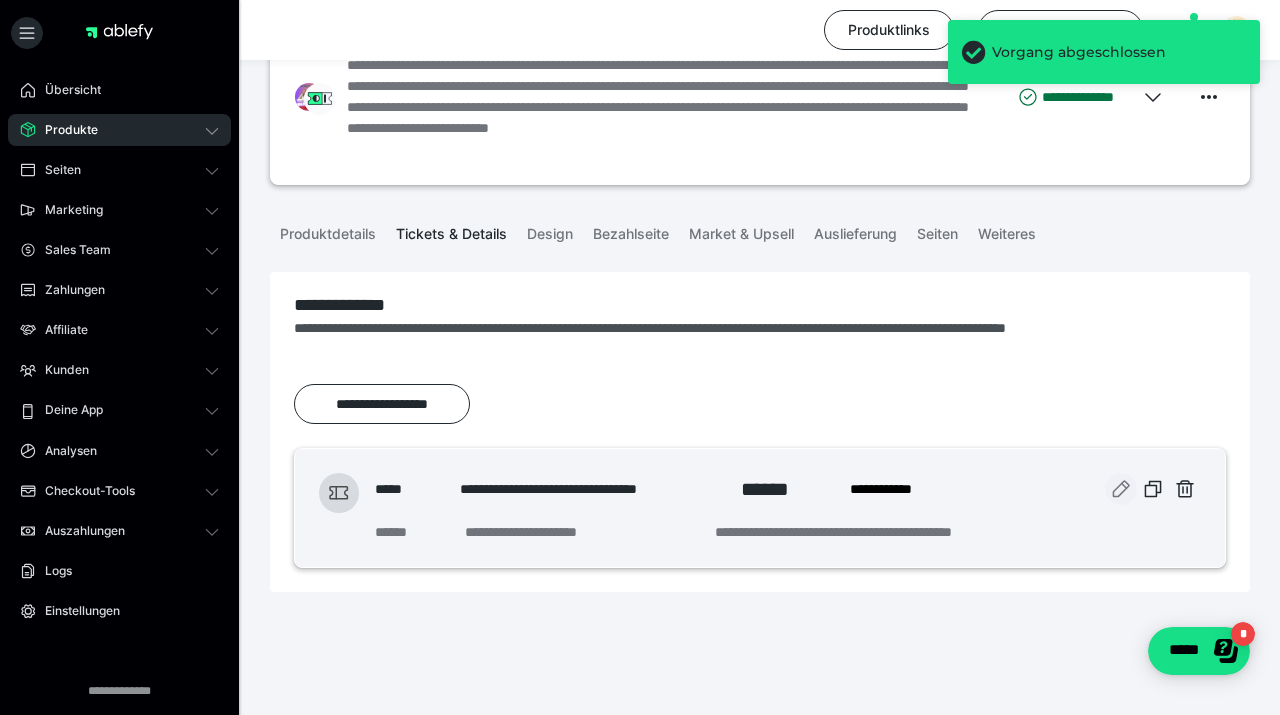 scroll, scrollTop: 0, scrollLeft: 0, axis: both 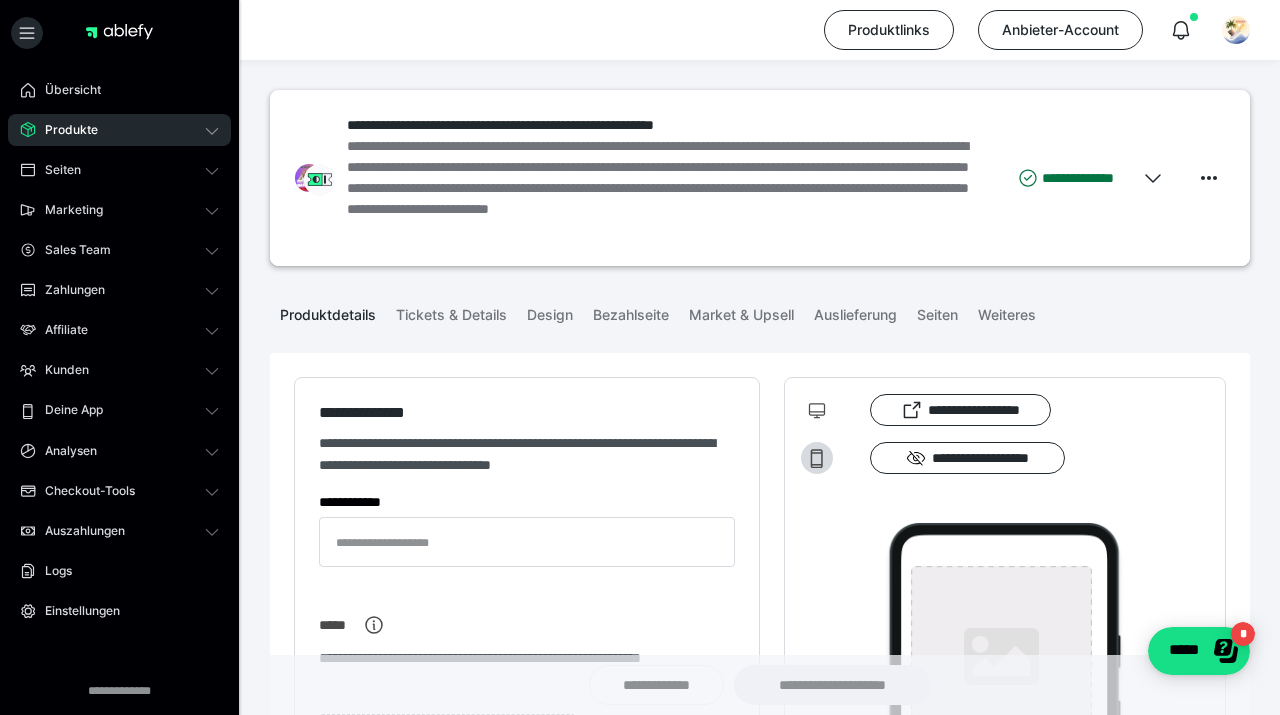 type on "**********" 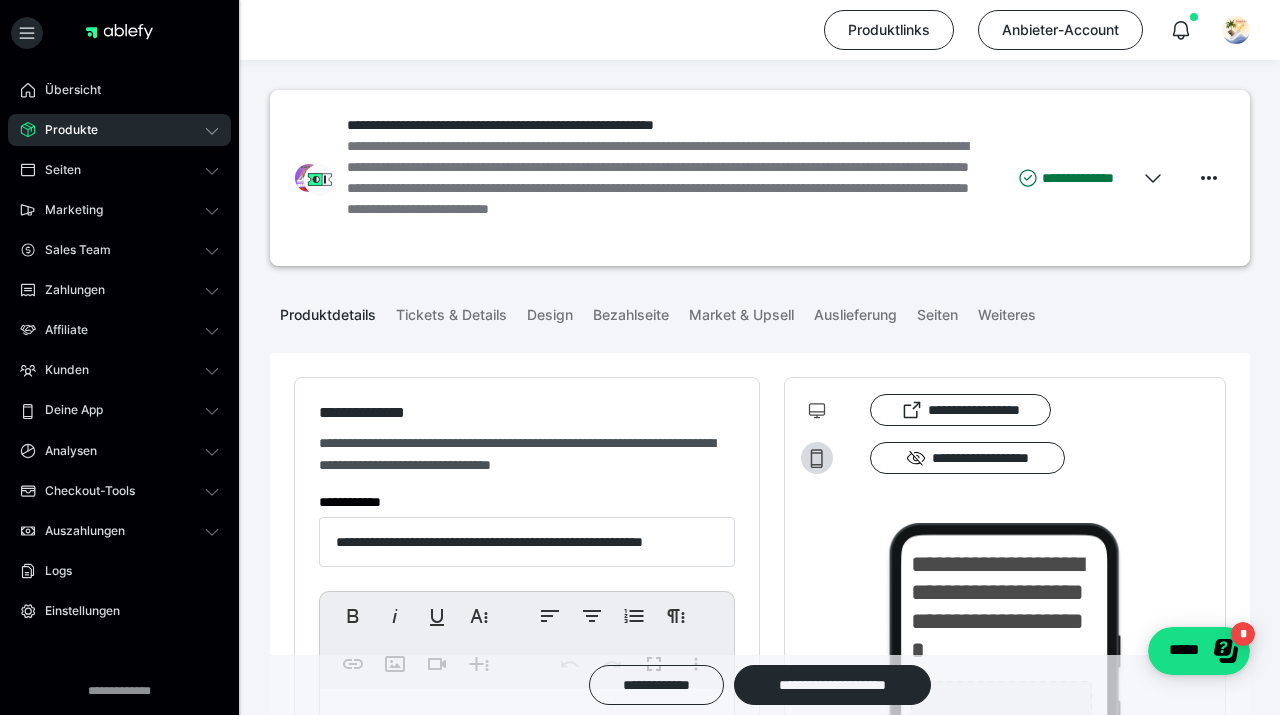 type on "**********" 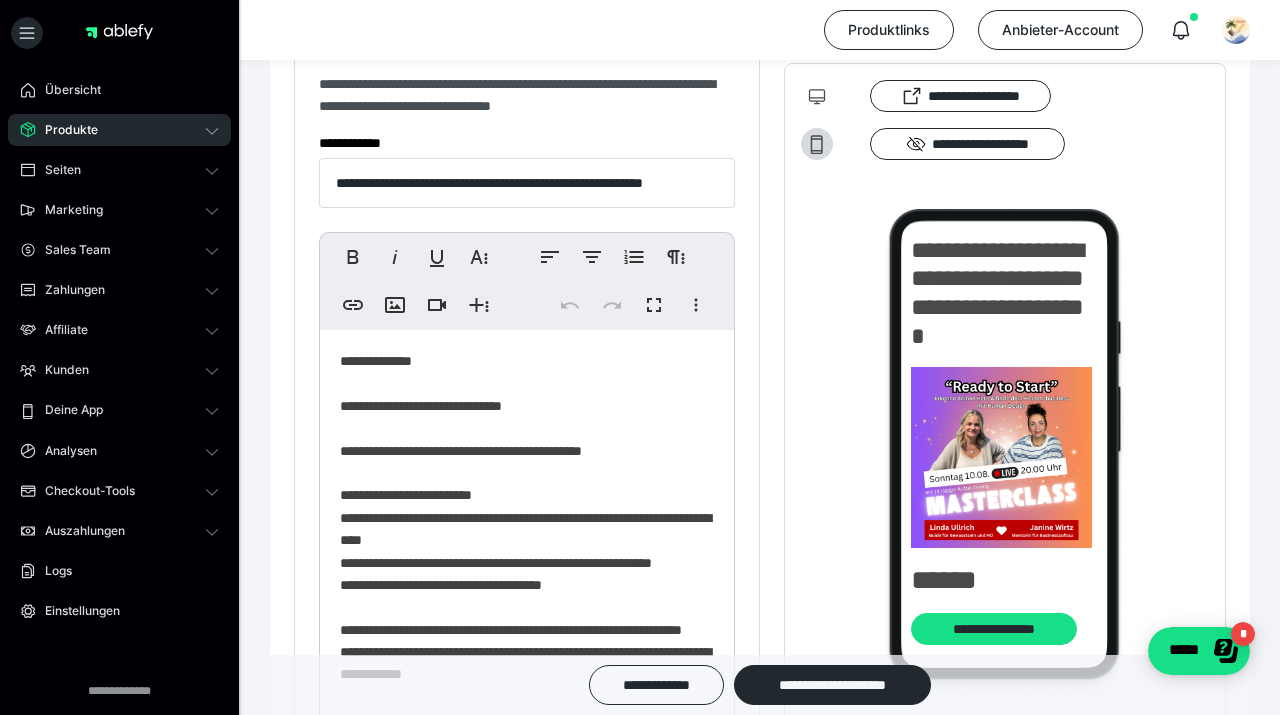 scroll, scrollTop: 0, scrollLeft: 0, axis: both 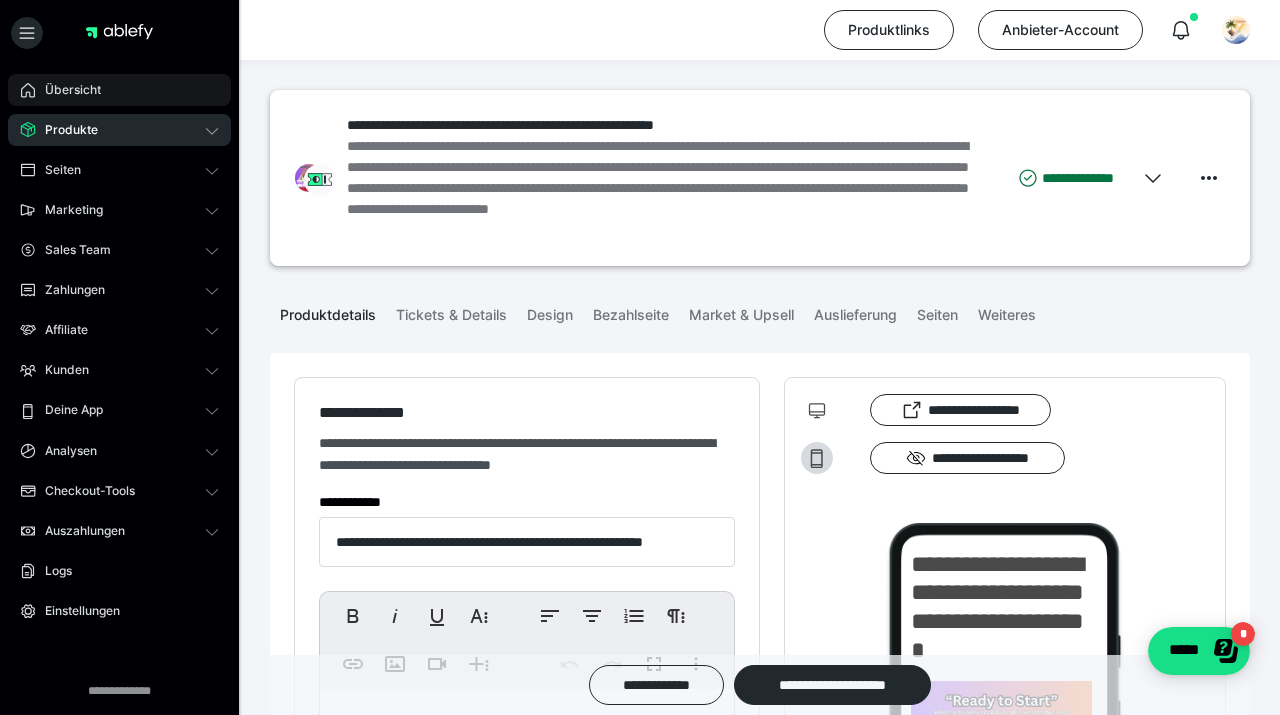 click on "Übersicht" at bounding box center [66, 90] 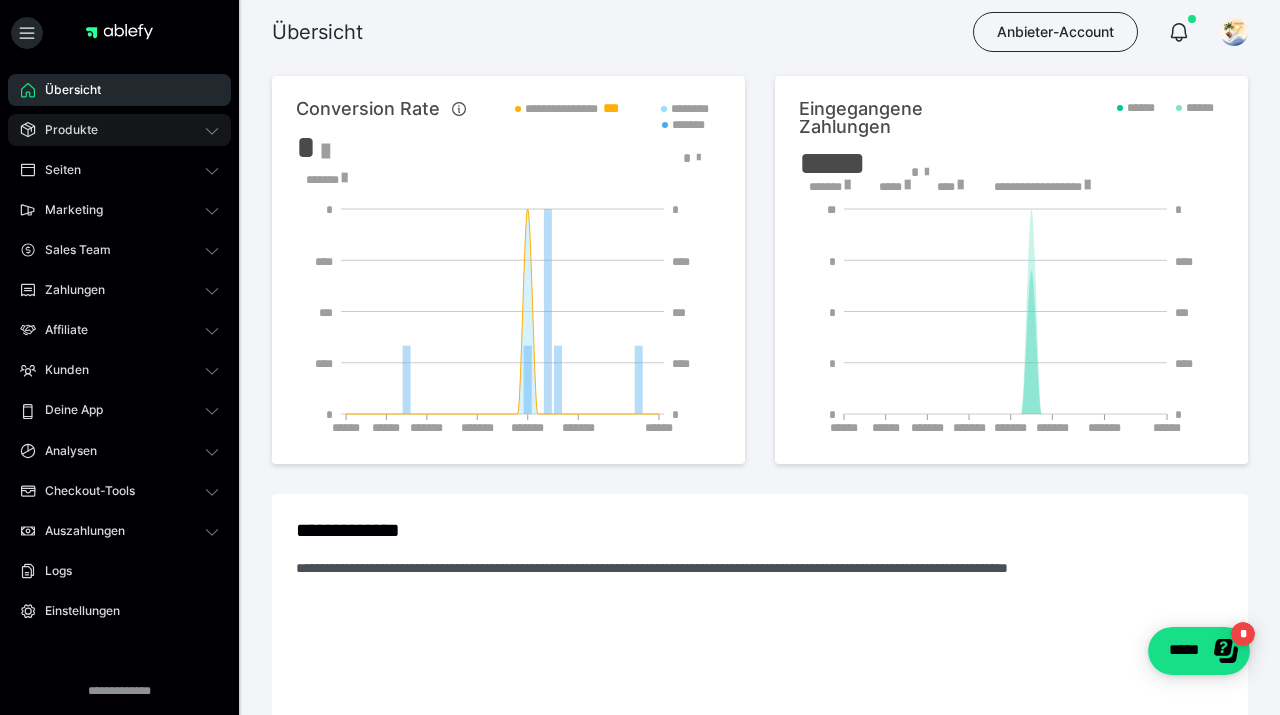 click on "Produkte" at bounding box center [119, 130] 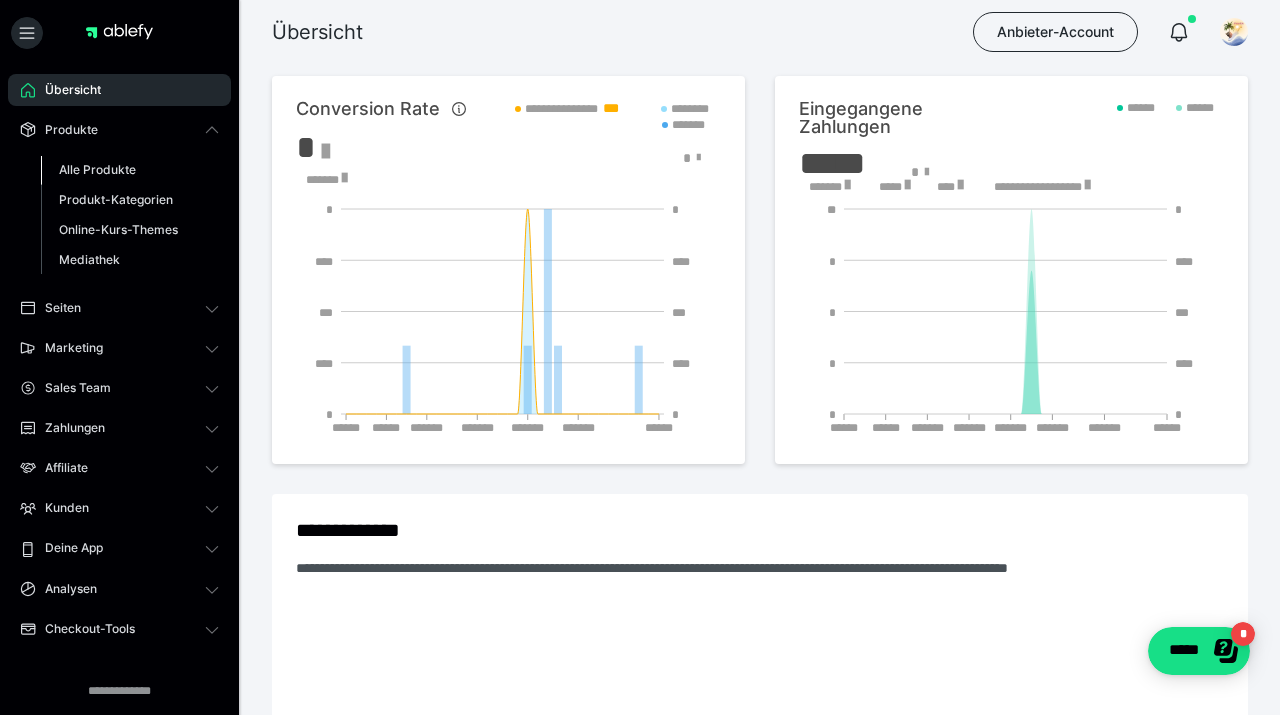 click on "Alle Produkte" at bounding box center (130, 170) 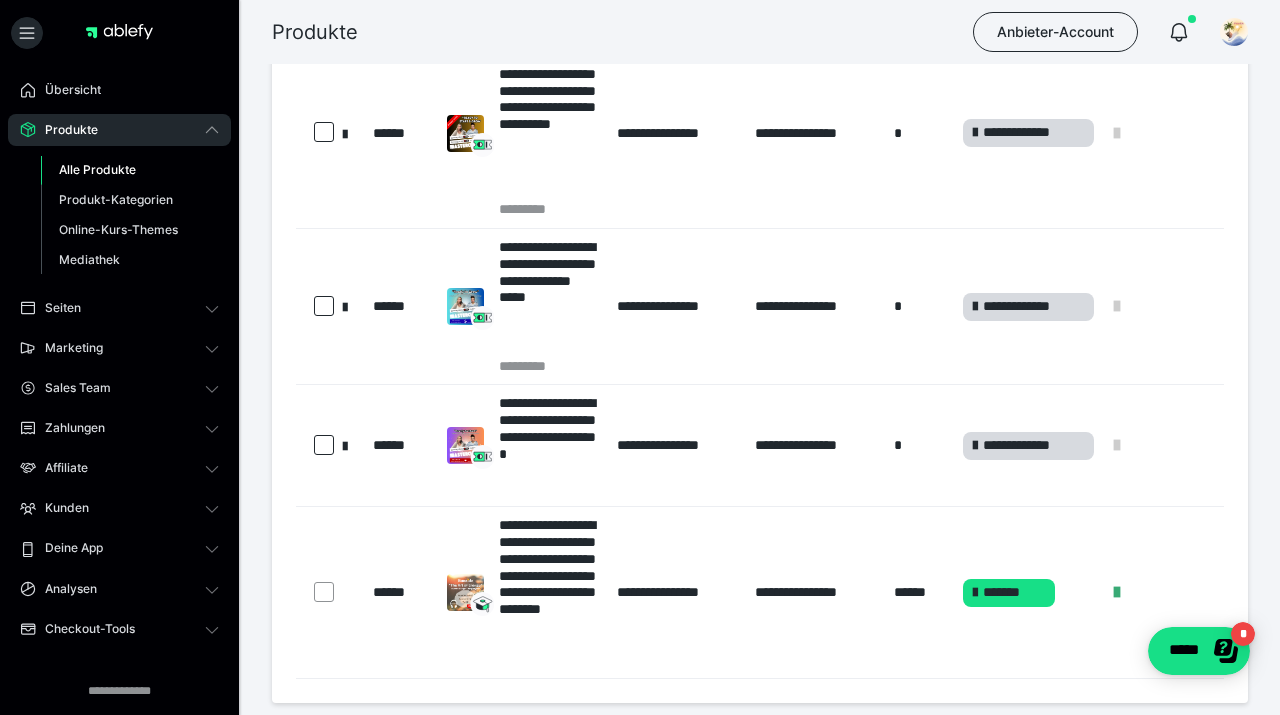 scroll, scrollTop: 330, scrollLeft: 0, axis: vertical 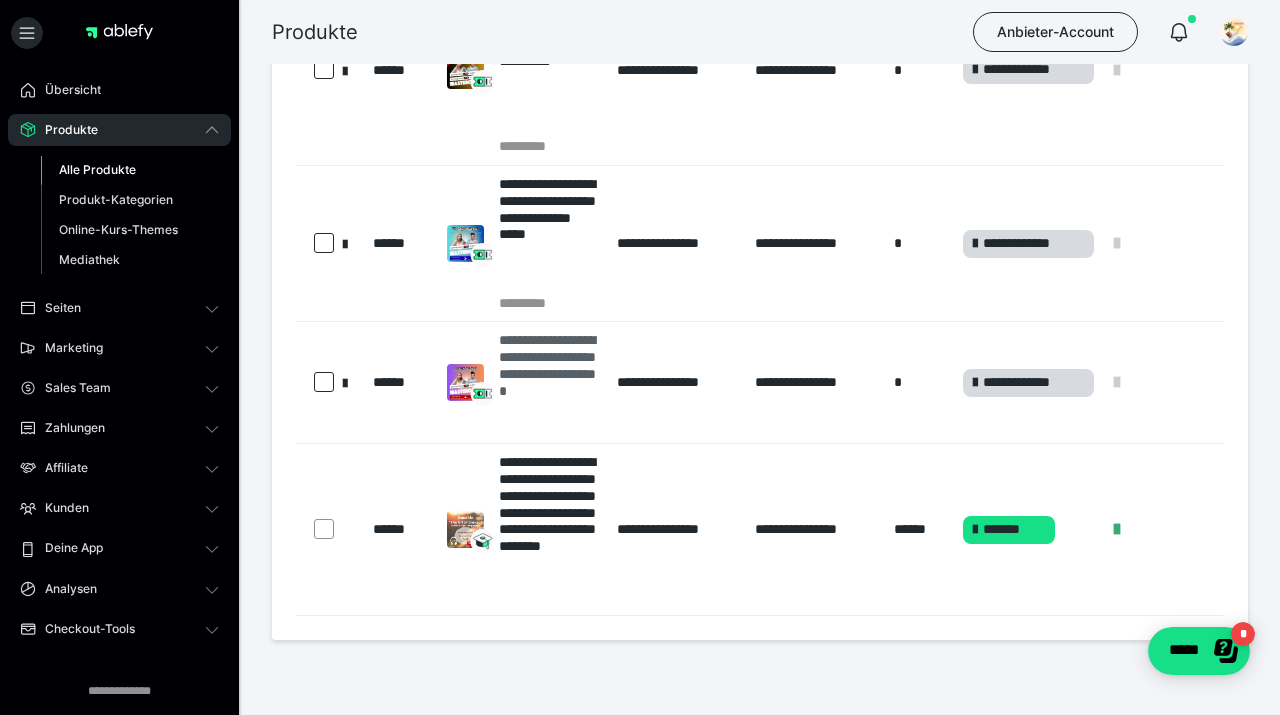 click at bounding box center [465, 382] 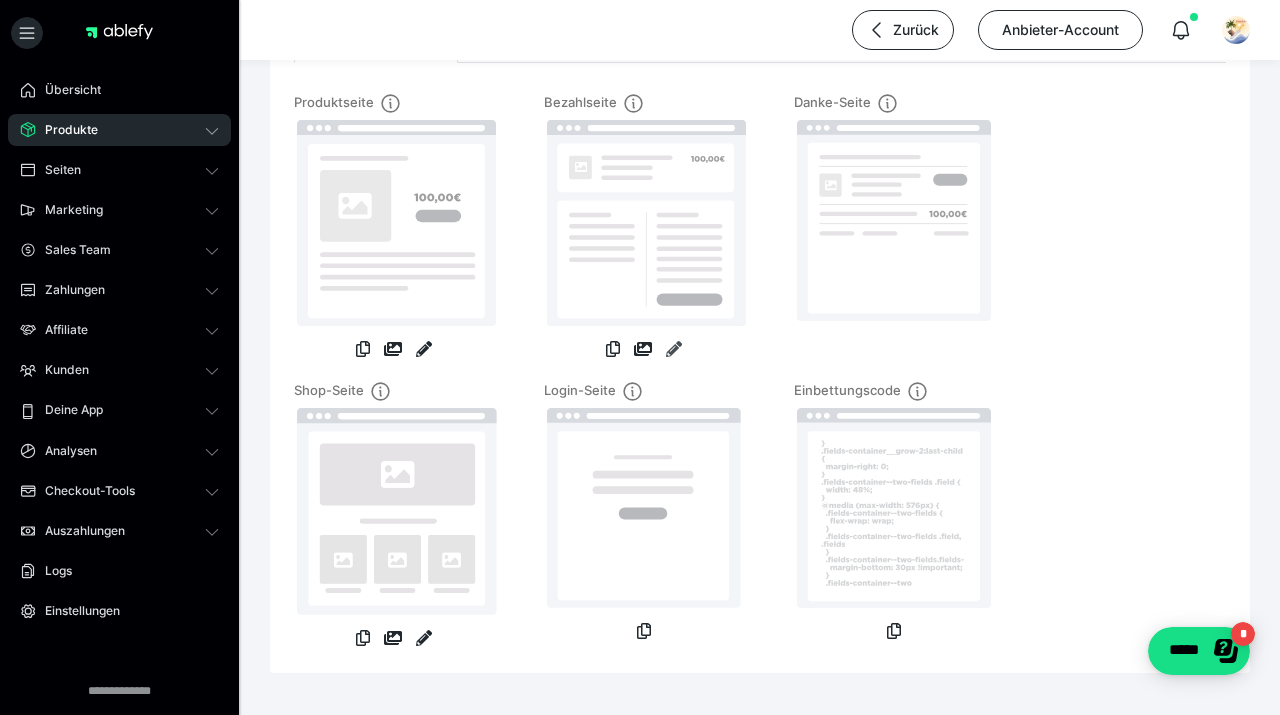 scroll, scrollTop: 230, scrollLeft: 0, axis: vertical 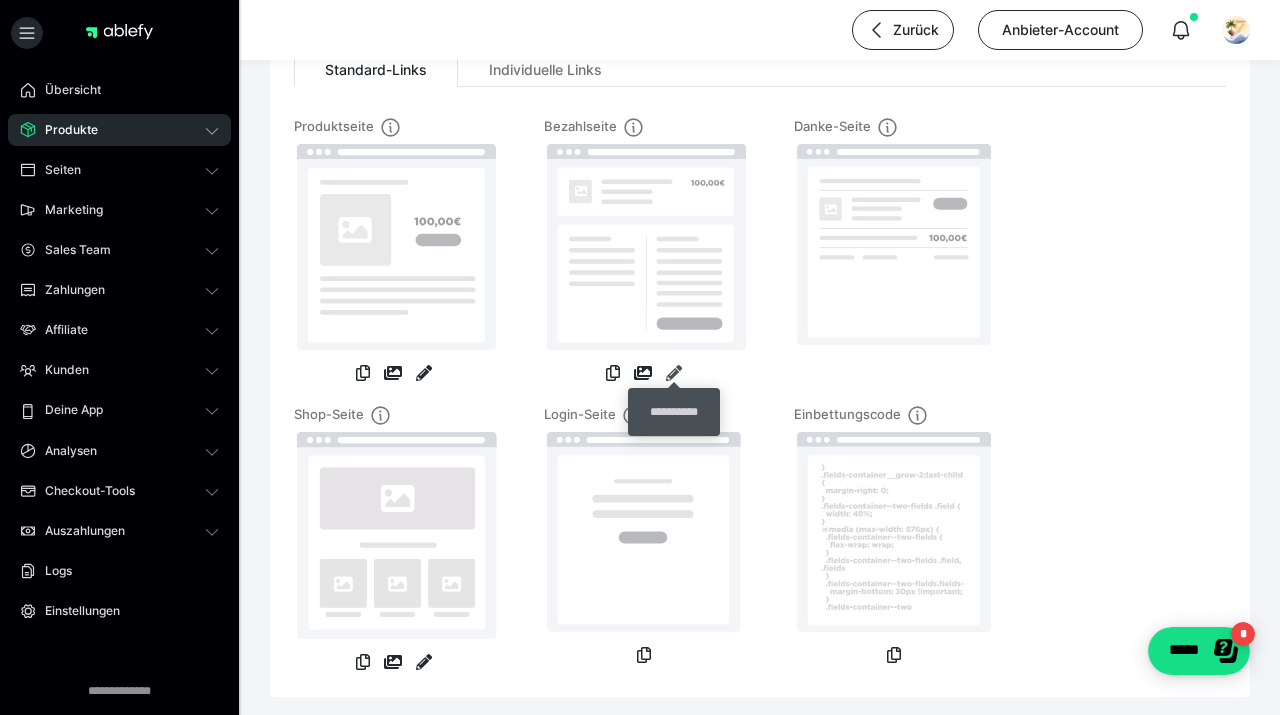 click at bounding box center [674, 373] 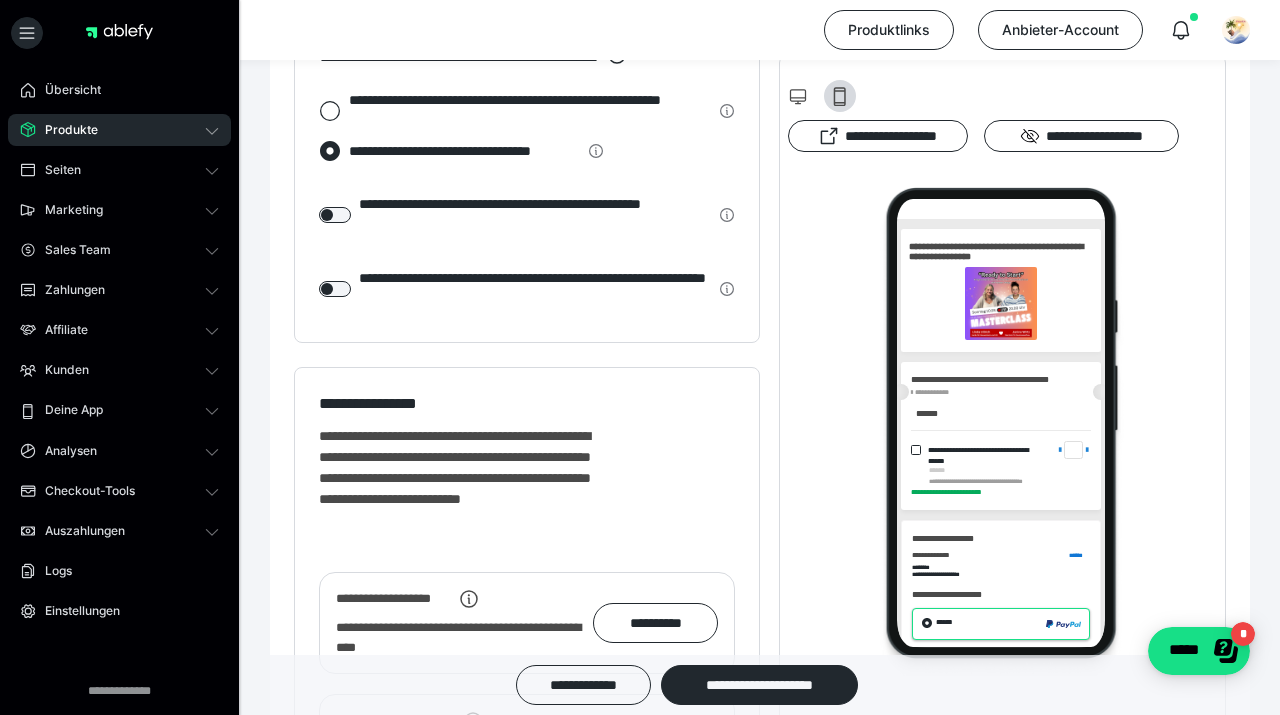 scroll, scrollTop: 0, scrollLeft: 0, axis: both 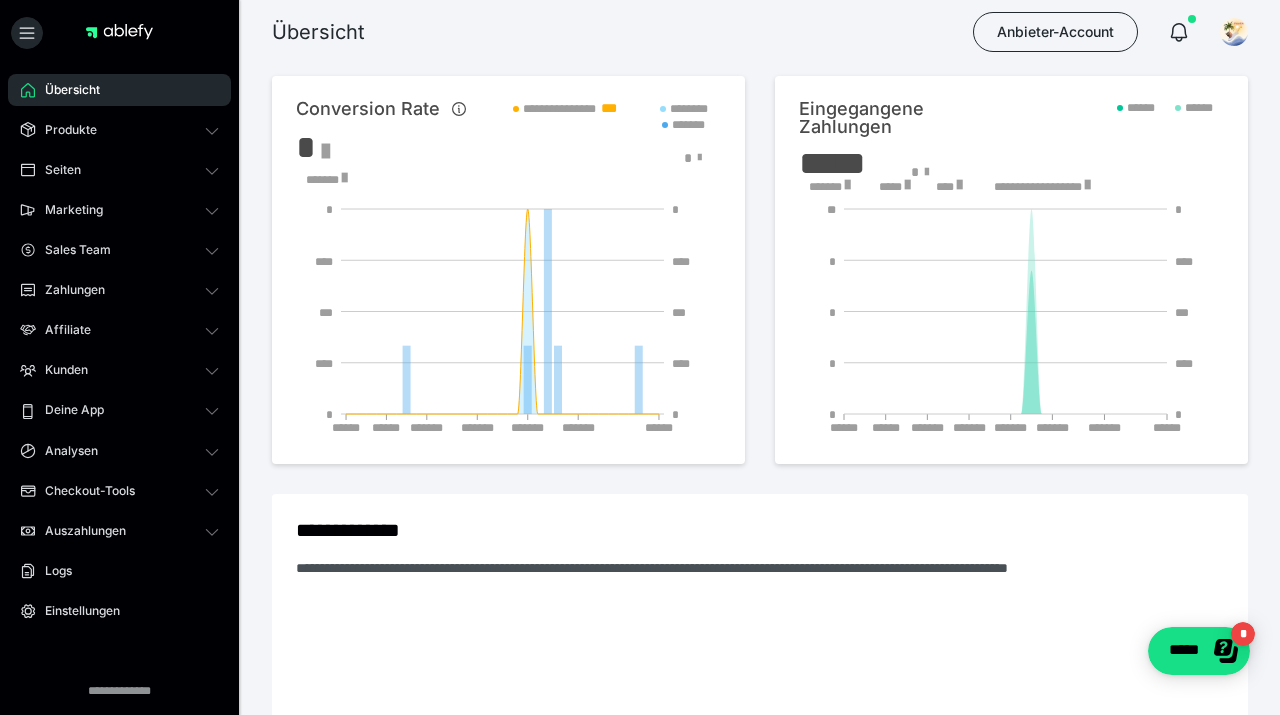 click on "Übersicht Anbieter-Account" at bounding box center (640, 32) 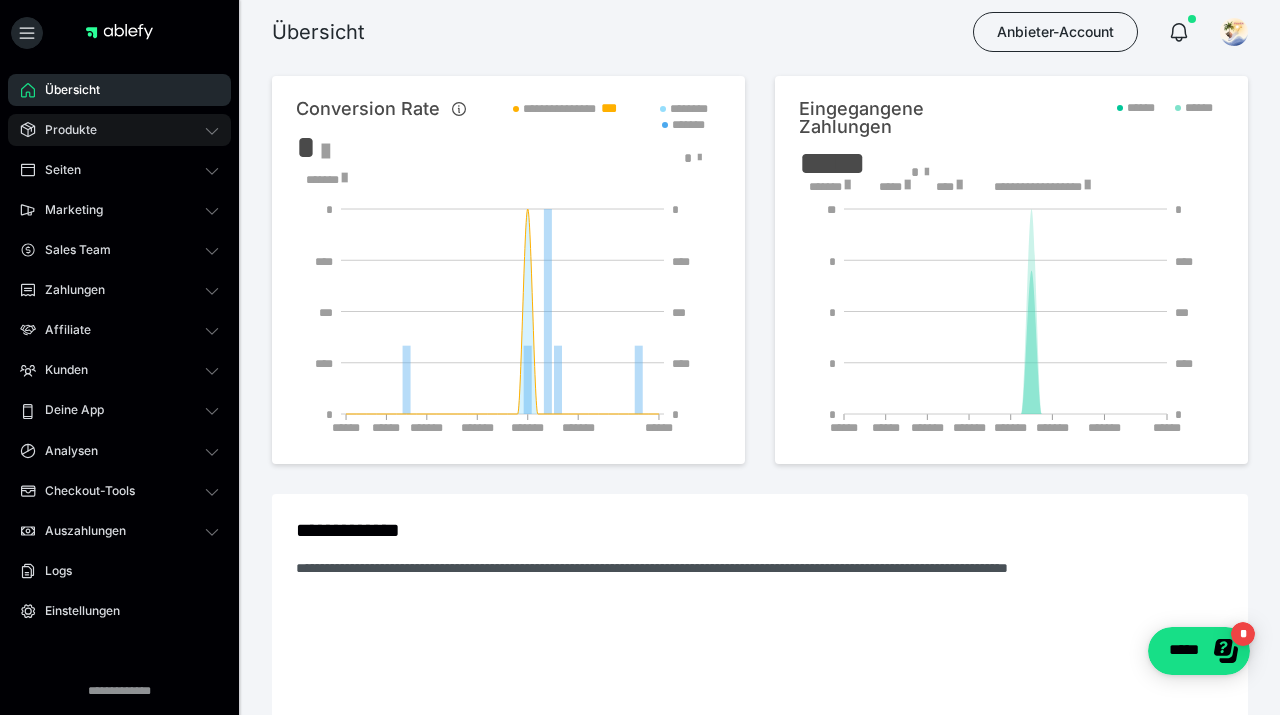 click on "Produkte" at bounding box center [64, 130] 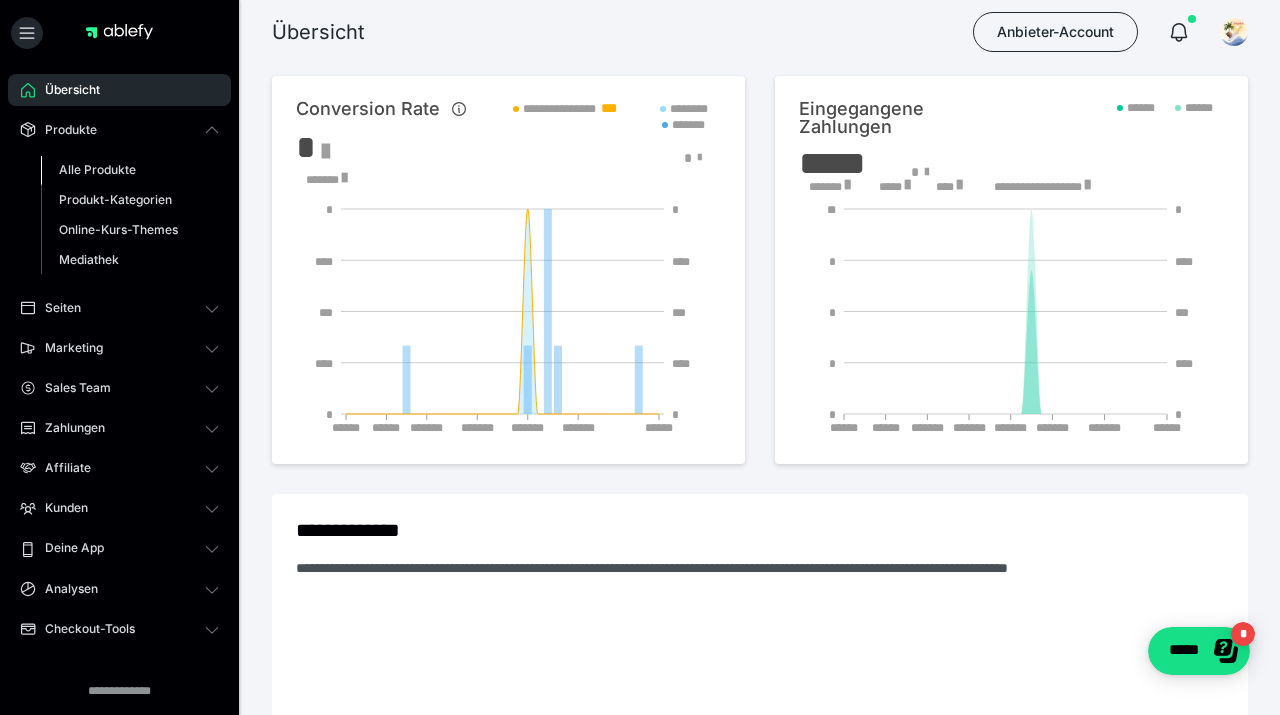 click on "Alle Produkte" at bounding box center [97, 169] 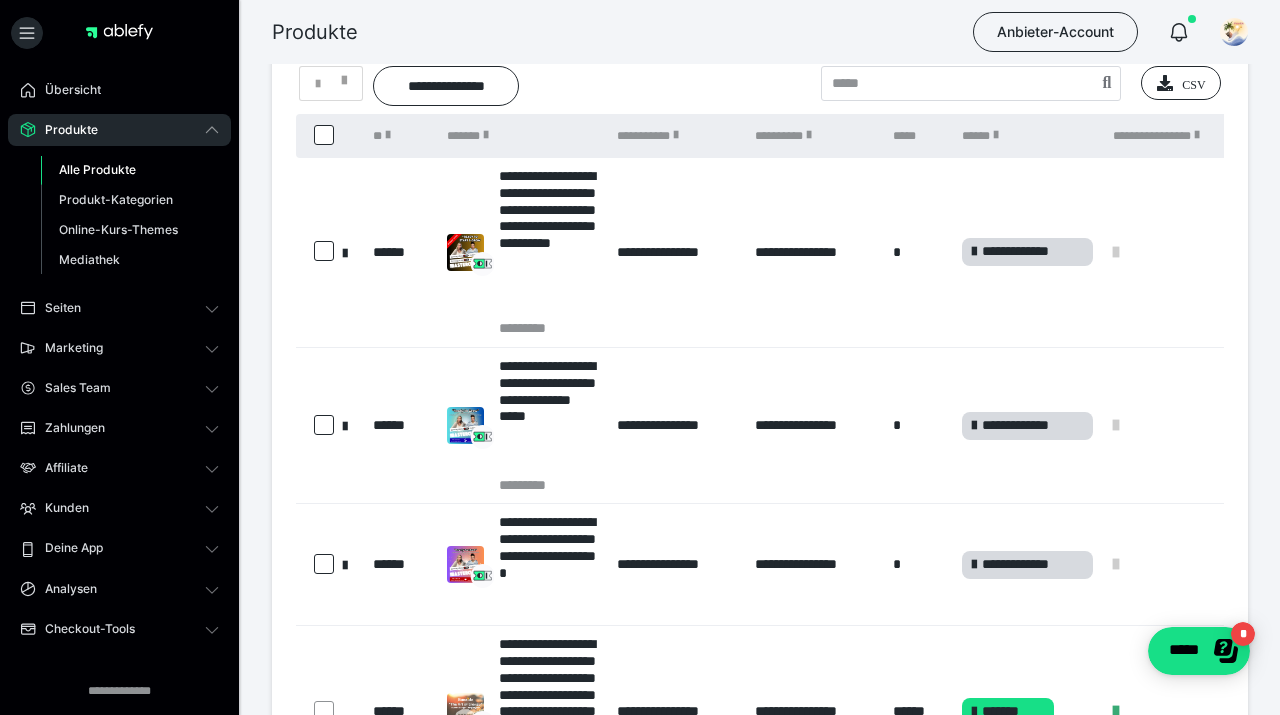 scroll, scrollTop: 147, scrollLeft: 0, axis: vertical 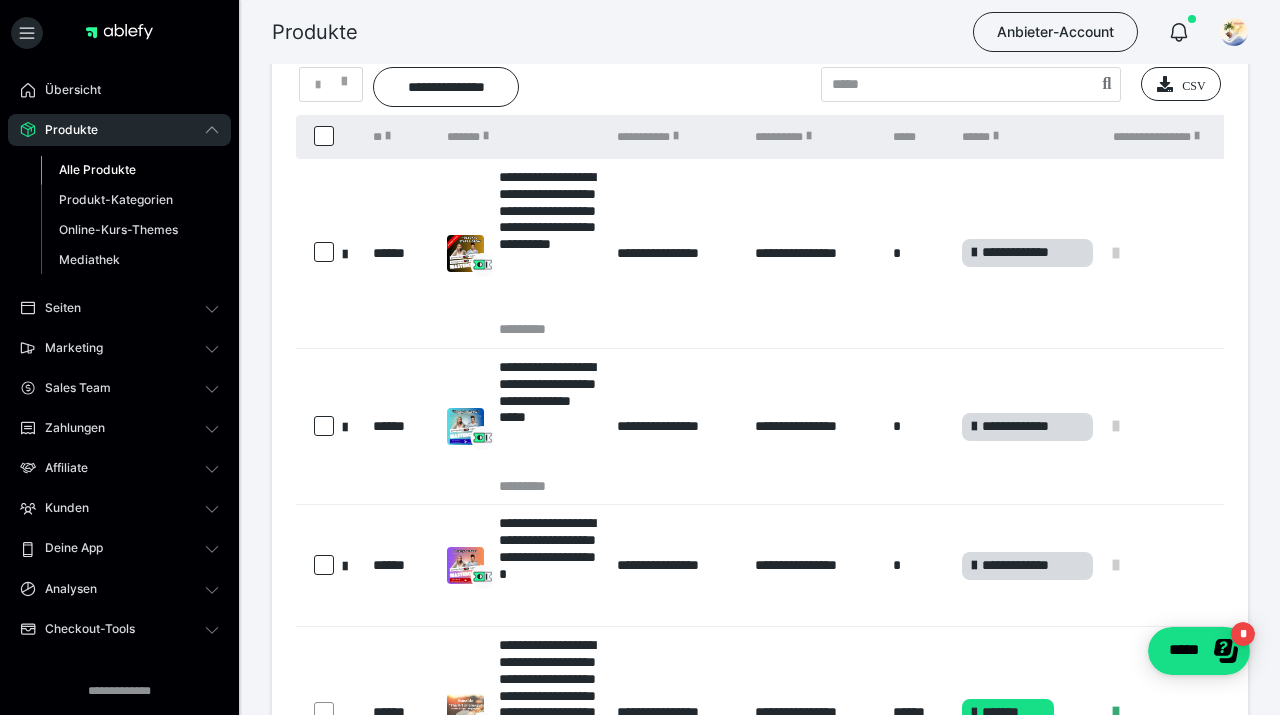 click at bounding box center [996, 136] 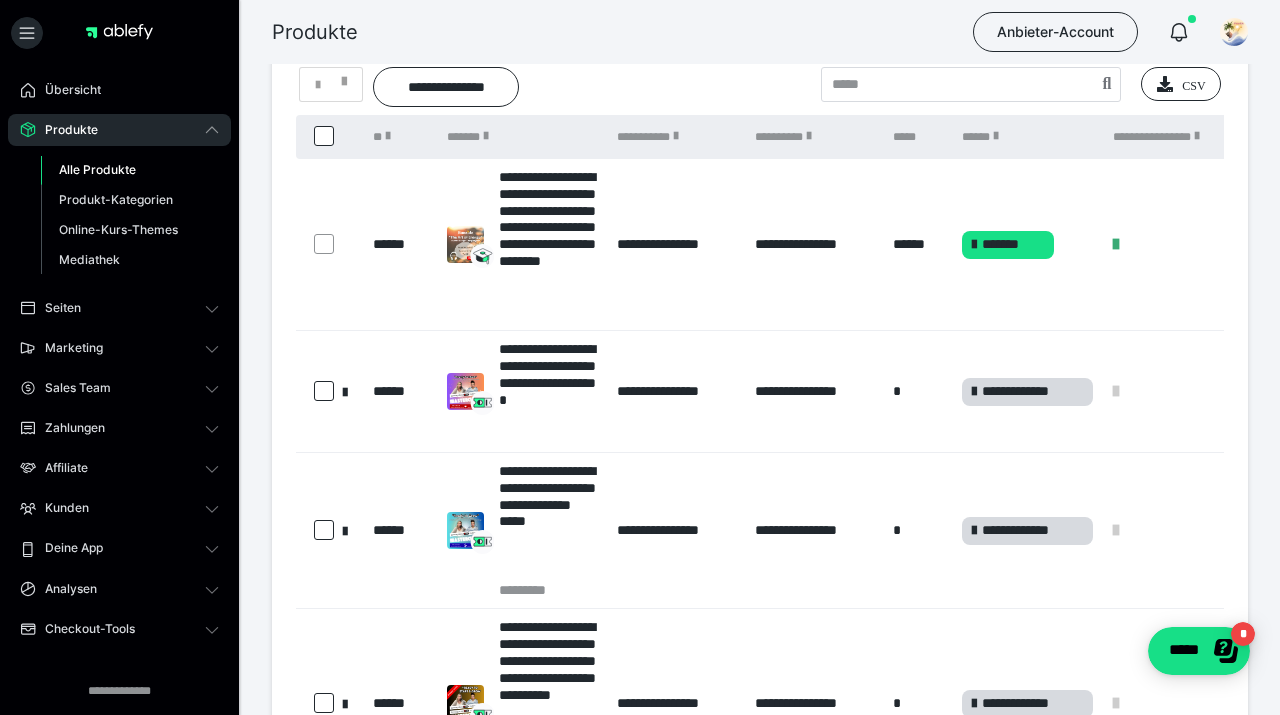 click on "******" at bounding box center [1028, 137] 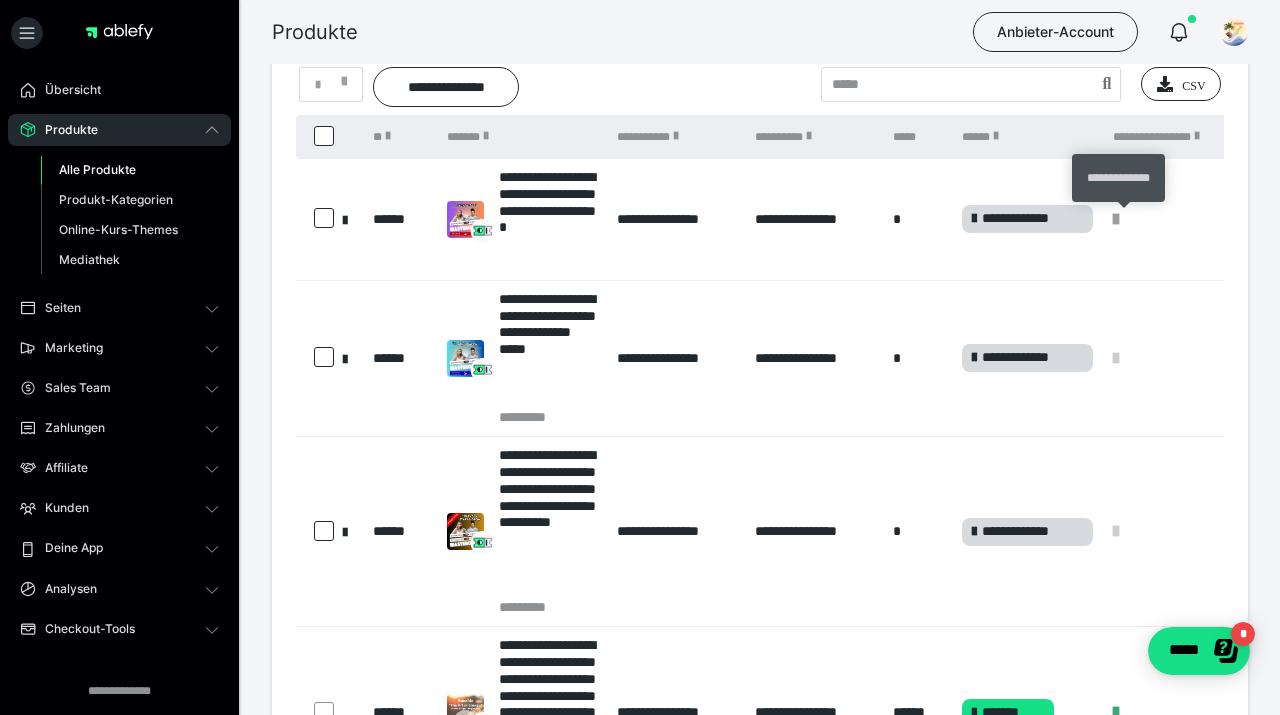 click at bounding box center (1116, 219) 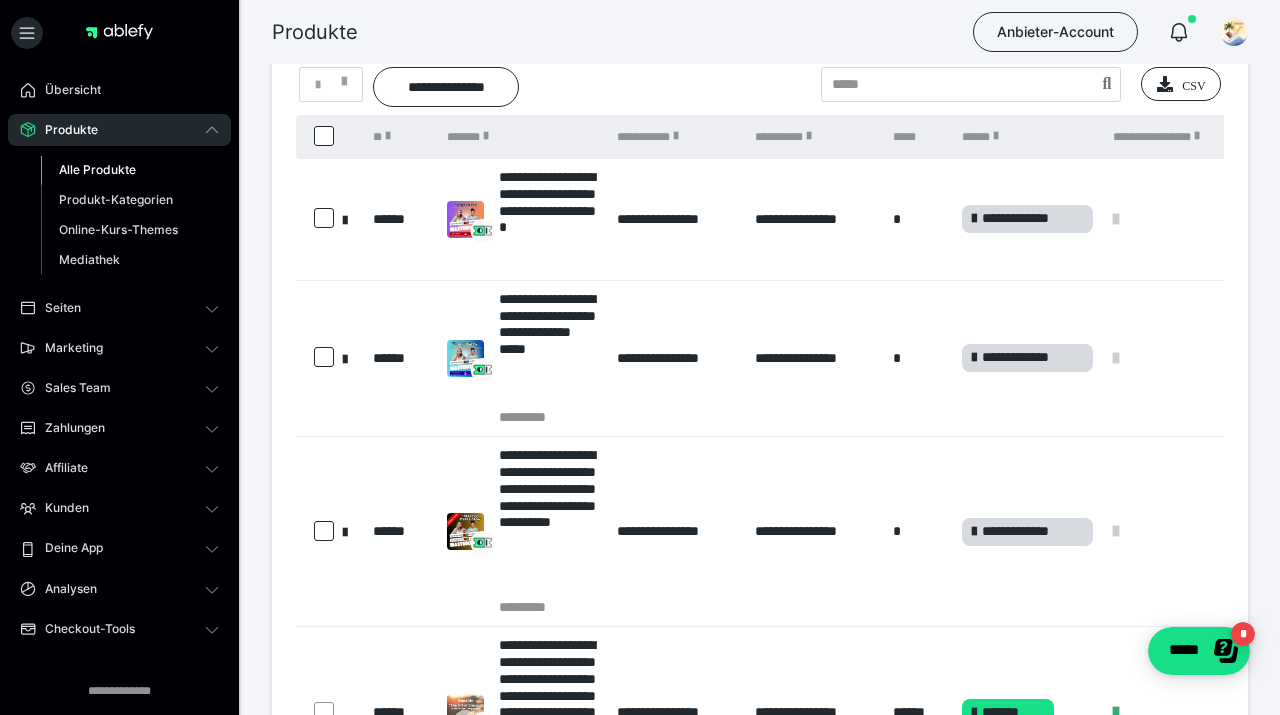 click at bounding box center (324, 531) 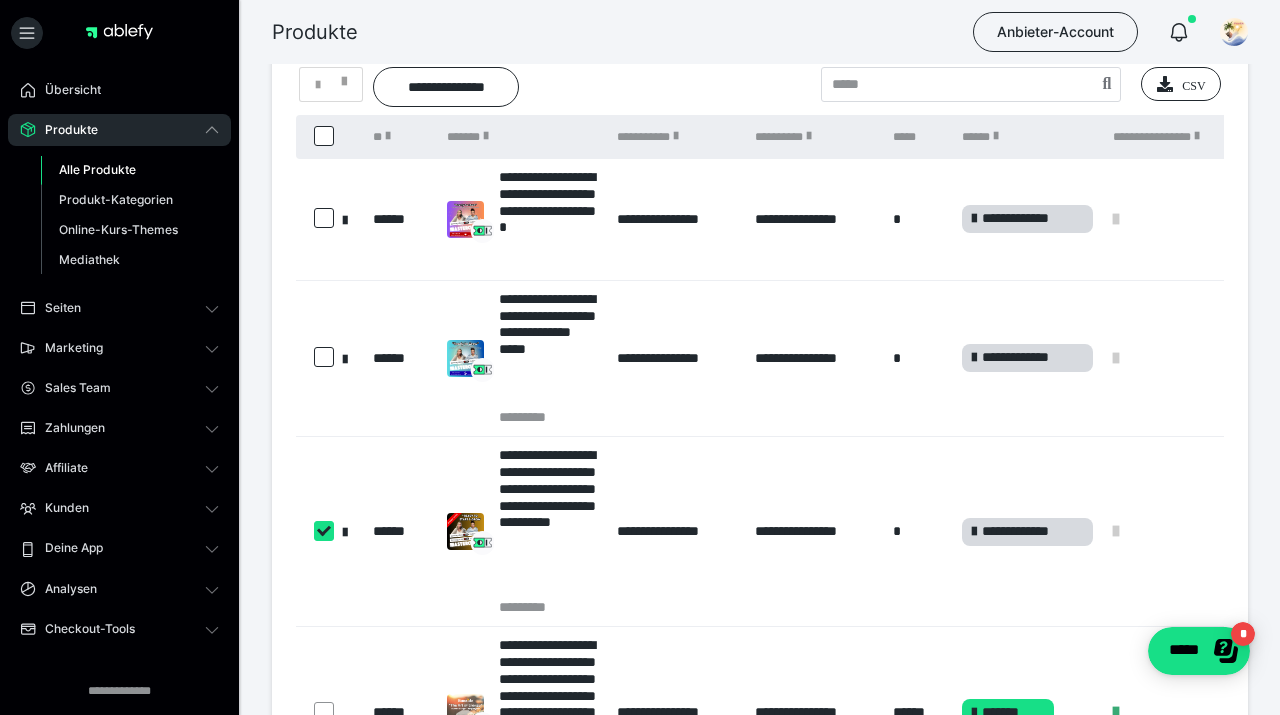 checkbox on "****" 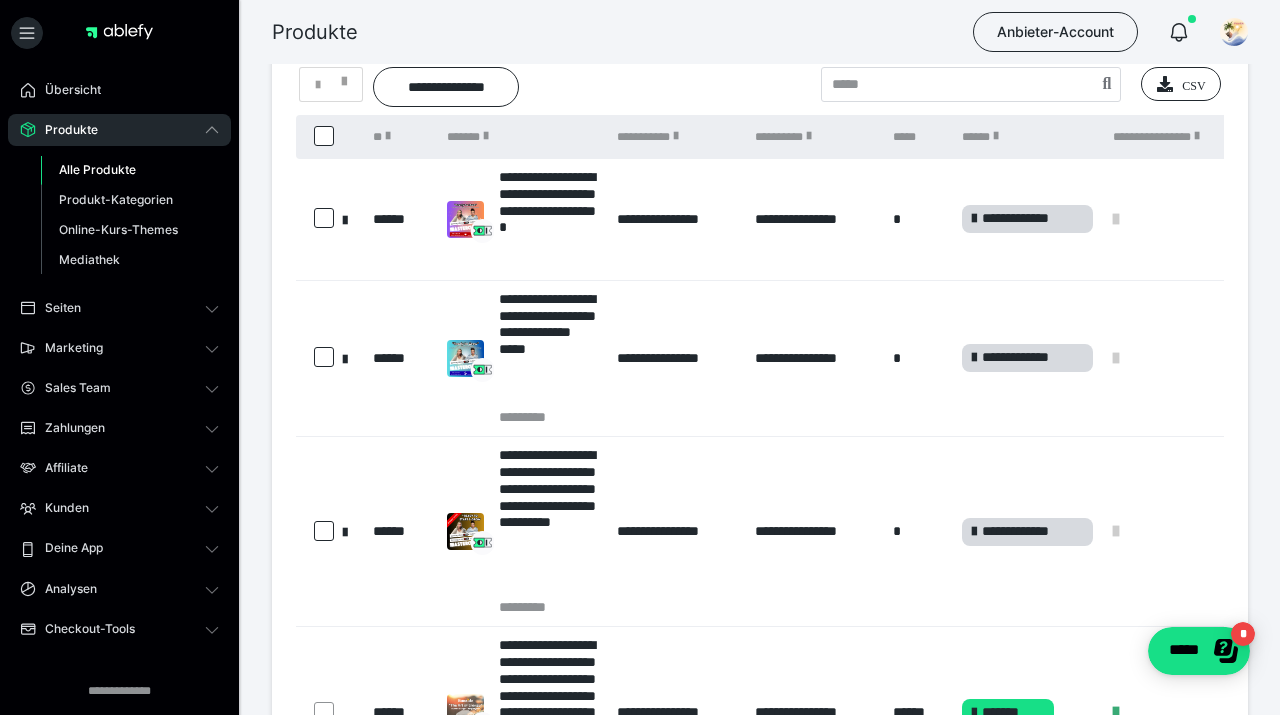 click at bounding box center (324, 357) 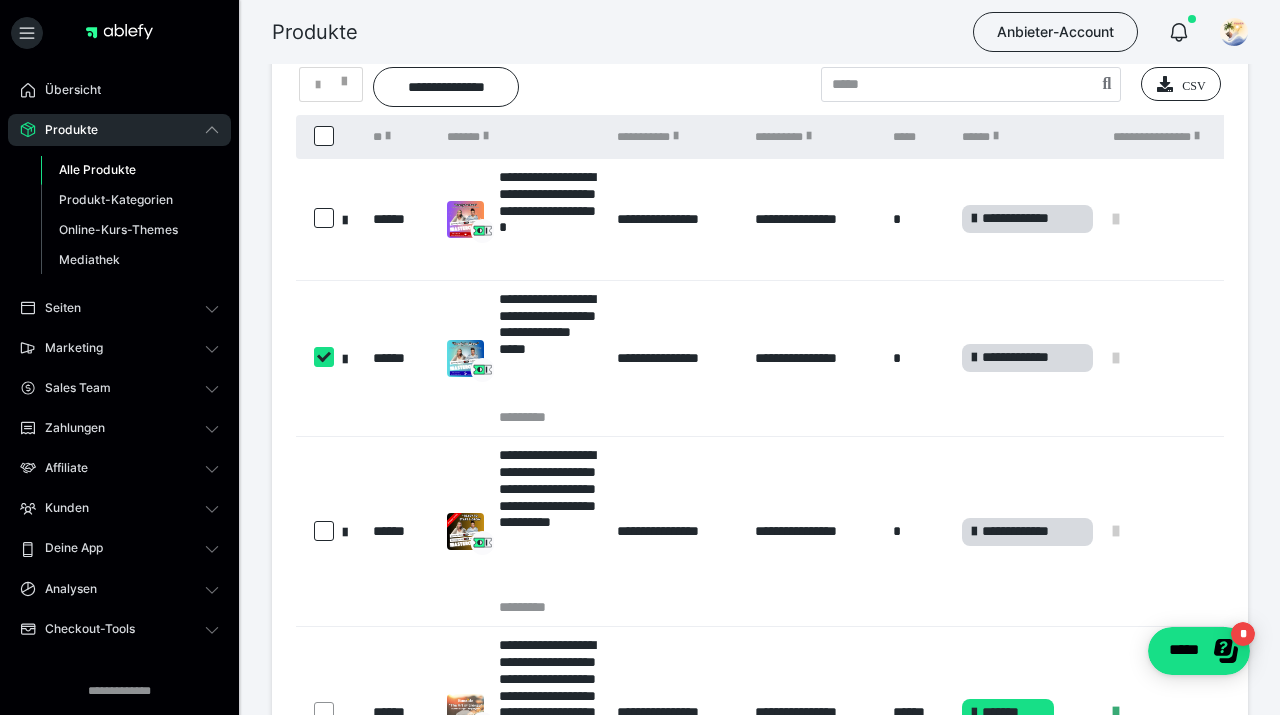 checkbox on "****" 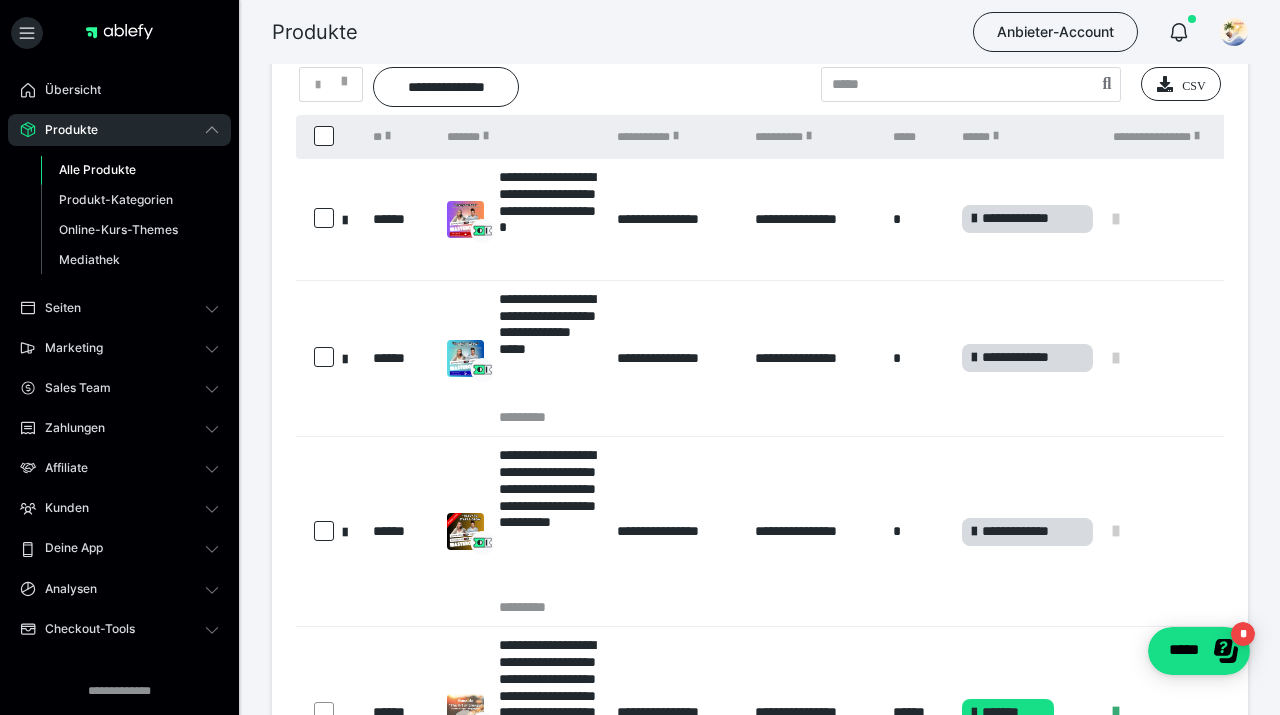 click at bounding box center (324, 218) 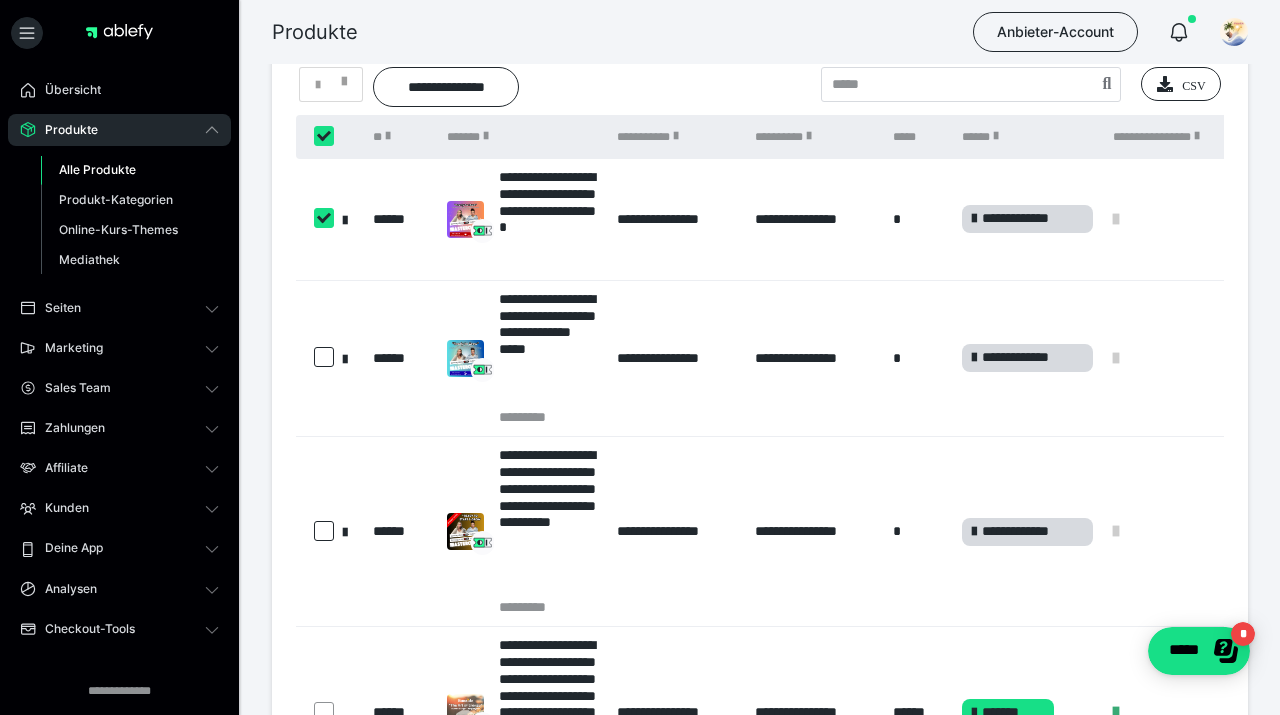checkbox on "****" 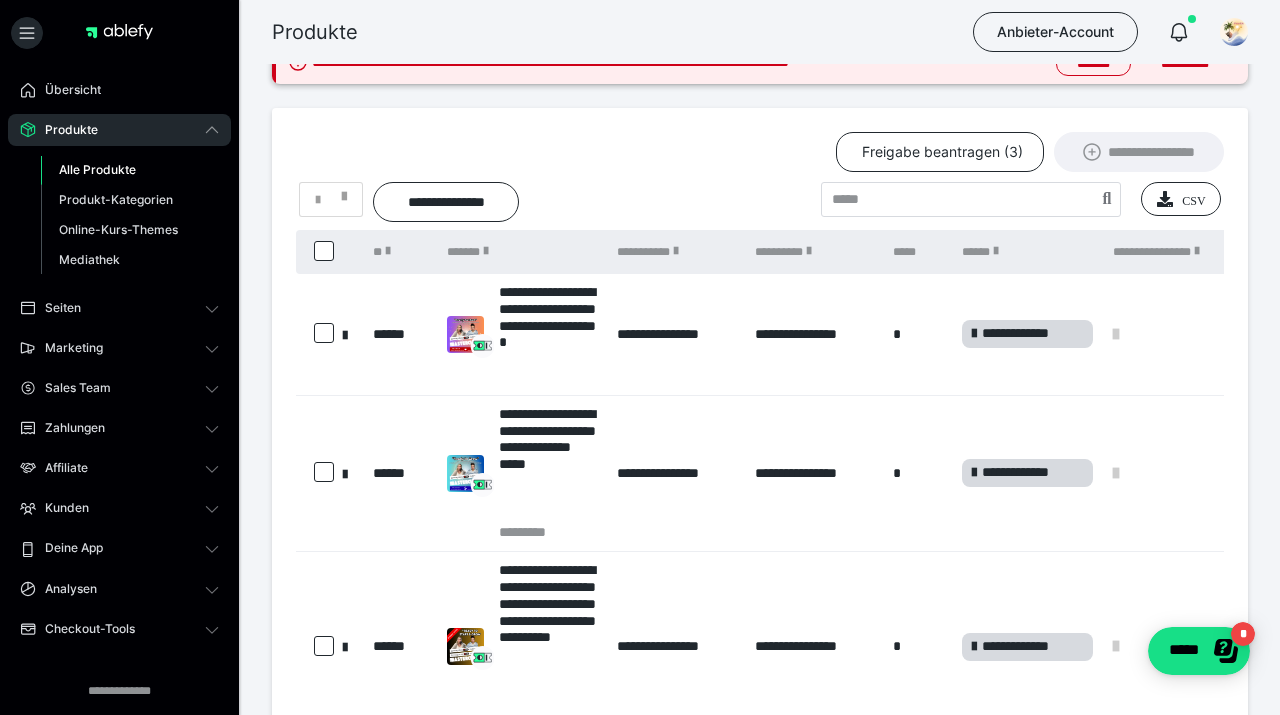 scroll, scrollTop: 0, scrollLeft: 0, axis: both 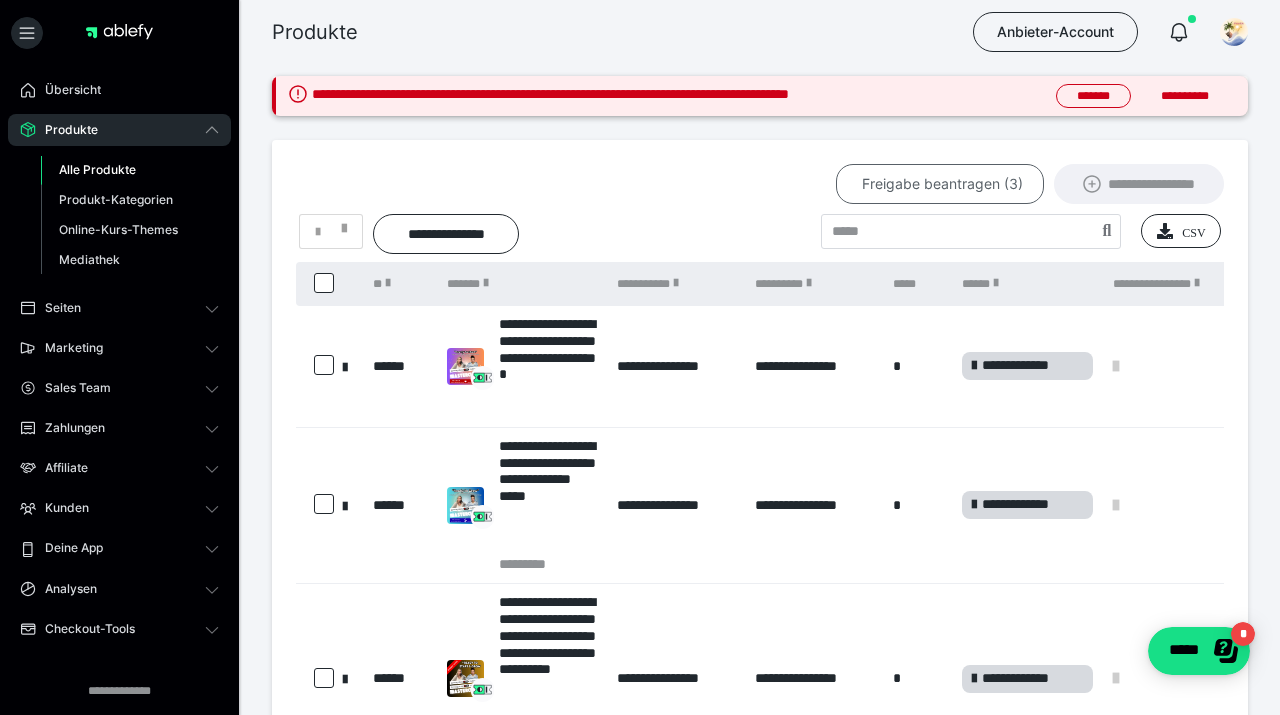 click on "Freigabe beantragen (3)" at bounding box center (940, 184) 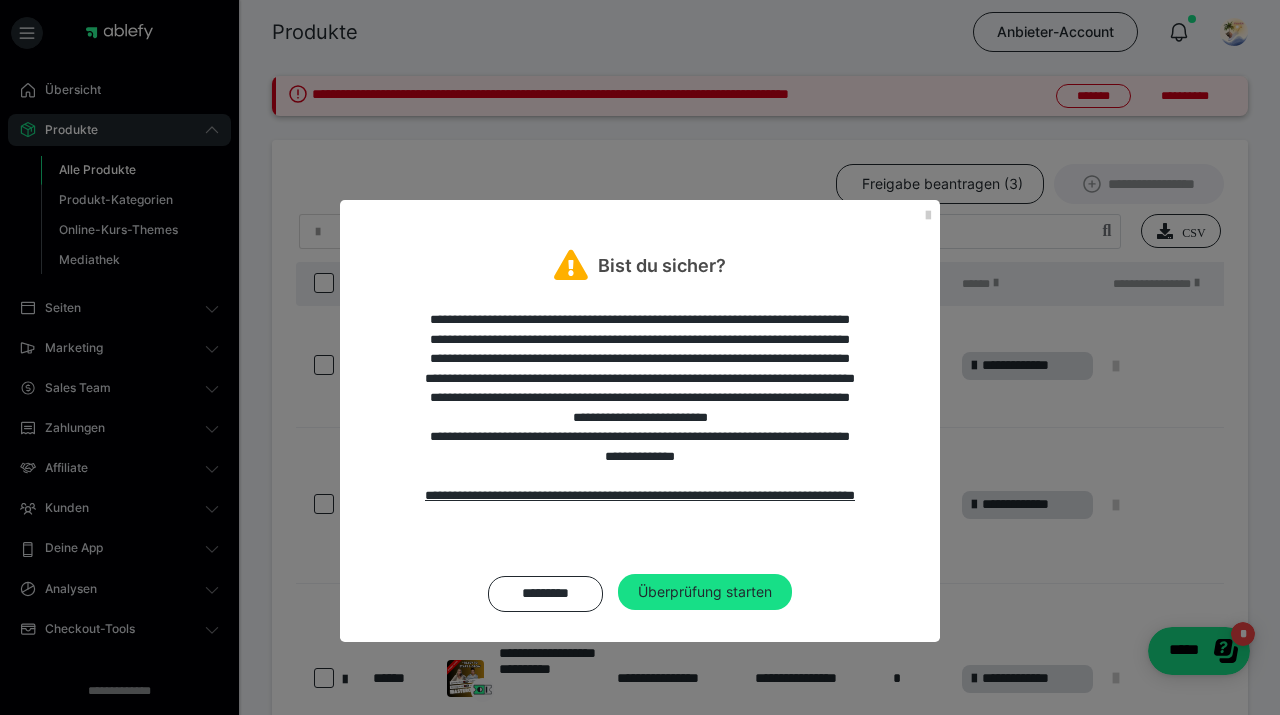 scroll, scrollTop: 1, scrollLeft: 0, axis: vertical 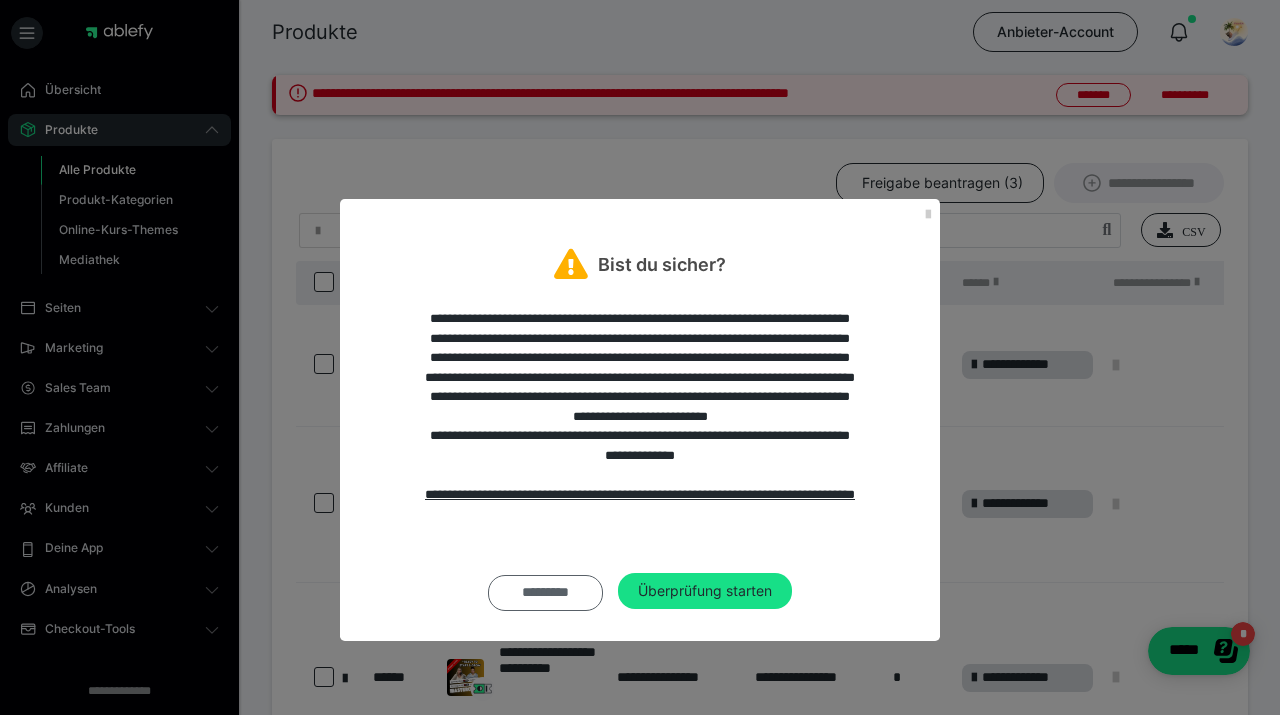 click on "*********" at bounding box center [545, 593] 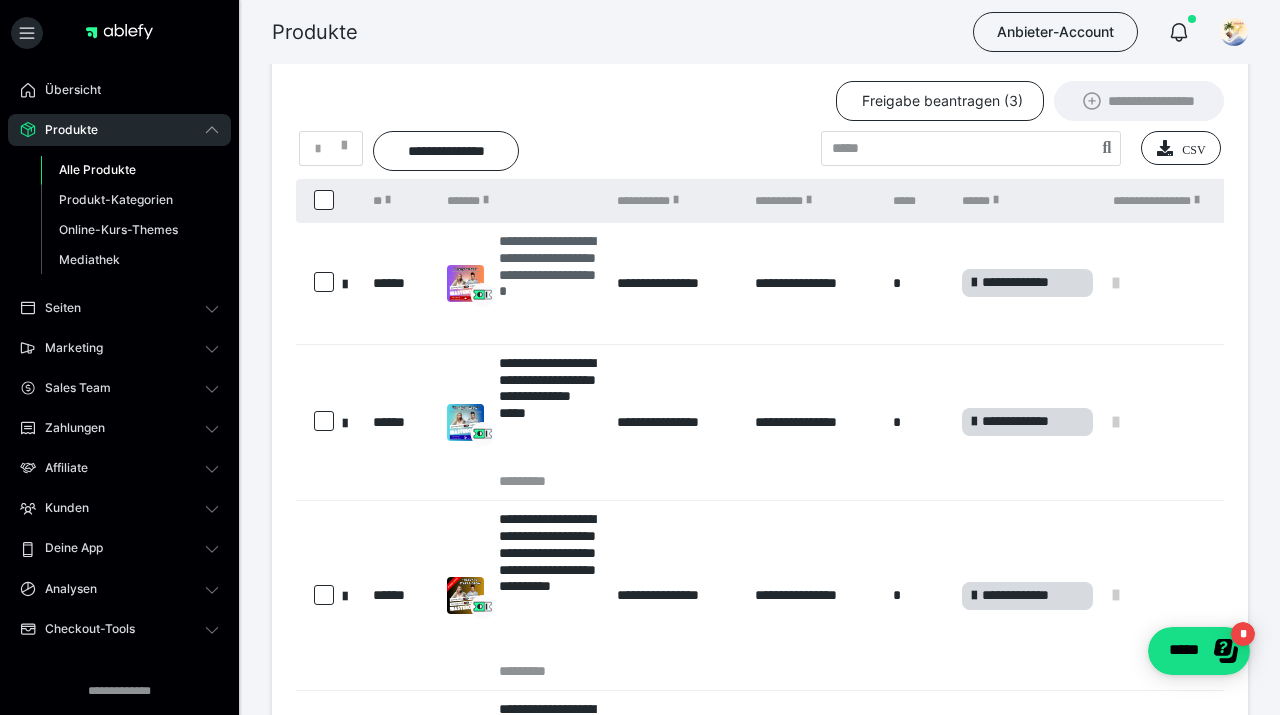 scroll, scrollTop: 82, scrollLeft: 0, axis: vertical 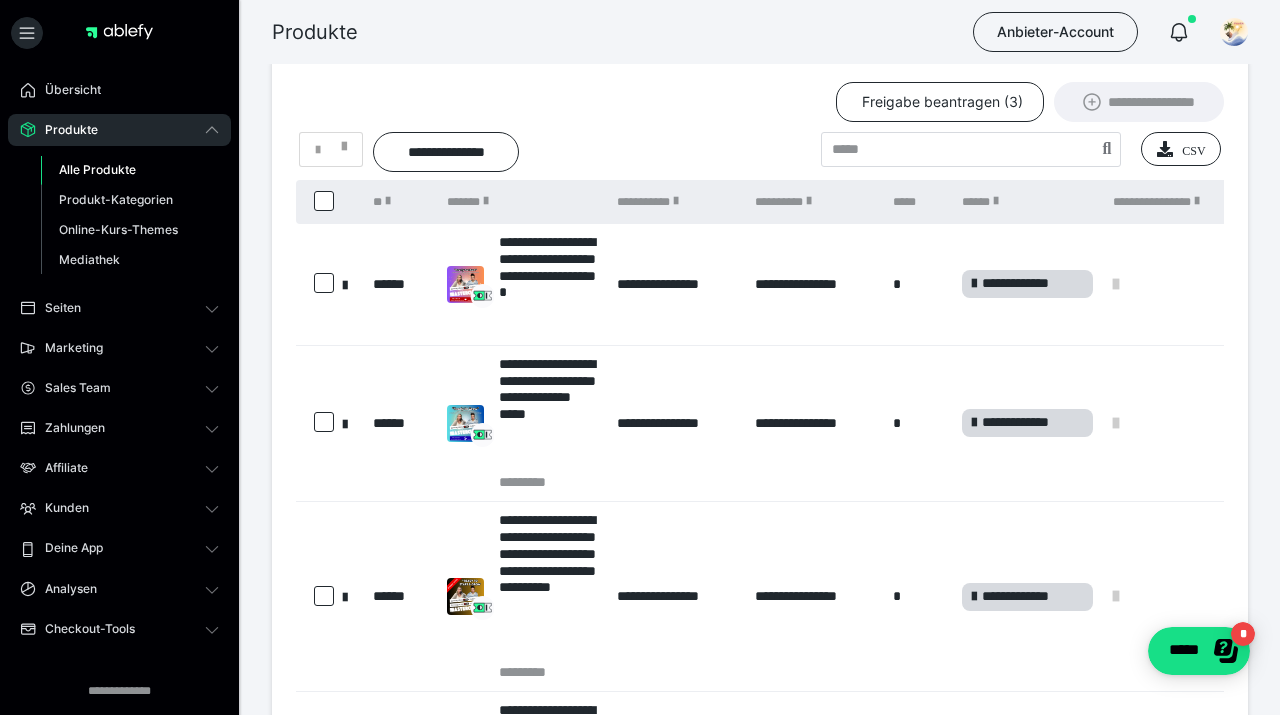 click on "**********" at bounding box center [760, 102] 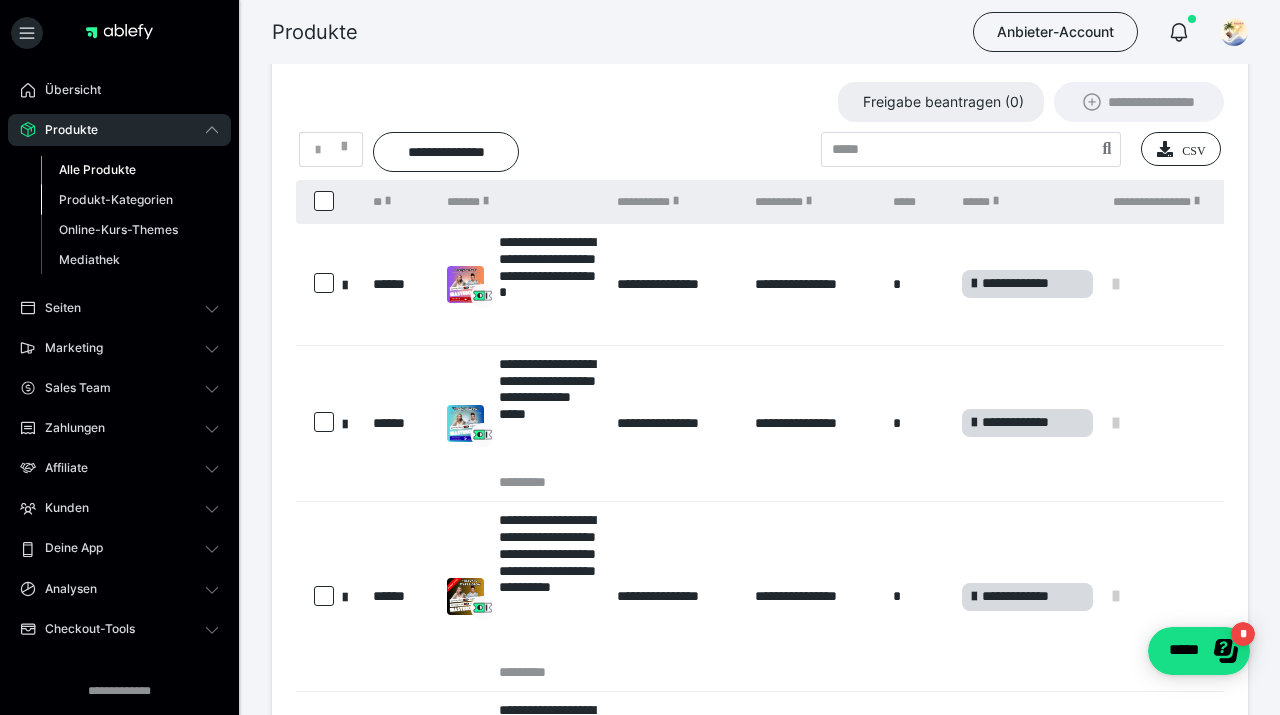 click on "Produkt-Kategorien" at bounding box center (116, 199) 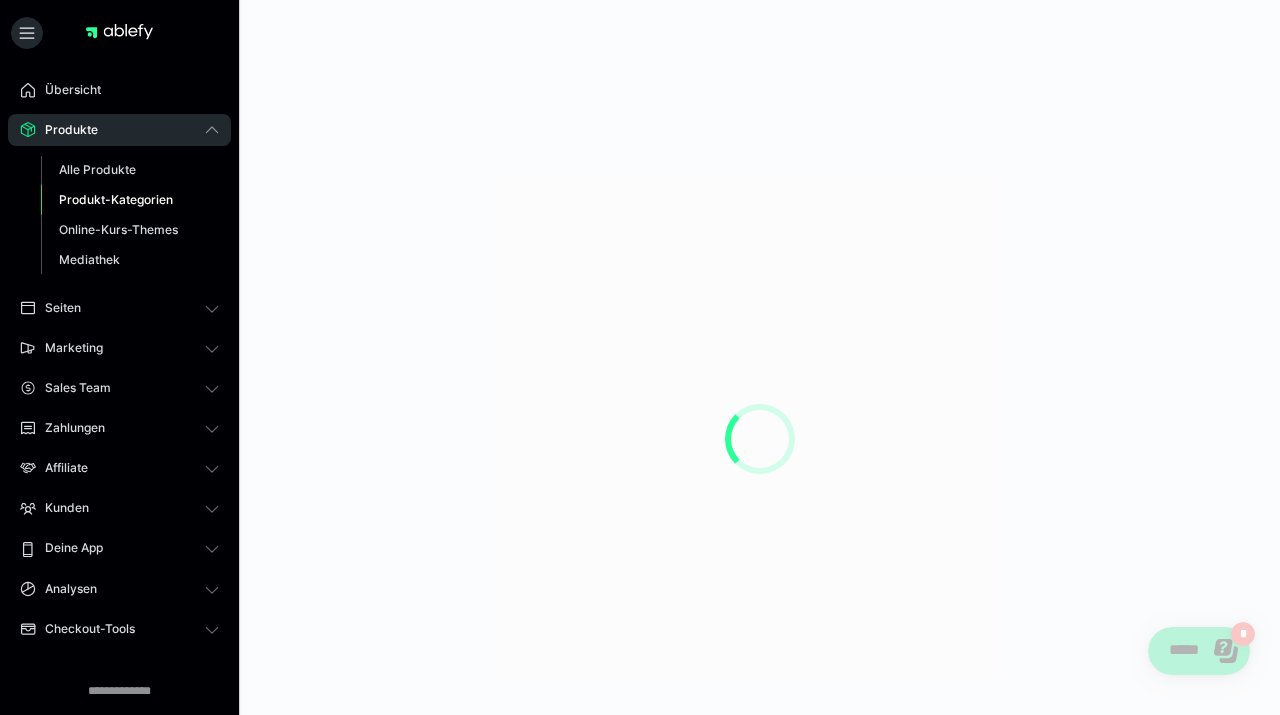 scroll, scrollTop: 0, scrollLeft: 0, axis: both 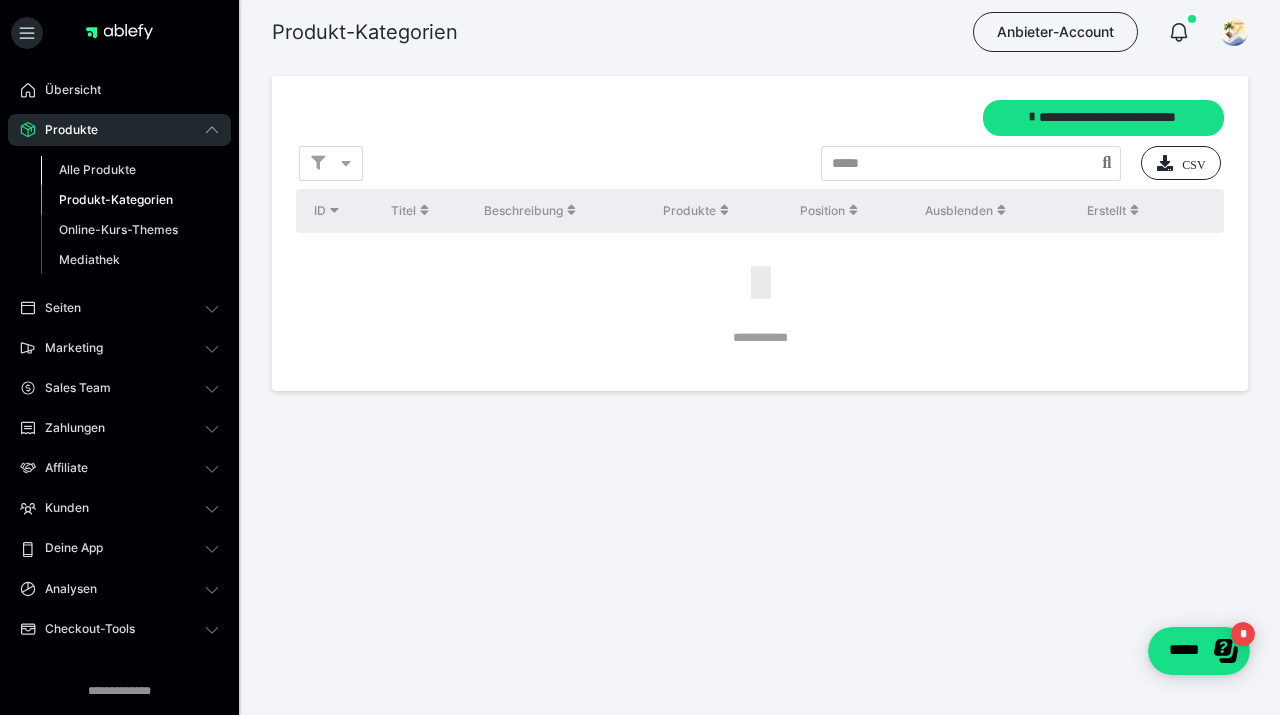 click on "Alle Produkte" at bounding box center (97, 169) 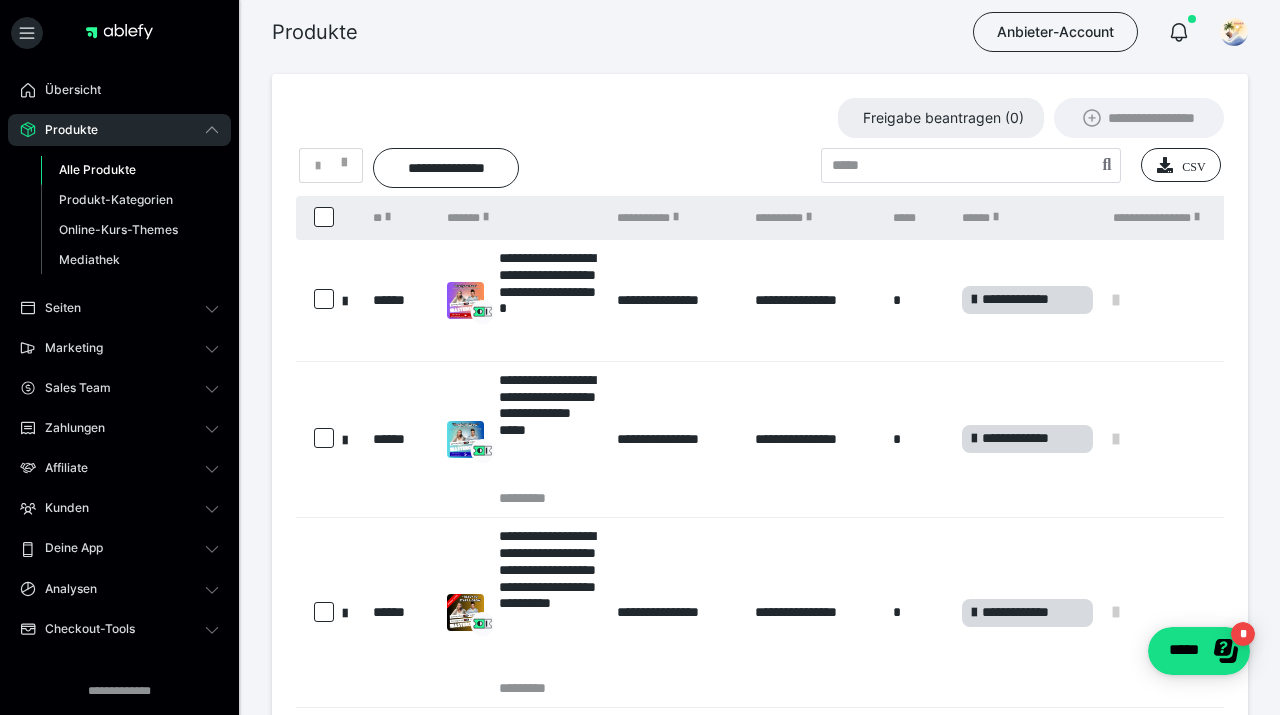 scroll, scrollTop: 86, scrollLeft: 0, axis: vertical 